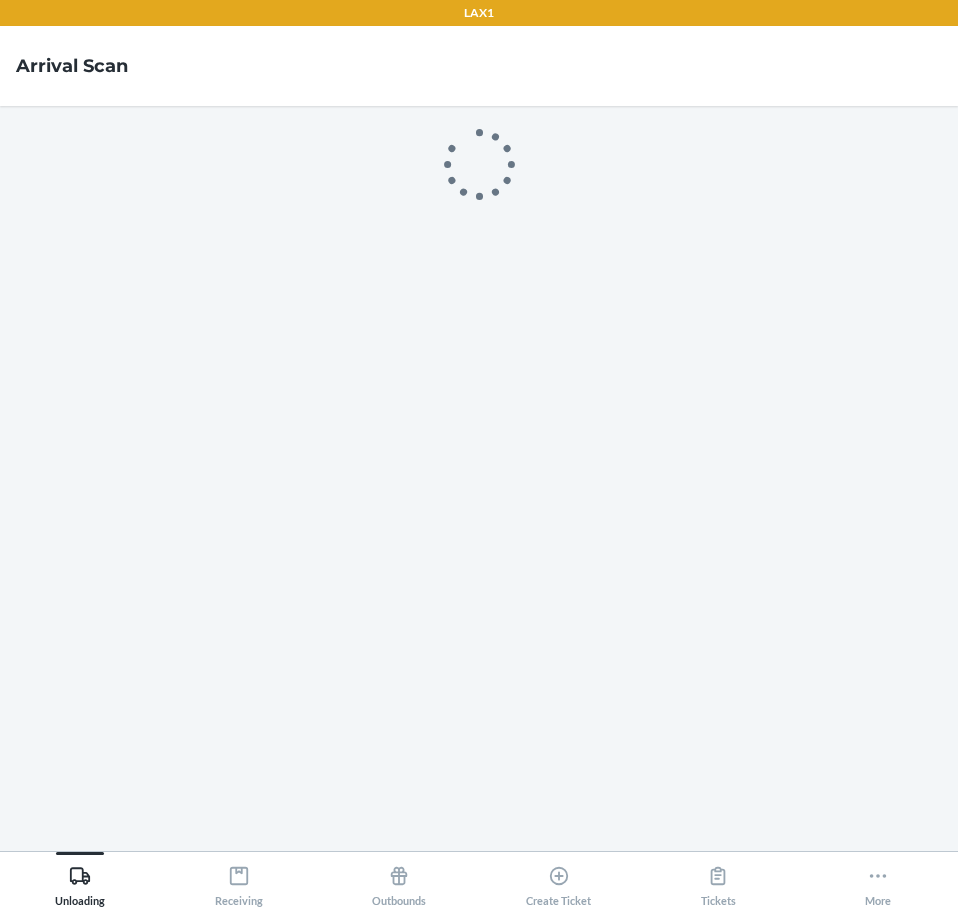 scroll, scrollTop: 0, scrollLeft: 0, axis: both 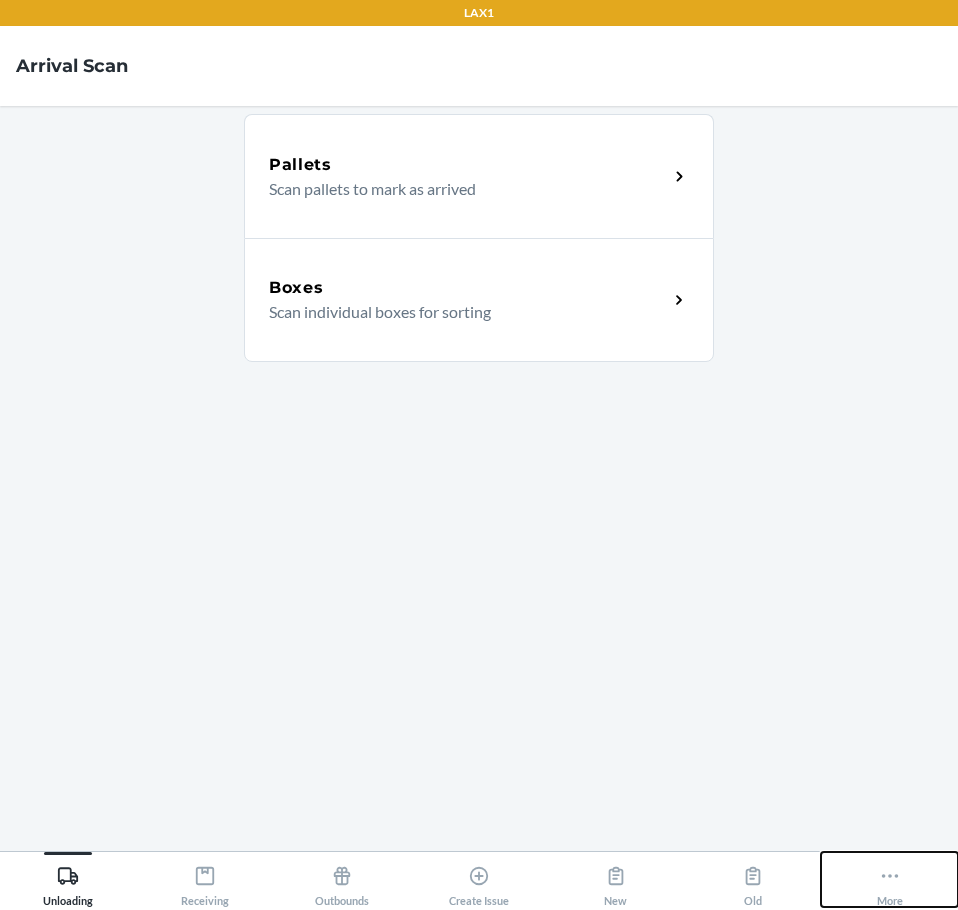 click on "More" at bounding box center (890, 882) 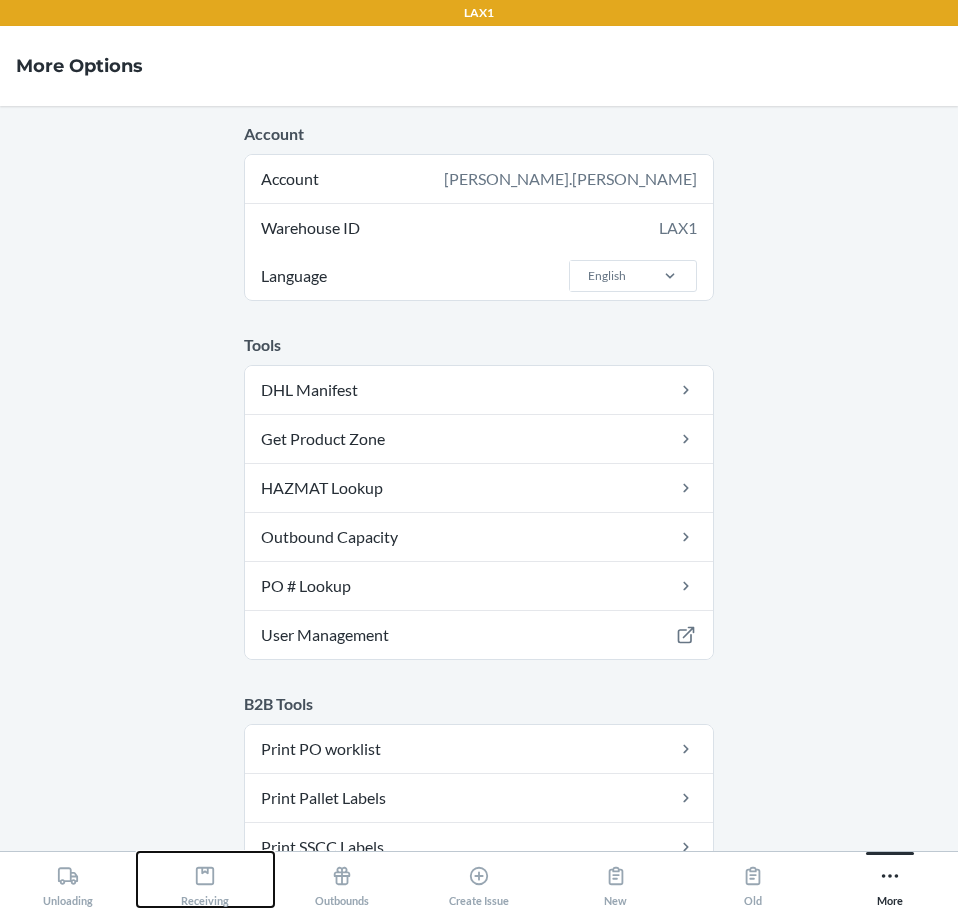 drag, startPoint x: 197, startPoint y: 878, endPoint x: 255, endPoint y: 854, distance: 62.76942 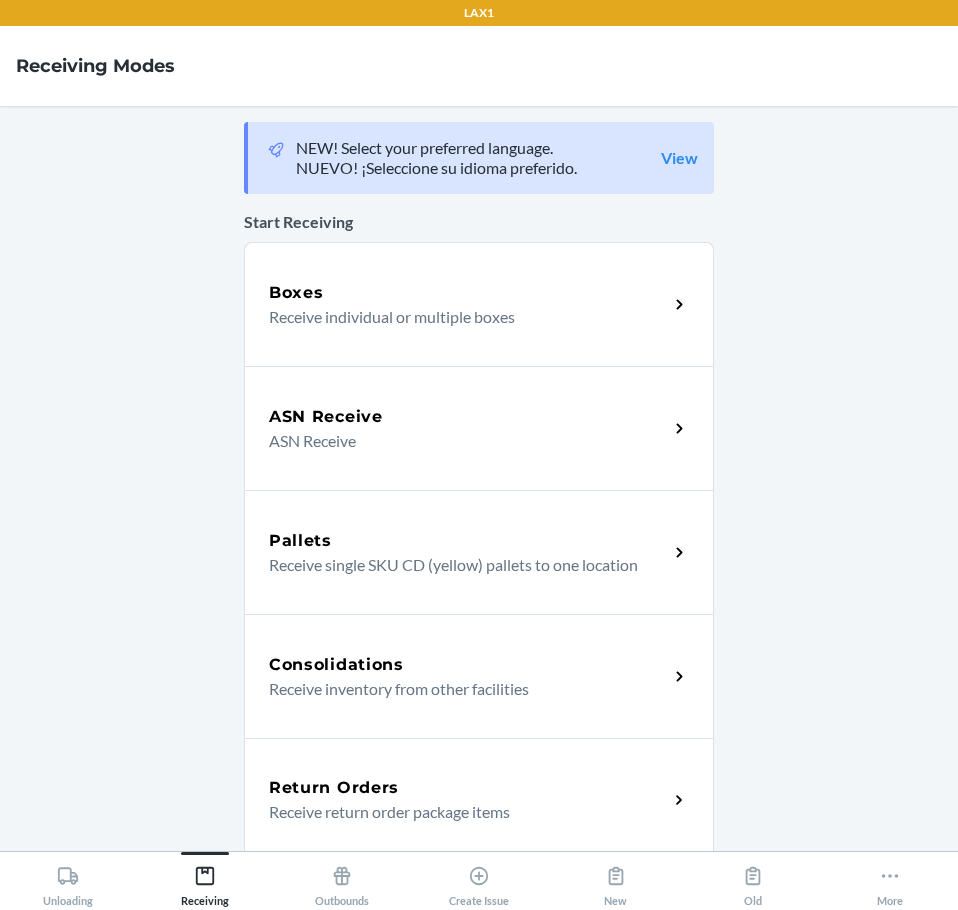 click on "Return Orders Receive return order package items" at bounding box center (479, 800) 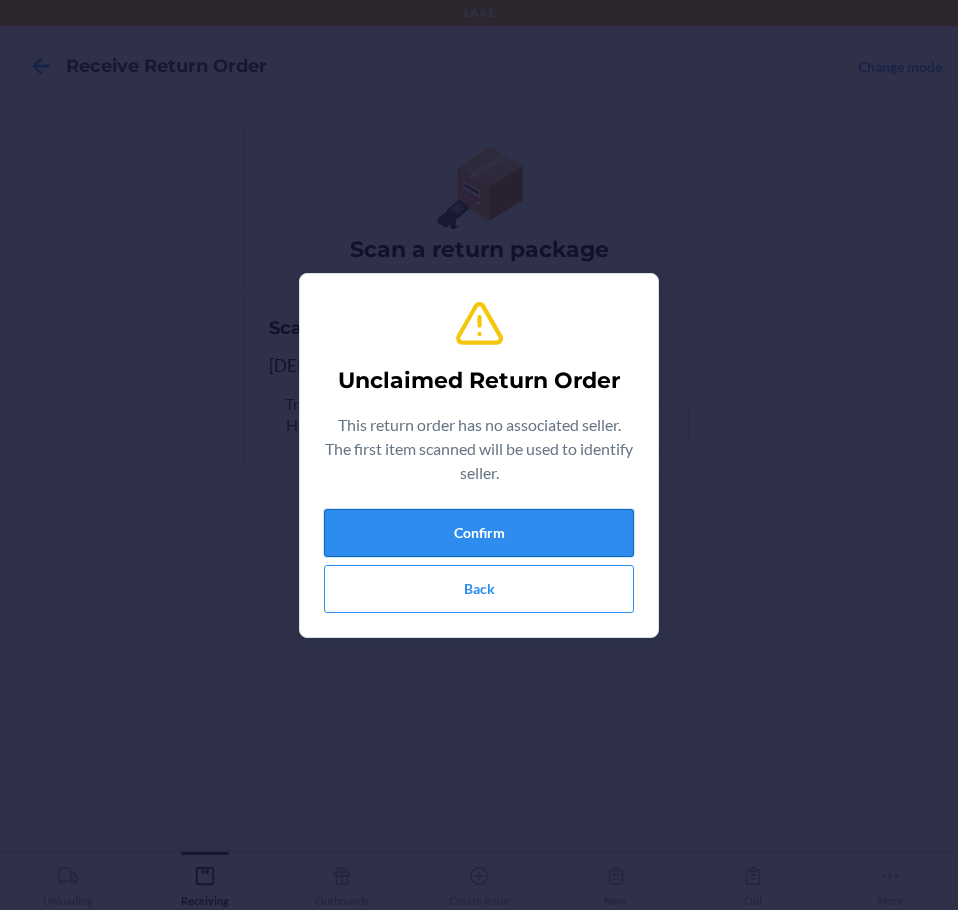 click on "Confirm" at bounding box center (479, 533) 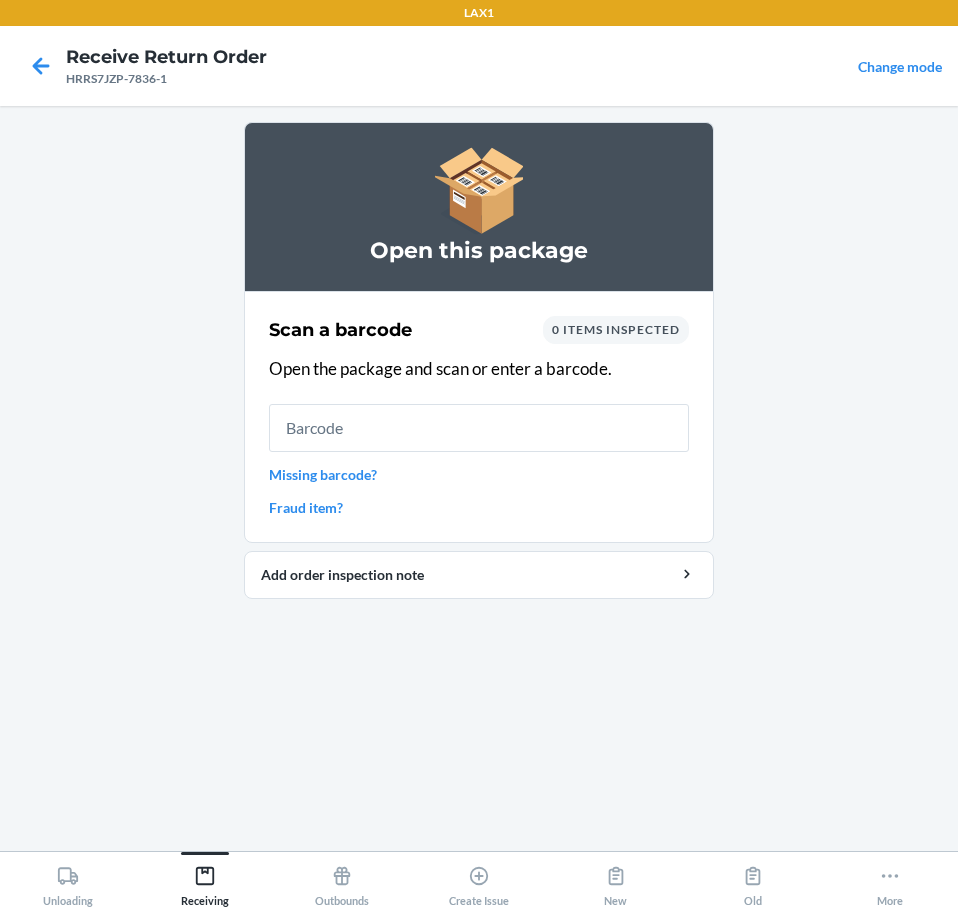 click at bounding box center [479, 428] 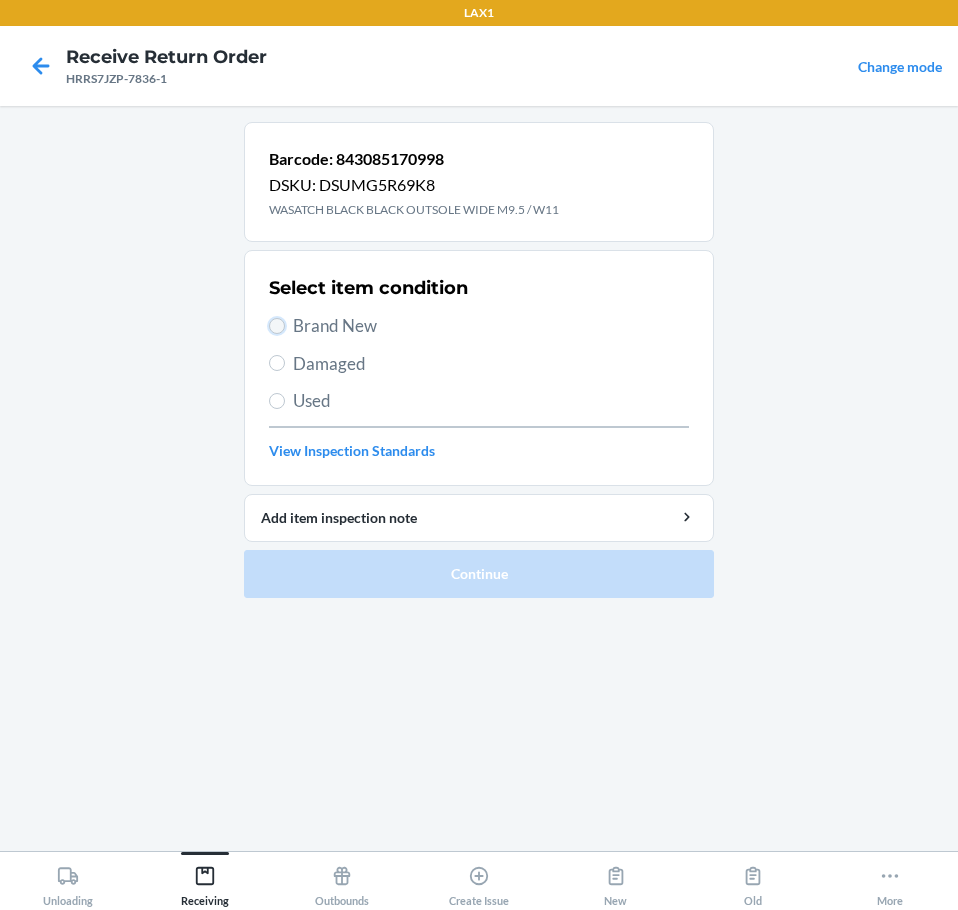 click on "Brand New" at bounding box center (277, 326) 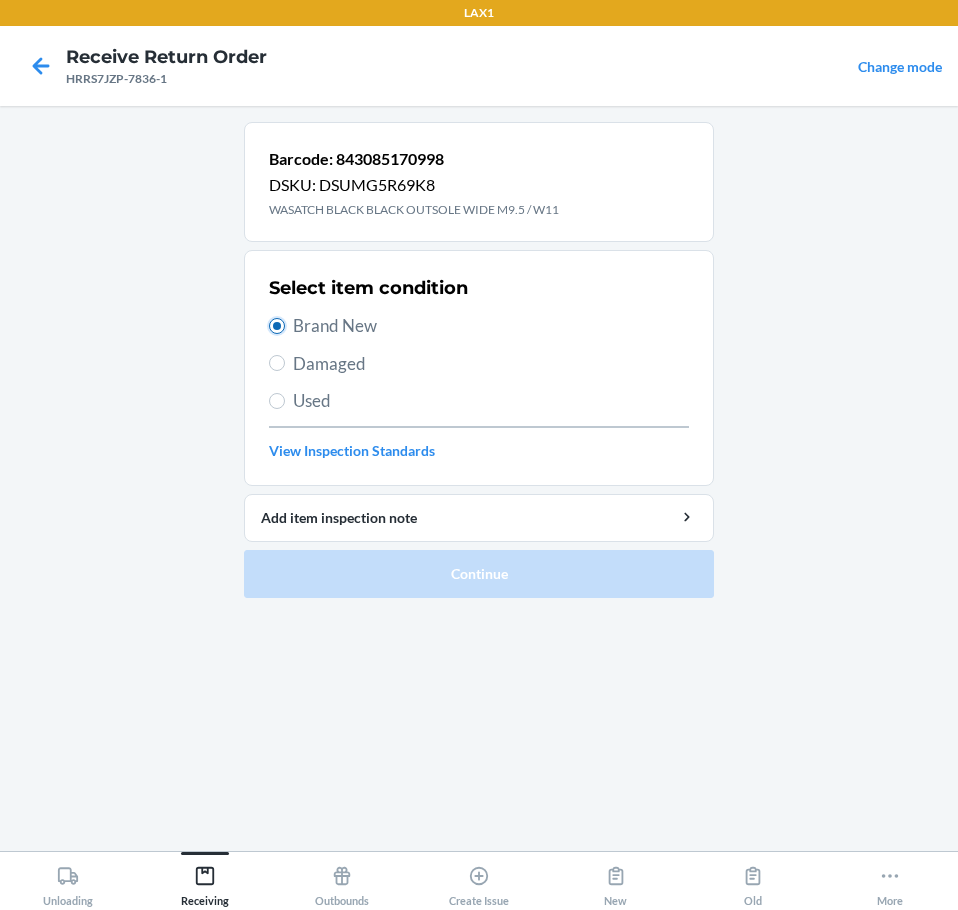 radio on "true" 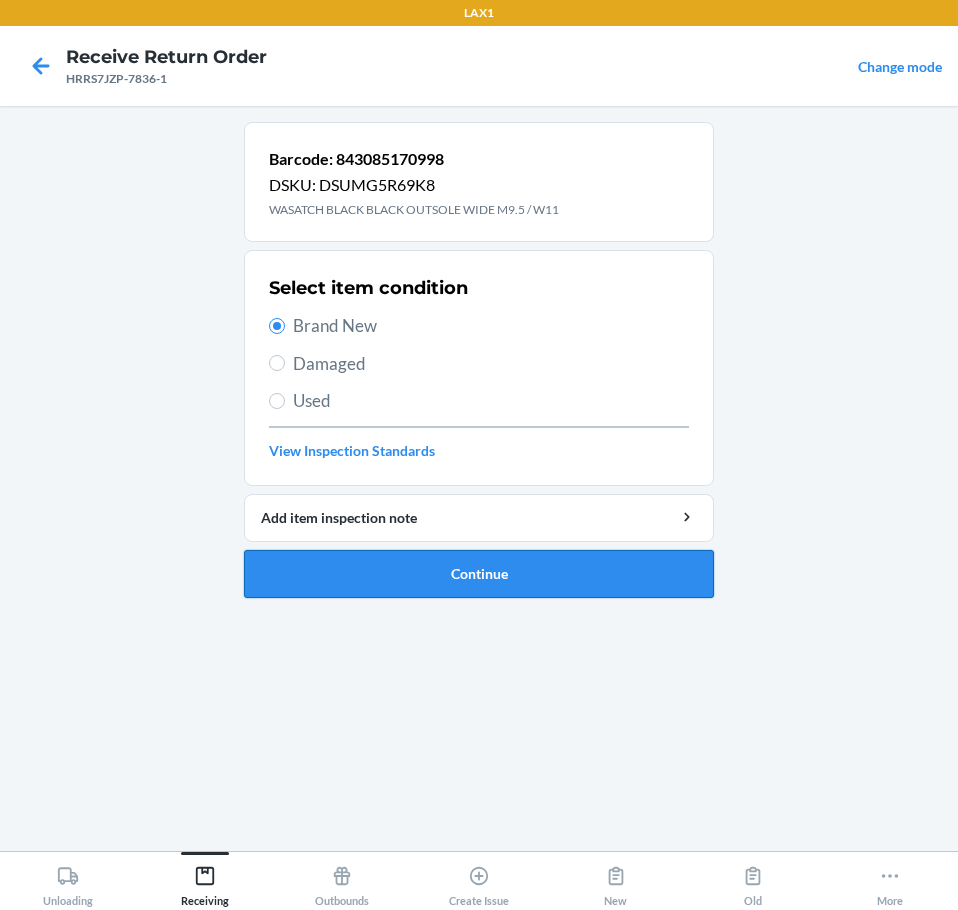 click on "Continue" at bounding box center (479, 574) 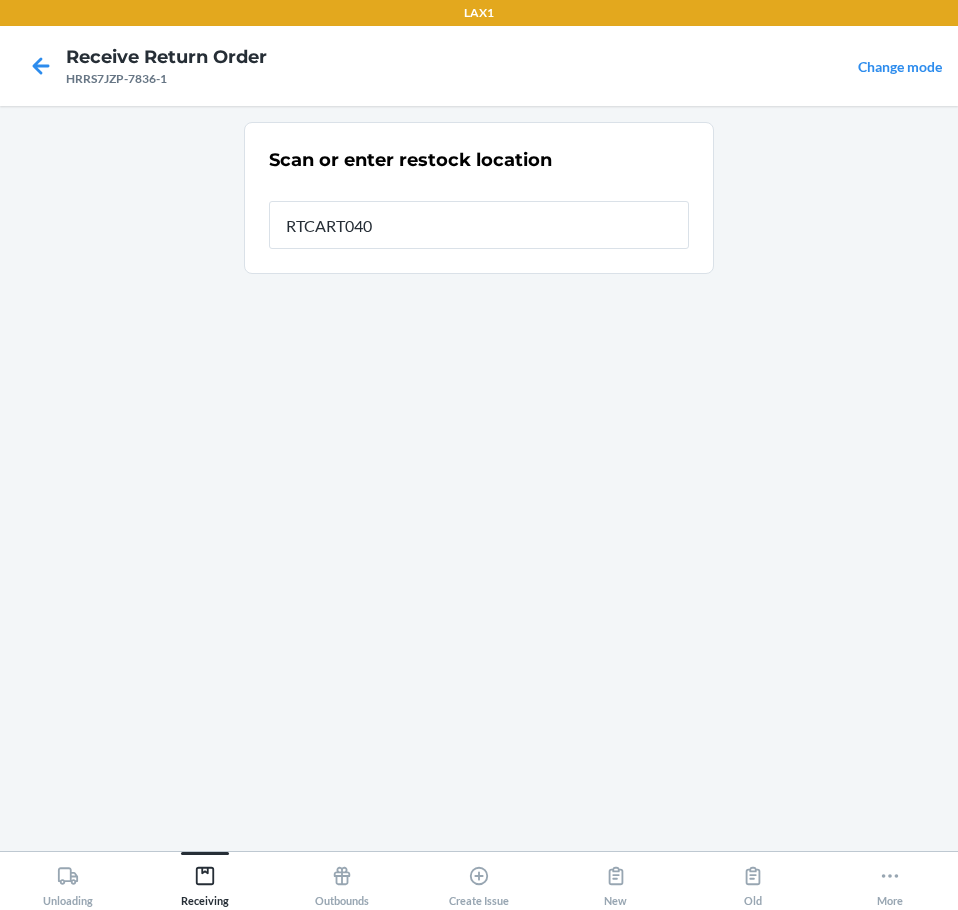 type on "RTCART040" 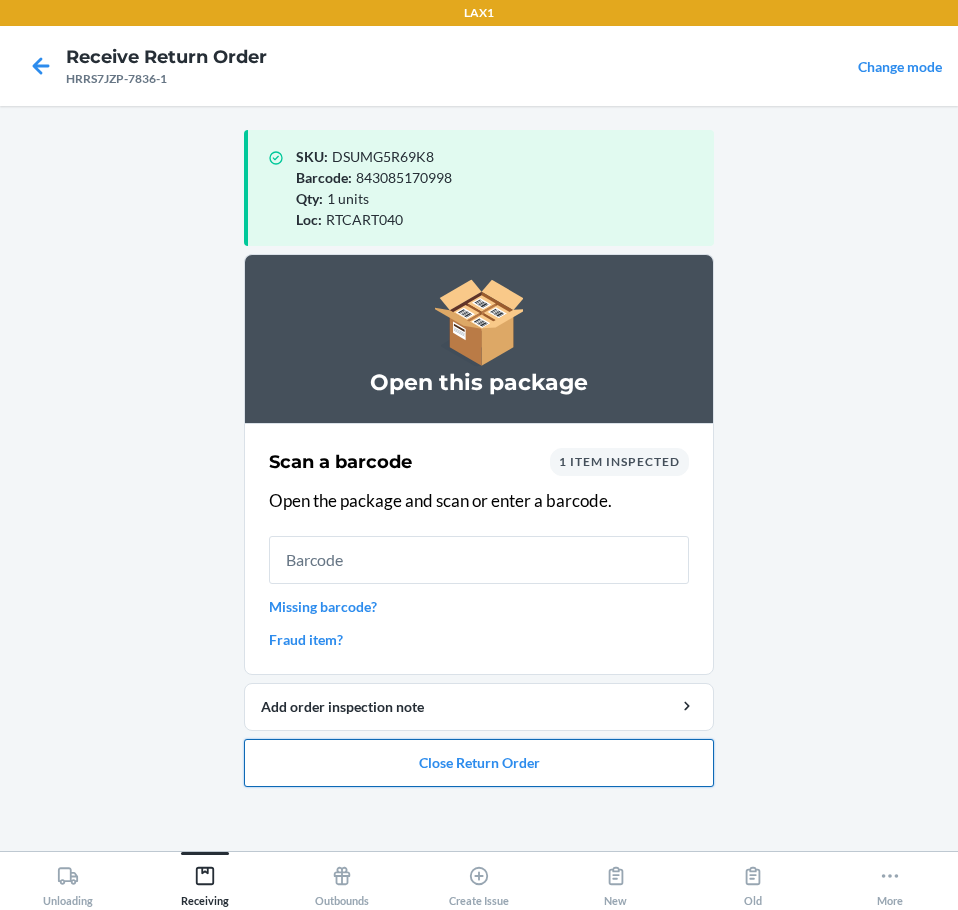 click on "Close Return Order" at bounding box center (479, 763) 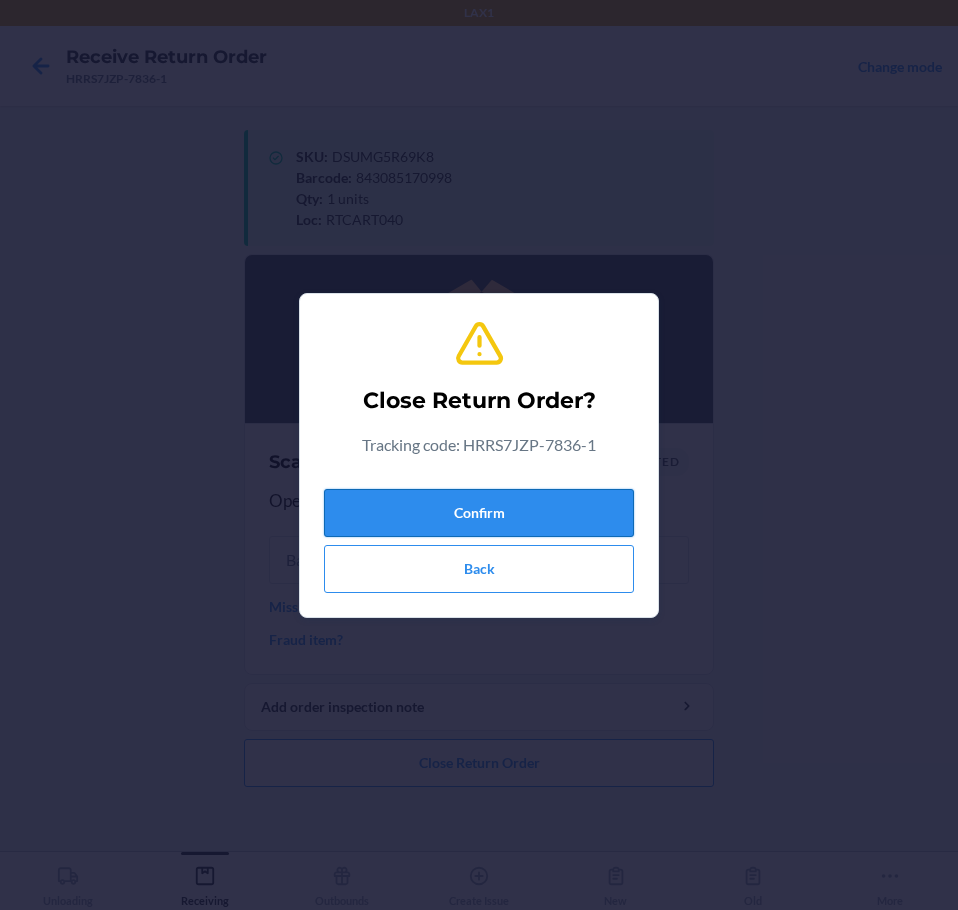 click on "Confirm" at bounding box center (479, 513) 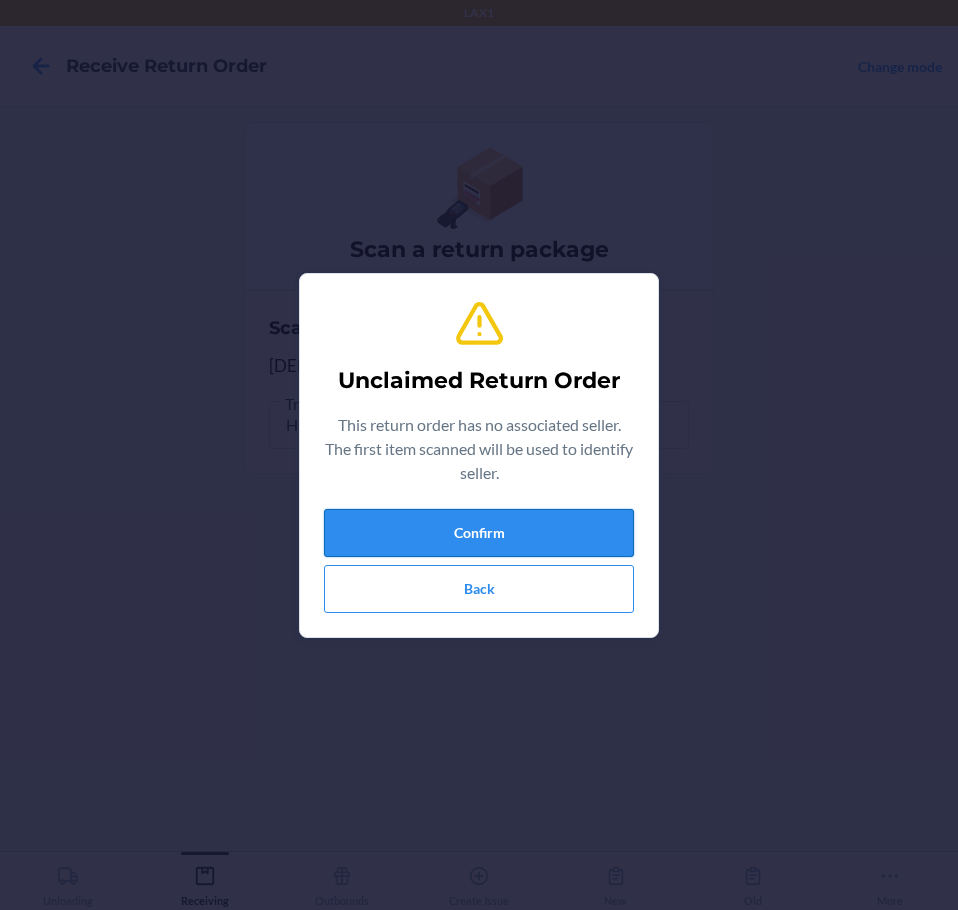 click on "Confirm" at bounding box center [479, 533] 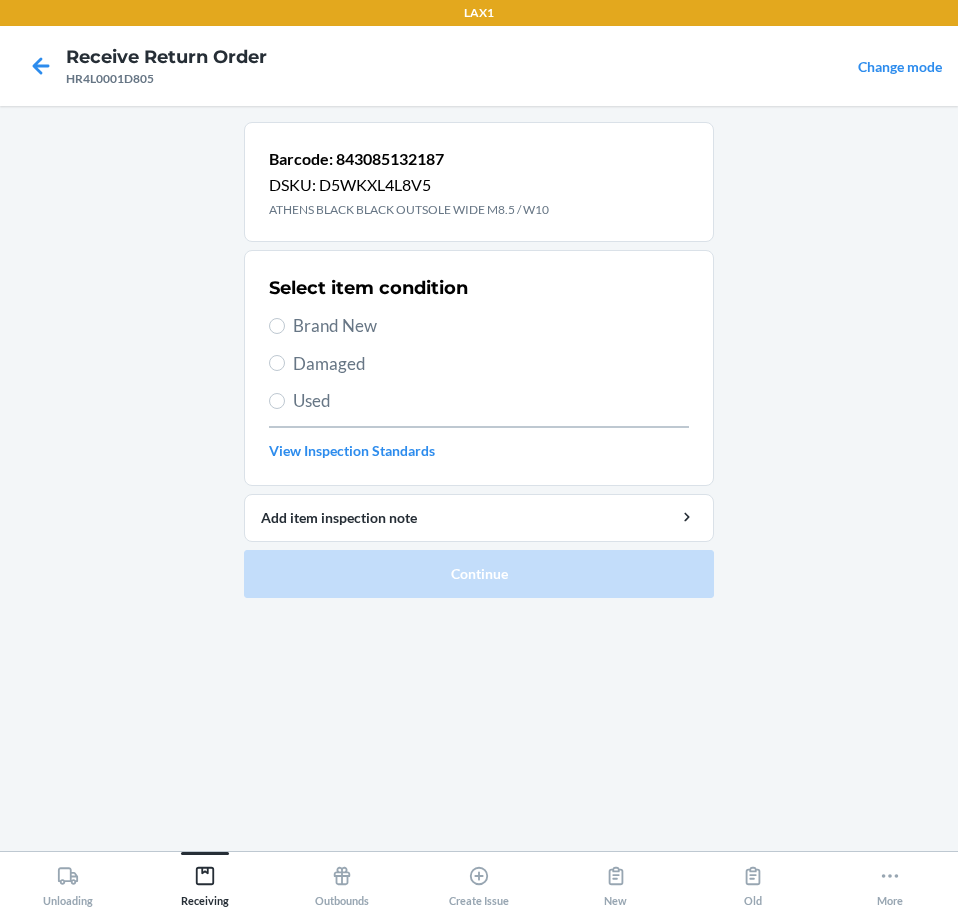 click on "Brand New" at bounding box center (491, 326) 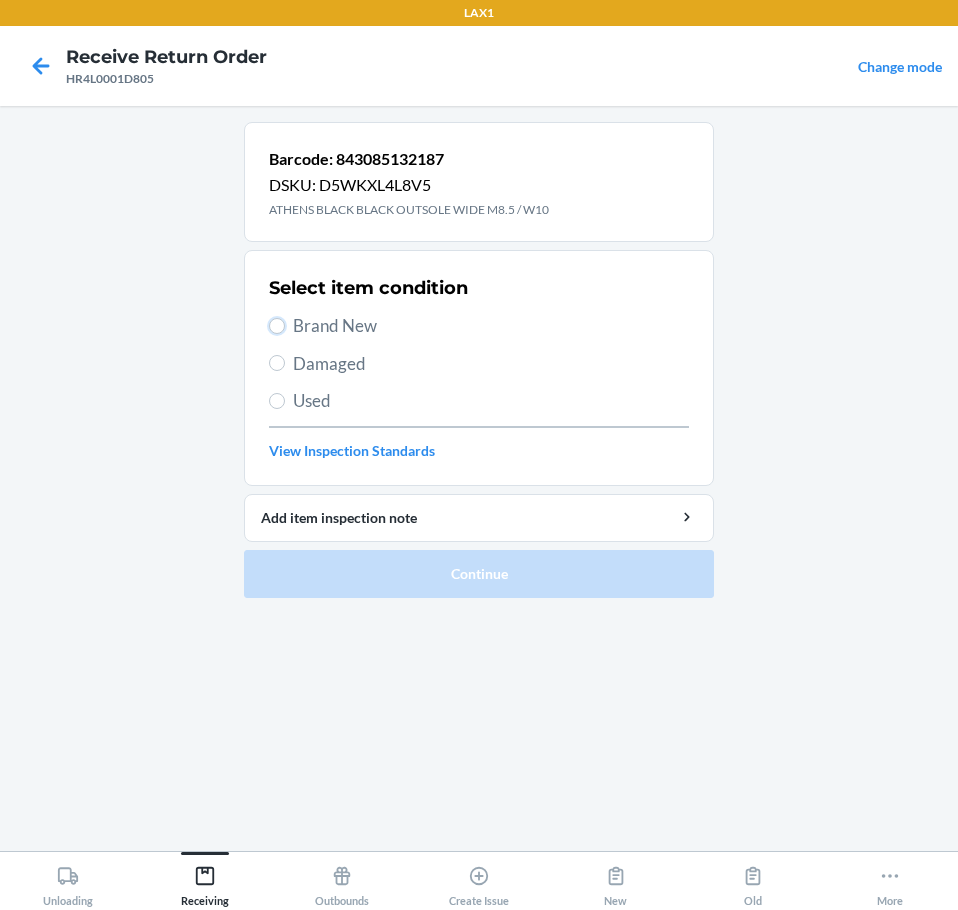click on "Brand New" at bounding box center (277, 326) 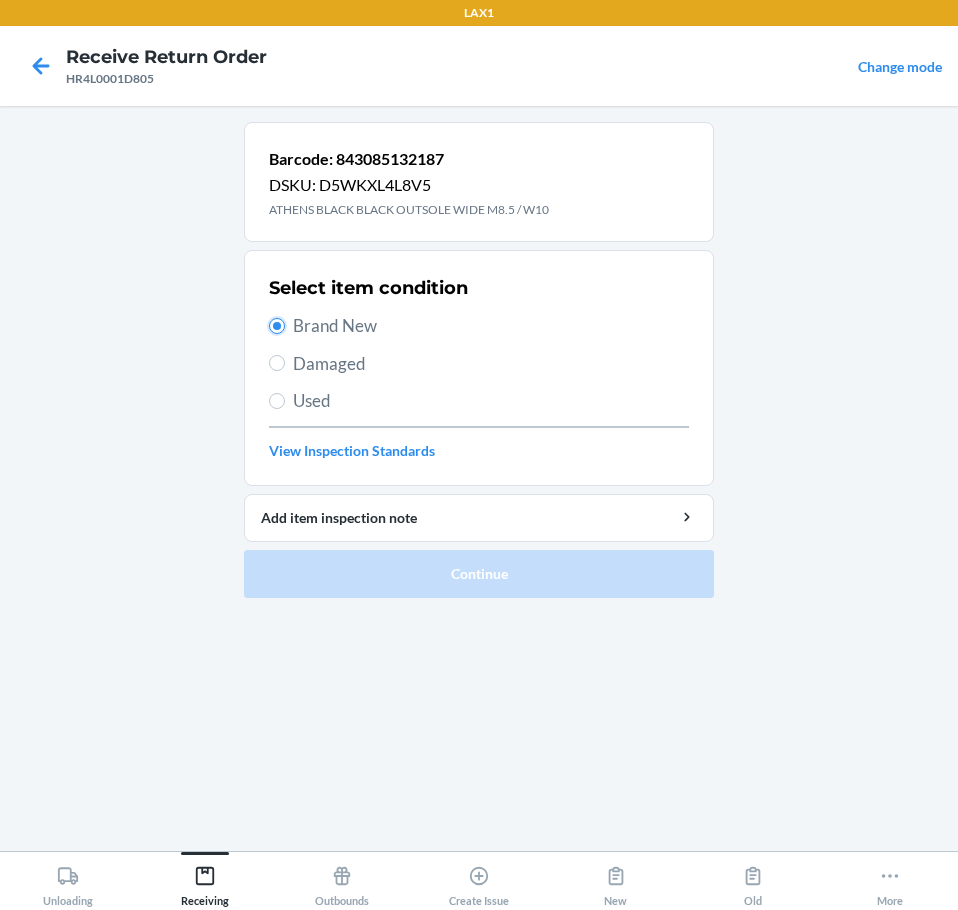 radio on "true" 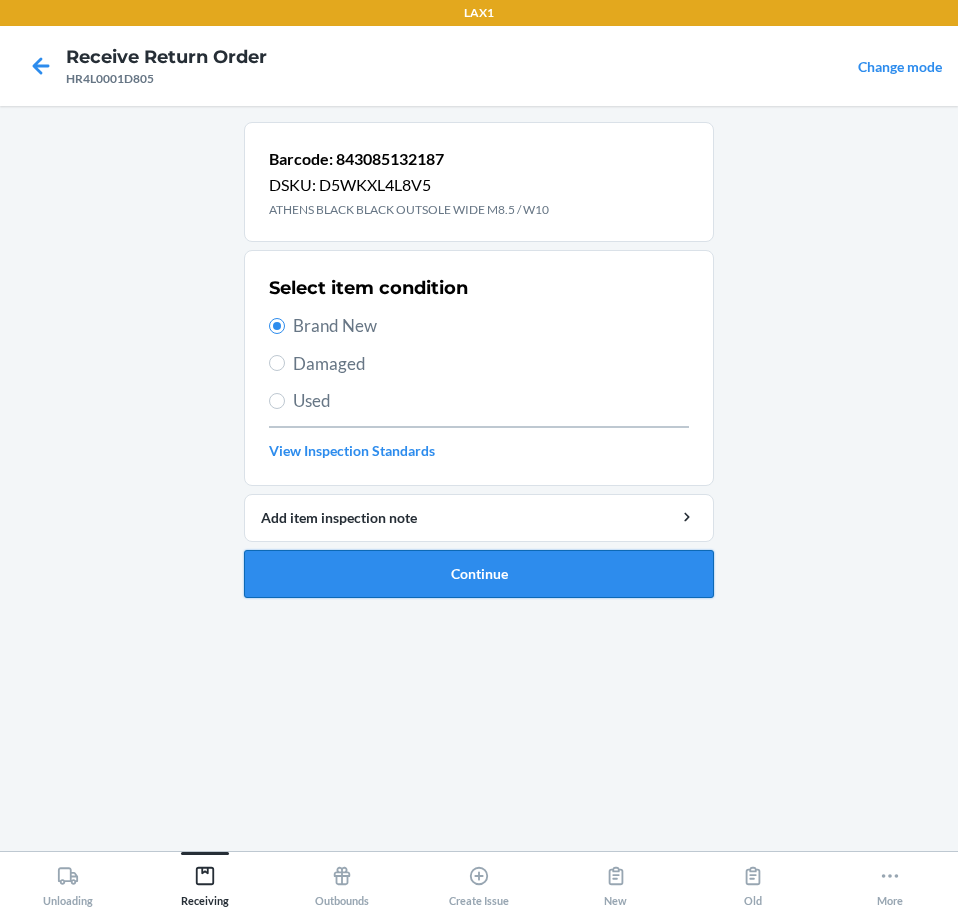click on "Continue" at bounding box center (479, 574) 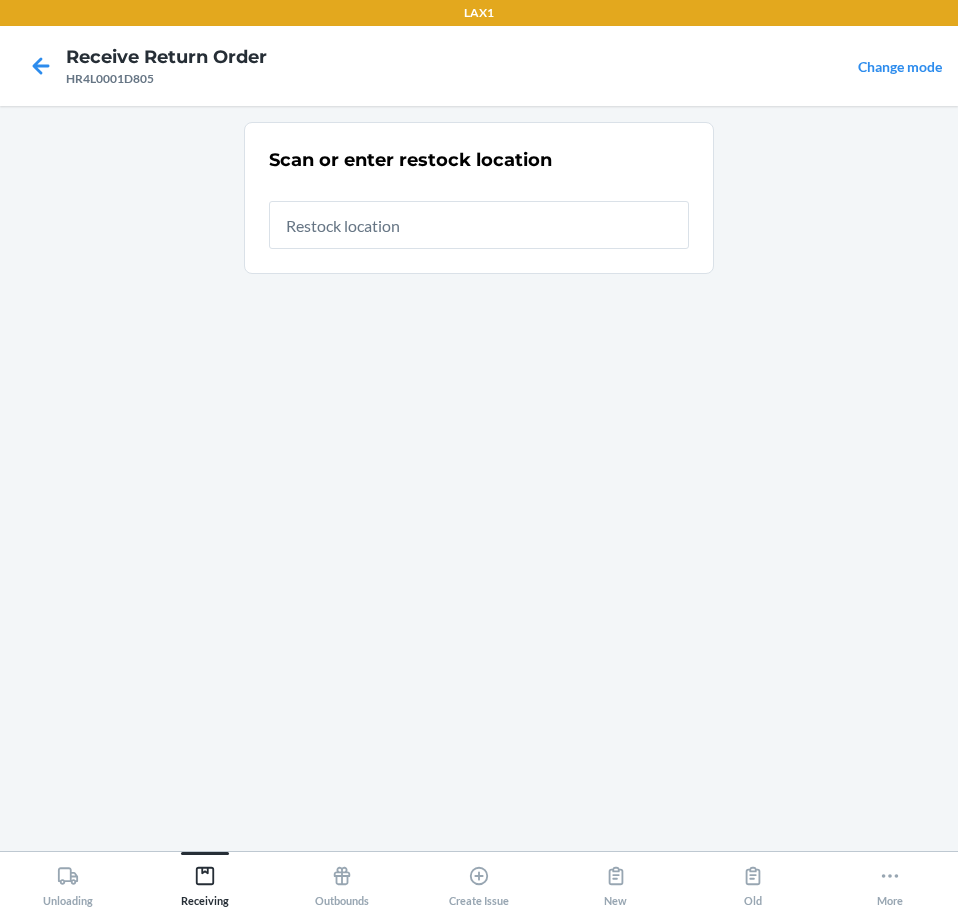 click at bounding box center (479, 225) 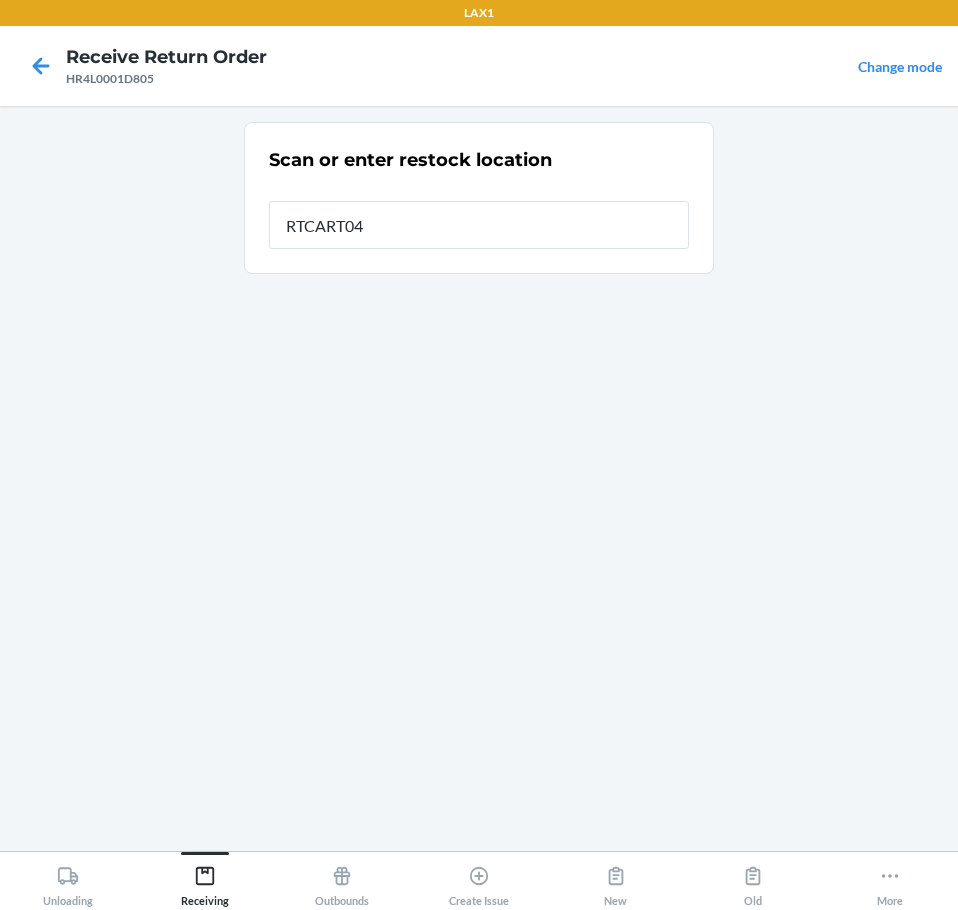 type on "RTCART040" 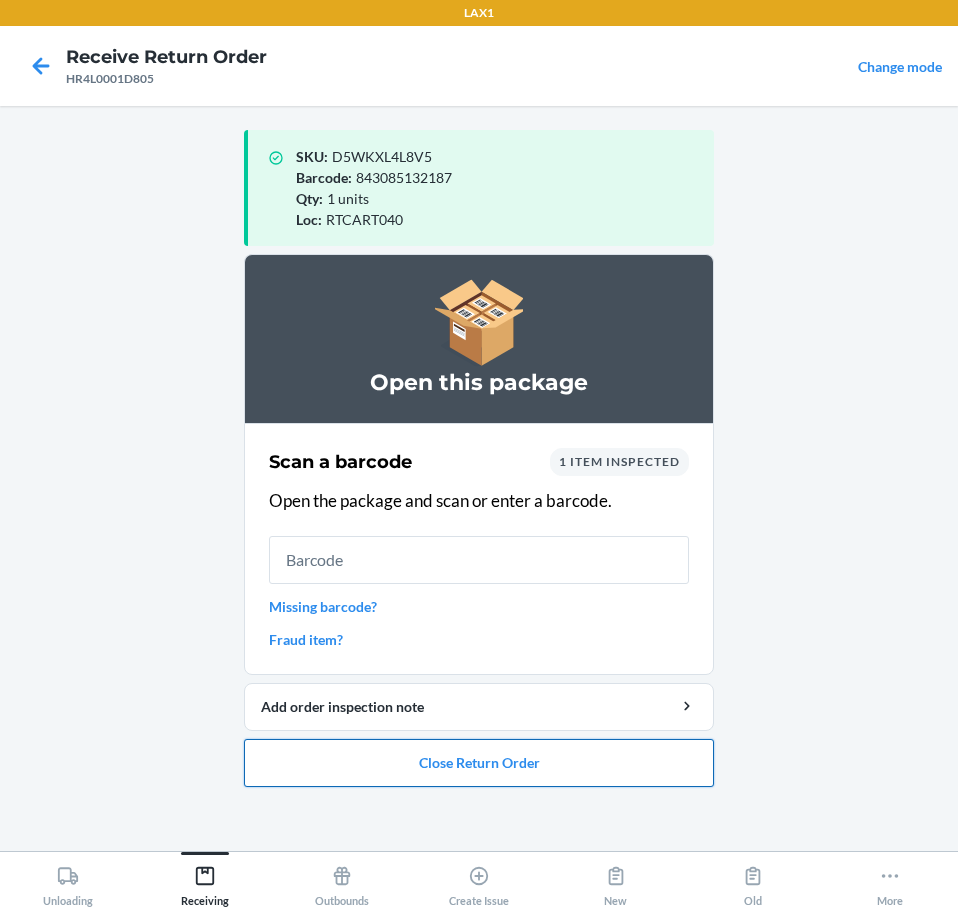 click on "Close Return Order" at bounding box center [479, 763] 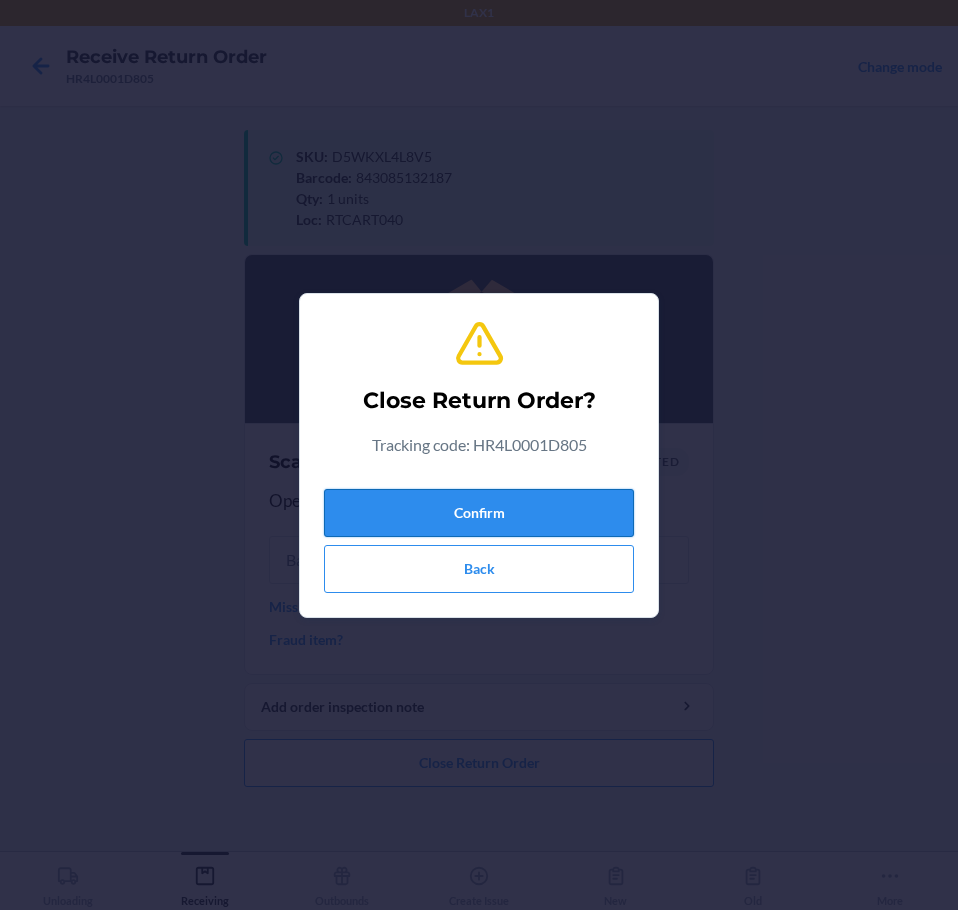 click on "Confirm" at bounding box center (479, 513) 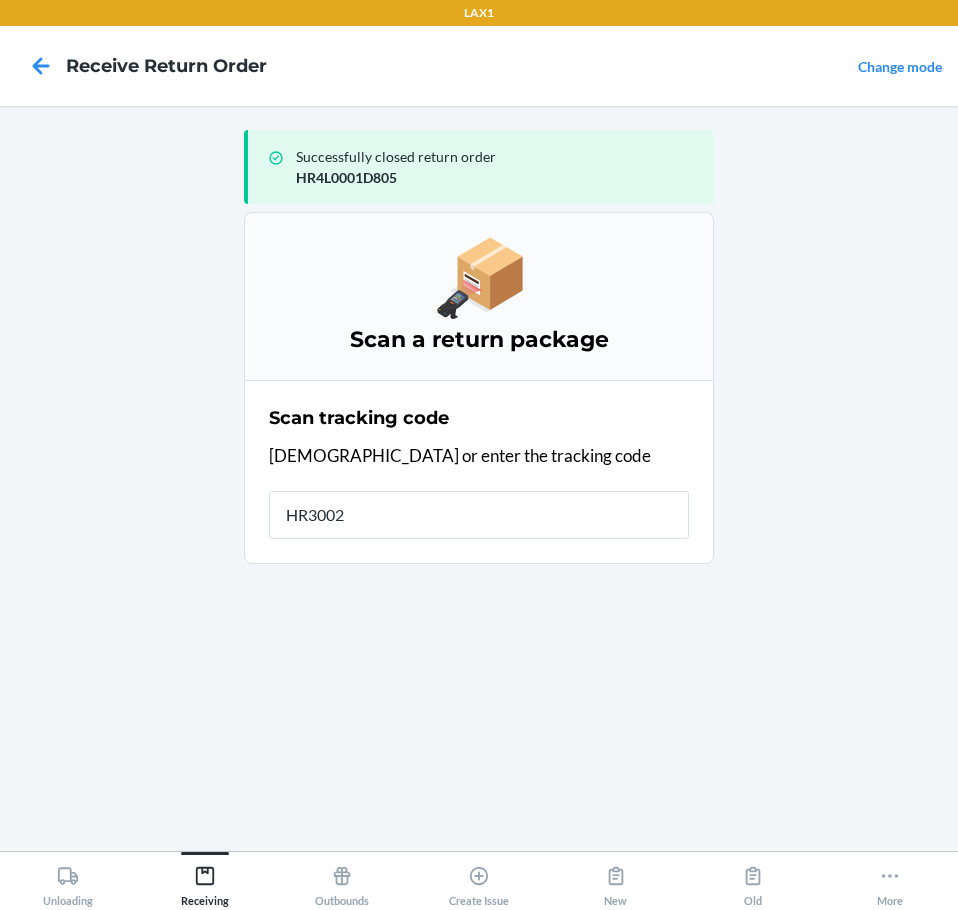 type on "HR3002A" 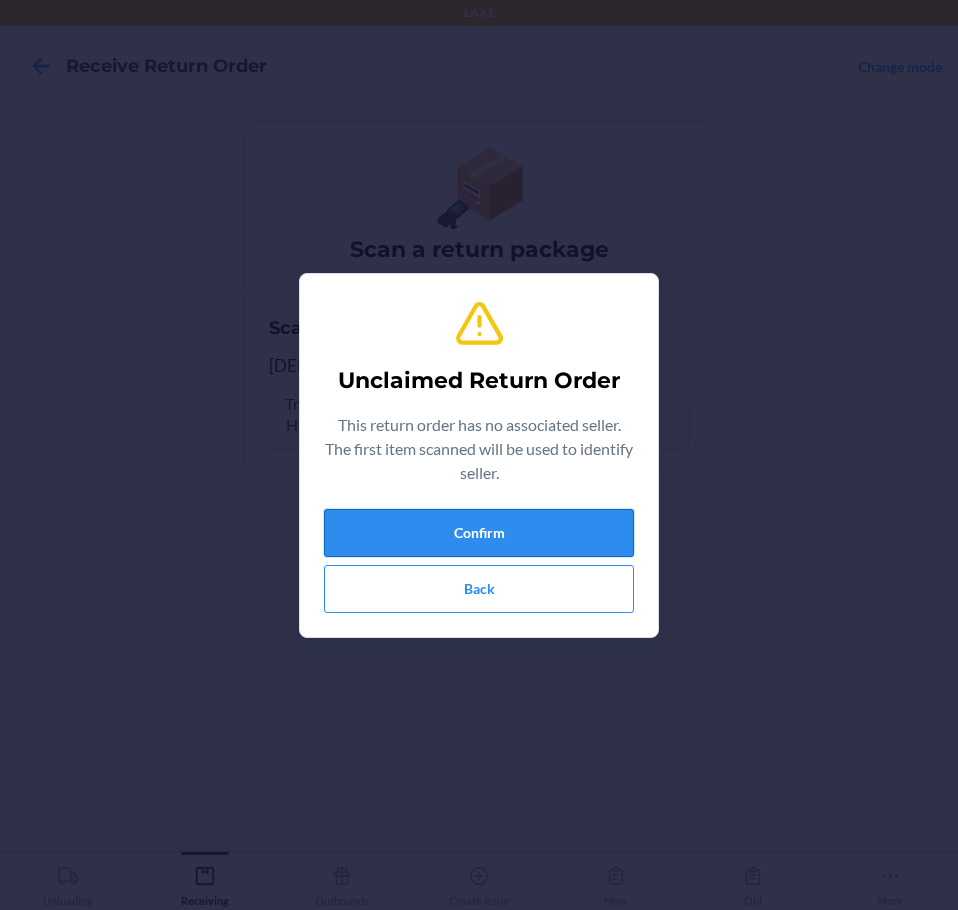 click on "Confirm" at bounding box center (479, 533) 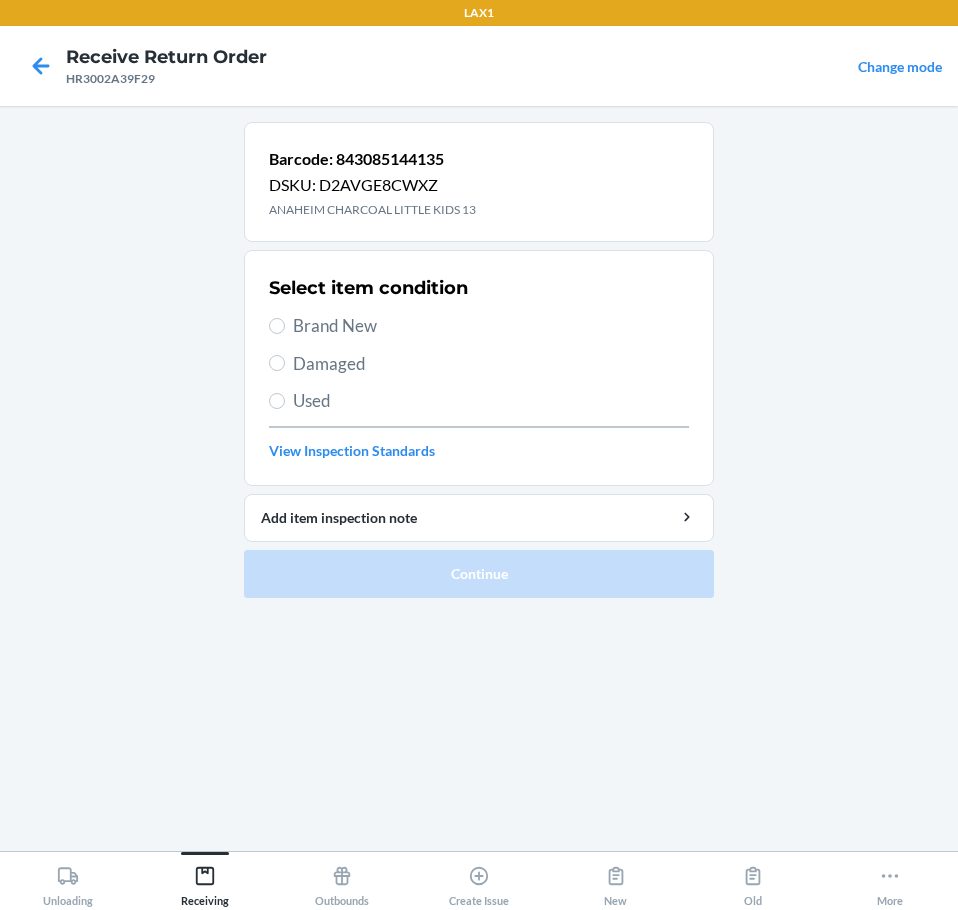 drag, startPoint x: 322, startPoint y: 324, endPoint x: 322, endPoint y: 347, distance: 23 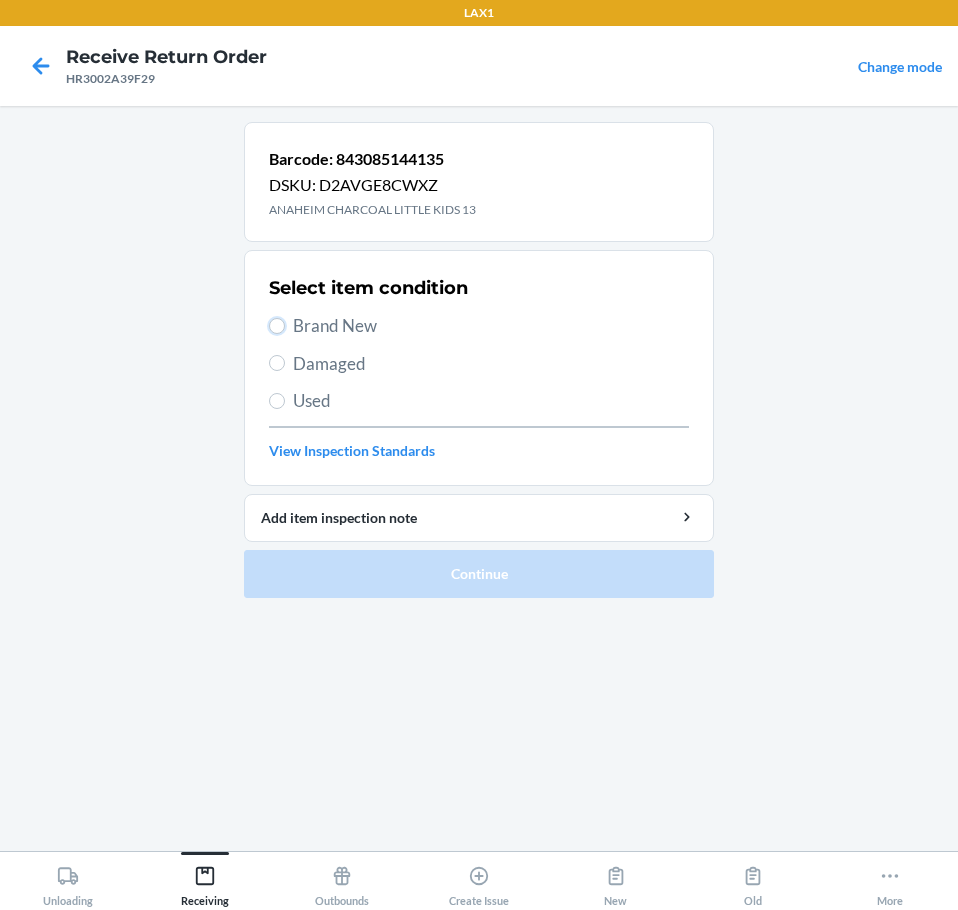 click on "Brand New" at bounding box center [277, 326] 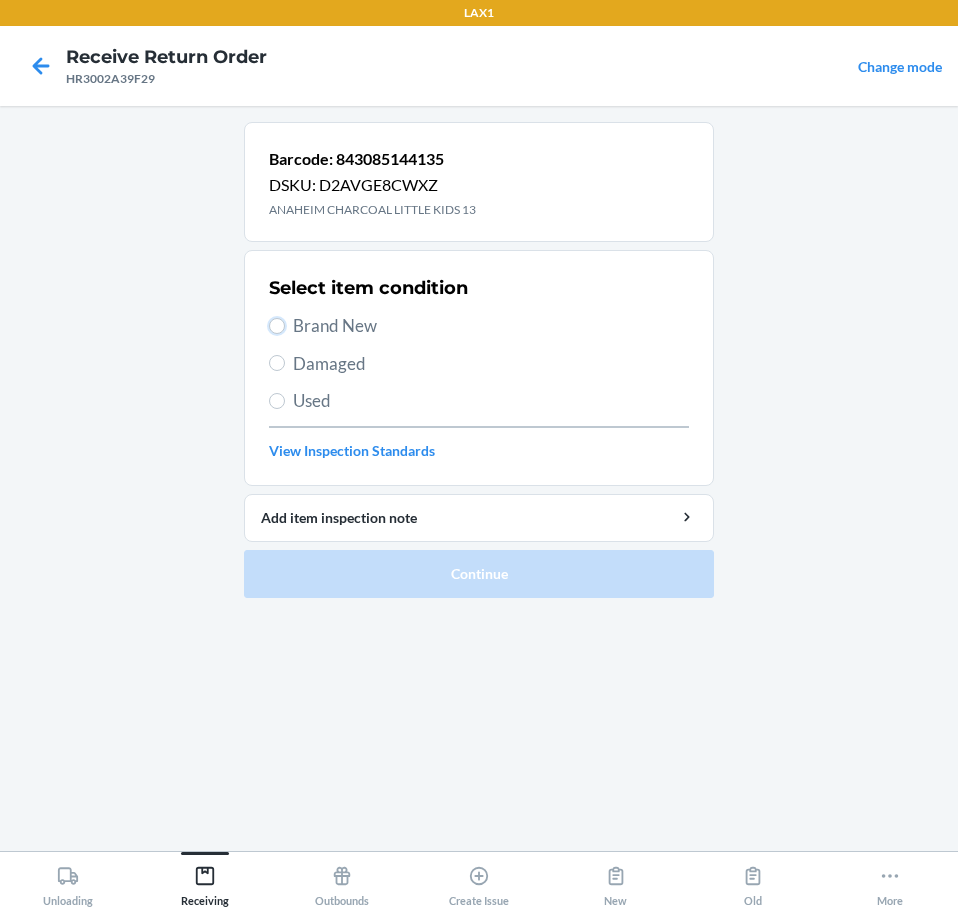 radio on "true" 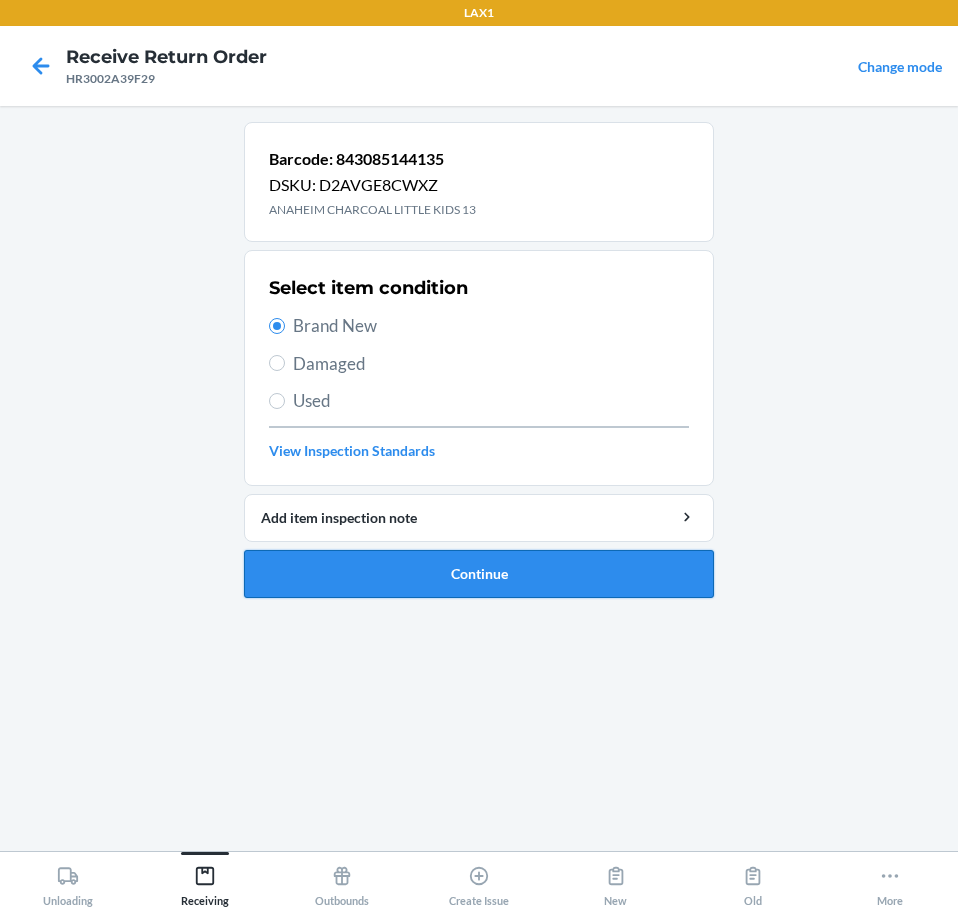click on "Continue" at bounding box center (479, 574) 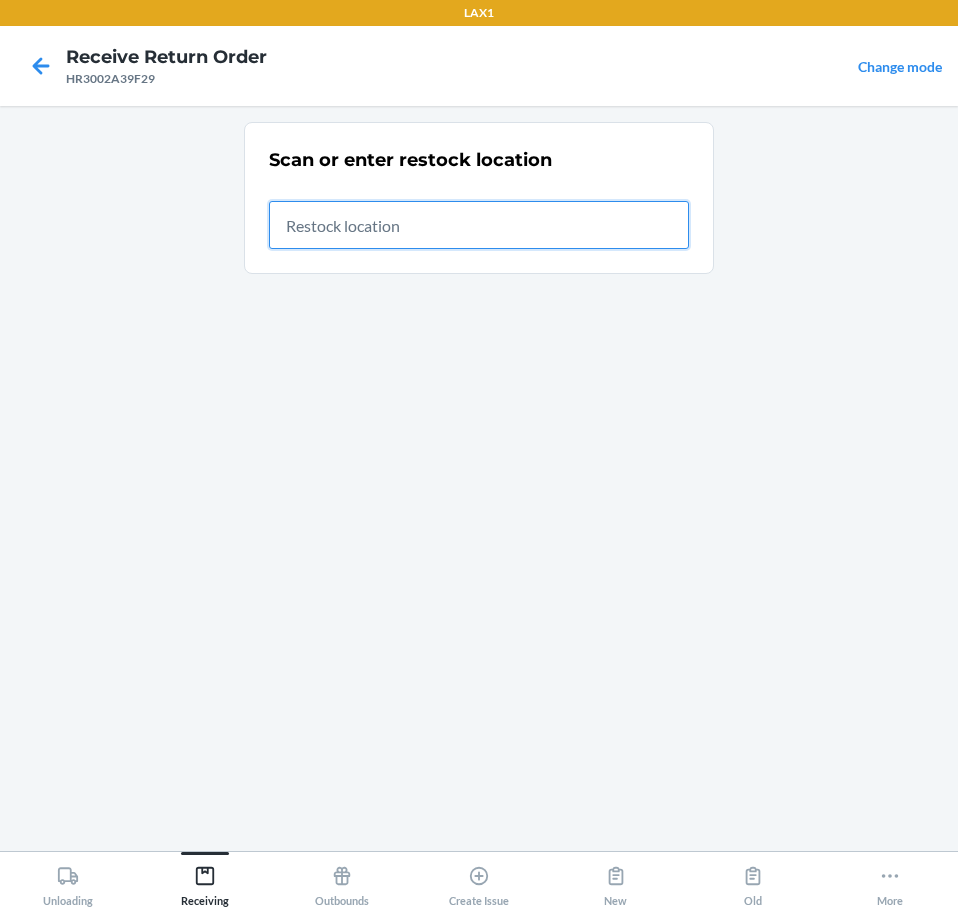 click at bounding box center (479, 225) 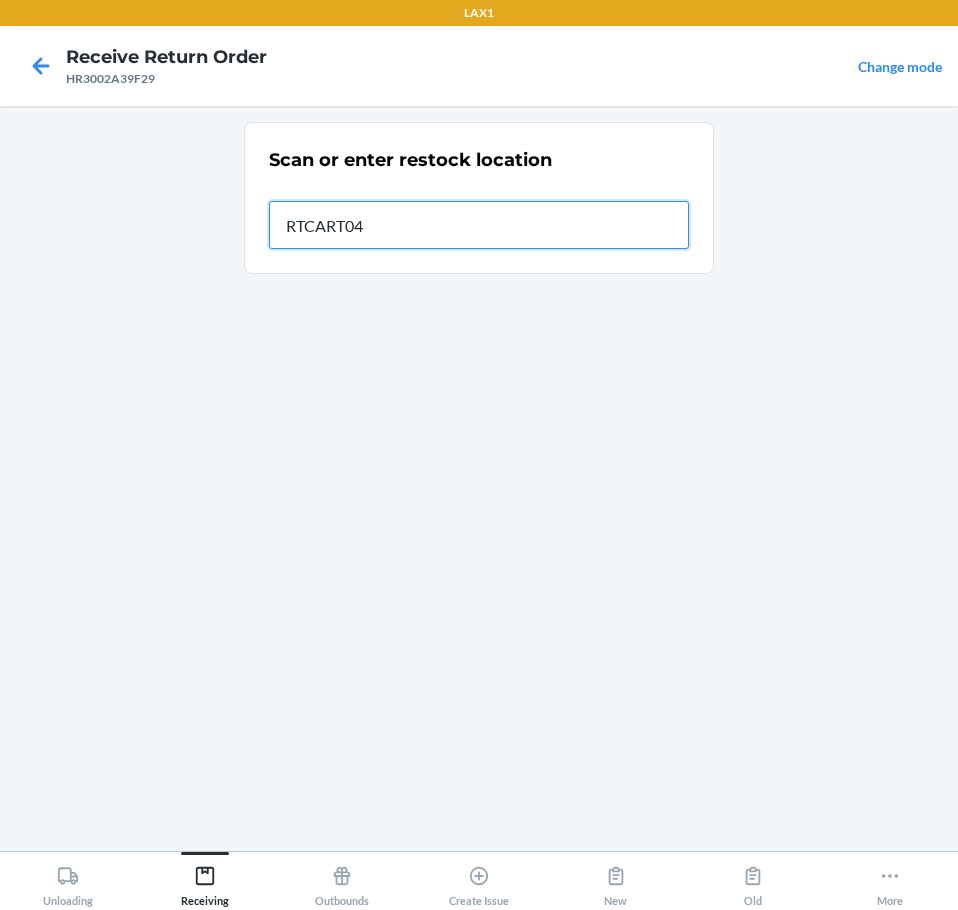type on "RTCART040" 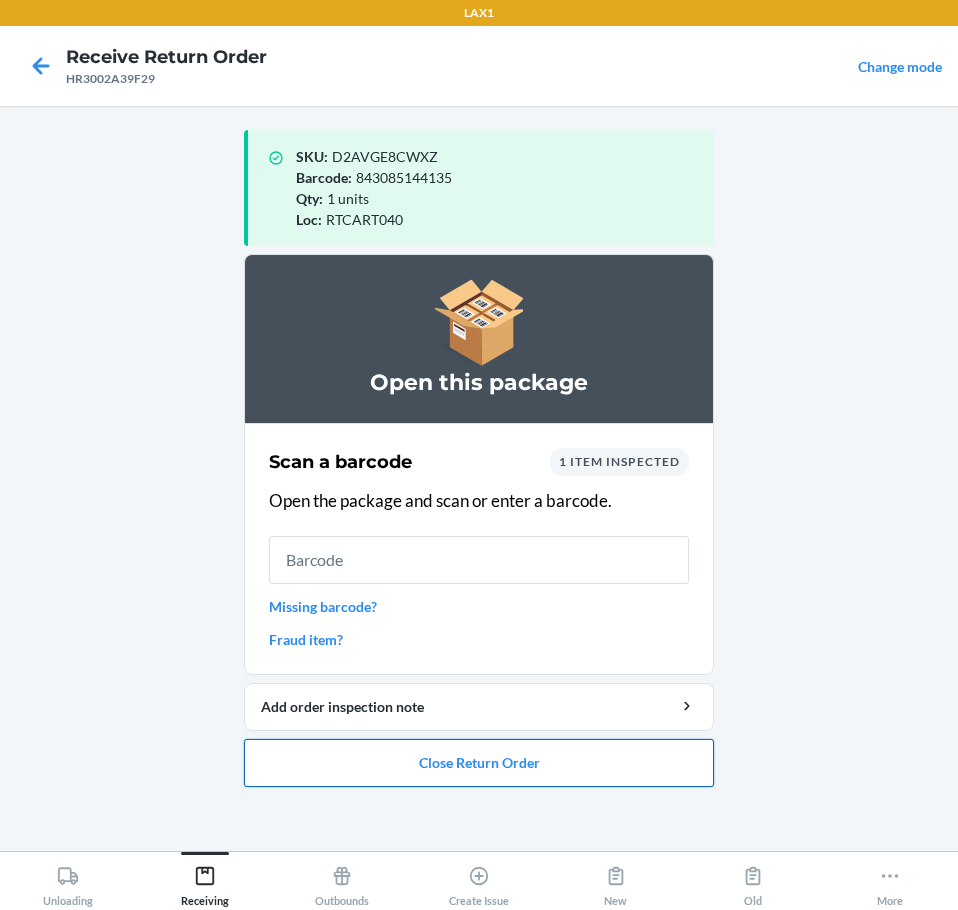 click on "Close Return Order" at bounding box center (479, 763) 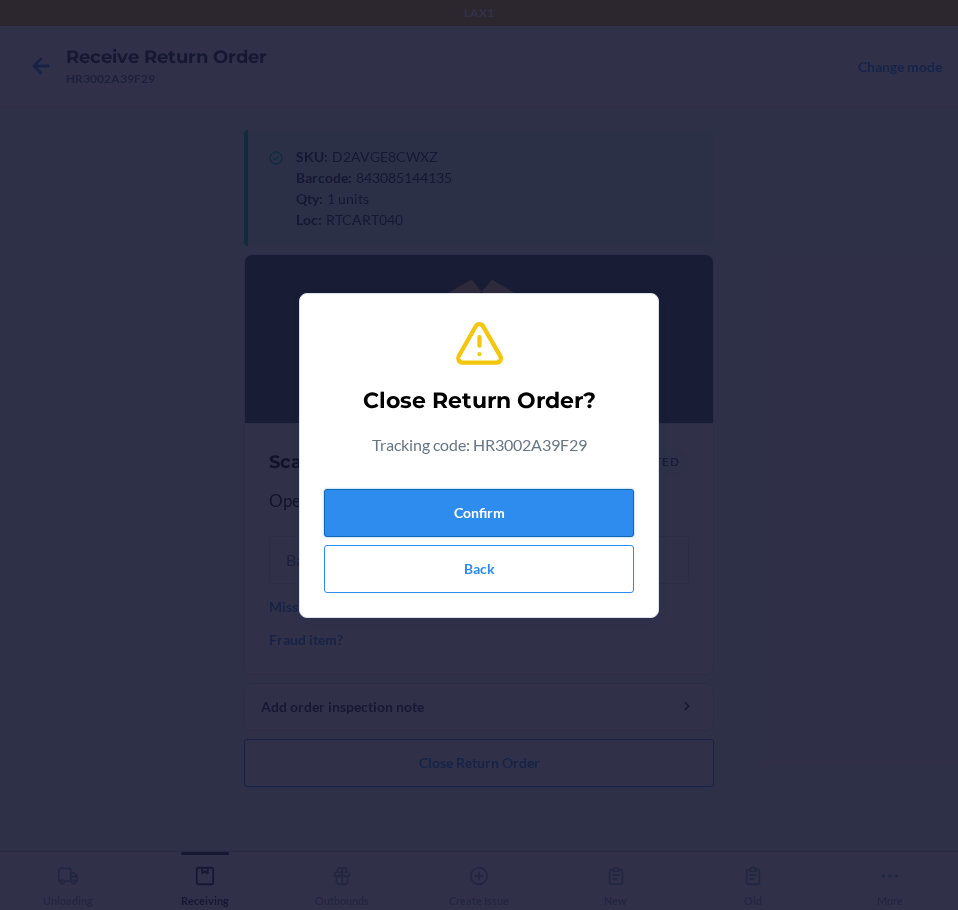 click on "Confirm" at bounding box center [479, 513] 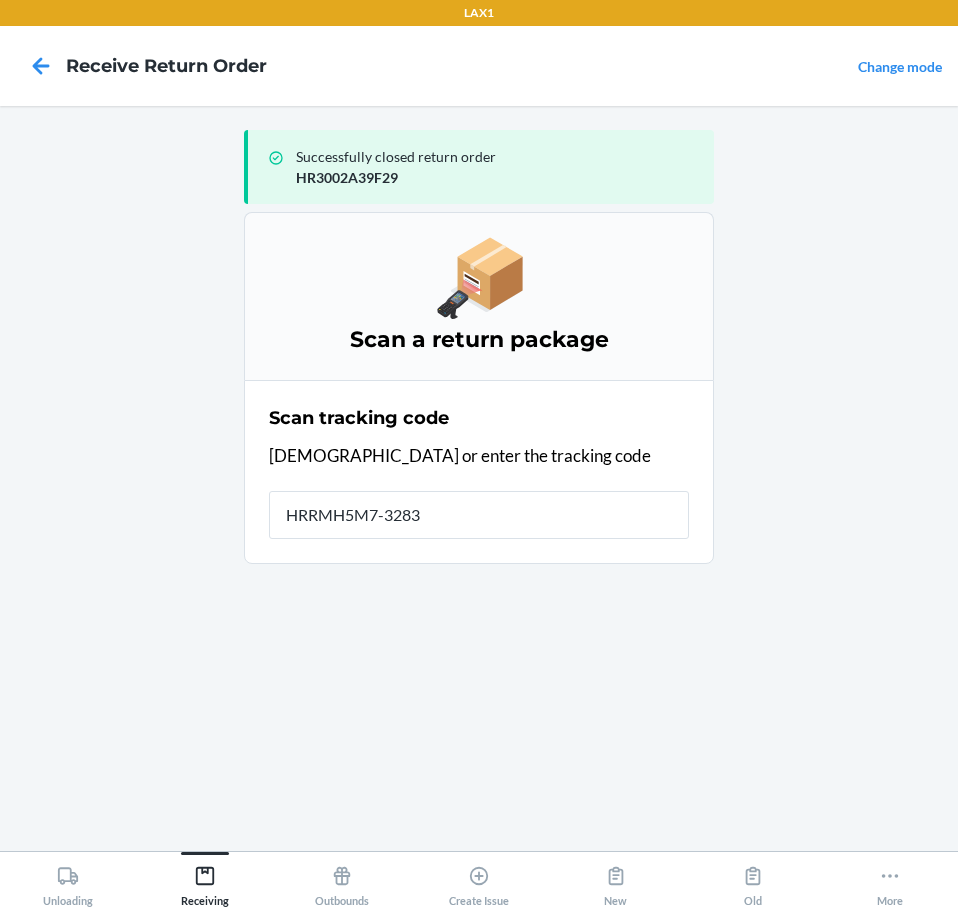 type on "HRRMH5M7-3283-" 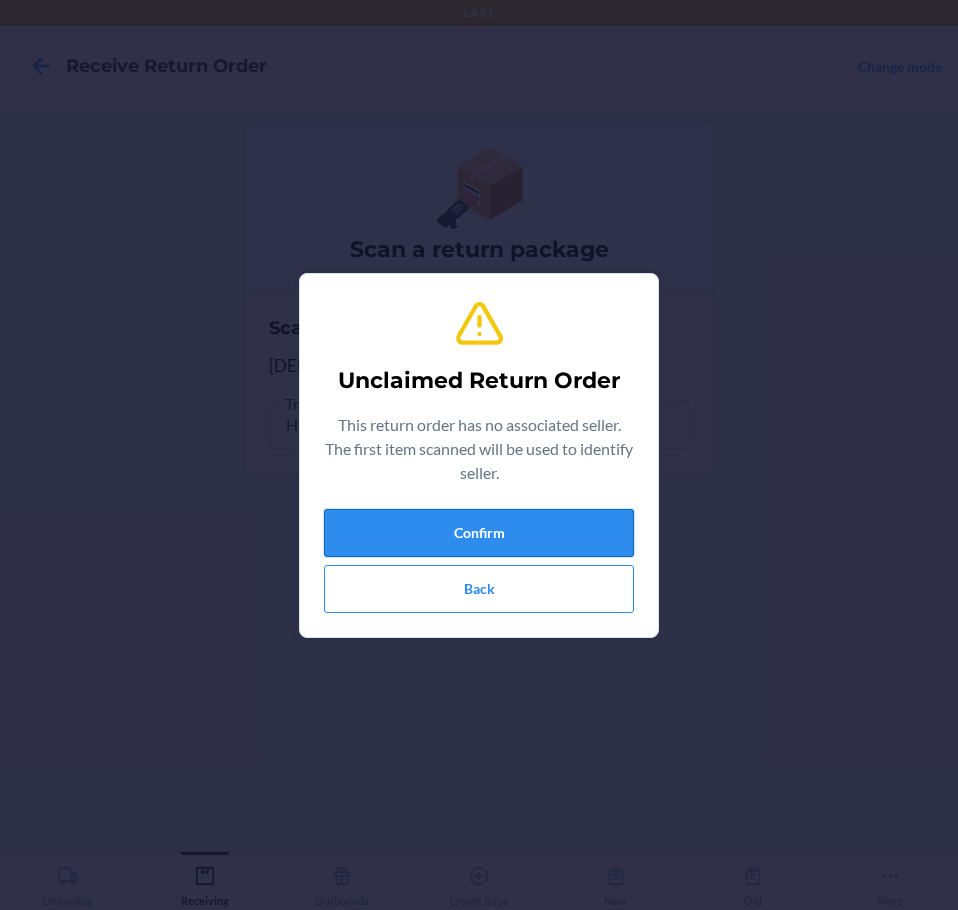 click on "Confirm" at bounding box center (479, 533) 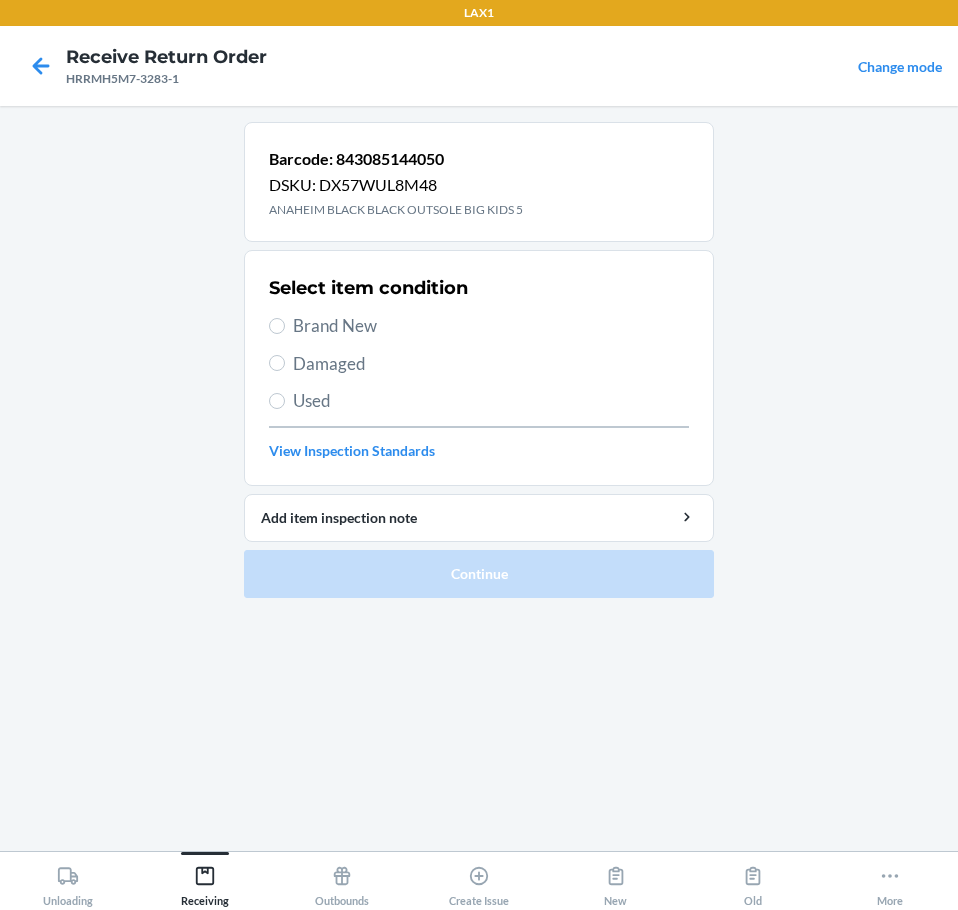 click on "Brand New" at bounding box center [491, 326] 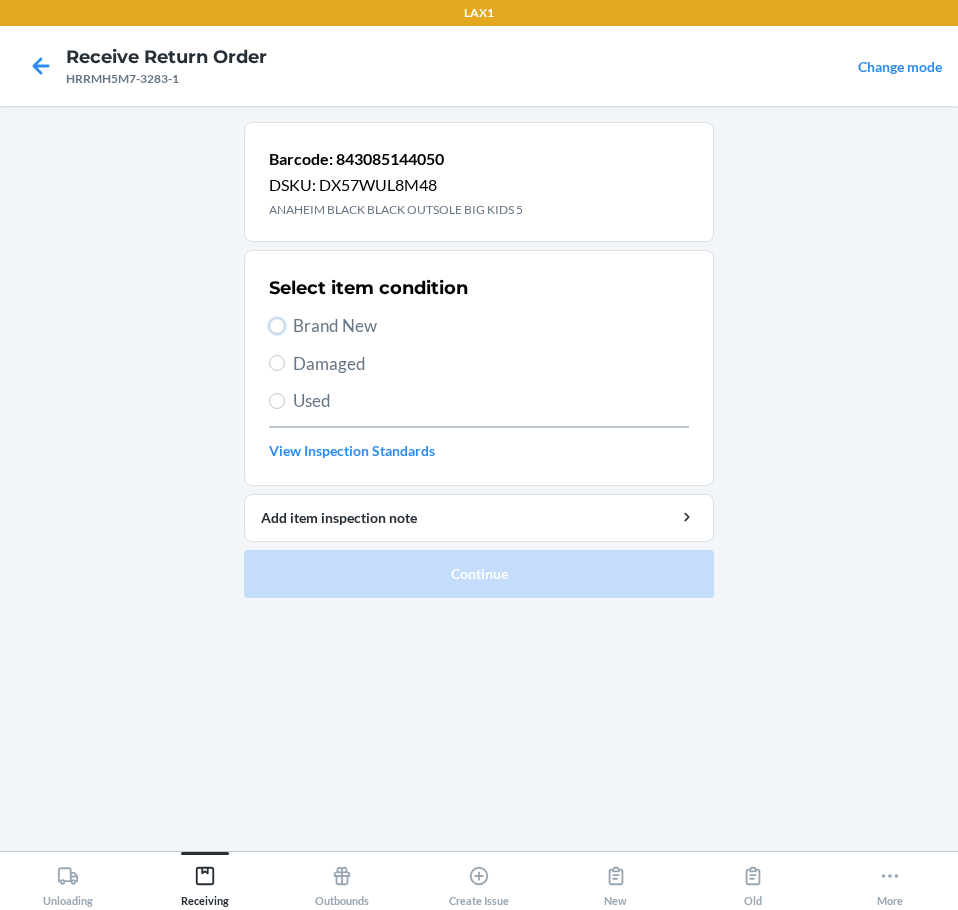 click on "Brand New" at bounding box center (277, 326) 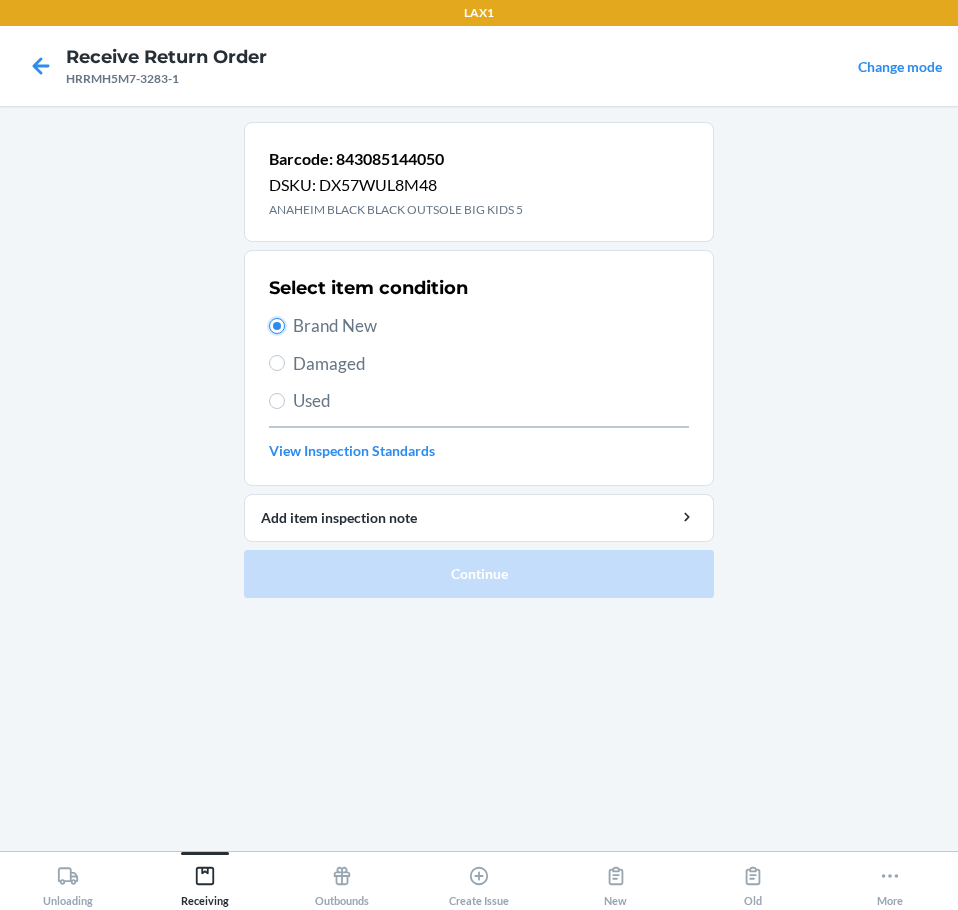 radio on "true" 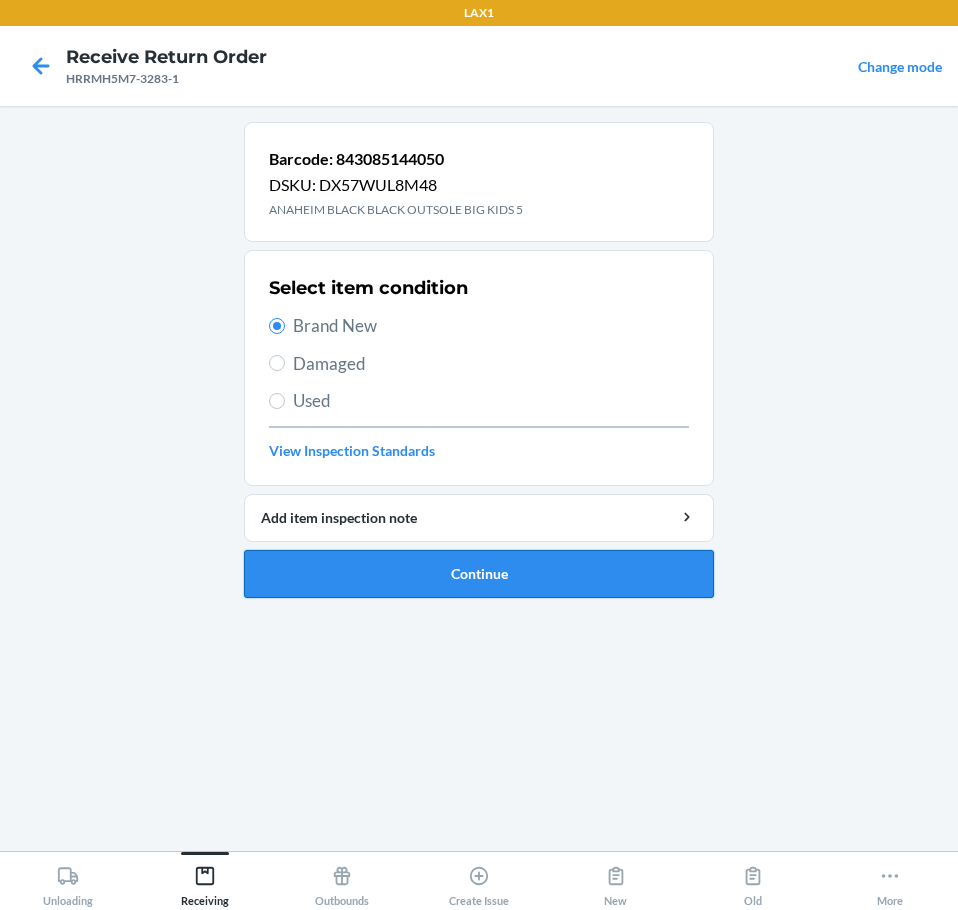 click on "Continue" at bounding box center [479, 574] 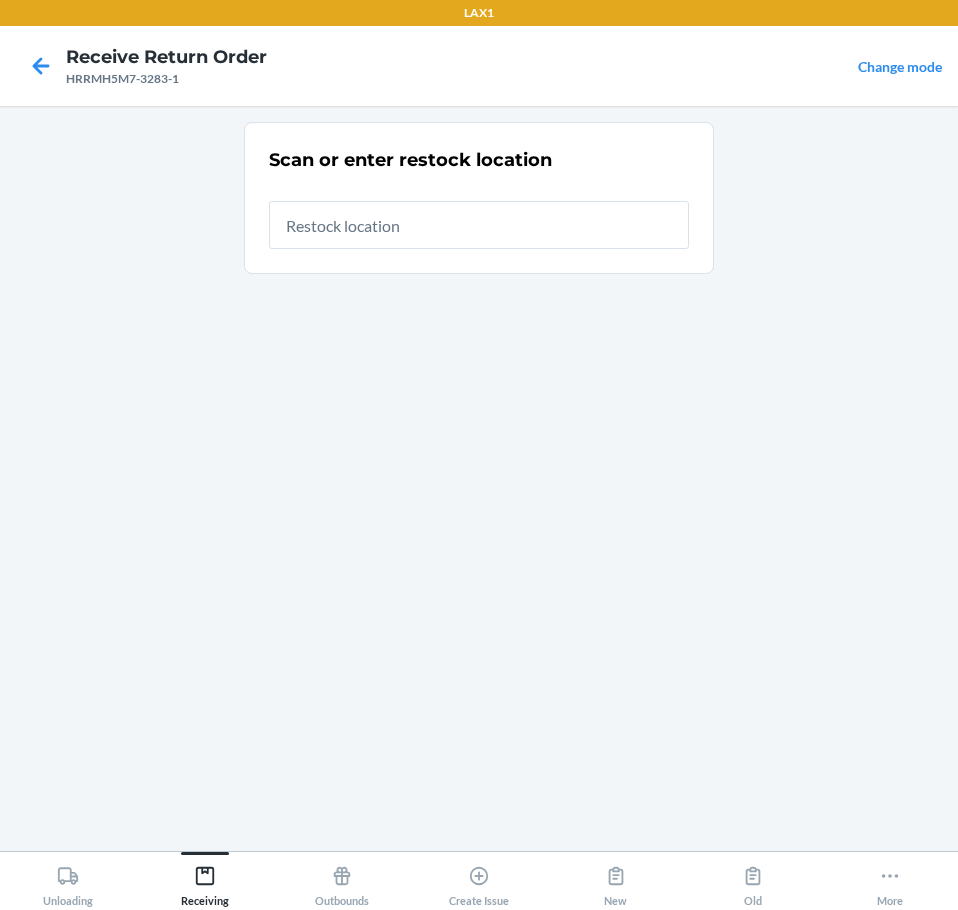click at bounding box center (479, 225) 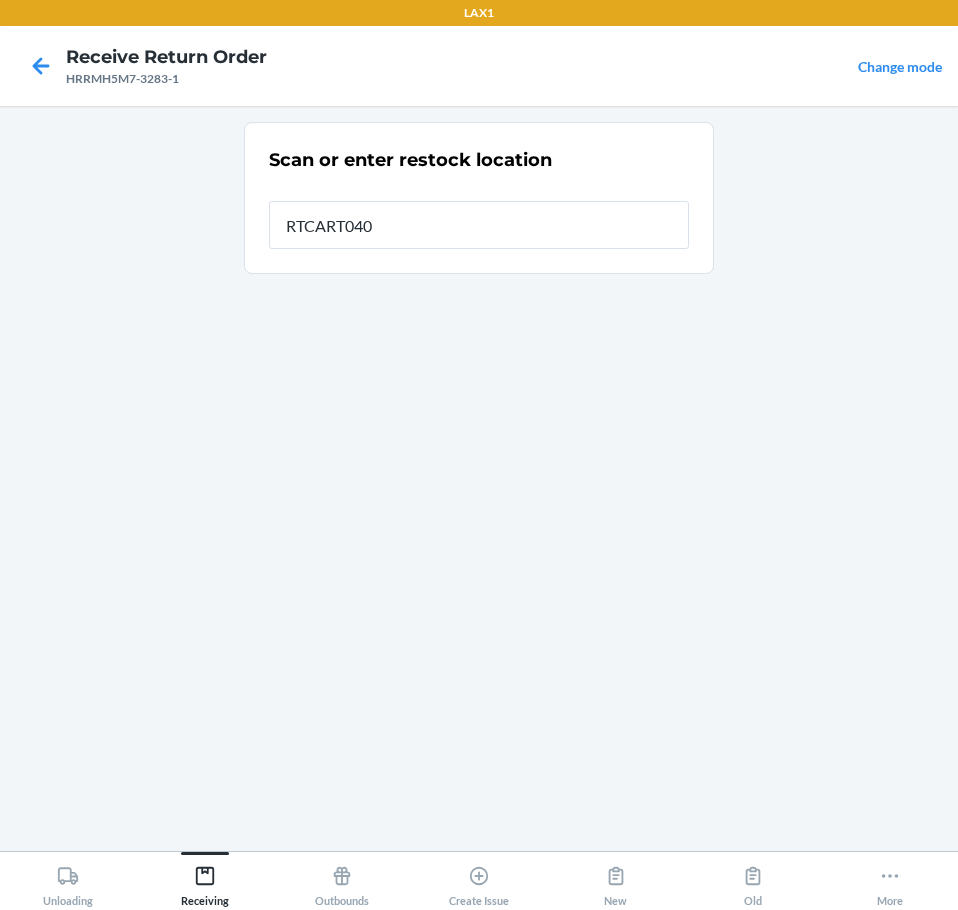 type on "RTCART040" 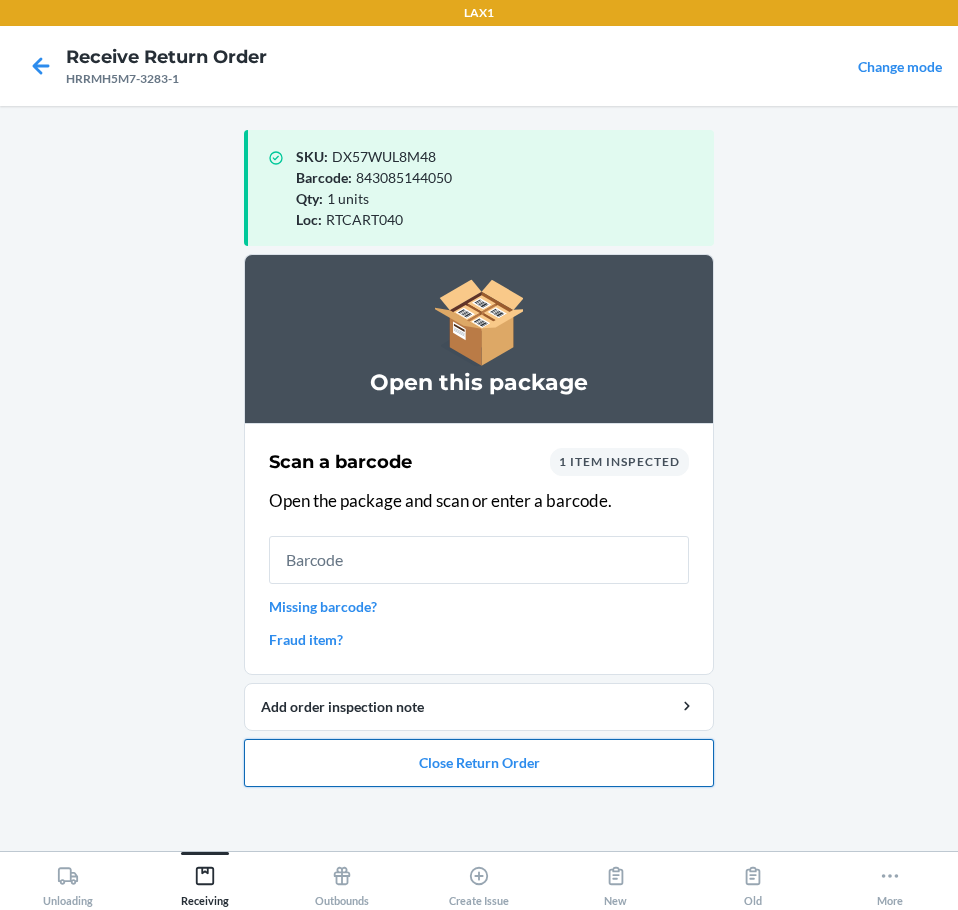 click on "Close Return Order" at bounding box center (479, 763) 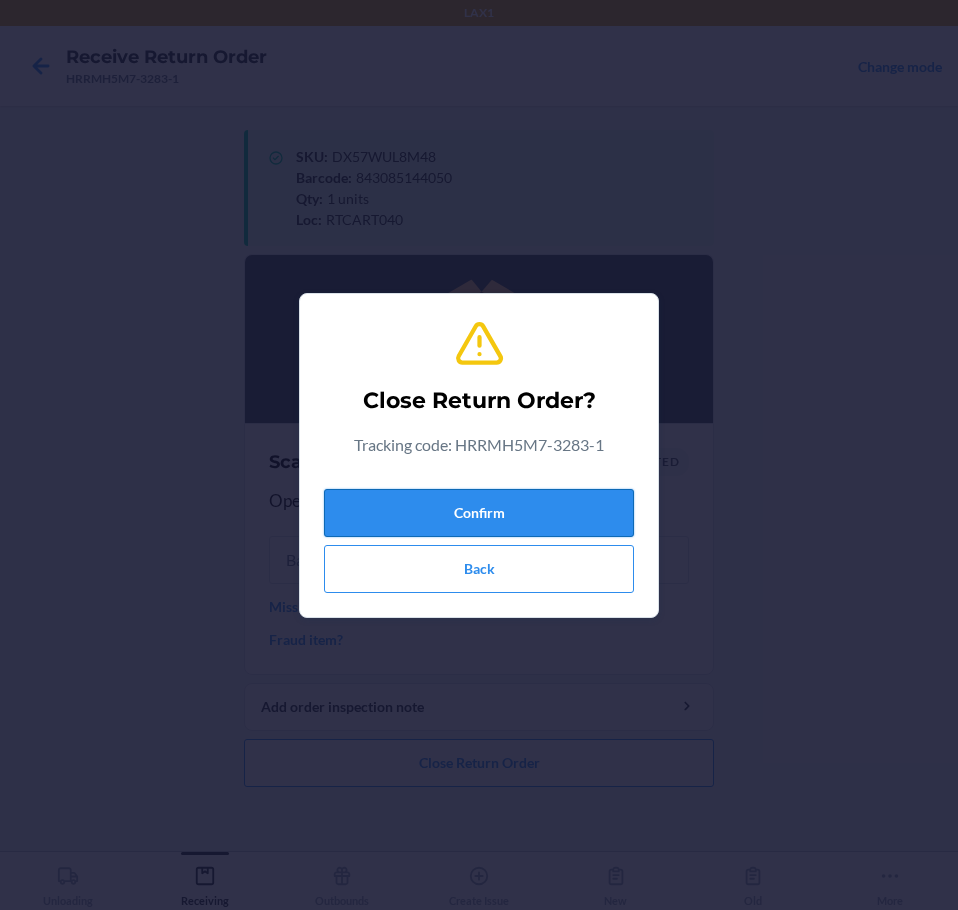 click on "Confirm" at bounding box center [479, 513] 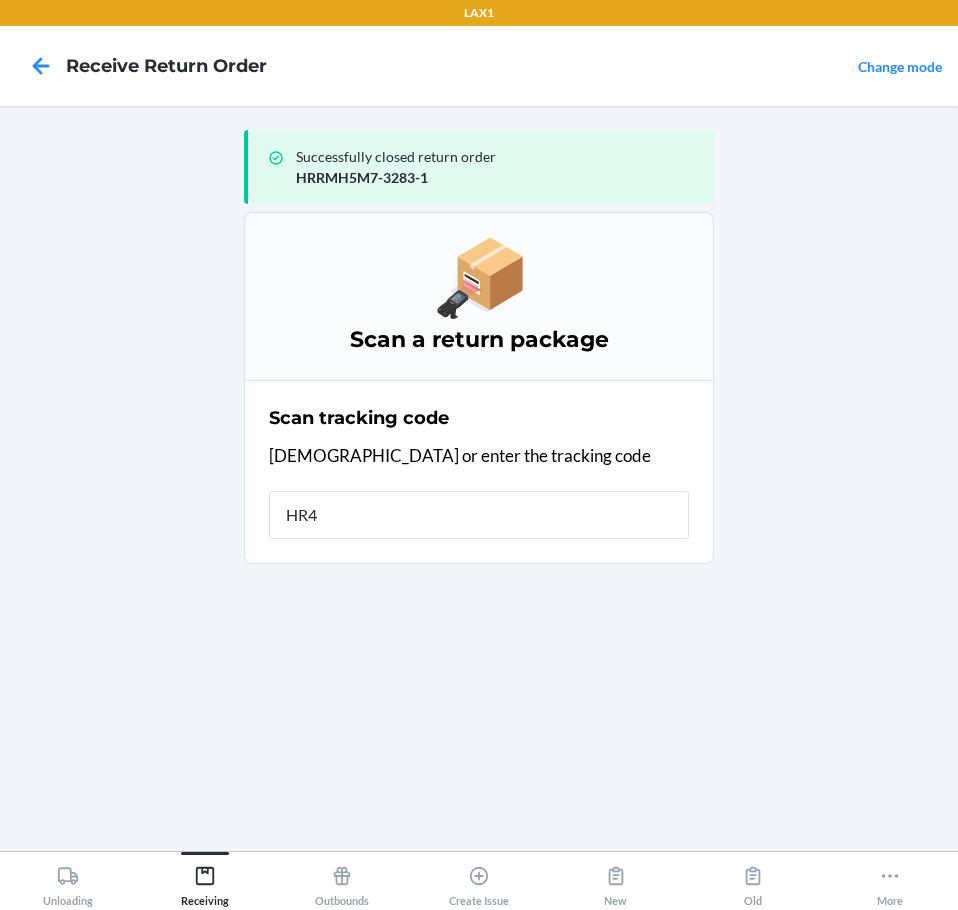 type on "HR4L" 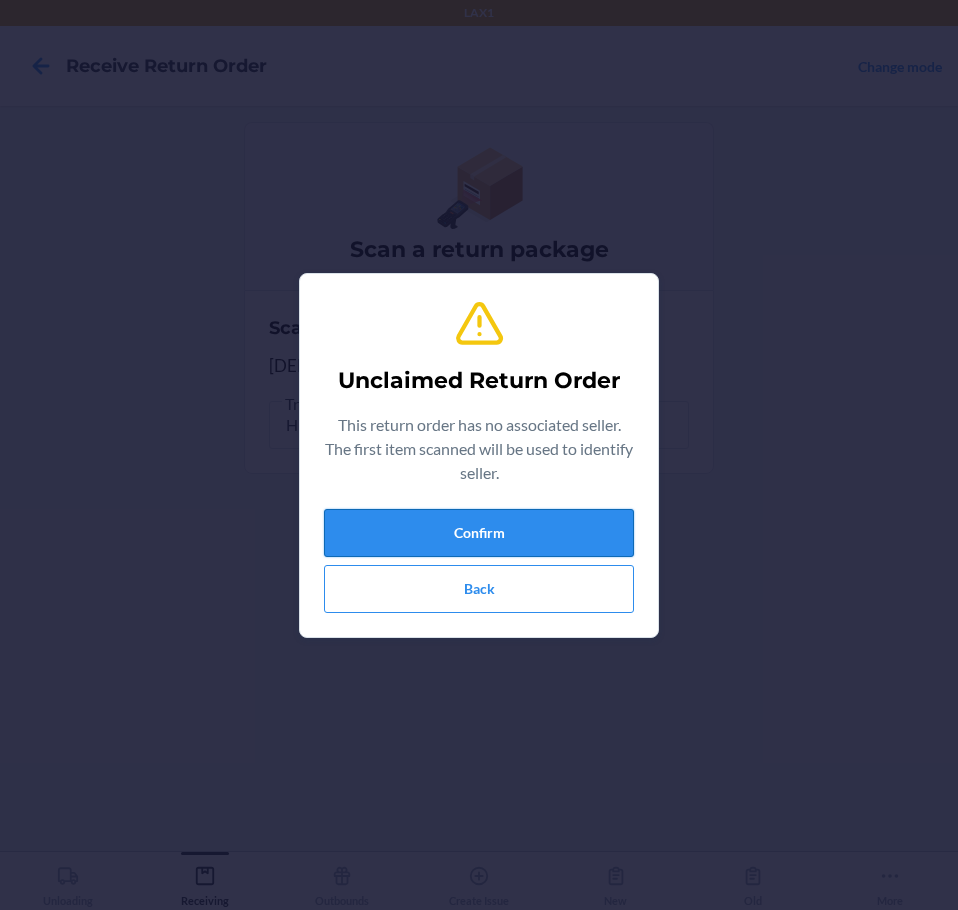 click on "Confirm" at bounding box center (479, 533) 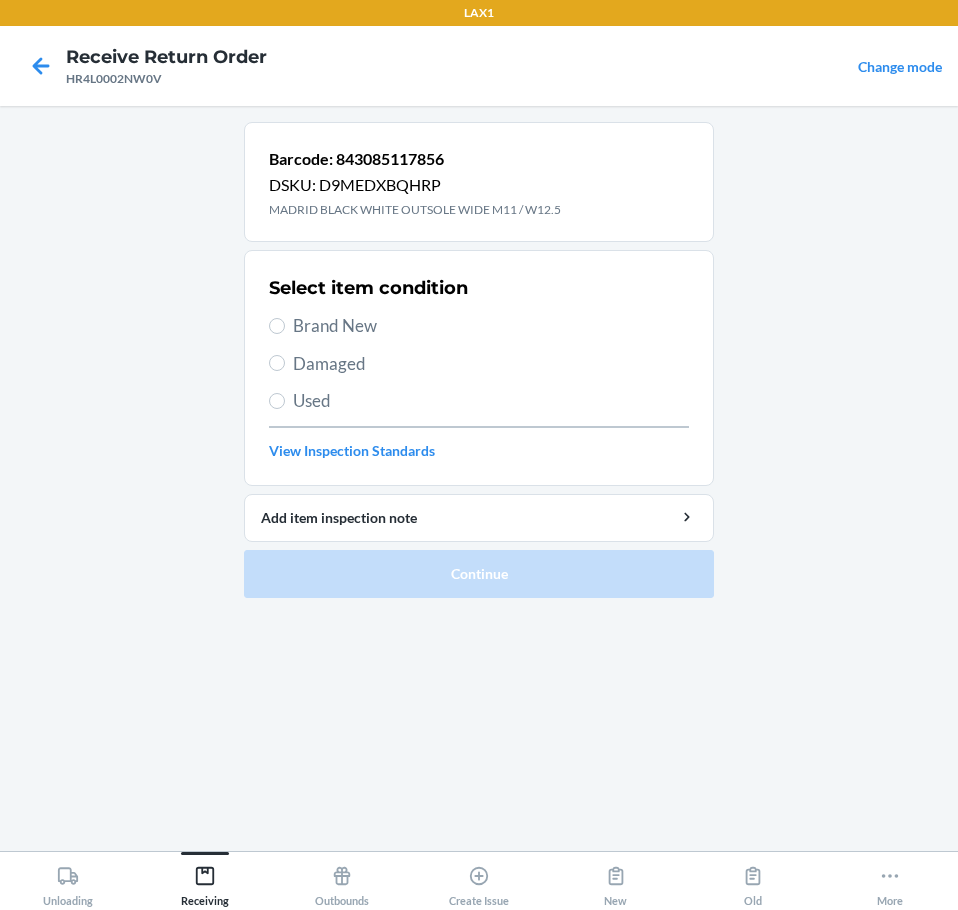 click on "Brand New" at bounding box center (479, 326) 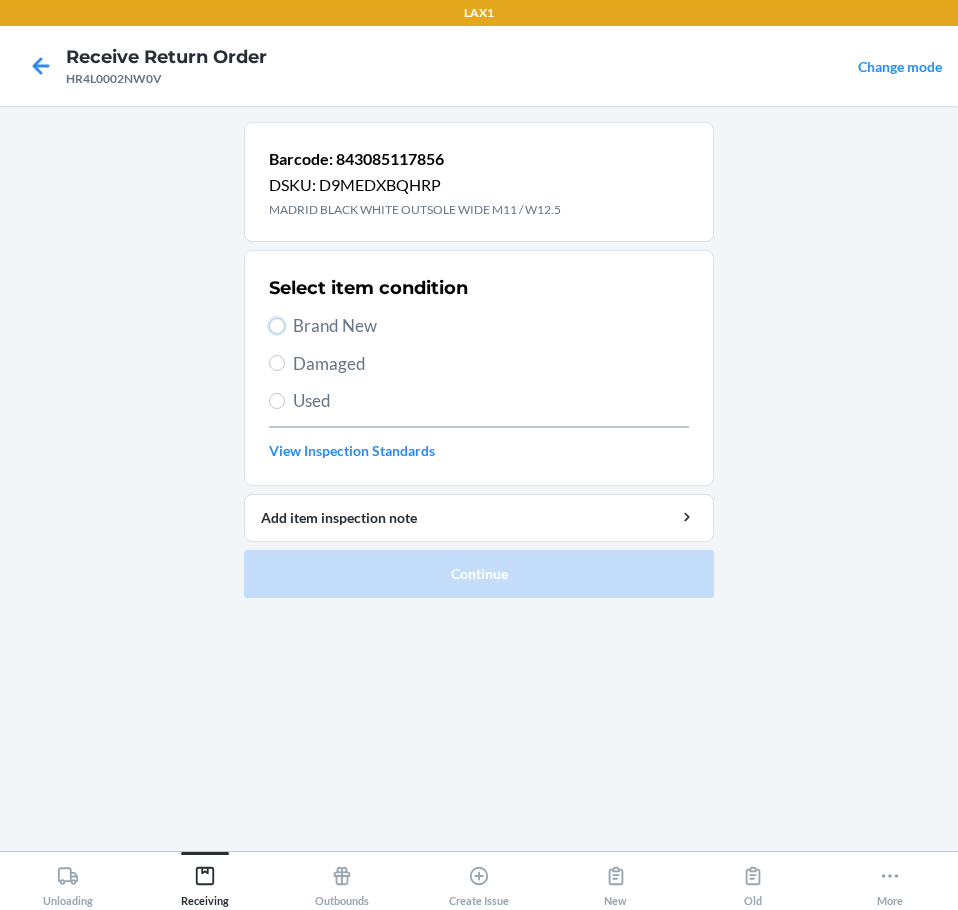 click on "Brand New" at bounding box center (277, 326) 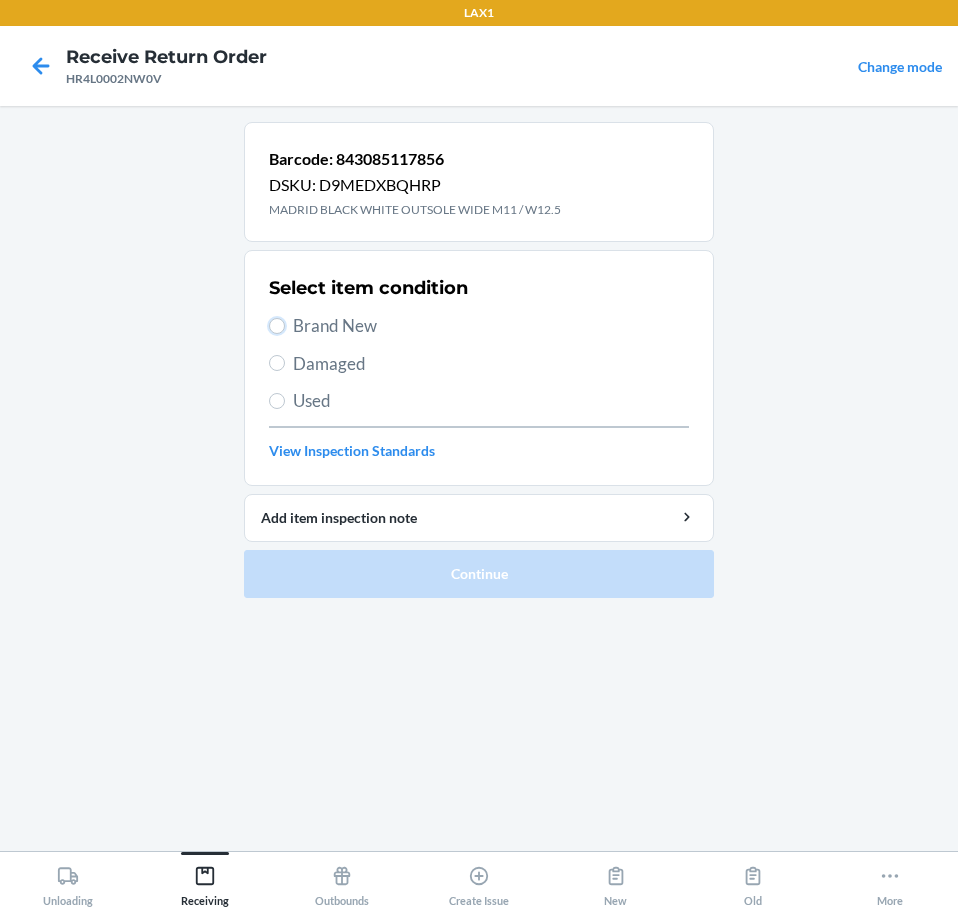 radio on "true" 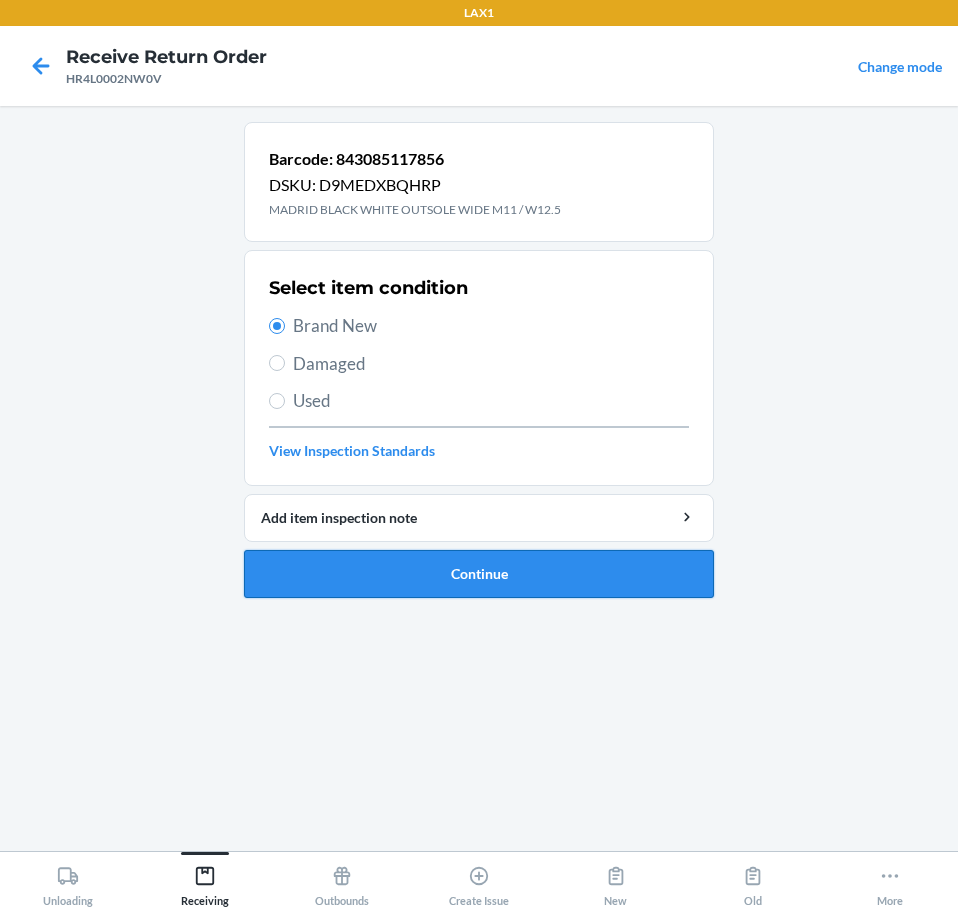 click on "Continue" at bounding box center [479, 574] 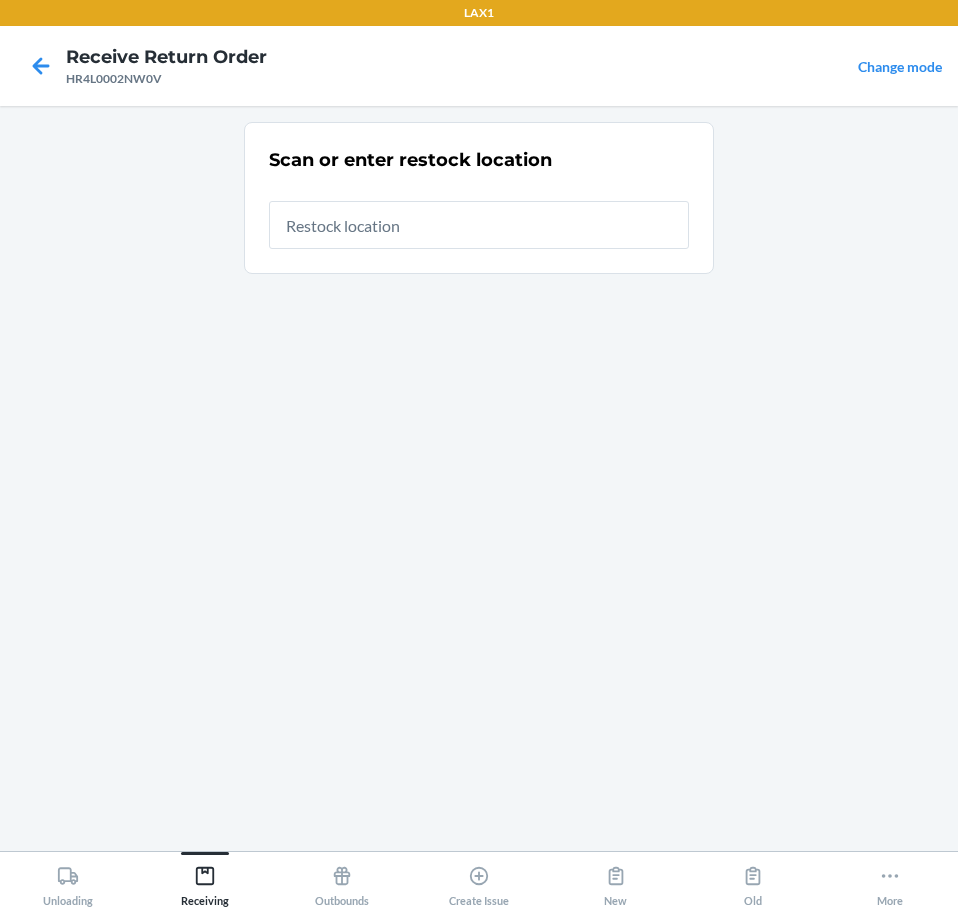 click at bounding box center (479, 225) 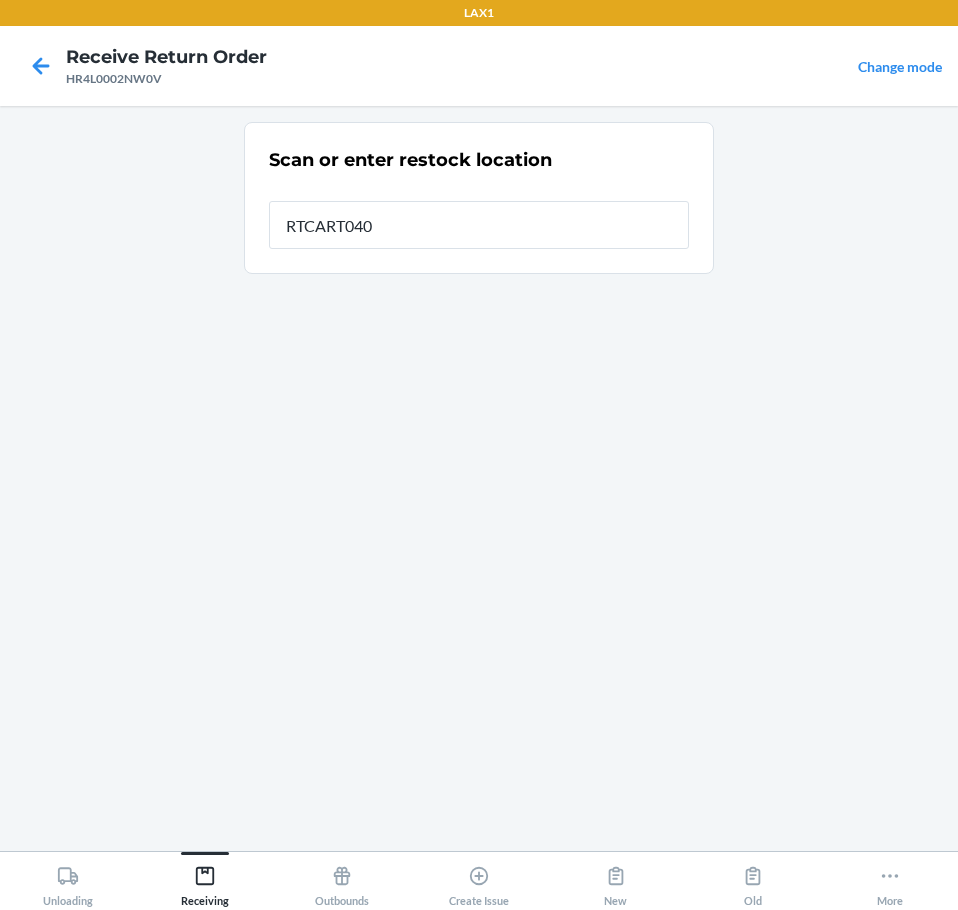 type on "RTCART040" 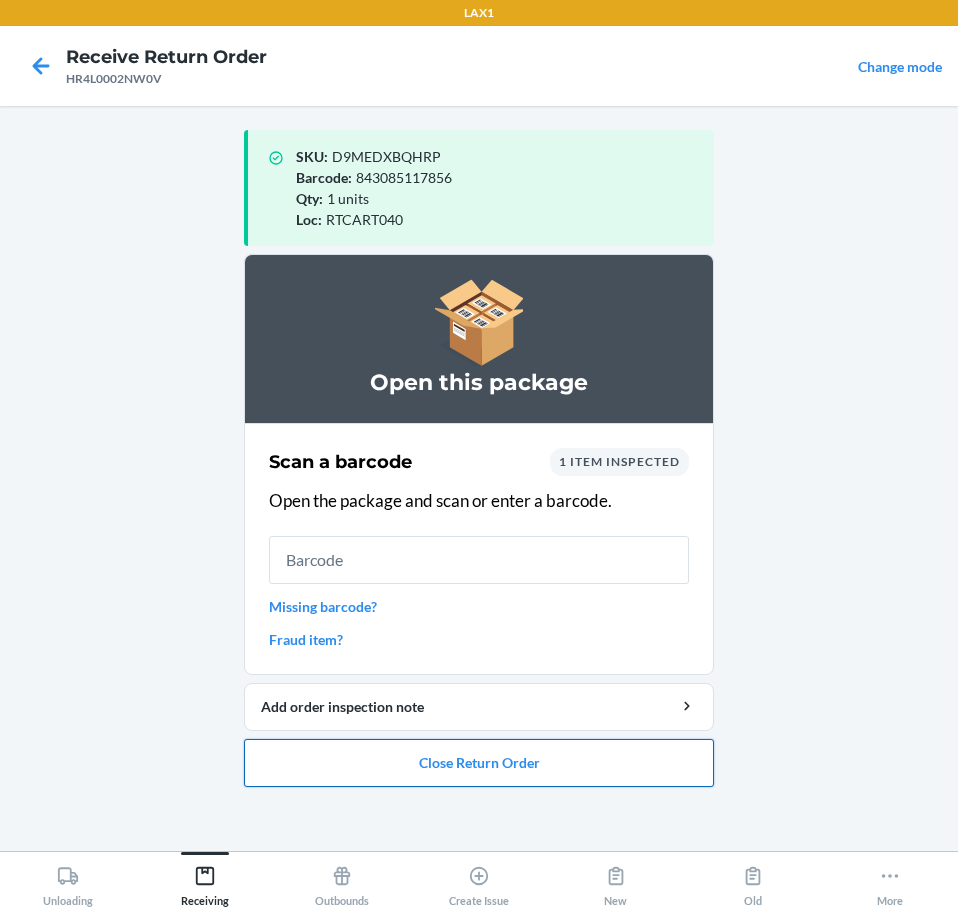 click on "Close Return Order" at bounding box center [479, 763] 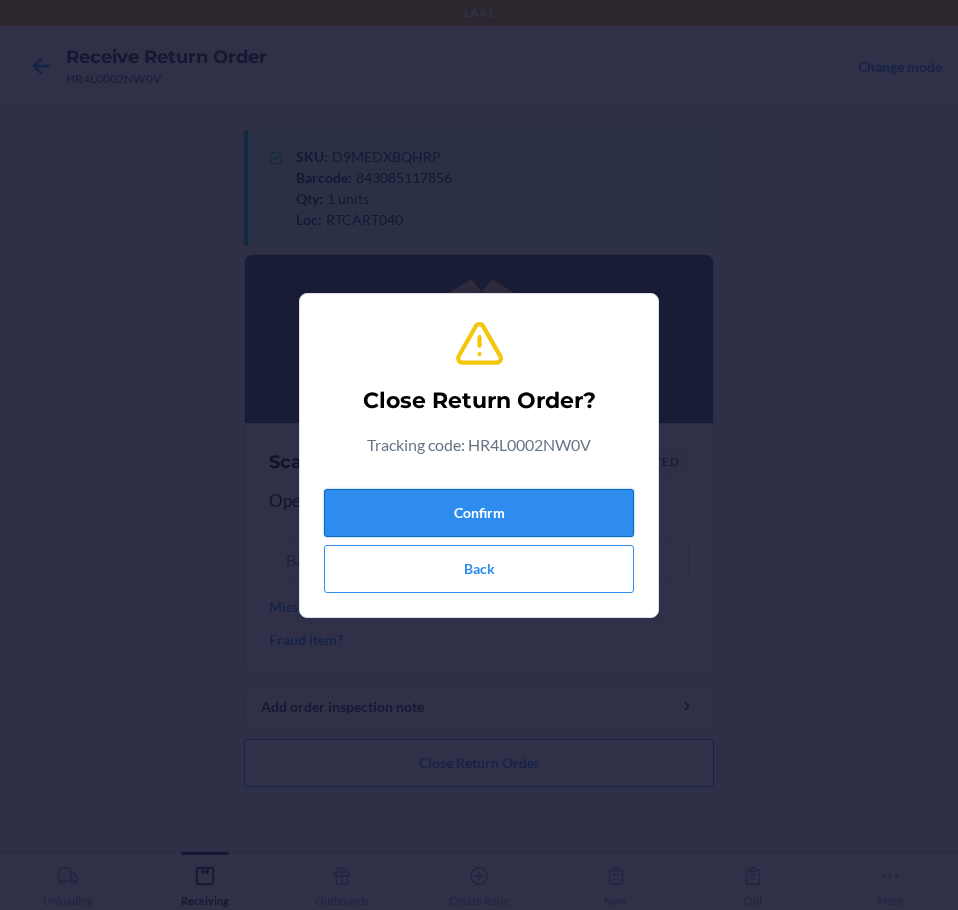 click on "Confirm" at bounding box center (479, 513) 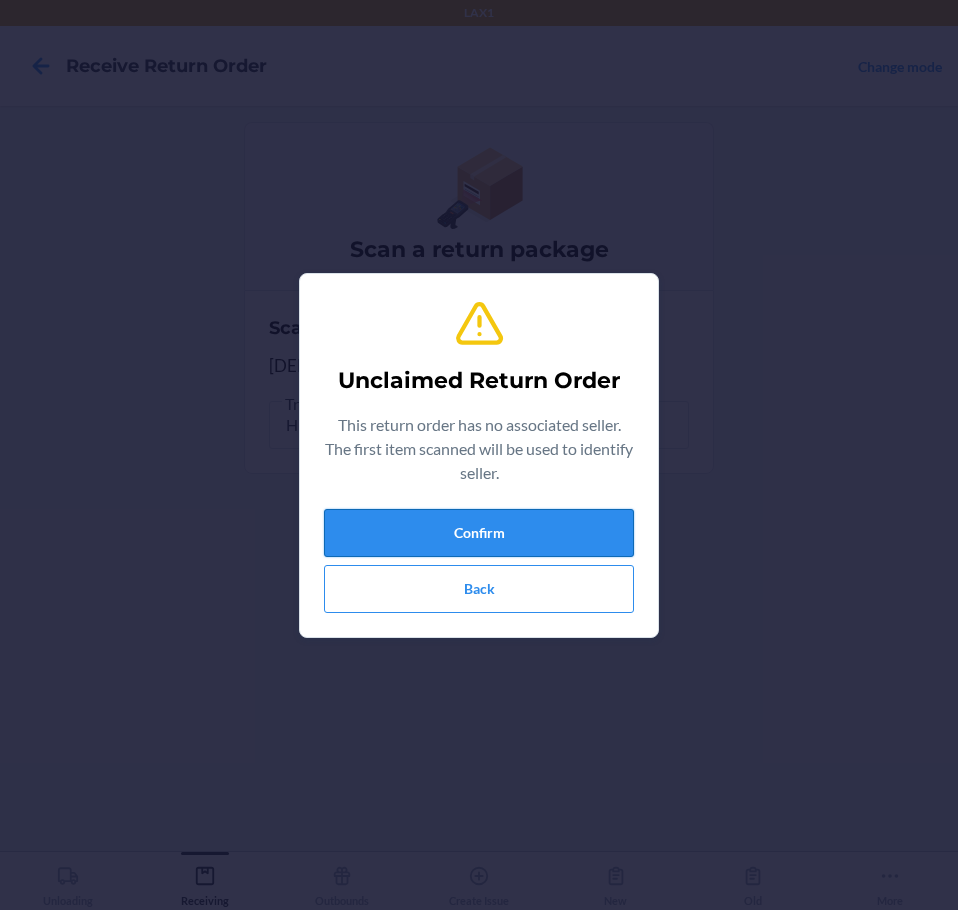 click on "Confirm" at bounding box center [479, 533] 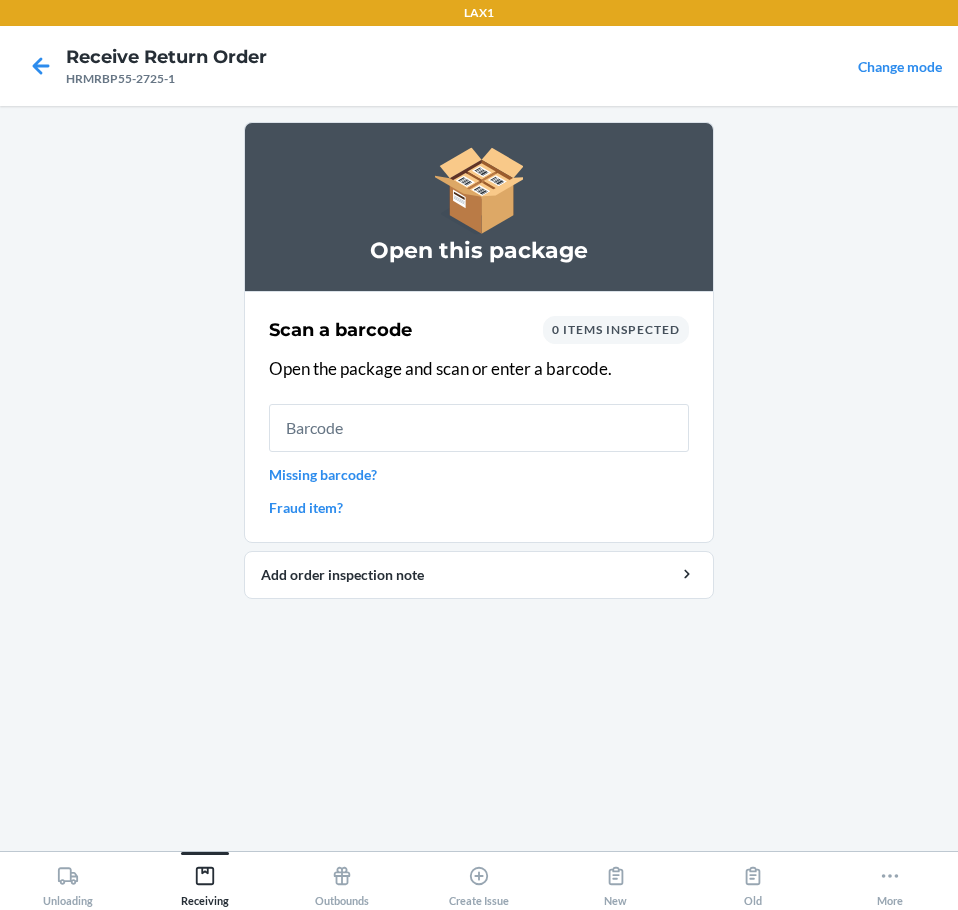 click at bounding box center (479, 428) 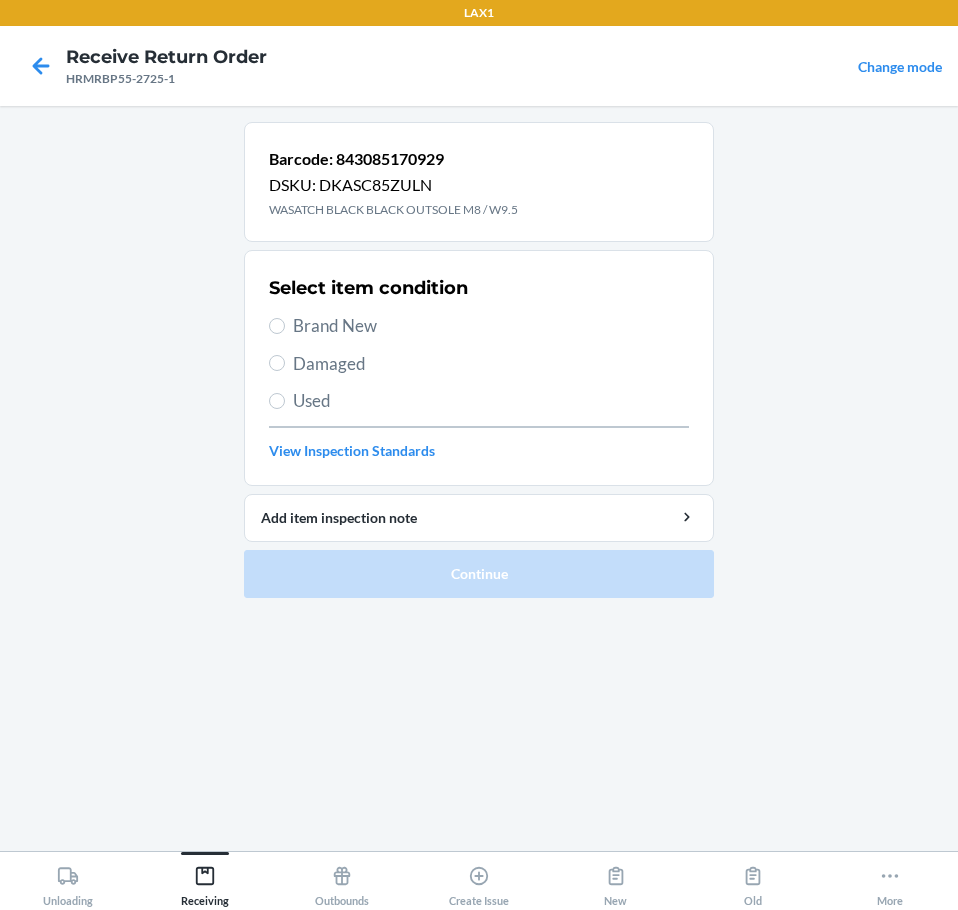 click on "Brand New" at bounding box center (491, 326) 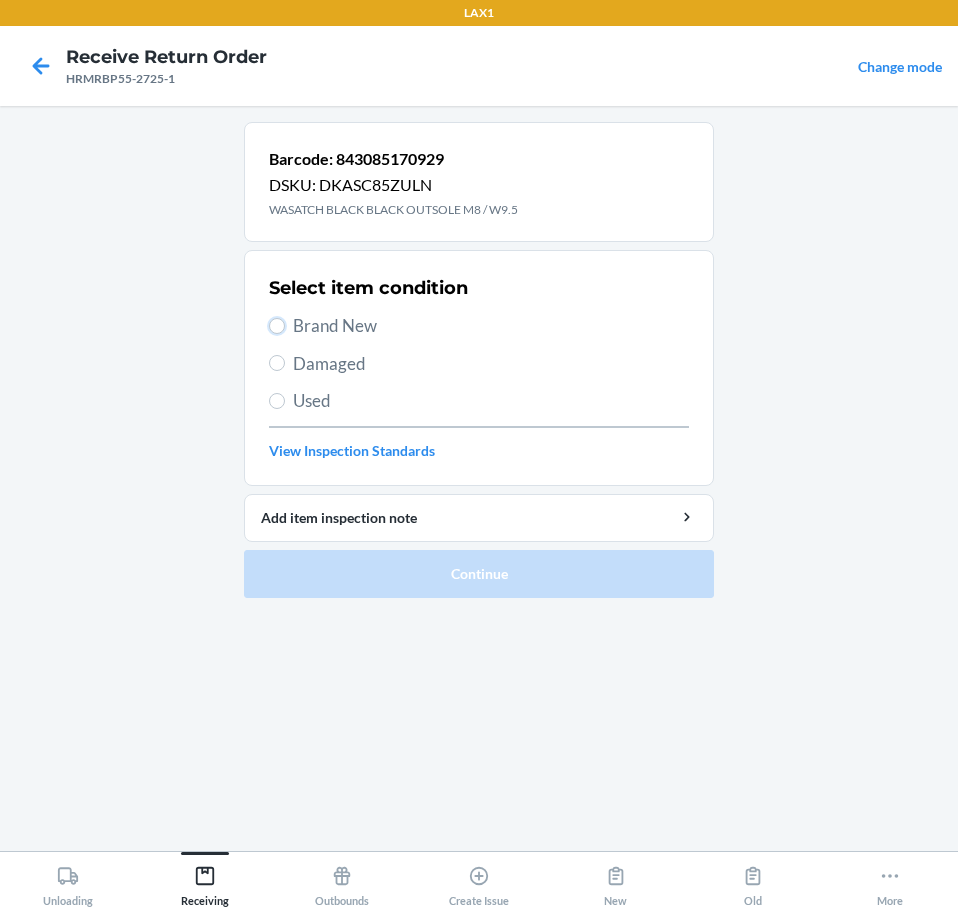 click on "Brand New" at bounding box center (277, 326) 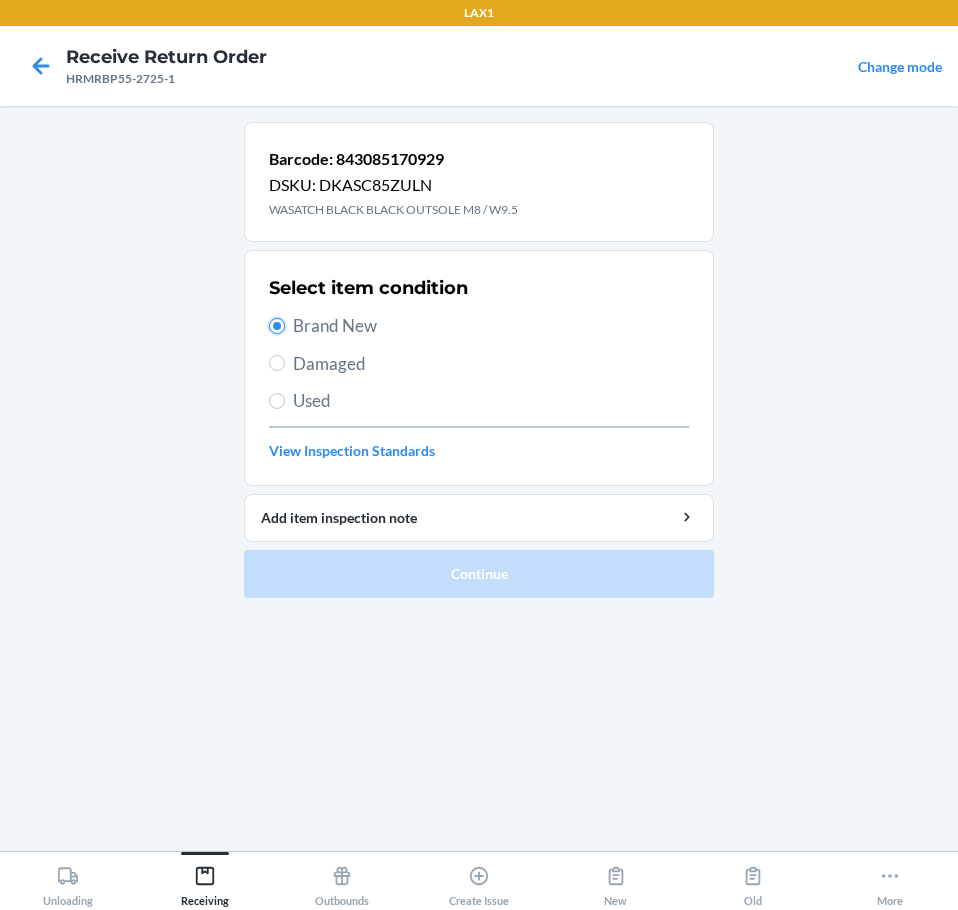 radio on "true" 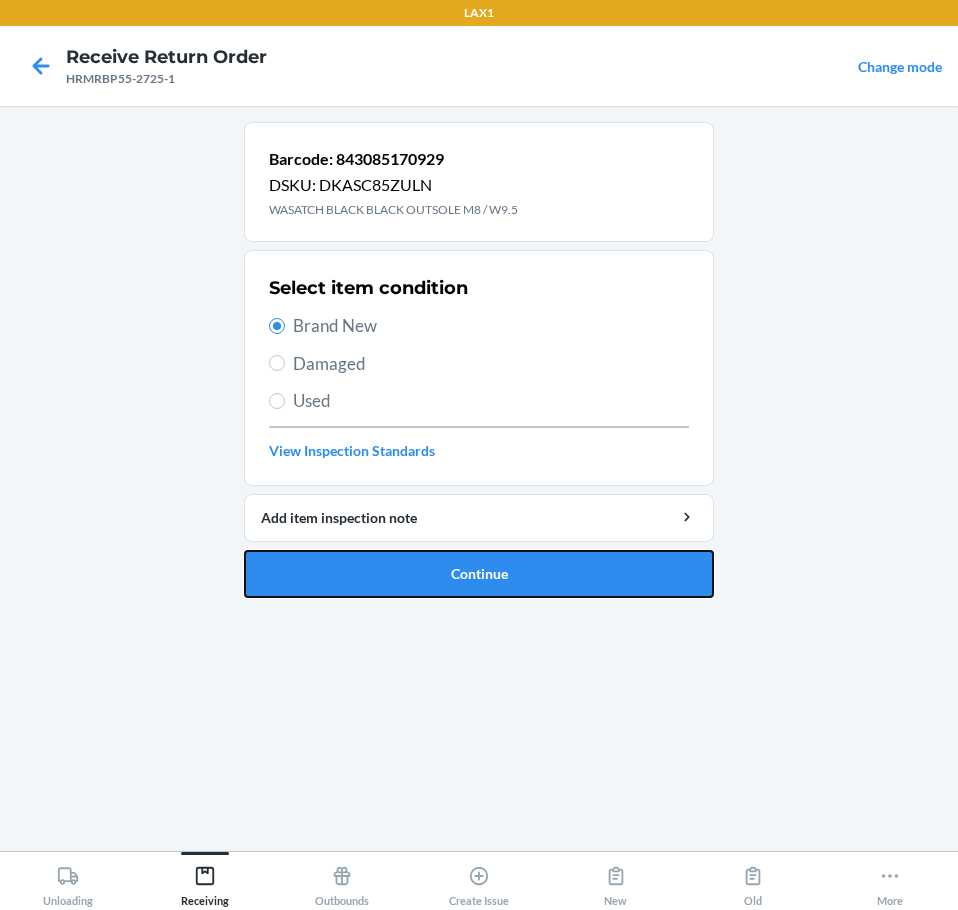 click on "Continue" at bounding box center (479, 574) 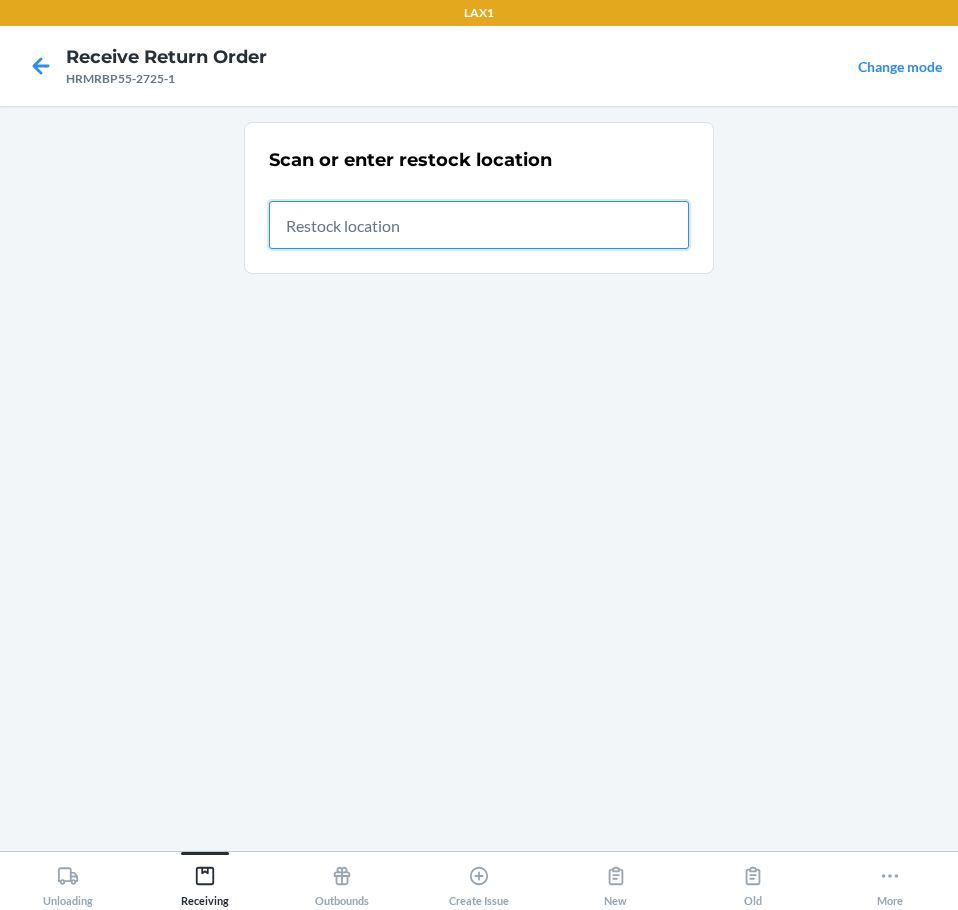 click at bounding box center (479, 225) 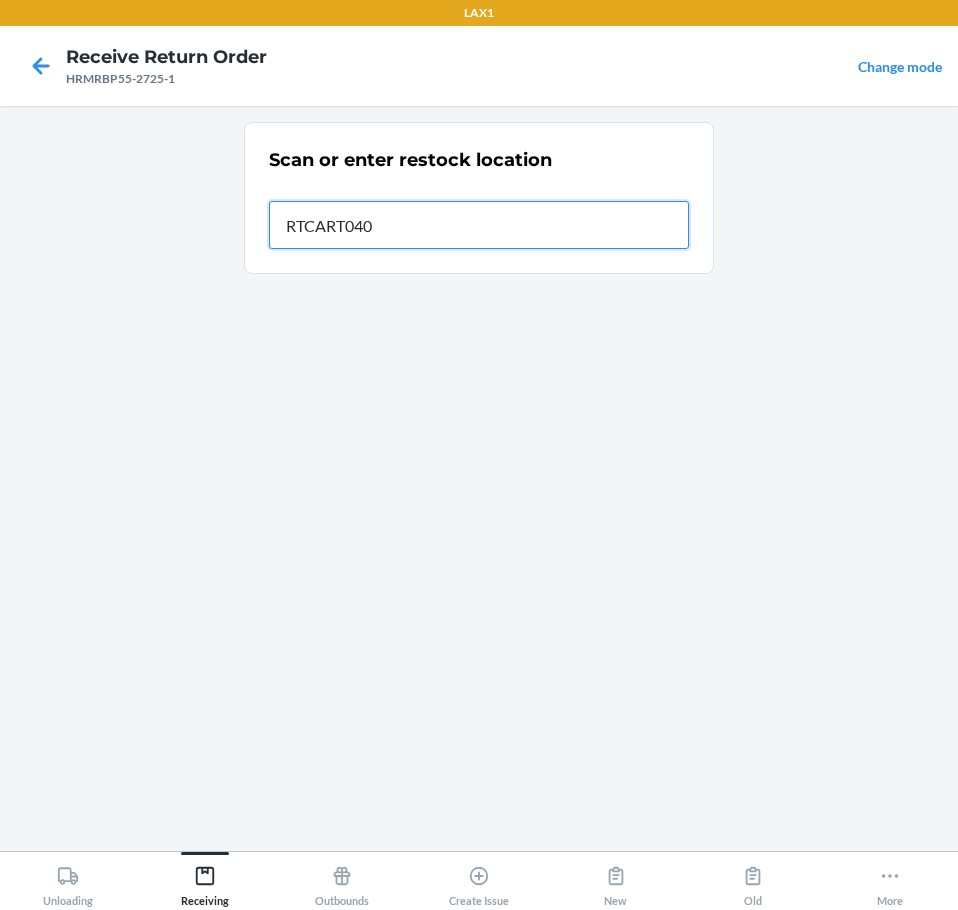 type on "RTCART040" 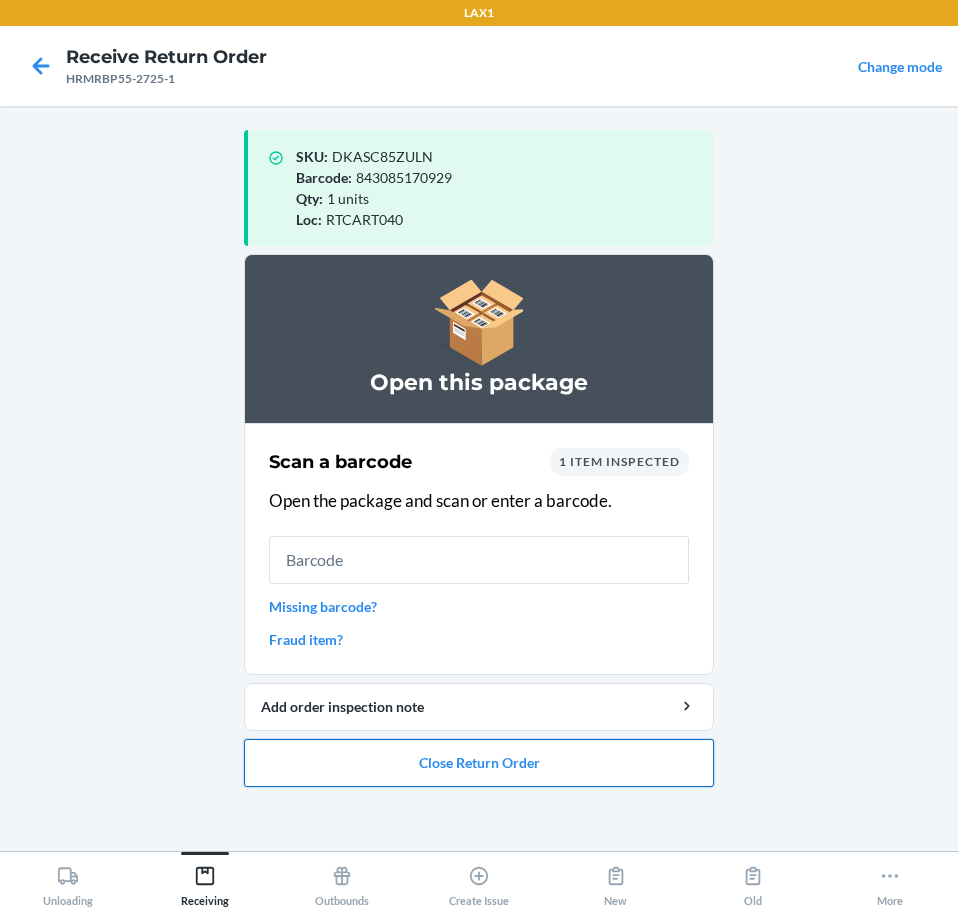 click on "Close Return Order" at bounding box center (479, 763) 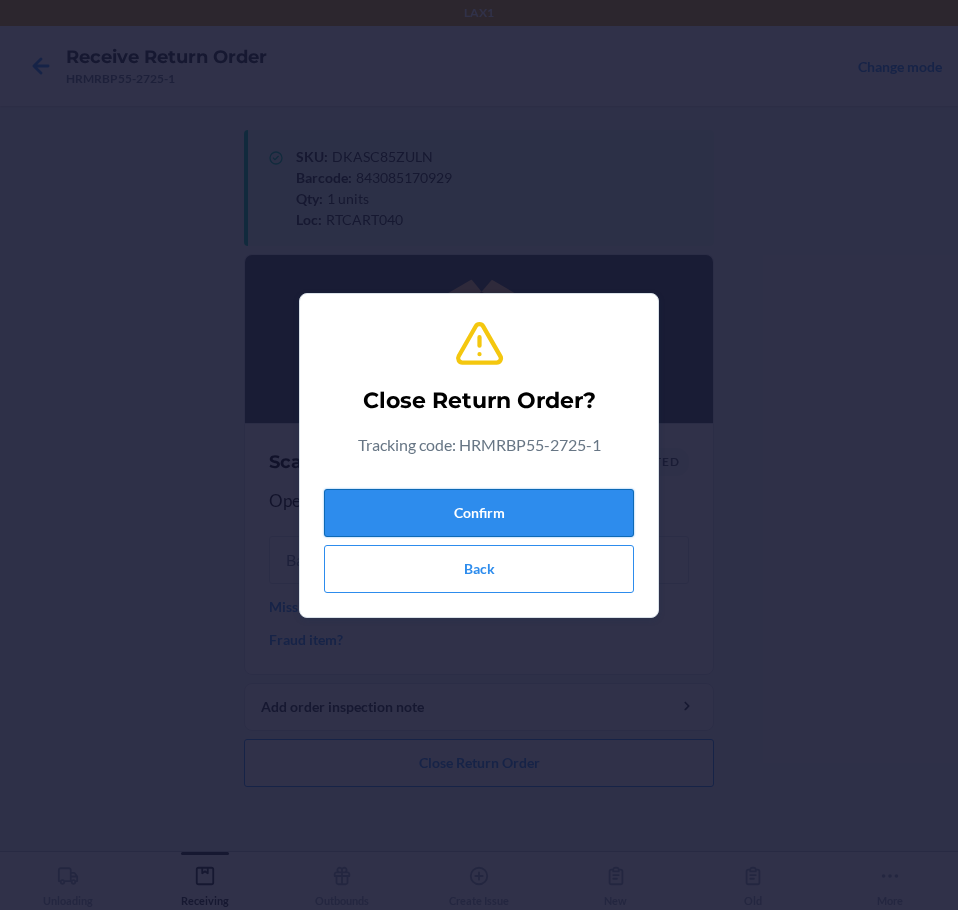 click on "Confirm" at bounding box center [479, 513] 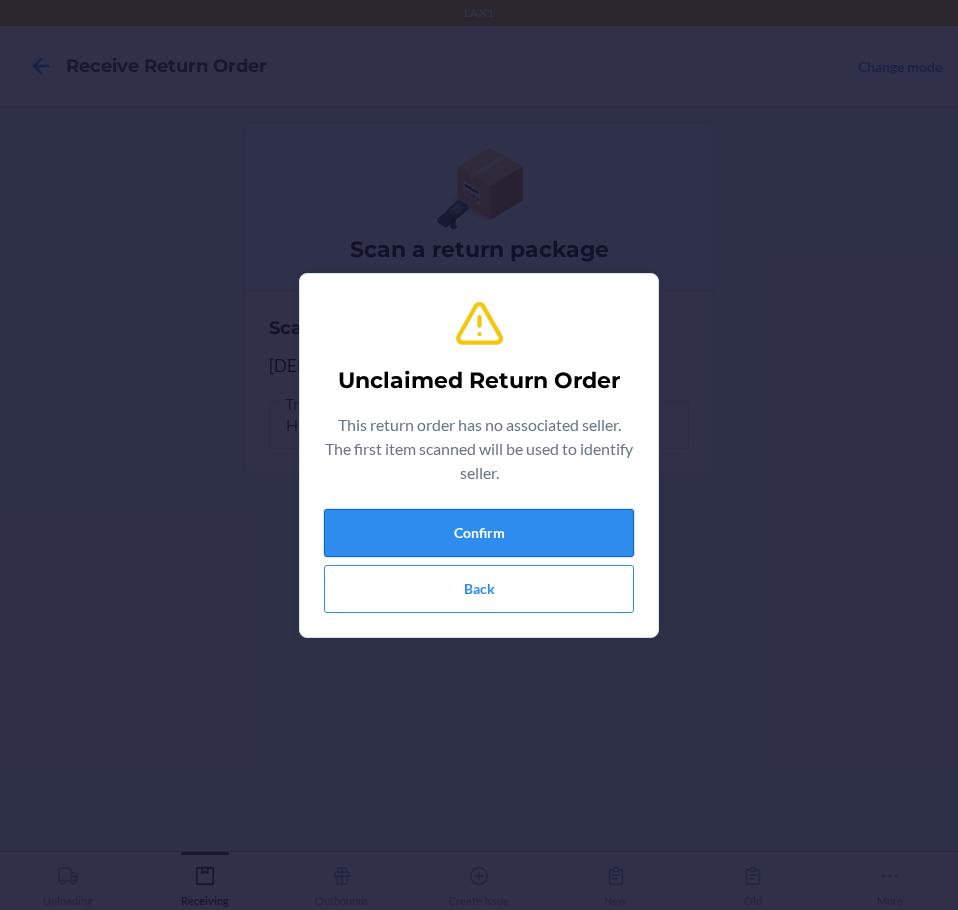 click on "Confirm" at bounding box center (479, 533) 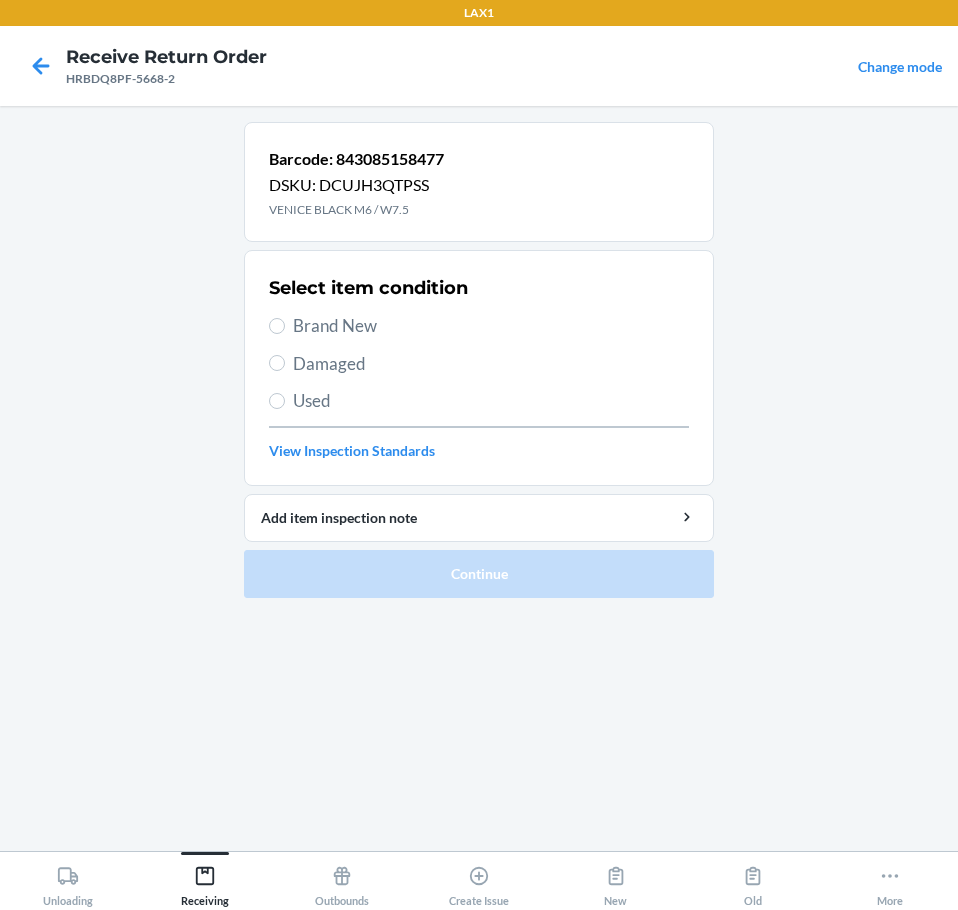 click on "Brand New" at bounding box center [491, 326] 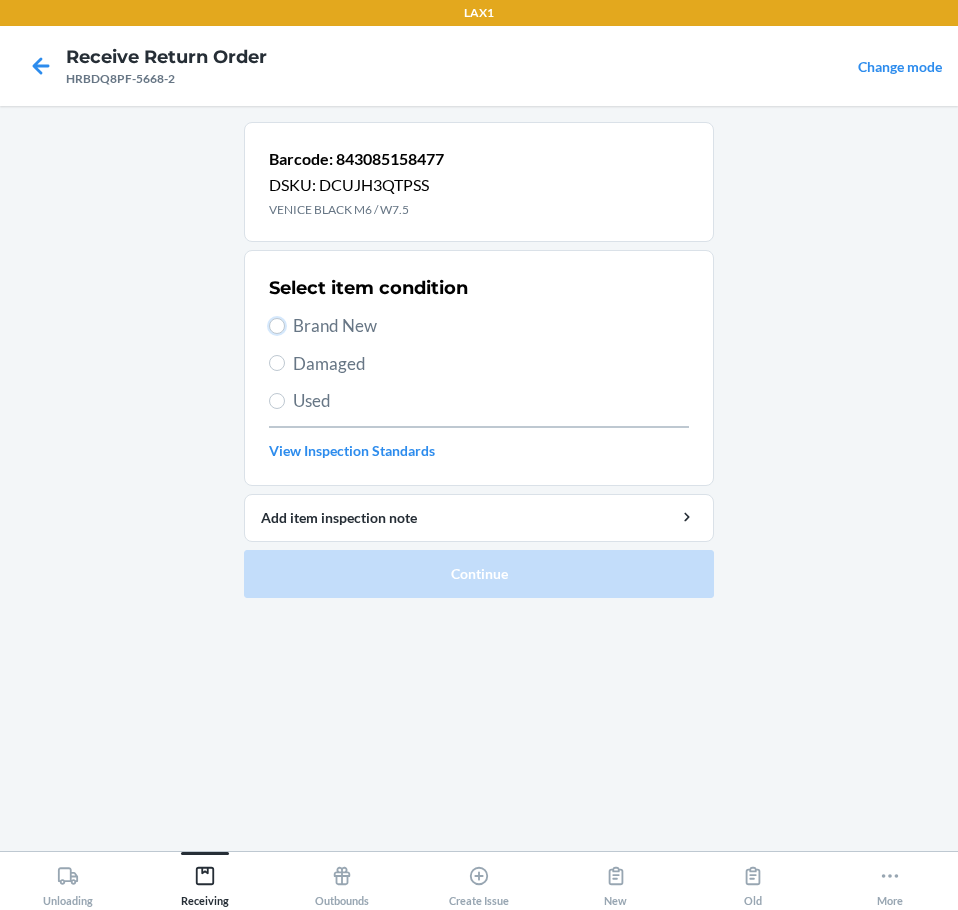 click on "Brand New" at bounding box center [277, 326] 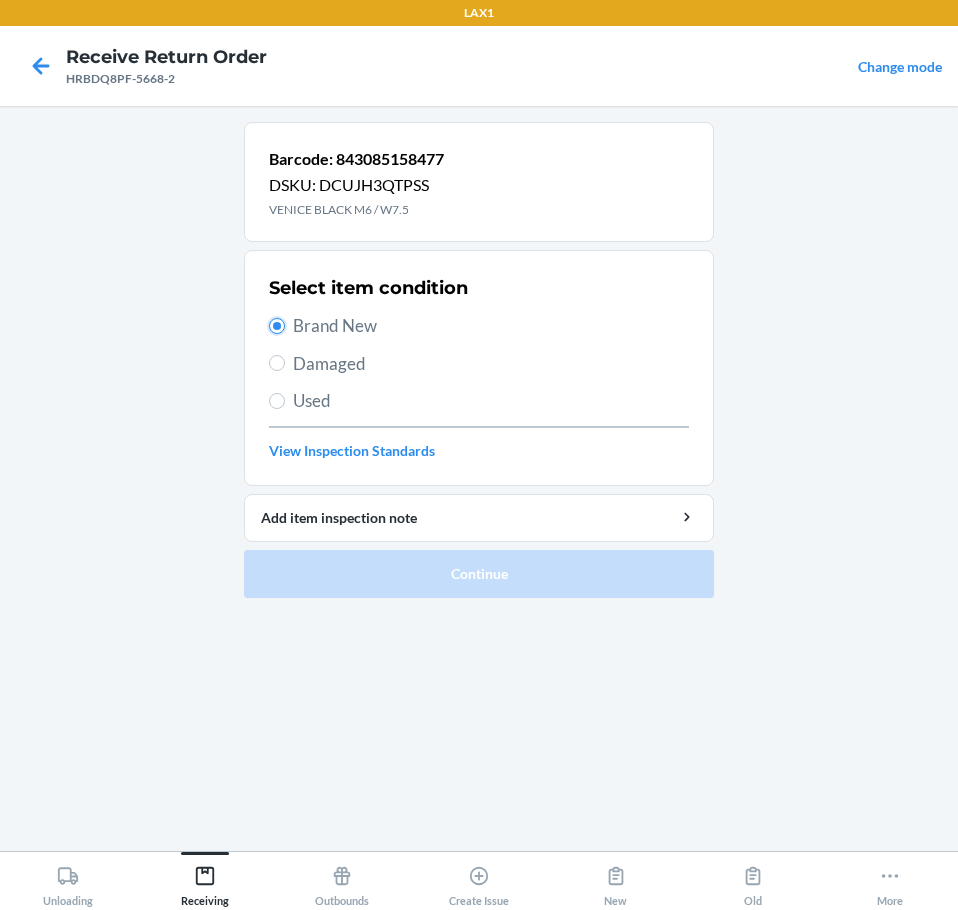 radio on "true" 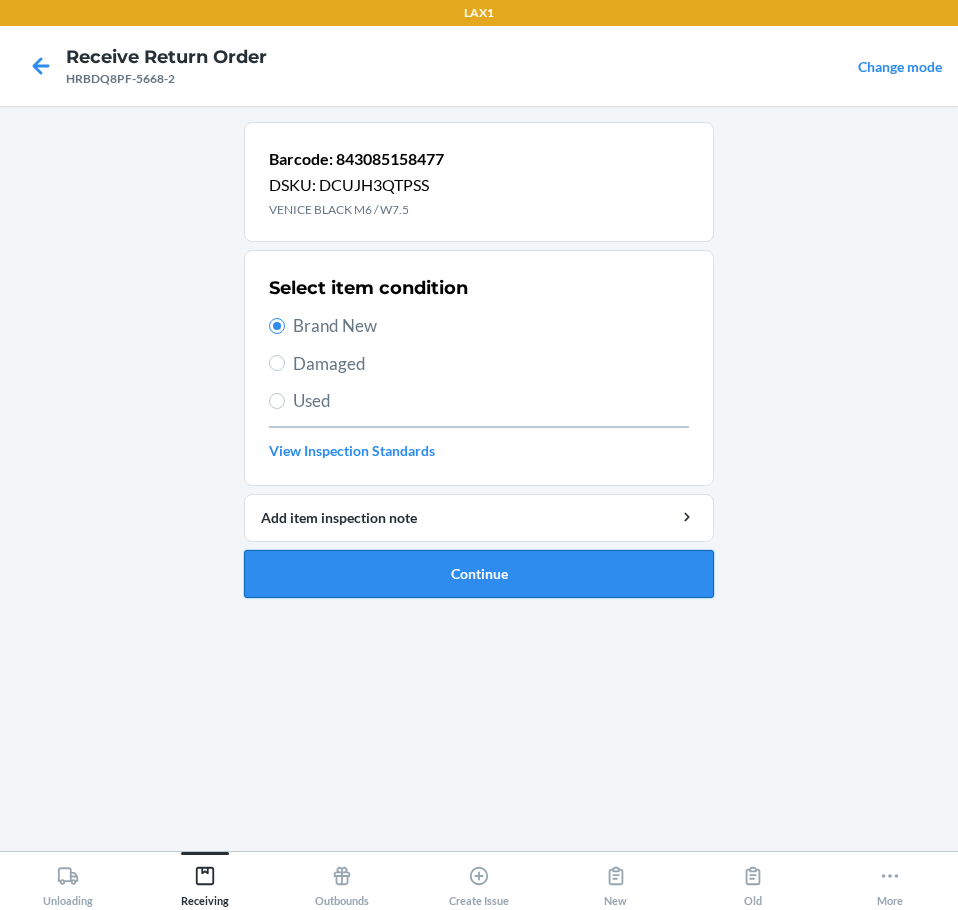 click on "Continue" at bounding box center [479, 574] 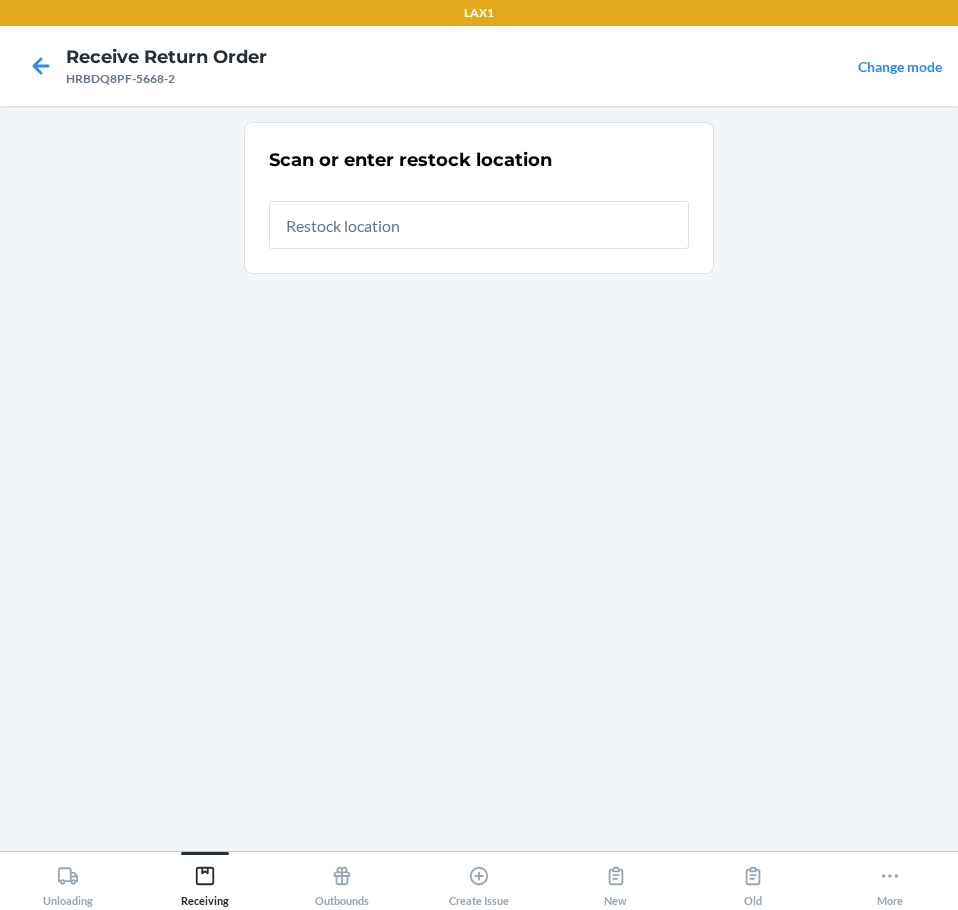click at bounding box center [479, 225] 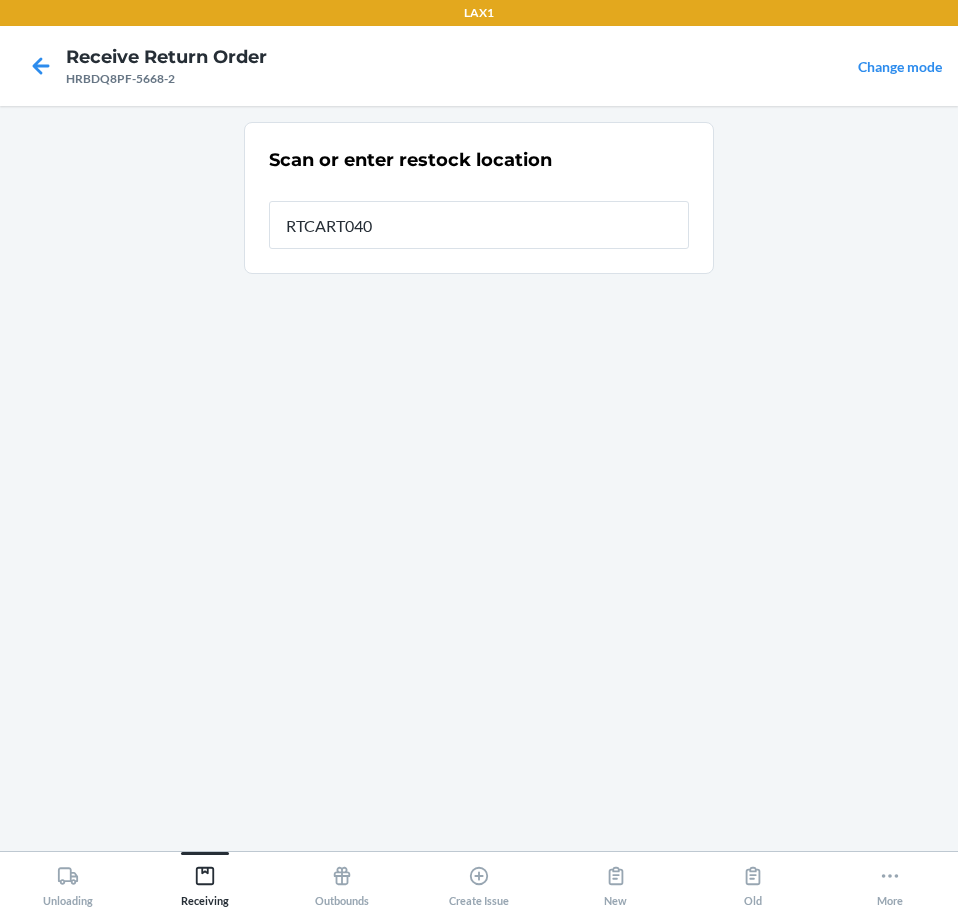 type on "RTCART040" 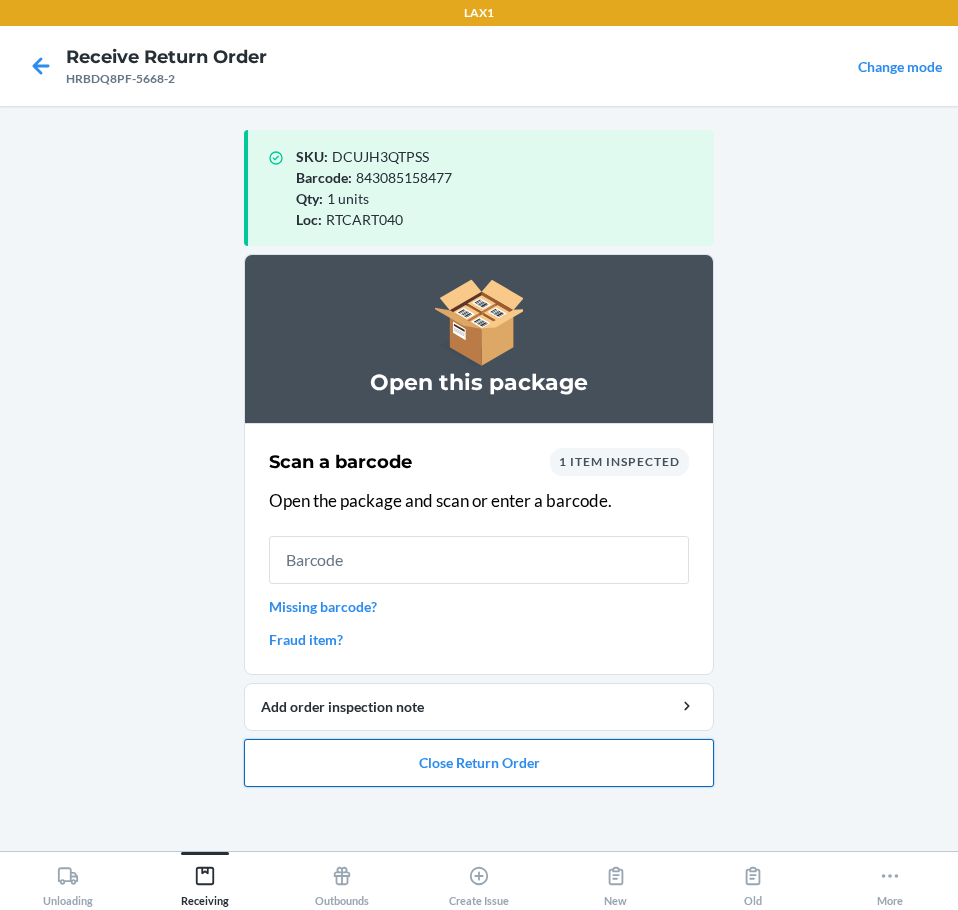 click on "Close Return Order" at bounding box center [479, 763] 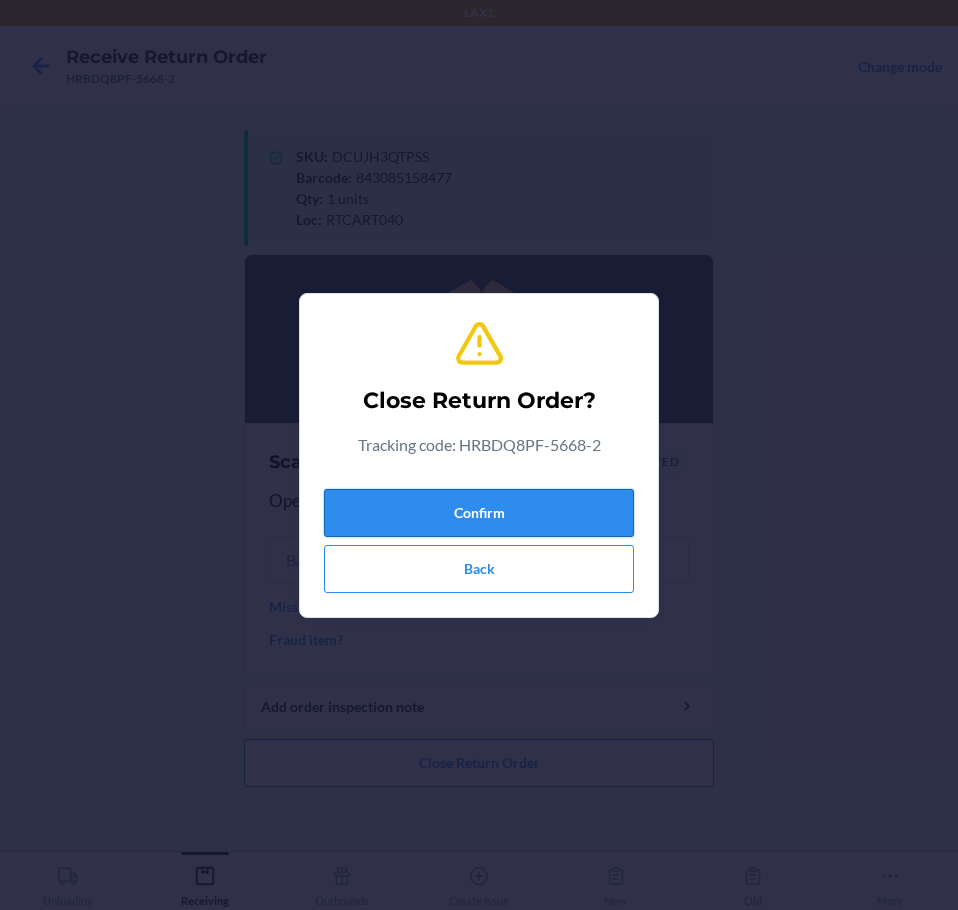 click on "Confirm" at bounding box center (479, 513) 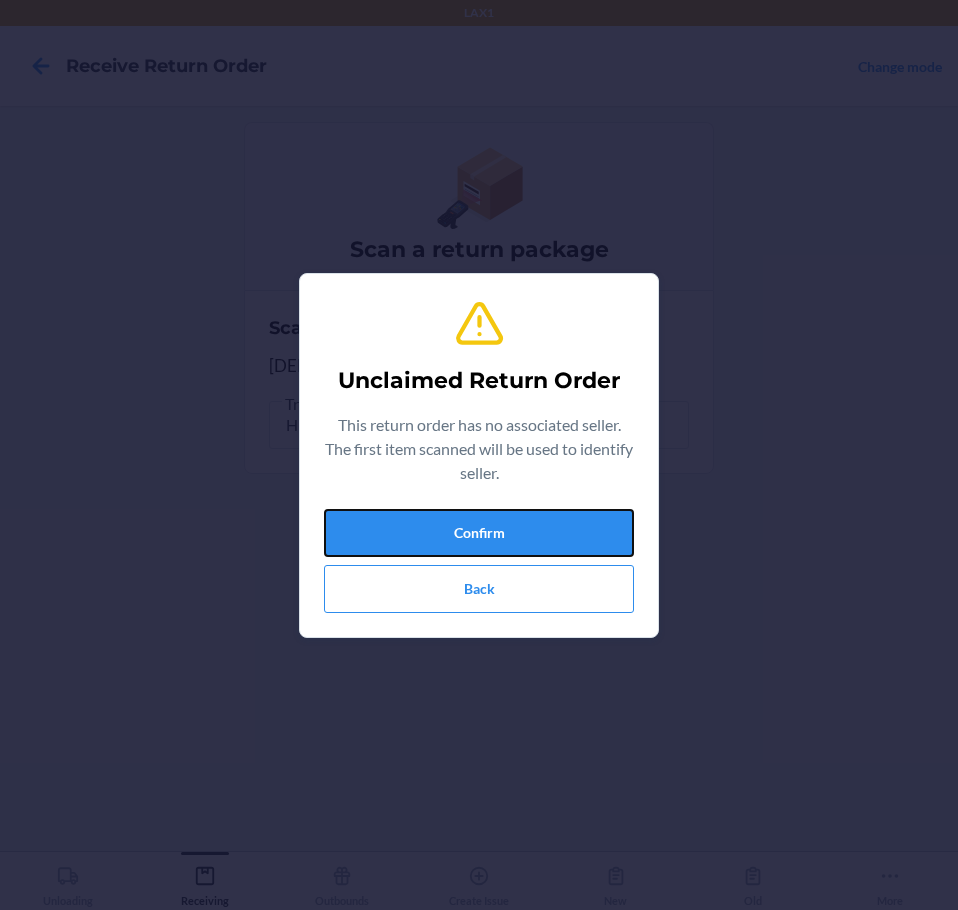 click on "Unclaimed Return Order This return order has no associated seller. The first item scanned will be used to identify seller. Confirm Back" at bounding box center [479, 455] 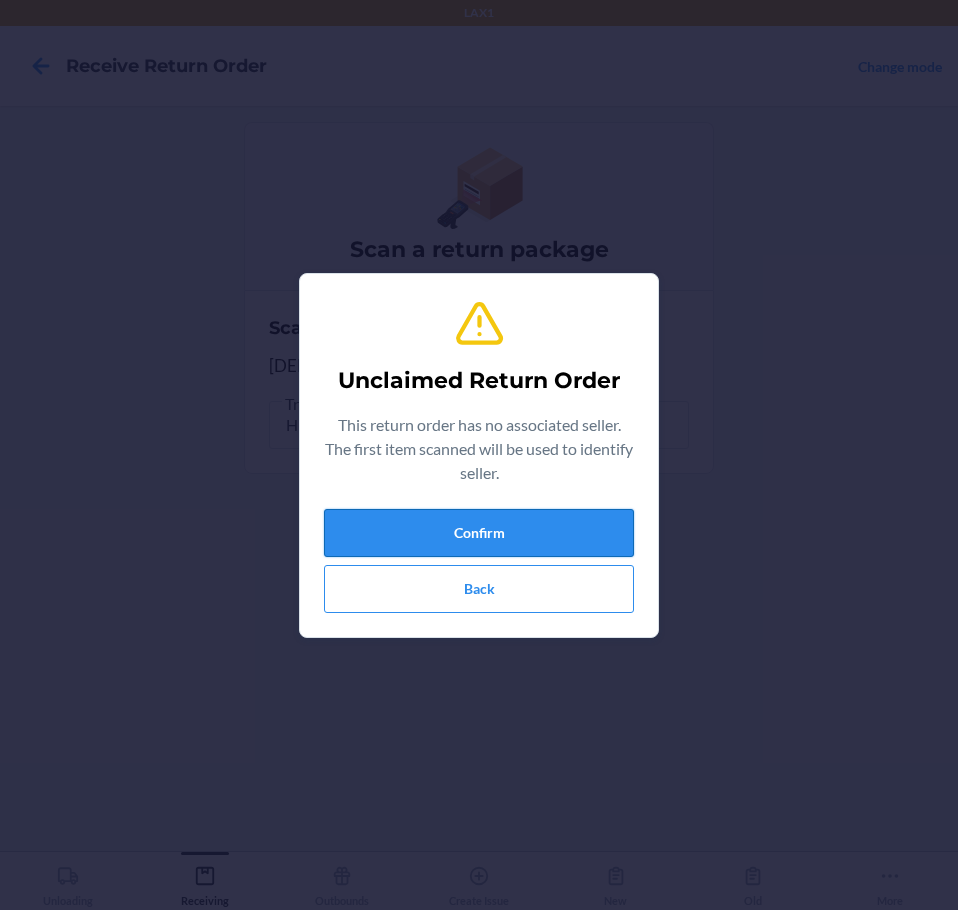 click on "Confirm" at bounding box center [479, 533] 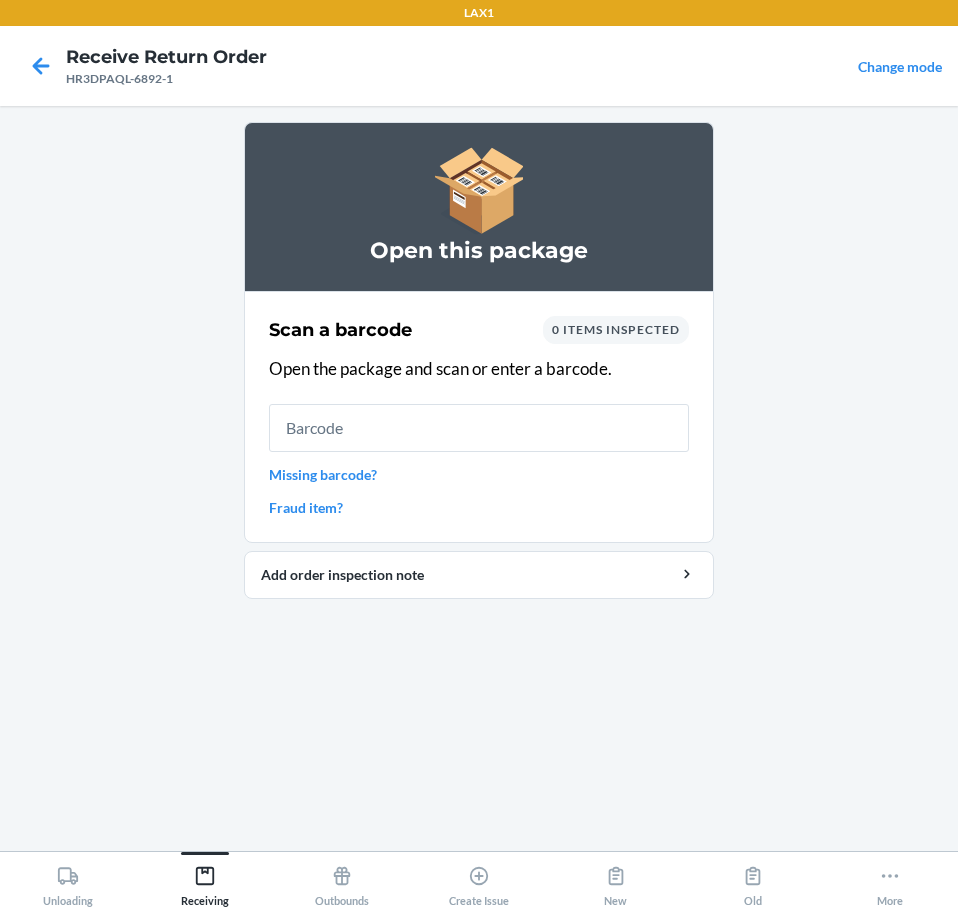 click at bounding box center [479, 428] 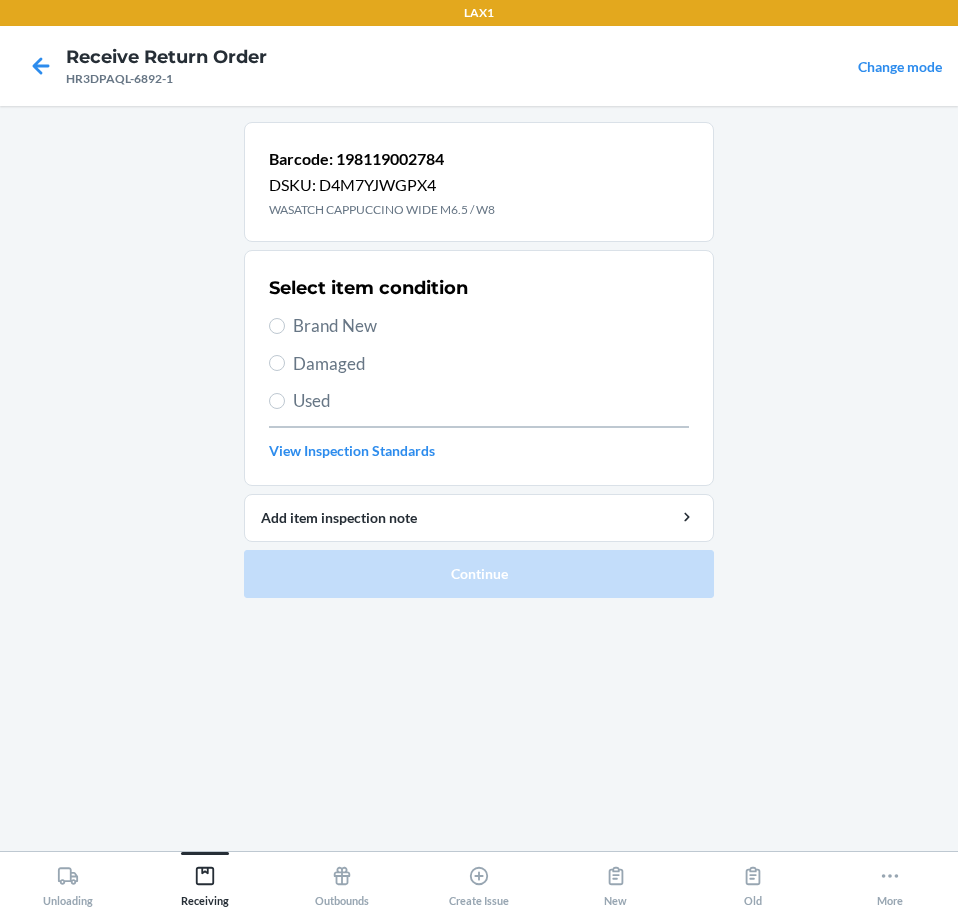 click on "Used" at bounding box center (491, 401) 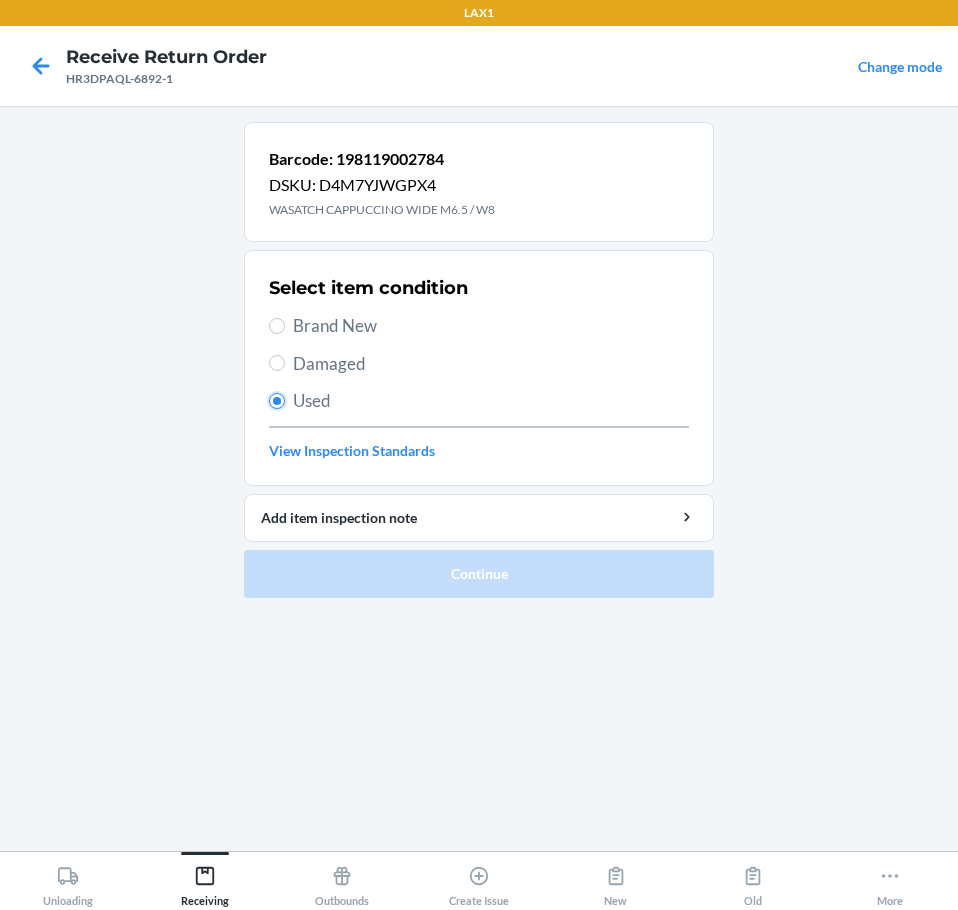 radio on "true" 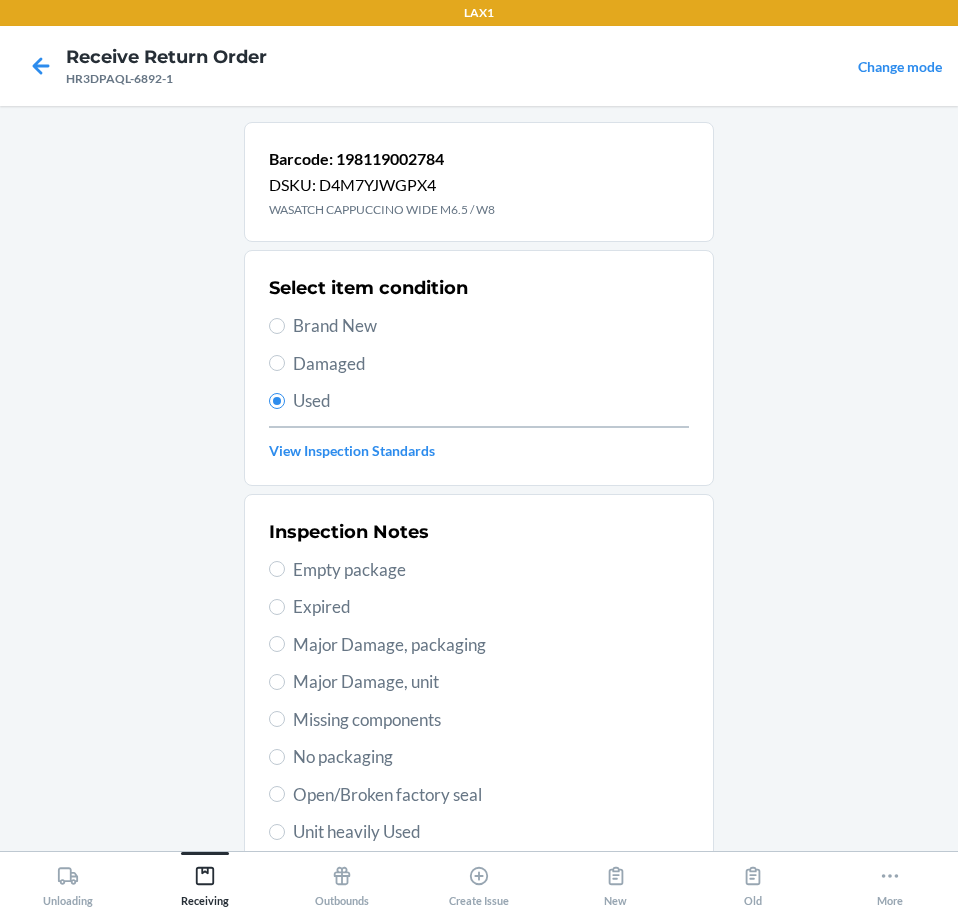 click on "Unit heavily Used" at bounding box center (491, 832) 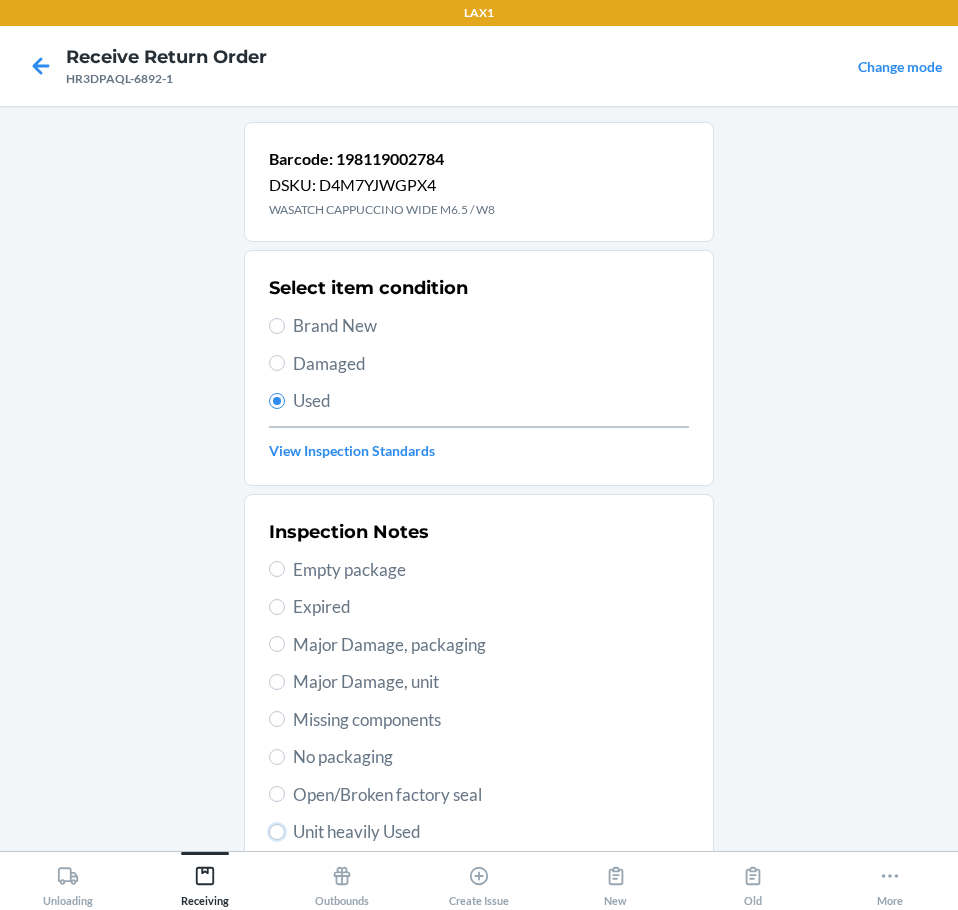 click on "Unit heavily Used" at bounding box center (277, 832) 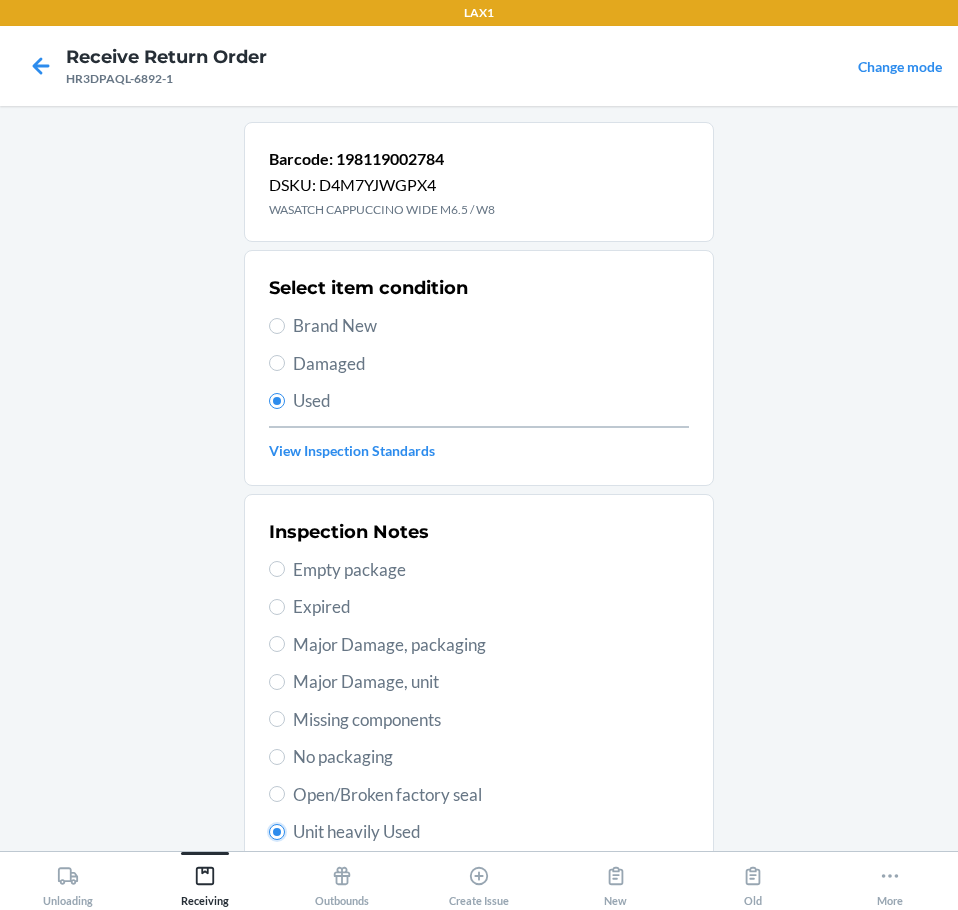 radio on "true" 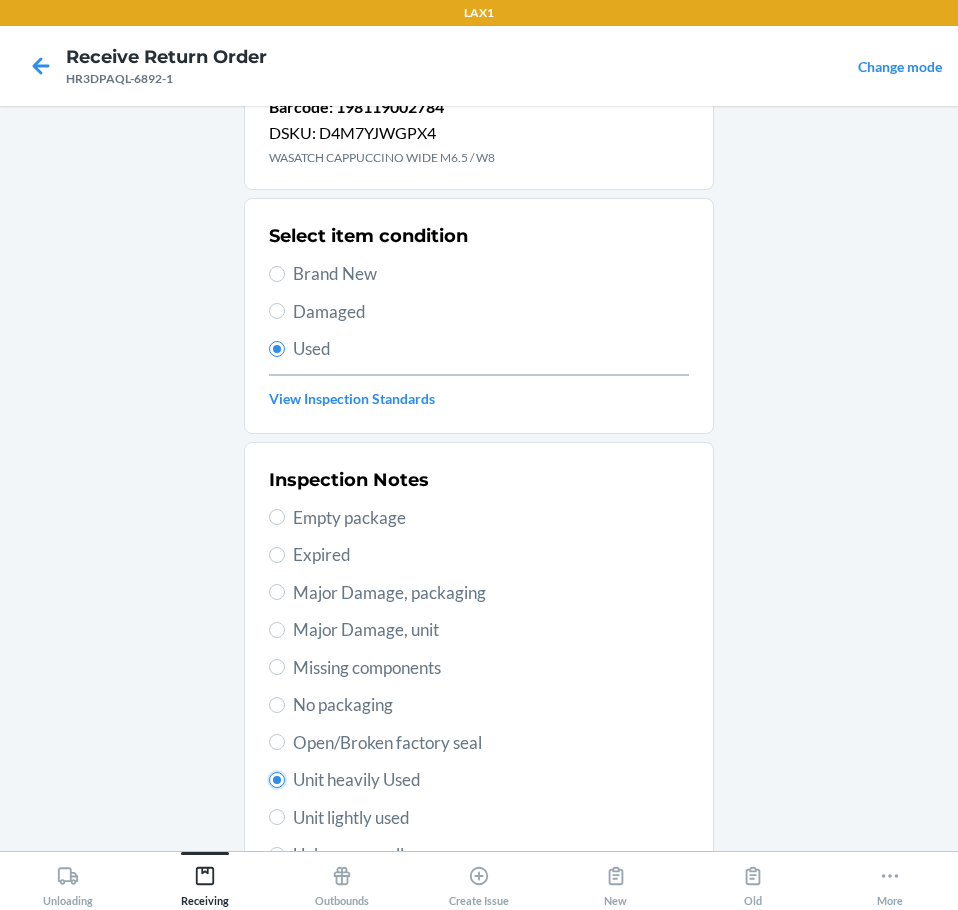scroll, scrollTop: 297, scrollLeft: 0, axis: vertical 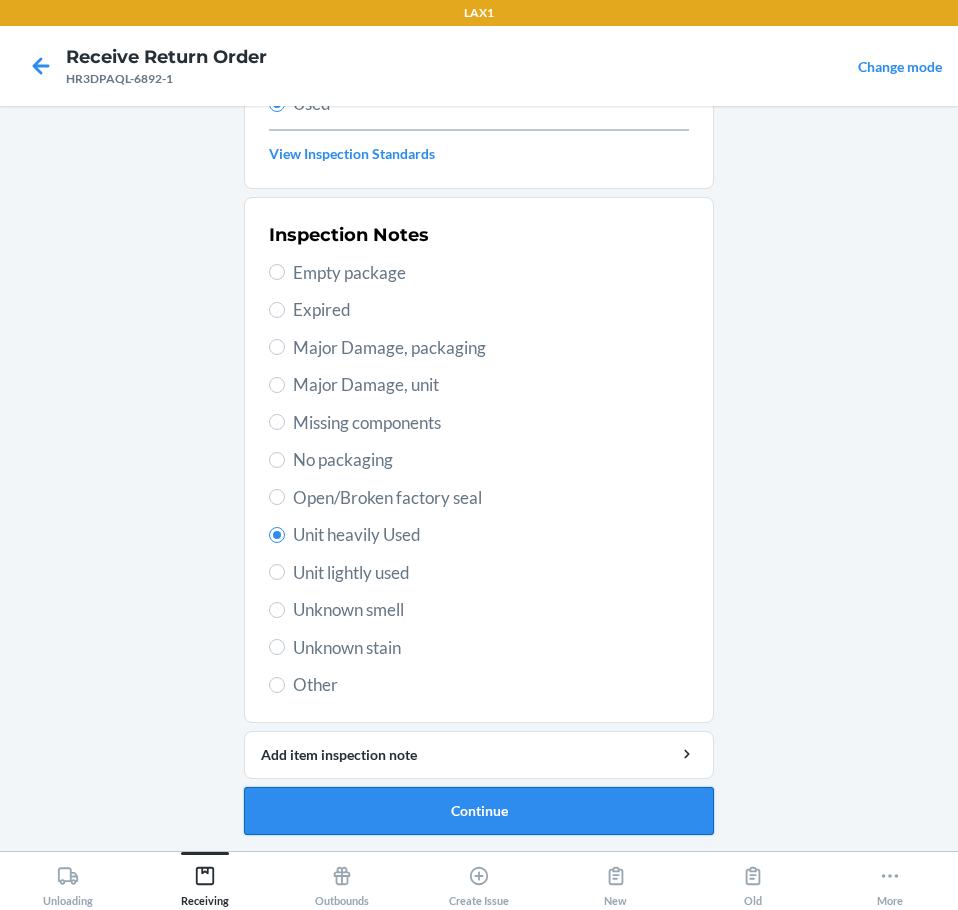 click on "Continue" at bounding box center [479, 811] 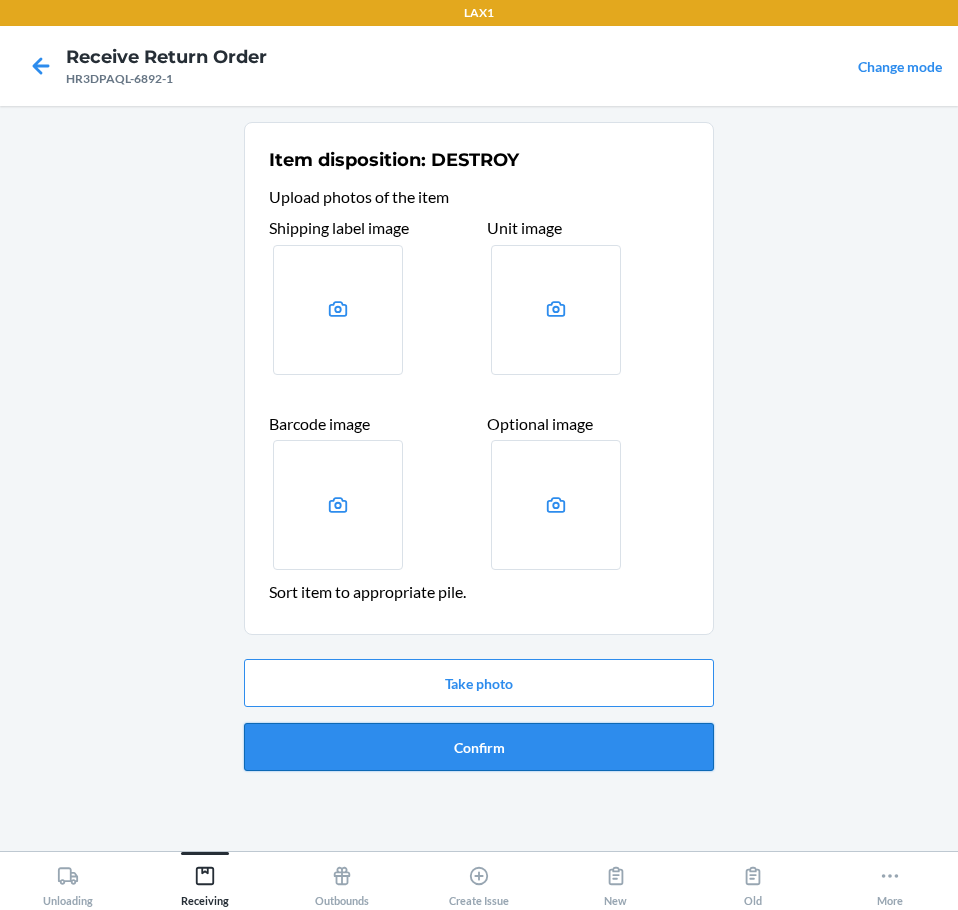 click on "Confirm" at bounding box center (479, 747) 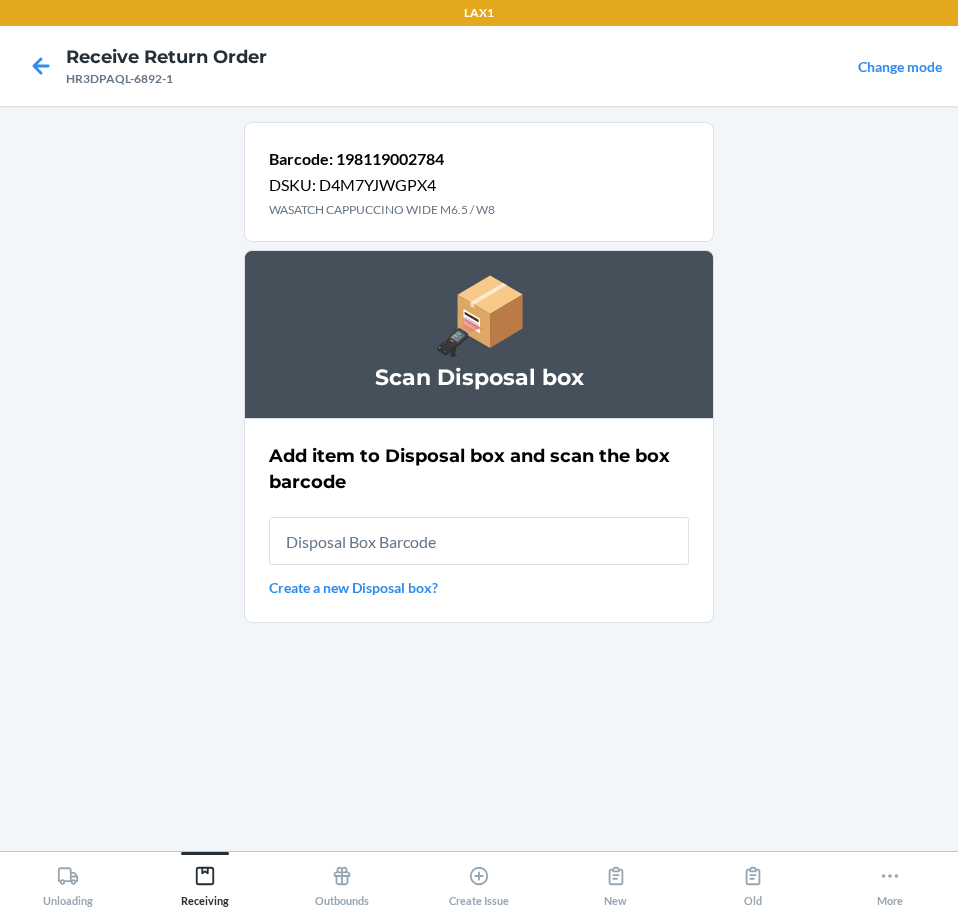 click at bounding box center [479, 541] 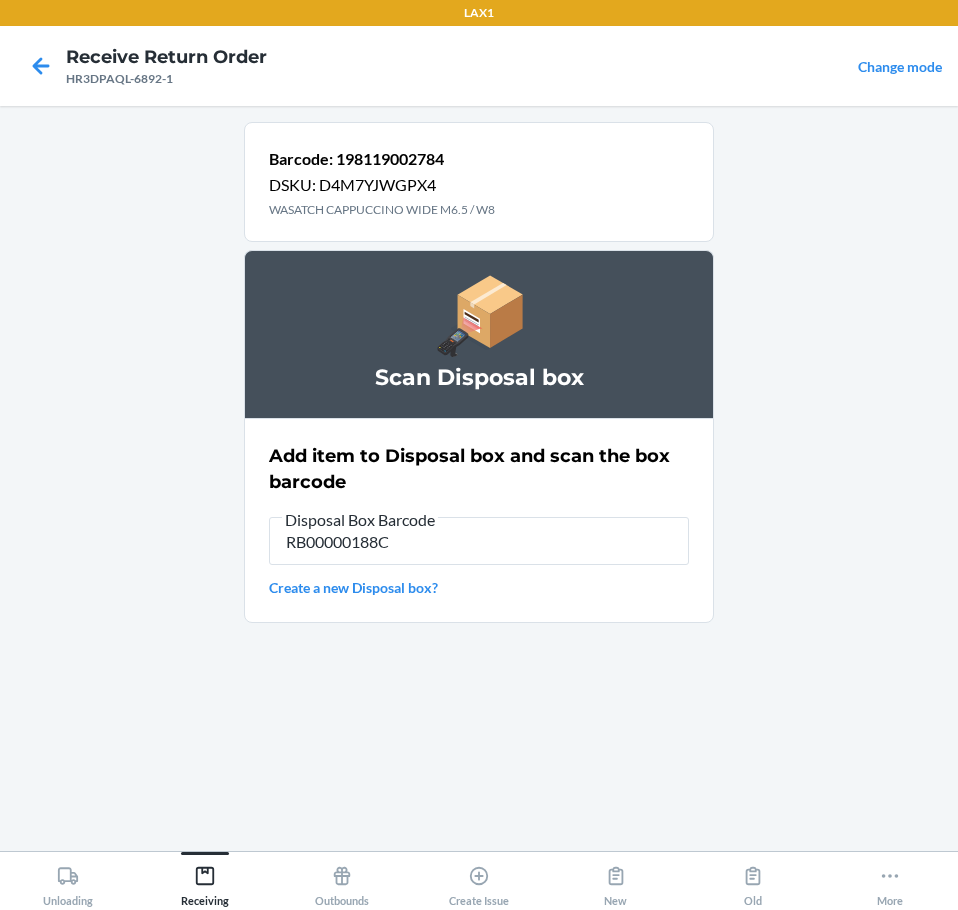 type on "RB00000188C" 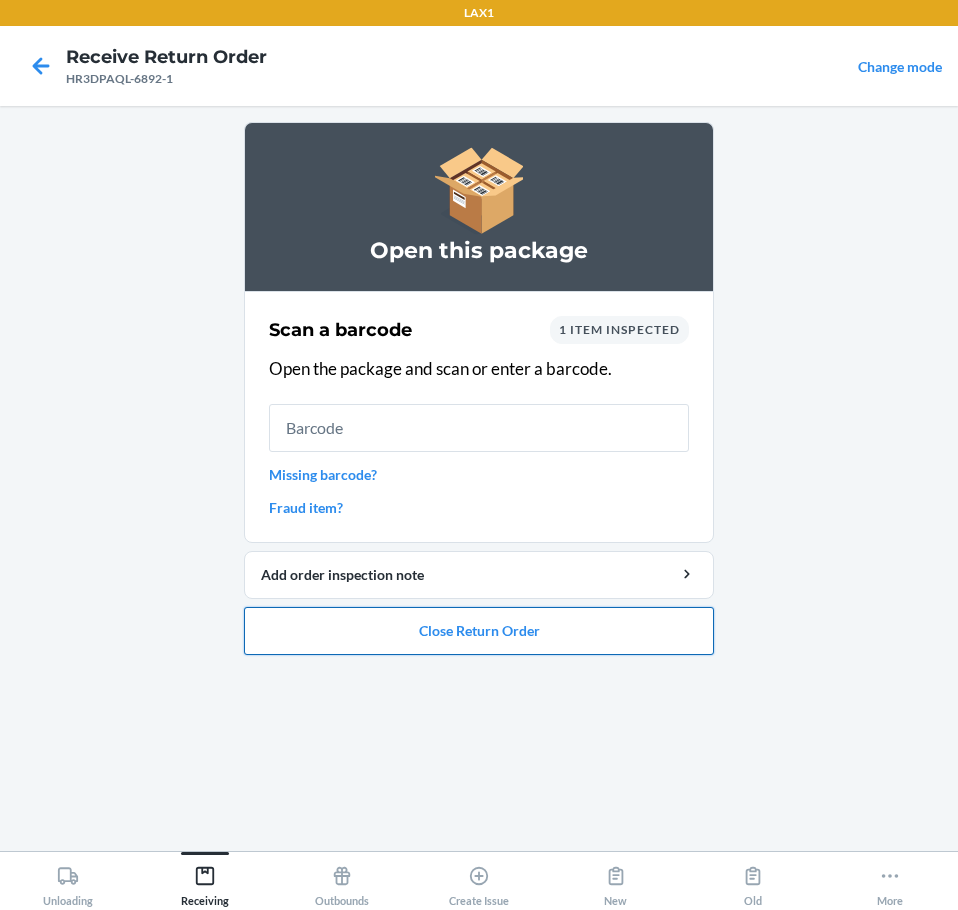 click on "Close Return Order" at bounding box center [479, 631] 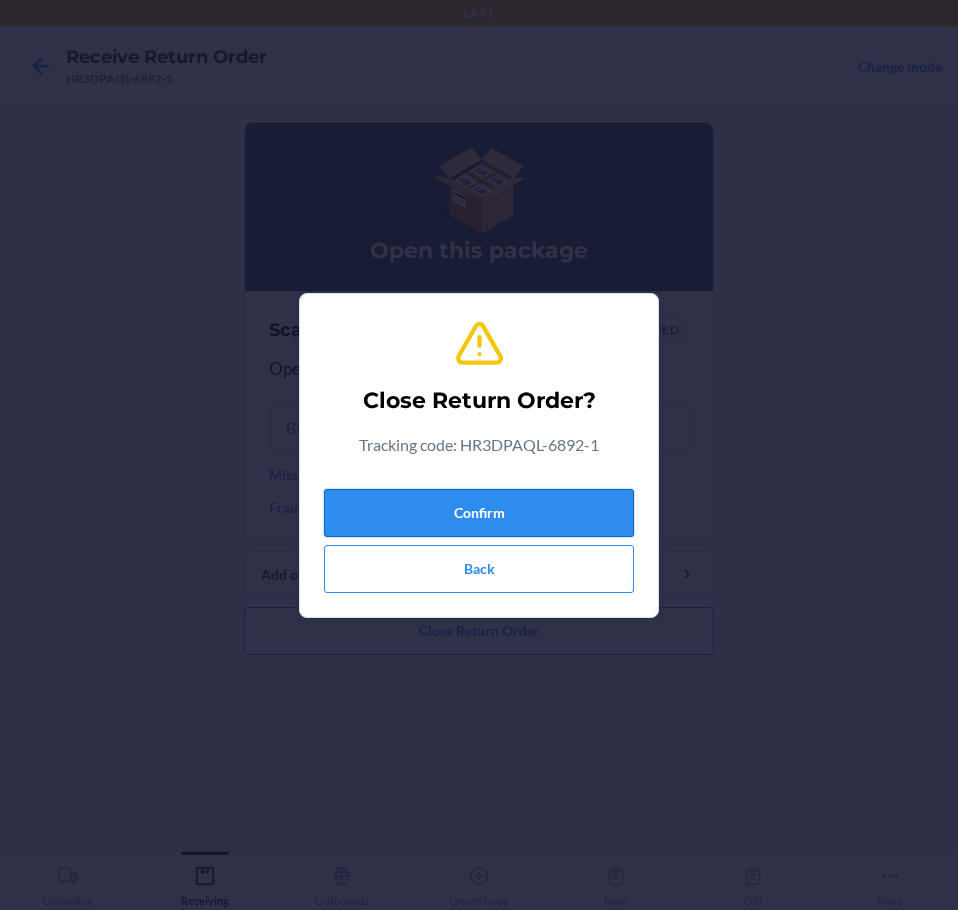 click on "Confirm" at bounding box center [479, 513] 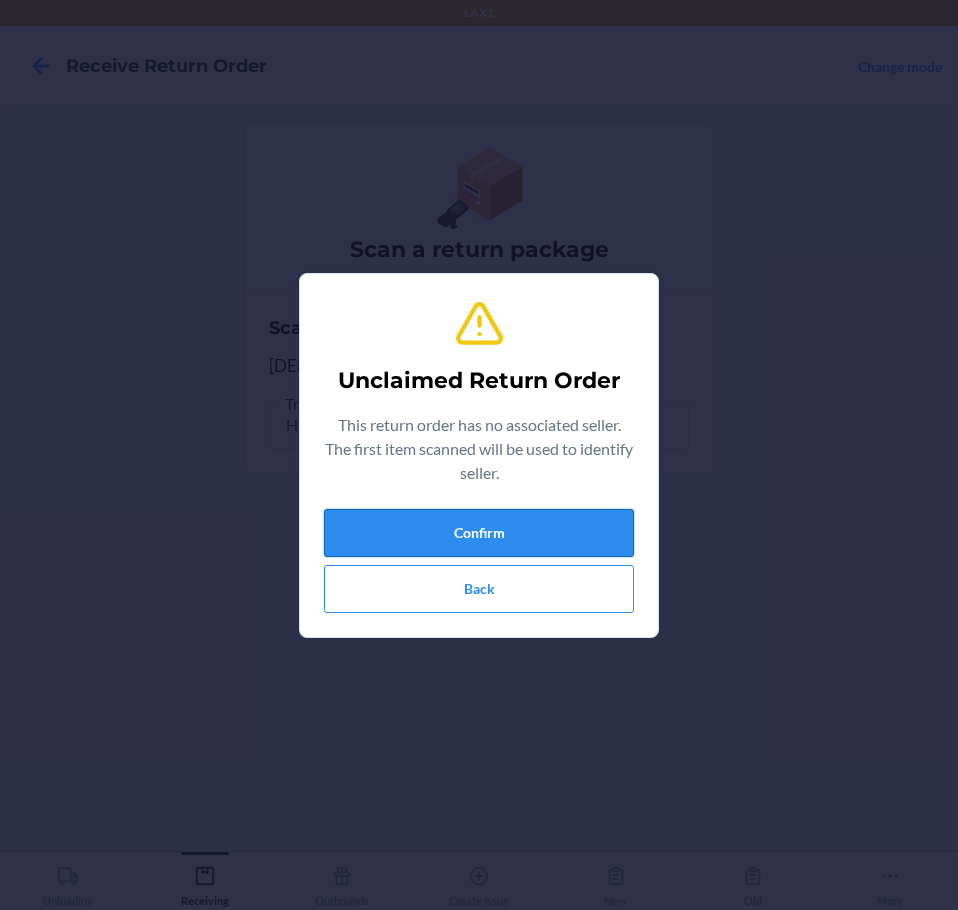 click on "Confirm" at bounding box center [479, 533] 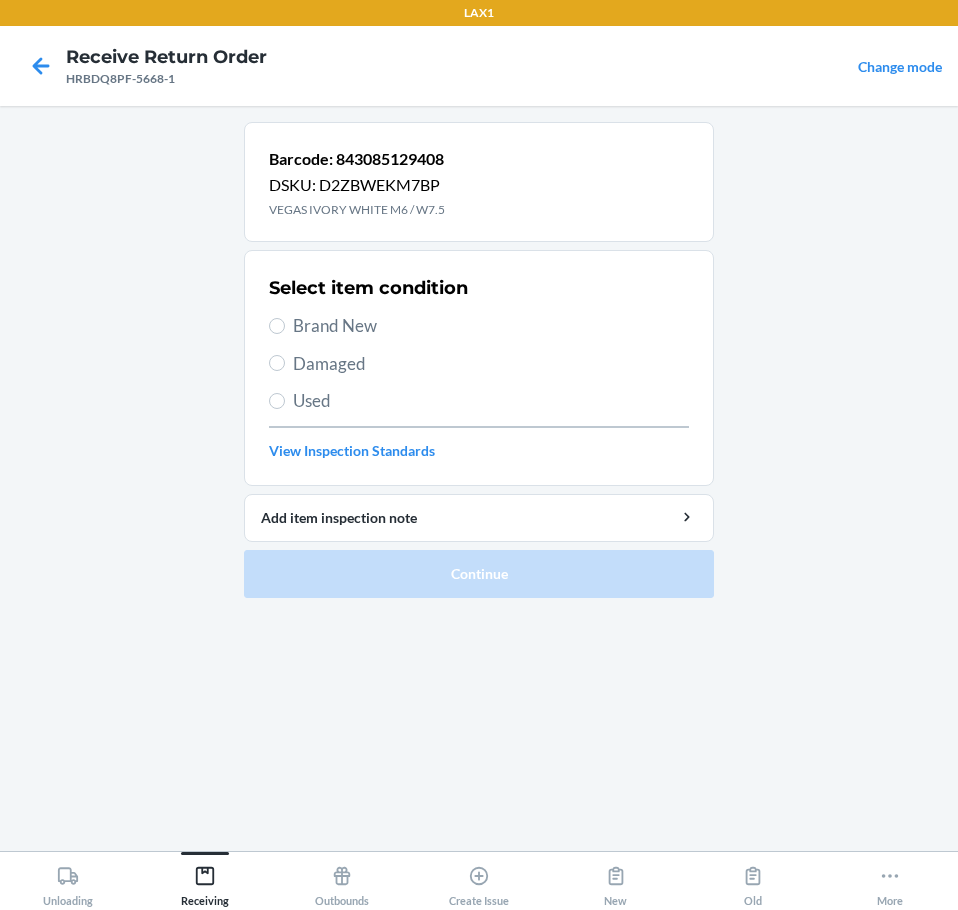 click on "Brand New" at bounding box center [491, 326] 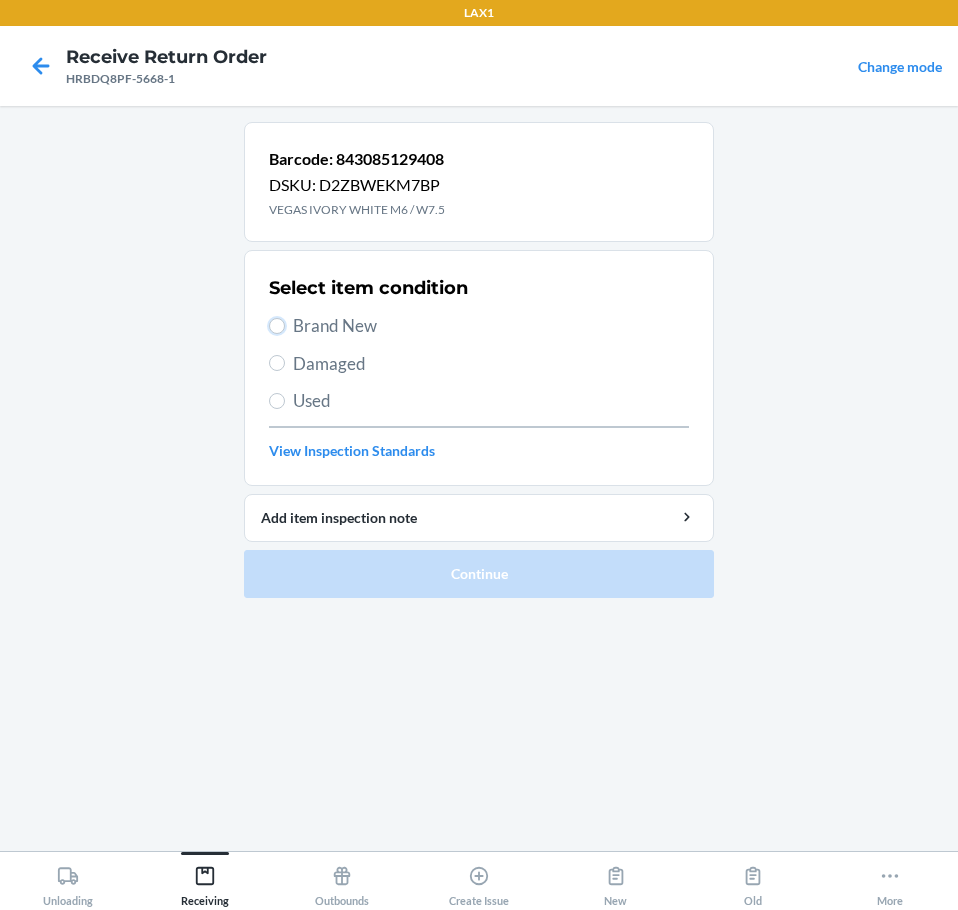 click on "Brand New" at bounding box center [277, 326] 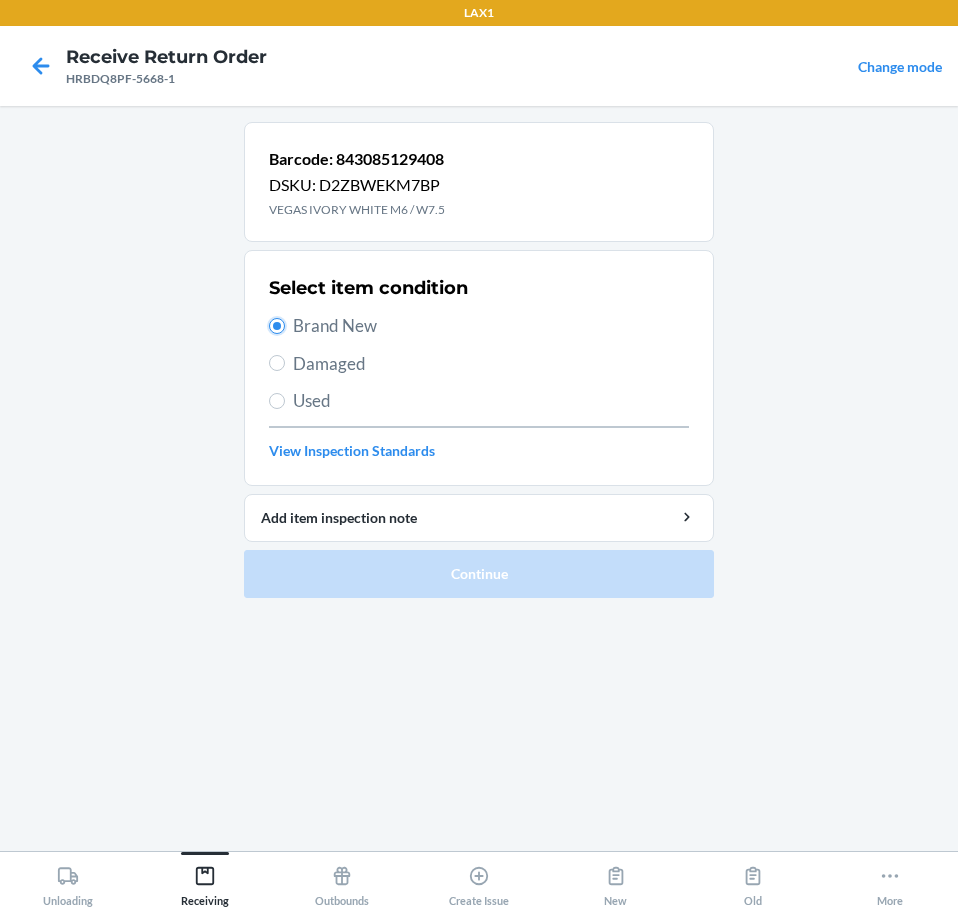 radio on "true" 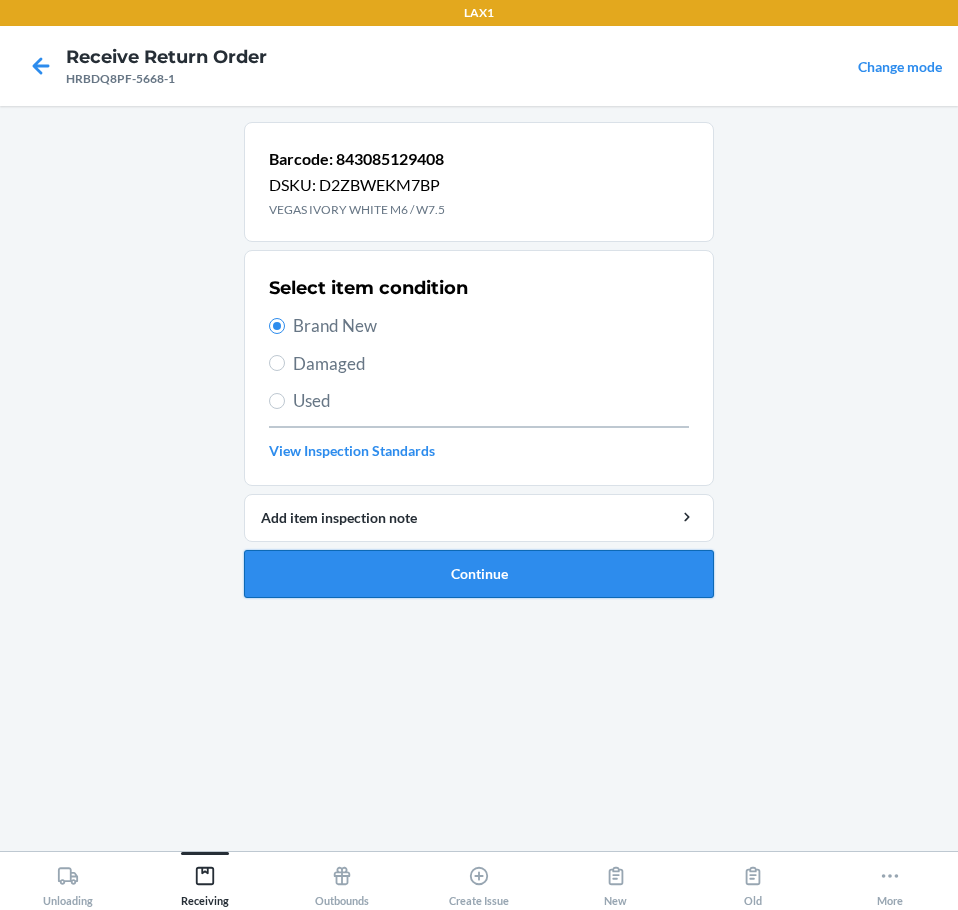 click on "Continue" at bounding box center [479, 574] 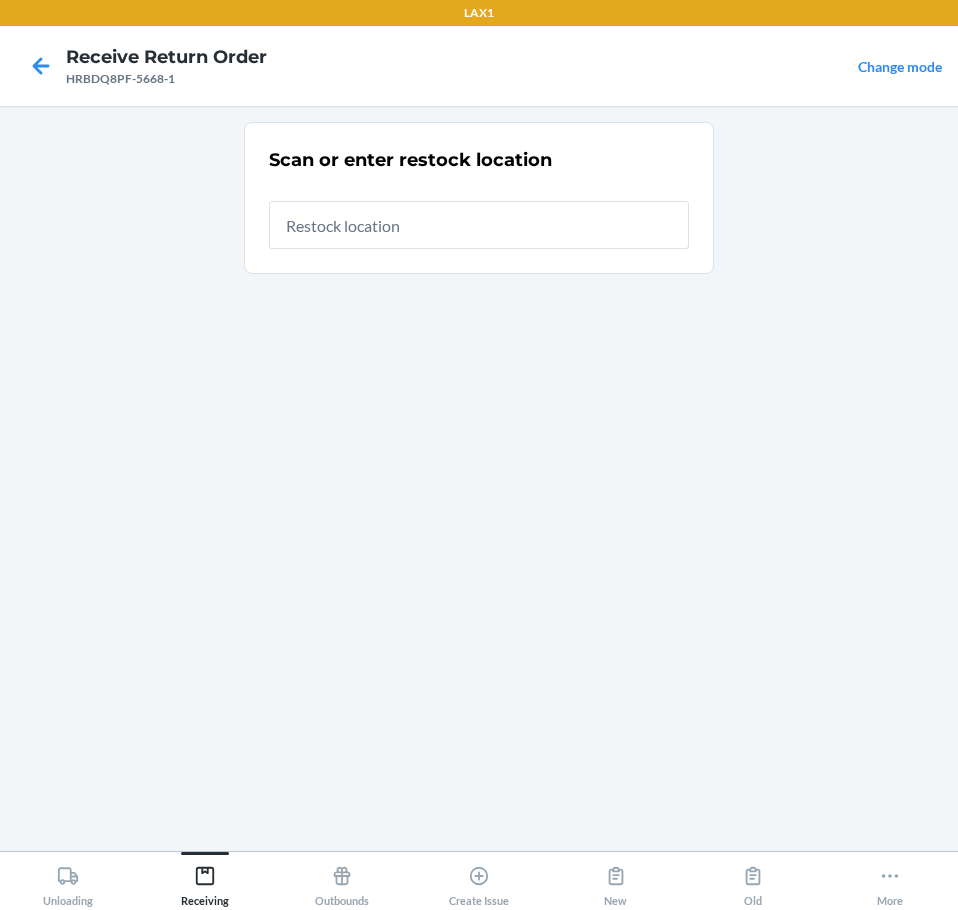 click at bounding box center (479, 225) 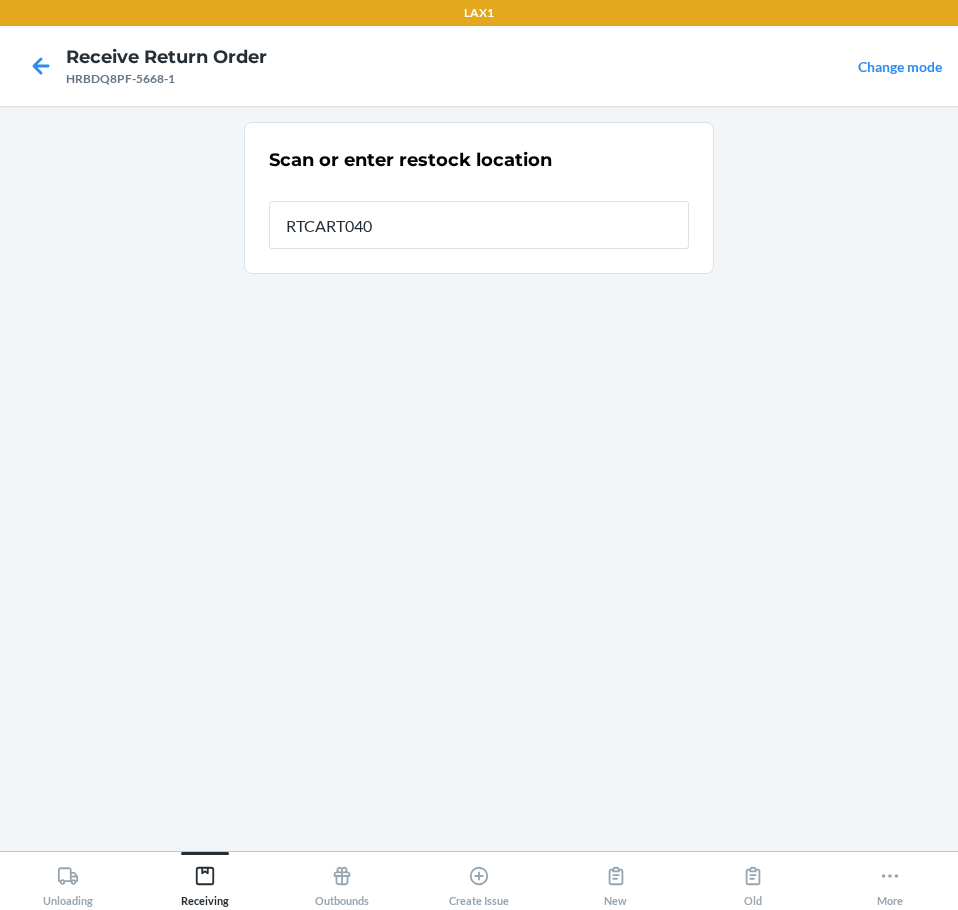 type on "RTCART040" 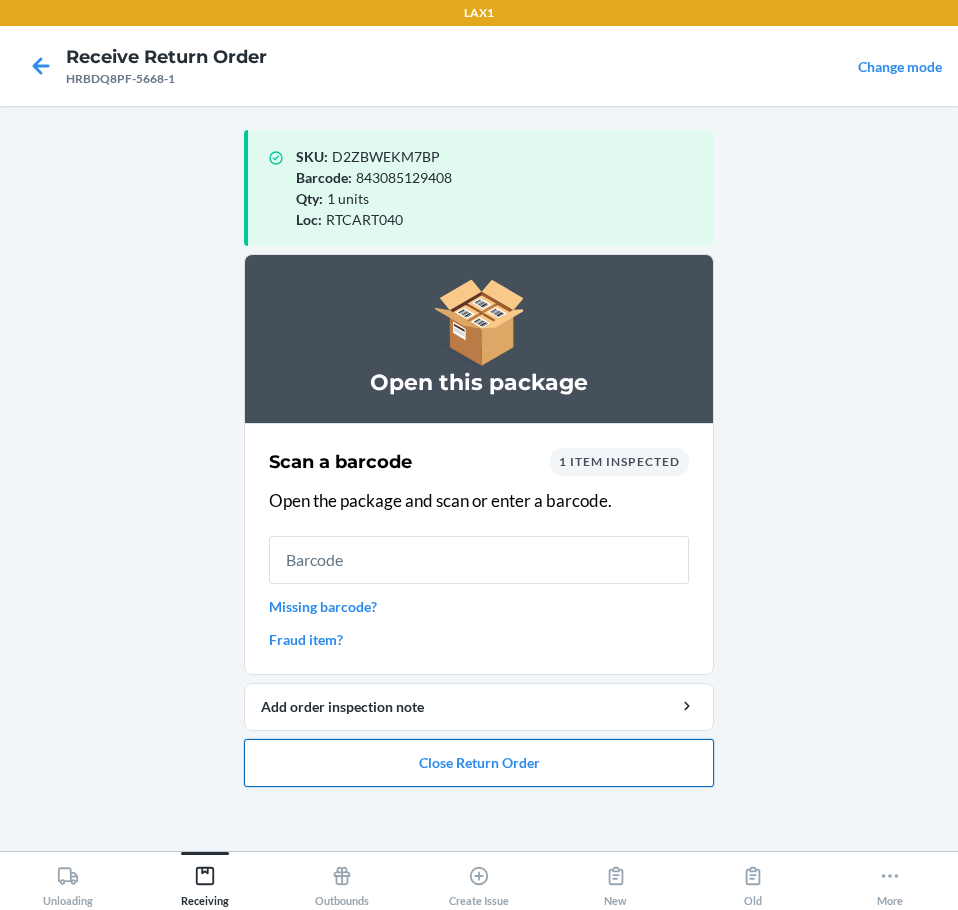 click on "Close Return Order" at bounding box center [479, 763] 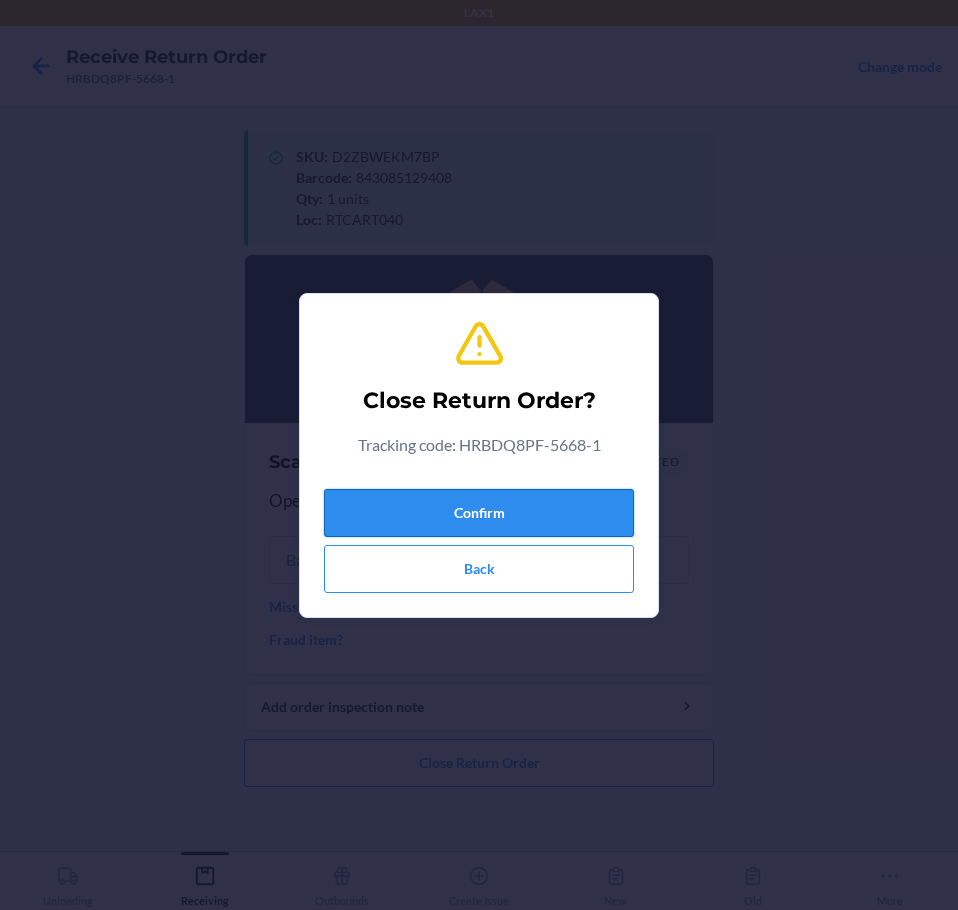 click on "Confirm" at bounding box center [479, 513] 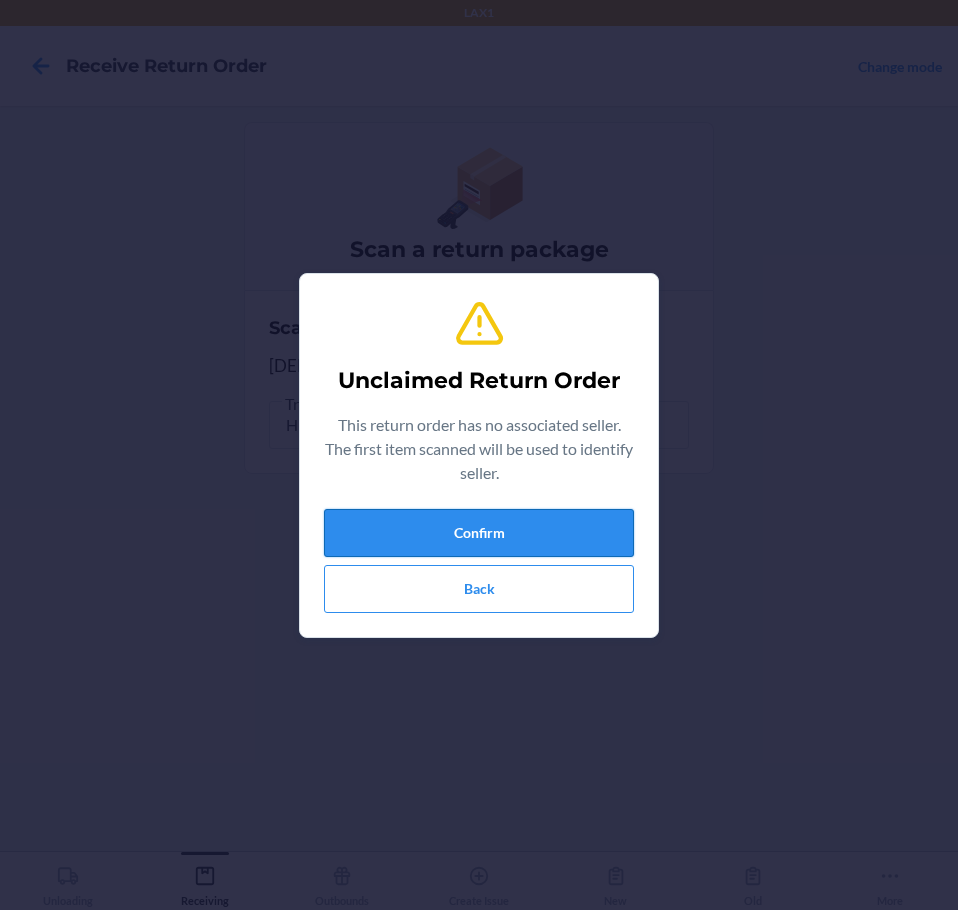 drag, startPoint x: 549, startPoint y: 528, endPoint x: 552, endPoint y: 538, distance: 10.440307 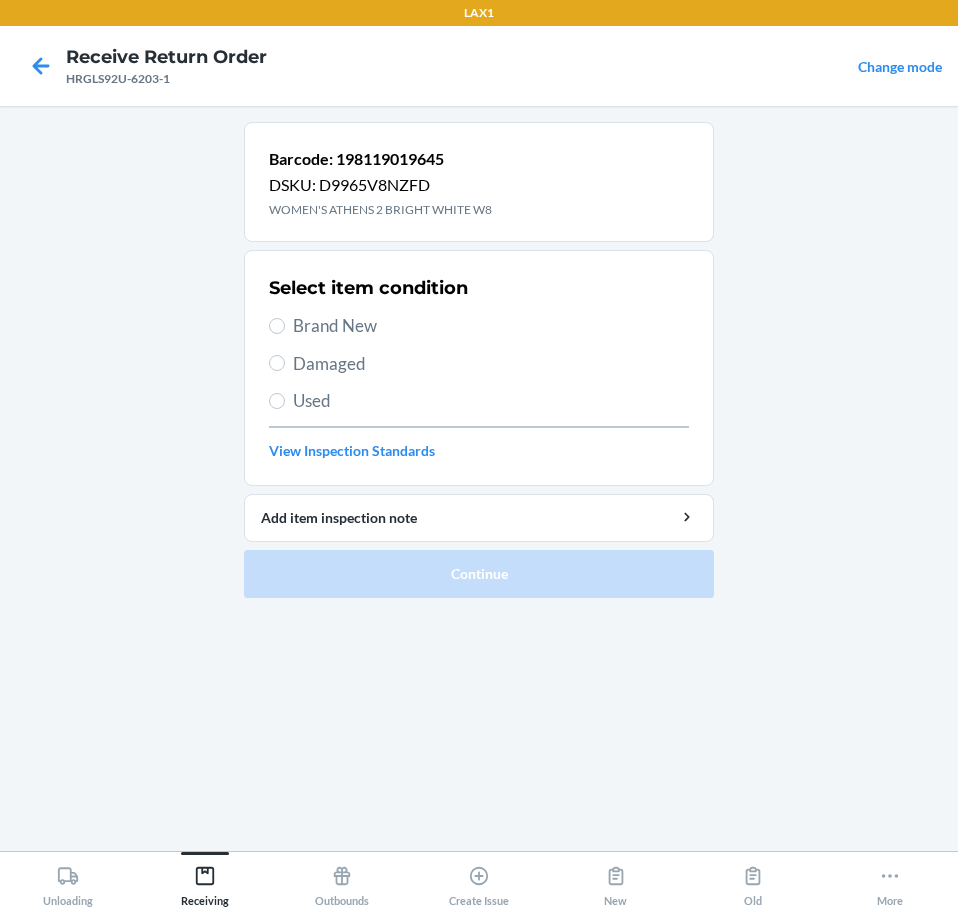 click on "Brand New" at bounding box center (491, 326) 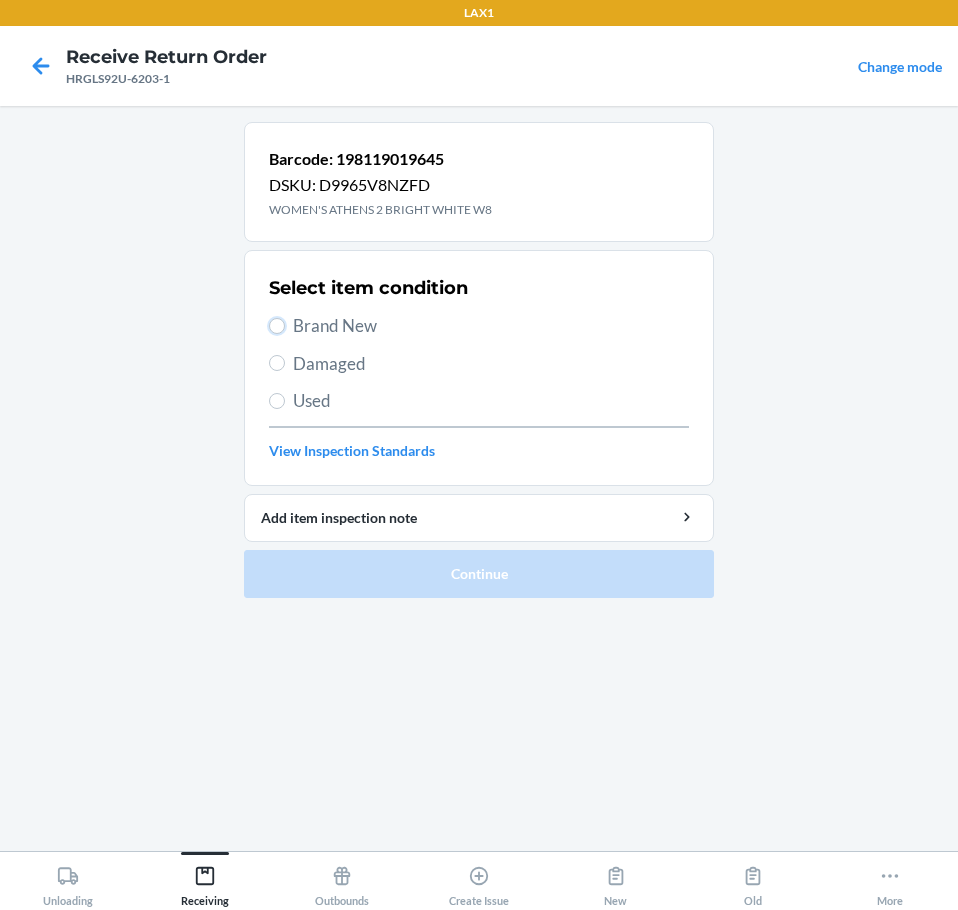 click on "Brand New" at bounding box center (277, 326) 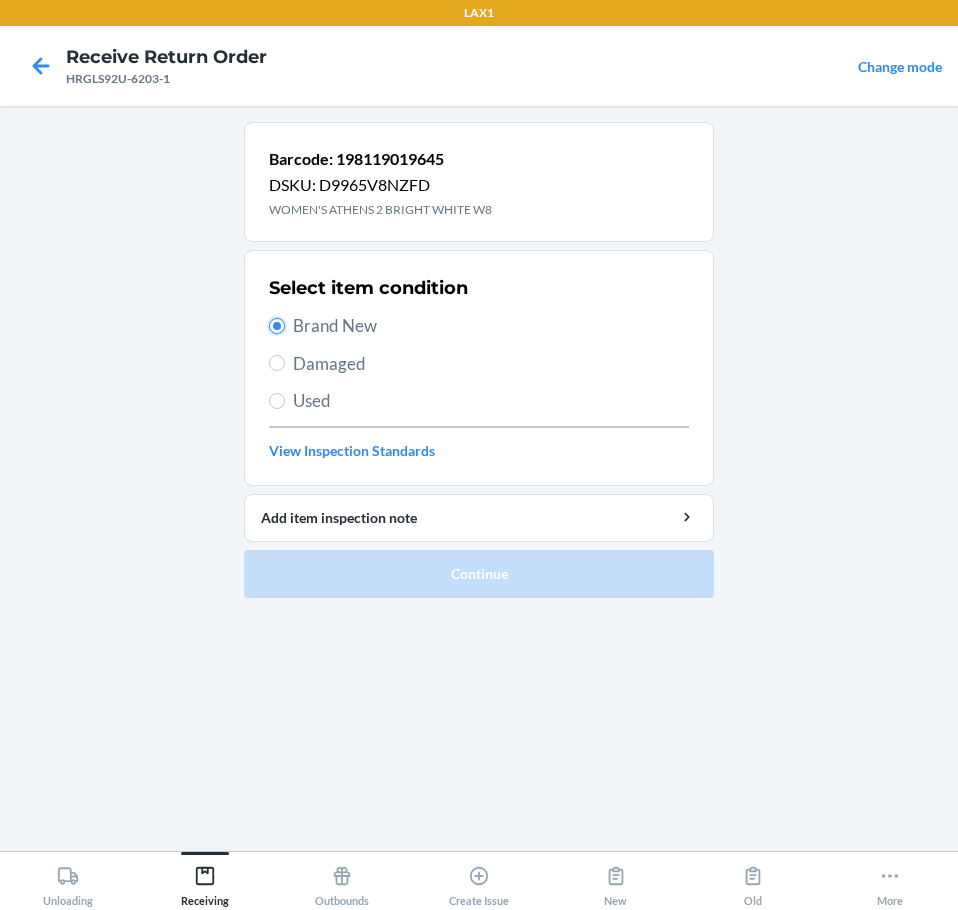 radio on "true" 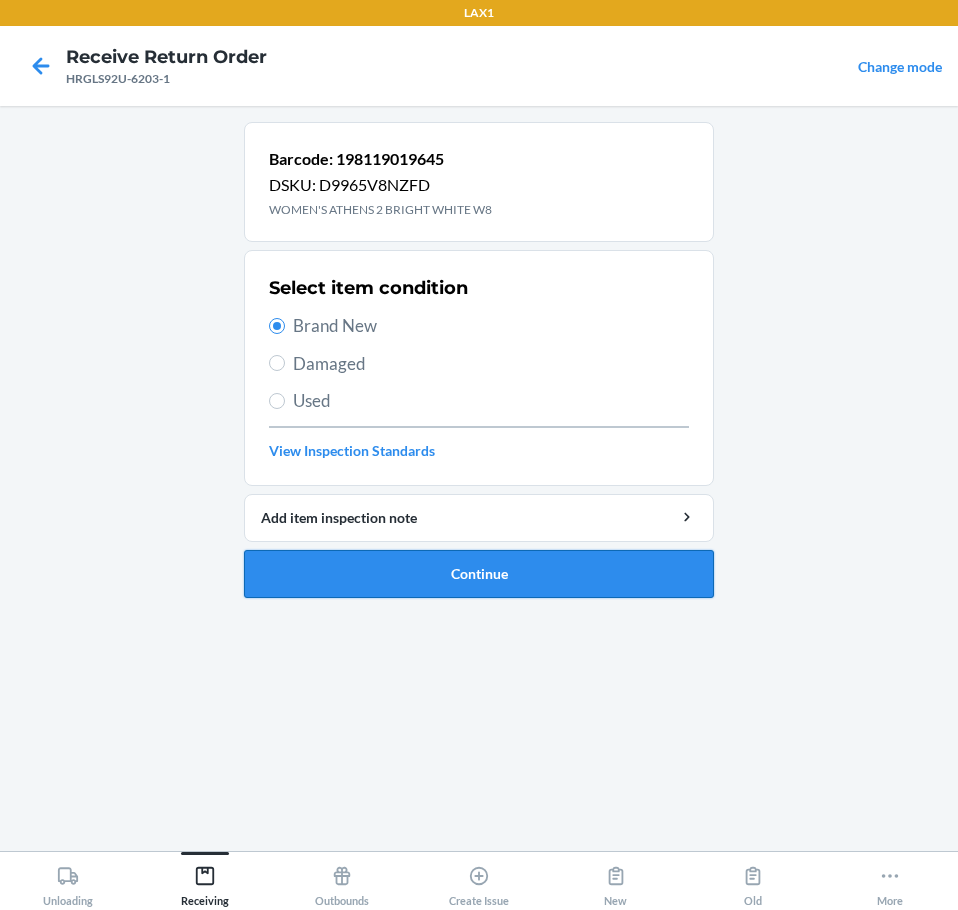 click on "Continue" at bounding box center (479, 574) 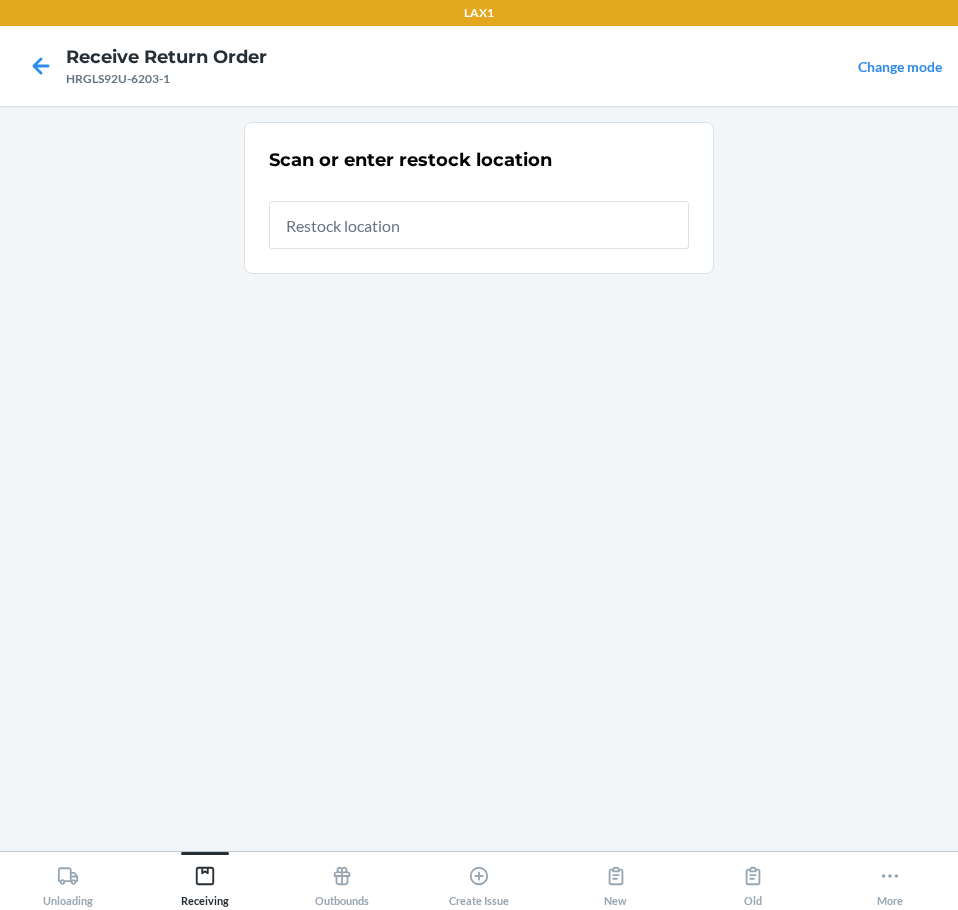 drag, startPoint x: 506, startPoint y: 224, endPoint x: 511, endPoint y: 235, distance: 12.083046 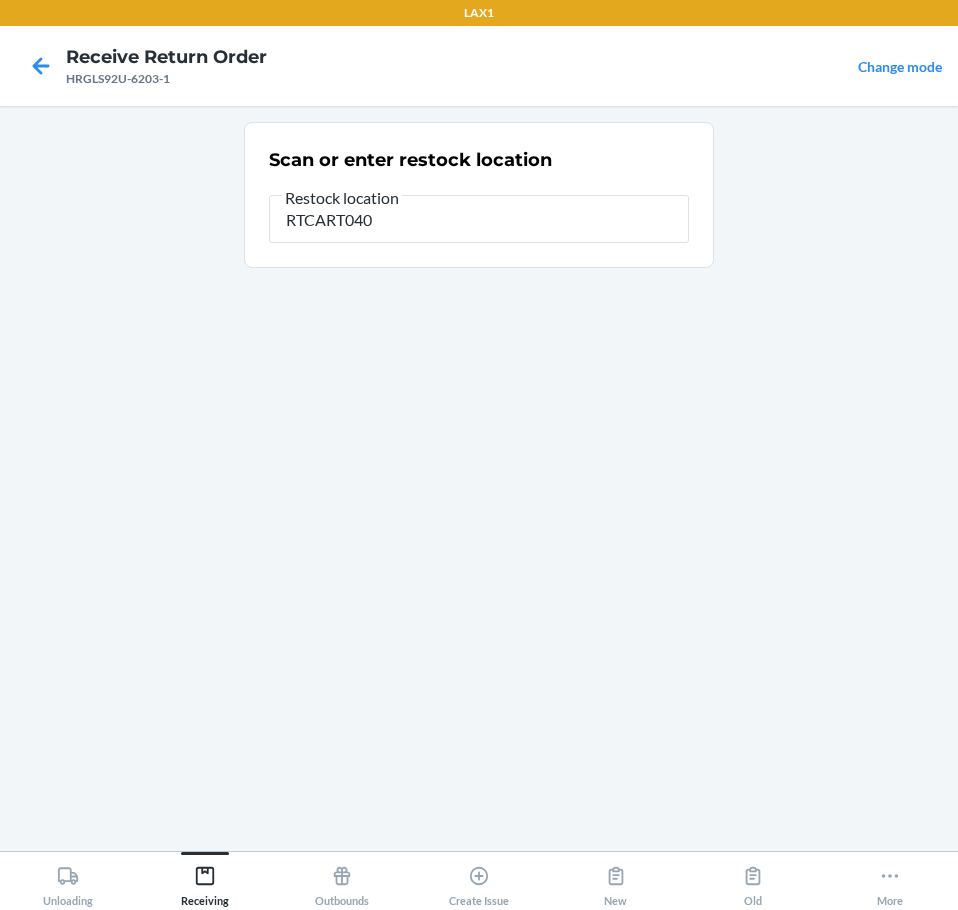 type on "RTCART040" 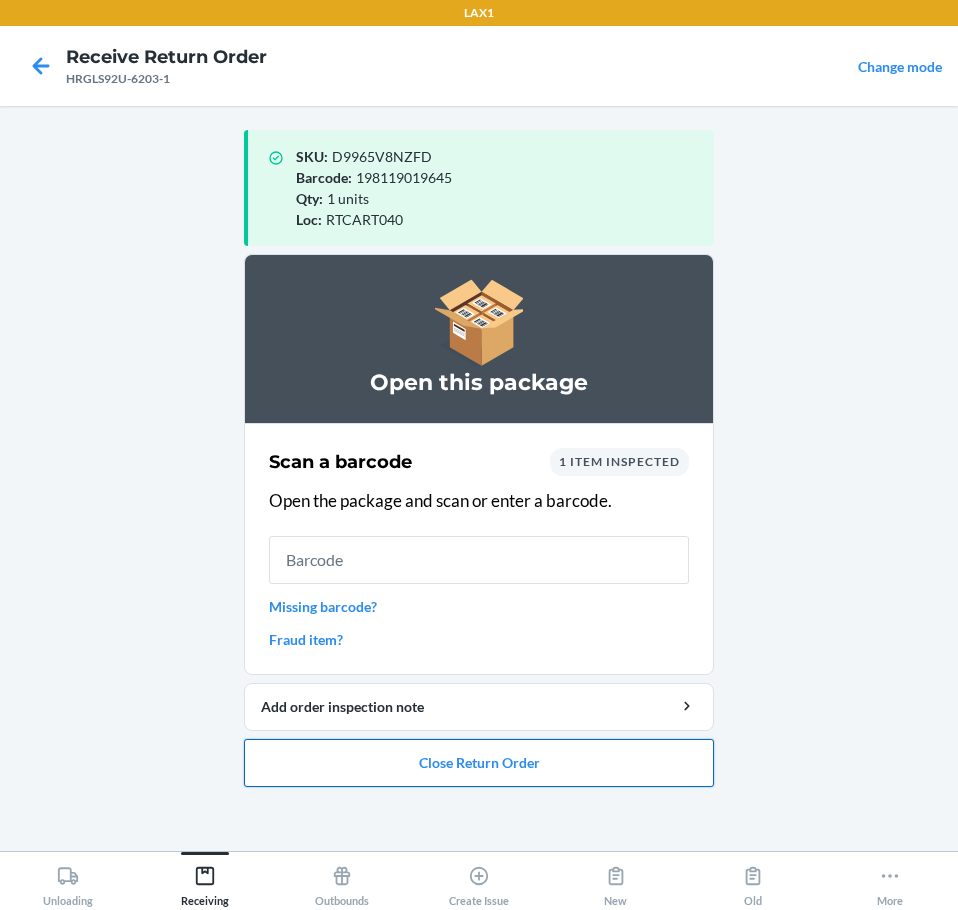 drag, startPoint x: 520, startPoint y: 766, endPoint x: 521, endPoint y: 755, distance: 11.045361 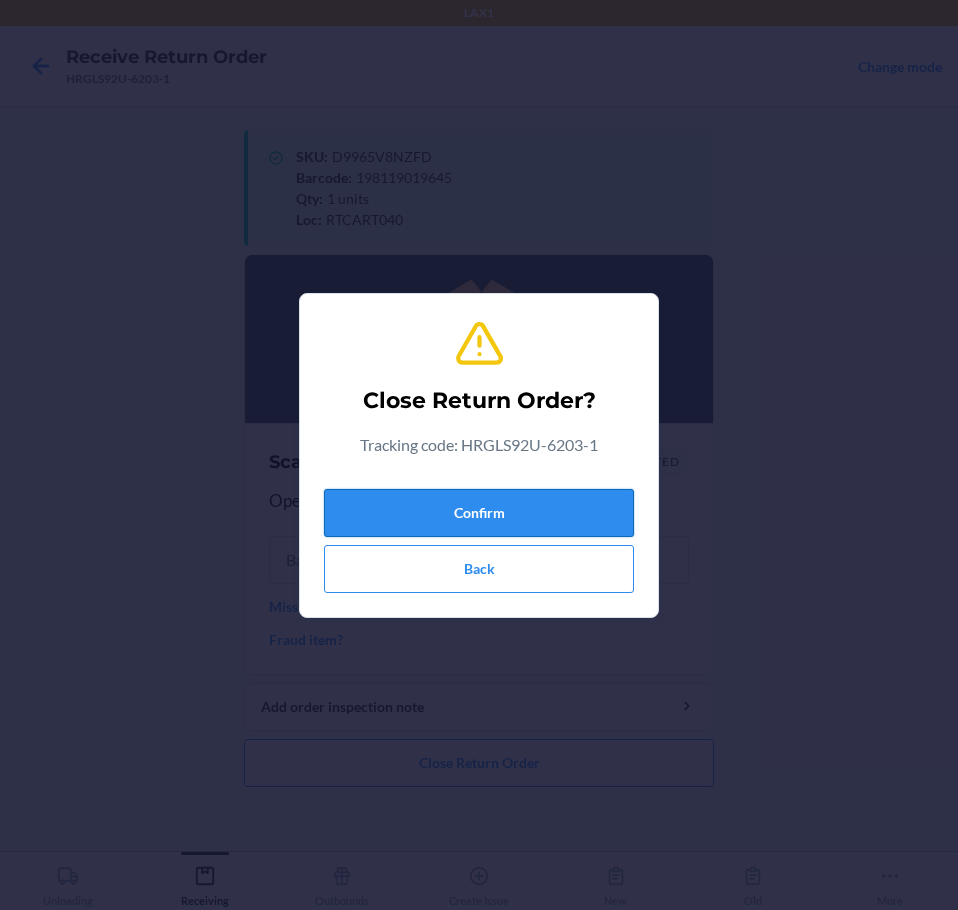 click on "Confirm" at bounding box center [479, 513] 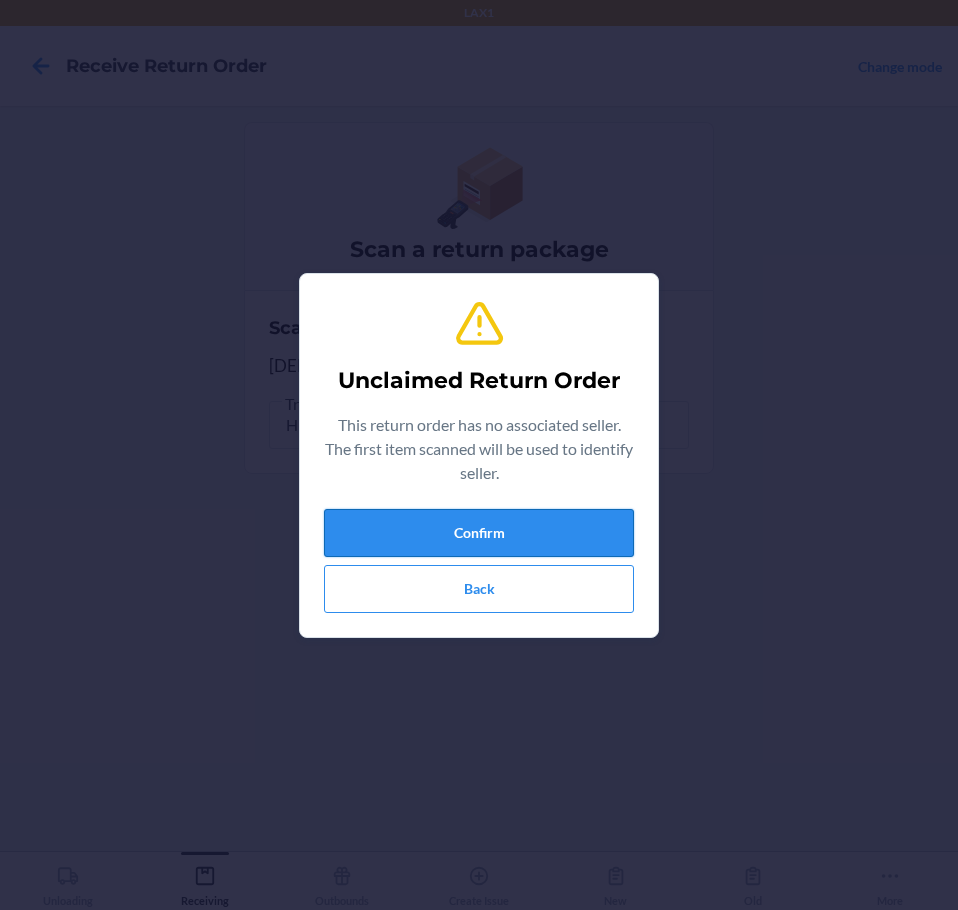 drag, startPoint x: 527, startPoint y: 508, endPoint x: 542, endPoint y: 528, distance: 25 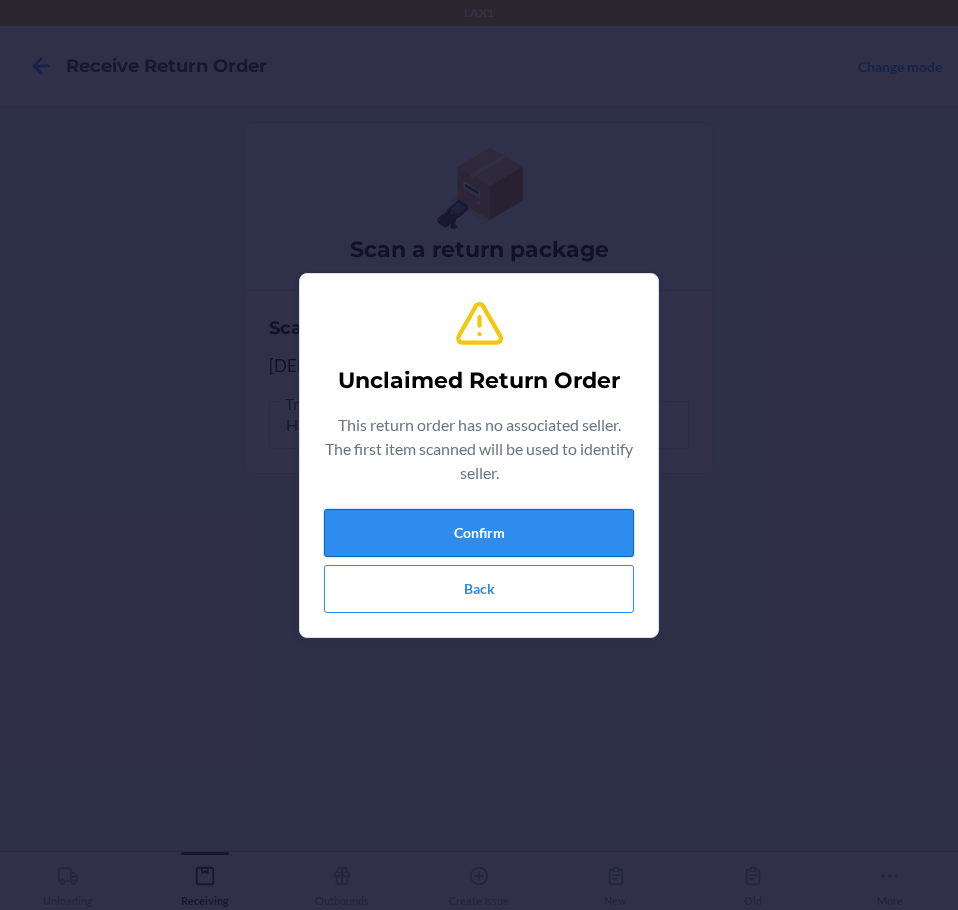 click on "Confirm" at bounding box center [479, 533] 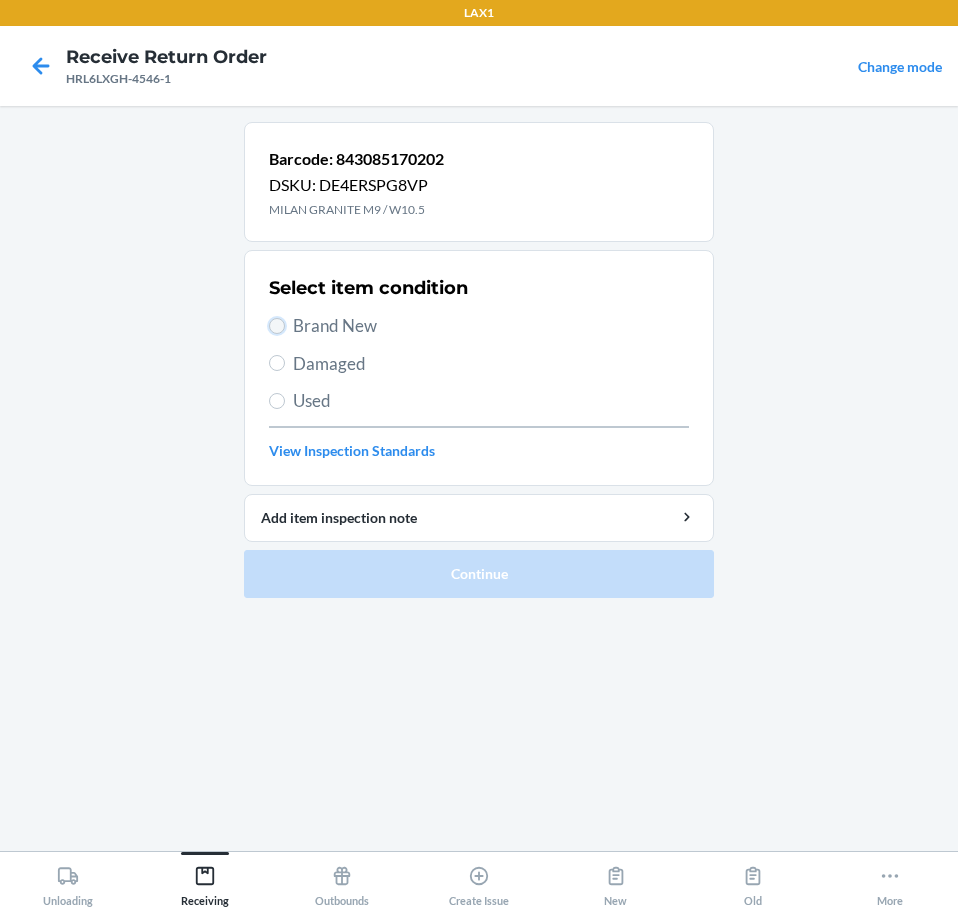 click on "Brand New" at bounding box center [277, 326] 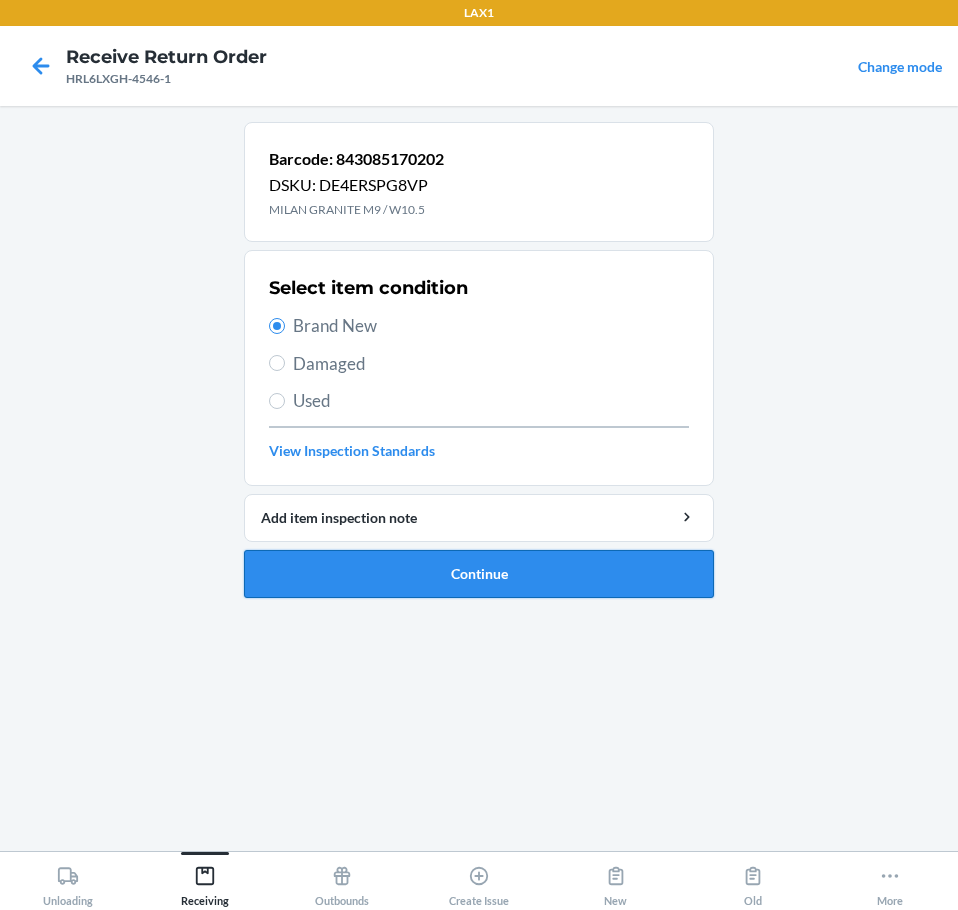 click on "Continue" at bounding box center (479, 574) 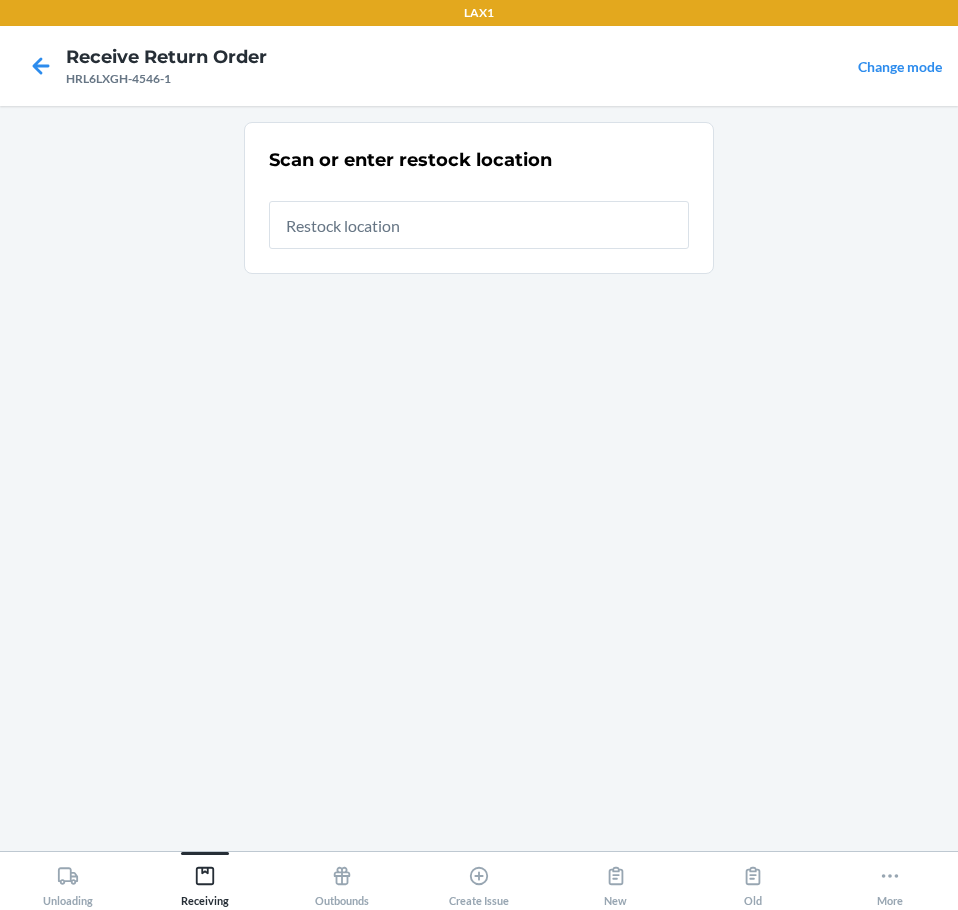click at bounding box center [479, 225] 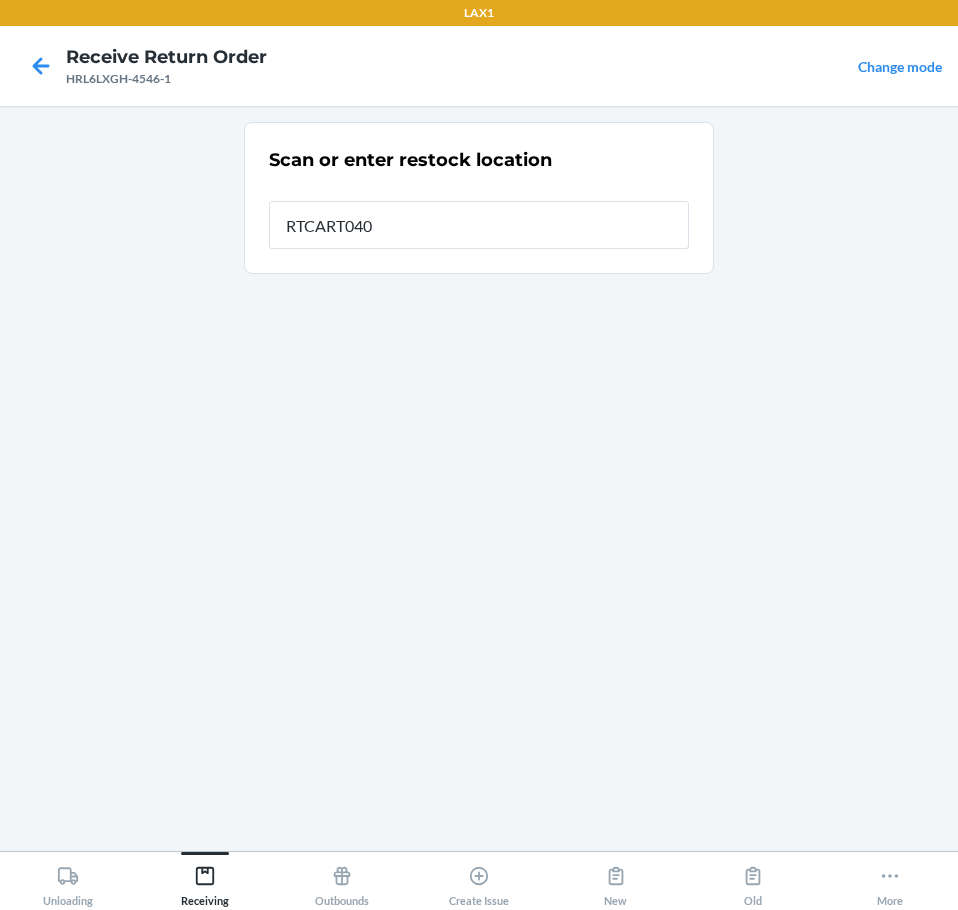 type on "RTCART040" 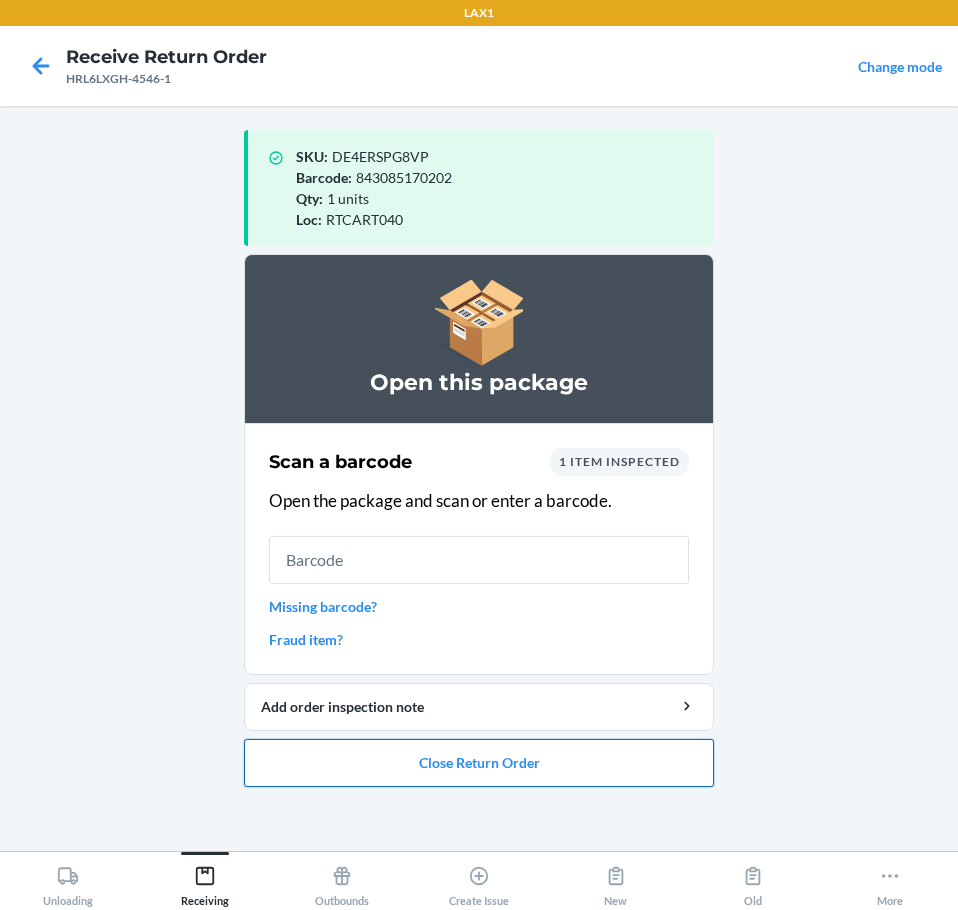 click on "Close Return Order" at bounding box center [479, 763] 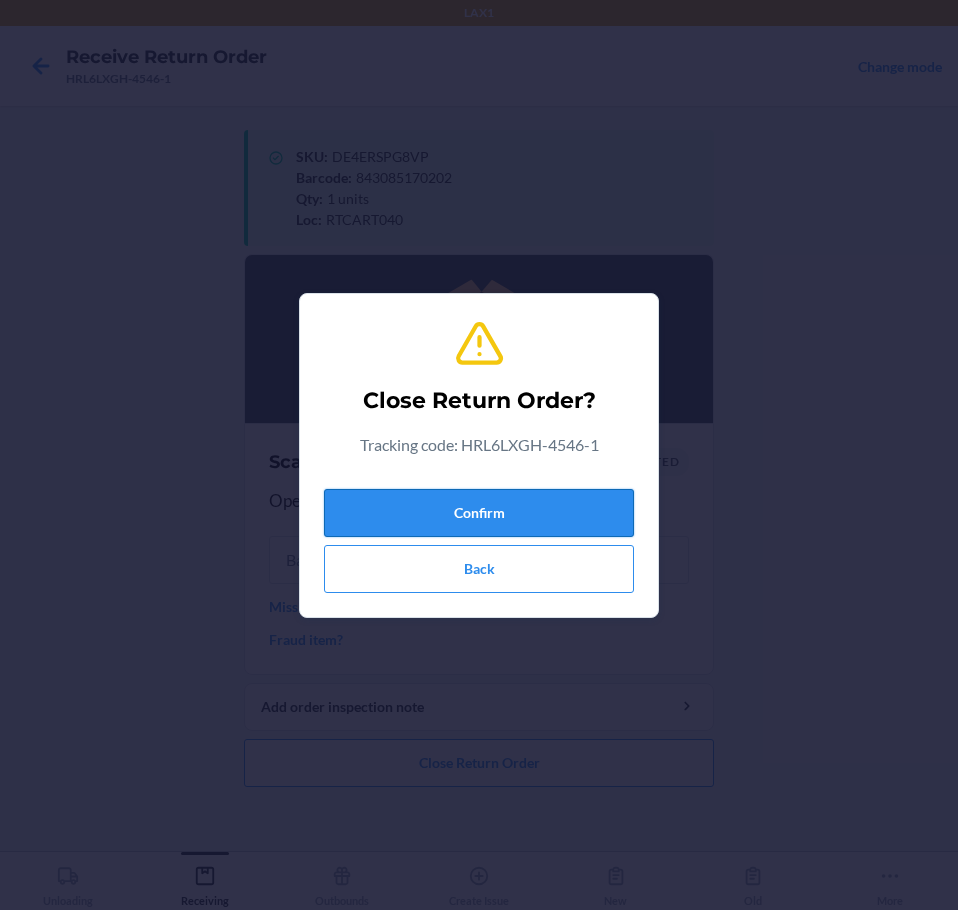 click on "Confirm" at bounding box center (479, 513) 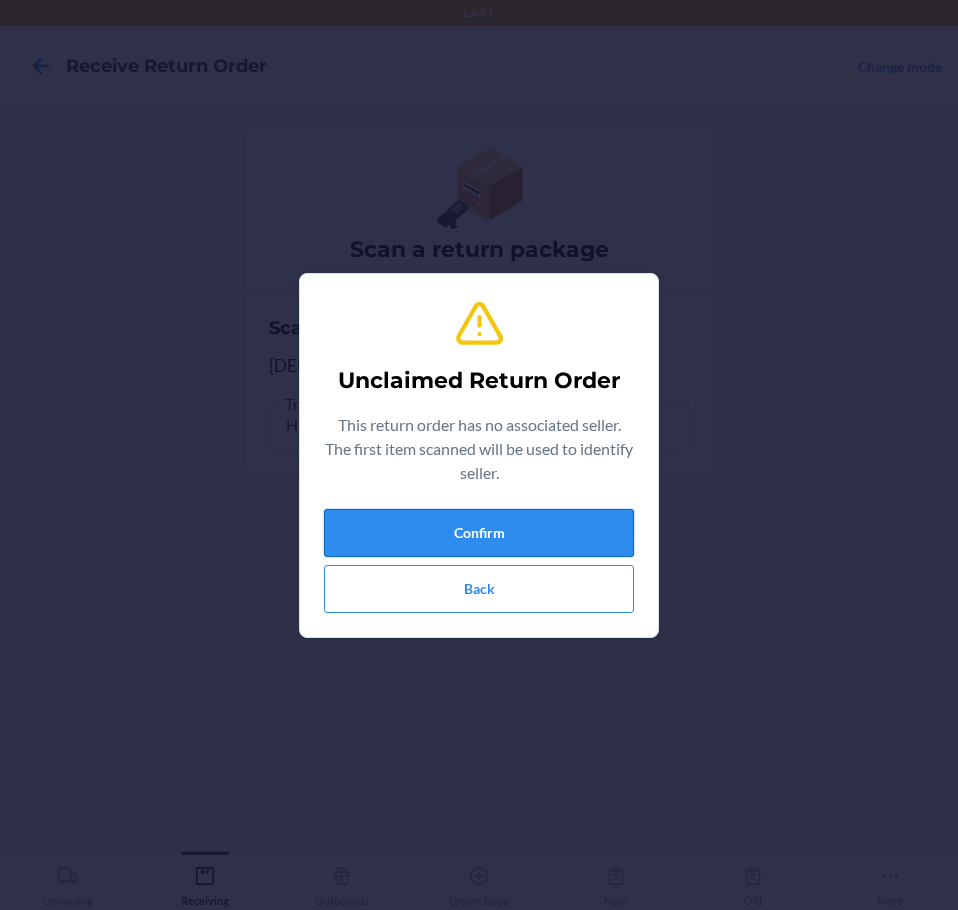 click on "Confirm" at bounding box center [479, 533] 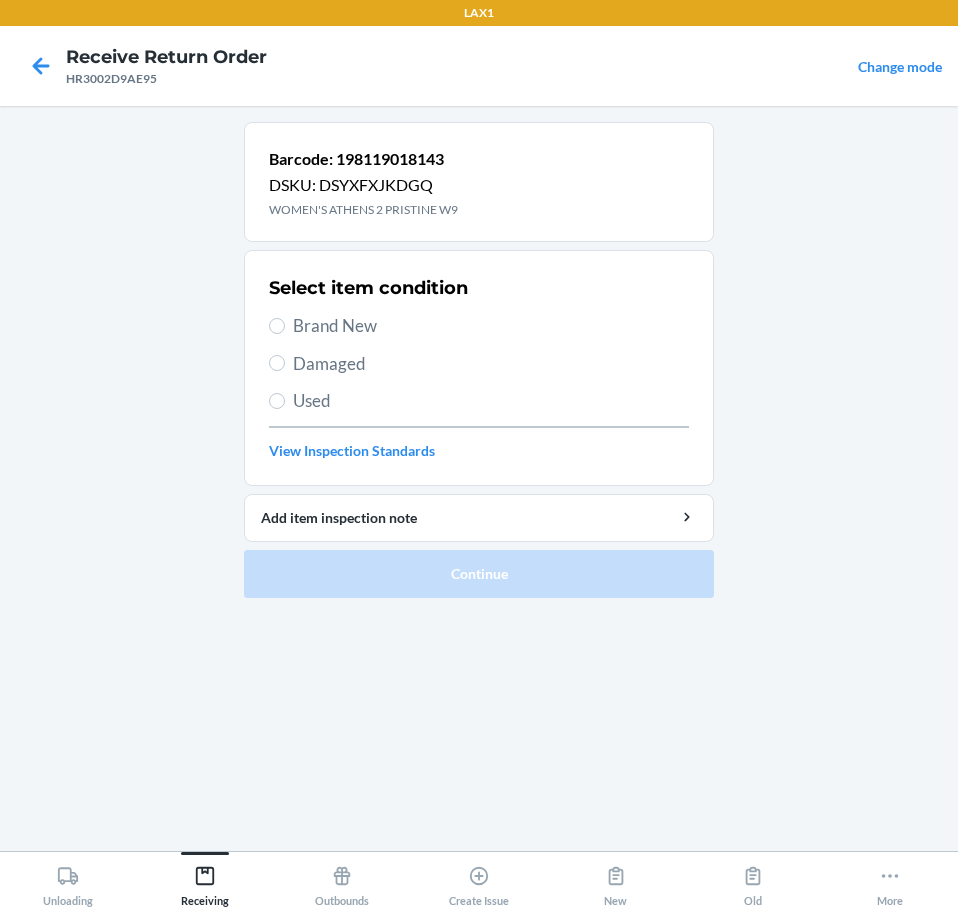 click on "Brand New" at bounding box center [479, 326] 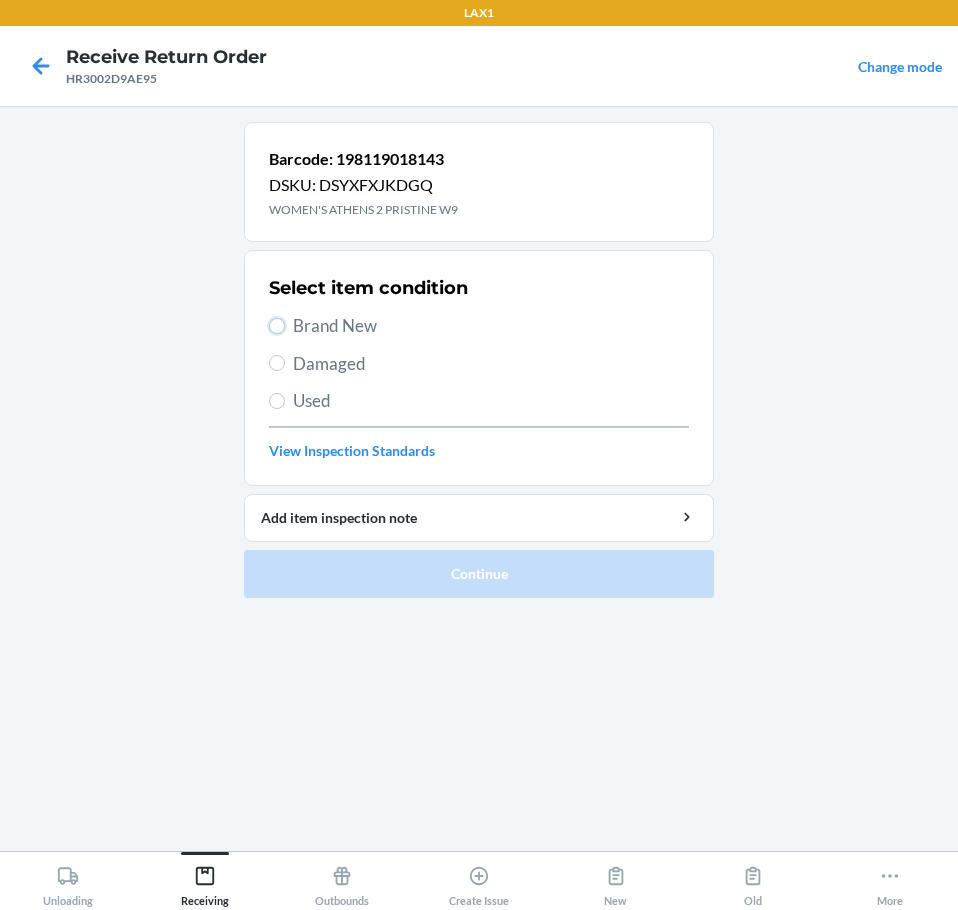 click on "Brand New" at bounding box center [277, 326] 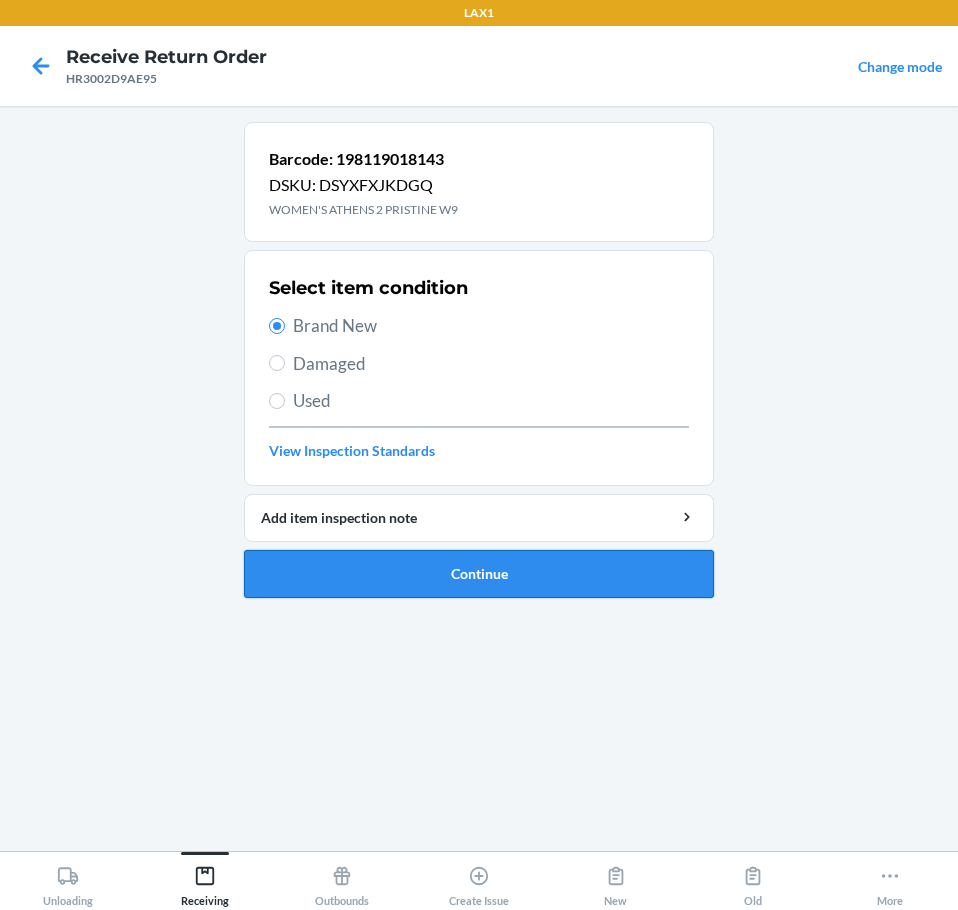 click on "Continue" at bounding box center (479, 574) 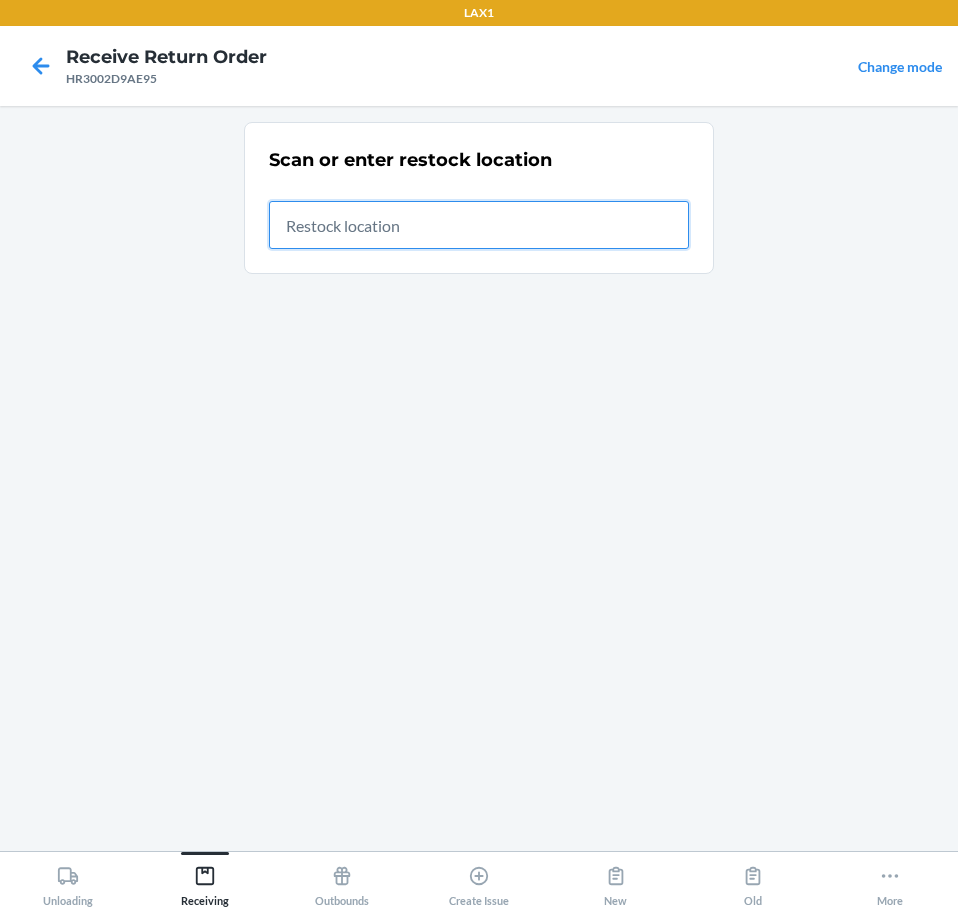 click at bounding box center [479, 225] 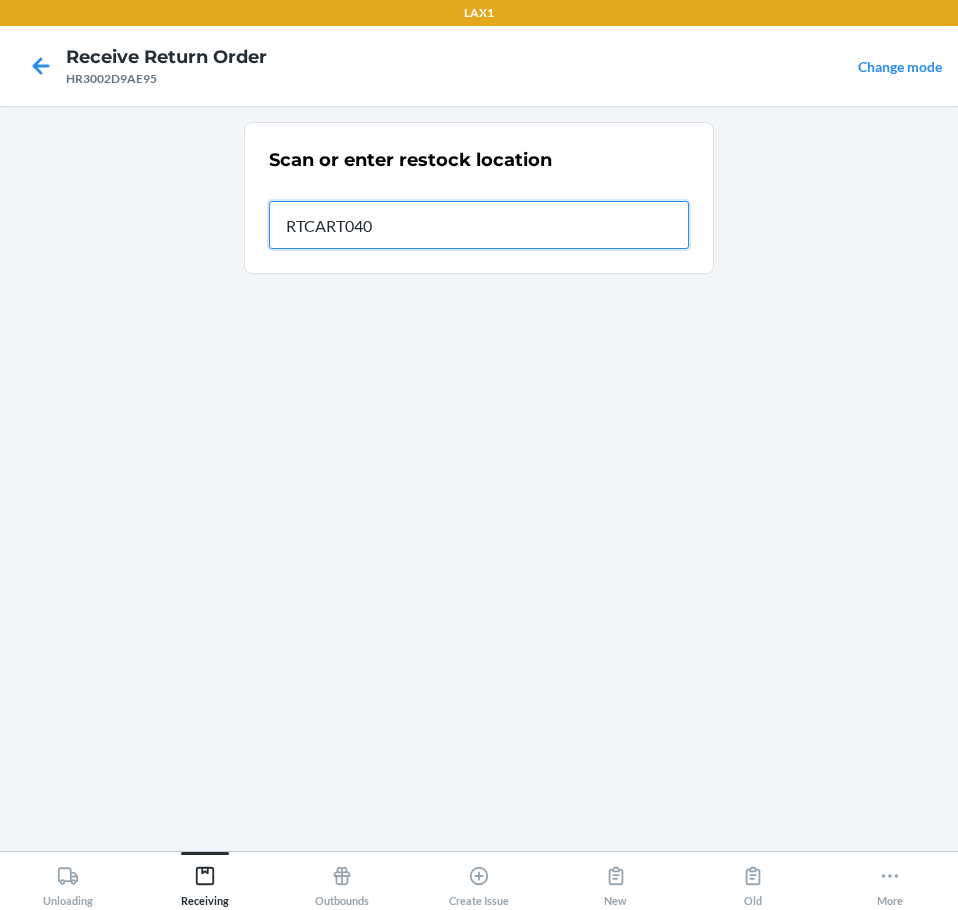 type on "RTCART040" 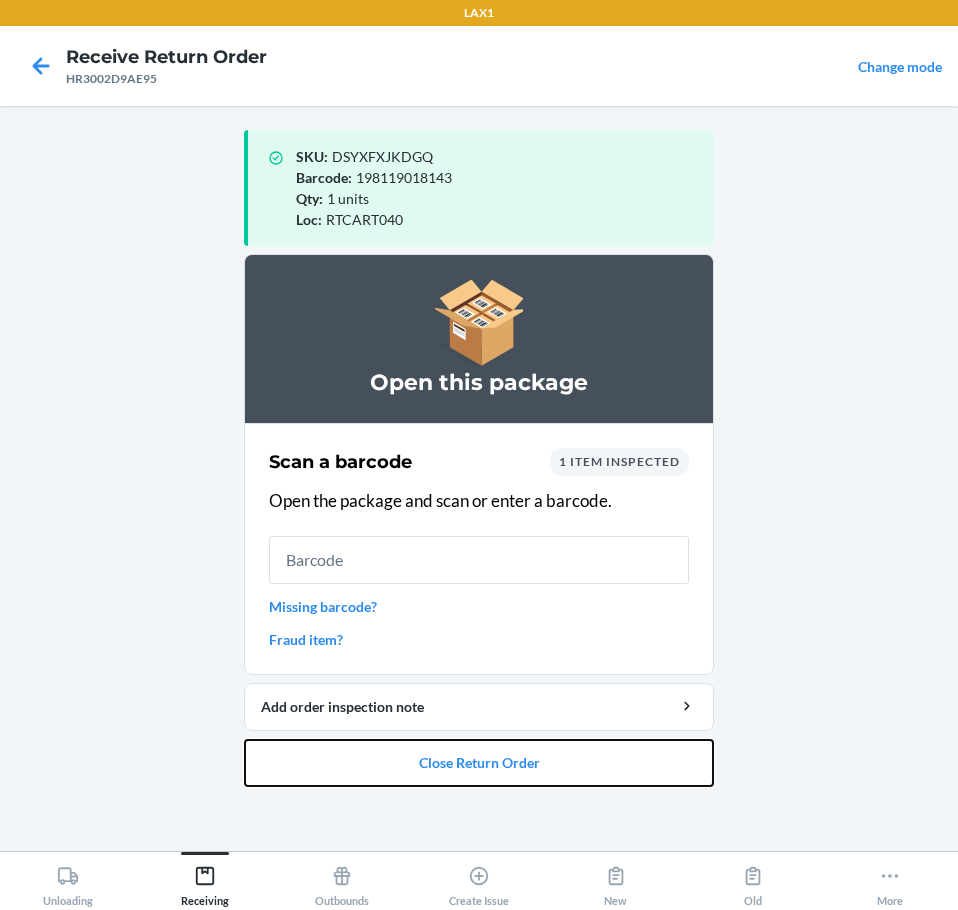 drag, startPoint x: 445, startPoint y: 767, endPoint x: 443, endPoint y: 737, distance: 30.066593 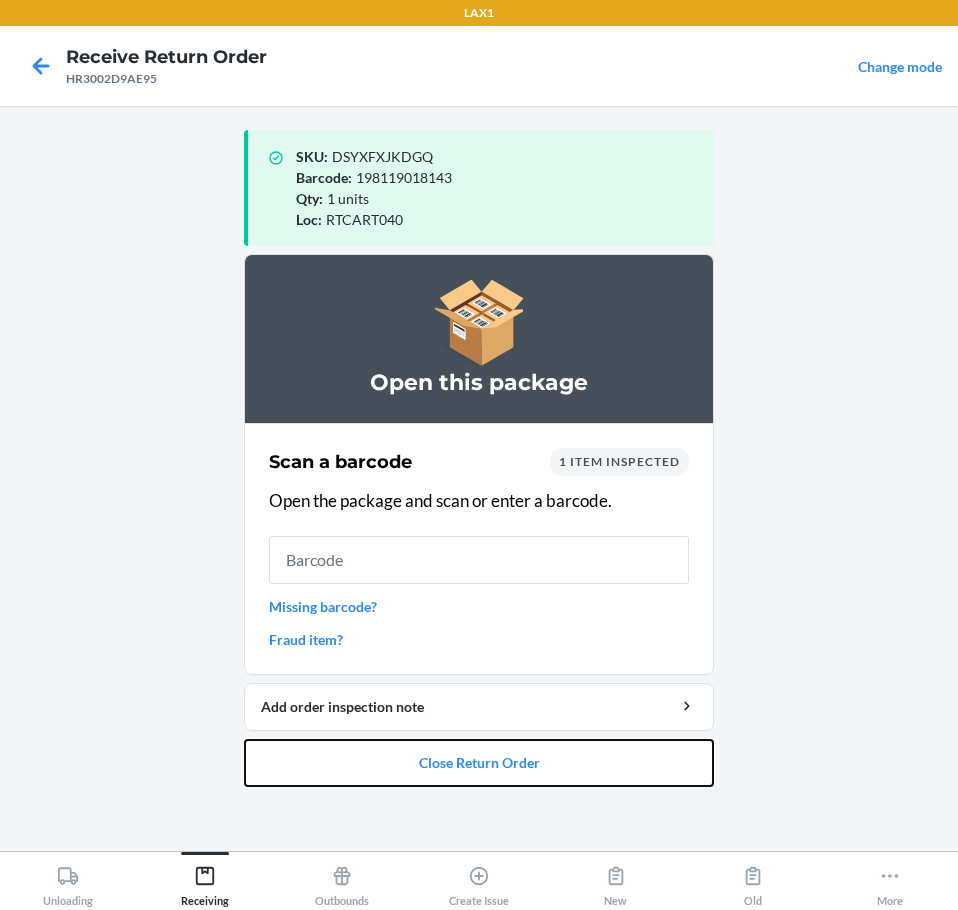 click on "Close Return Order" at bounding box center (479, 763) 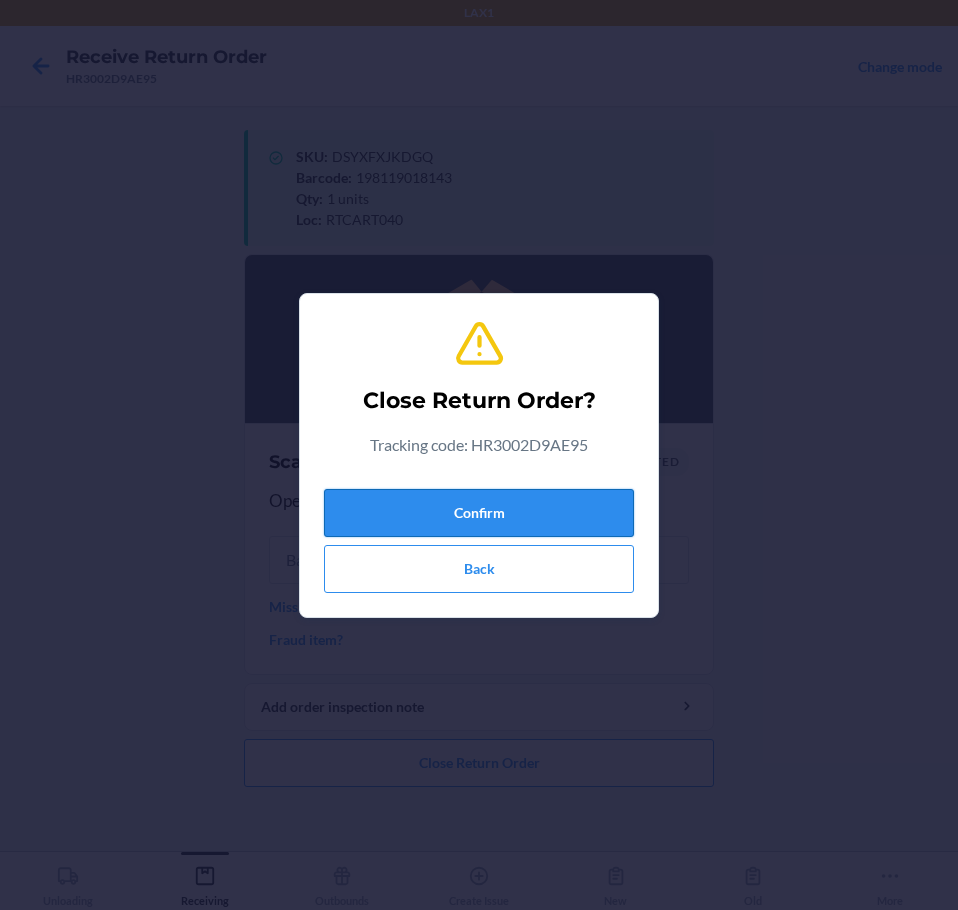 click on "Confirm" at bounding box center [479, 513] 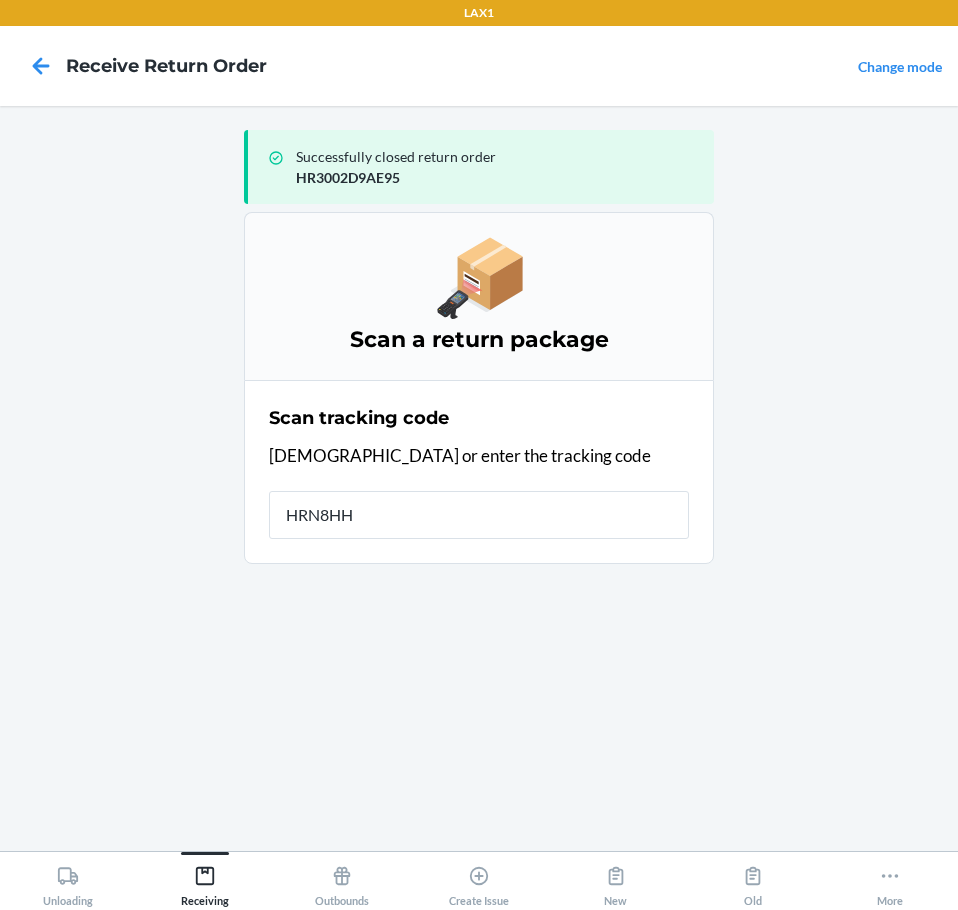 type on "HRN8HHJ" 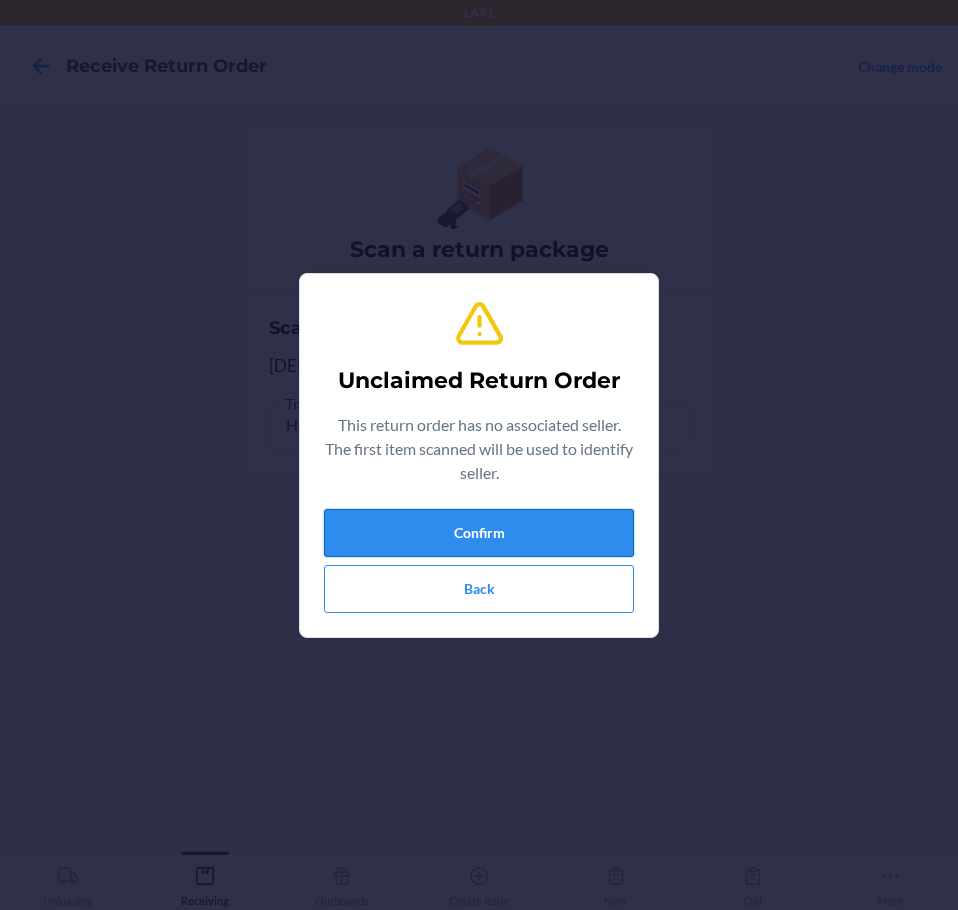 click on "Confirm" at bounding box center [479, 533] 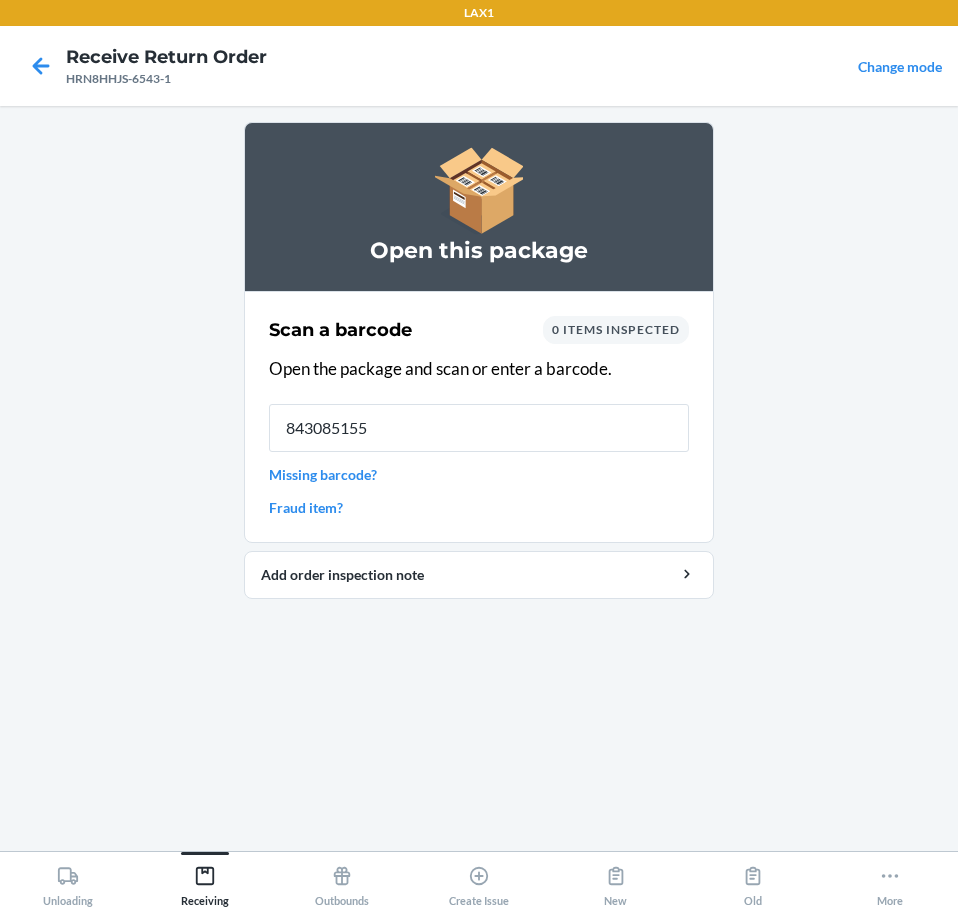 type on "8430851553" 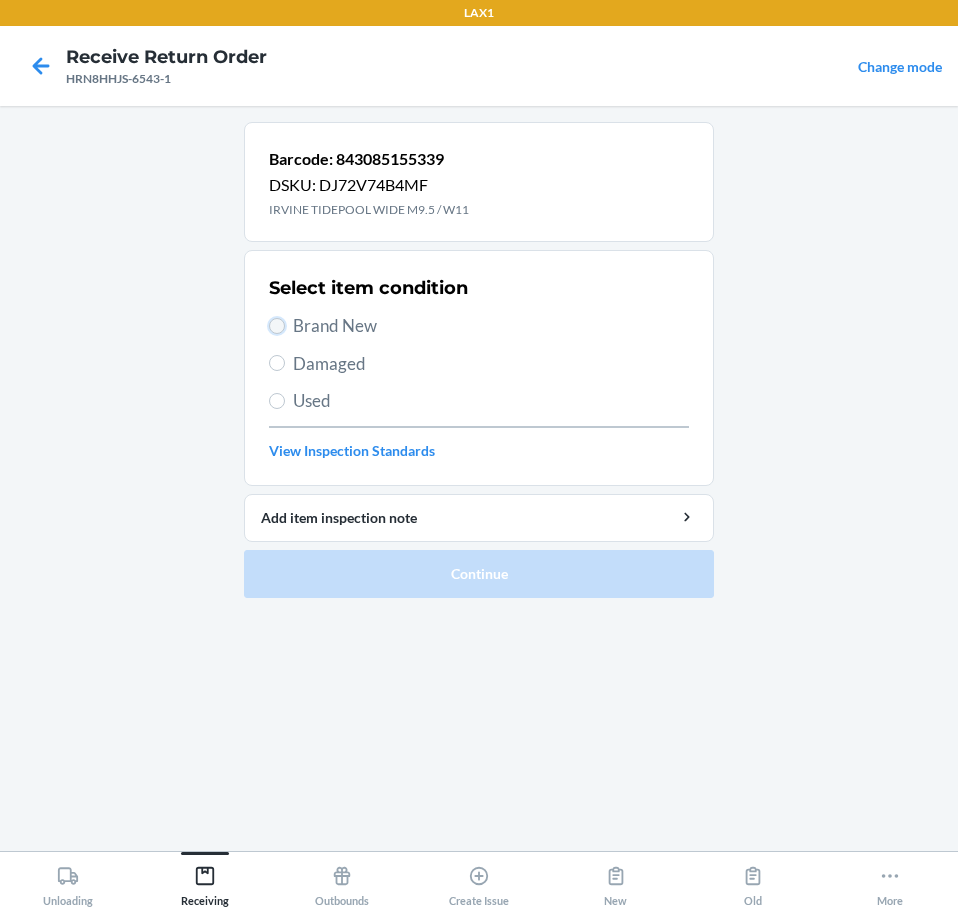 click on "Brand New" at bounding box center (277, 326) 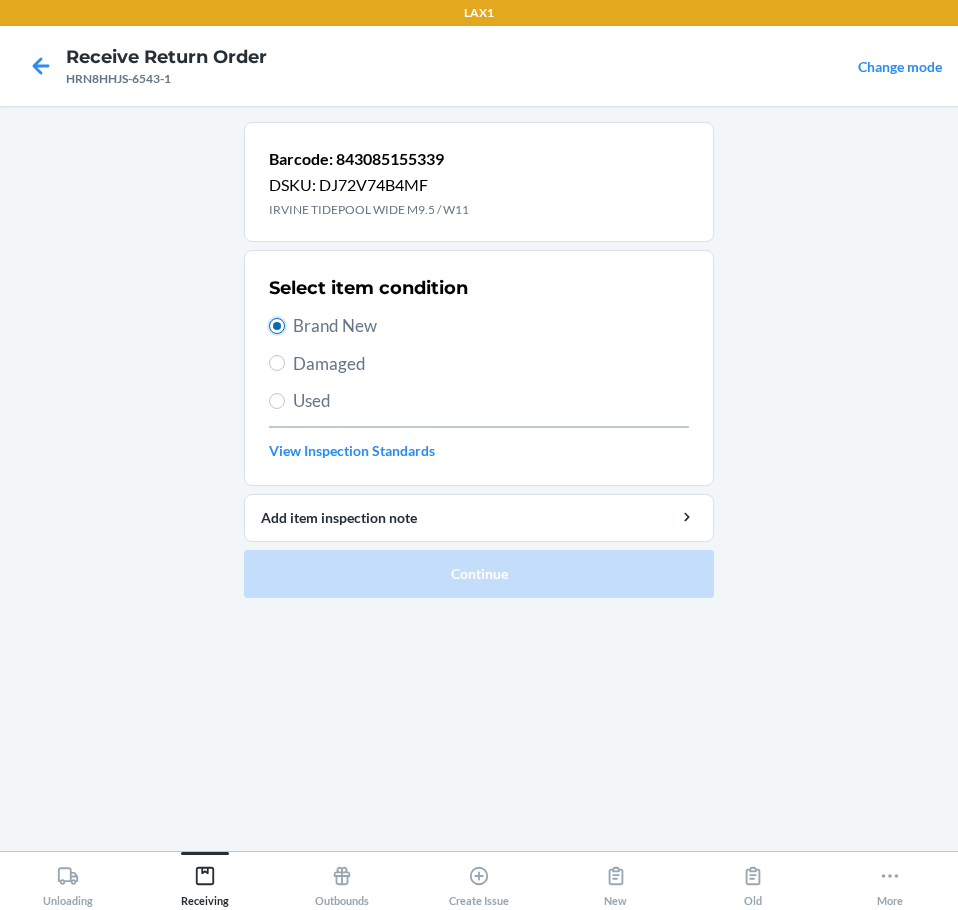 radio on "true" 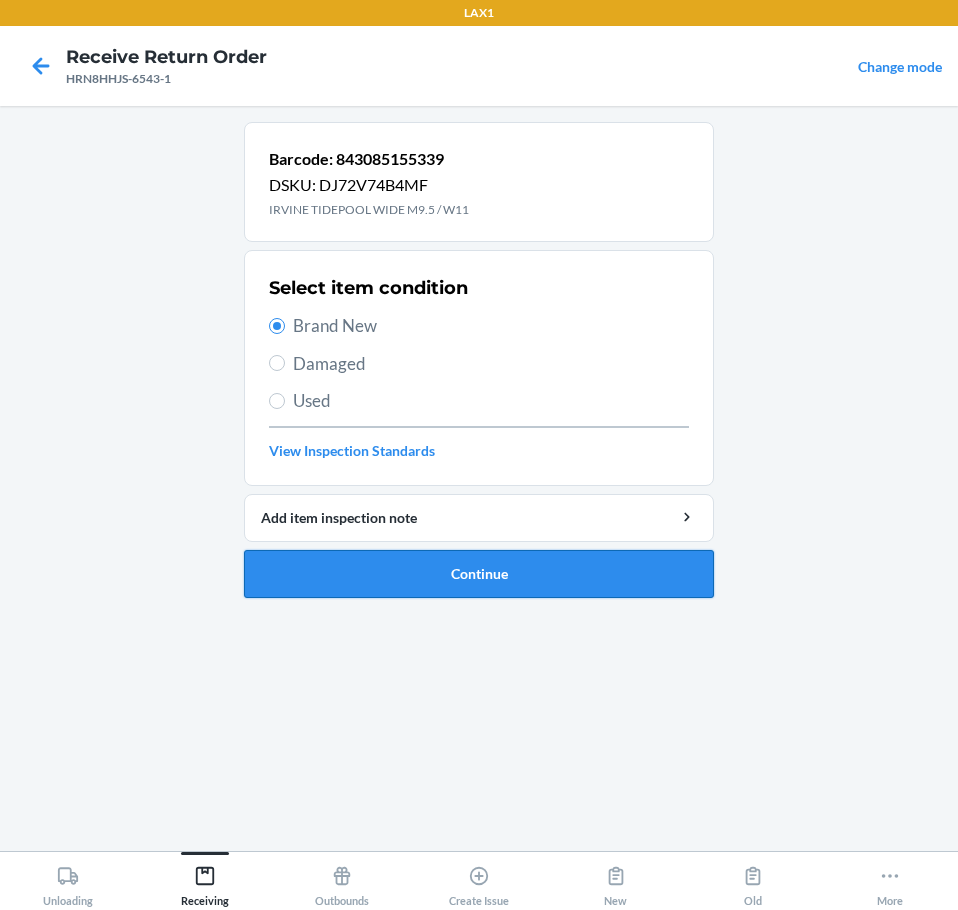 click on "Continue" at bounding box center [479, 574] 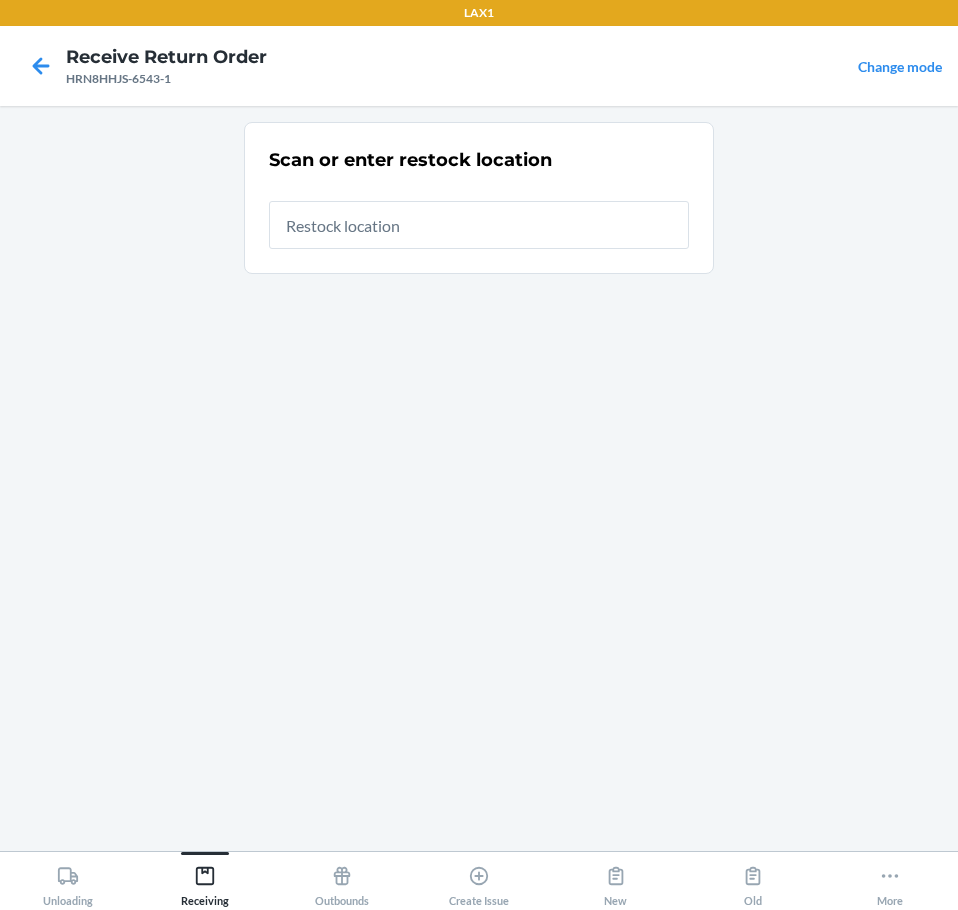 click at bounding box center (479, 225) 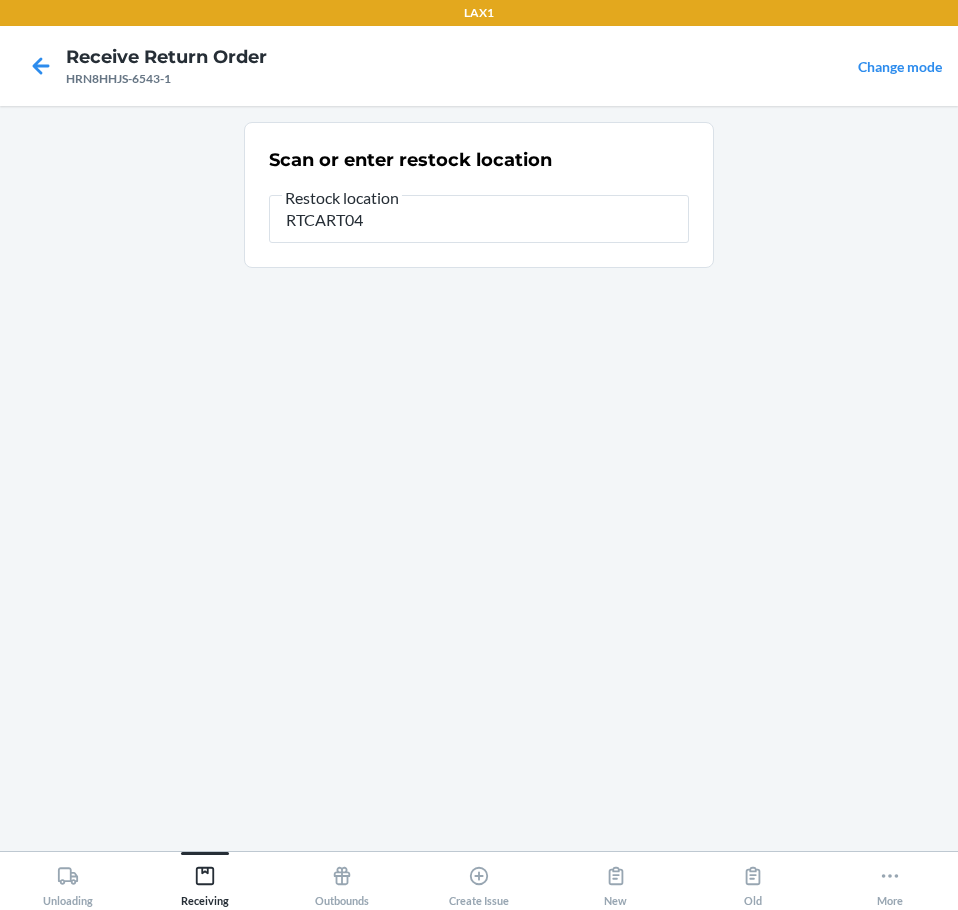 type on "RTCART040" 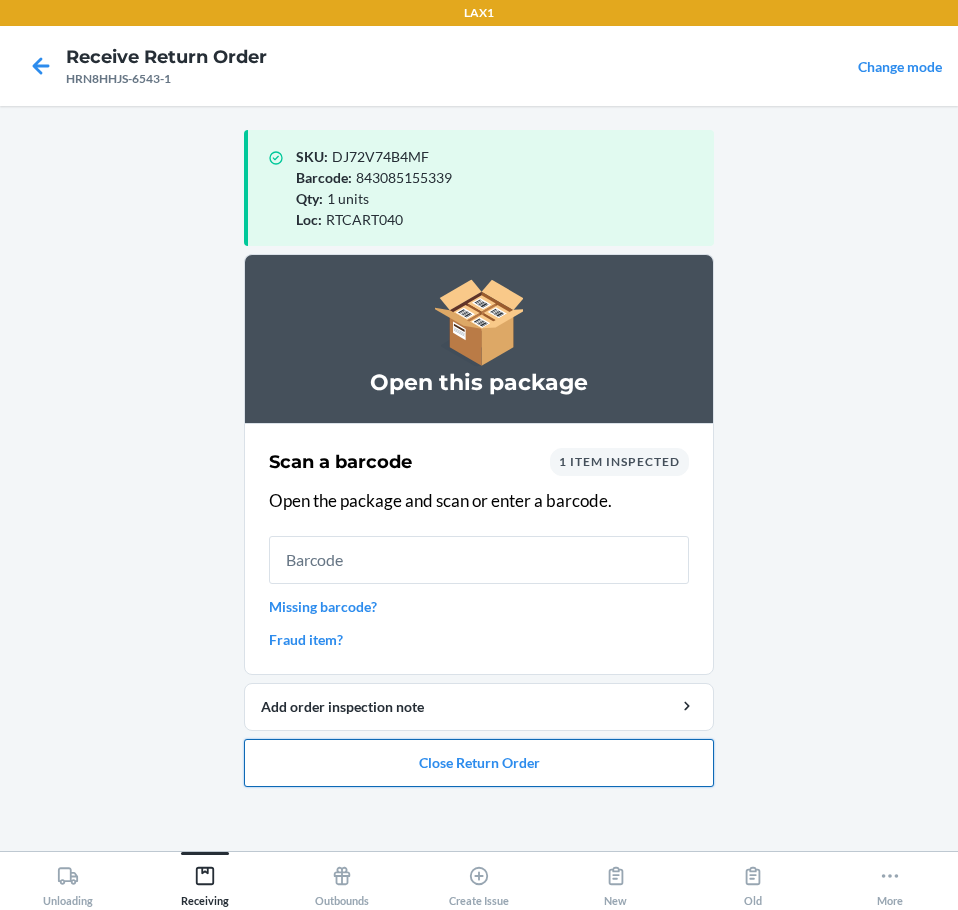 click on "Close Return Order" at bounding box center (479, 763) 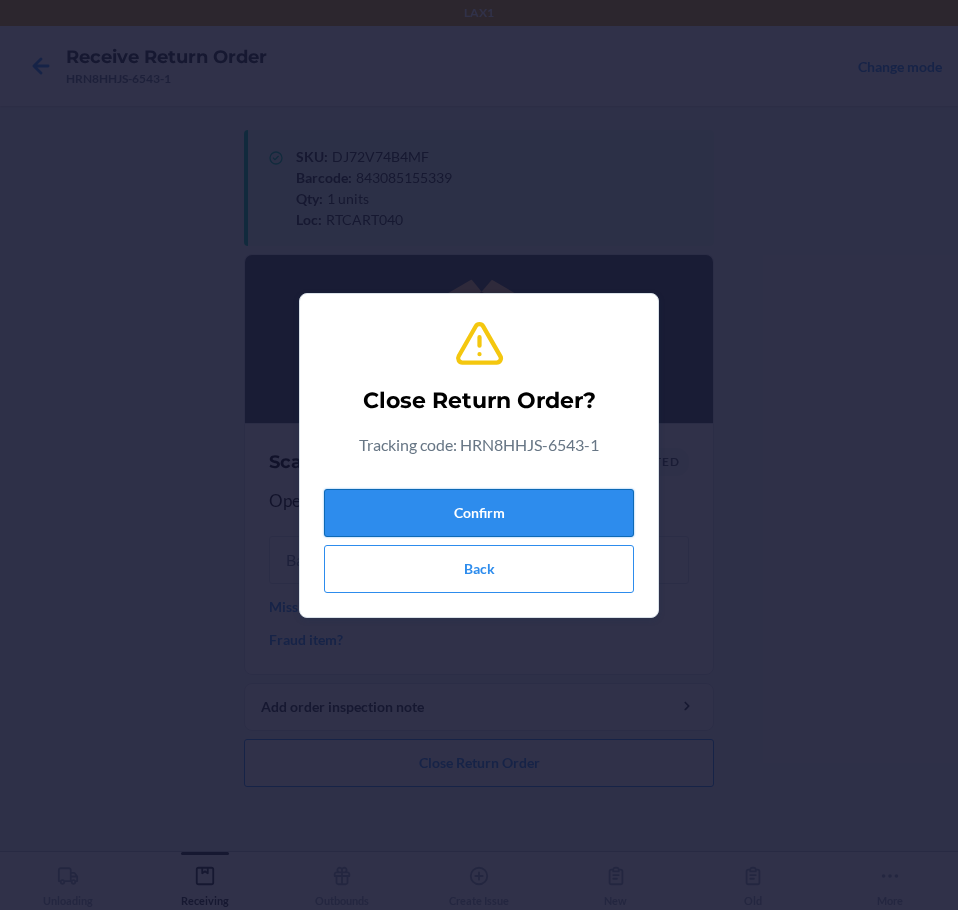 click on "Confirm" at bounding box center (479, 513) 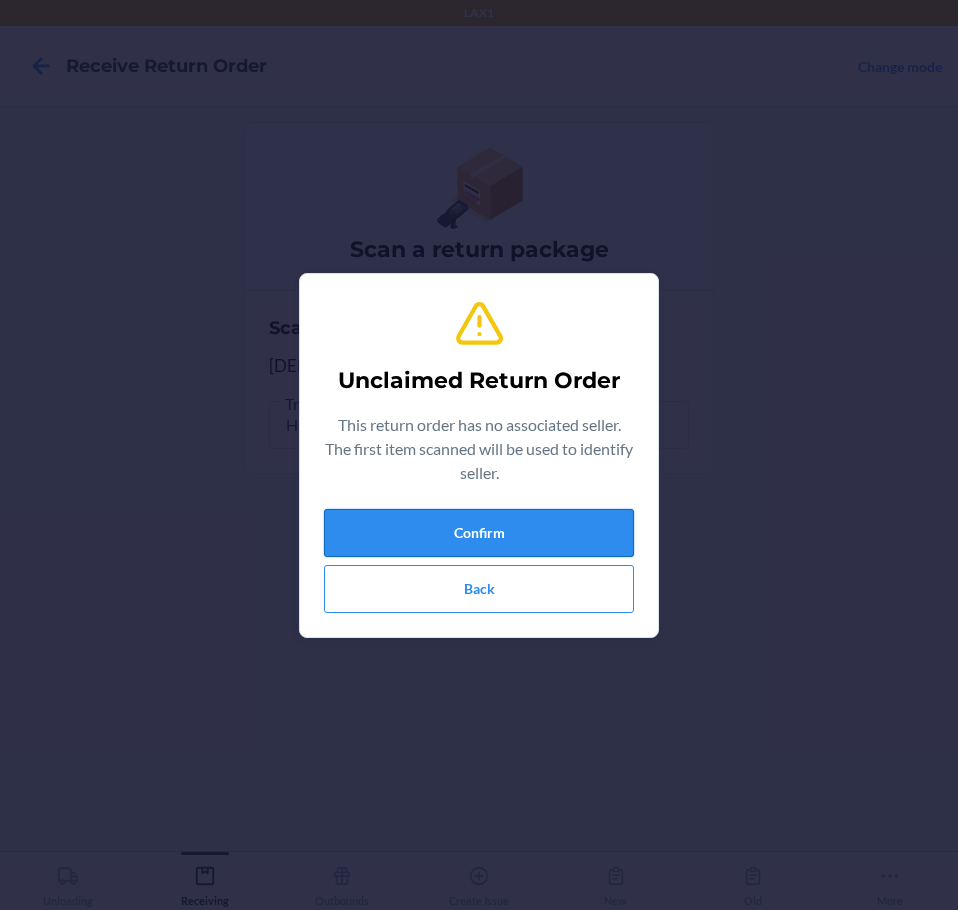 click on "Confirm" at bounding box center (479, 533) 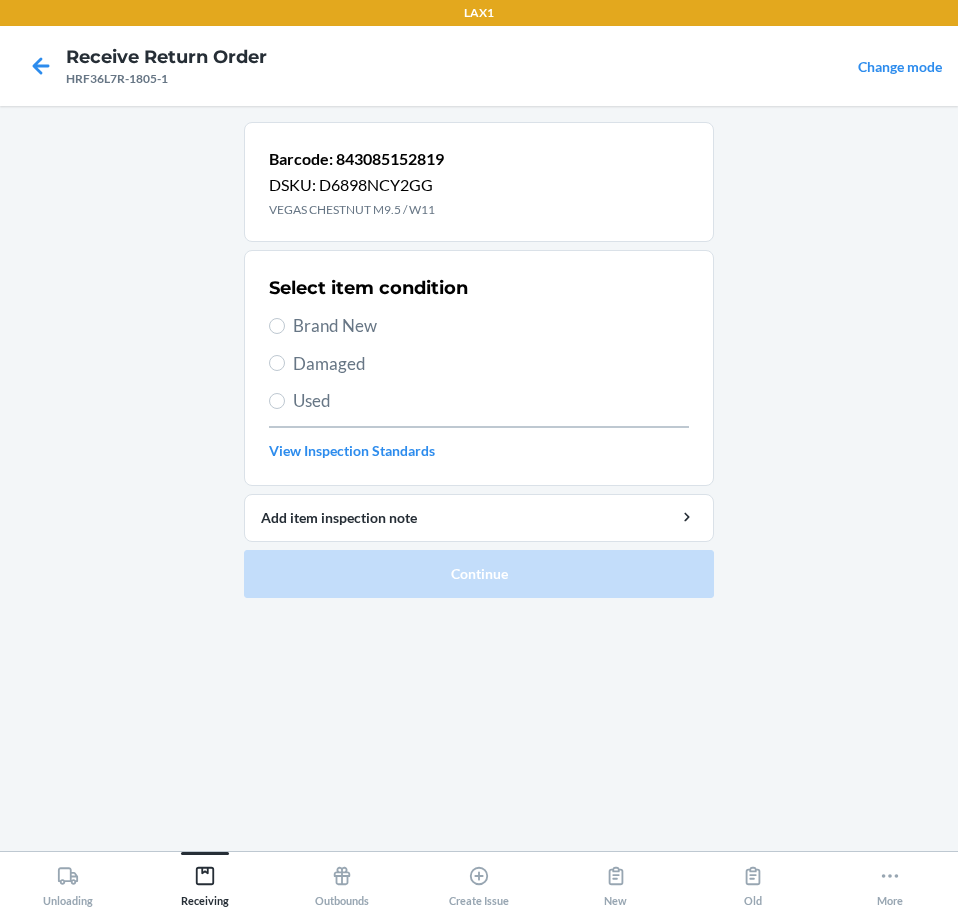 click on "Brand New" at bounding box center (491, 326) 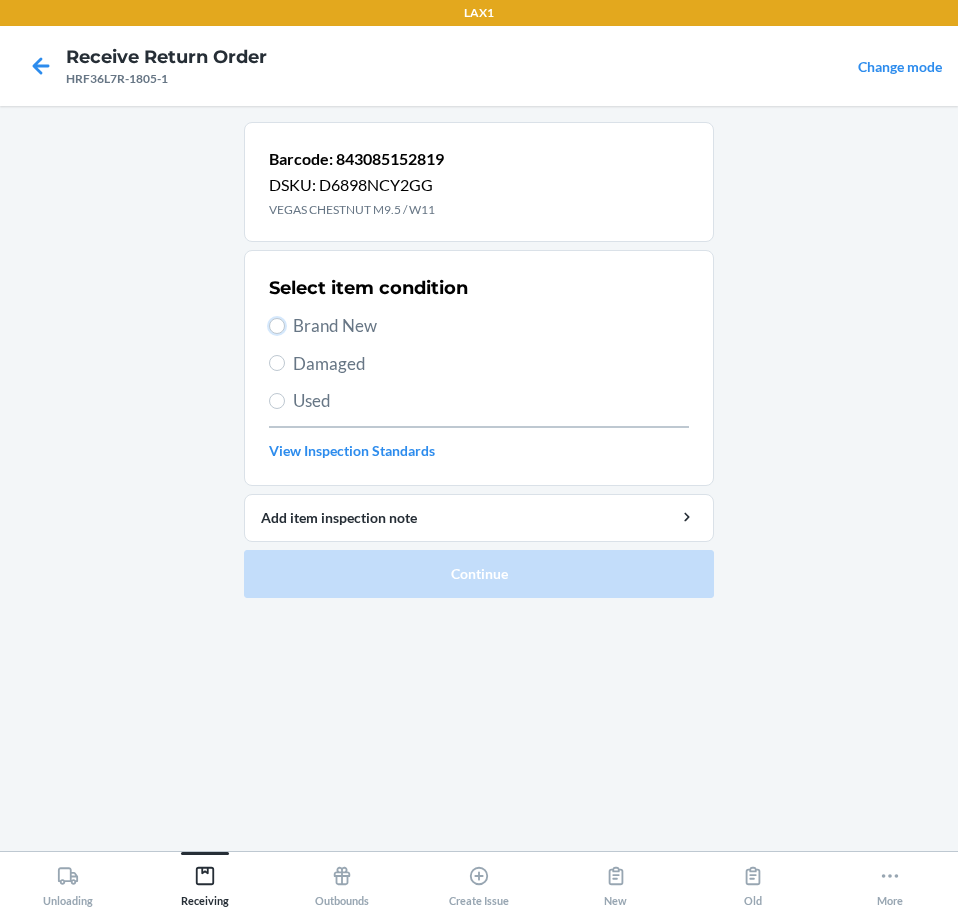 click on "Brand New" at bounding box center [277, 326] 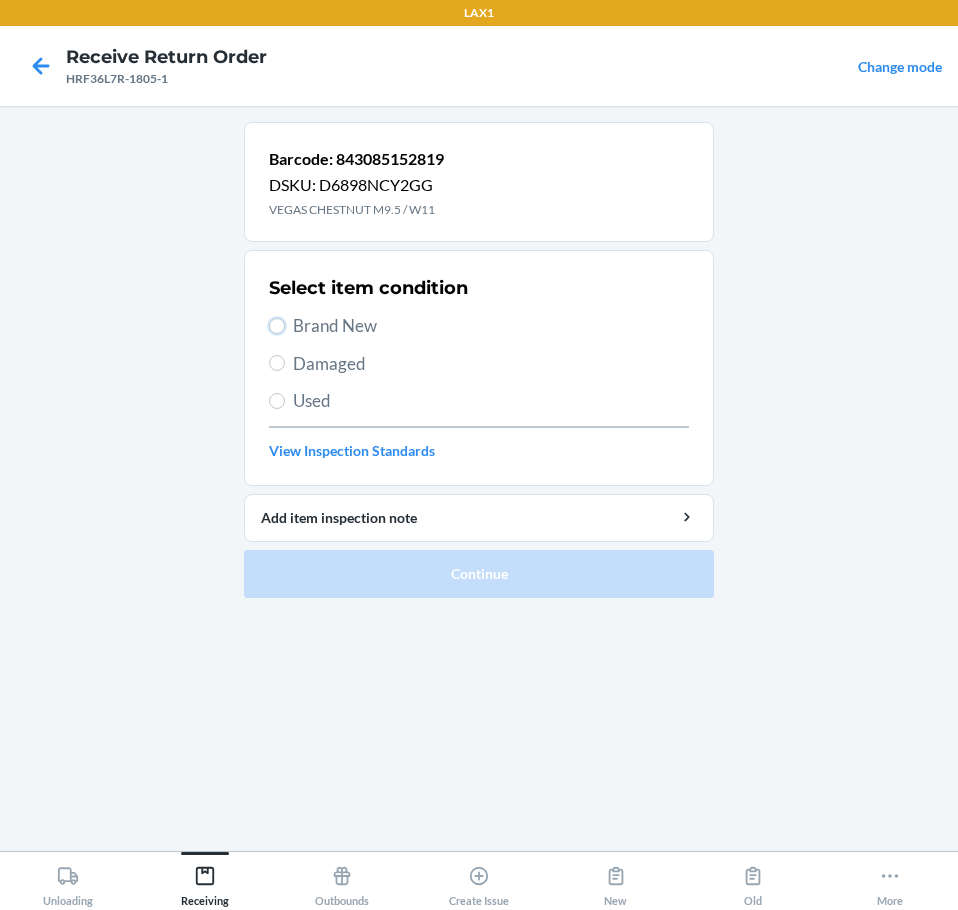 radio on "true" 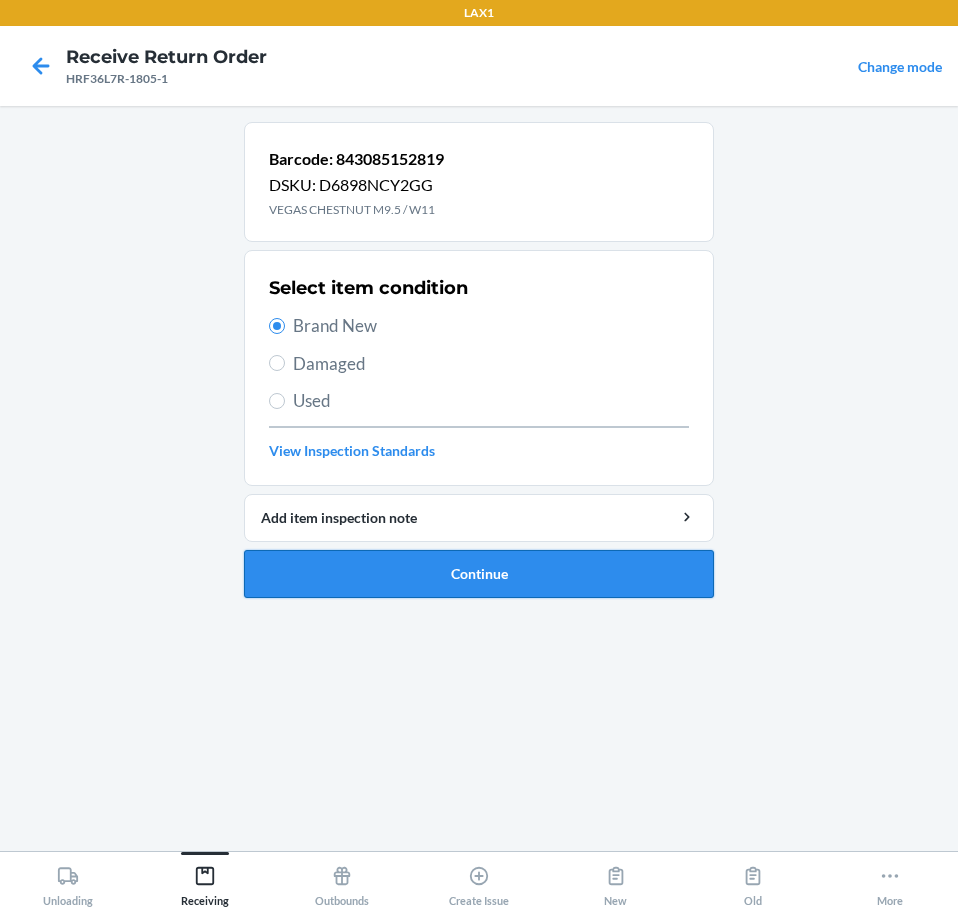 click on "Continue" at bounding box center [479, 574] 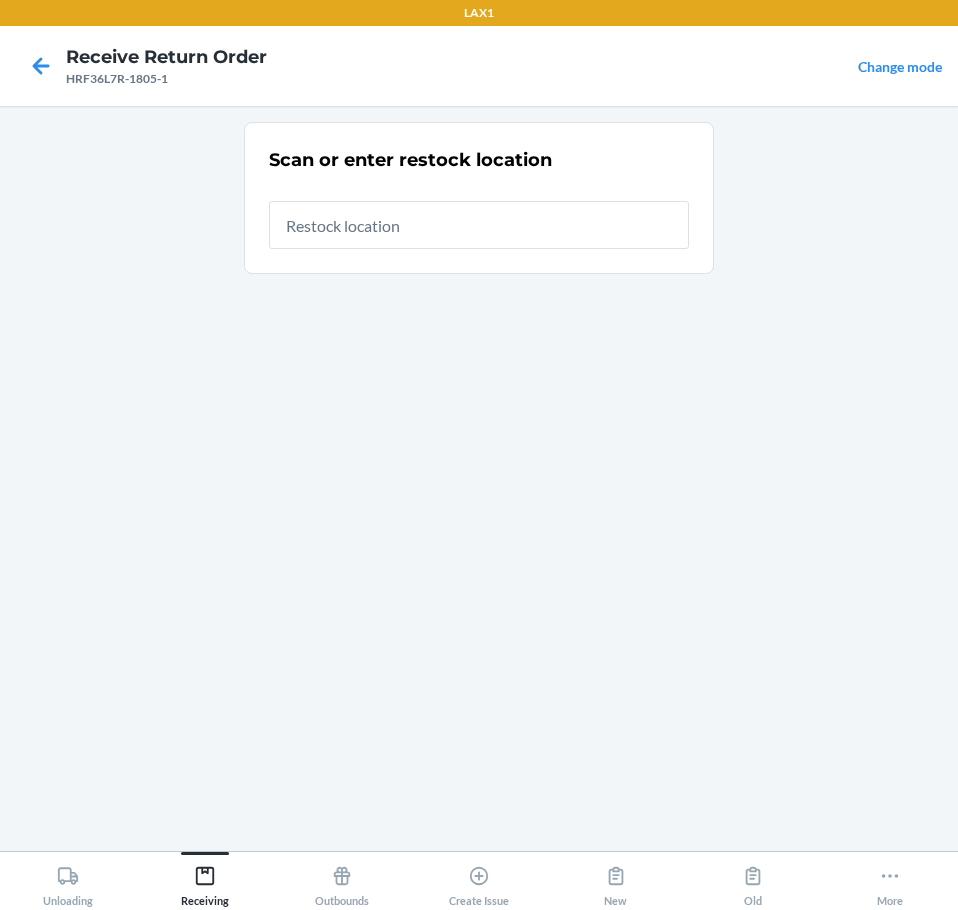 click at bounding box center (479, 225) 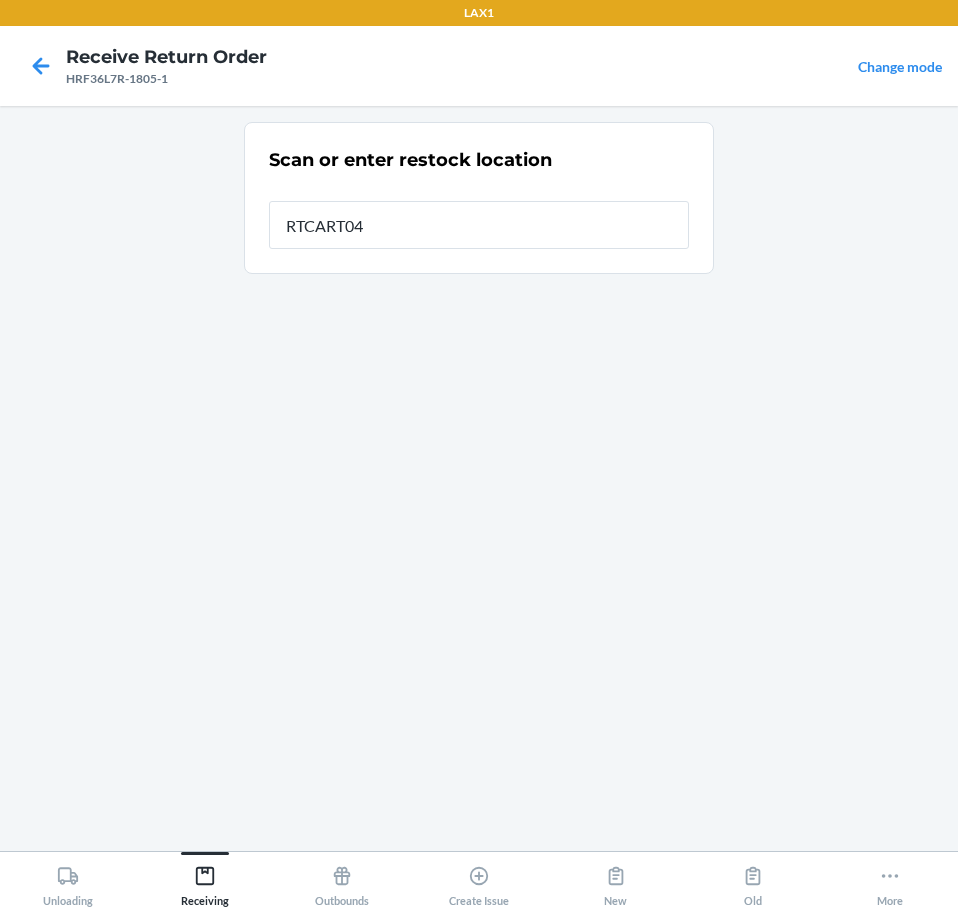 type on "RTCART040" 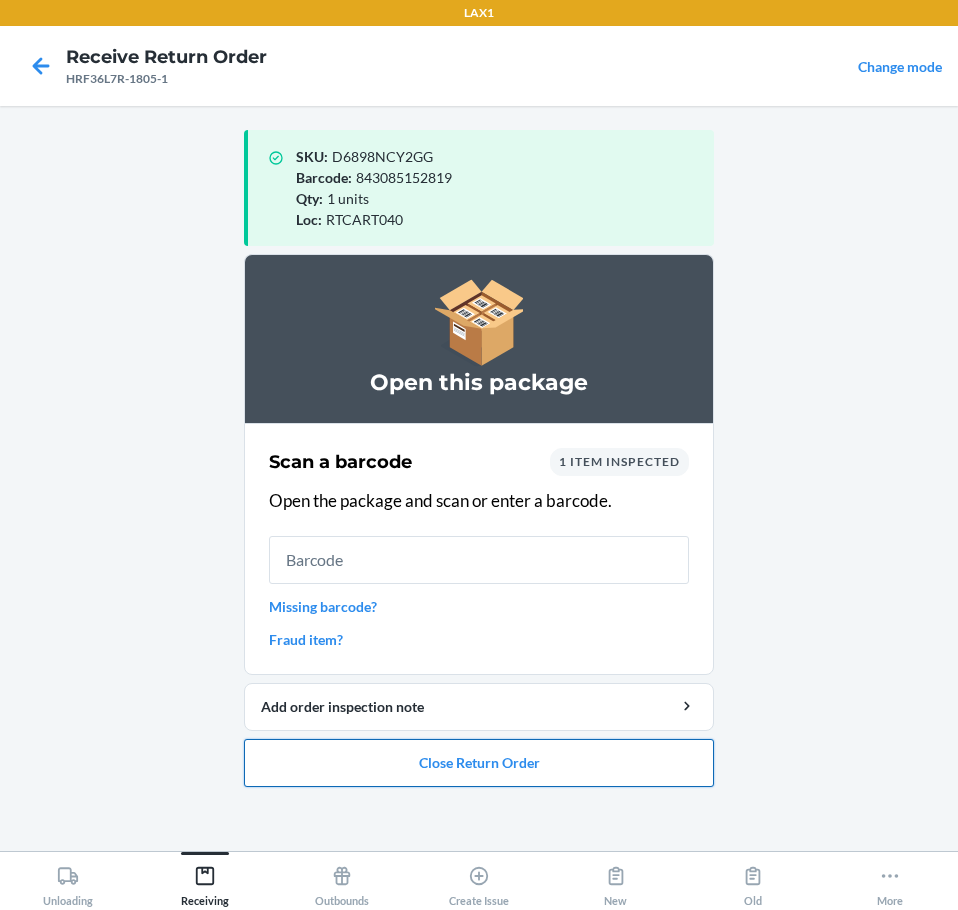 click on "Close Return Order" at bounding box center [479, 763] 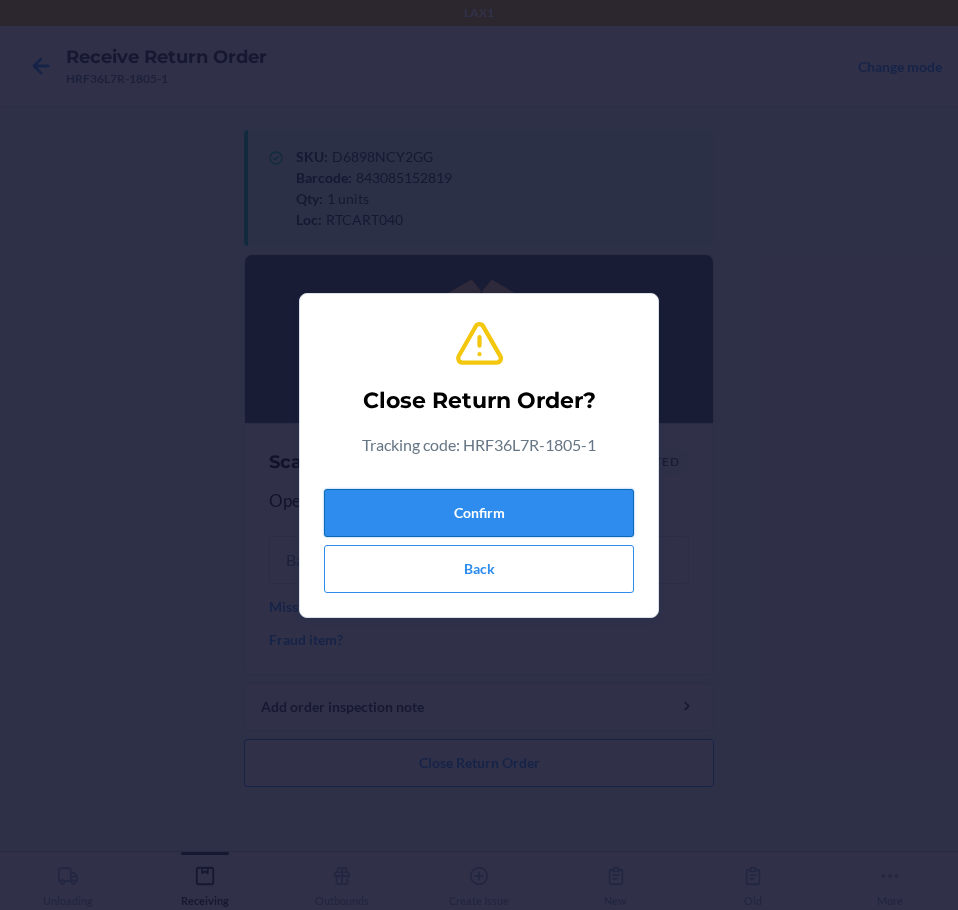 click on "Confirm" at bounding box center (479, 513) 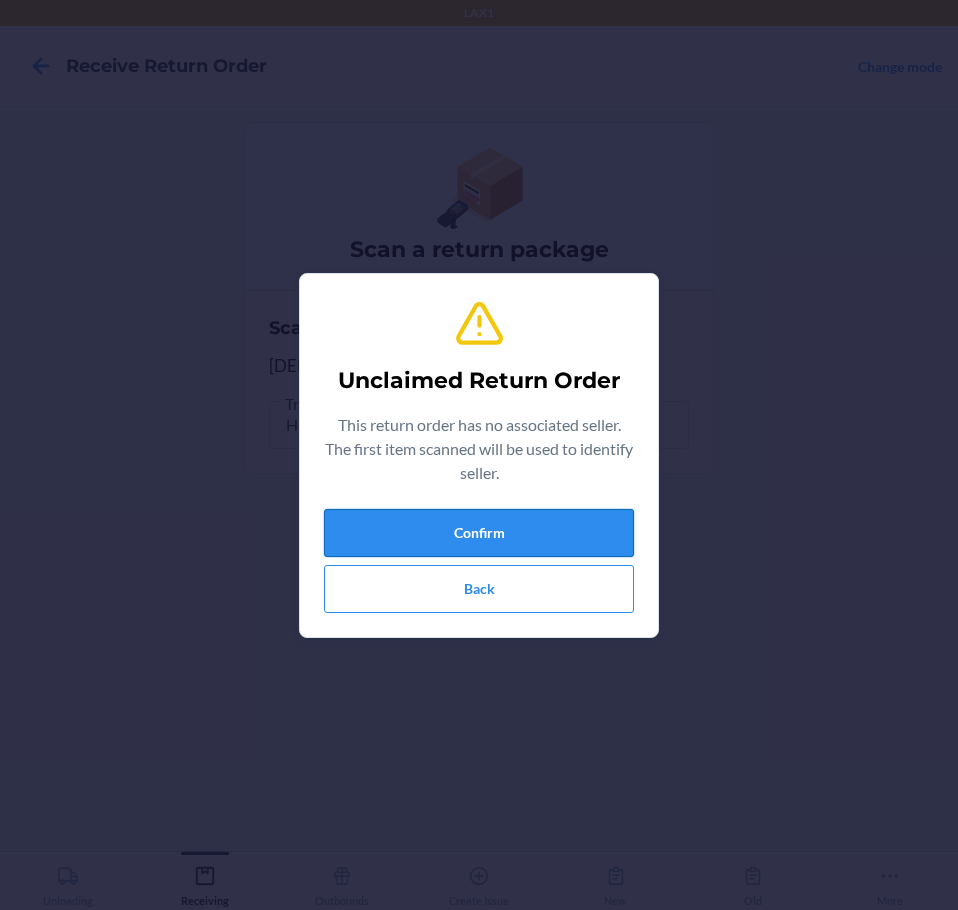 click on "Confirm" at bounding box center [479, 533] 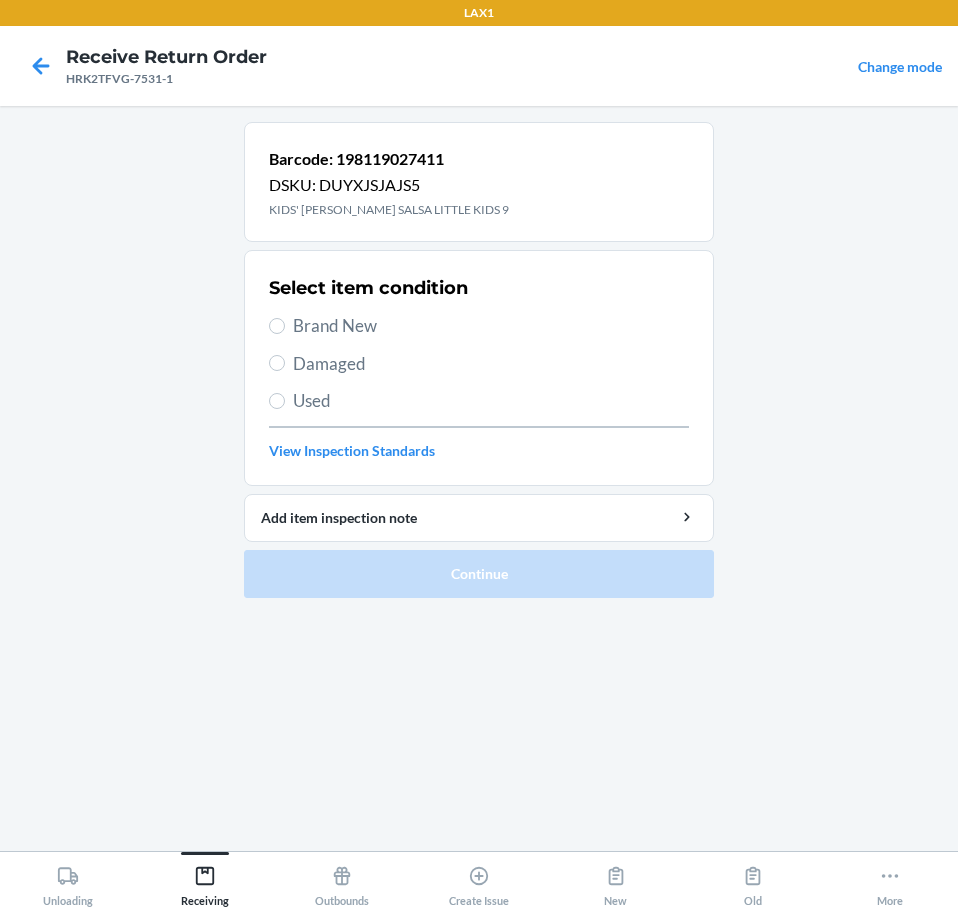 click on "Brand New" at bounding box center [491, 326] 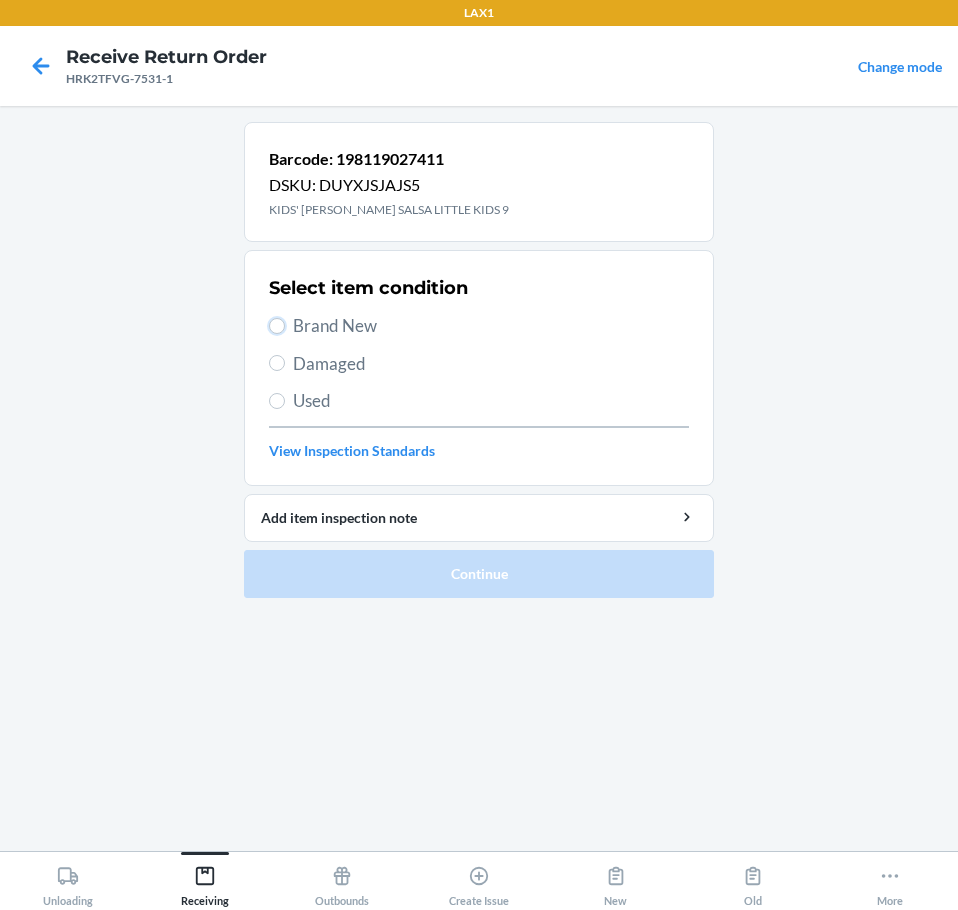 click on "Brand New" at bounding box center [277, 326] 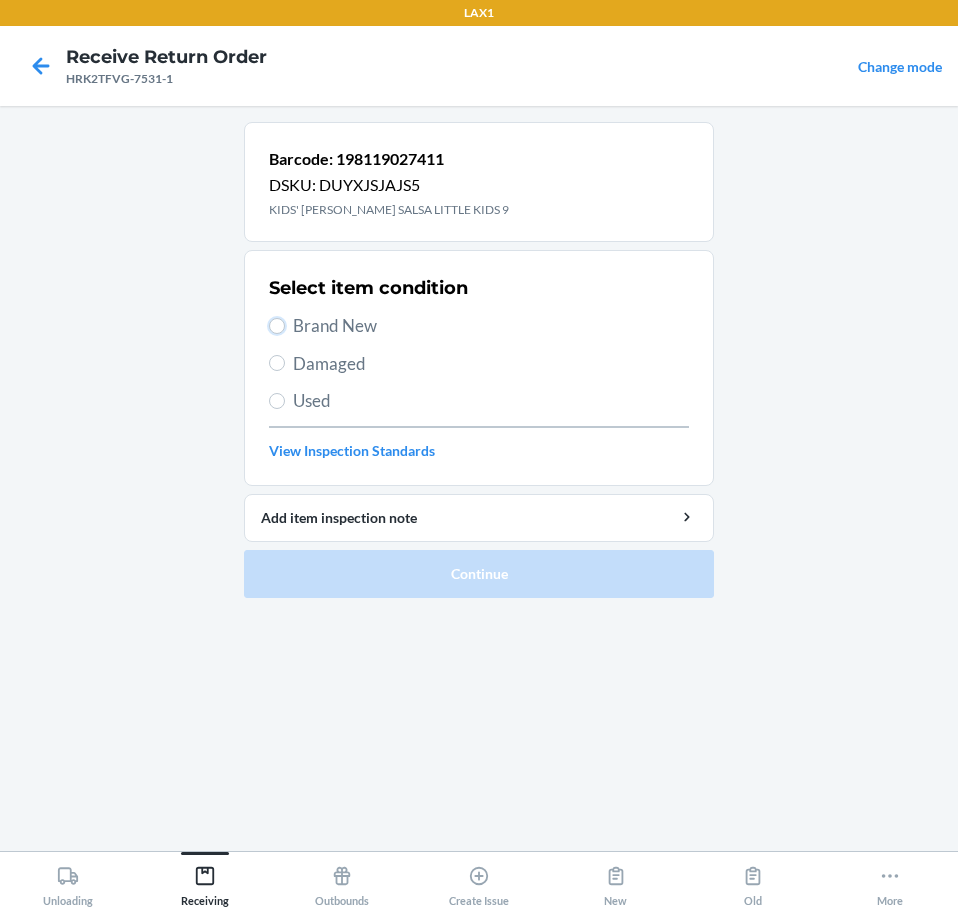 radio on "true" 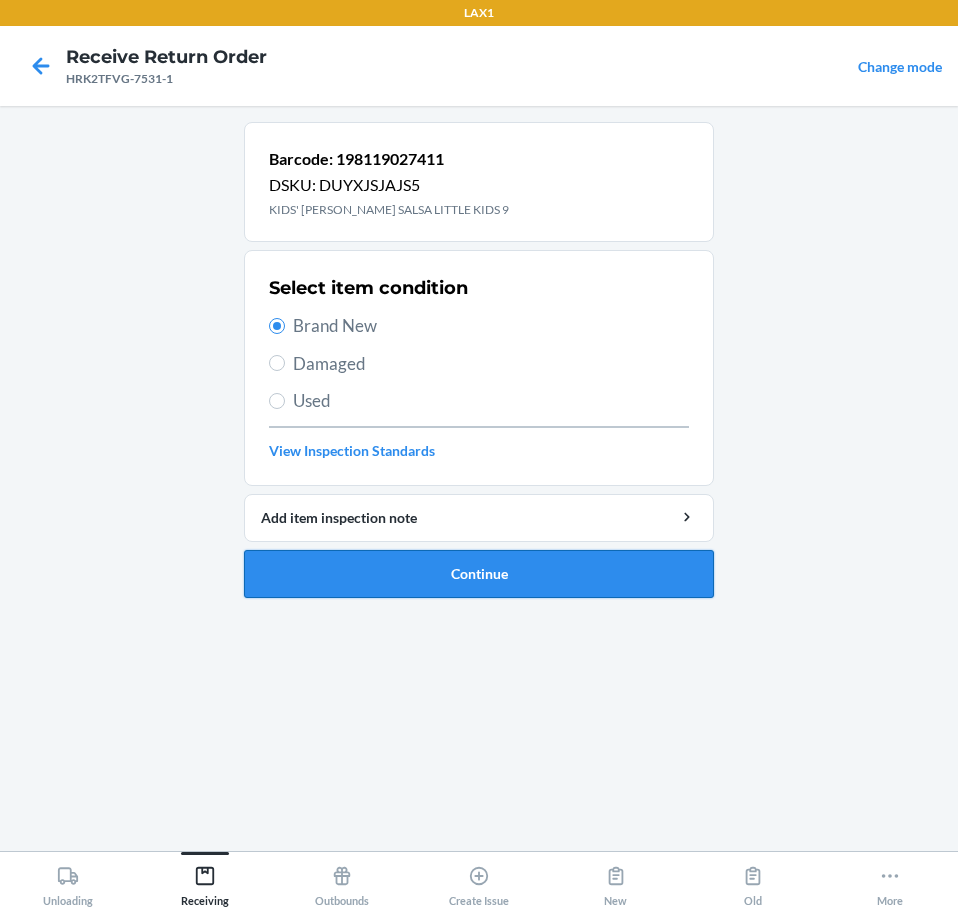 click on "Continue" at bounding box center (479, 574) 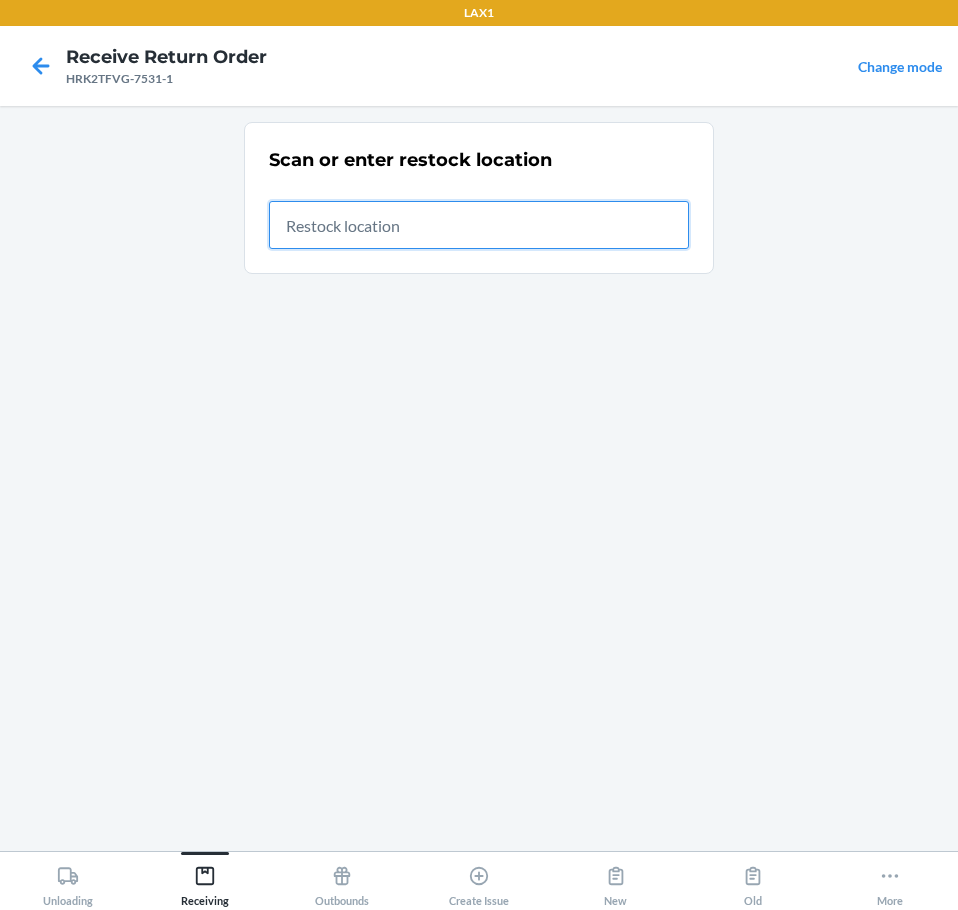 click at bounding box center (479, 225) 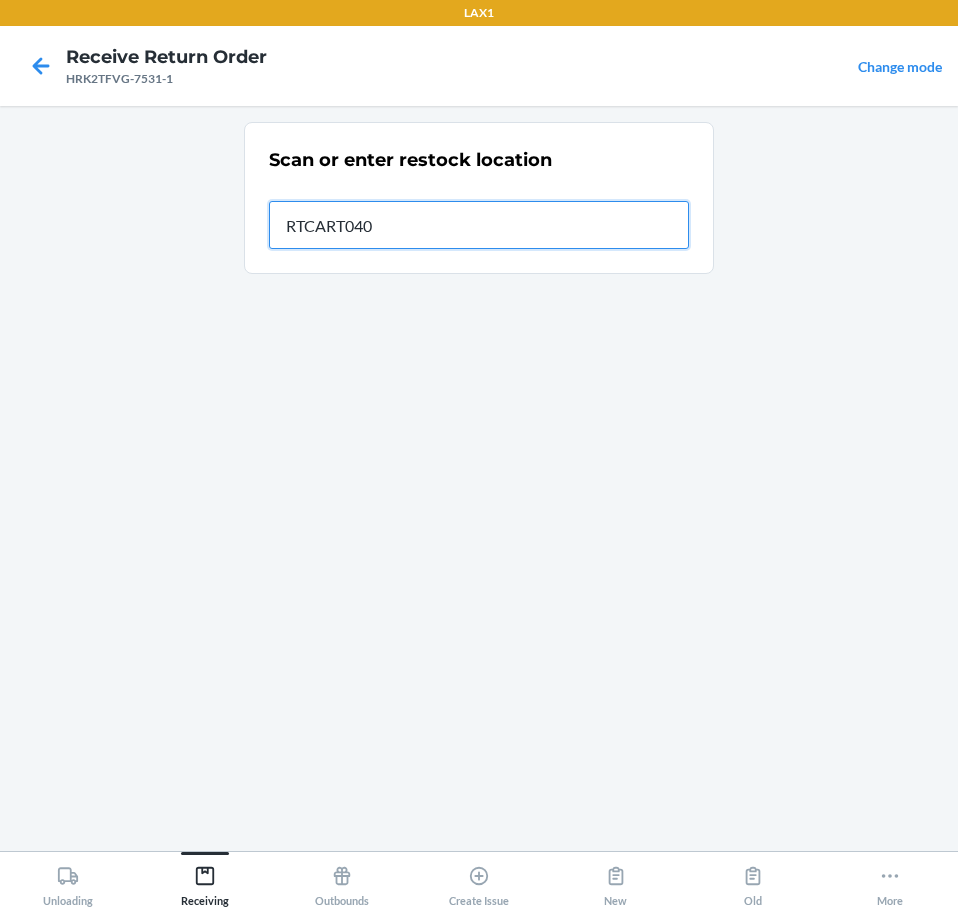 type on "RTCART040" 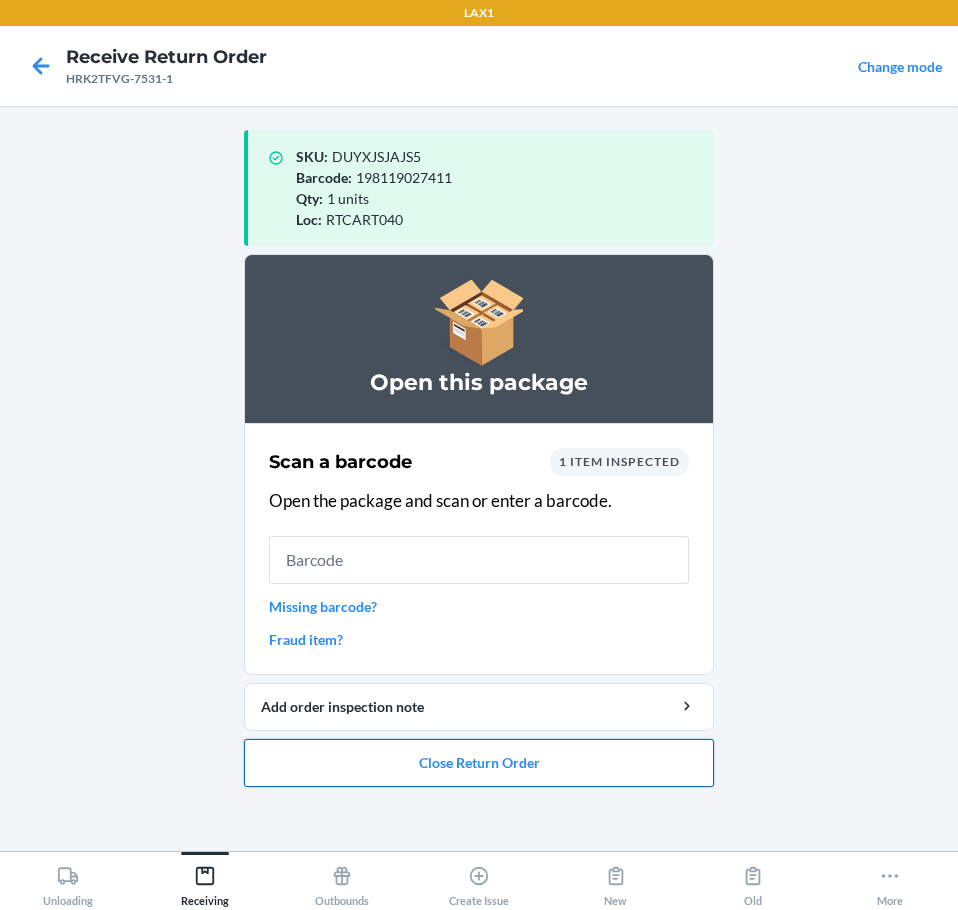 click on "Close Return Order" at bounding box center (479, 763) 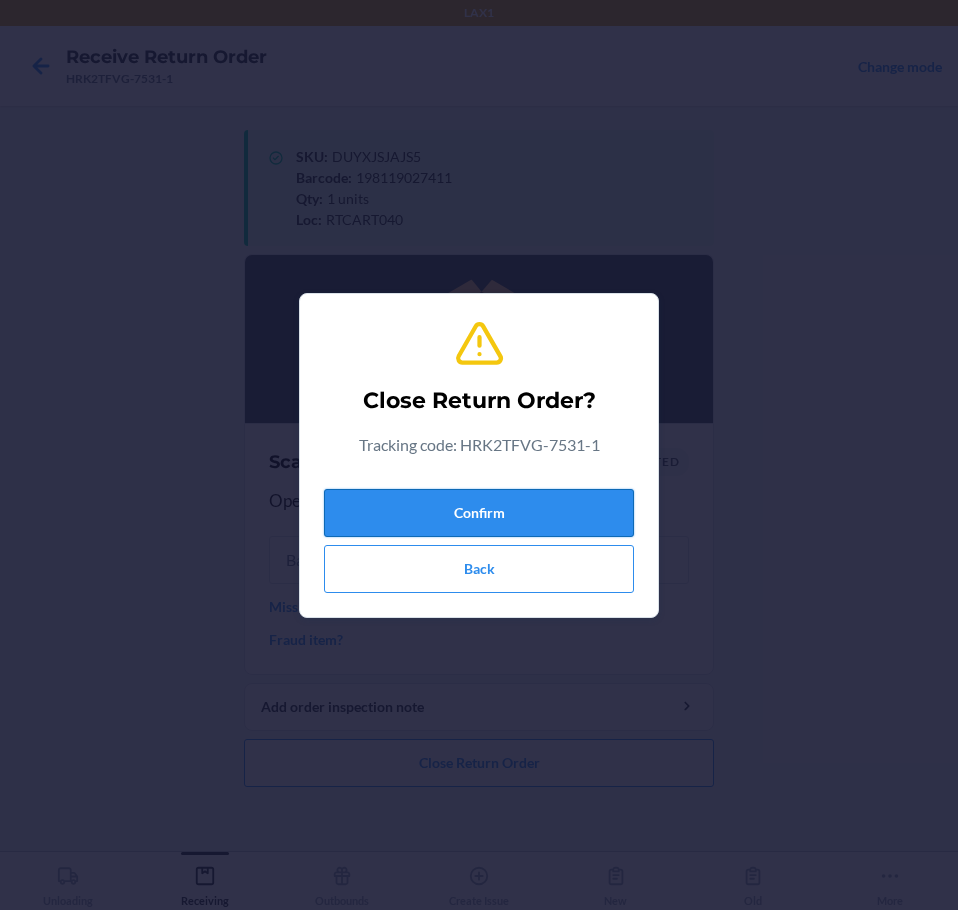 click on "Confirm" at bounding box center [479, 513] 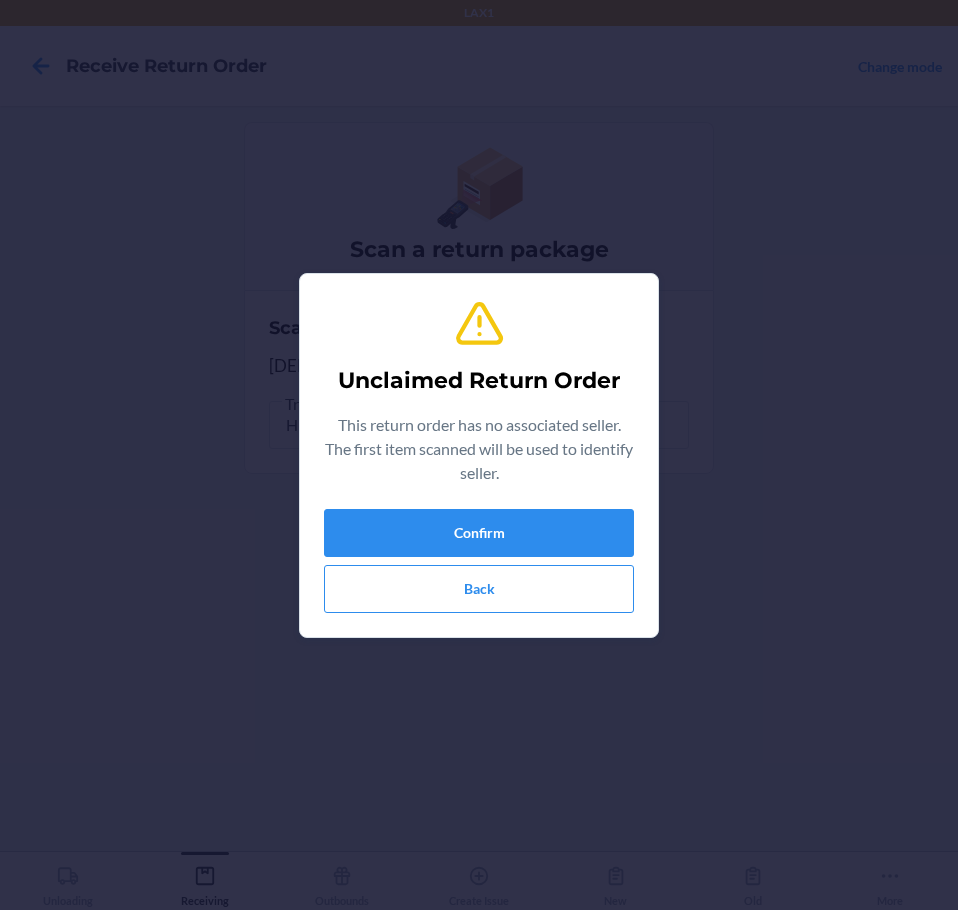 type on "198119011632" 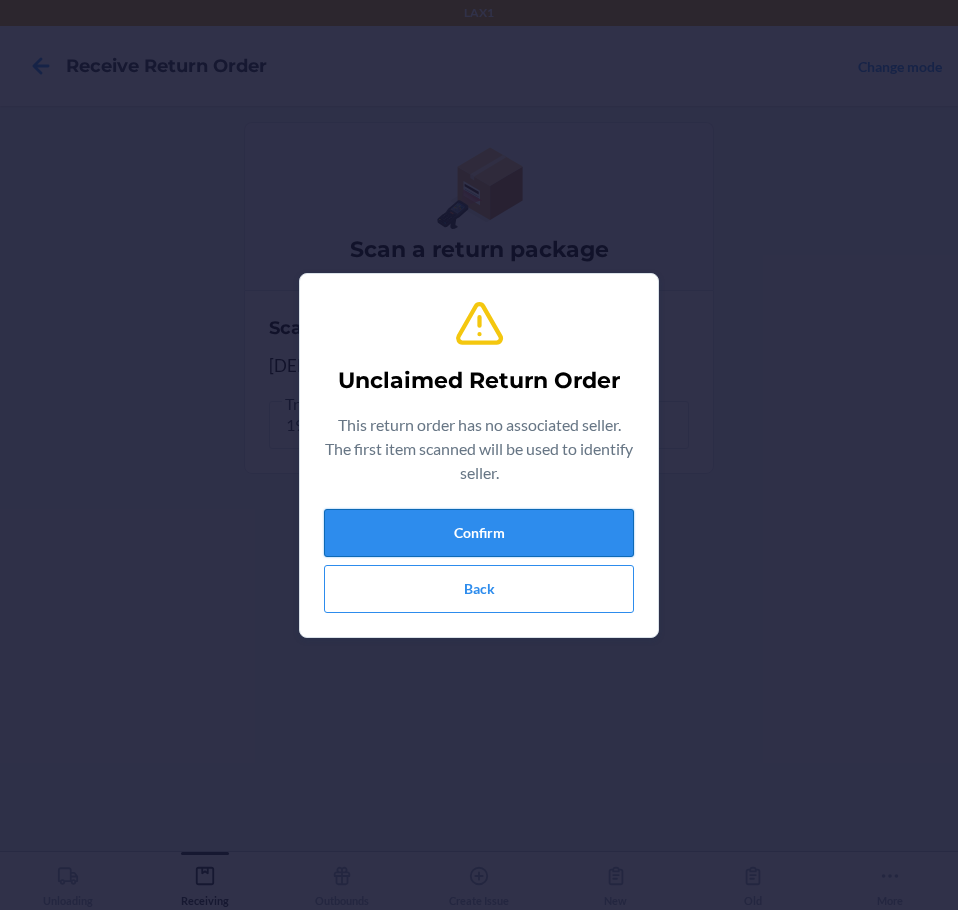 click on "Confirm" at bounding box center (479, 533) 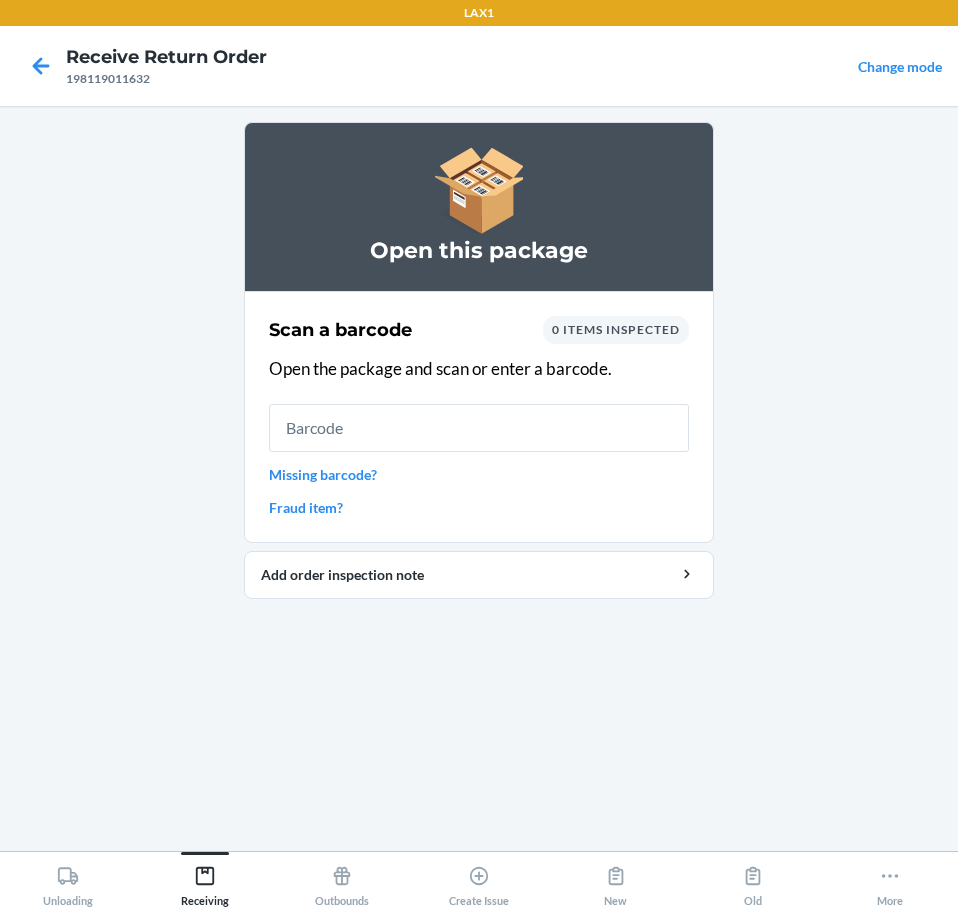 click at bounding box center [479, 428] 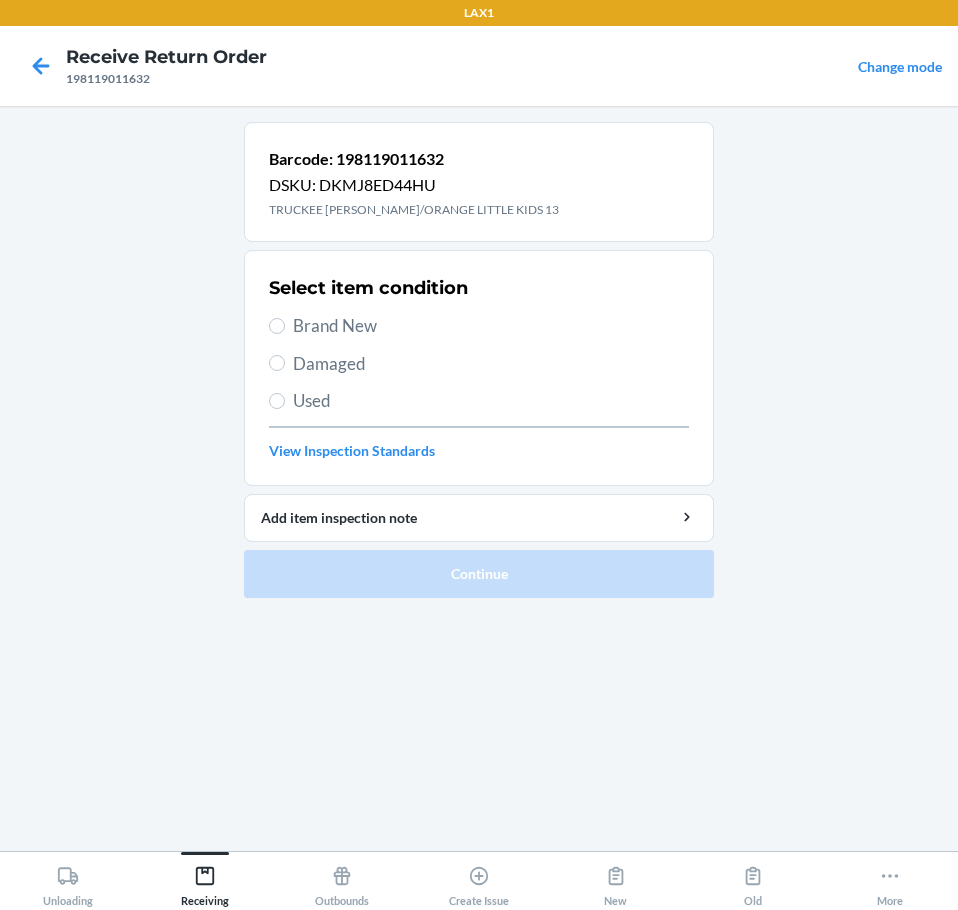 click on "Brand New" at bounding box center [491, 326] 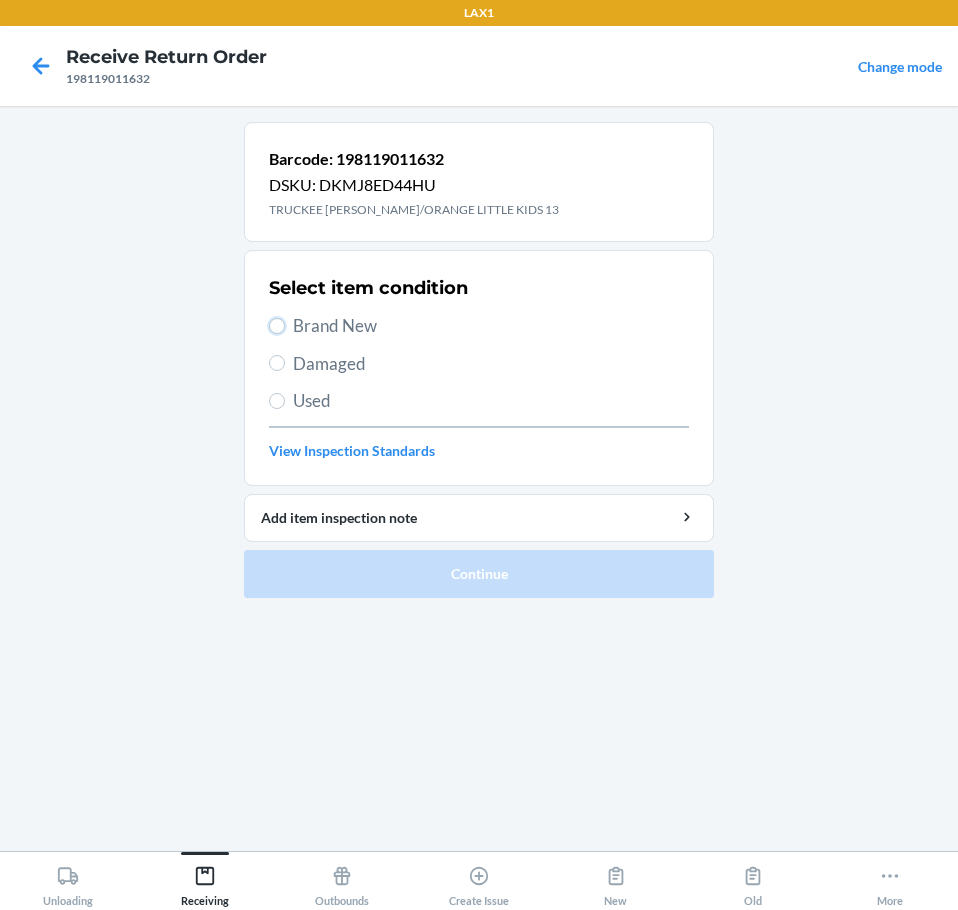 click on "Brand New" at bounding box center [277, 326] 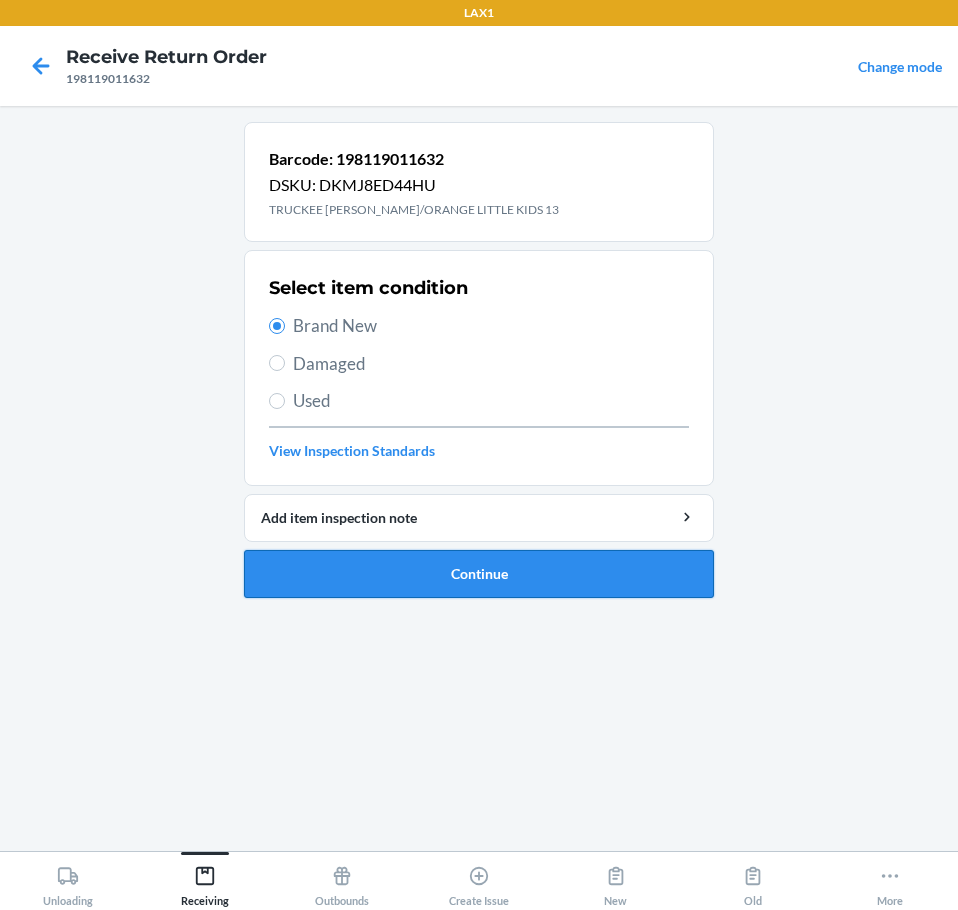 click on "Continue" at bounding box center (479, 574) 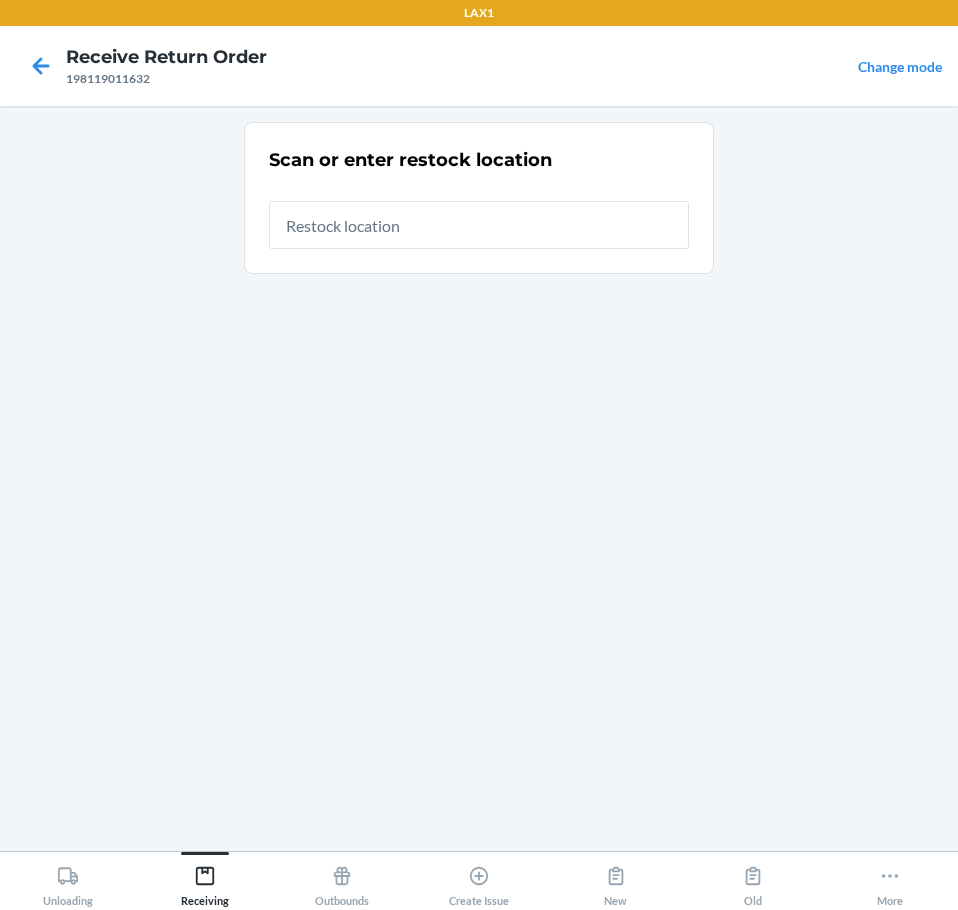 click at bounding box center (479, 225) 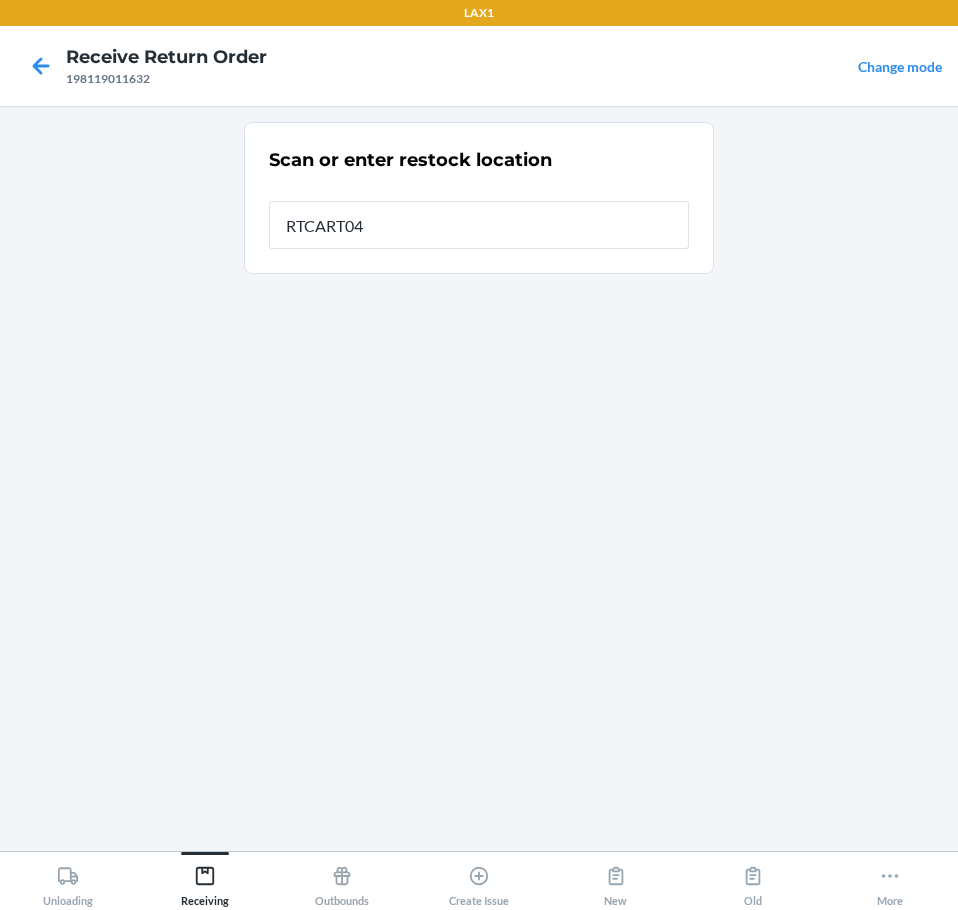 type on "RTCART040" 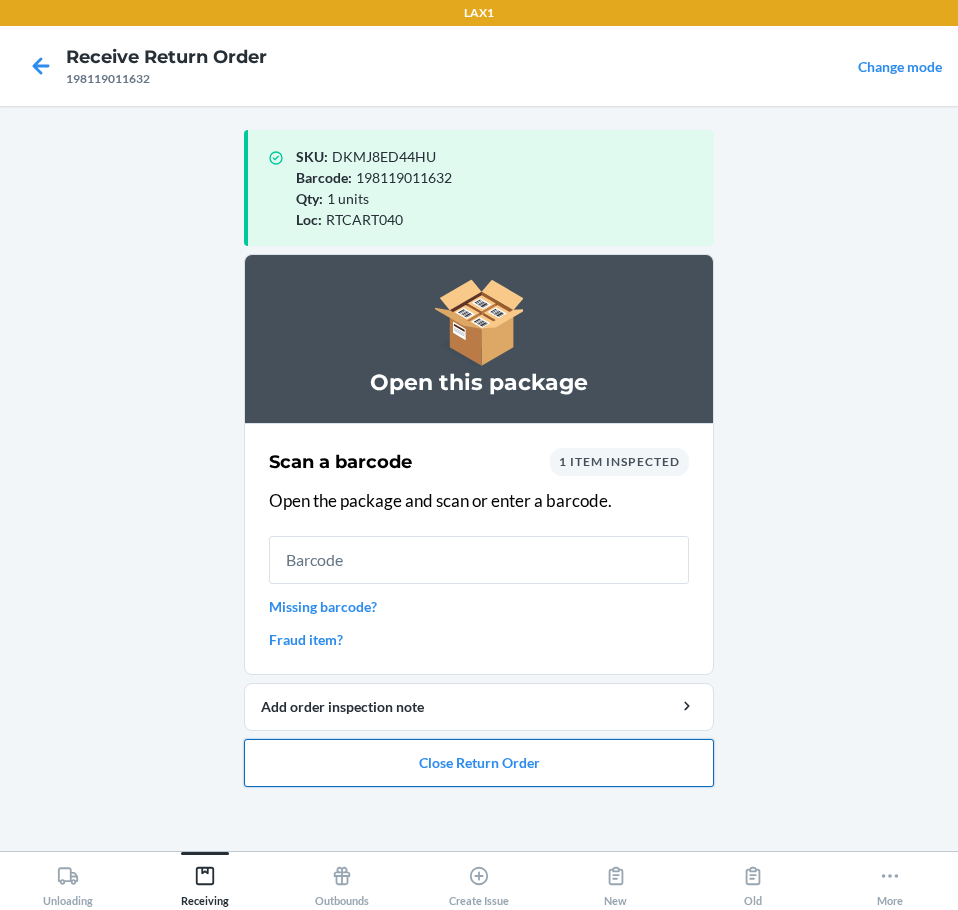 click on "Close Return Order" at bounding box center (479, 763) 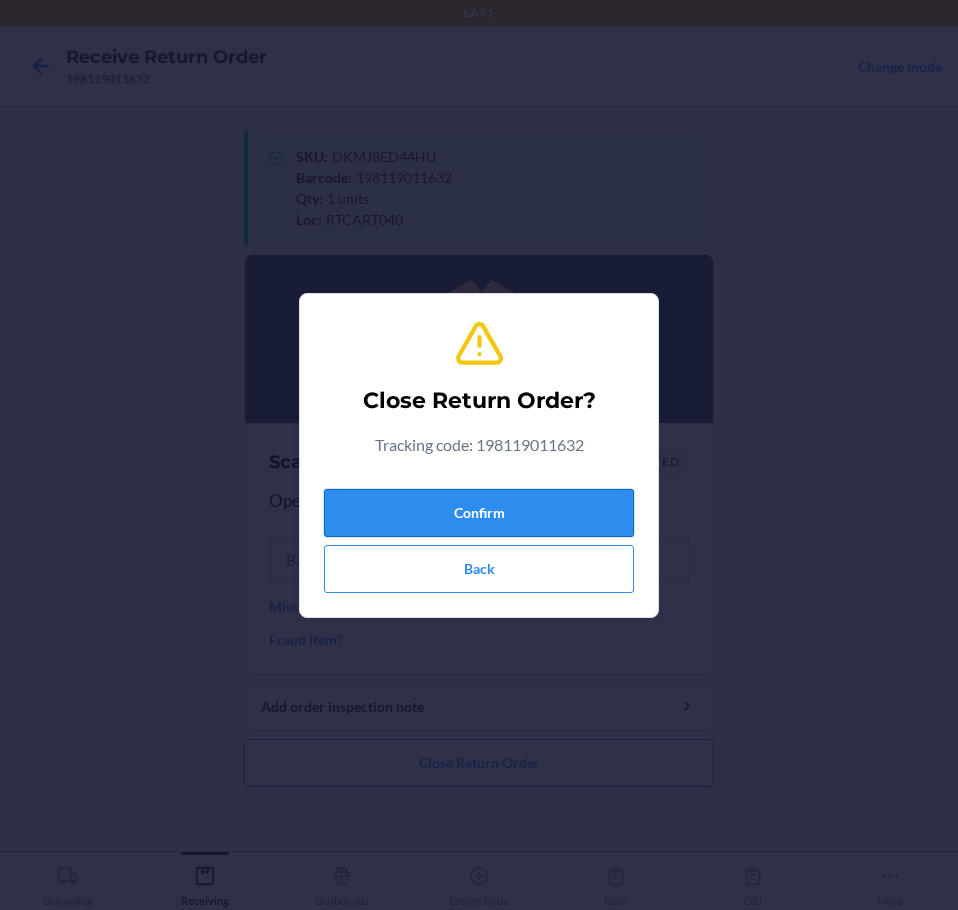 click on "Confirm" at bounding box center (479, 513) 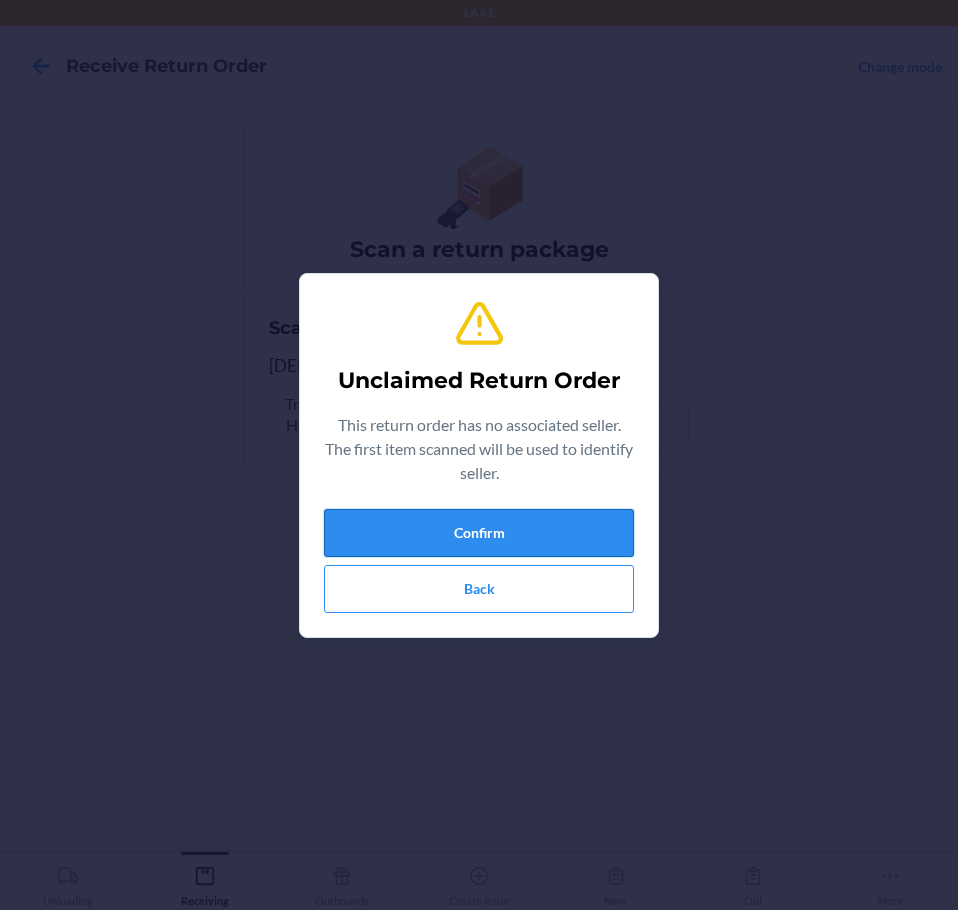 click on "Confirm" at bounding box center (479, 533) 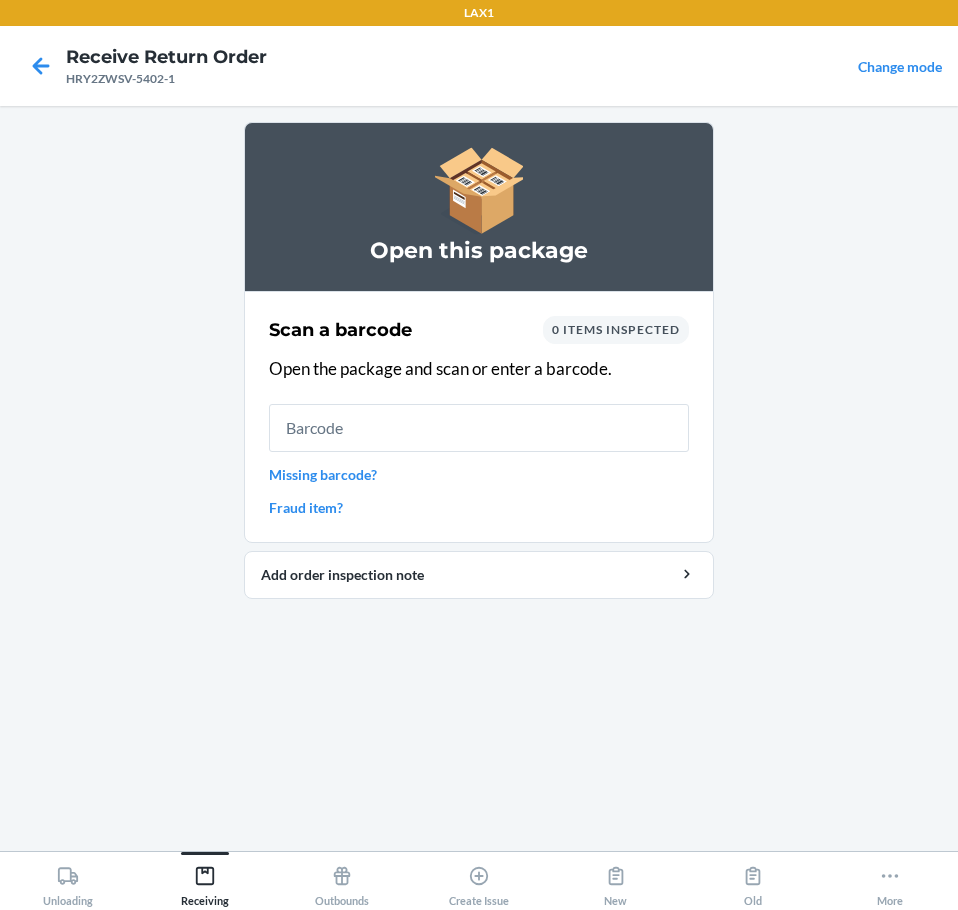 click at bounding box center [479, 428] 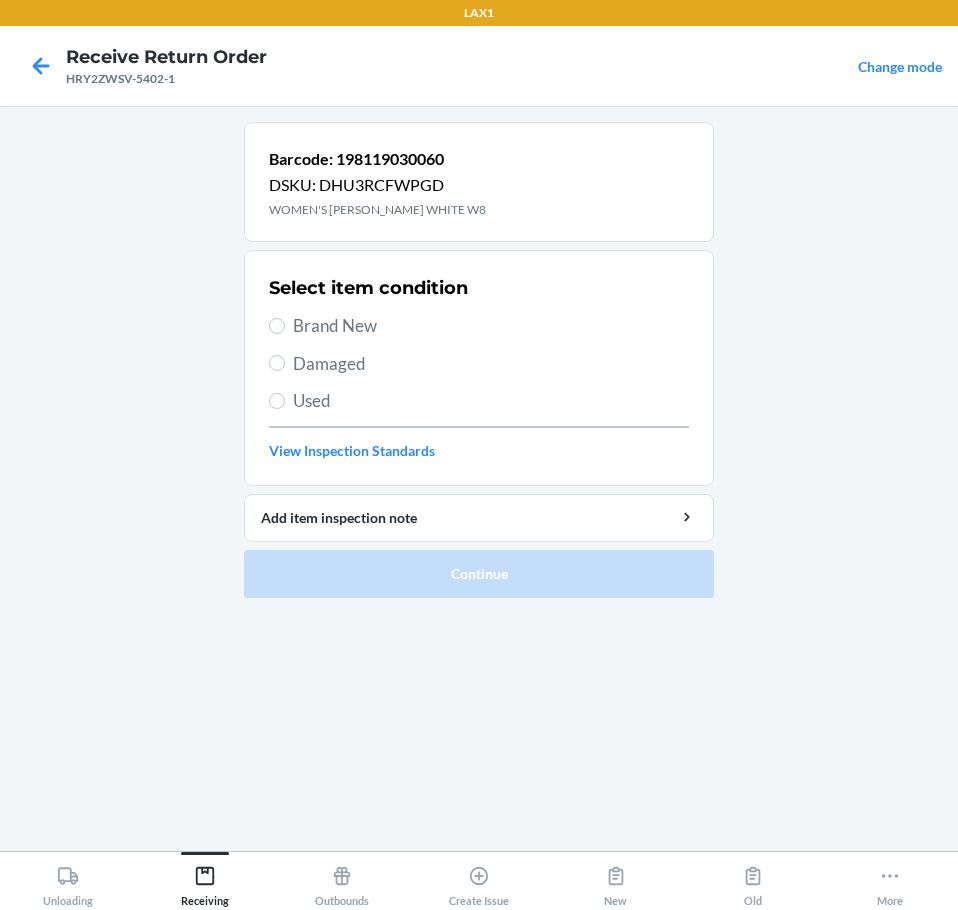 click on "Brand New" at bounding box center (491, 326) 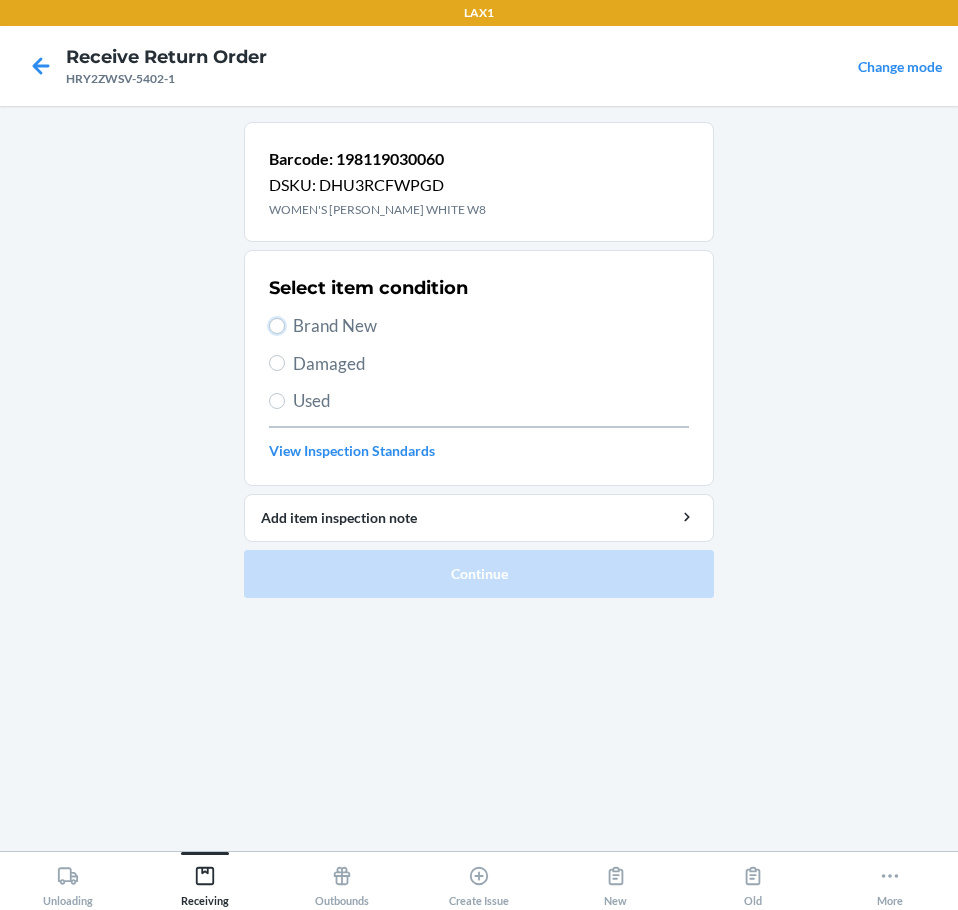 click on "Brand New" at bounding box center [277, 326] 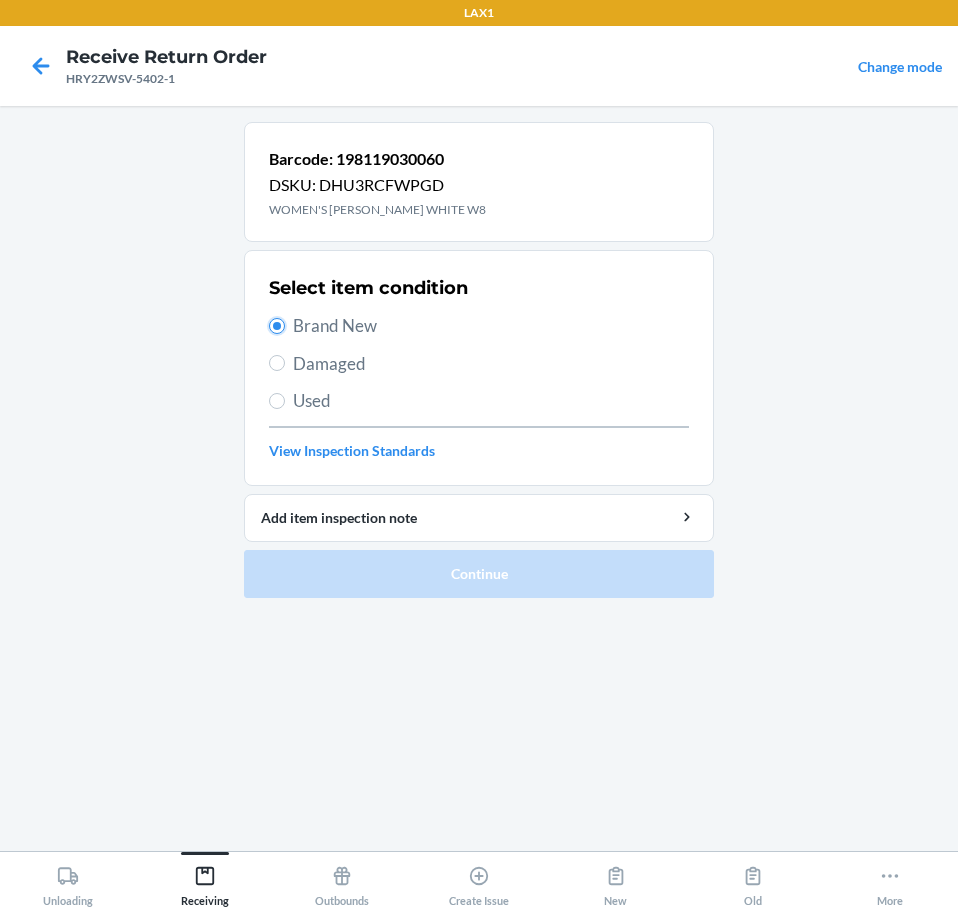 radio on "true" 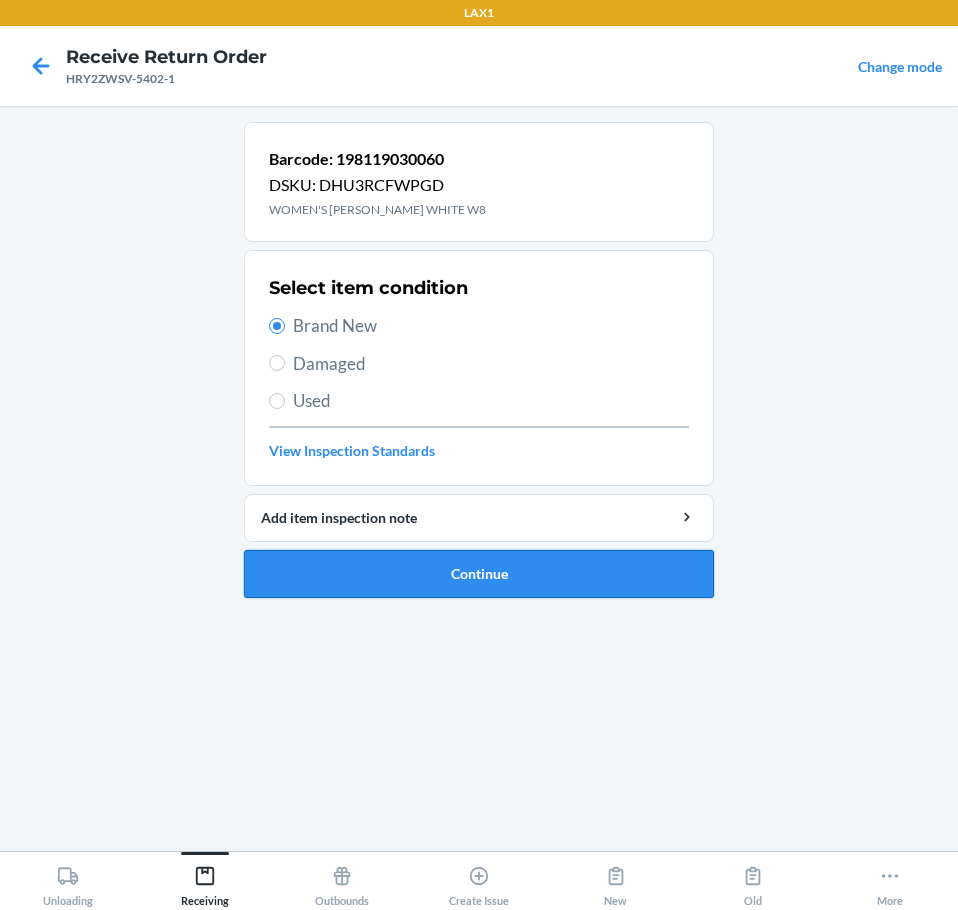 click on "Continue" at bounding box center (479, 574) 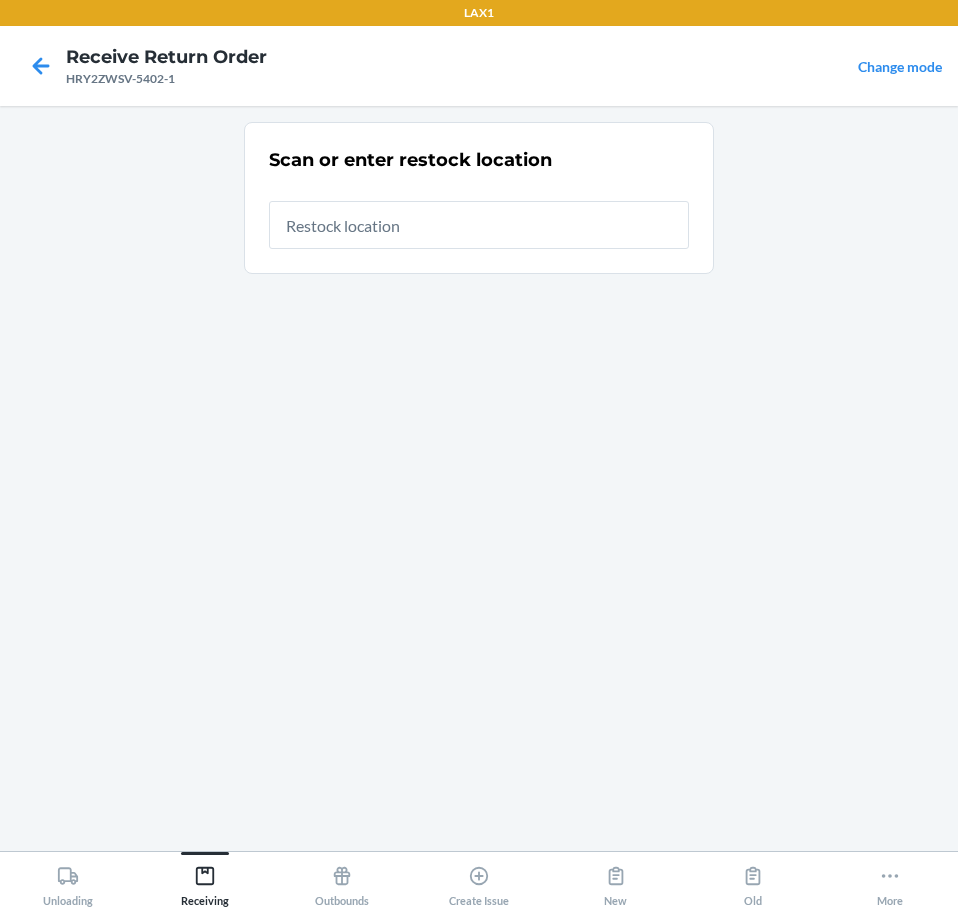 click at bounding box center [479, 225] 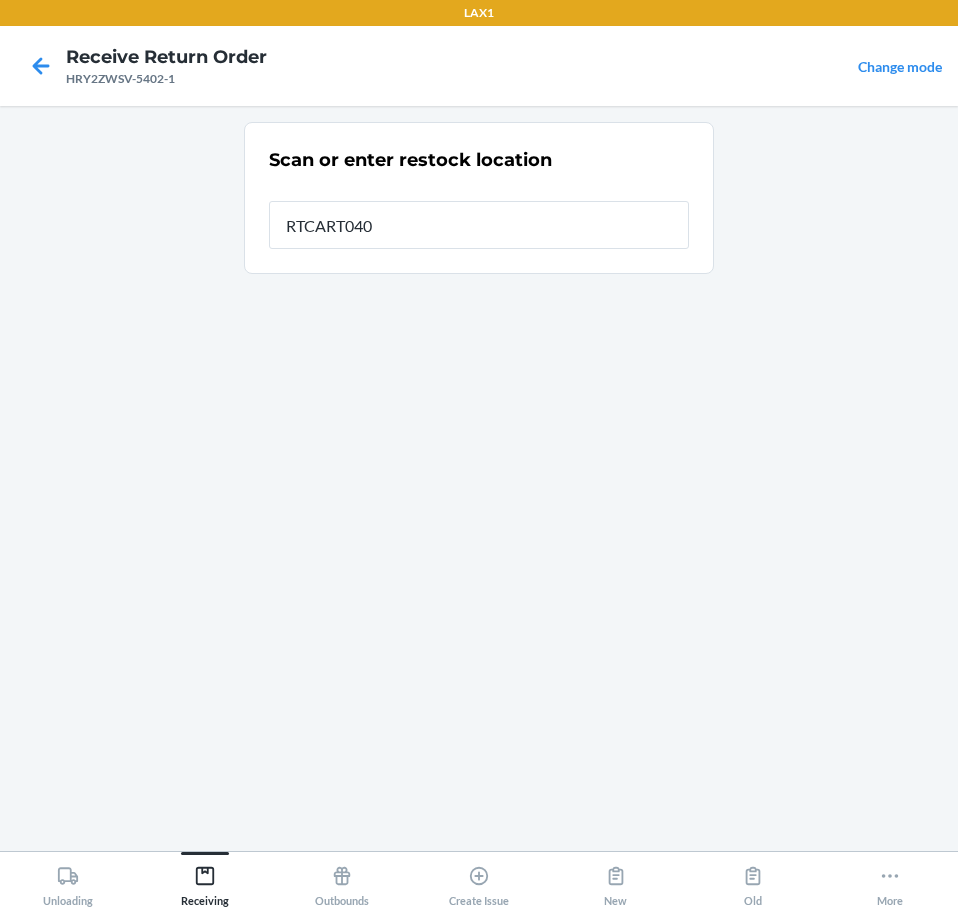 type on "RTCART040" 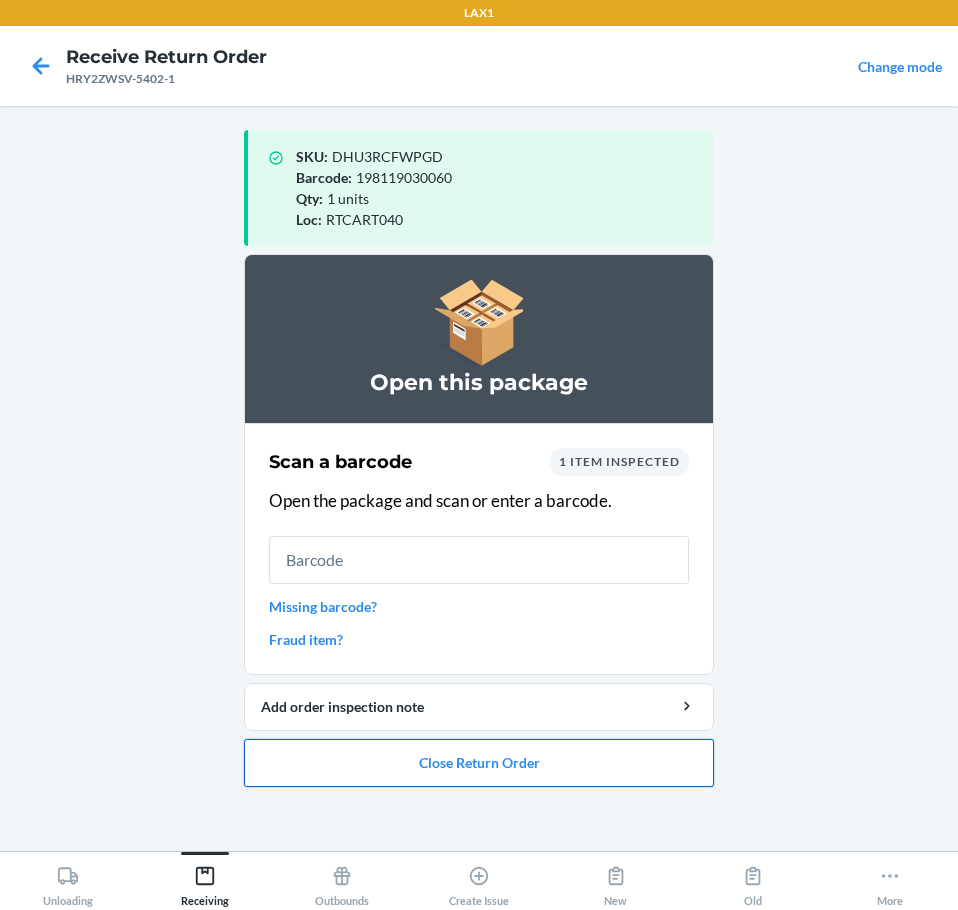 click on "Close Return Order" at bounding box center (479, 763) 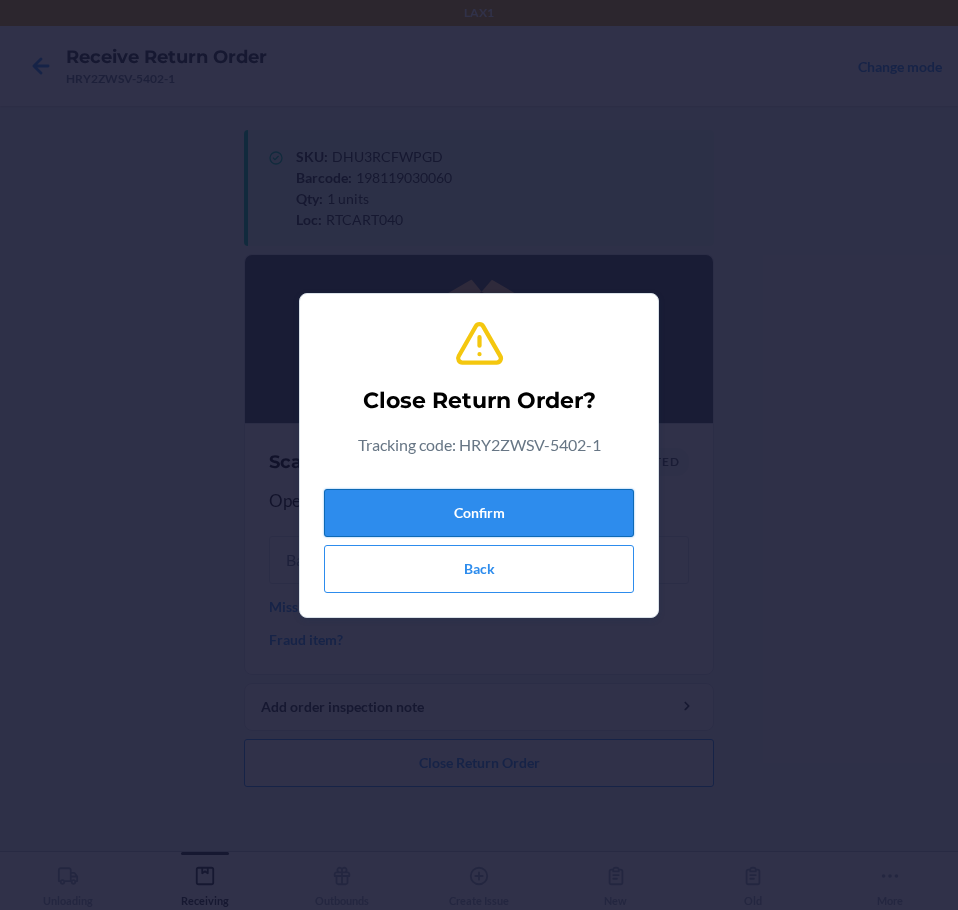 click on "Confirm" at bounding box center [479, 513] 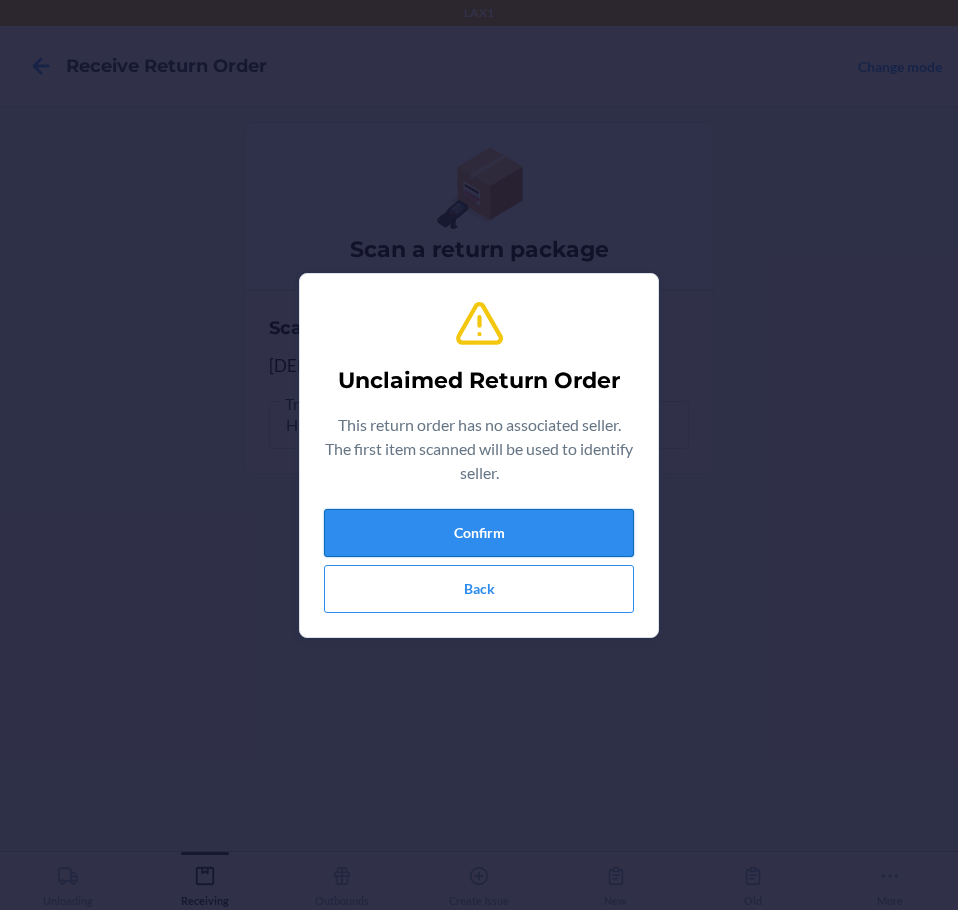 click on "Confirm" at bounding box center (479, 533) 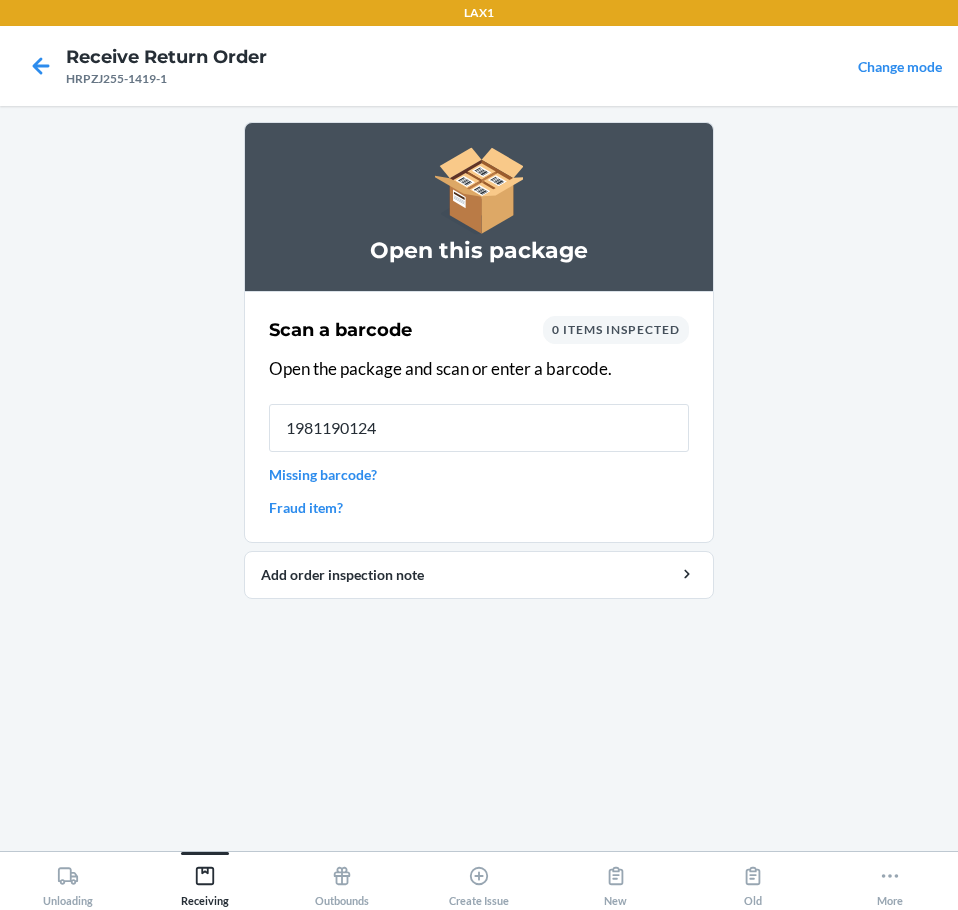 type on "19811901248" 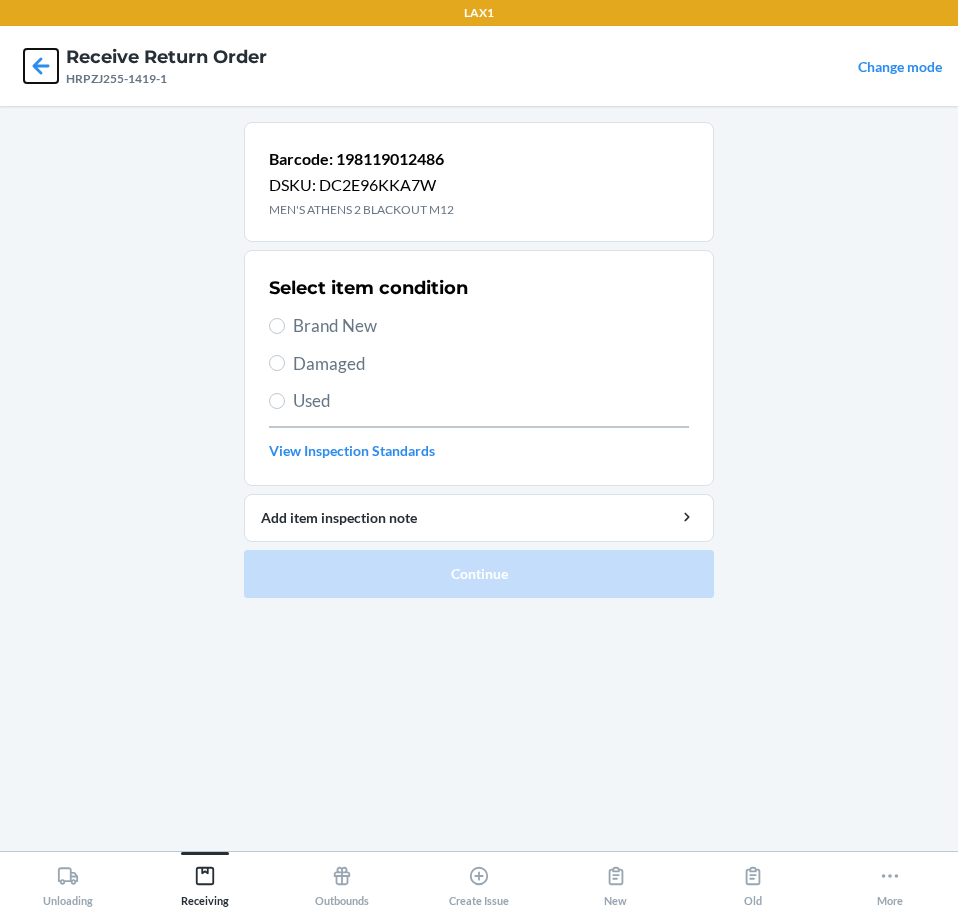 click 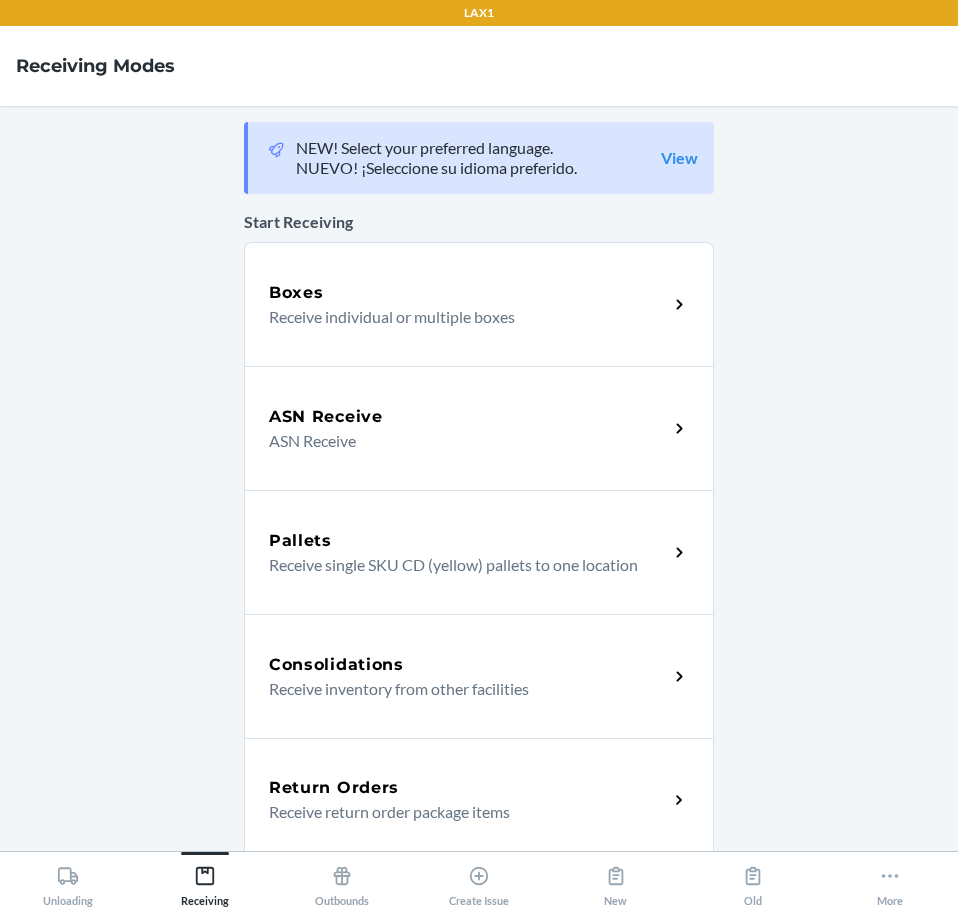 click on "Return Orders Receive return order package items" at bounding box center (479, 800) 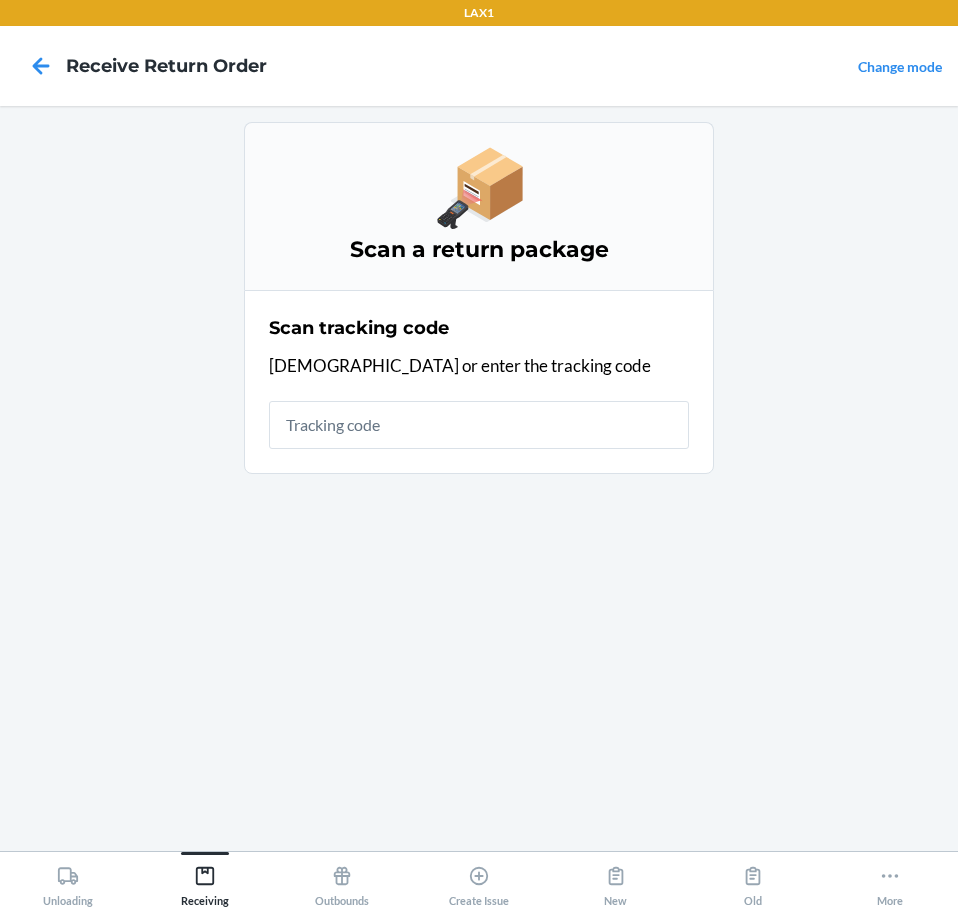 click at bounding box center (479, 425) 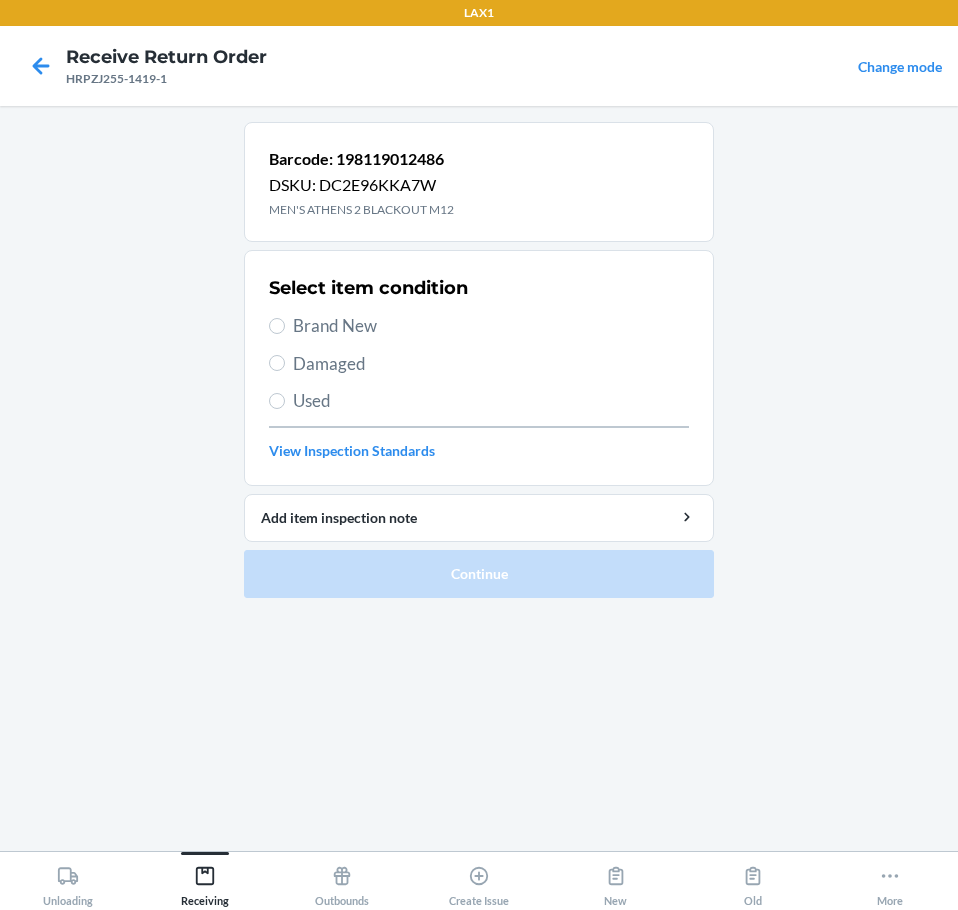 drag, startPoint x: 359, startPoint y: 321, endPoint x: 367, endPoint y: 342, distance: 22.472204 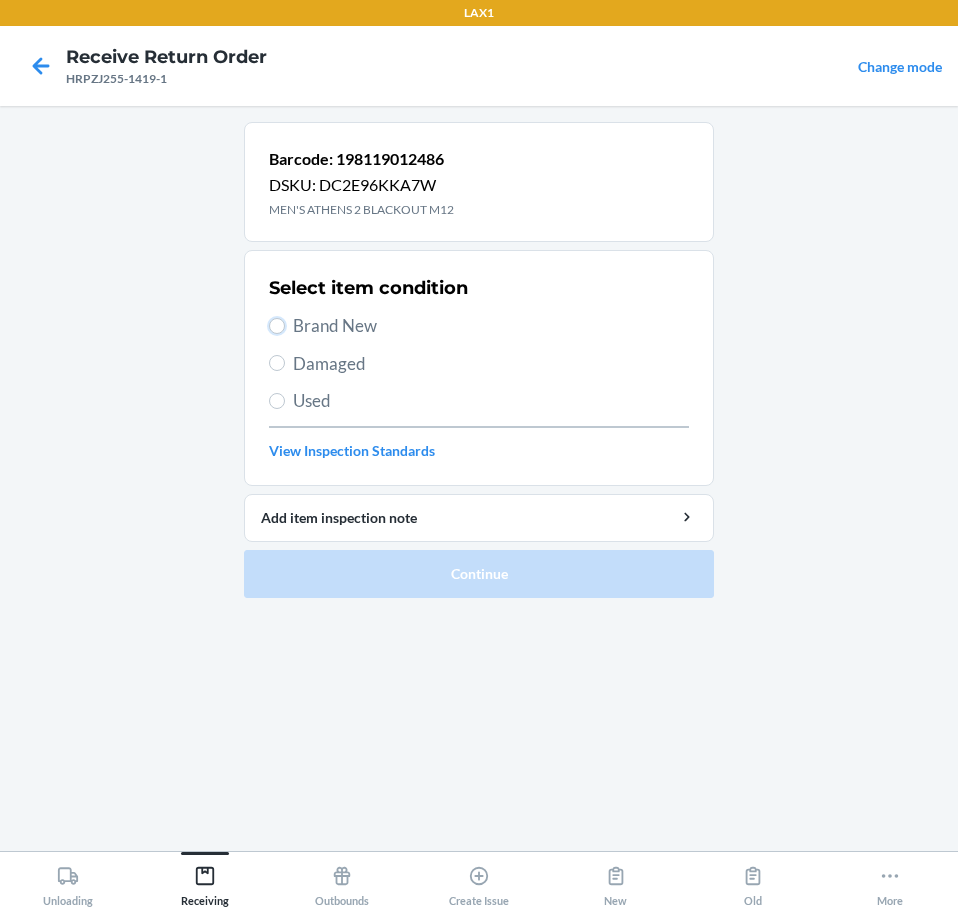 click on "Brand New" at bounding box center [277, 326] 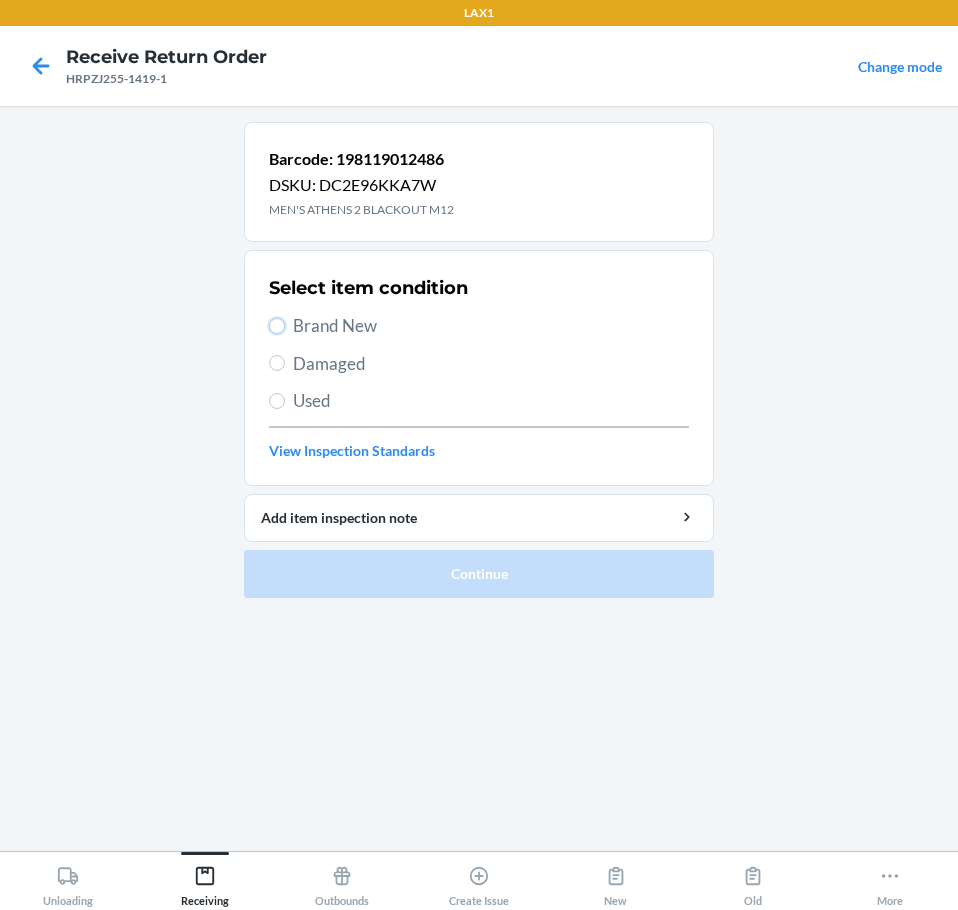 radio on "true" 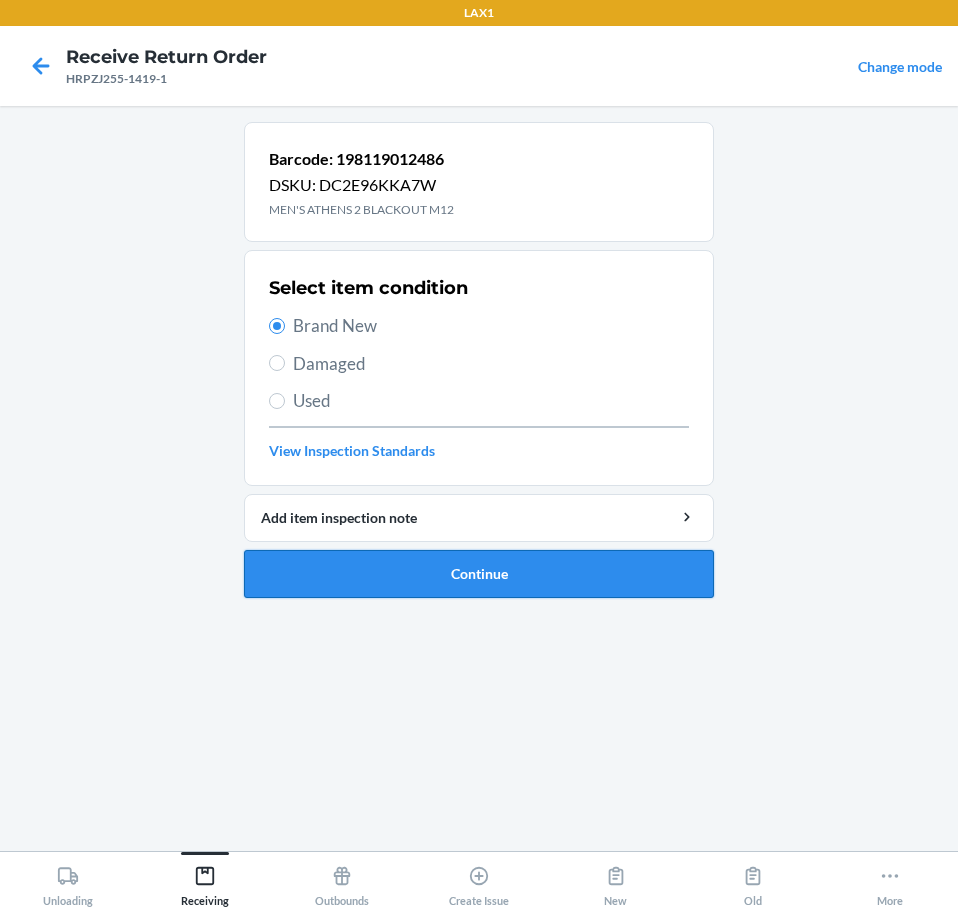 click on "Continue" at bounding box center (479, 574) 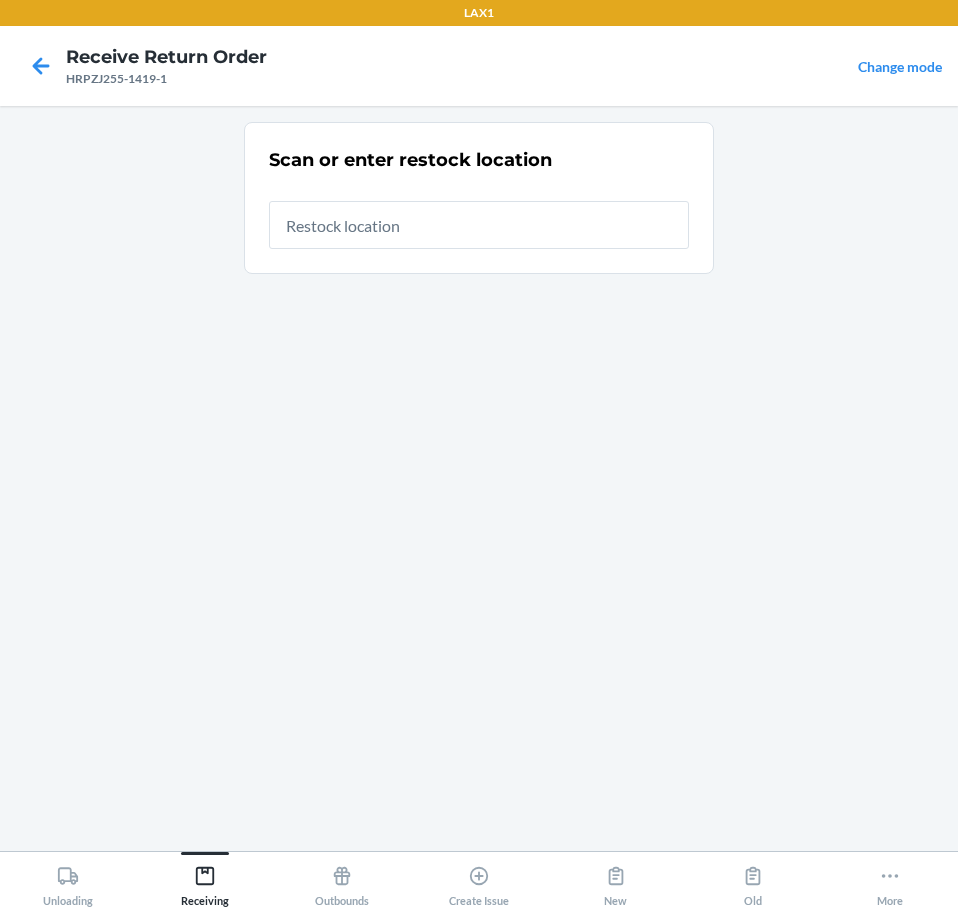 click at bounding box center [479, 225] 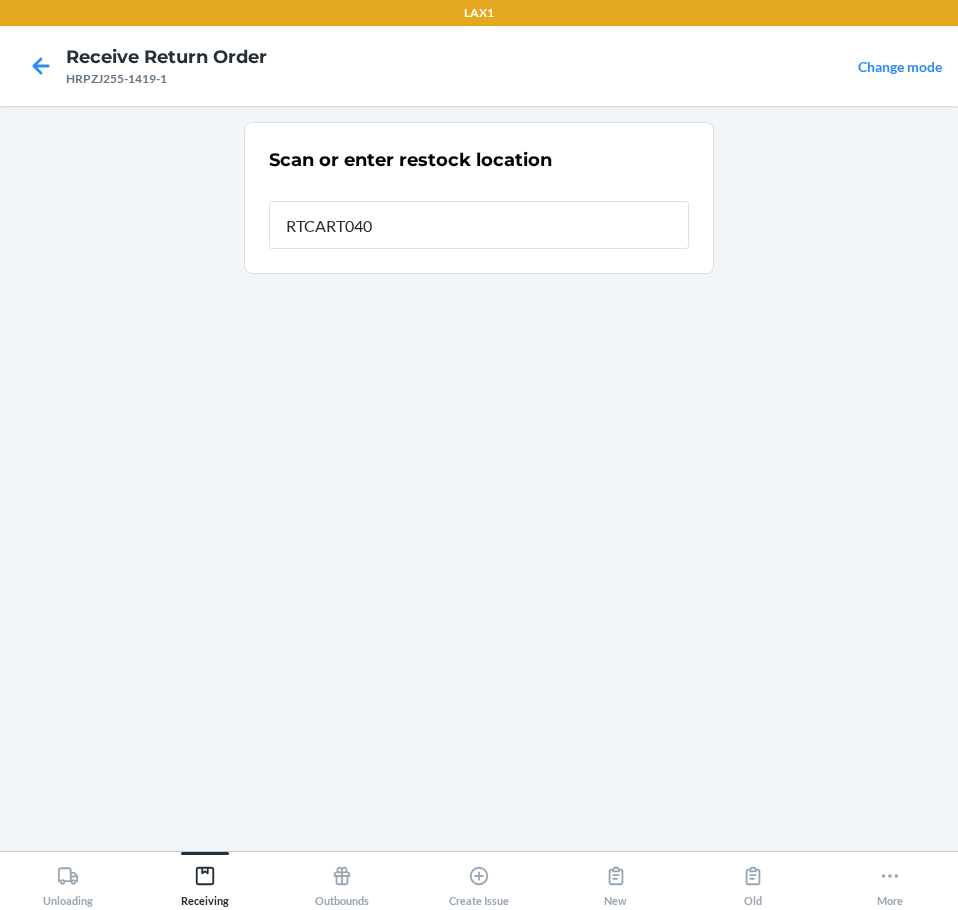 type on "RTCART040" 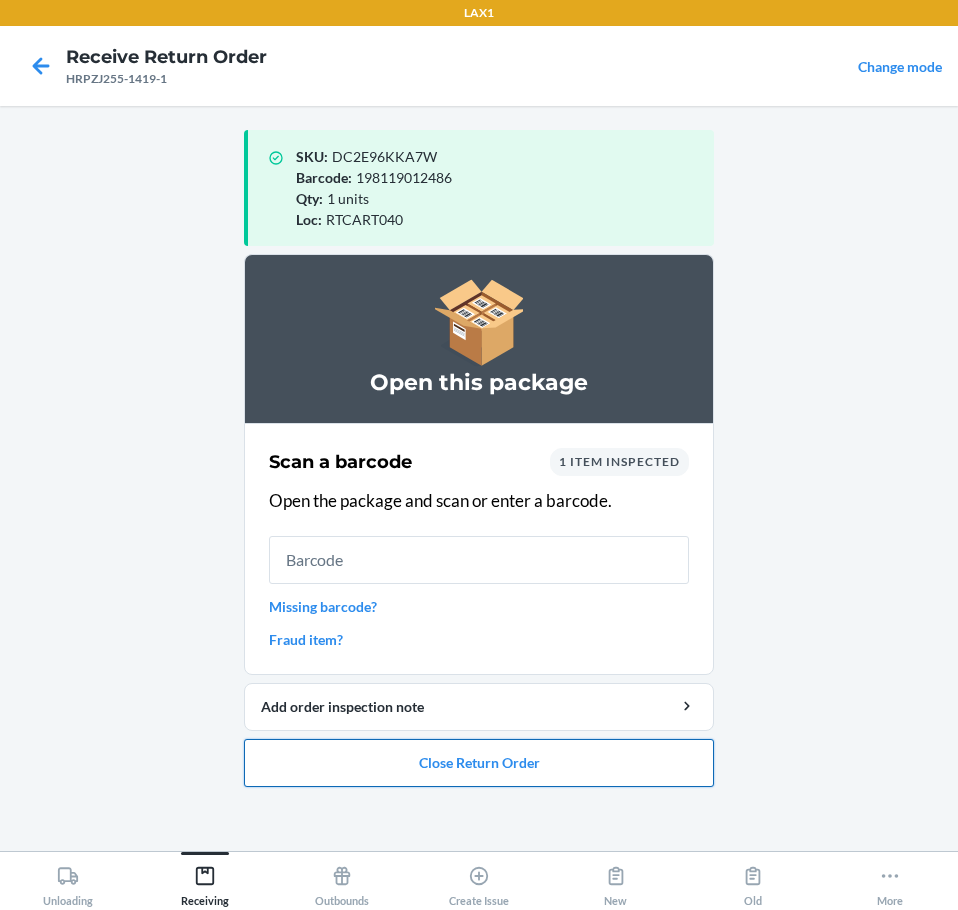 click on "Close Return Order" at bounding box center [479, 763] 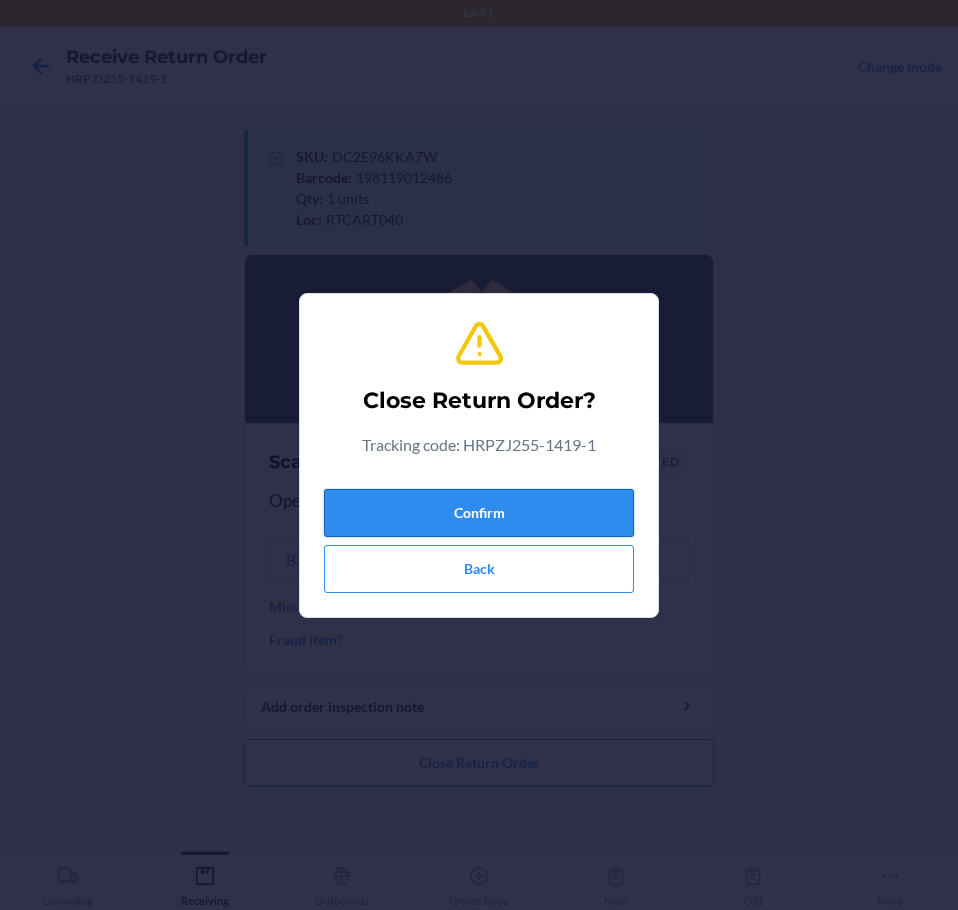 click on "Confirm" at bounding box center [479, 513] 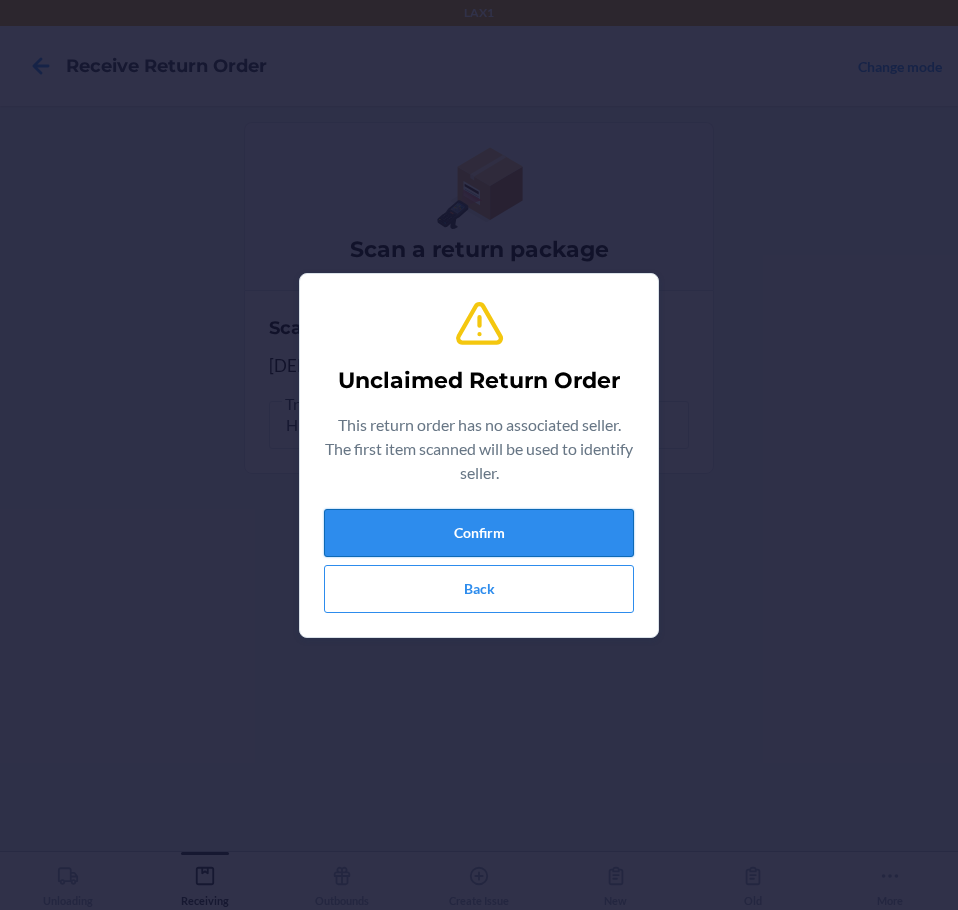 click on "Confirm" at bounding box center [479, 533] 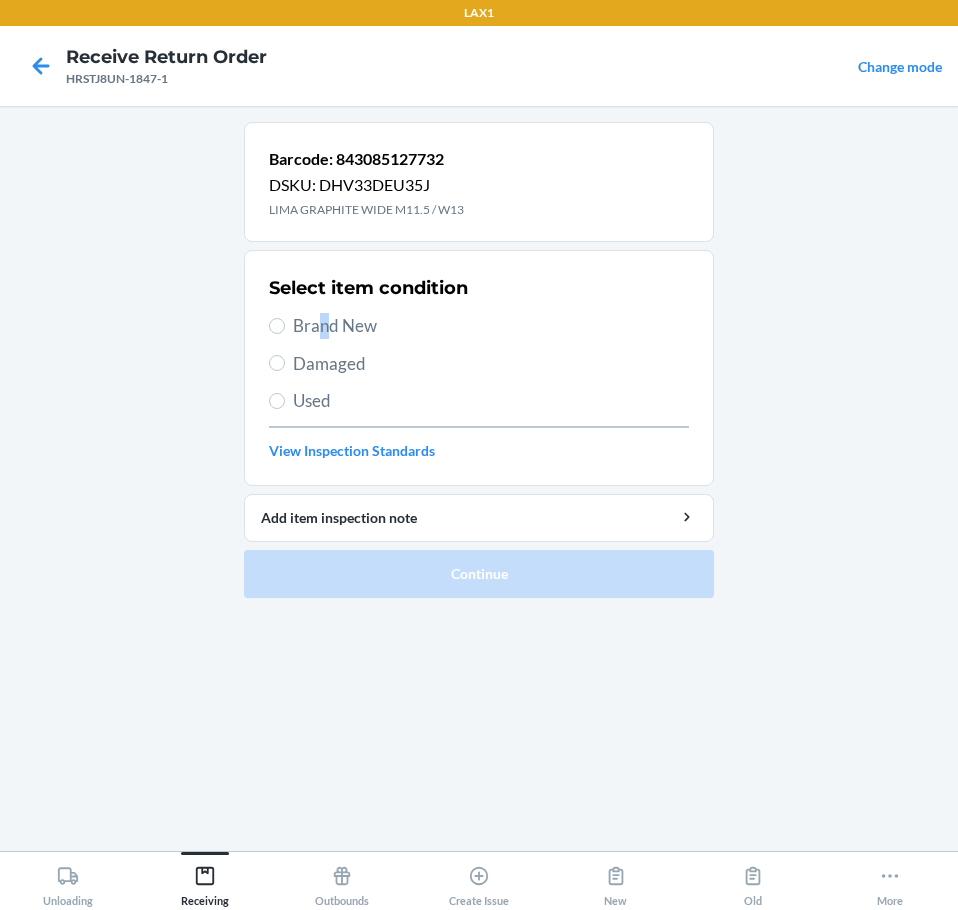 click on "Brand New" at bounding box center [491, 326] 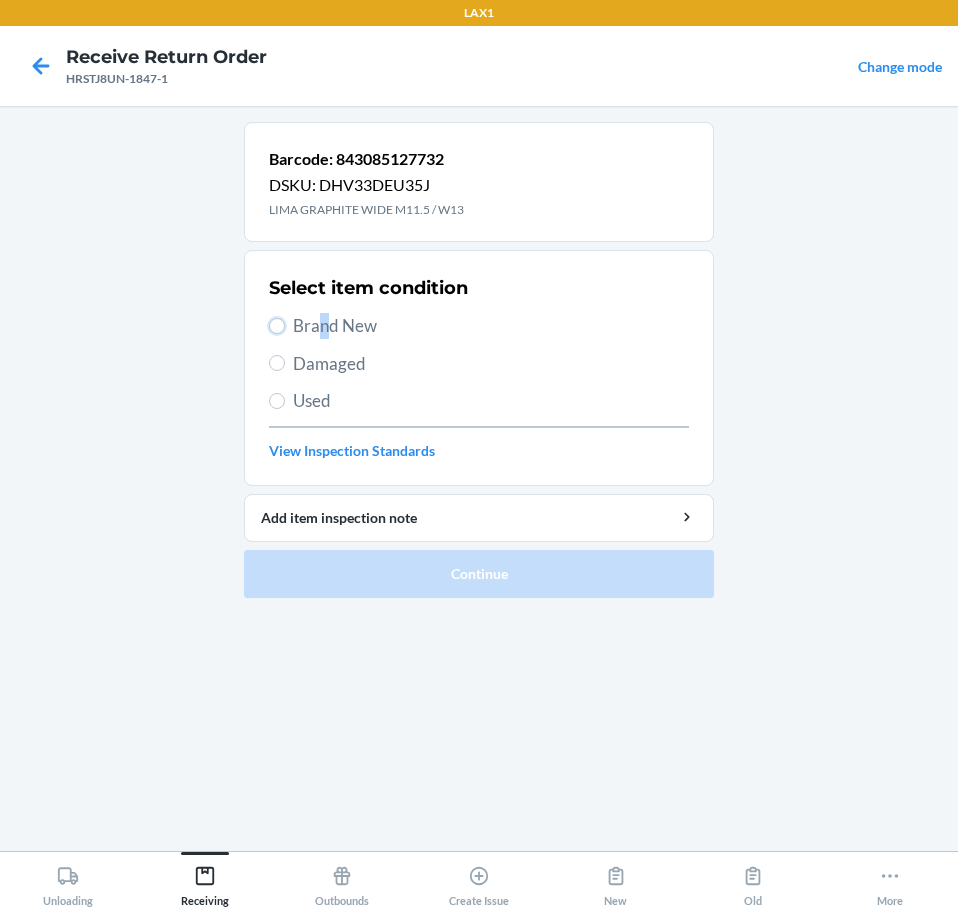 drag, startPoint x: 280, startPoint y: 319, endPoint x: 292, endPoint y: 412, distance: 93.770996 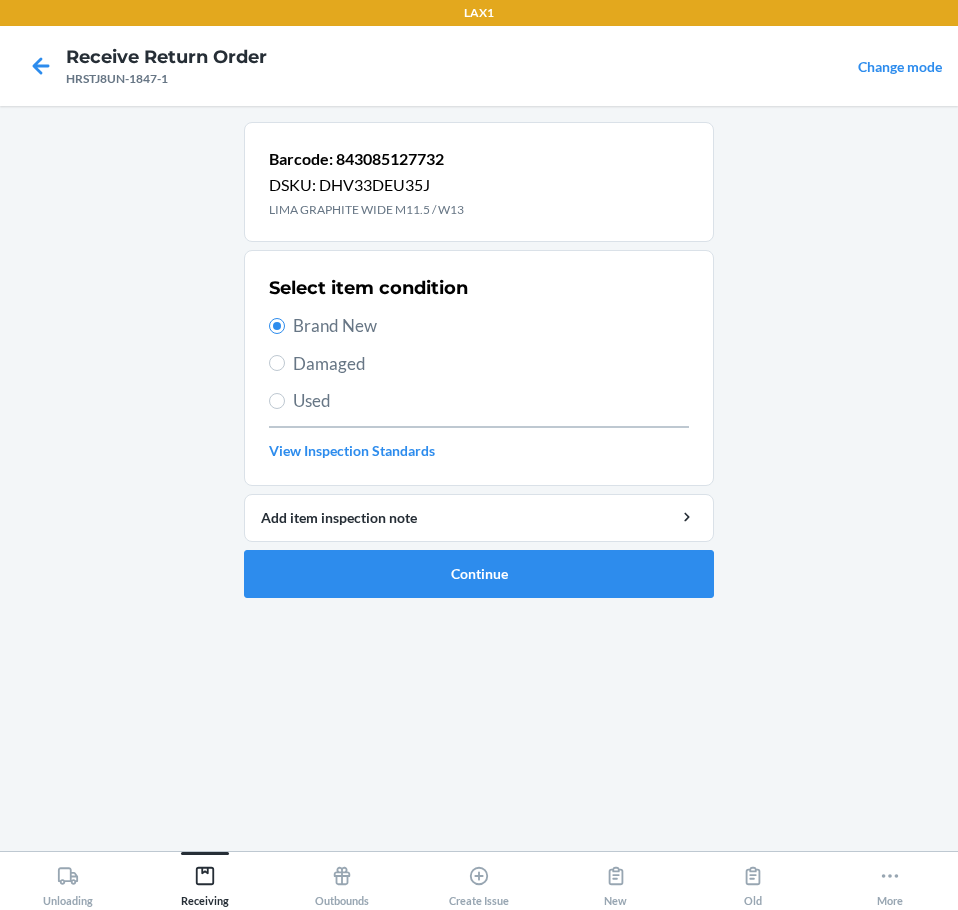 click on "Barcode: 843085127732 DSKU: DHV33DEU35J LIMA GRAPHITE WIDE M11.5 / W13 Select item condition Brand New Damaged Used View Inspection Standards Add item inspection note Continue" at bounding box center (479, 360) 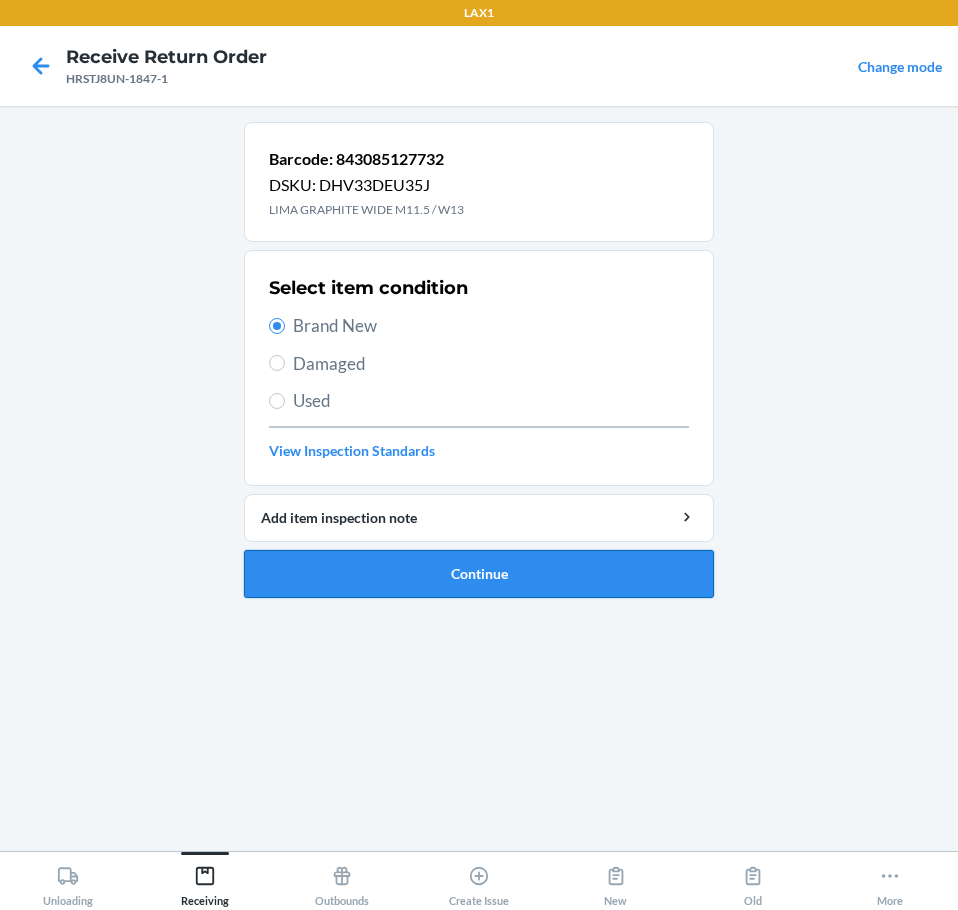 click on "Continue" at bounding box center [479, 574] 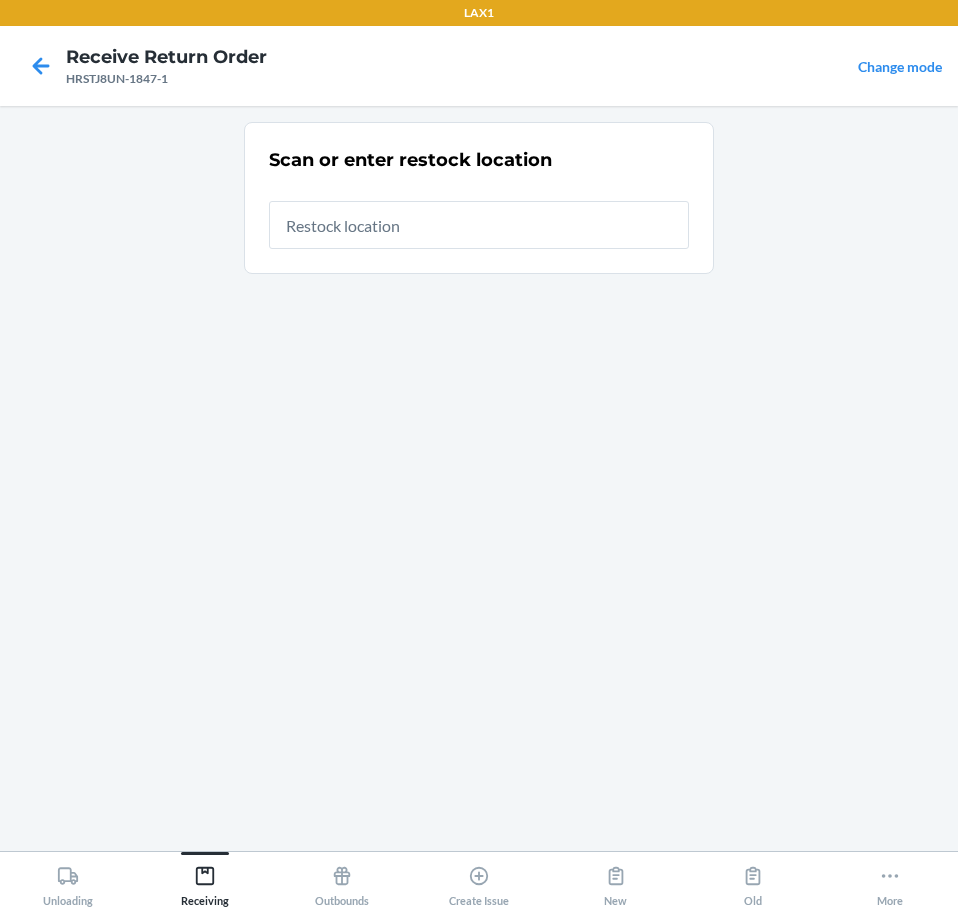 click at bounding box center (479, 225) 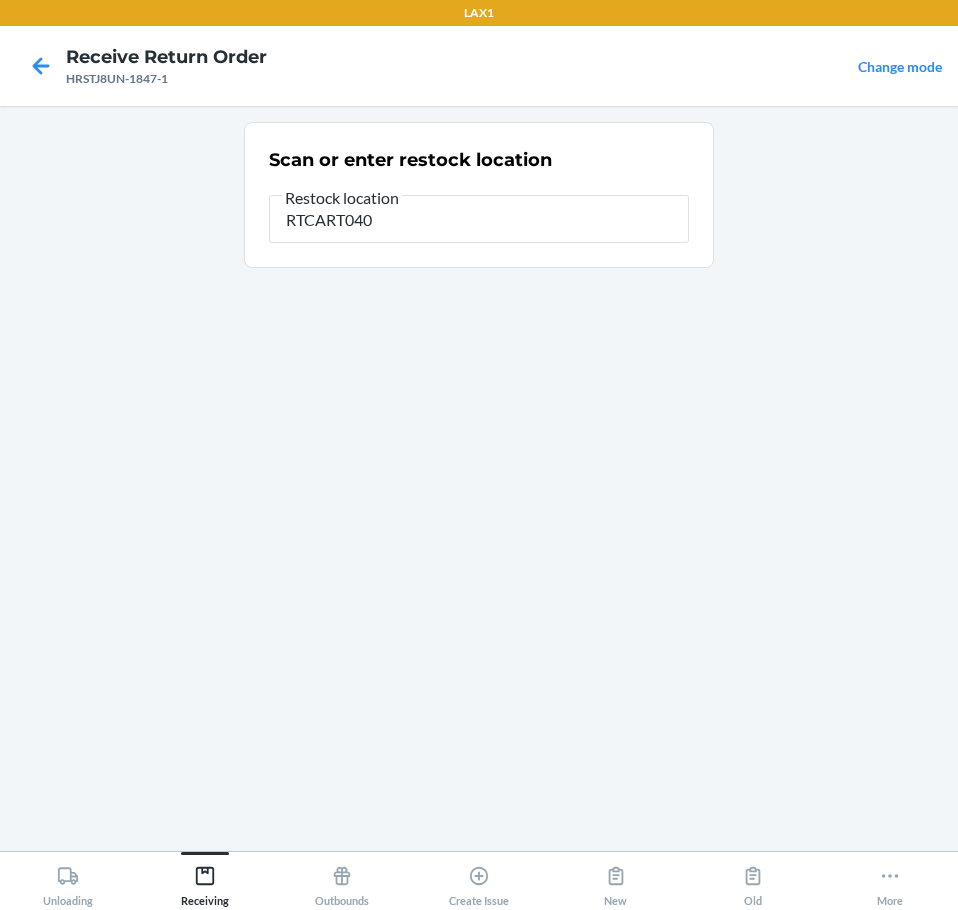 type on "RTCART040" 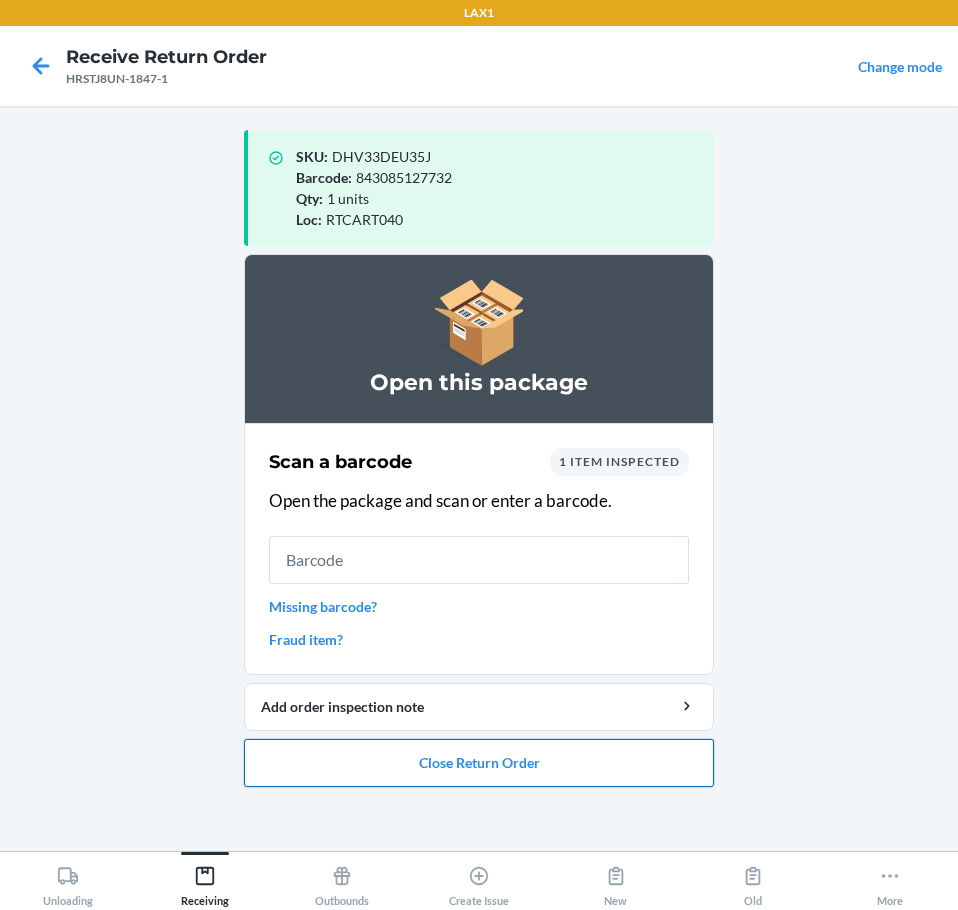 click on "Close Return Order" at bounding box center [479, 763] 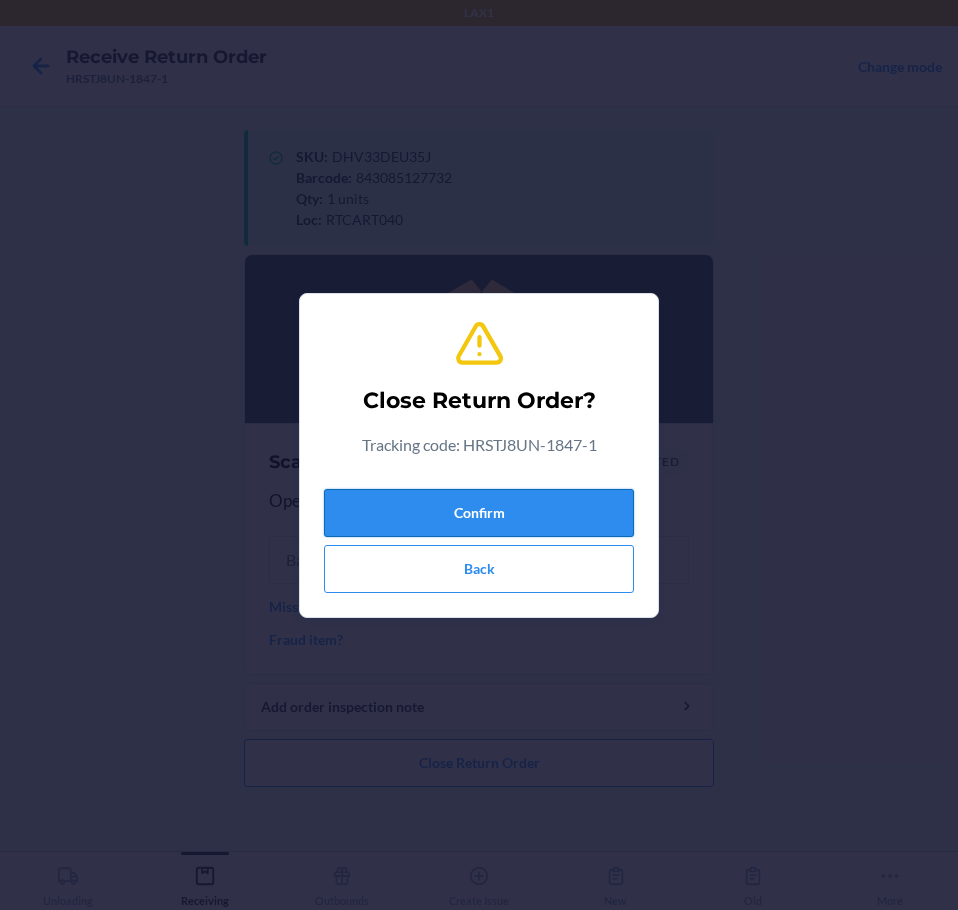 drag, startPoint x: 556, startPoint y: 489, endPoint x: 562, endPoint y: 502, distance: 14.3178215 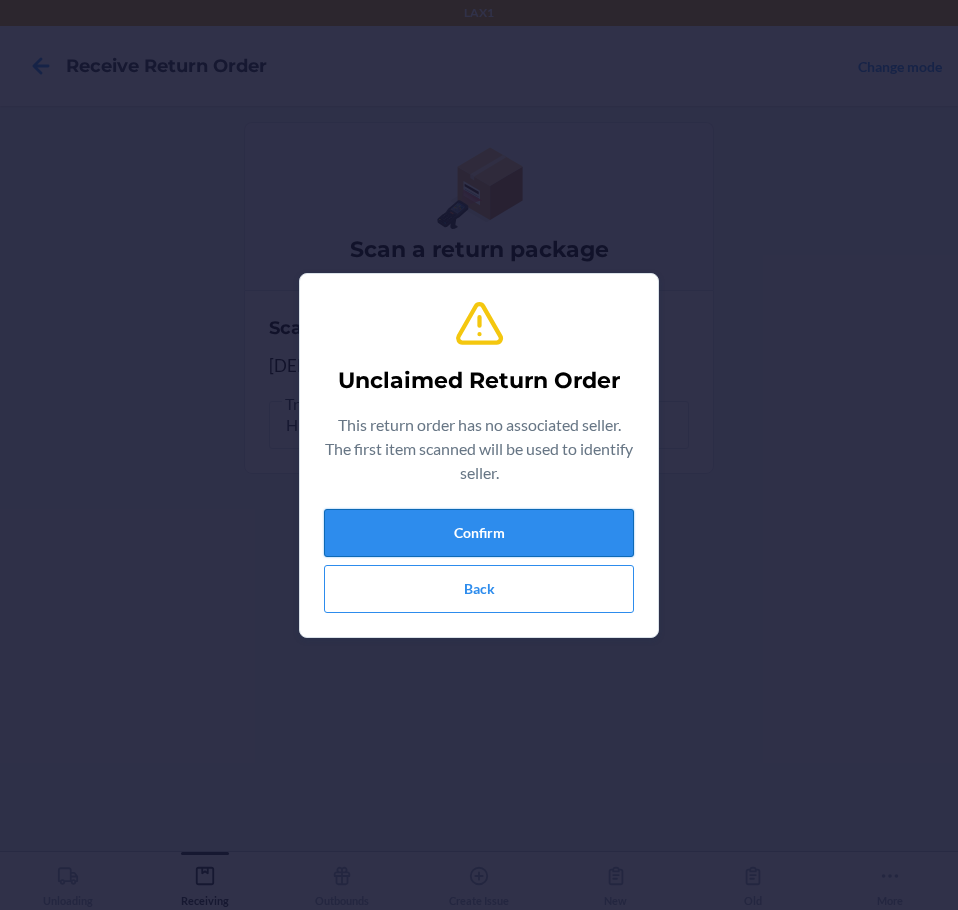 drag, startPoint x: 532, startPoint y: 514, endPoint x: 467, endPoint y: 522, distance: 65.490456 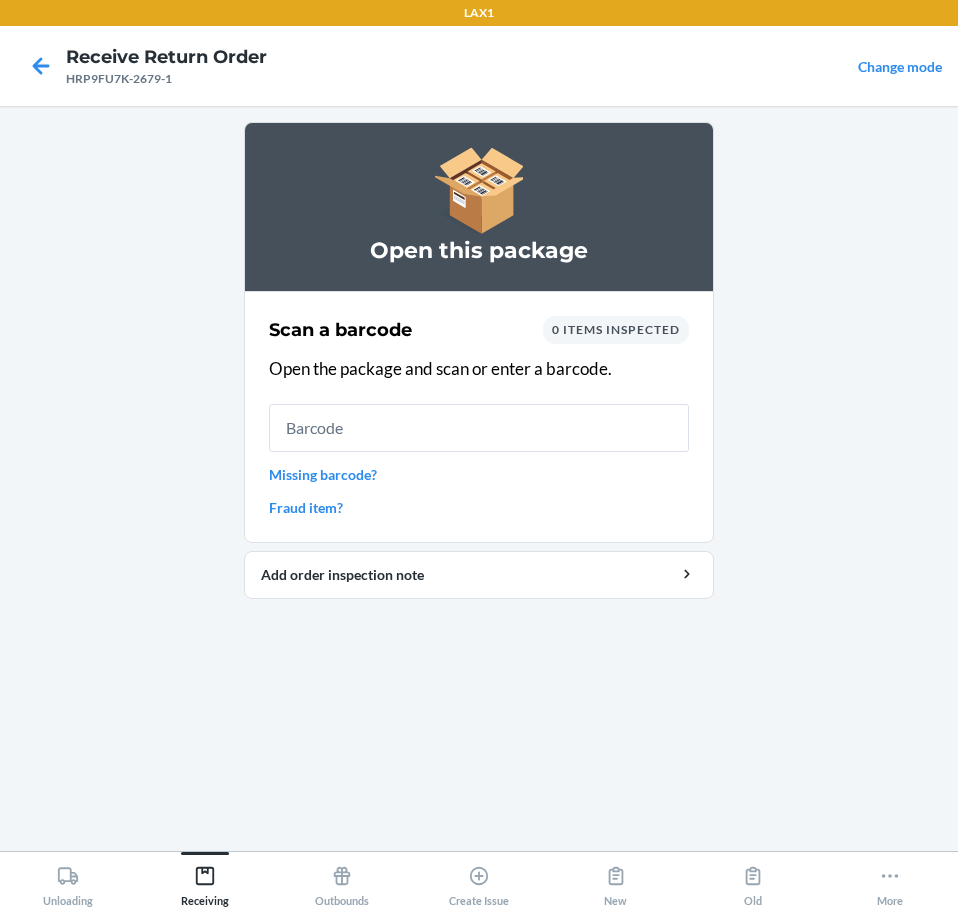 click at bounding box center [479, 428] 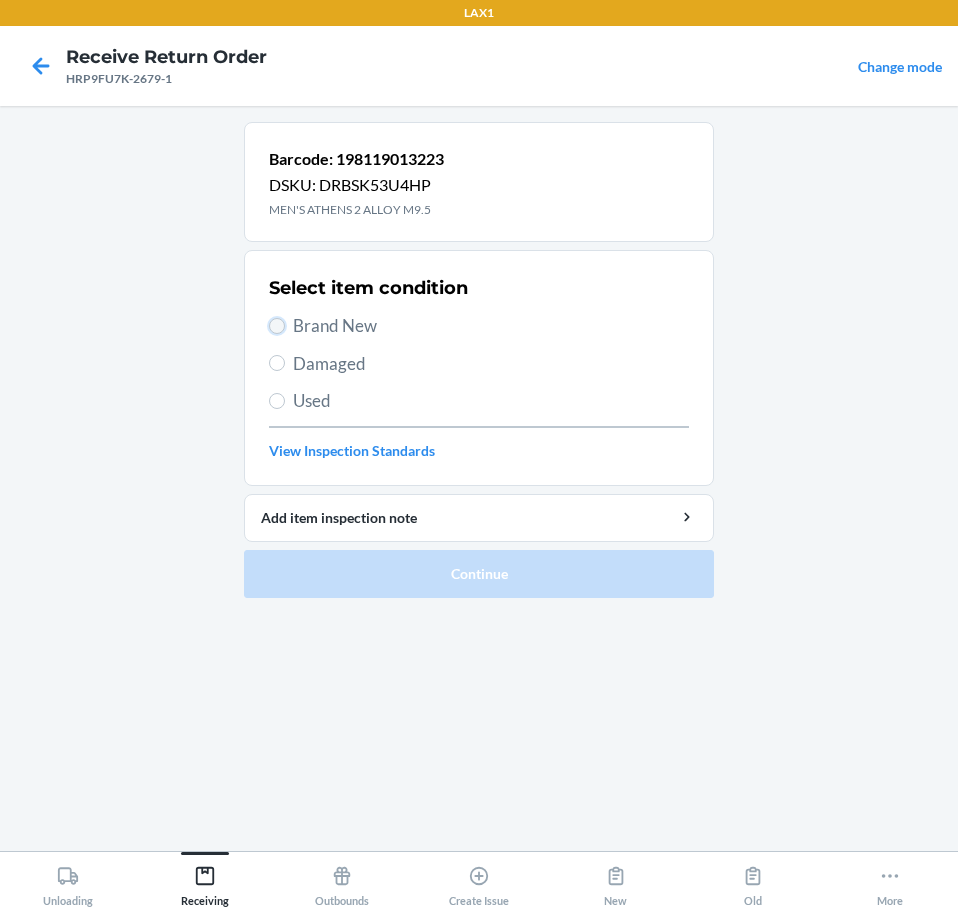 click on "Brand New" at bounding box center [277, 326] 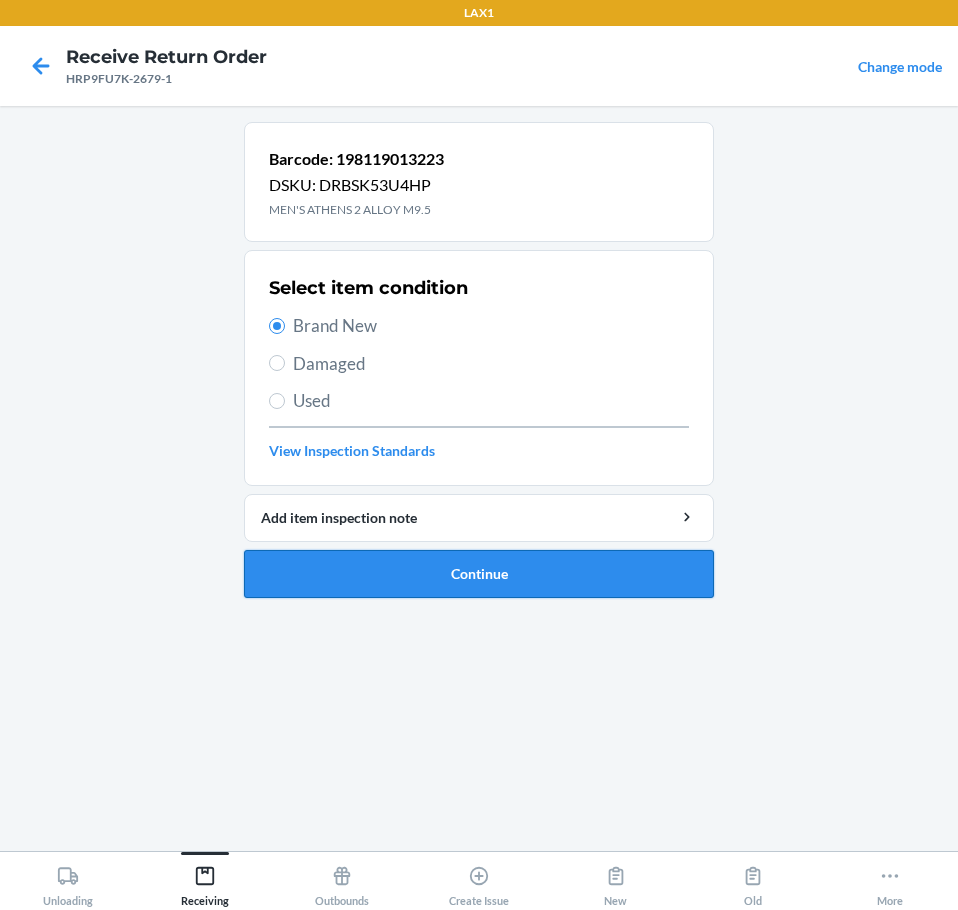 click on "Continue" at bounding box center [479, 574] 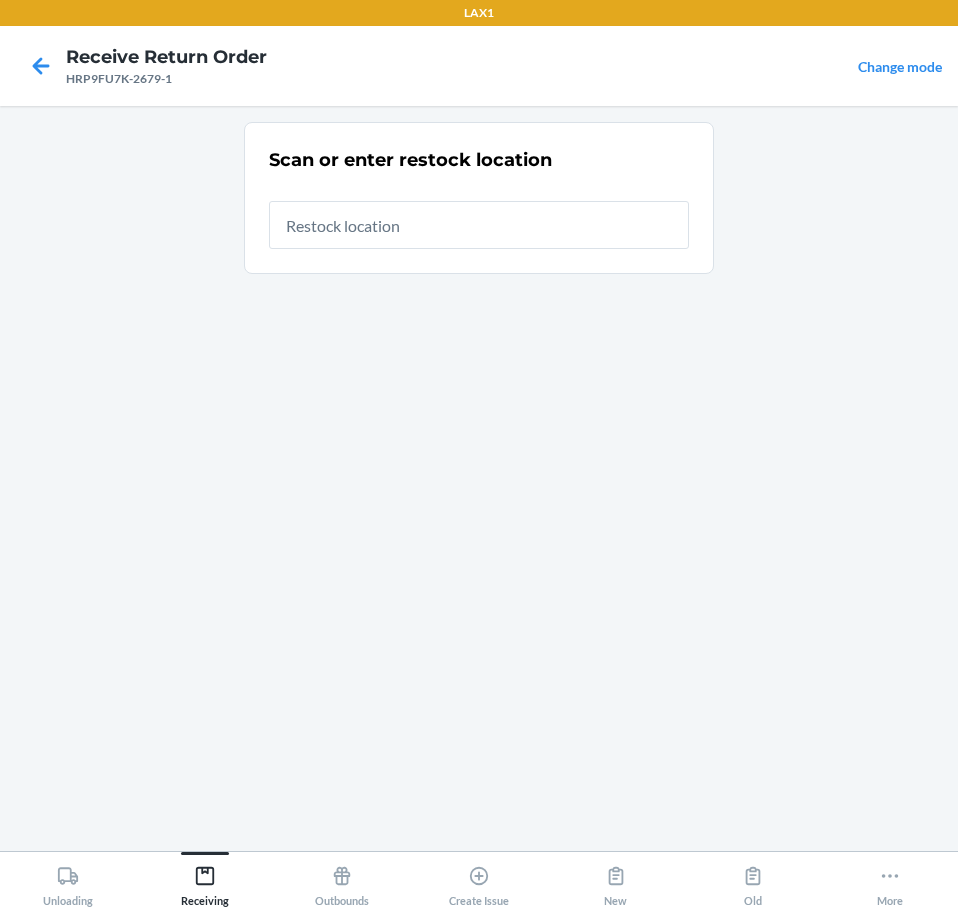 click at bounding box center [479, 225] 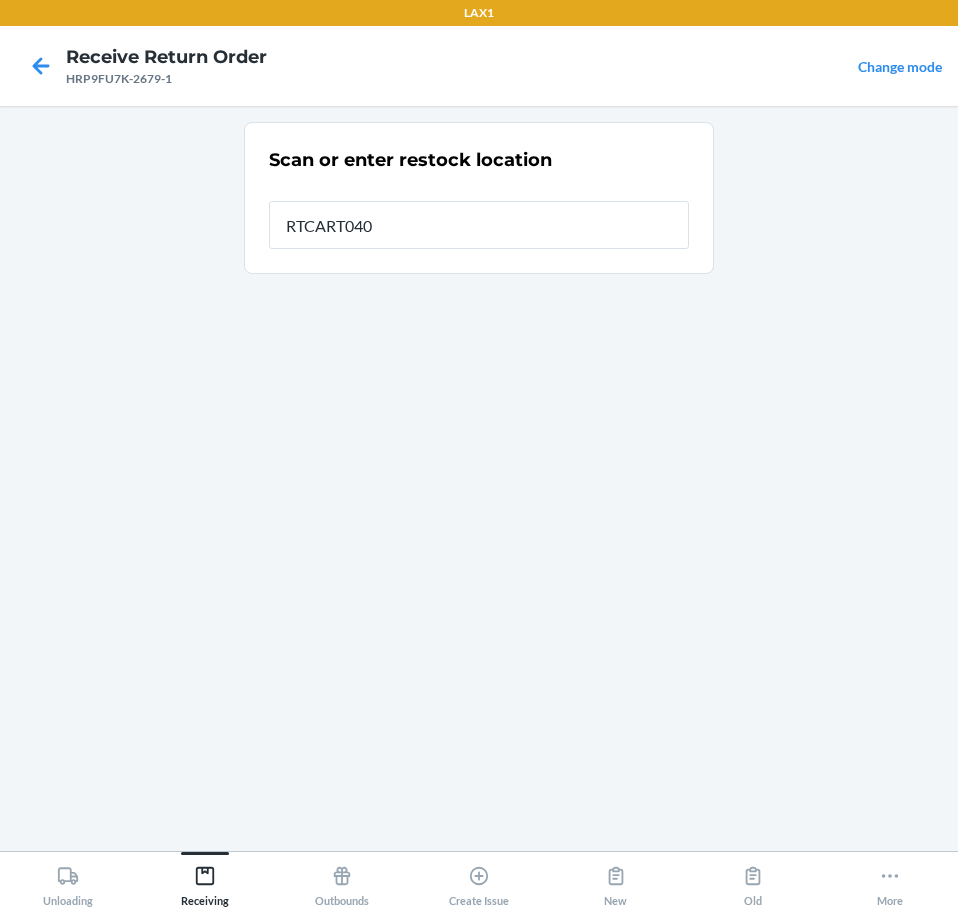 type on "RTCART040" 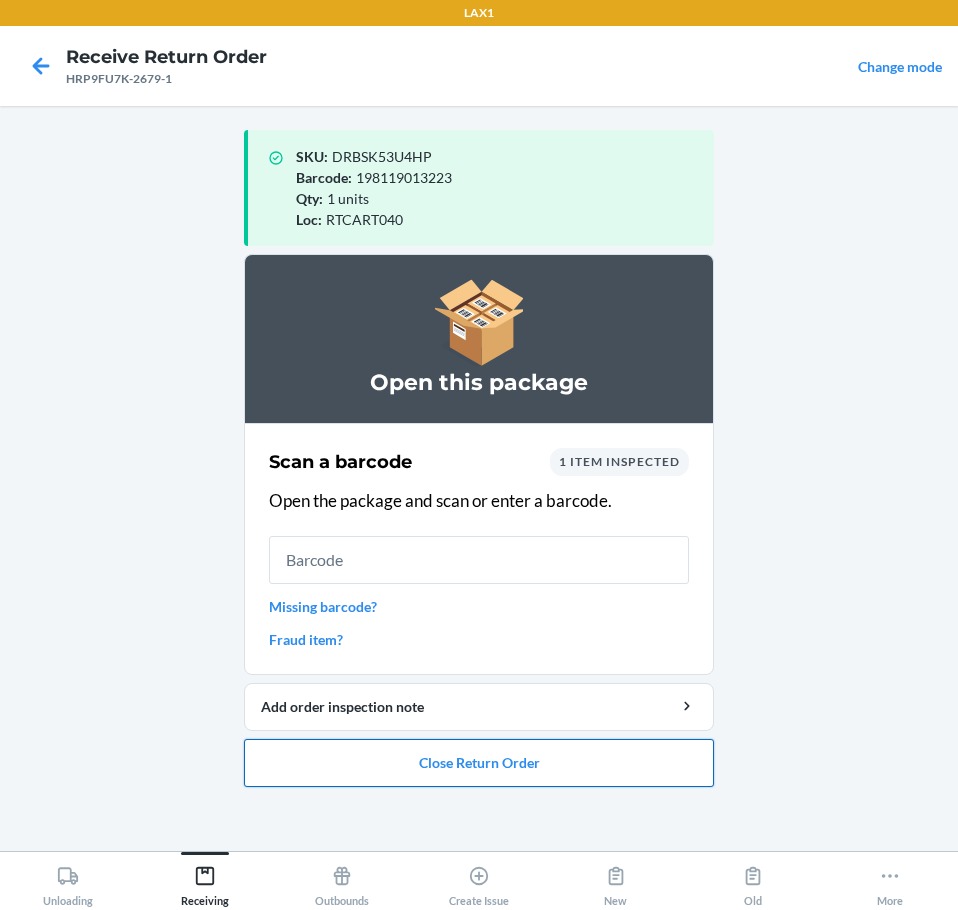 click on "Close Return Order" at bounding box center (479, 763) 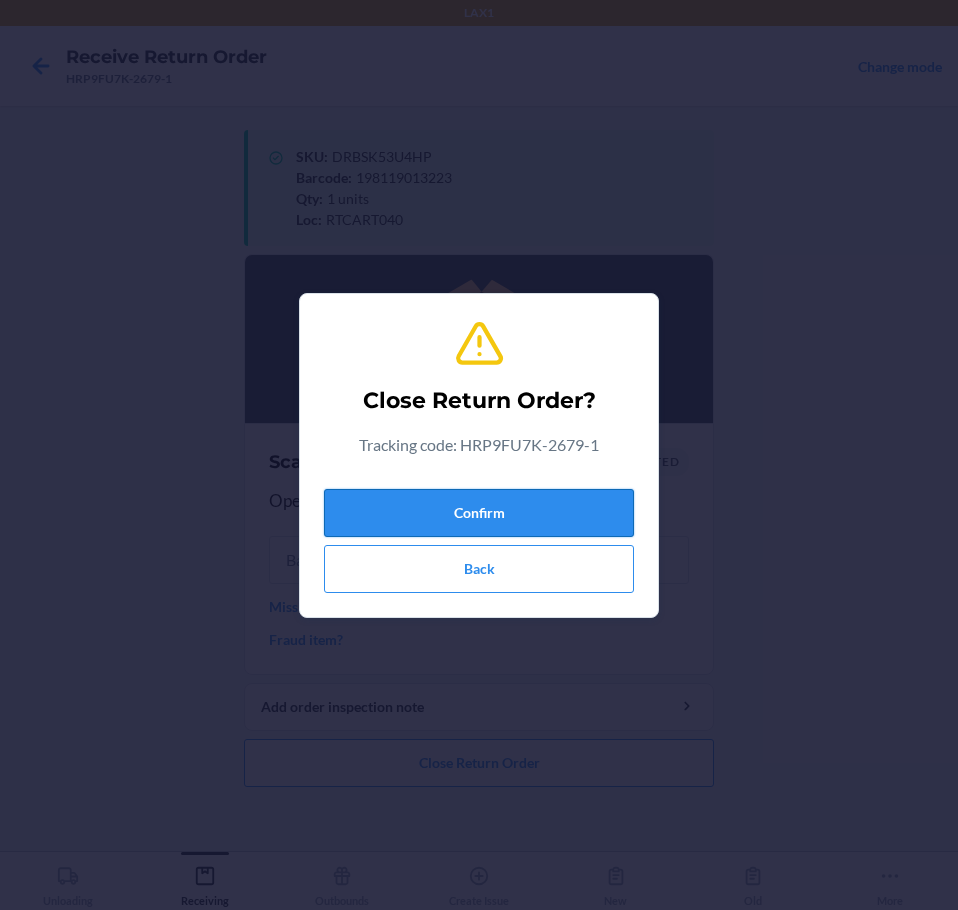 click on "Confirm" at bounding box center [479, 513] 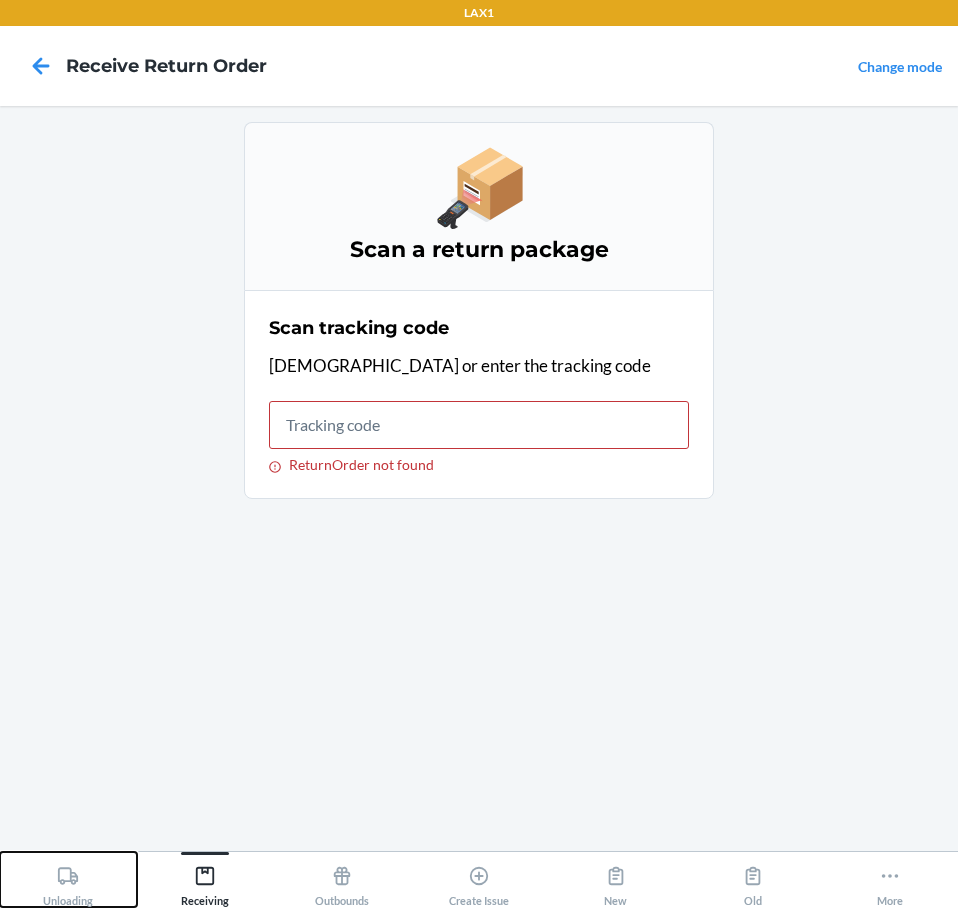 click 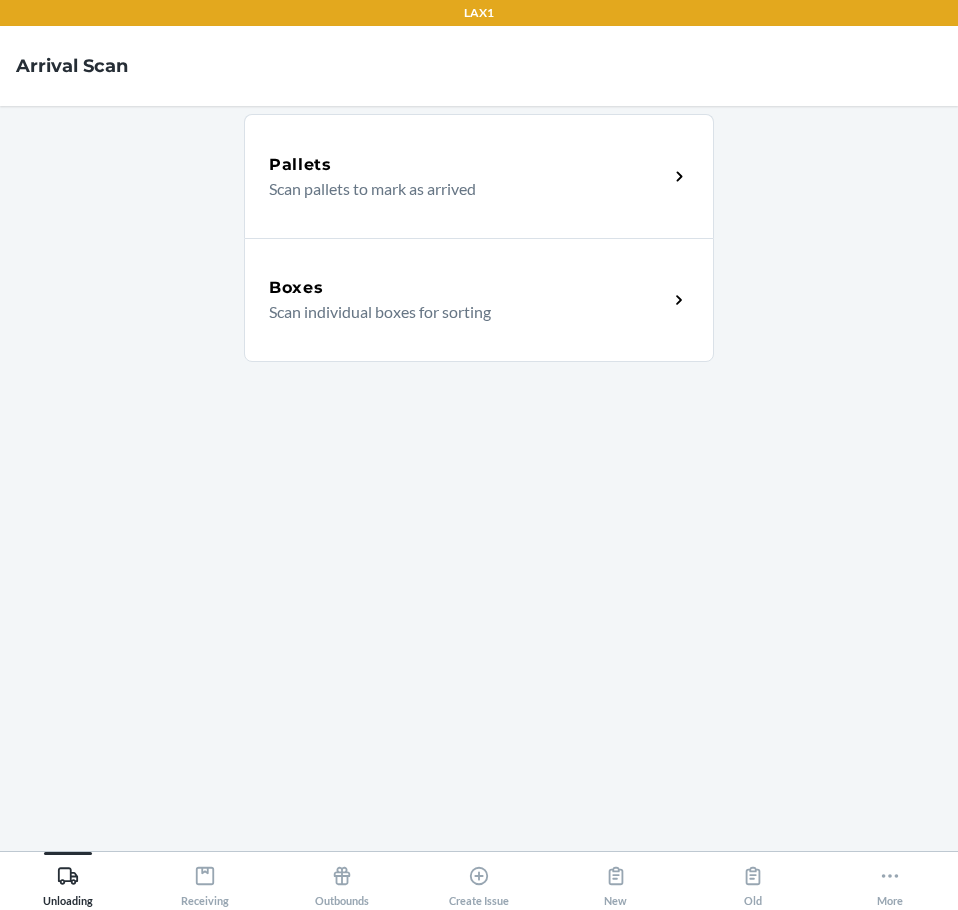 click on "Boxes" at bounding box center (468, 288) 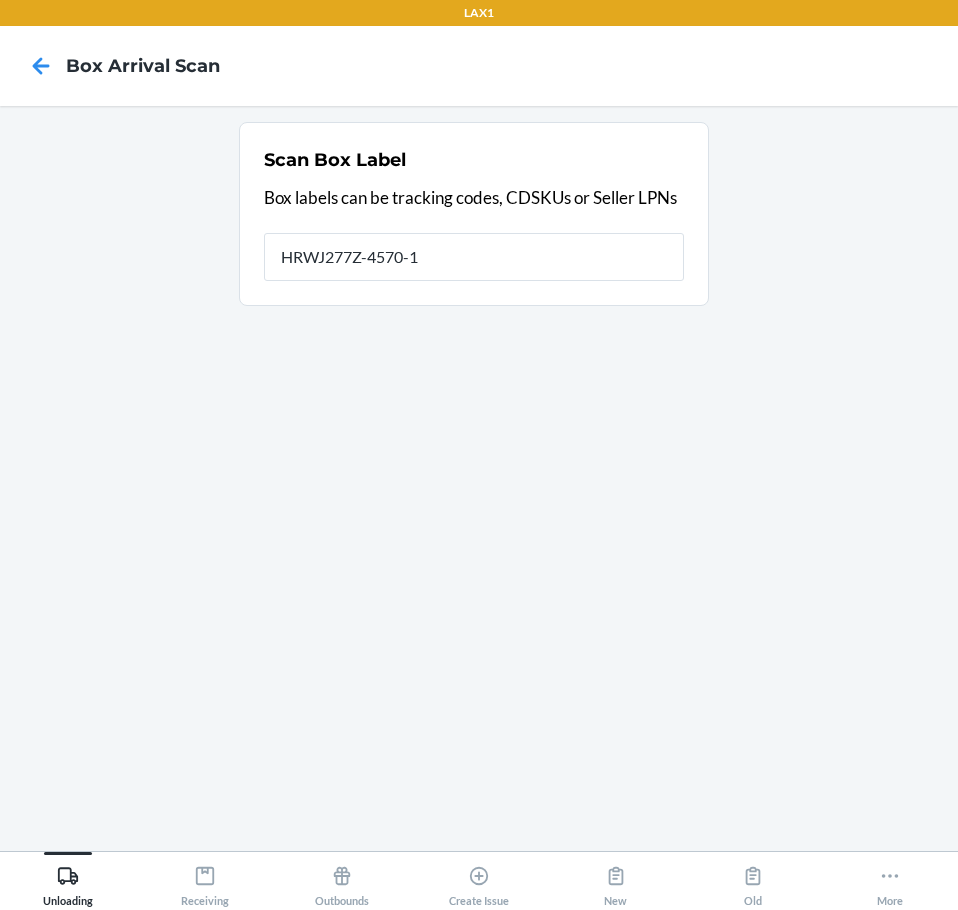 type on "HRWJ277Z-4570-1" 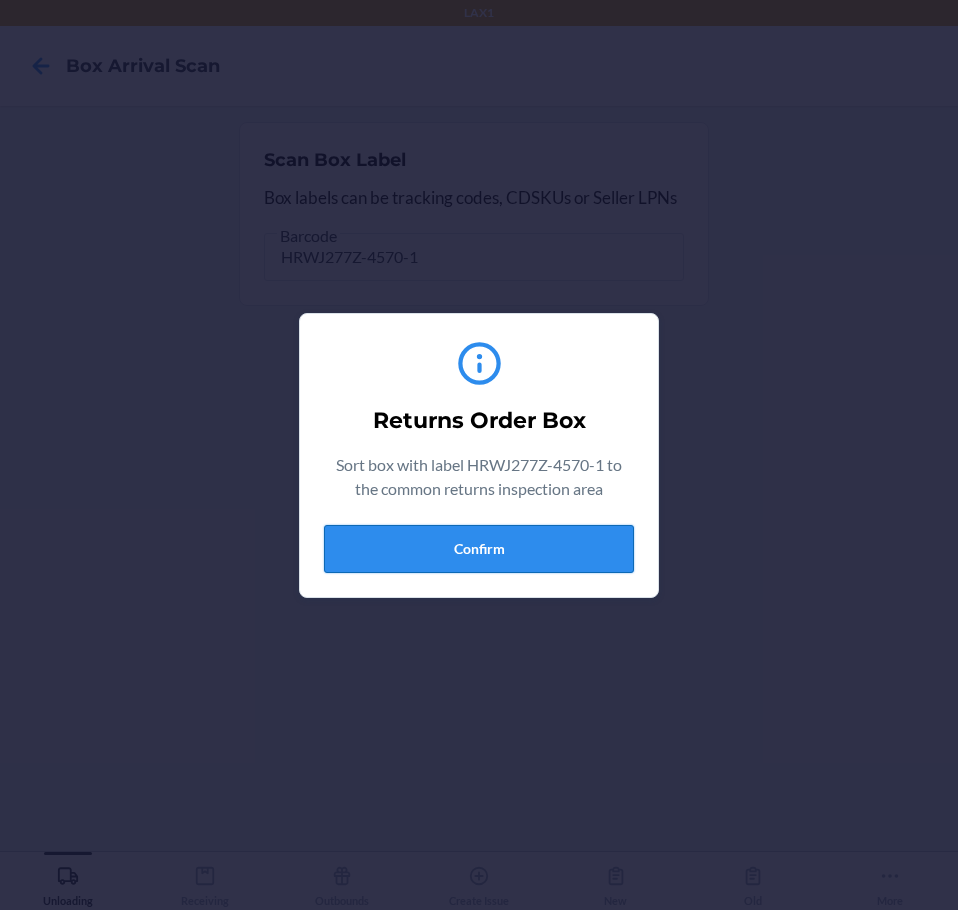 click on "Confirm" at bounding box center [479, 549] 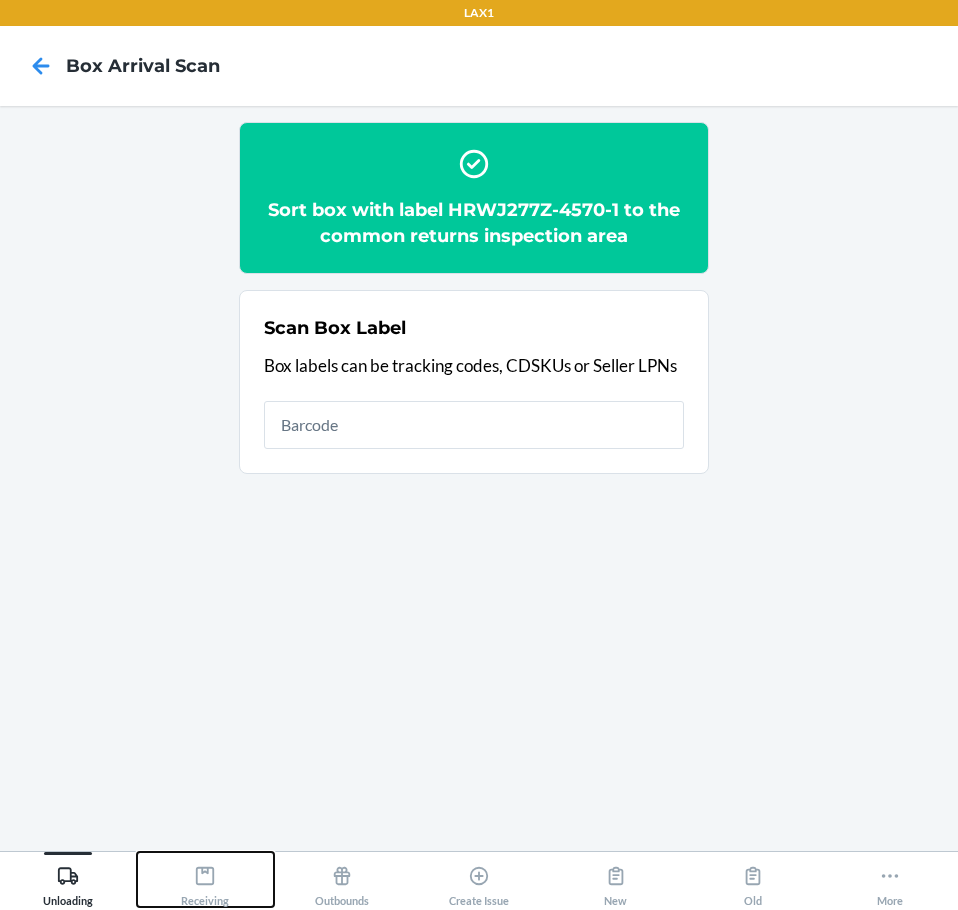 click on "Receiving" at bounding box center (205, 882) 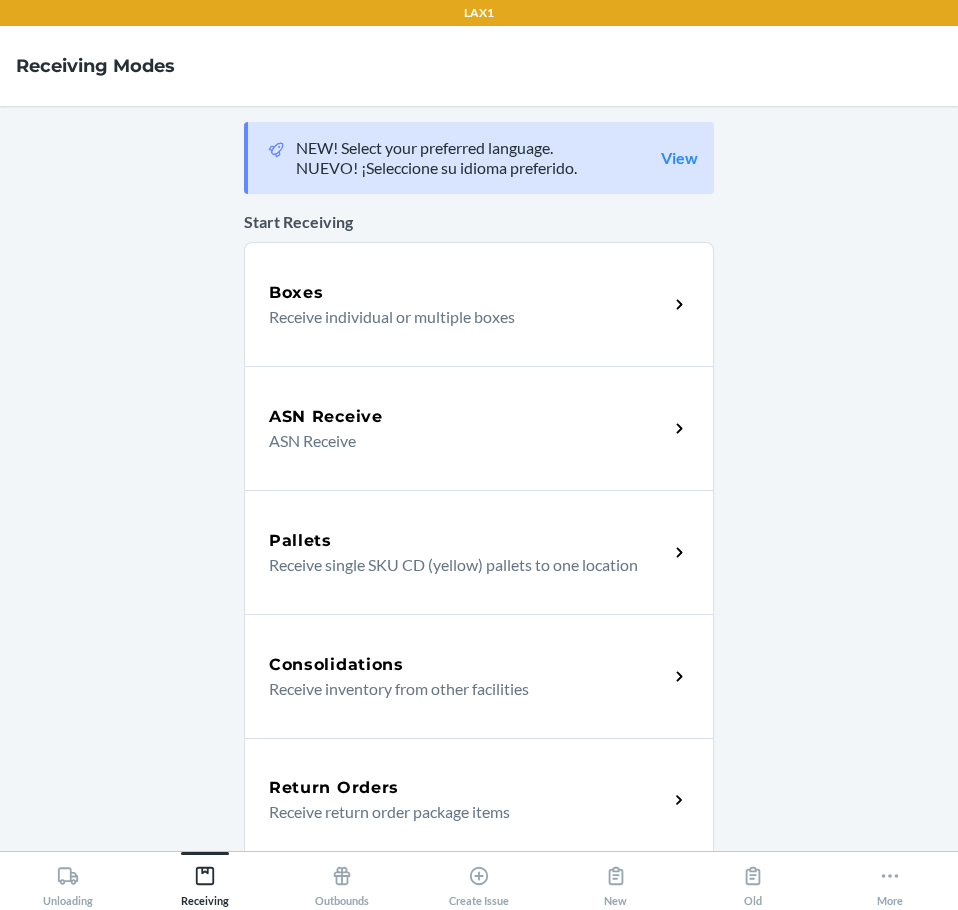 click on "Return Orders" at bounding box center (334, 788) 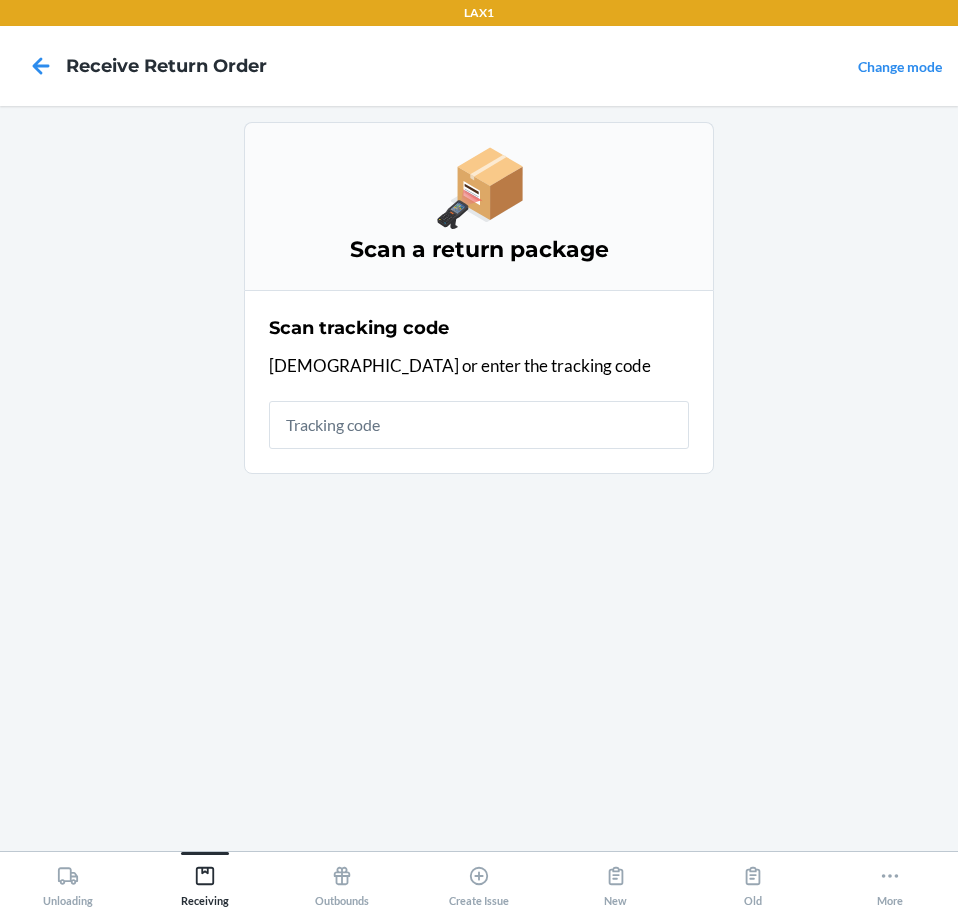 click at bounding box center (479, 425) 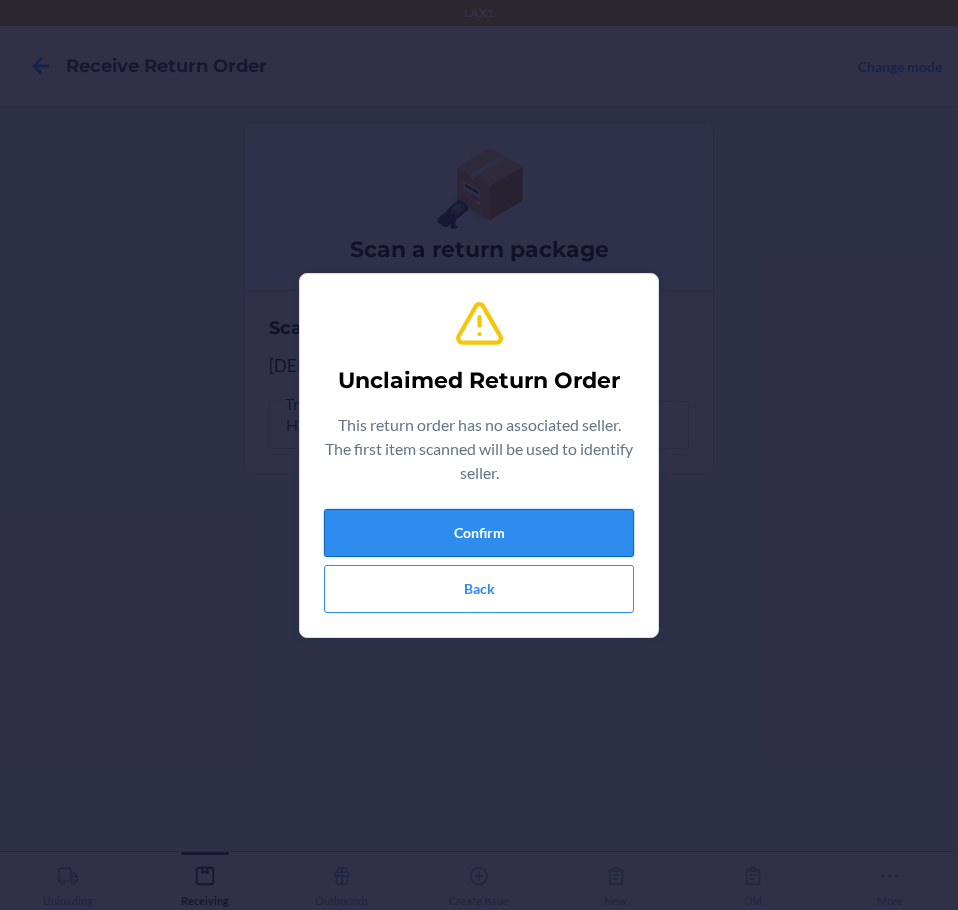 click on "Confirm" at bounding box center [479, 533] 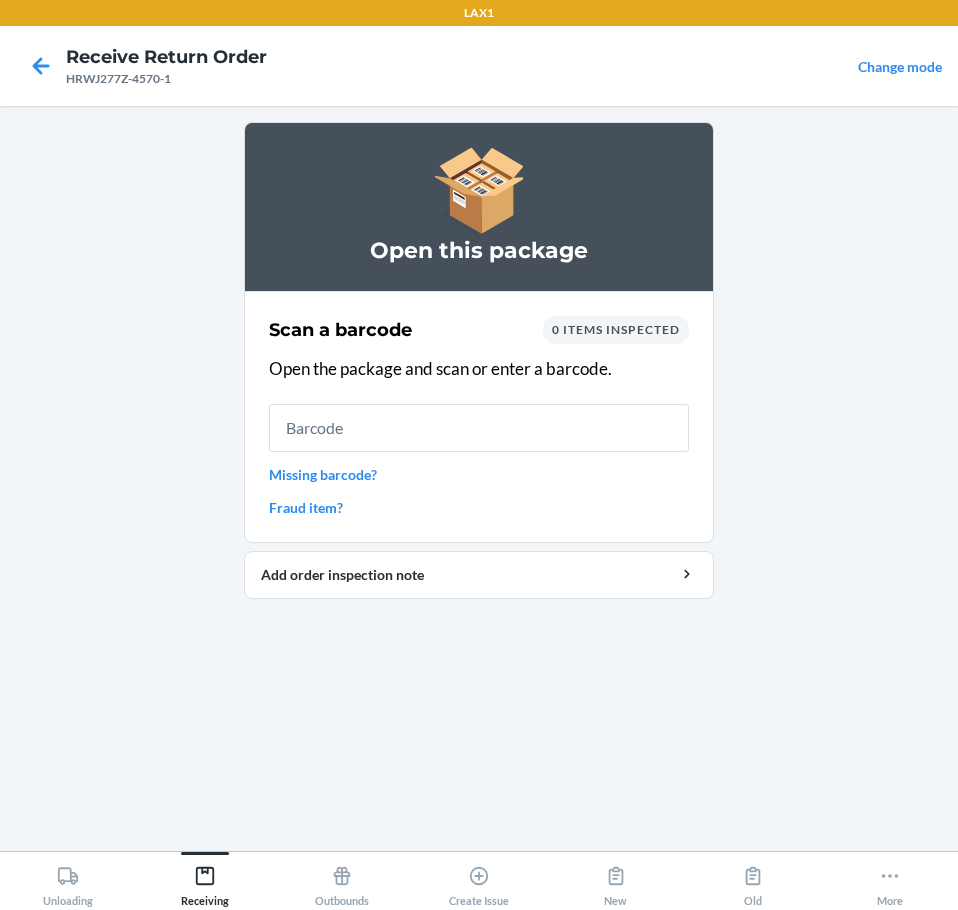 click at bounding box center [479, 428] 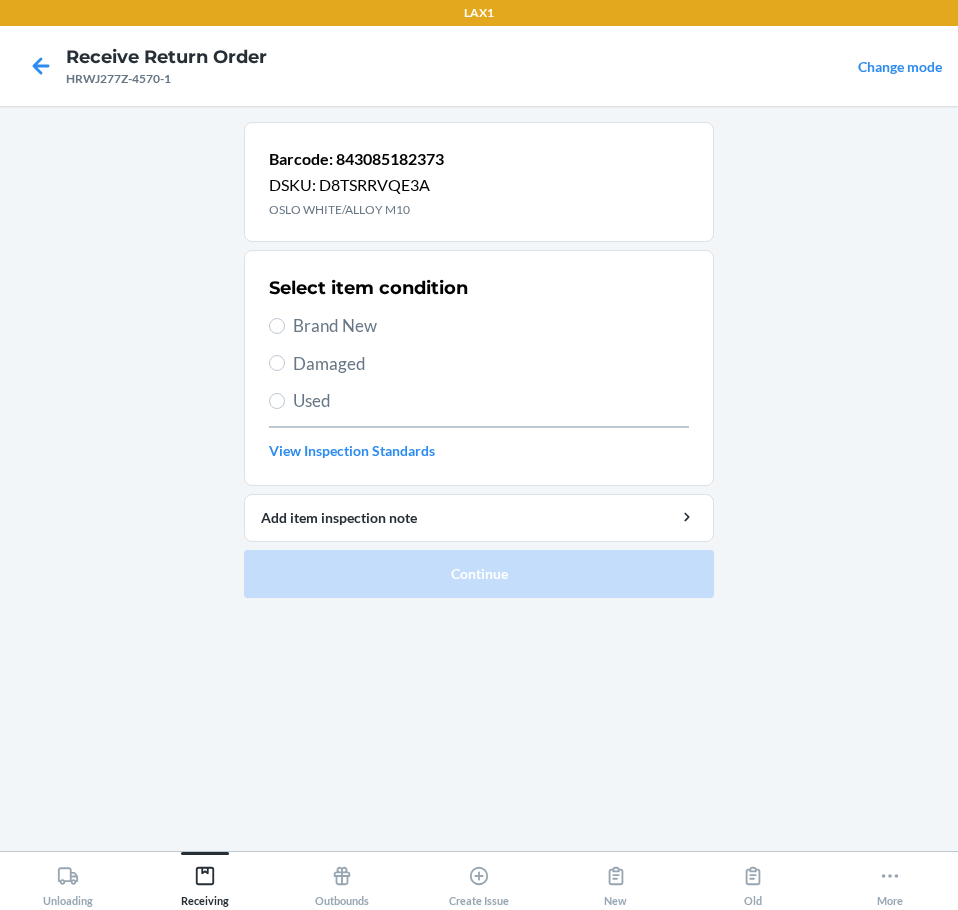click on "Brand New" at bounding box center [479, 326] 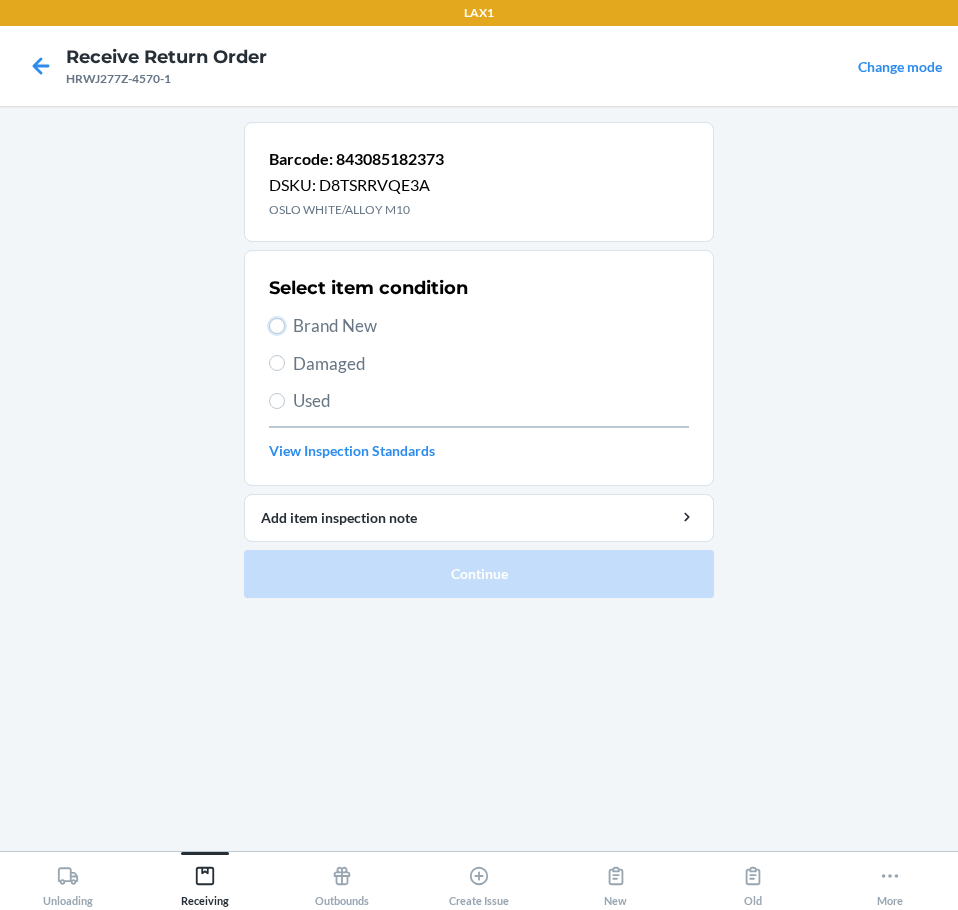 click on "Brand New" at bounding box center (277, 326) 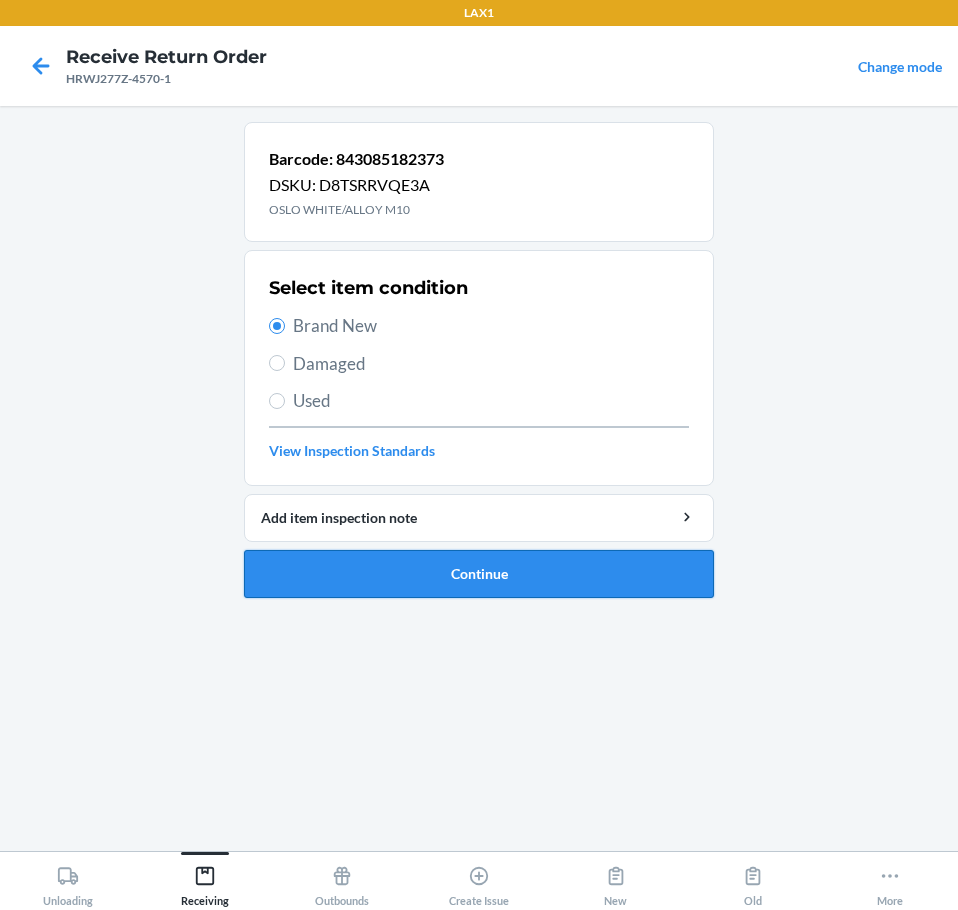 click on "Continue" at bounding box center (479, 574) 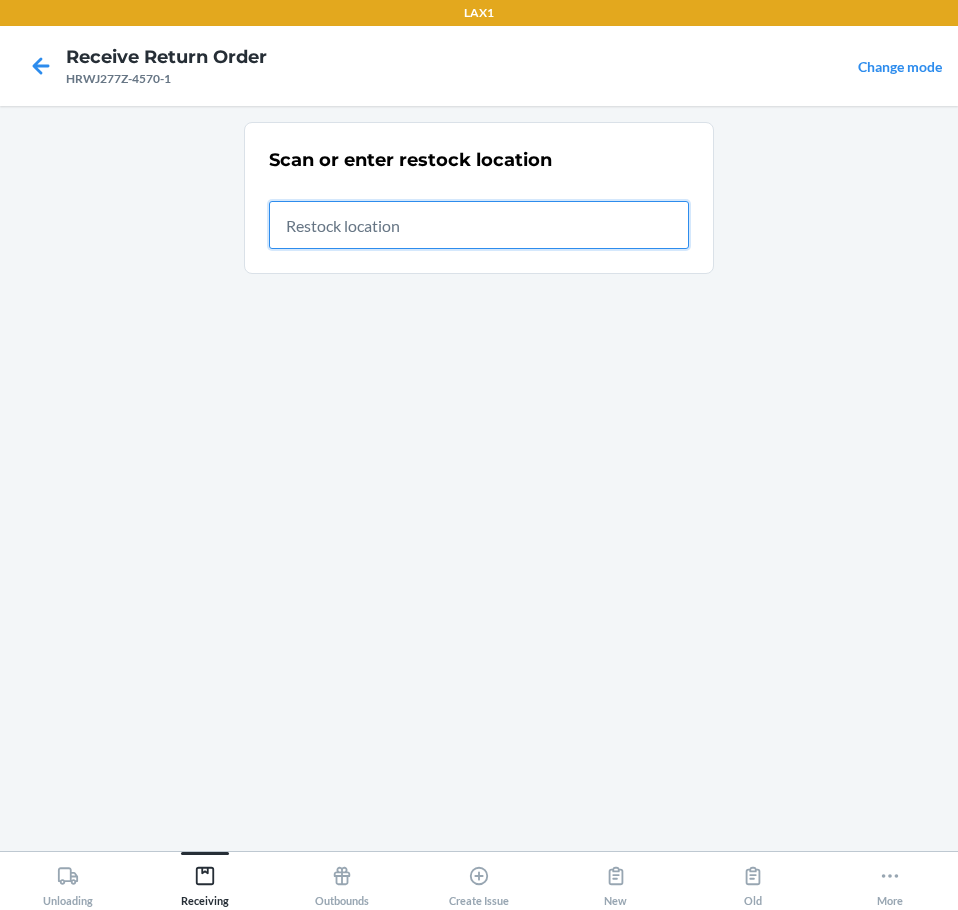 click at bounding box center (479, 225) 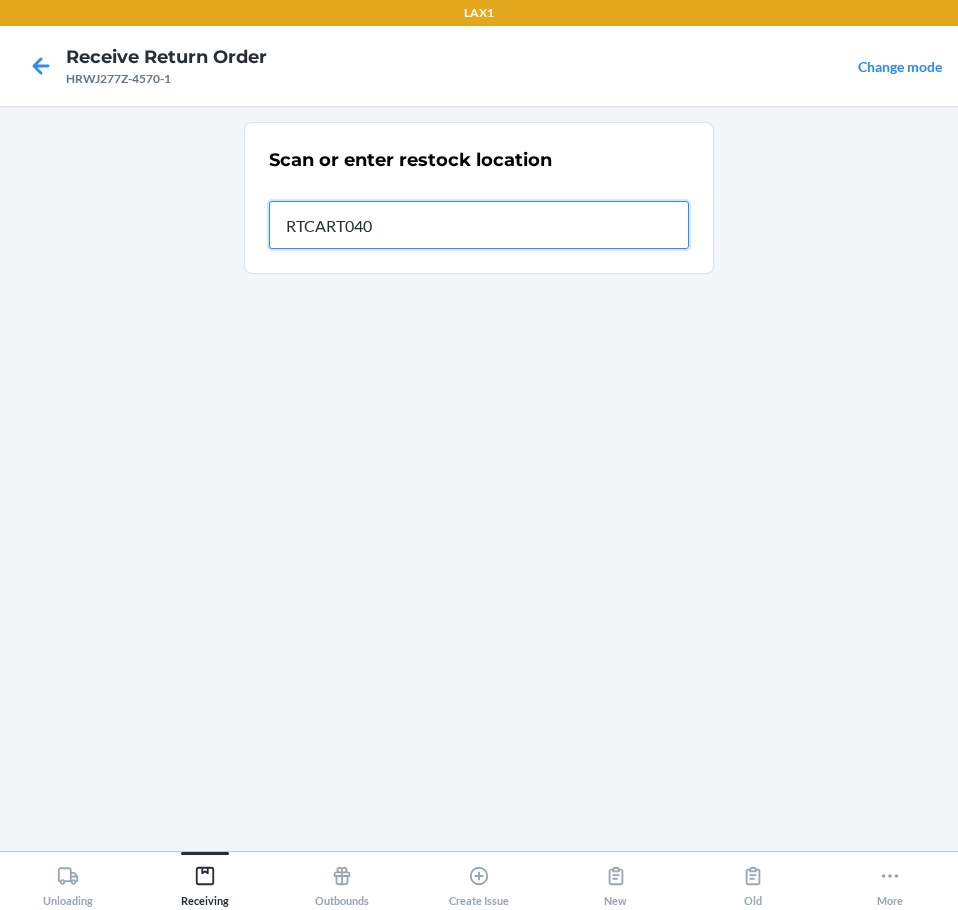 type on "RTCART040" 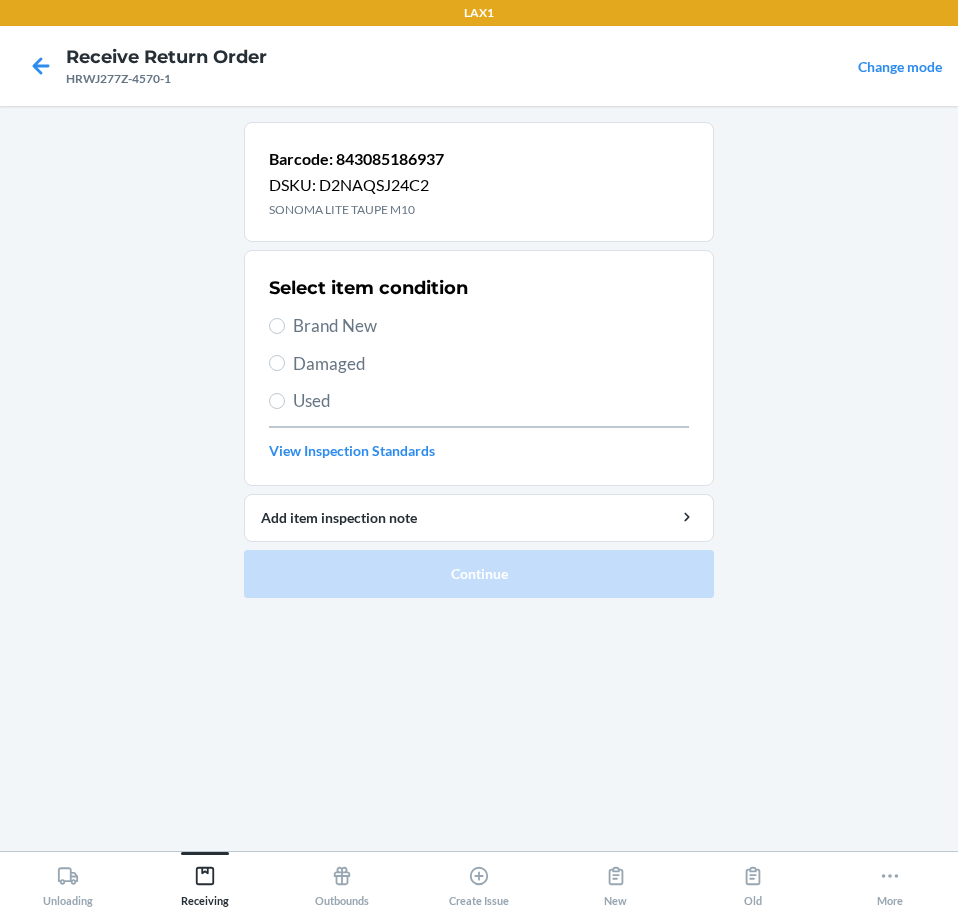 click on "Brand New" at bounding box center (491, 326) 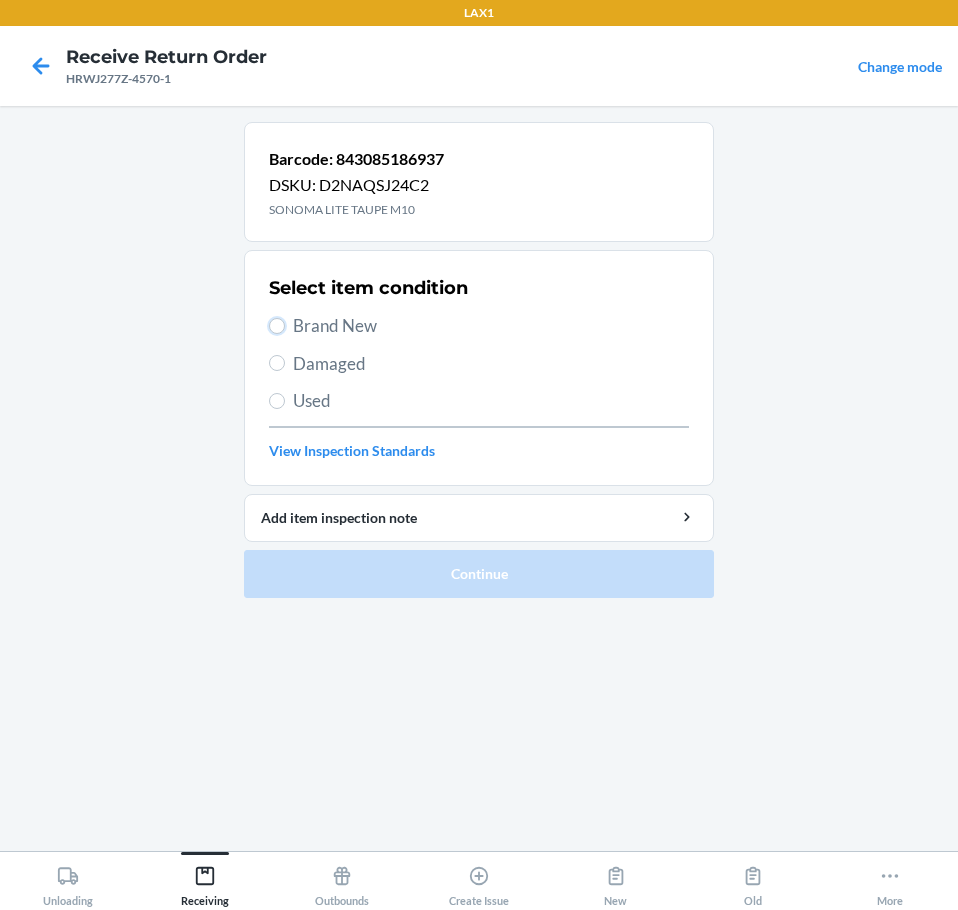 click on "Brand New" at bounding box center (277, 326) 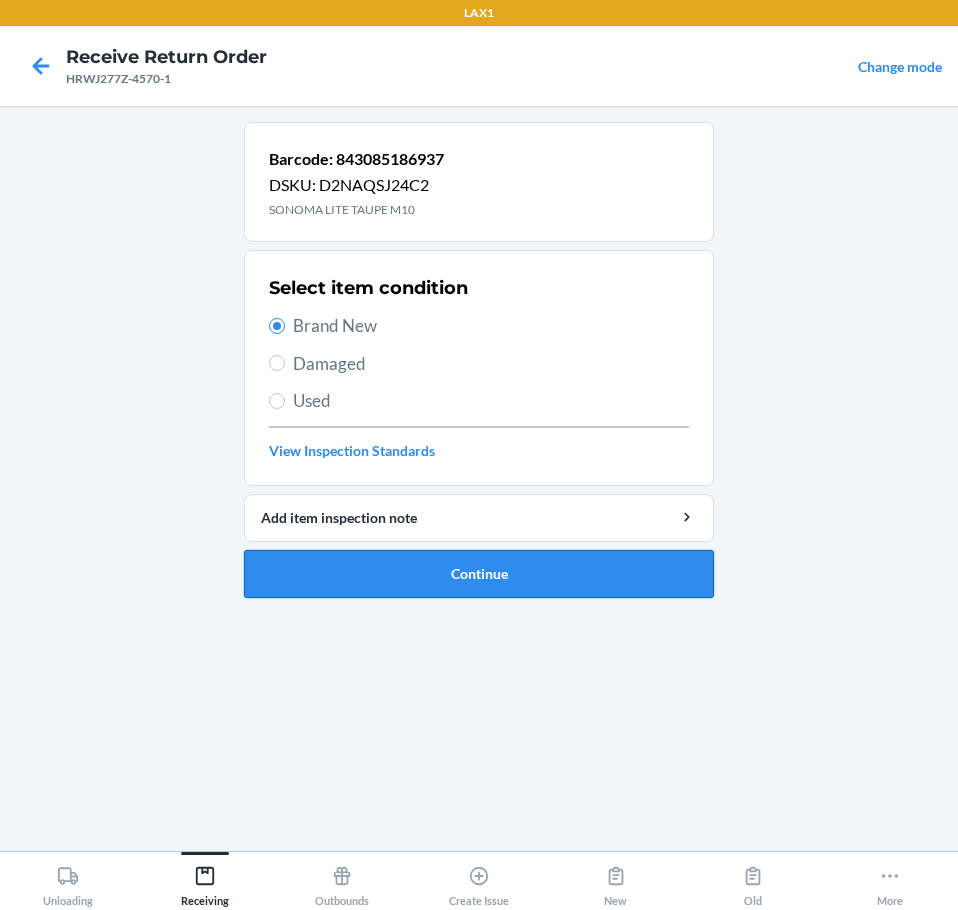 click on "Continue" at bounding box center (479, 574) 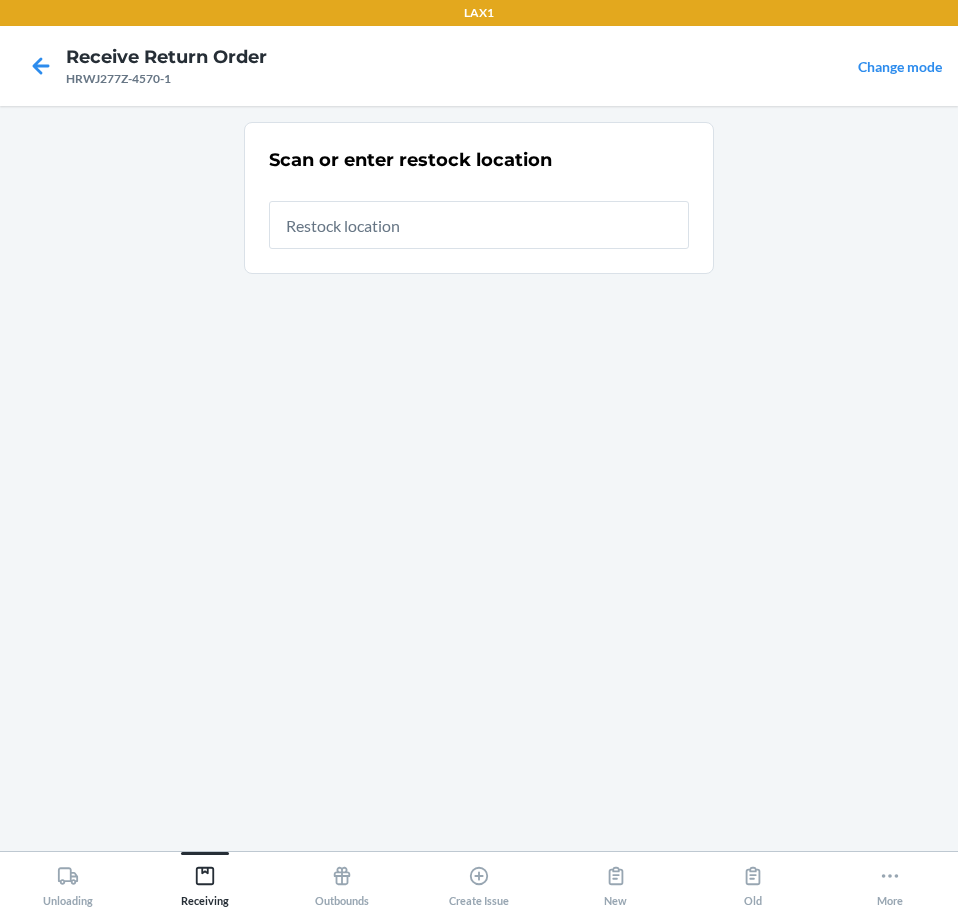 click at bounding box center [479, 225] 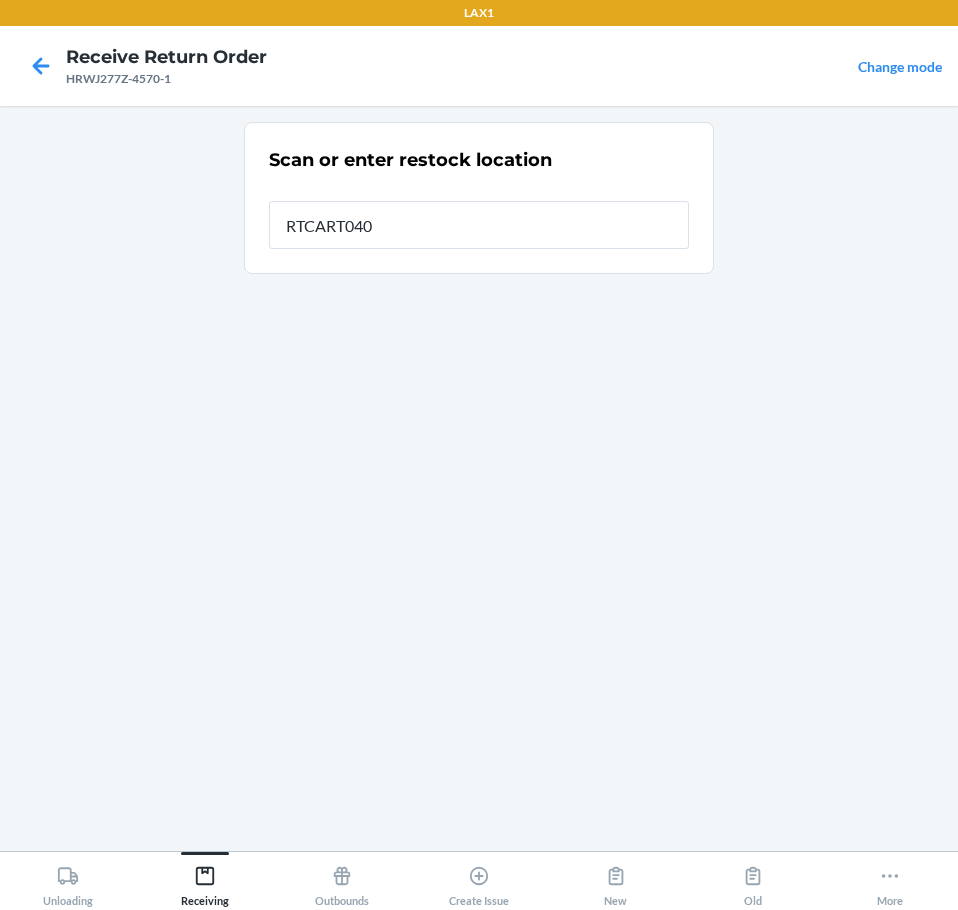 type on "RTCART040" 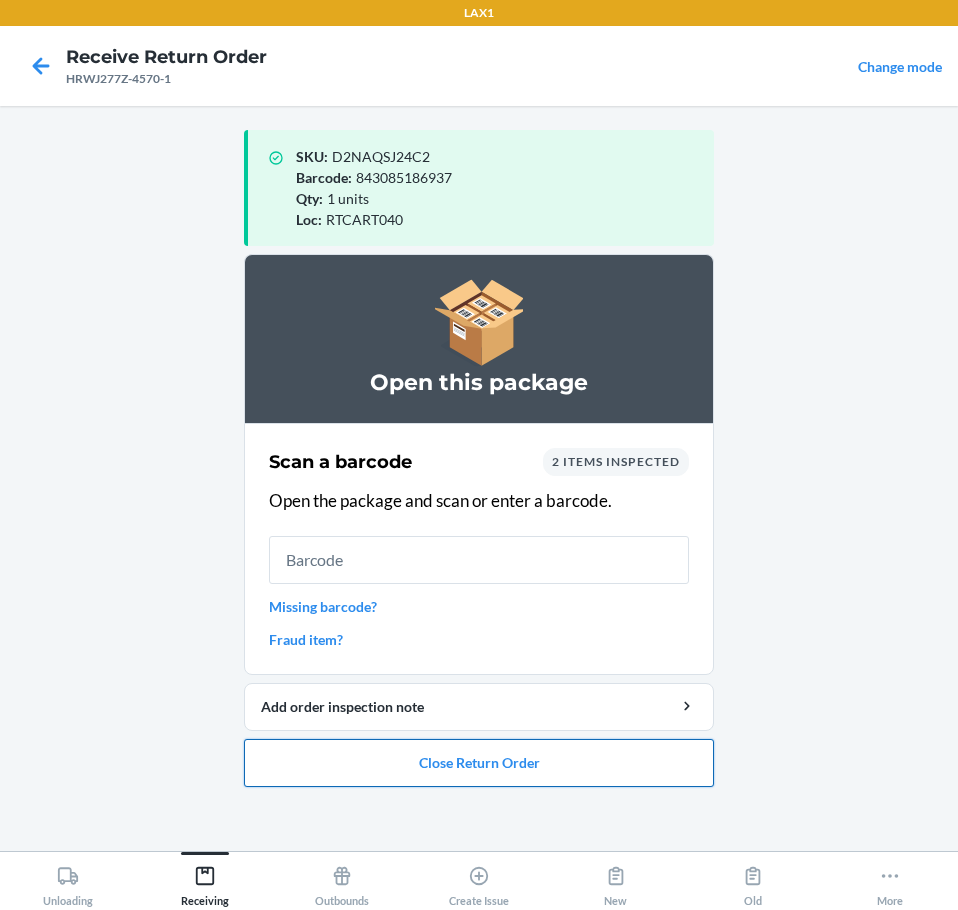 click on "Close Return Order" at bounding box center (479, 763) 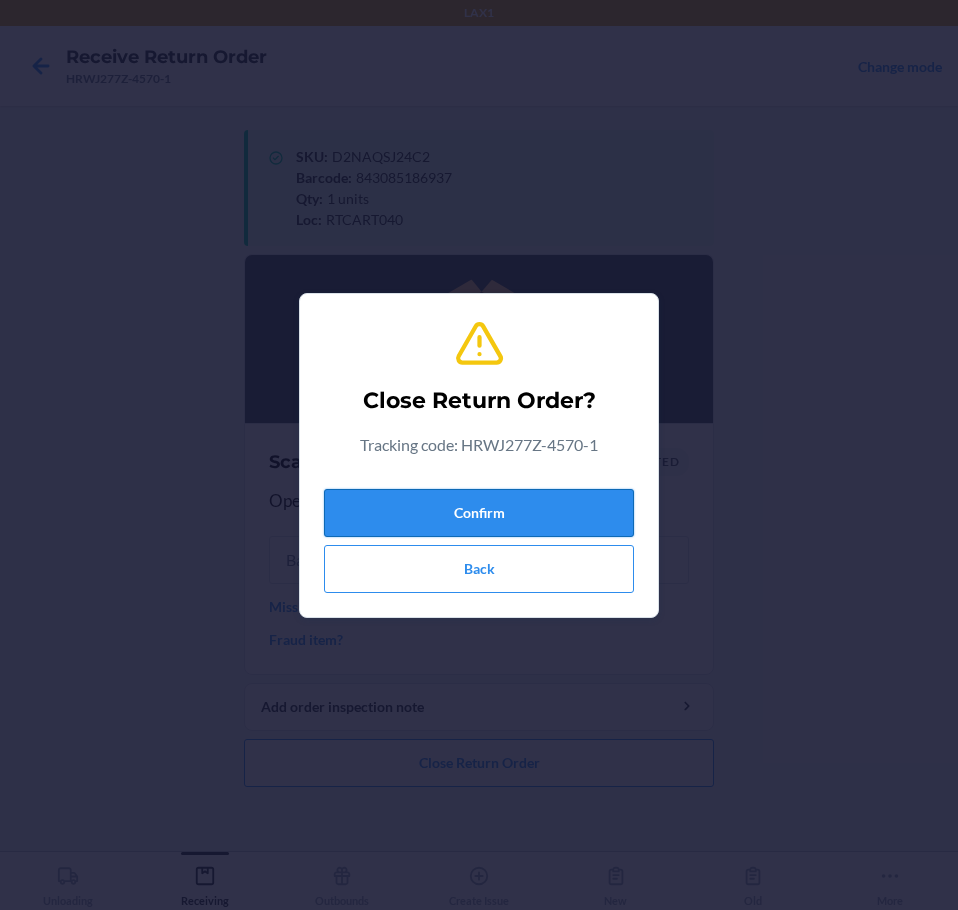 click on "Confirm" at bounding box center [479, 513] 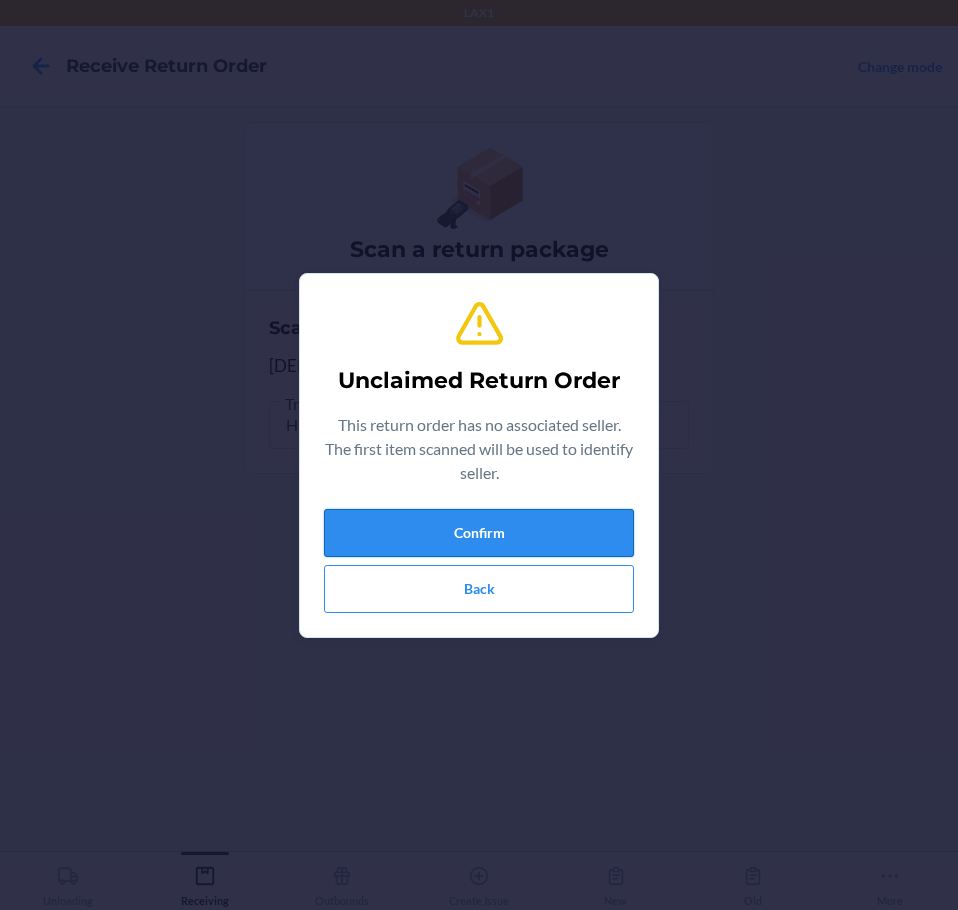 click on "Confirm" at bounding box center [479, 533] 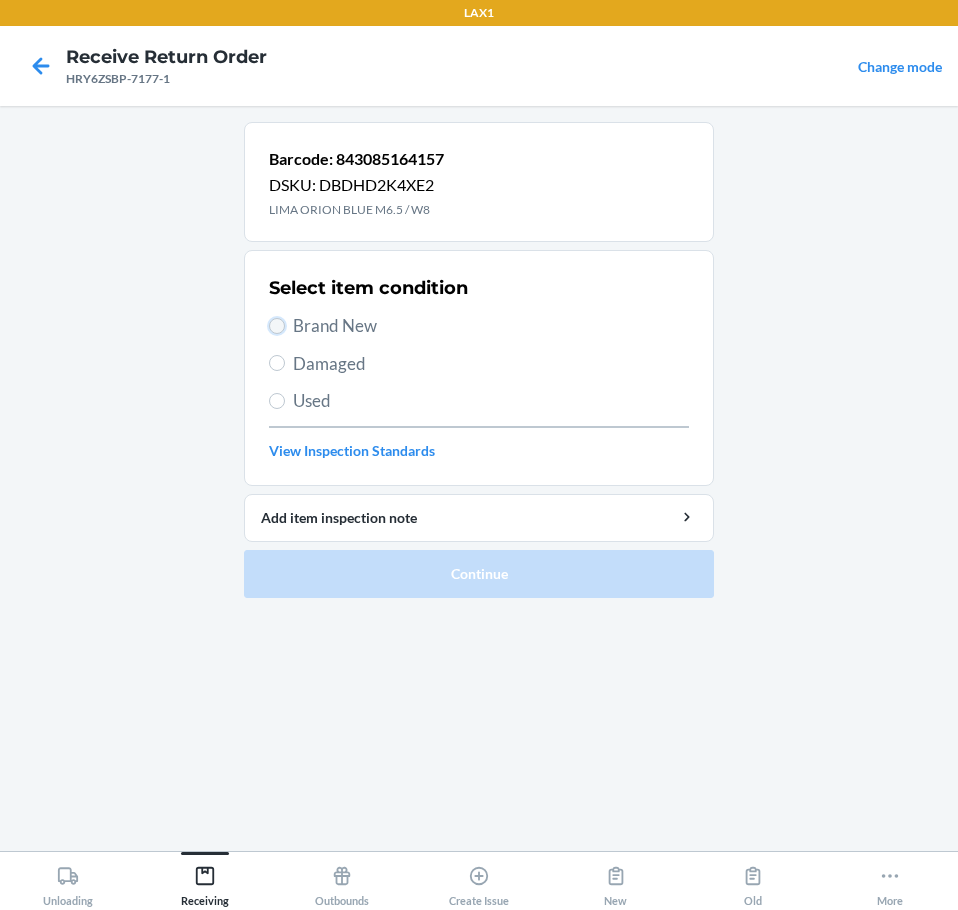 click on "Brand New" at bounding box center (277, 326) 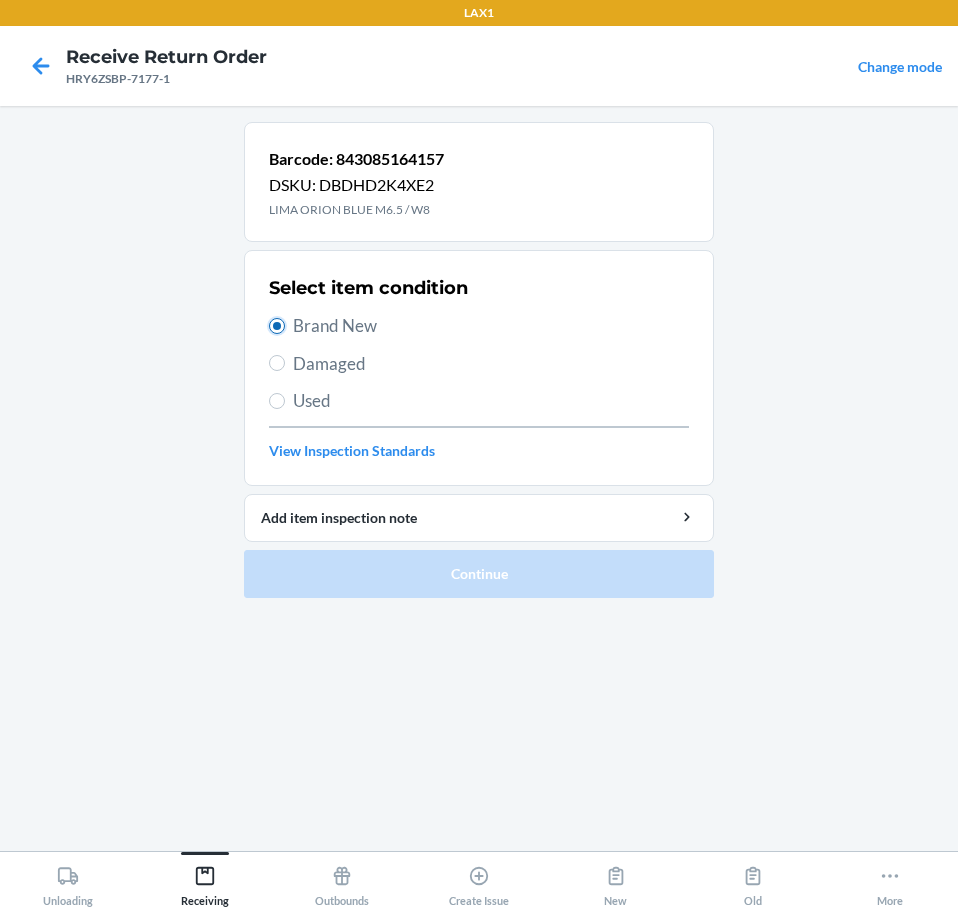 radio on "true" 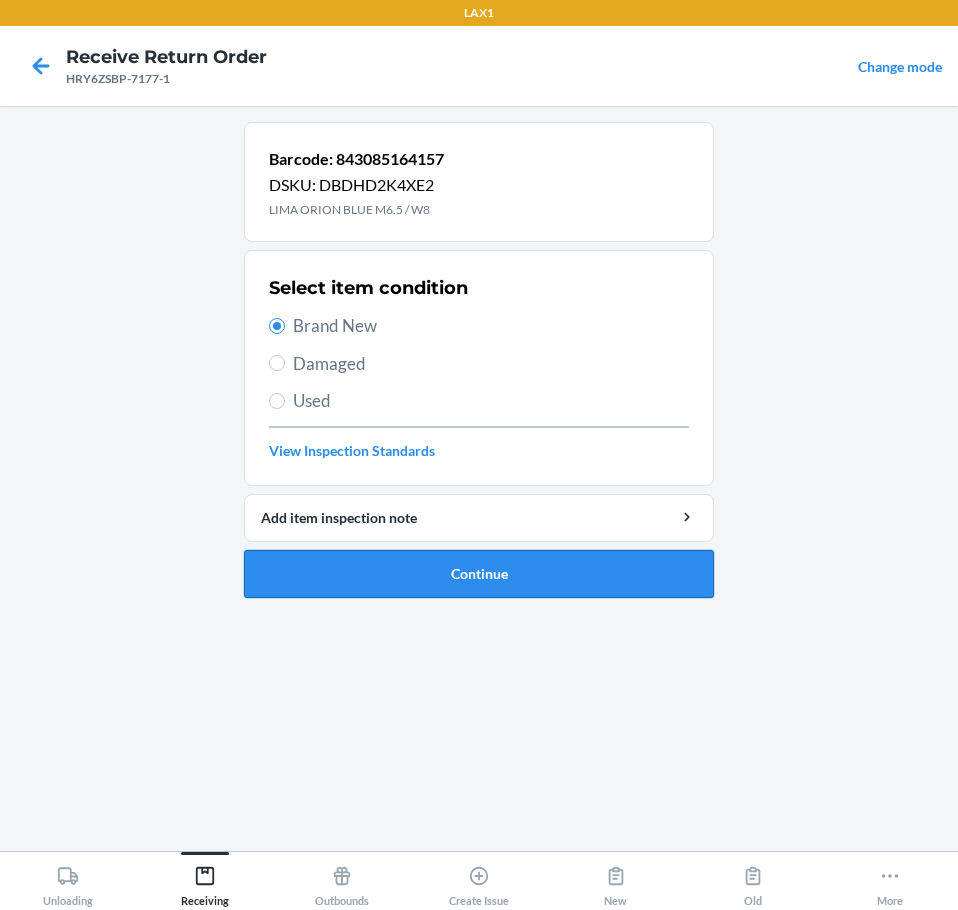 click on "Continue" at bounding box center (479, 574) 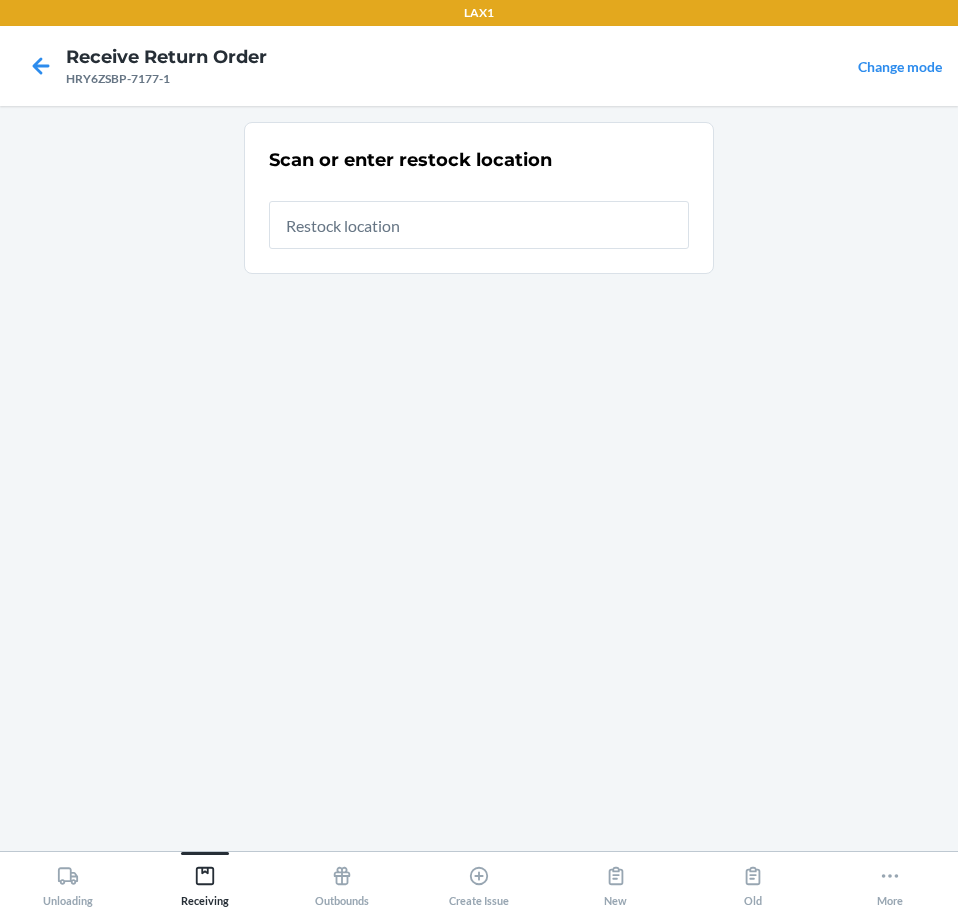drag, startPoint x: 436, startPoint y: 219, endPoint x: 436, endPoint y: 230, distance: 11 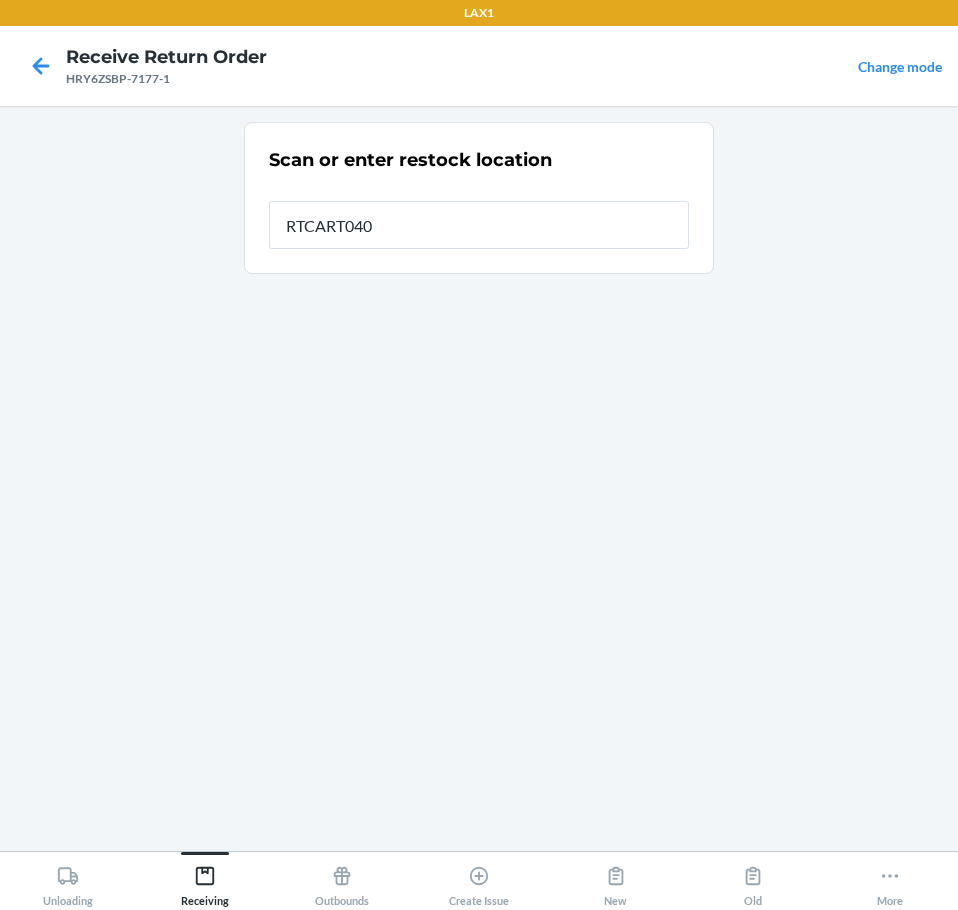 type on "RTCART040" 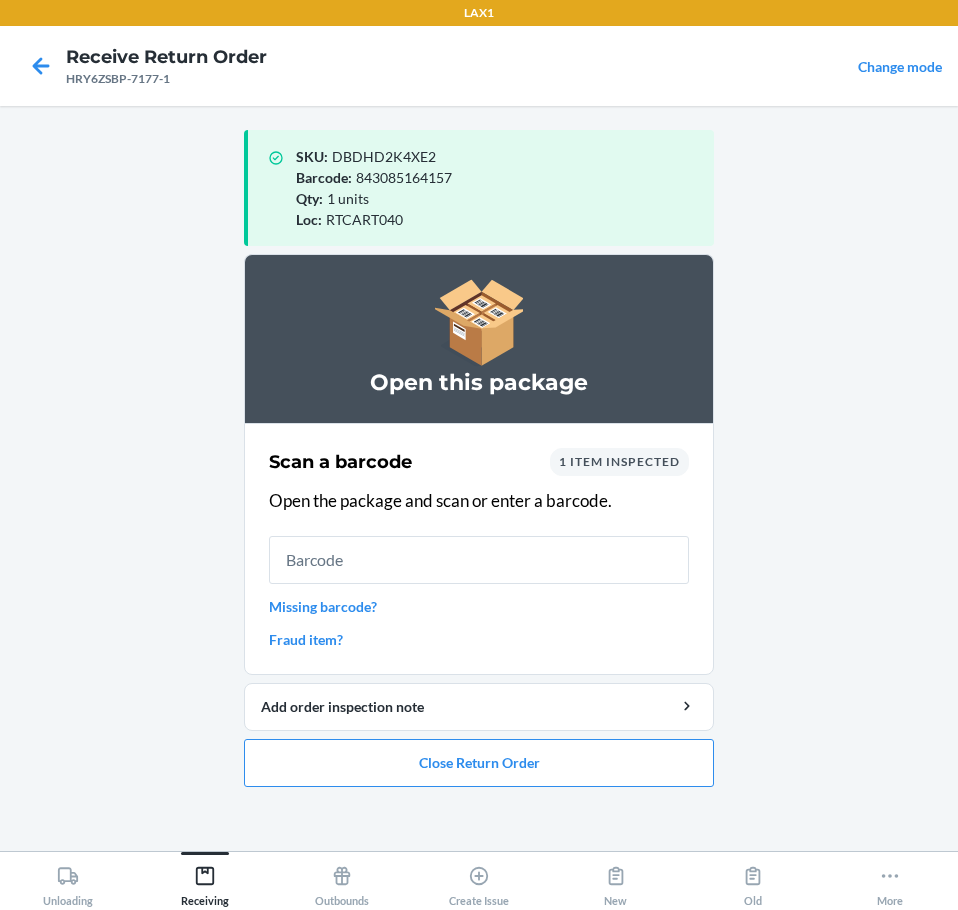 click at bounding box center (479, 560) 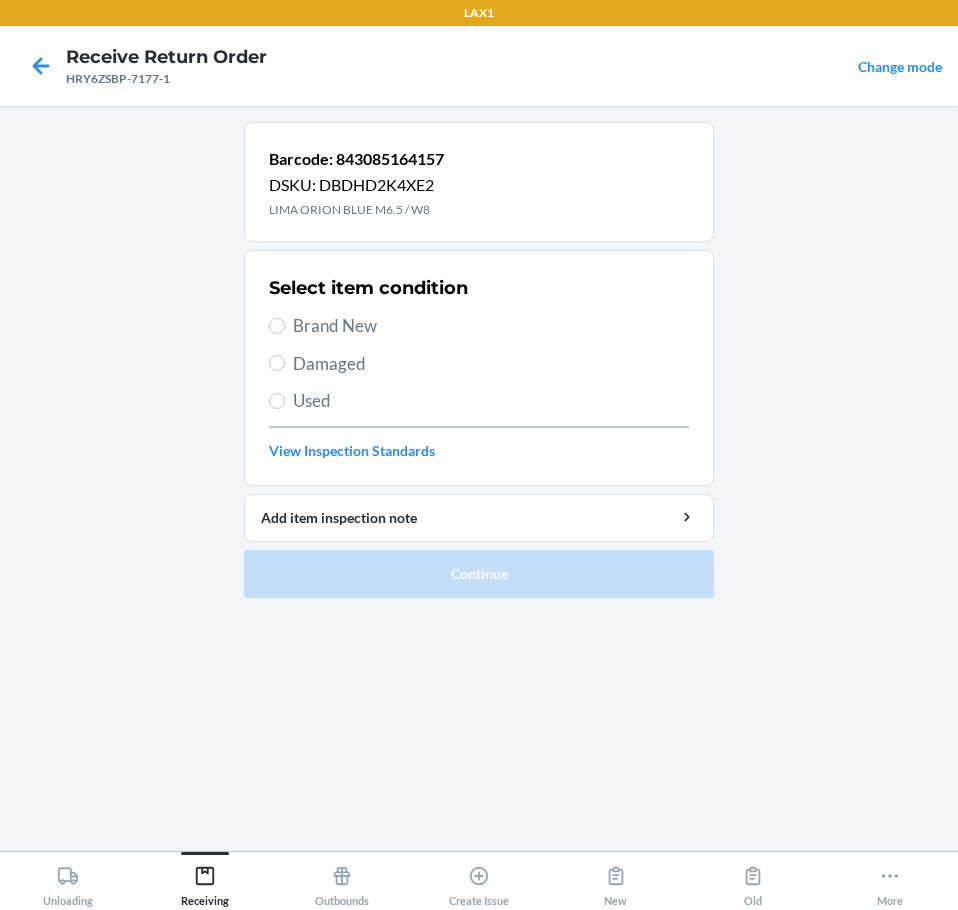 click on "Brand New" at bounding box center [491, 326] 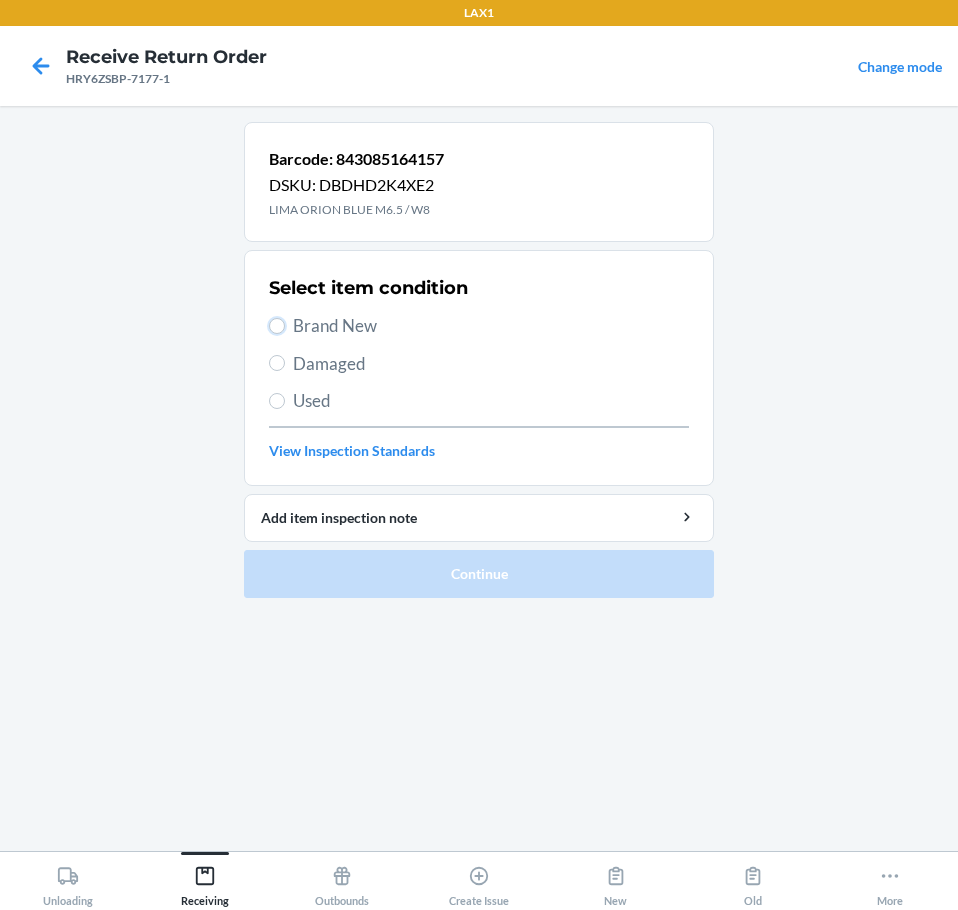 click on "Brand New" at bounding box center [277, 326] 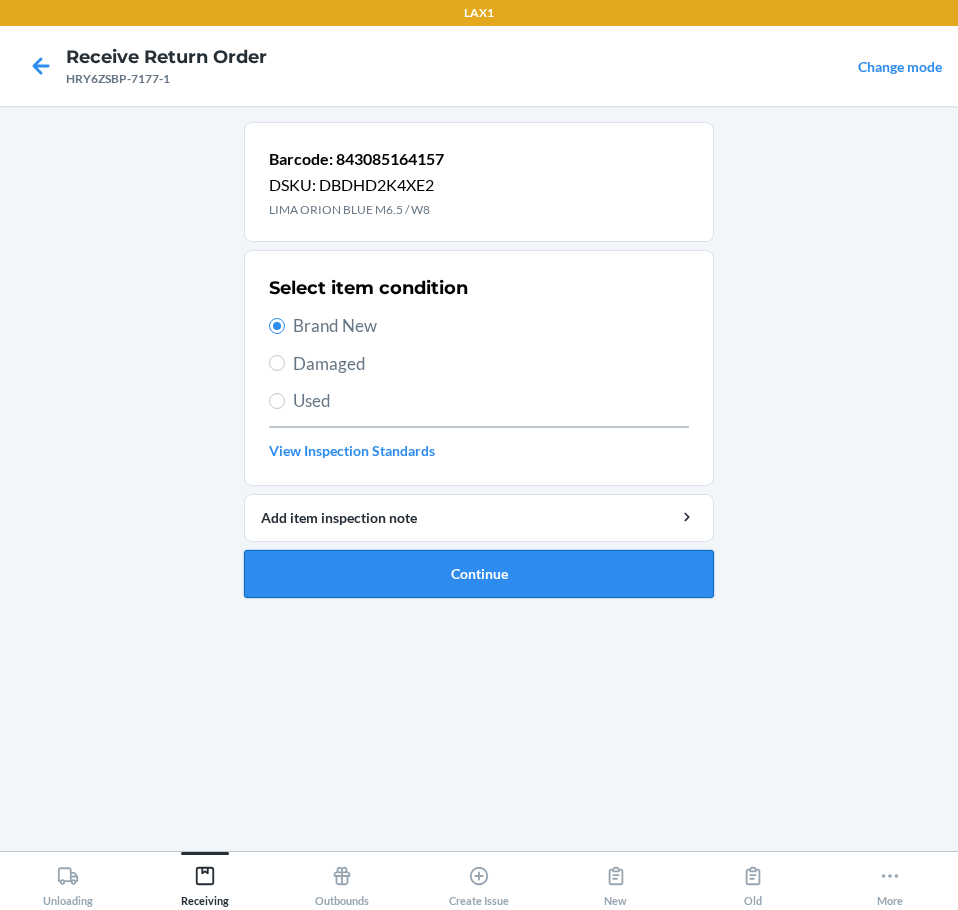 click on "Continue" at bounding box center [479, 574] 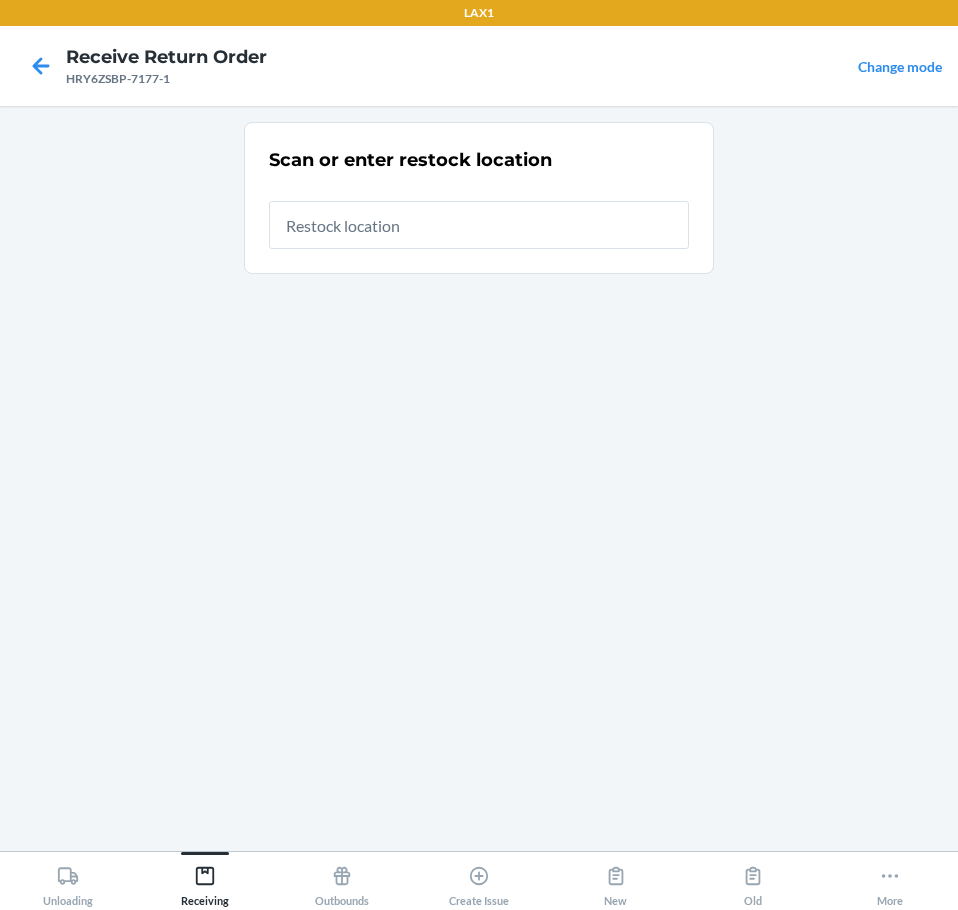 click at bounding box center (479, 225) 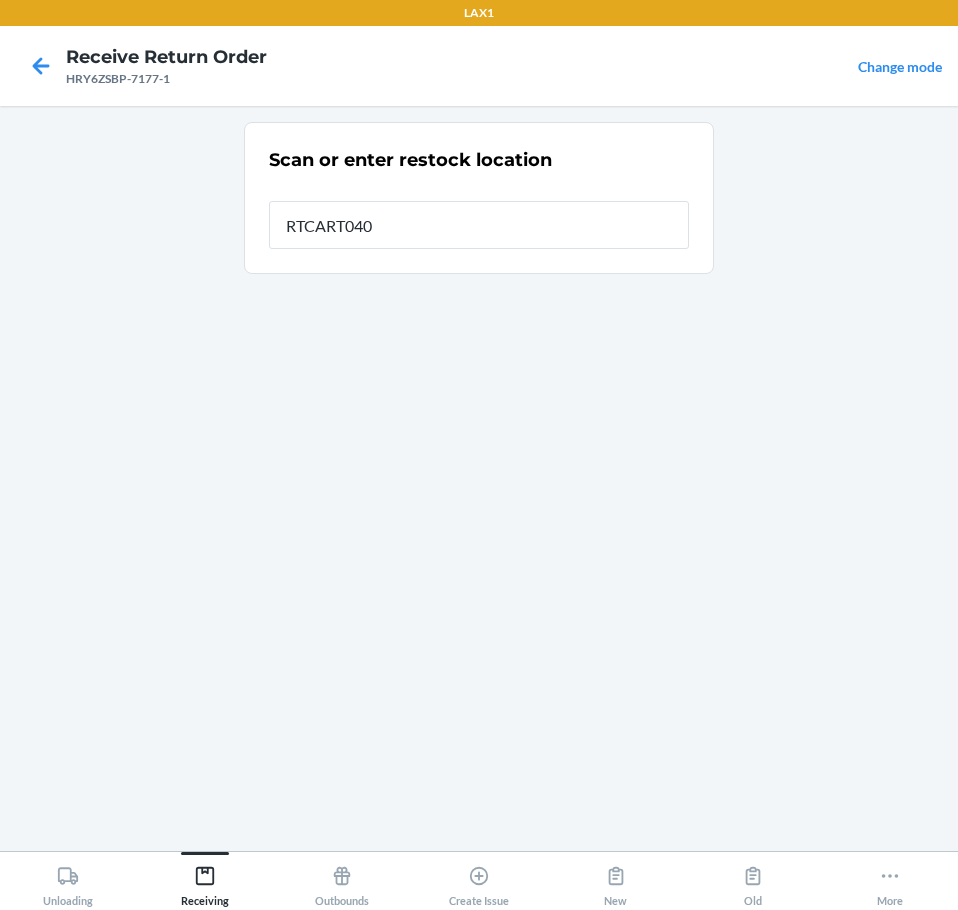 type on "RTCART040" 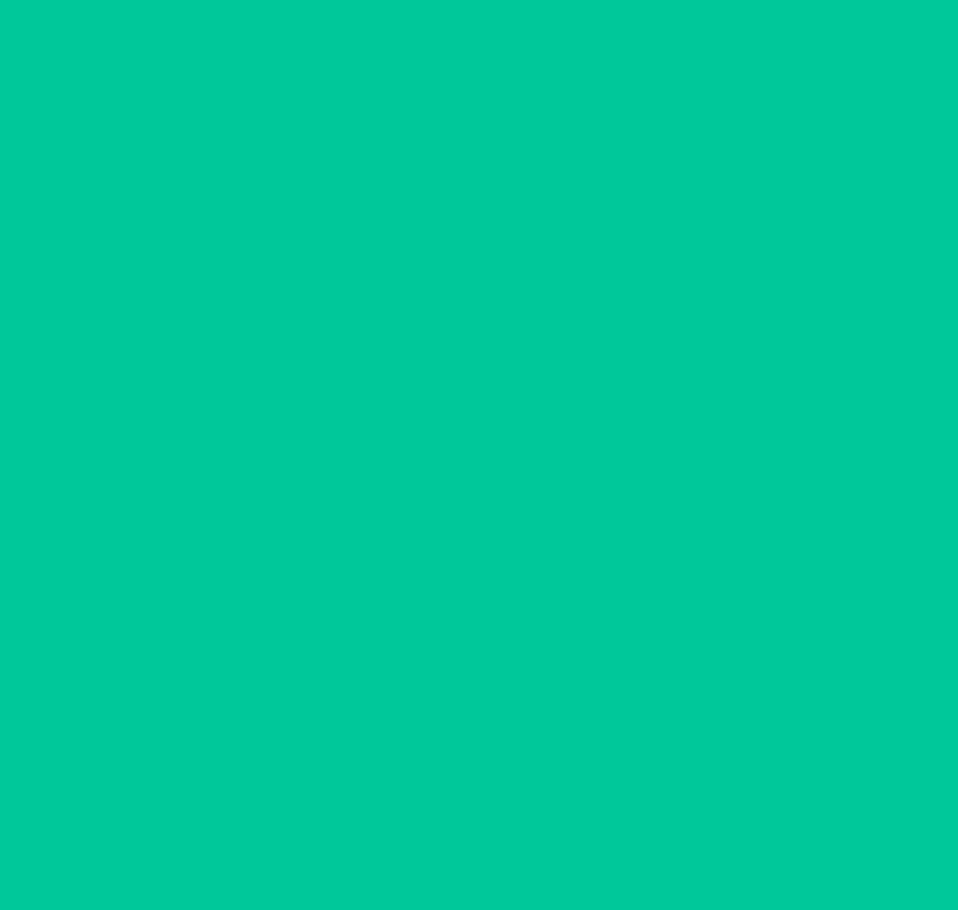 type 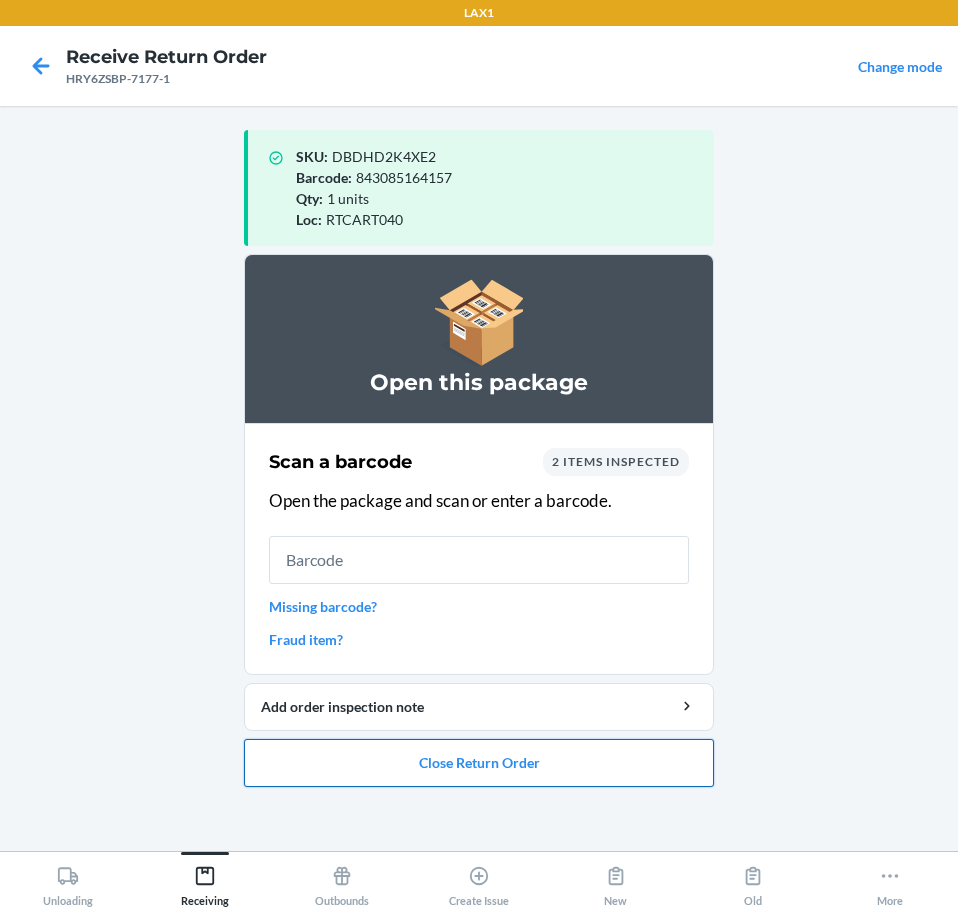 click on "Close Return Order" at bounding box center (479, 763) 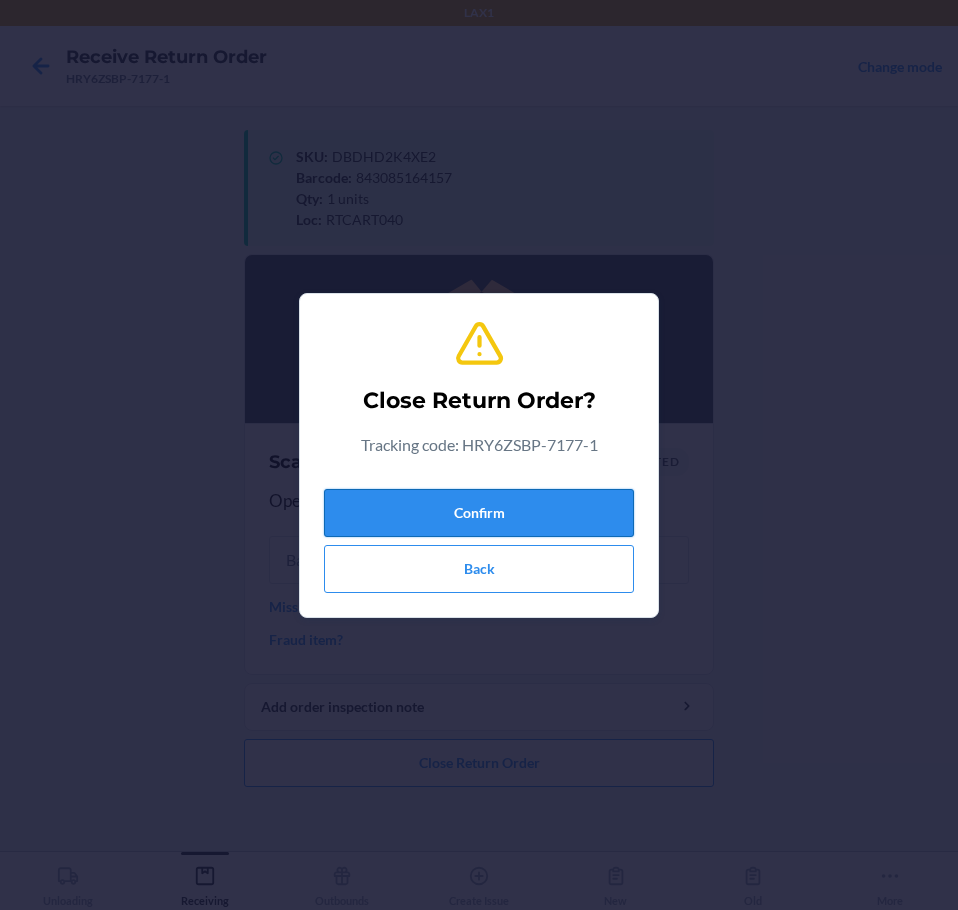 click on "Confirm" at bounding box center [479, 513] 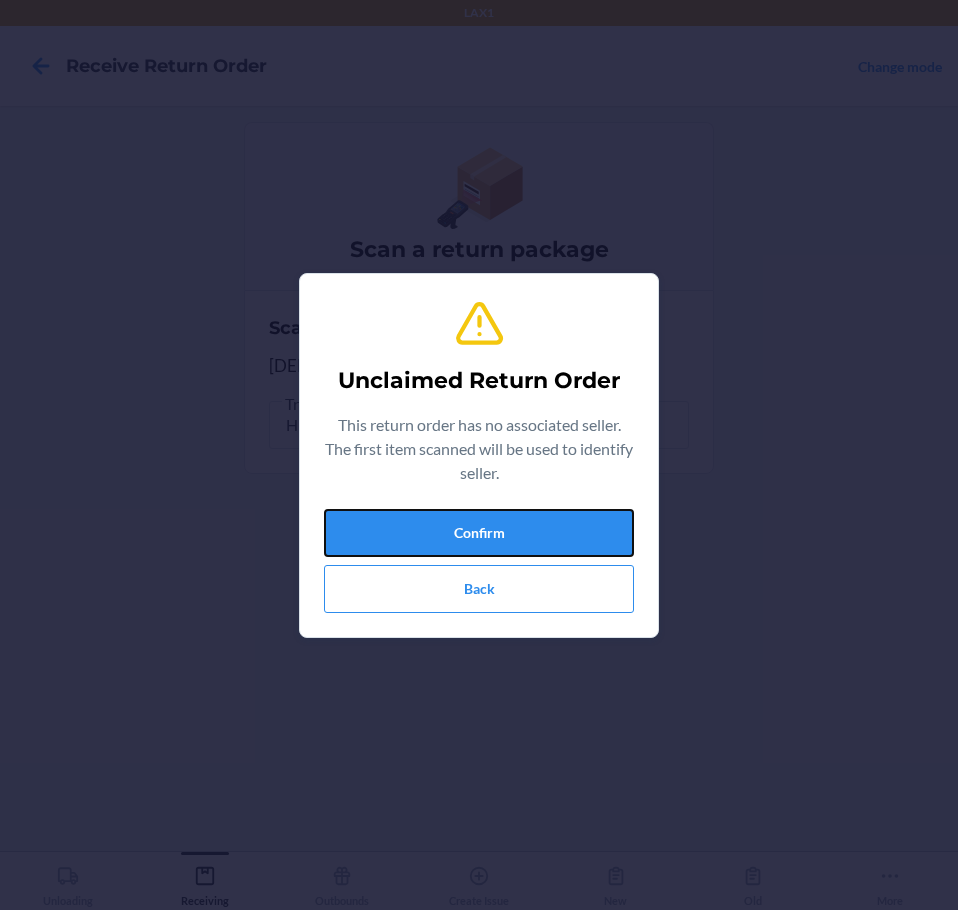 click on "Confirm" at bounding box center [479, 533] 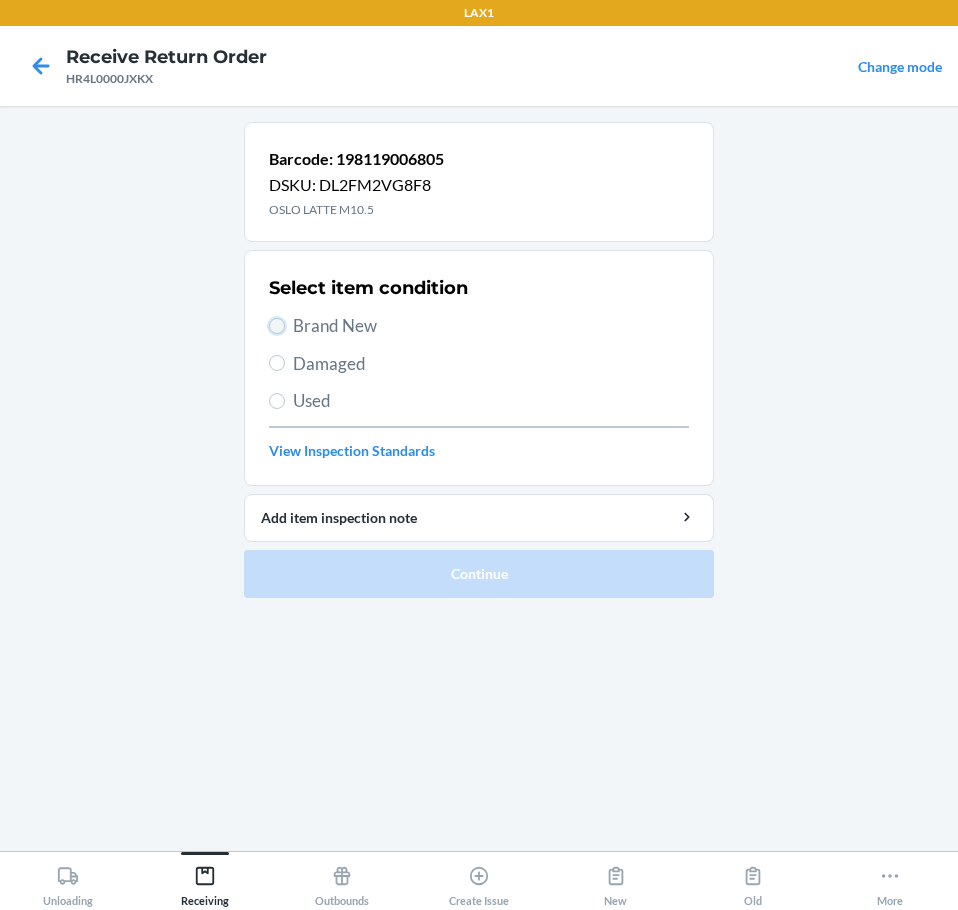 click on "Brand New" at bounding box center [277, 326] 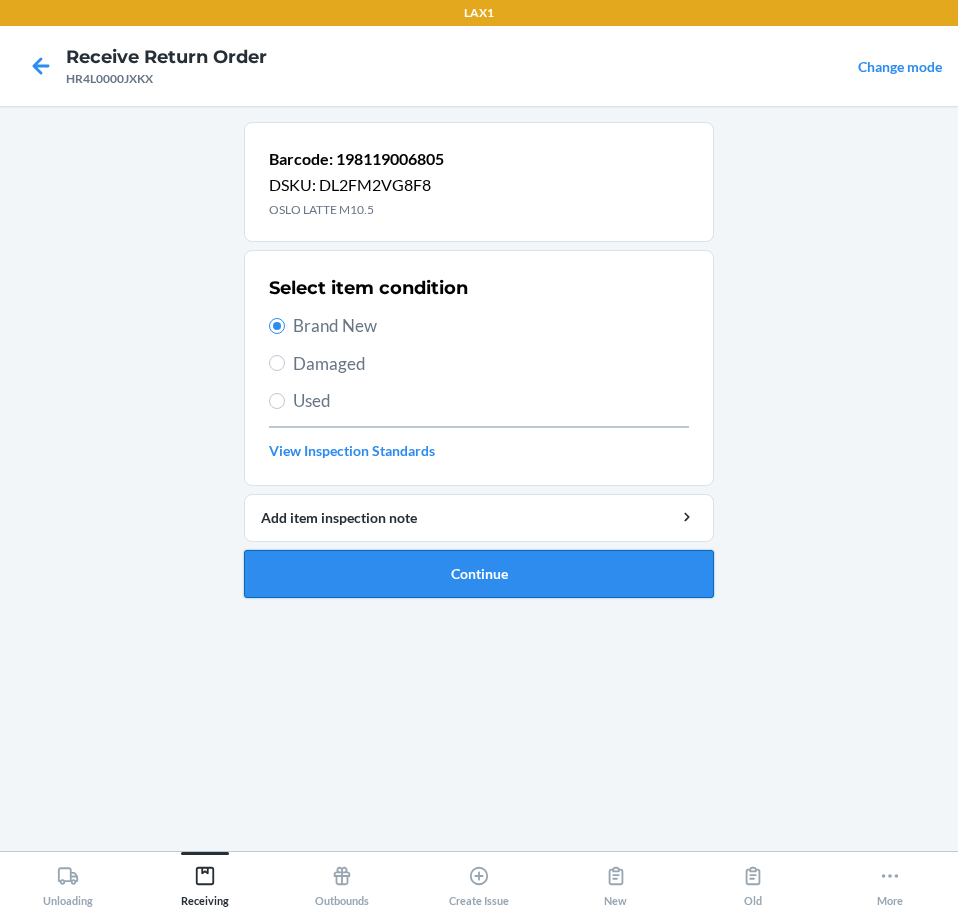 click on "Continue" at bounding box center (479, 574) 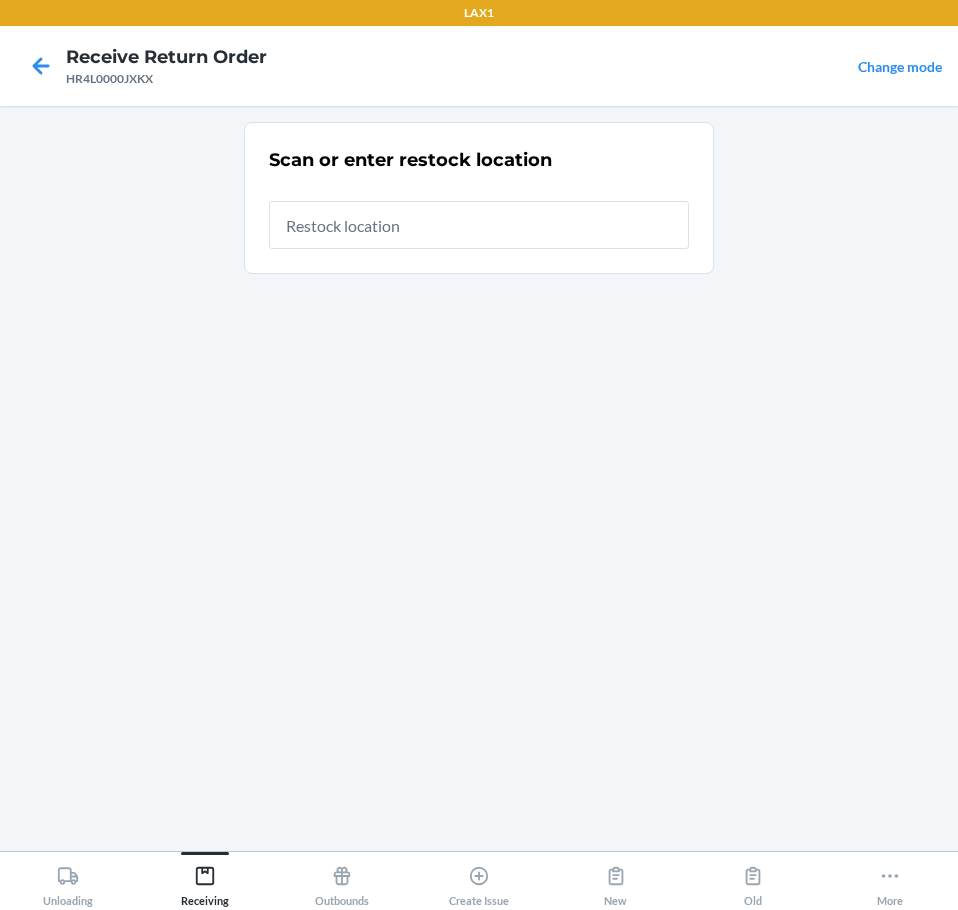 click at bounding box center (479, 225) 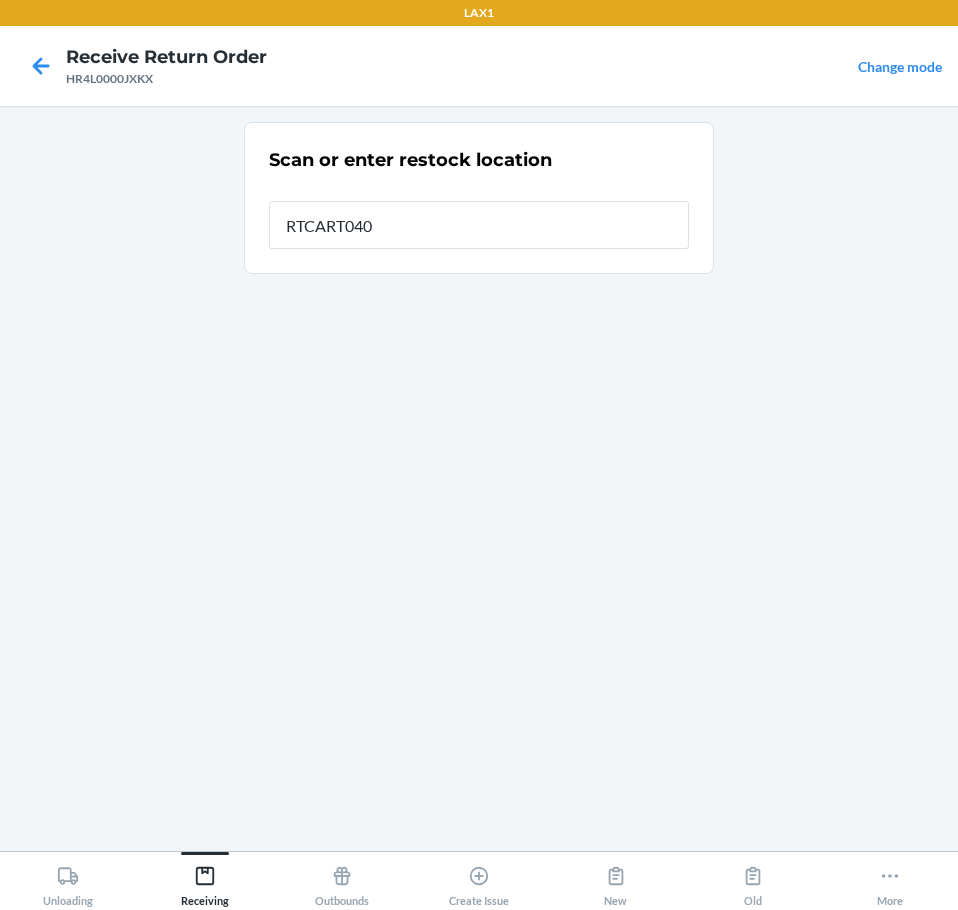 type on "RTCART040" 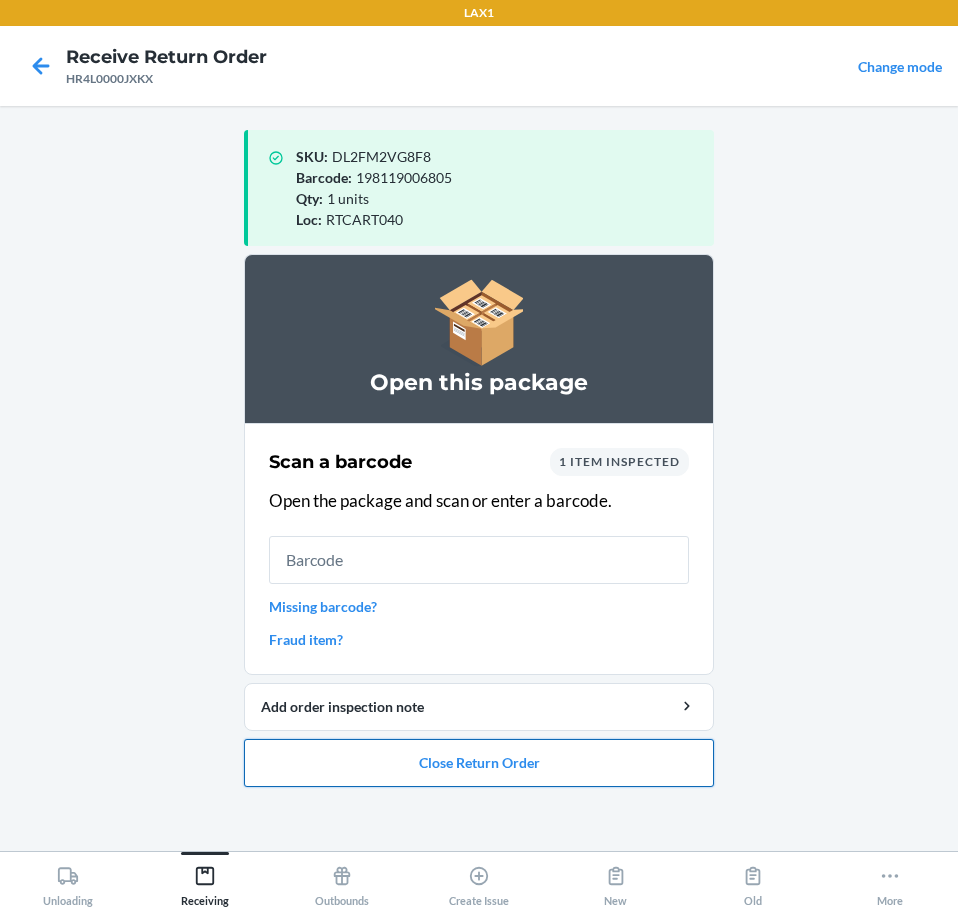 click on "Close Return Order" at bounding box center [479, 763] 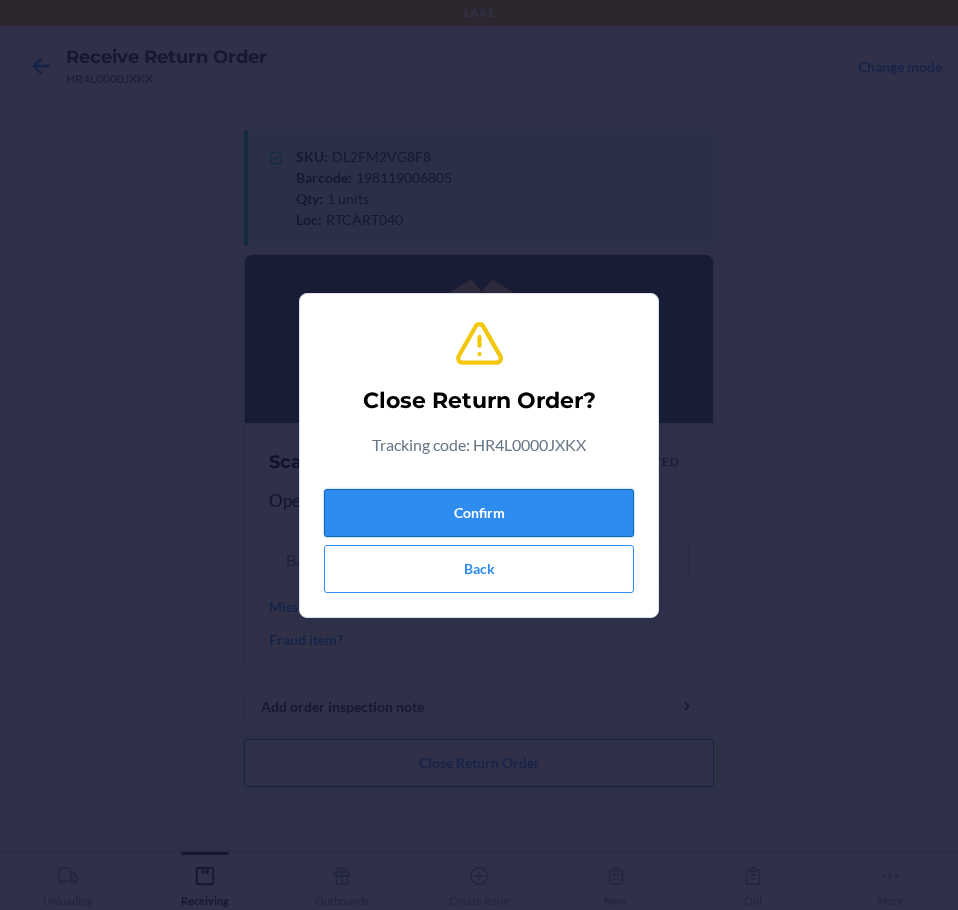 click on "Confirm" at bounding box center [479, 513] 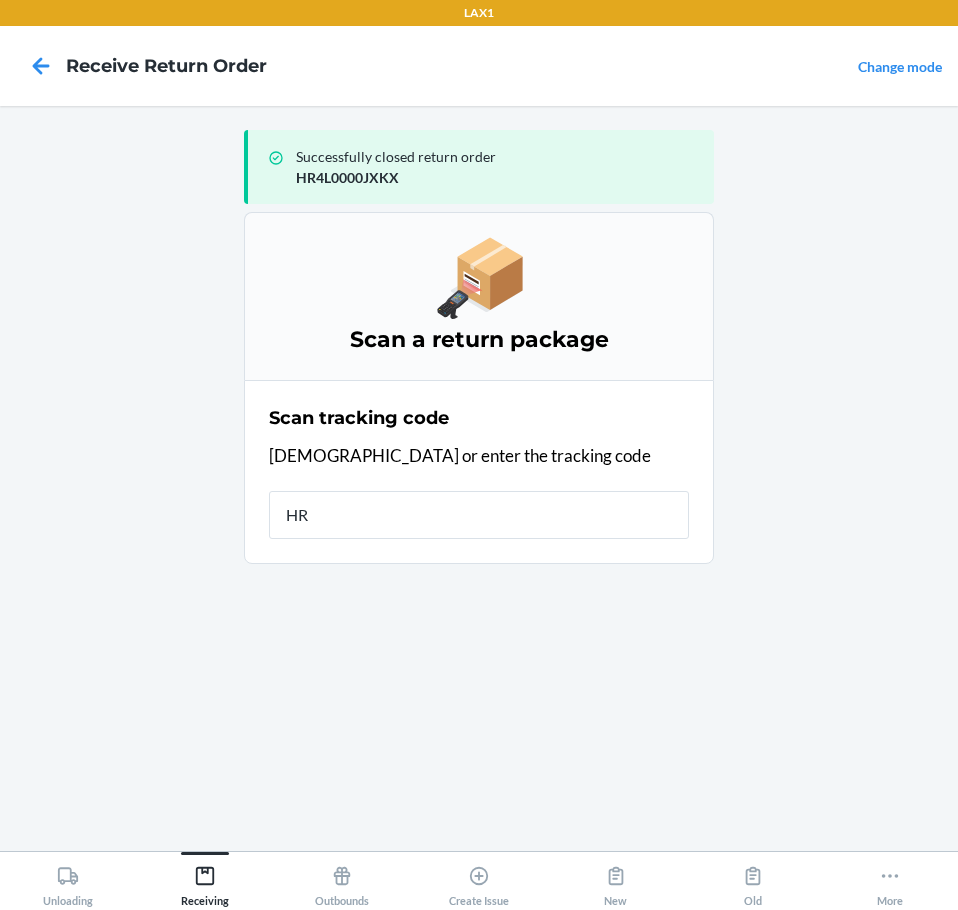type on "HR4" 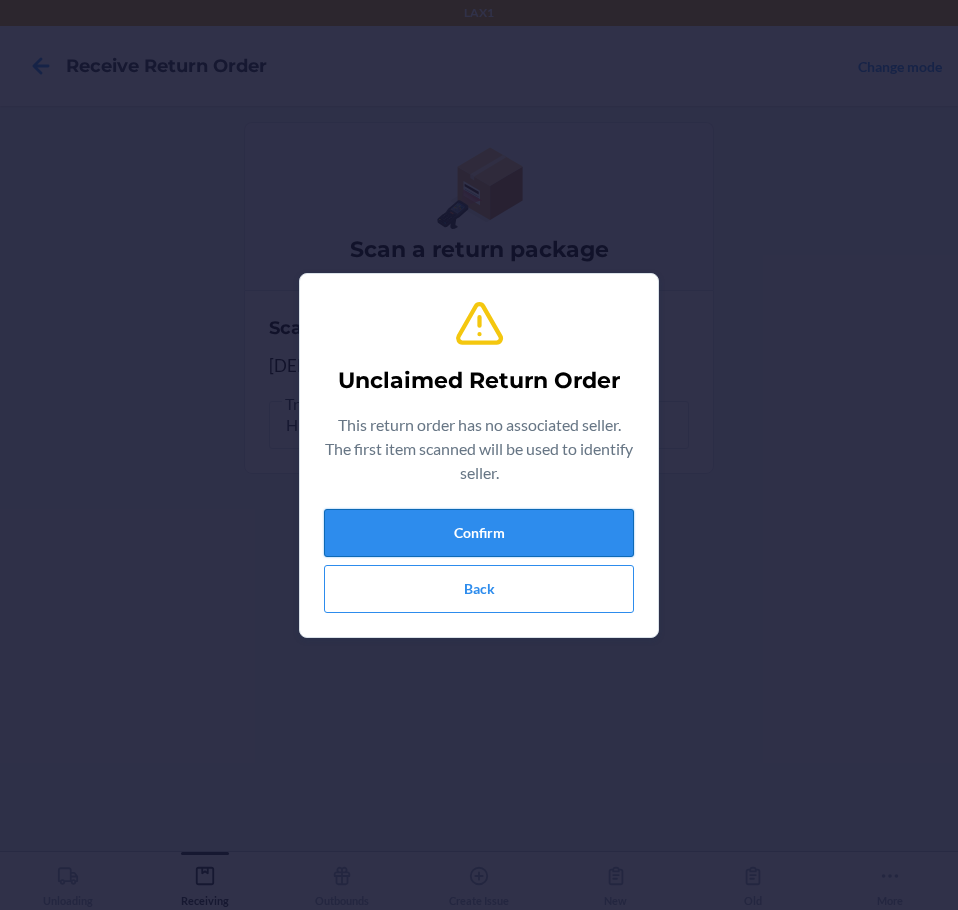 click on "Confirm" at bounding box center (479, 533) 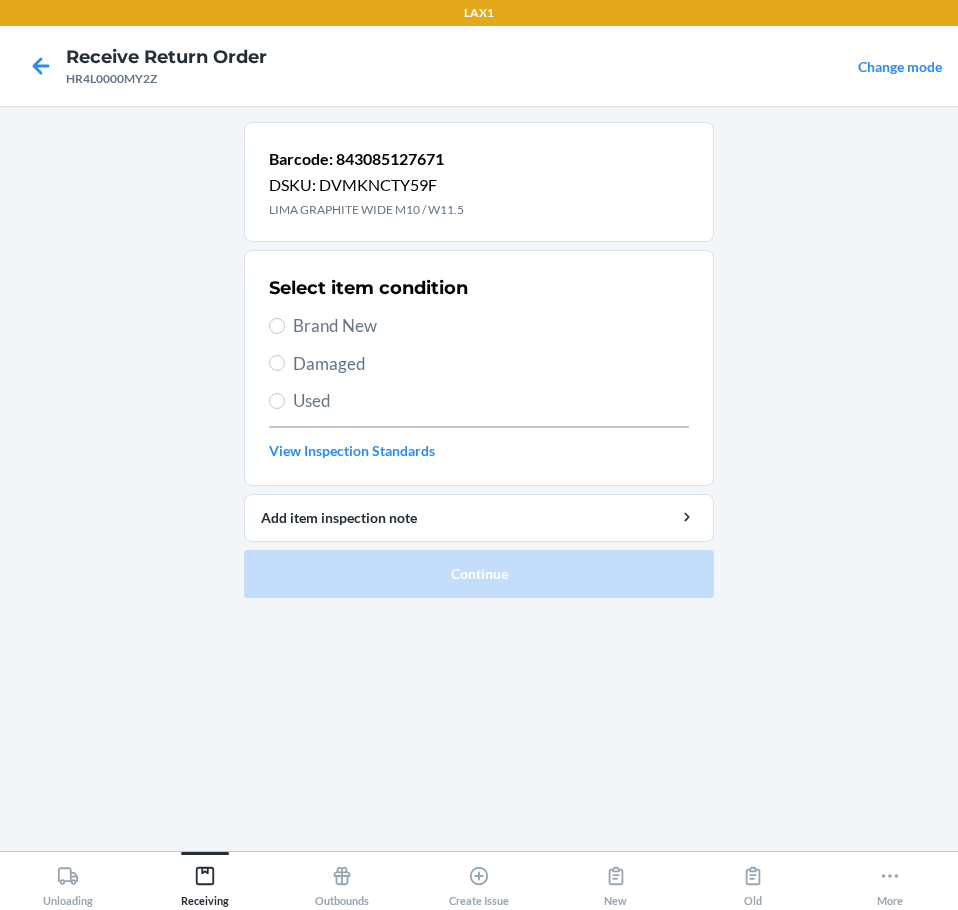 click on "Brand New" at bounding box center (491, 326) 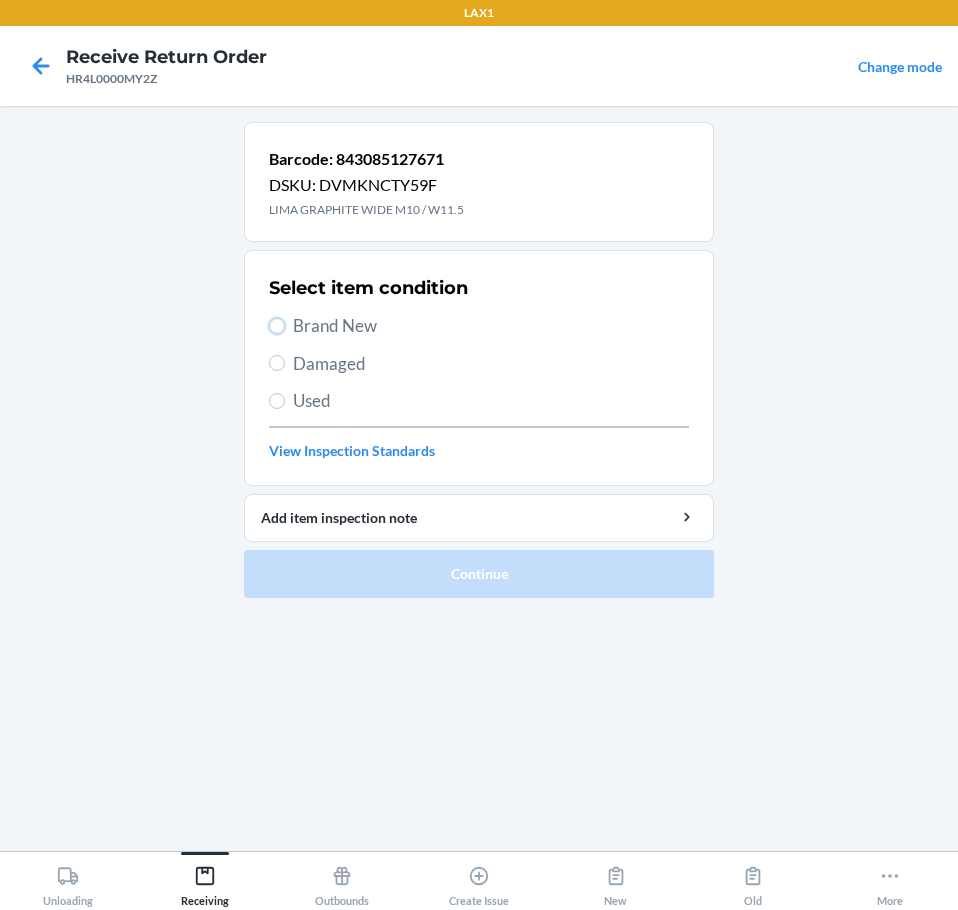click on "Brand New" at bounding box center [277, 326] 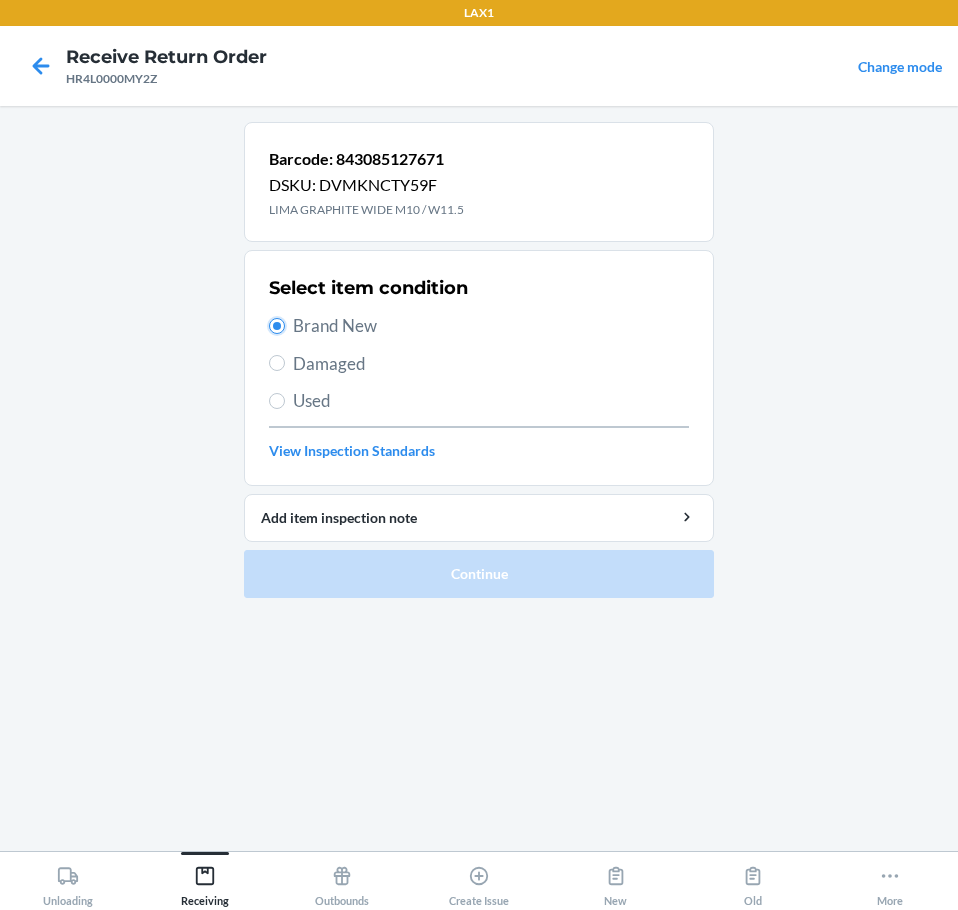 radio on "true" 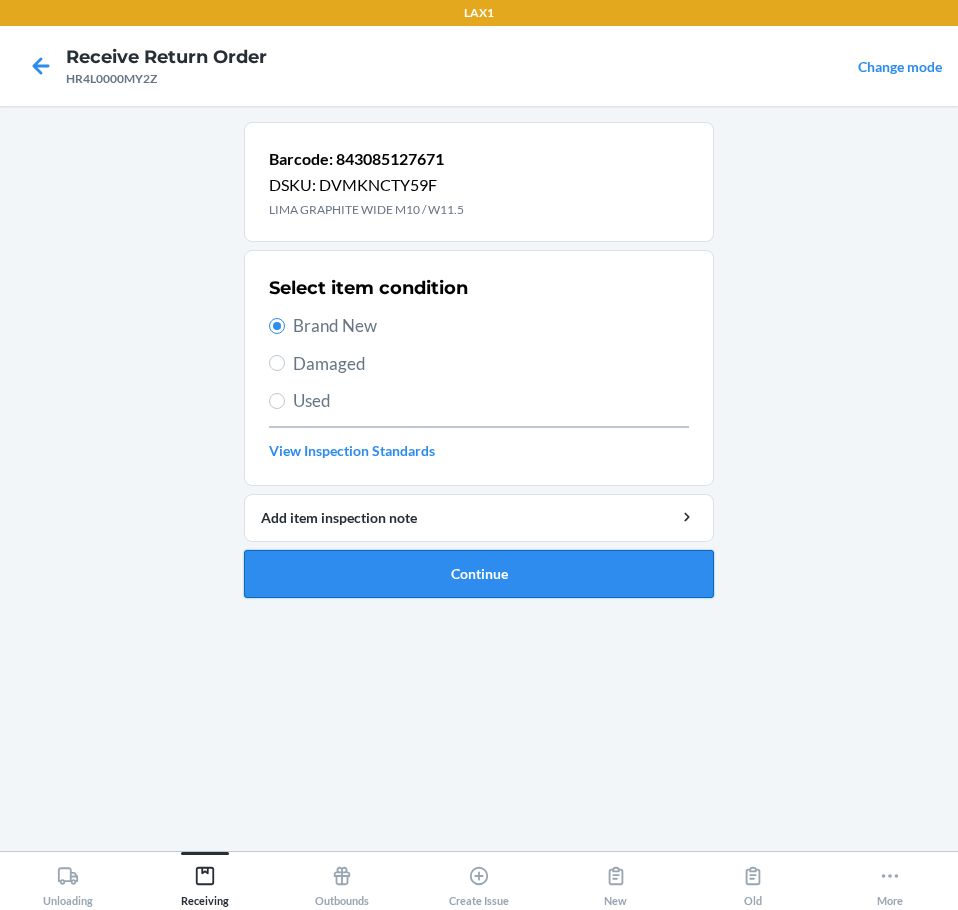 click on "Continue" at bounding box center [479, 574] 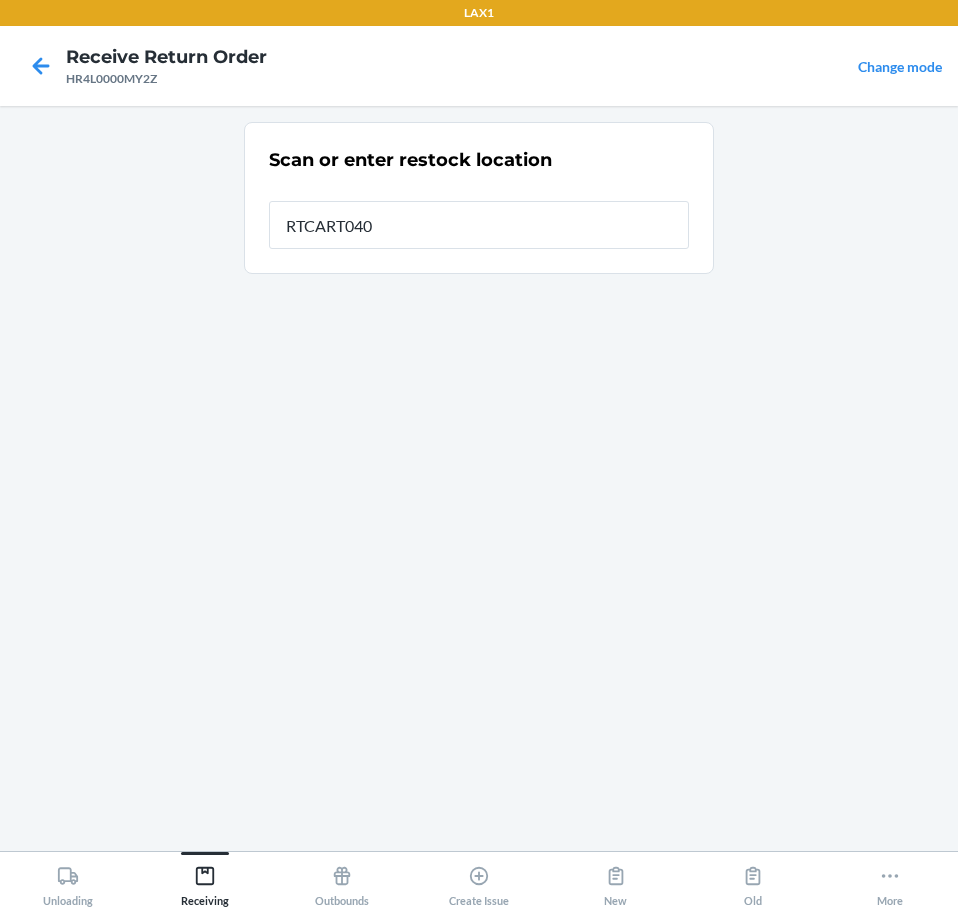 type on "RTCART040" 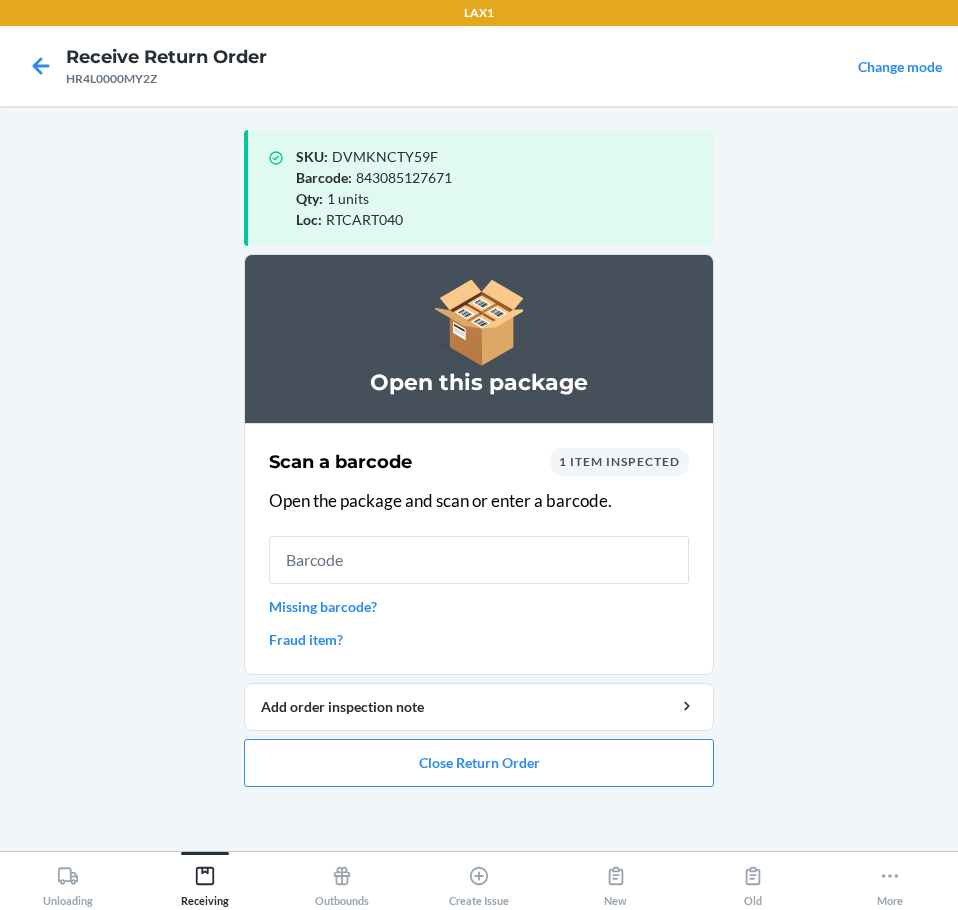 click at bounding box center [479, 560] 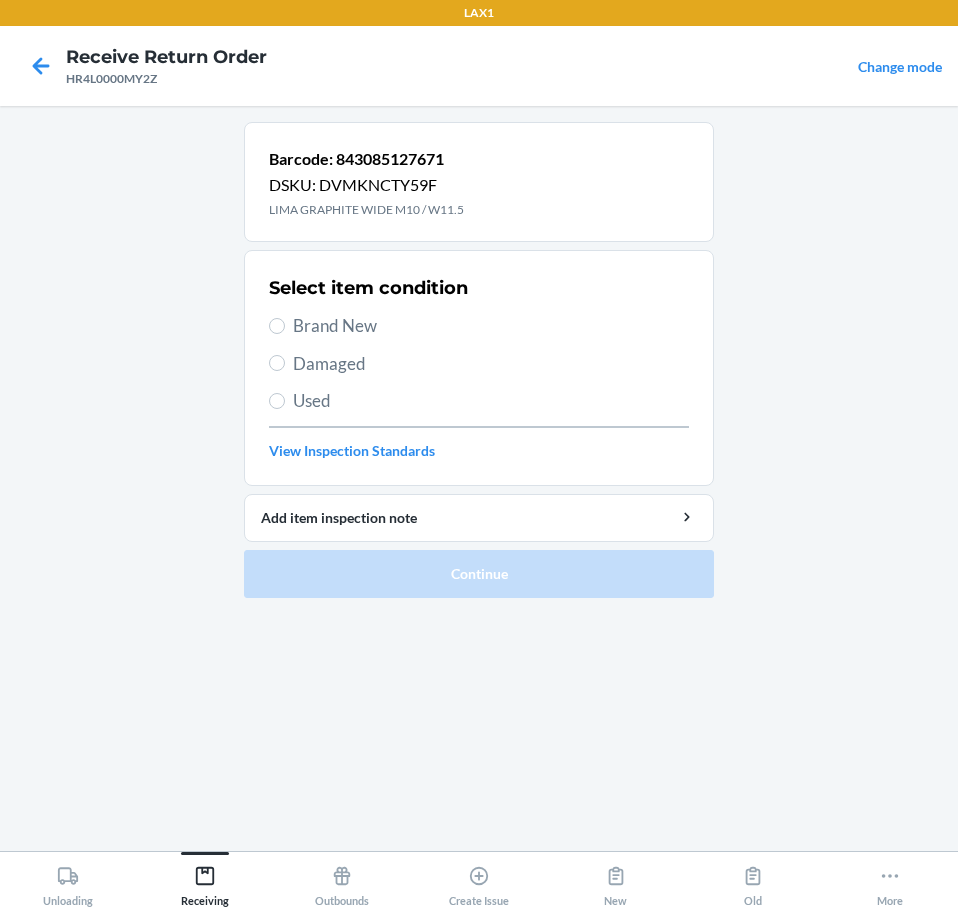 click on "Select item condition Brand New Damaged Used View Inspection Standards" at bounding box center (479, 368) 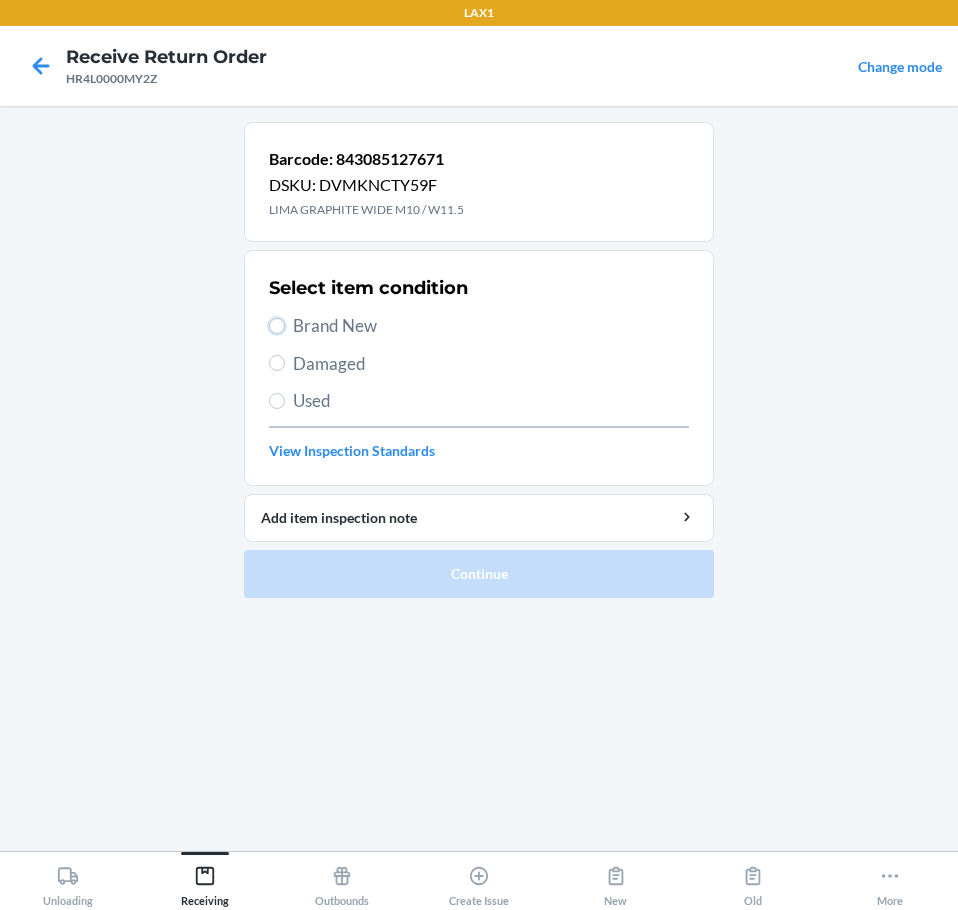 drag, startPoint x: 277, startPoint y: 324, endPoint x: 294, endPoint y: 377, distance: 55.65968 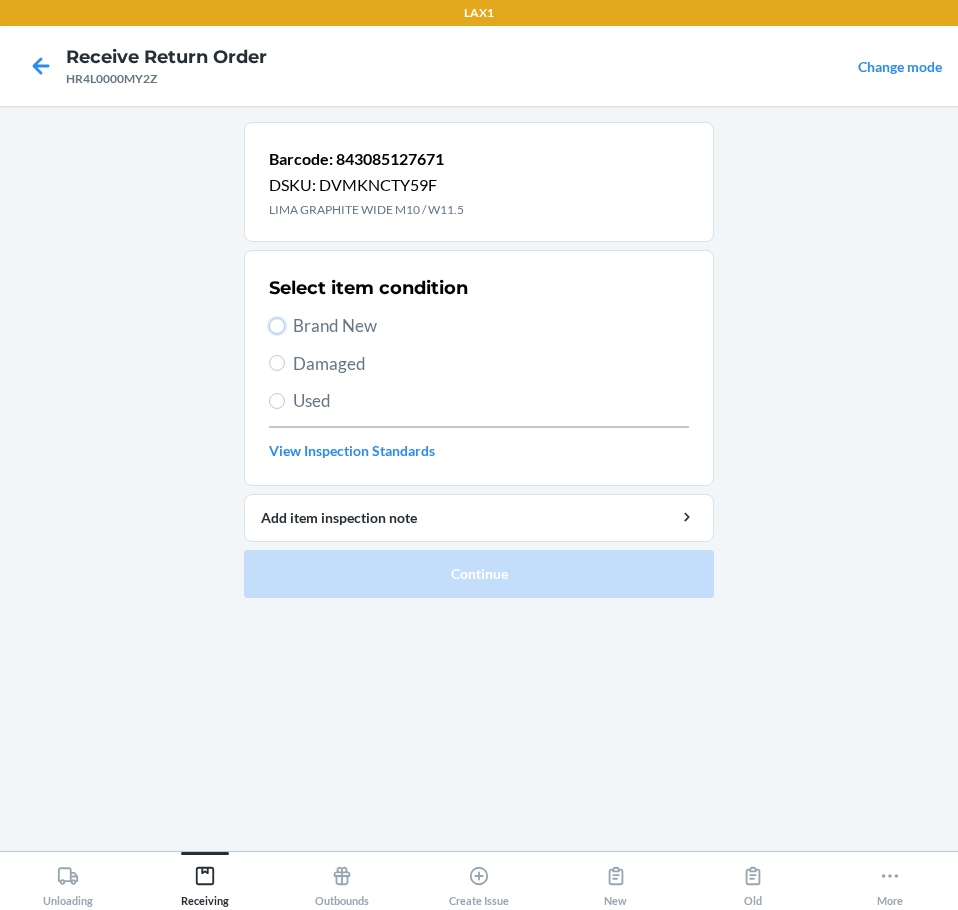 click on "Brand New" at bounding box center [277, 326] 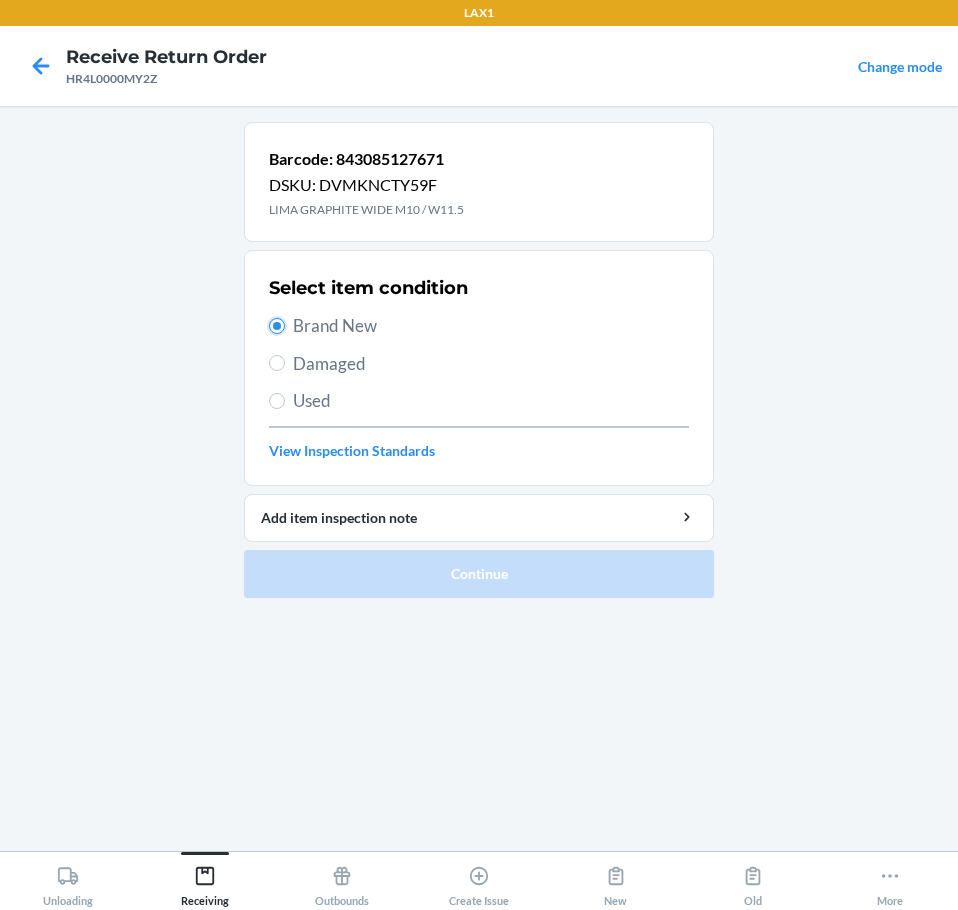 radio on "true" 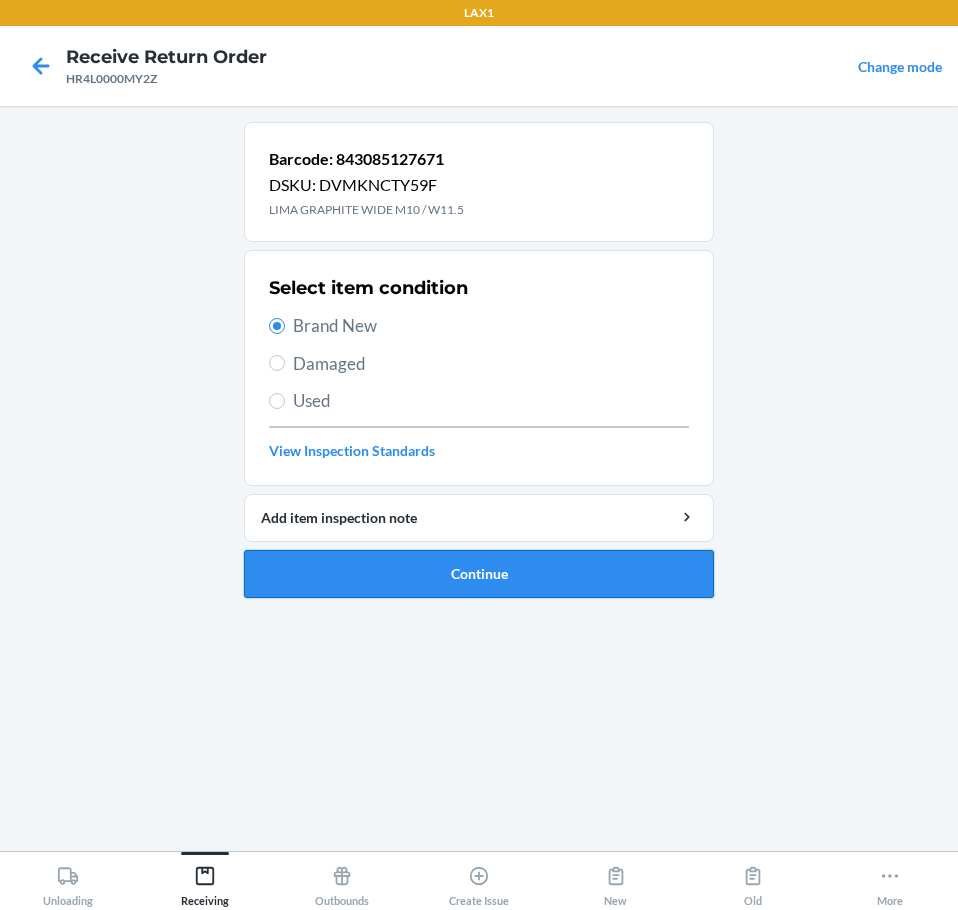 click on "Continue" at bounding box center [479, 574] 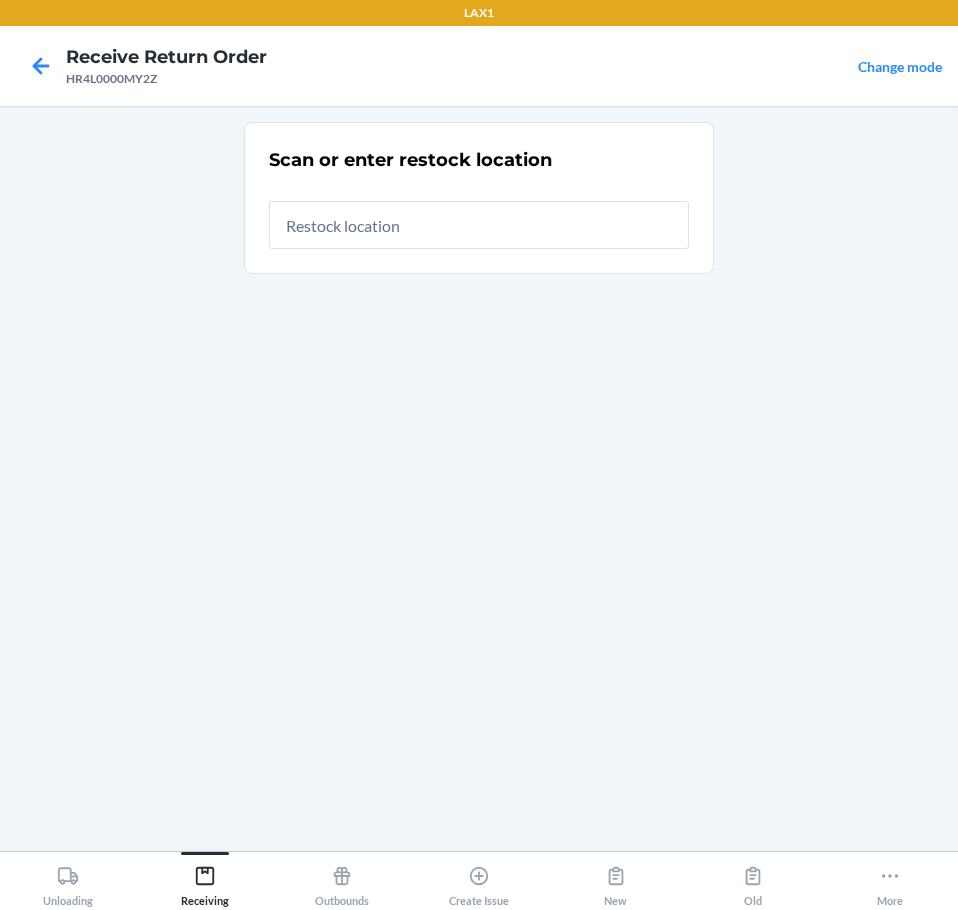 click at bounding box center [479, 225] 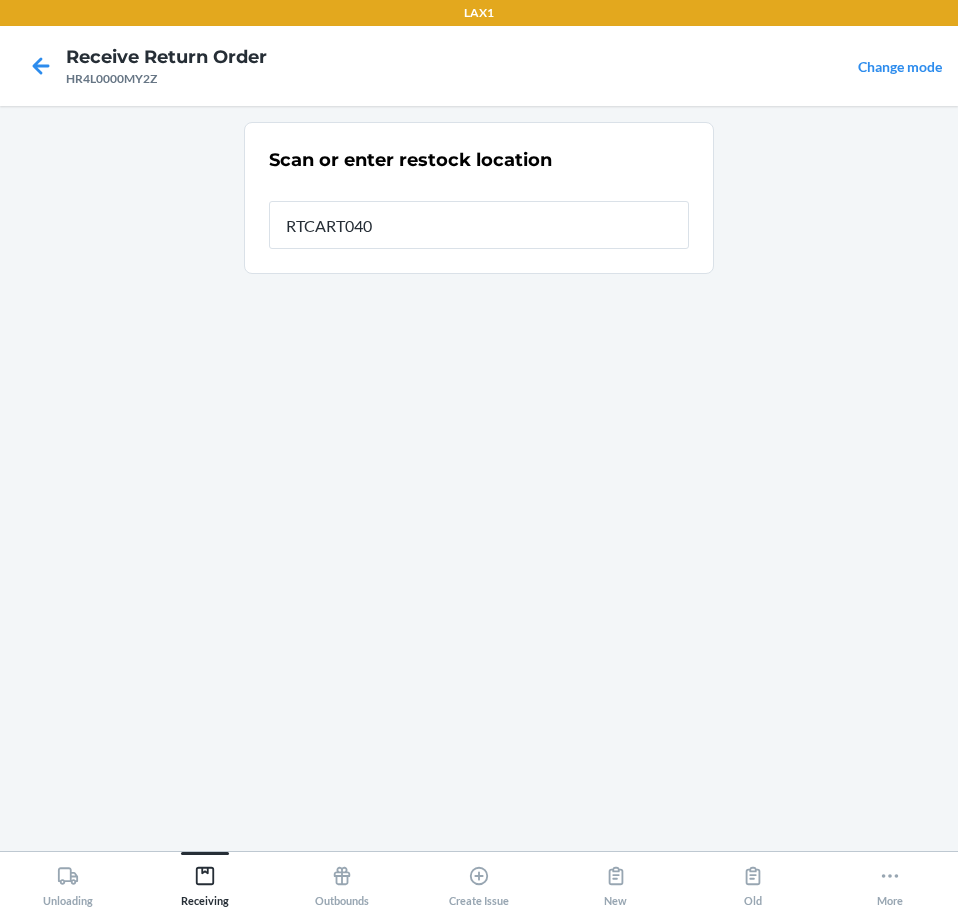 type on "RTCART040" 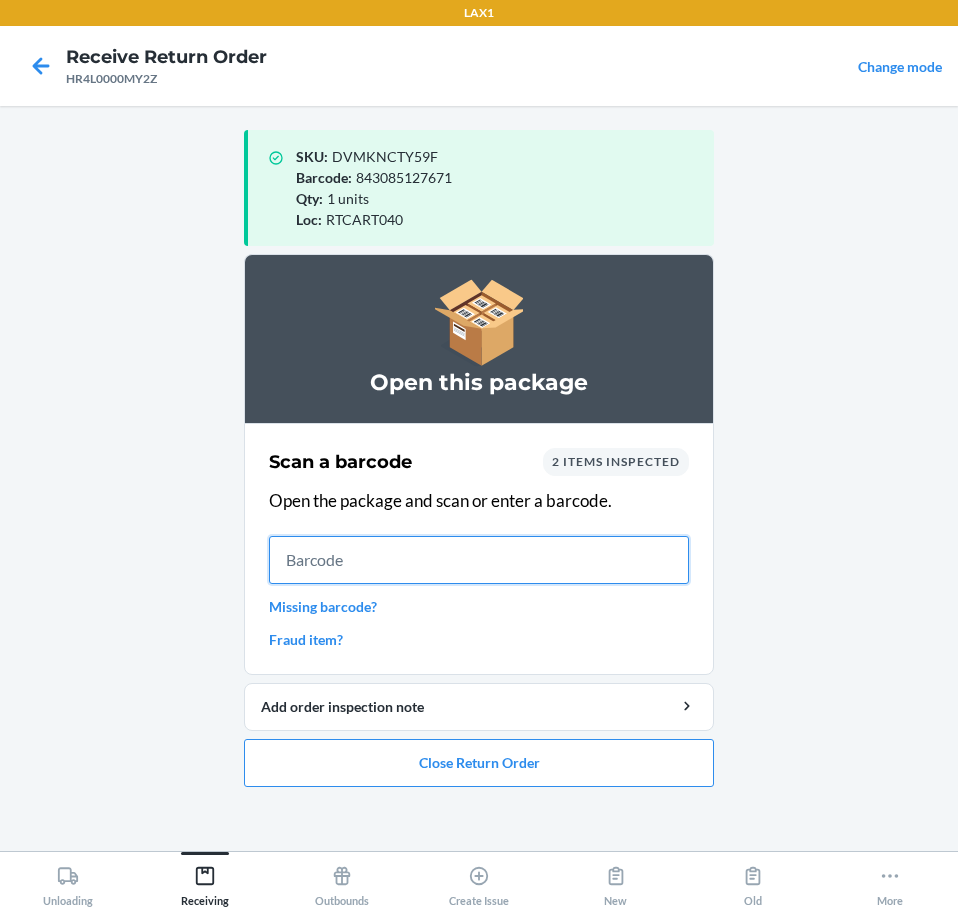 click at bounding box center (479, 560) 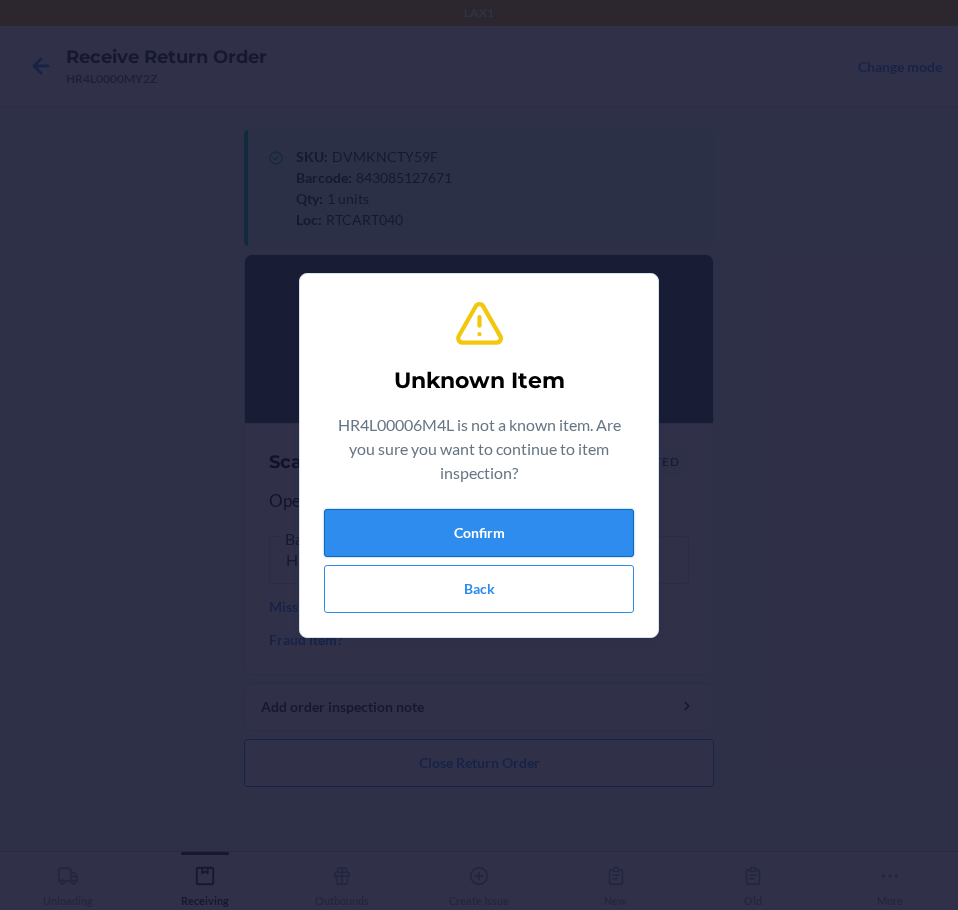 click on "Confirm" at bounding box center [479, 533] 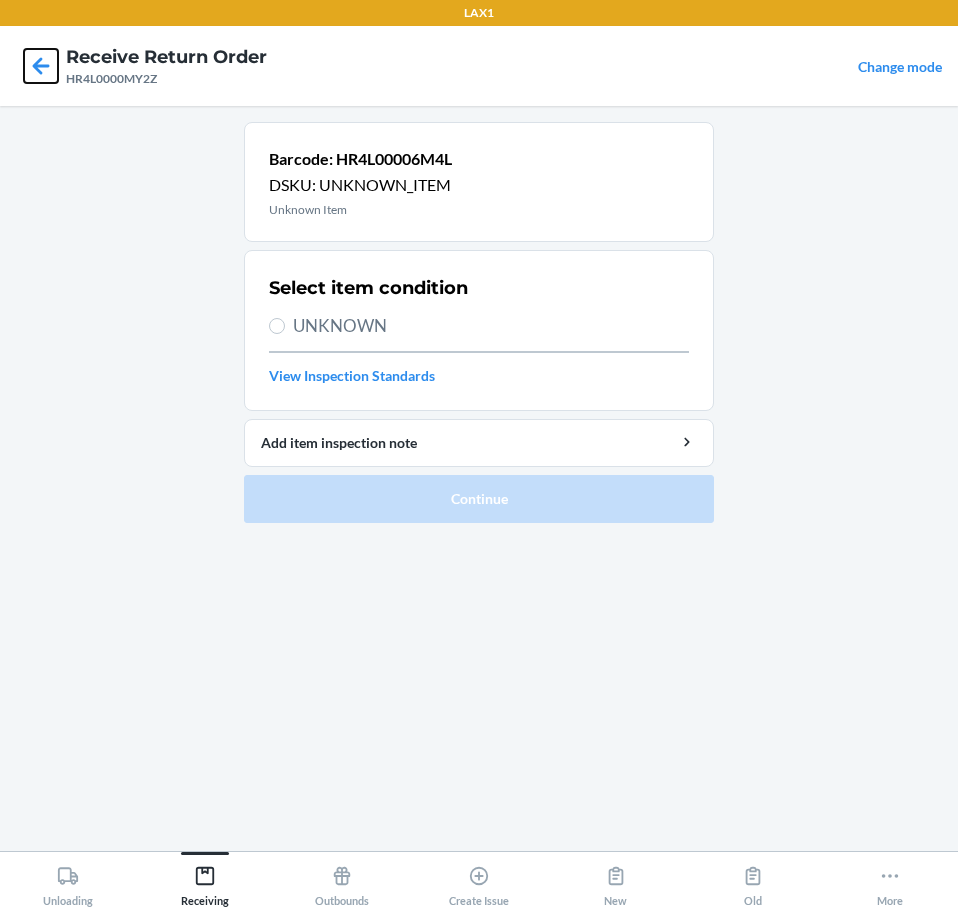click 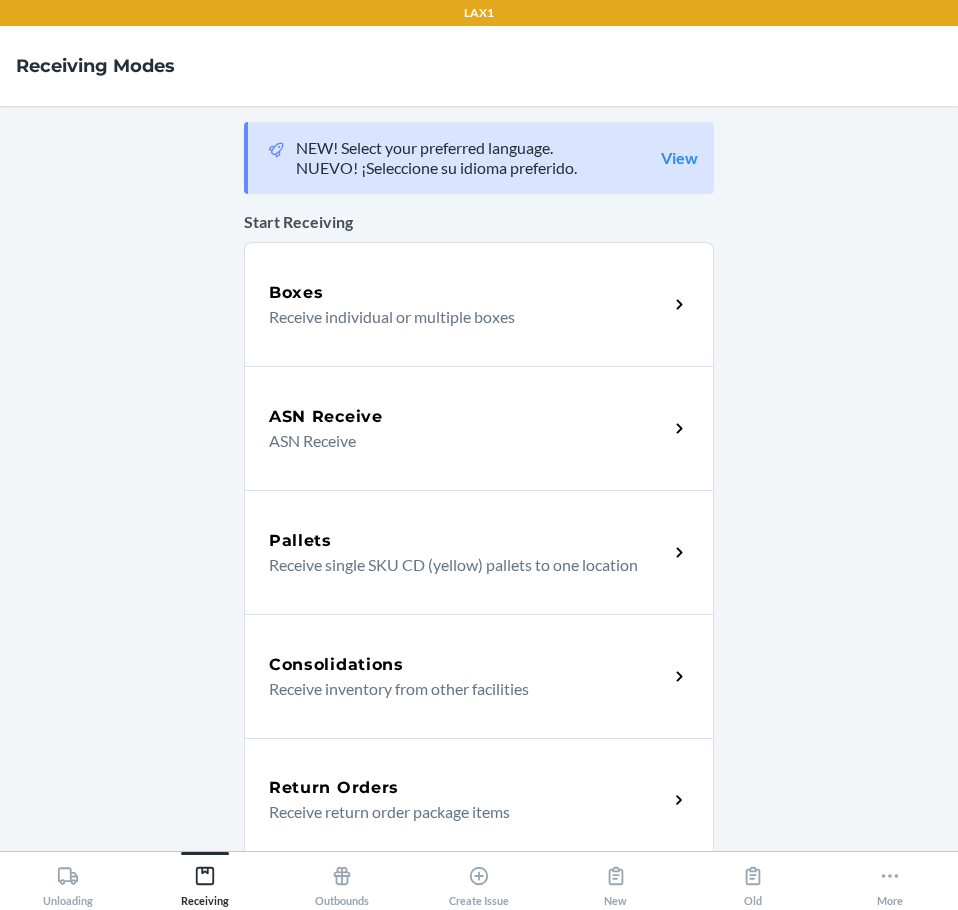 click on "Return Orders Receive return order package items" at bounding box center (479, 800) 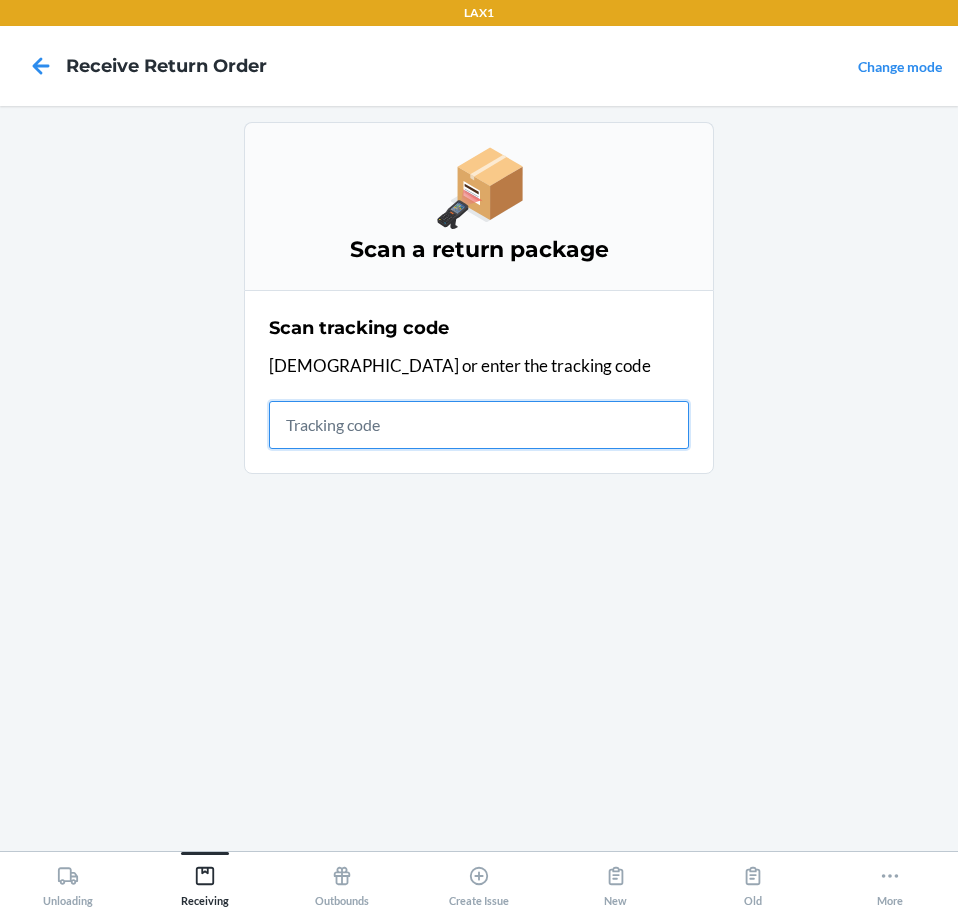 click on "Scan a return package Scan tracking code Scan or enter the tracking code" at bounding box center [479, 478] 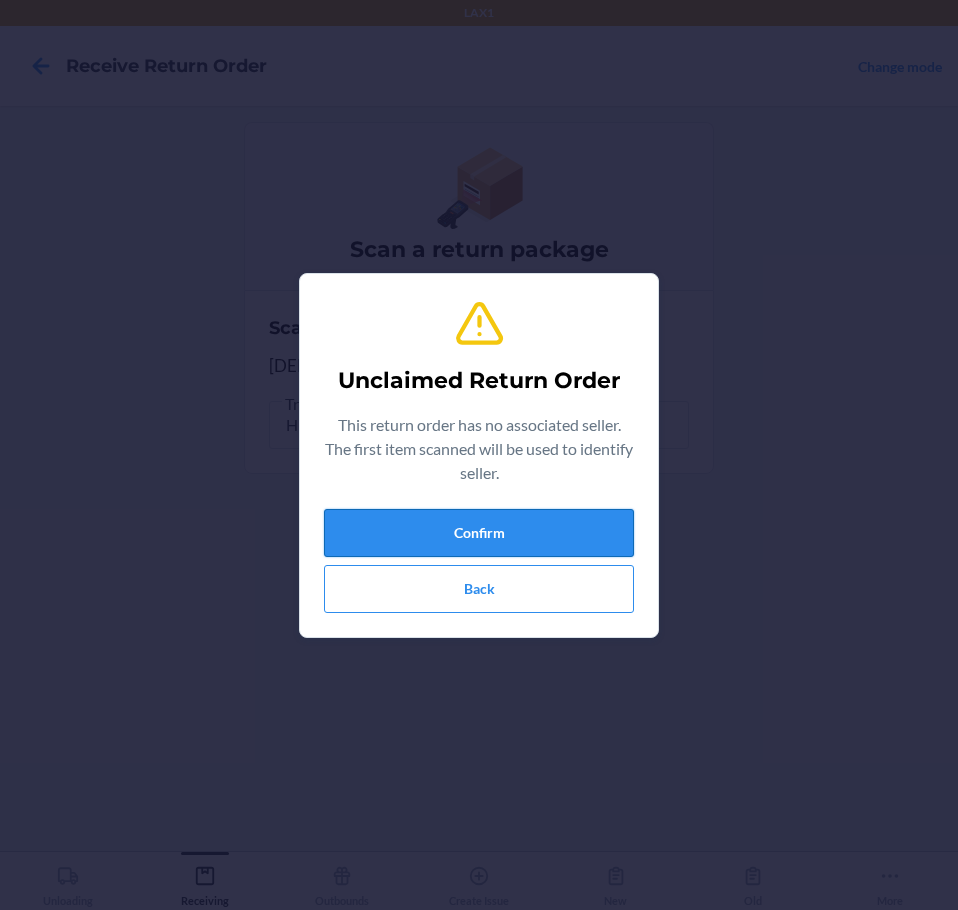 click on "Confirm" at bounding box center (479, 533) 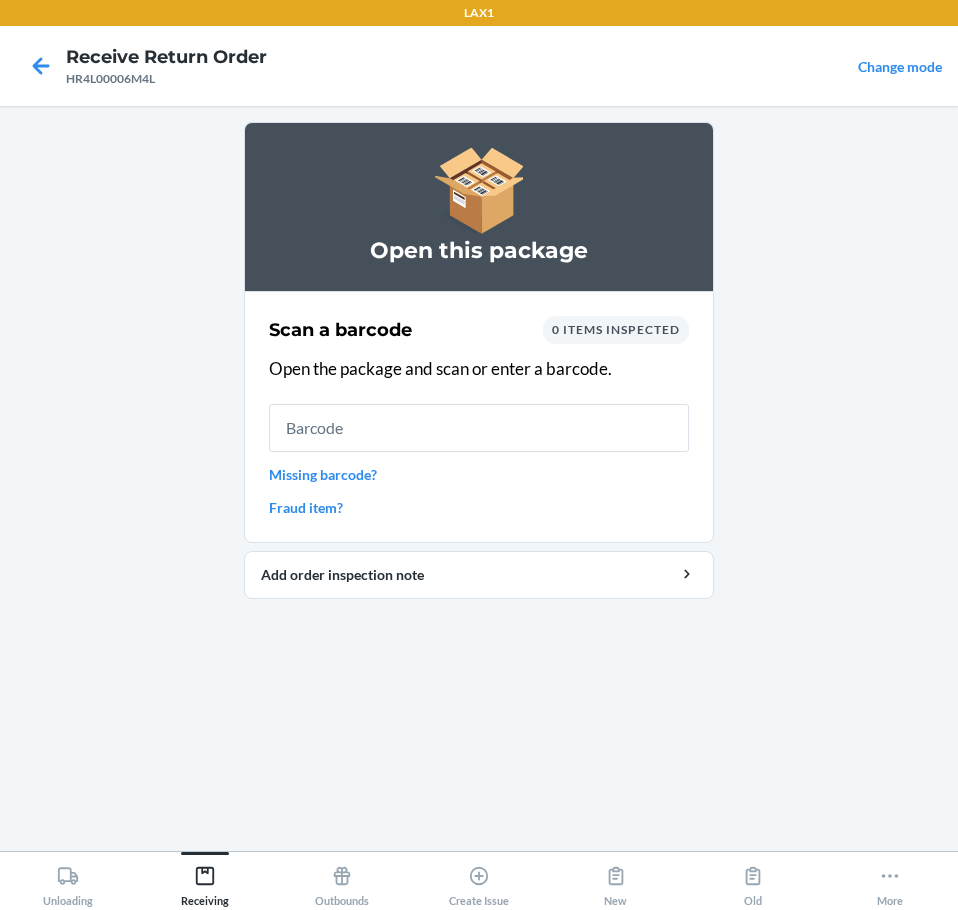 click at bounding box center (479, 428) 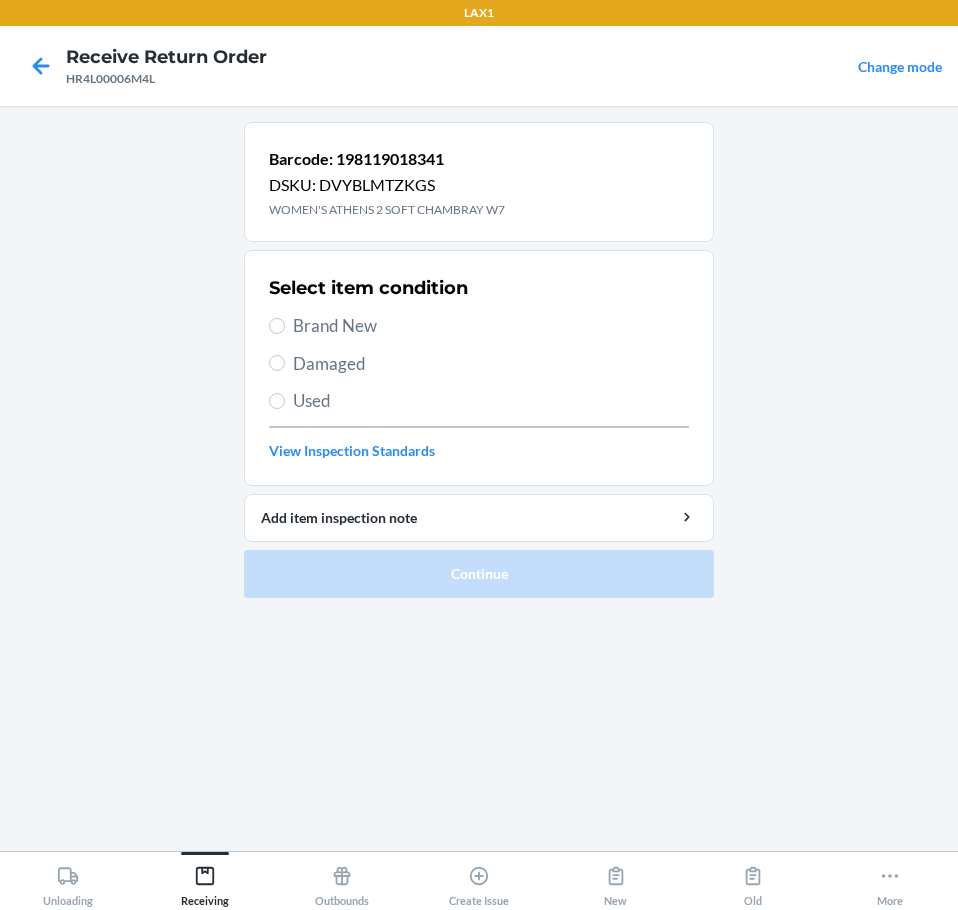 click on "Brand New" at bounding box center (479, 326) 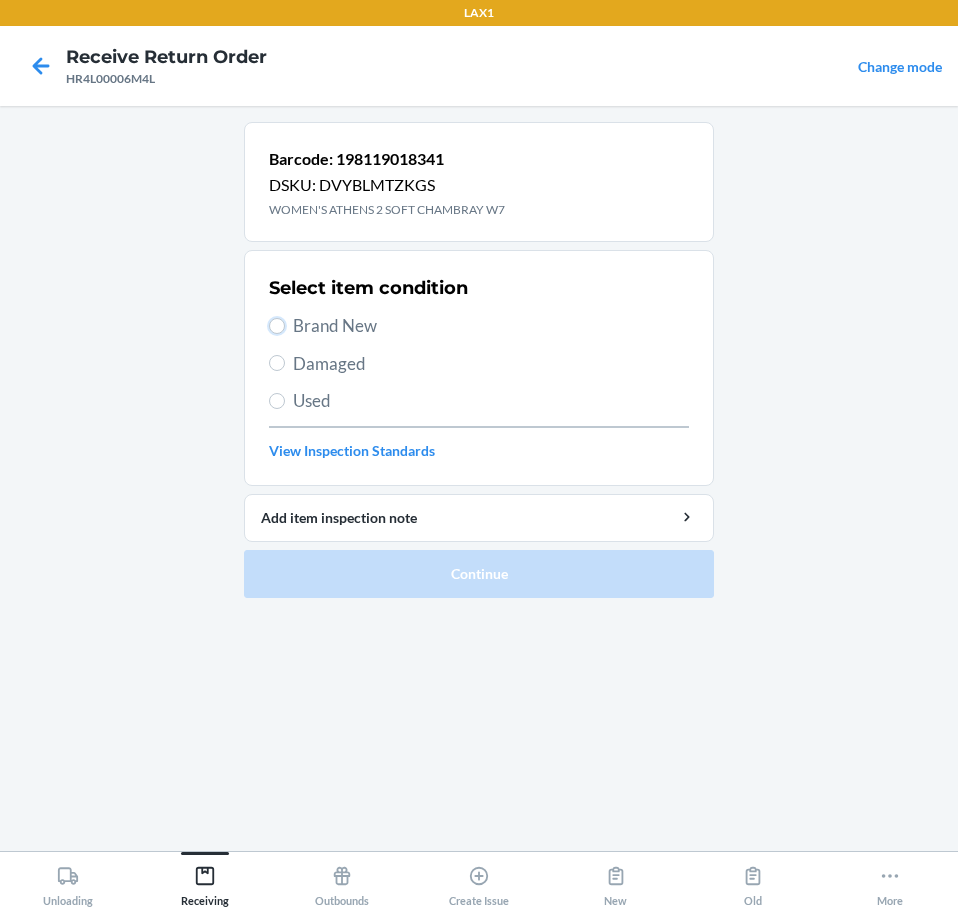 click on "Brand New" at bounding box center [277, 326] 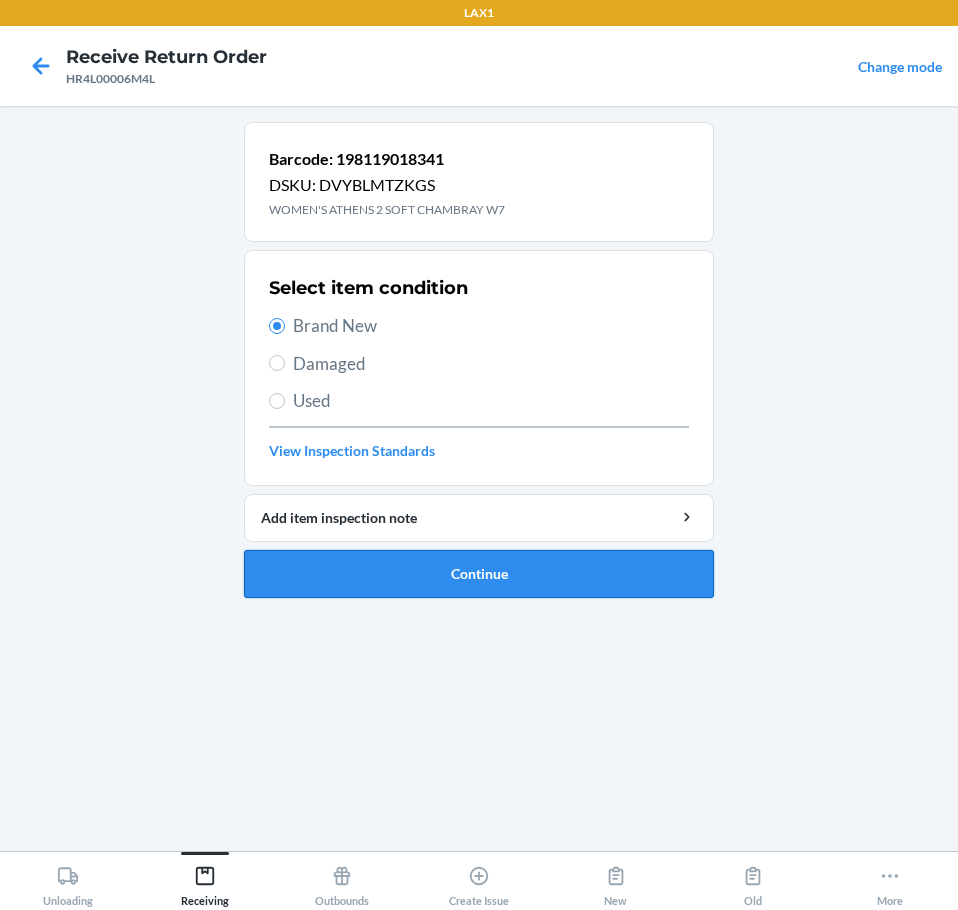 click on "Continue" at bounding box center [479, 574] 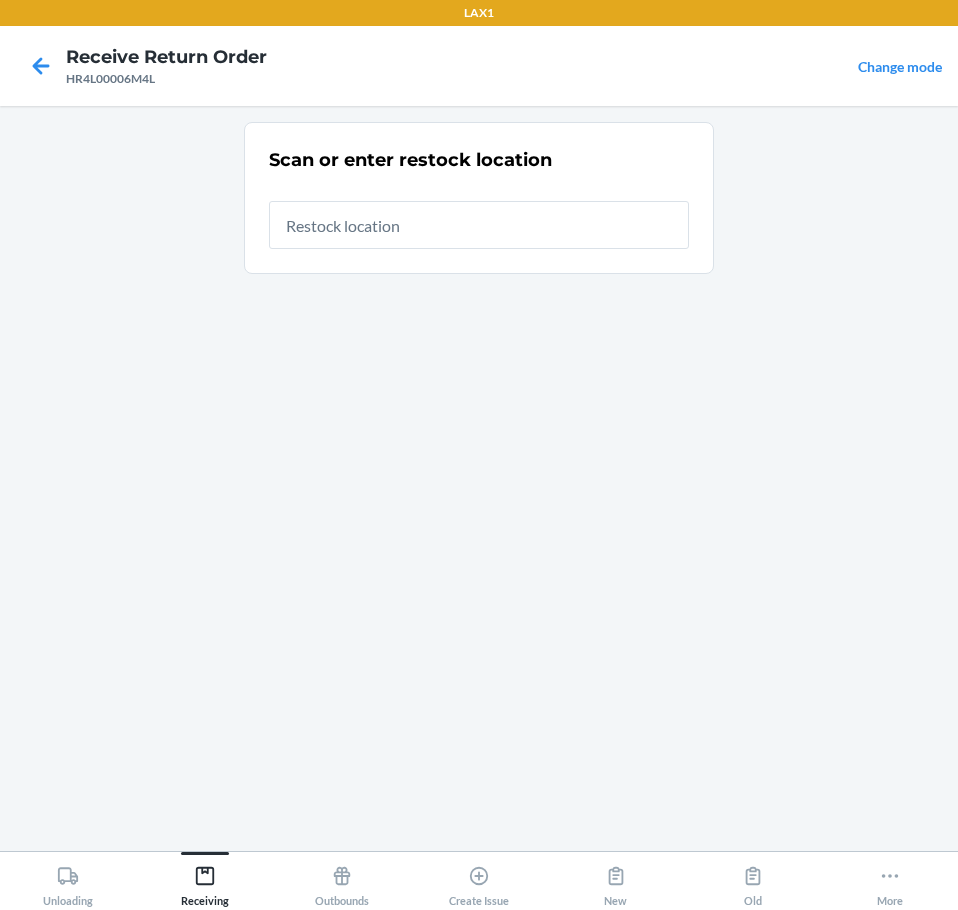click at bounding box center (479, 225) 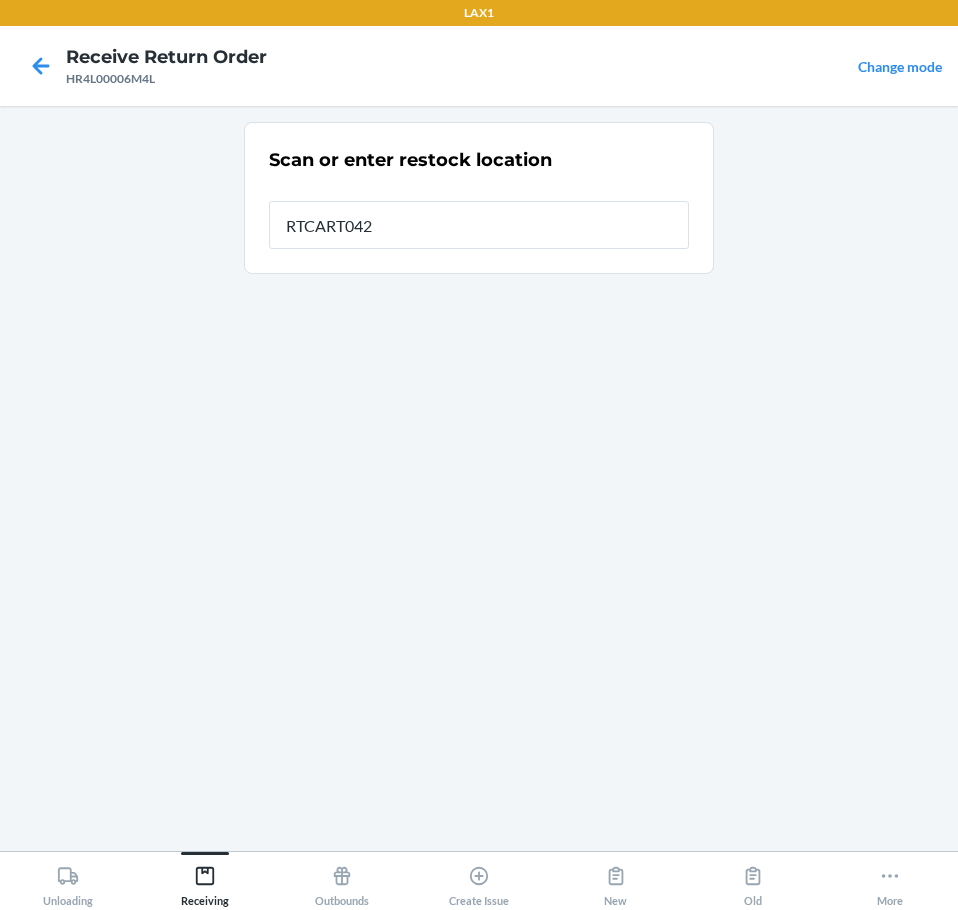 type on "RTCART042" 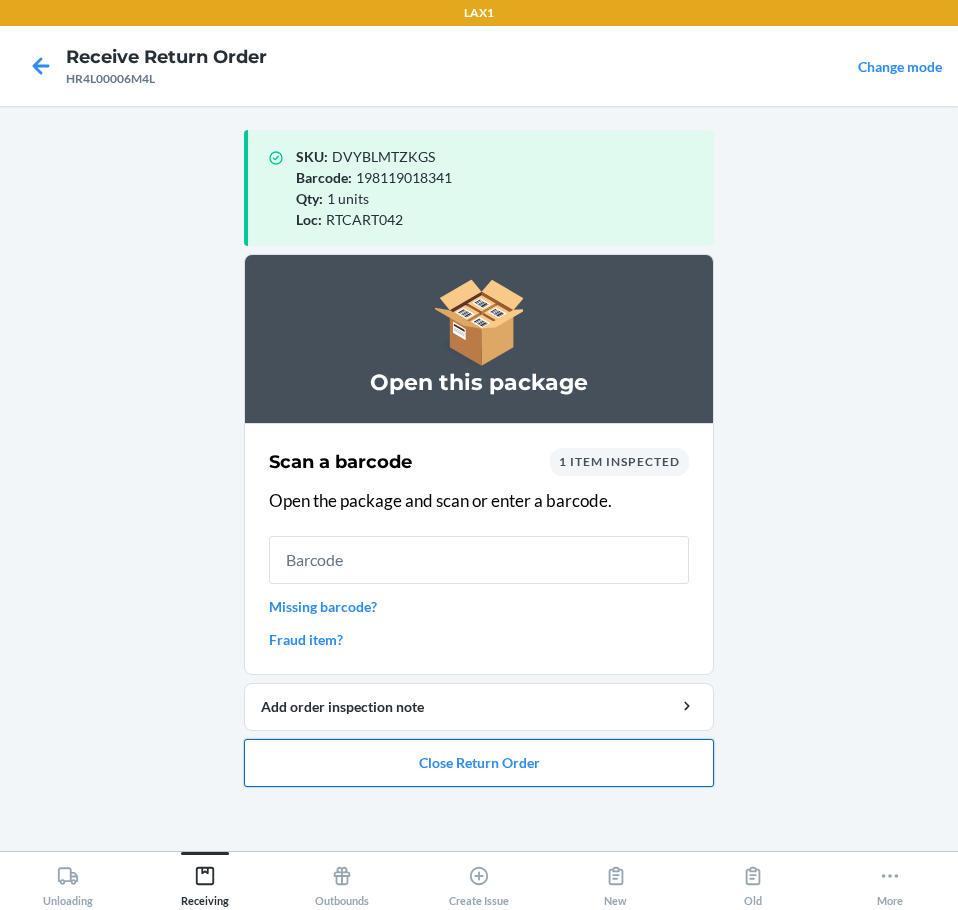 click on "Close Return Order" at bounding box center (479, 763) 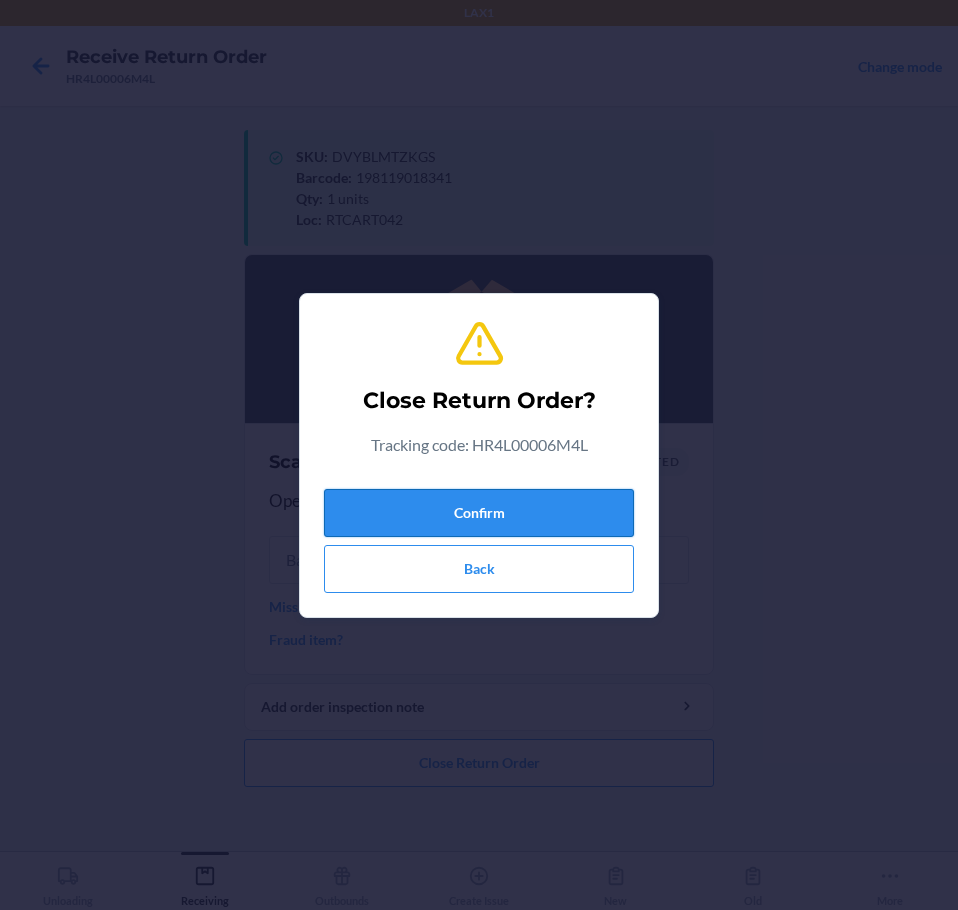 click on "Confirm" at bounding box center [479, 513] 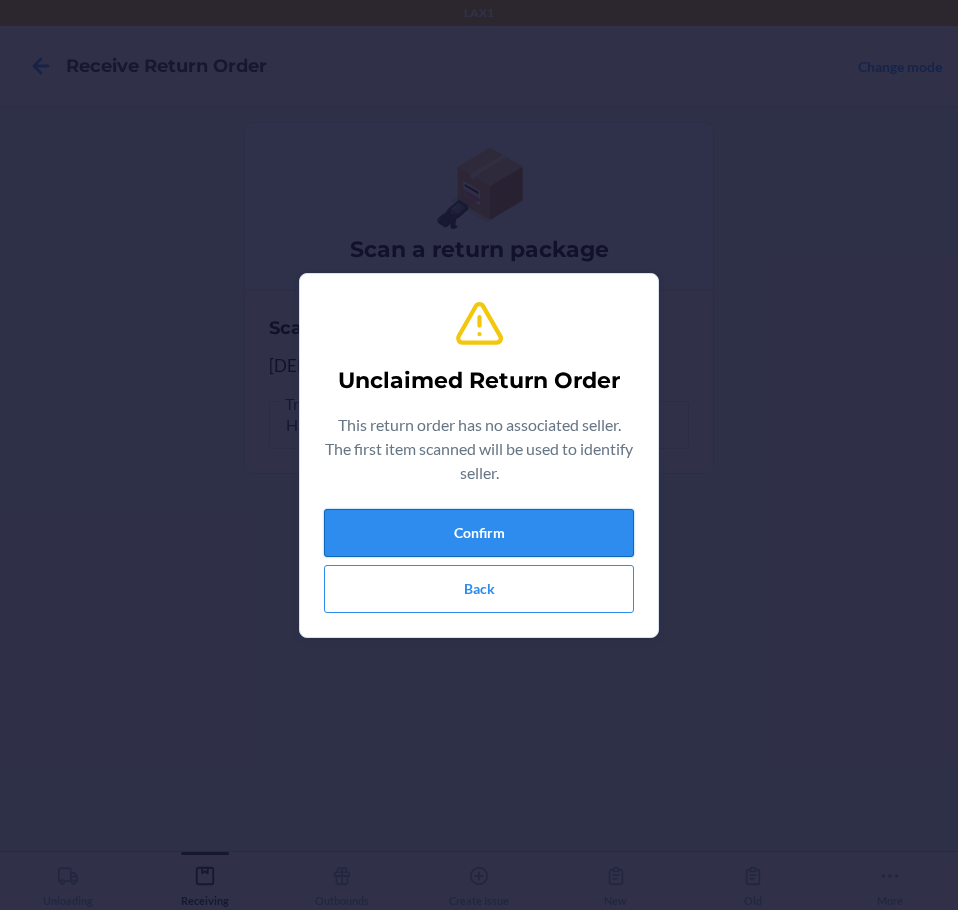 click on "Confirm" at bounding box center (479, 533) 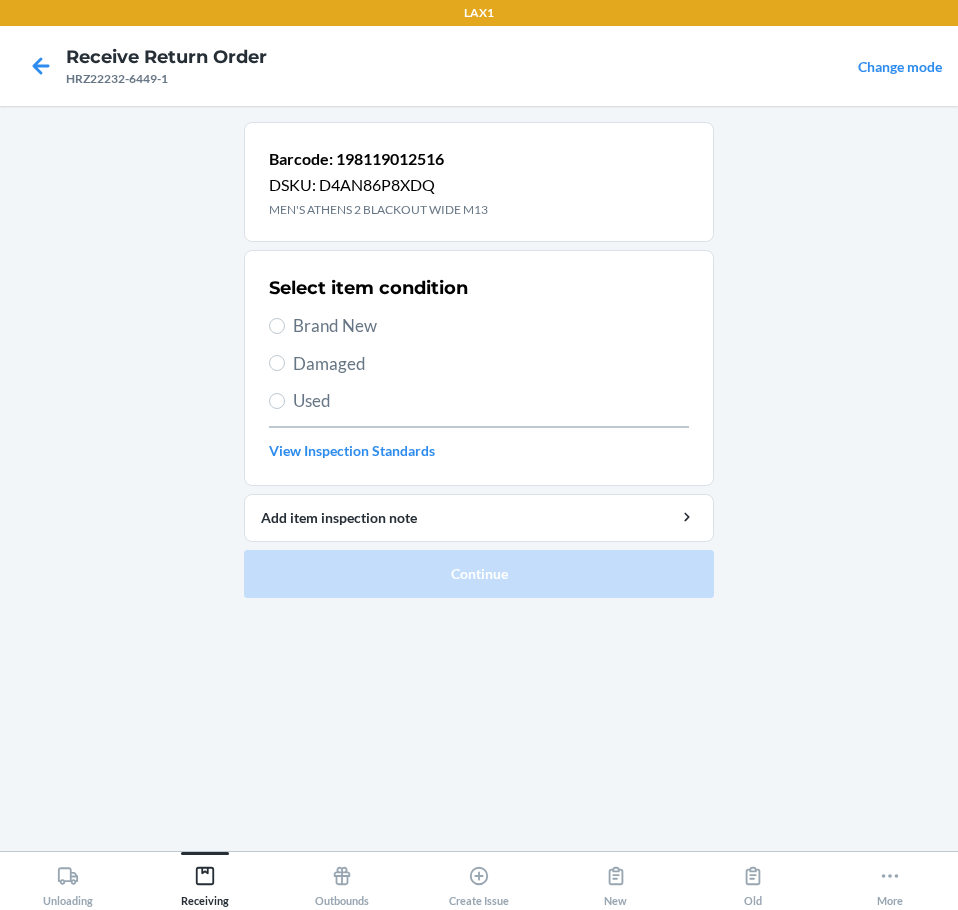 click on "Brand New" at bounding box center (491, 326) 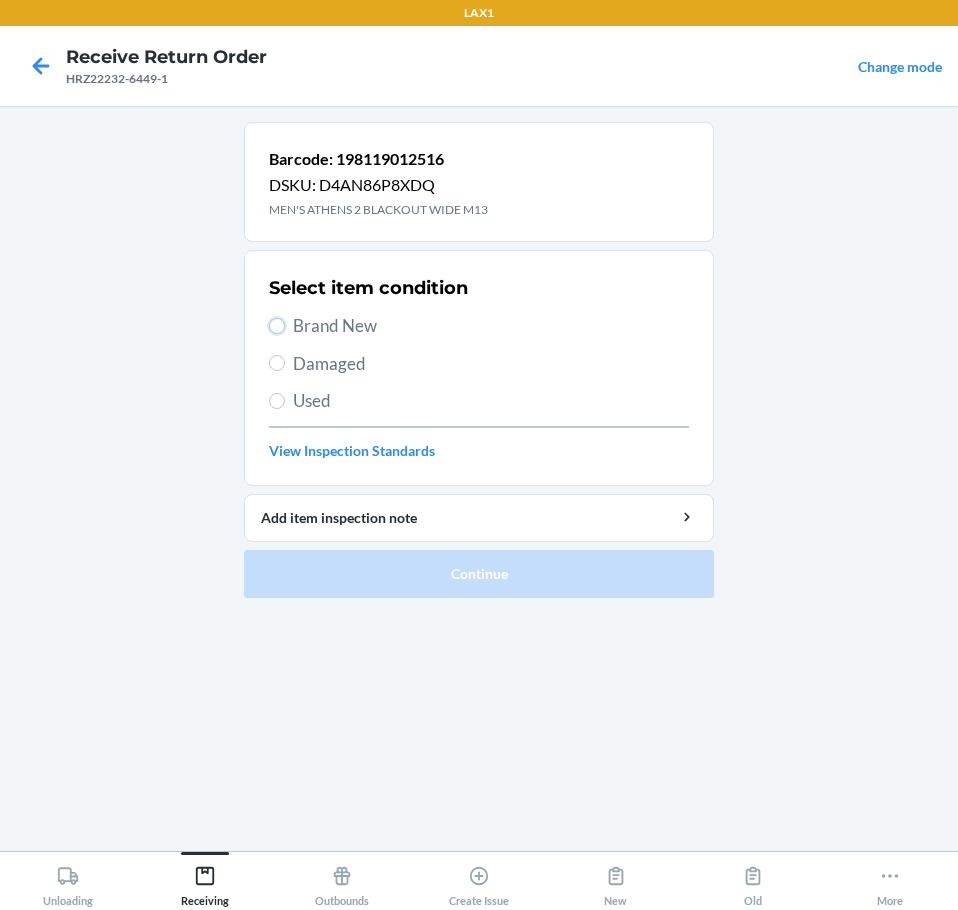 click on "Brand New" at bounding box center [277, 326] 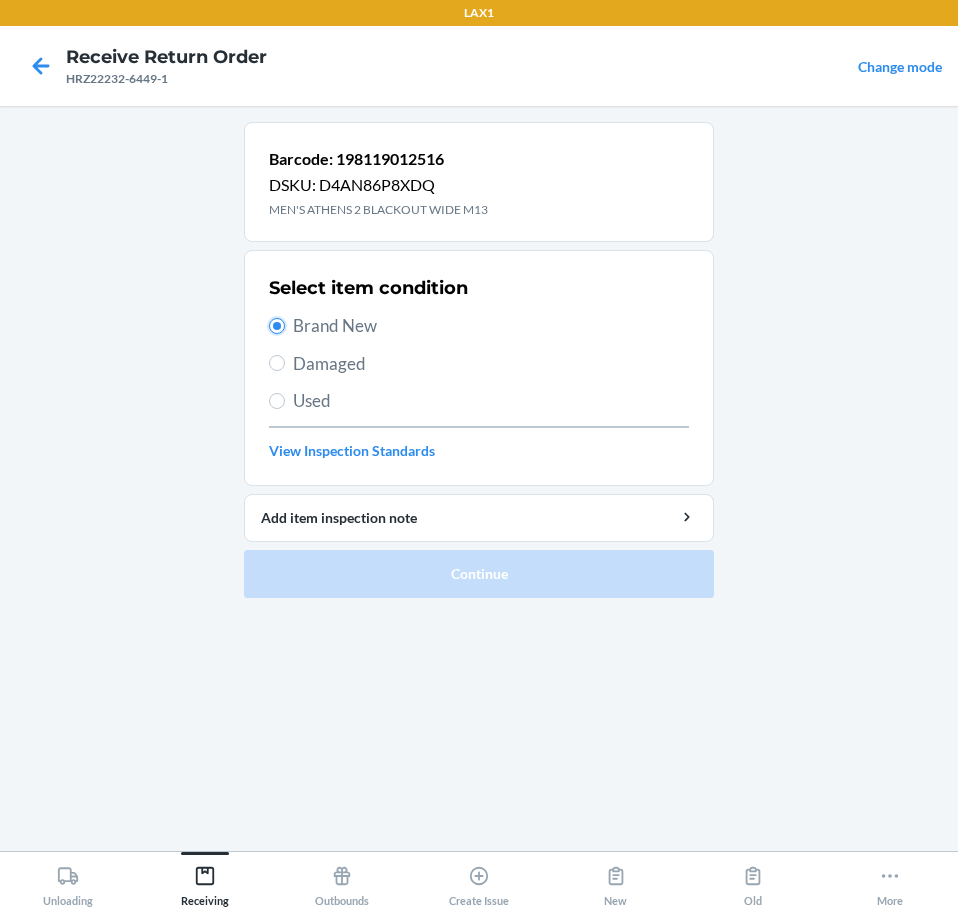 radio on "true" 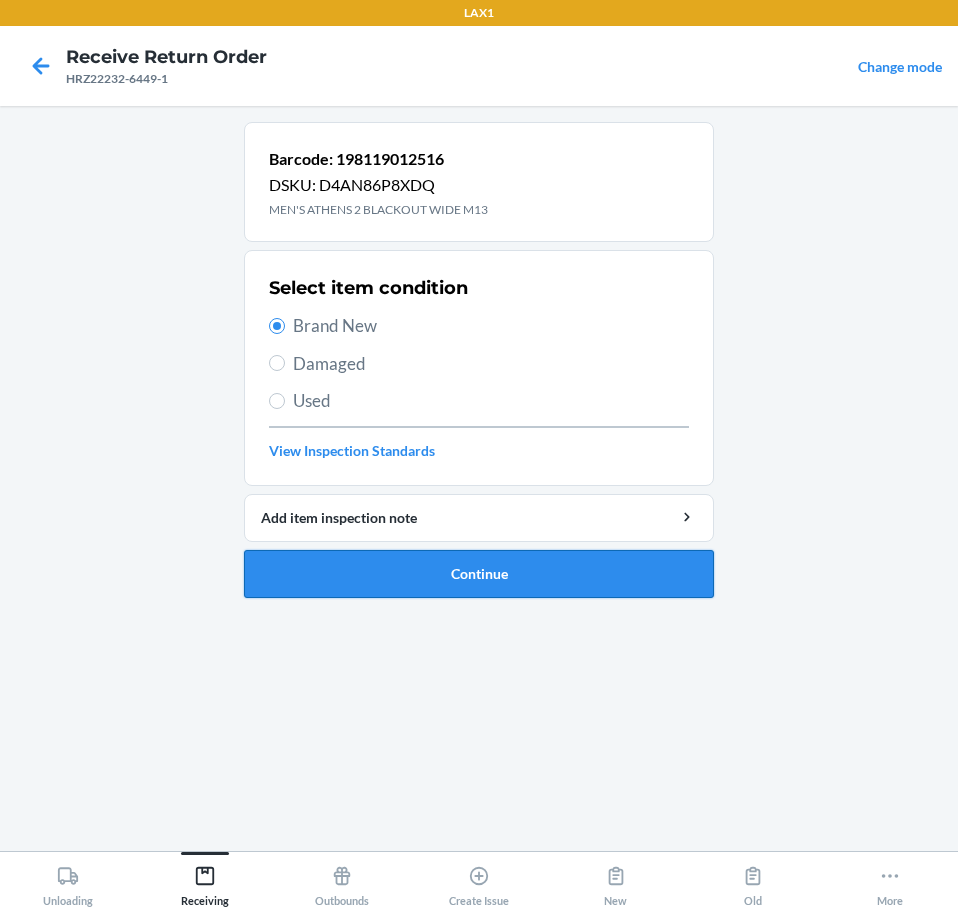 click on "Continue" at bounding box center [479, 574] 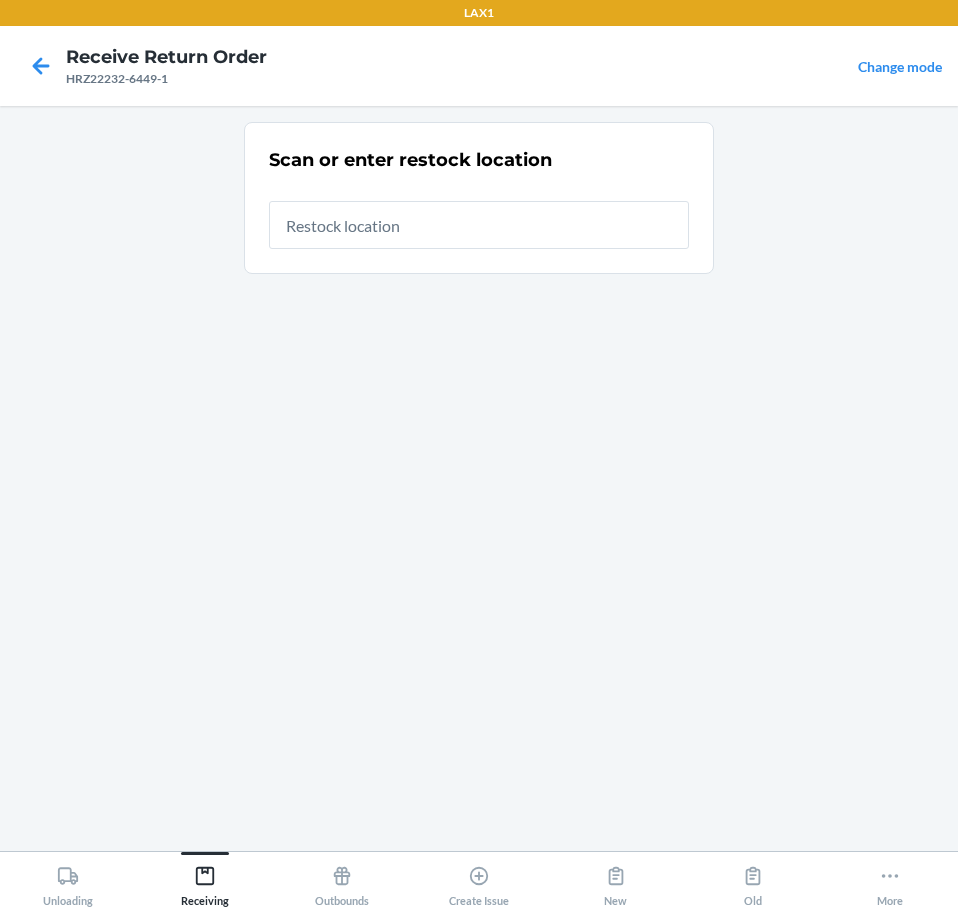 click at bounding box center (479, 225) 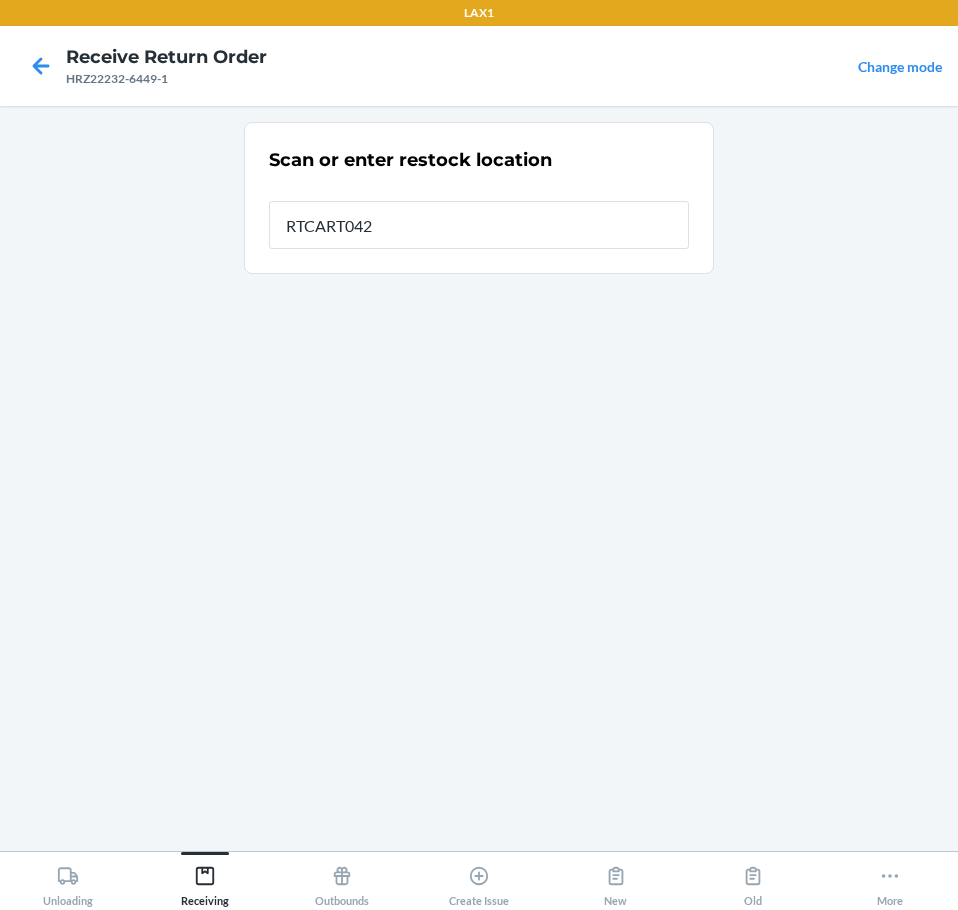 type on "RTCART042" 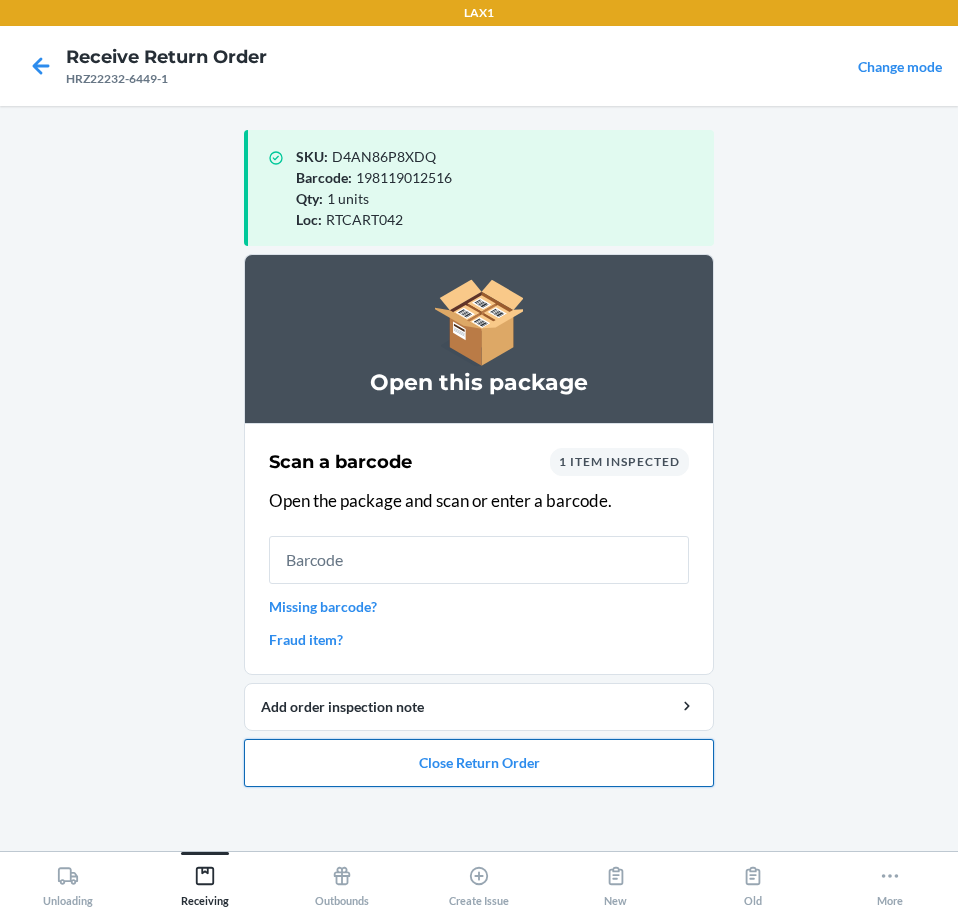 click on "Close Return Order" at bounding box center [479, 763] 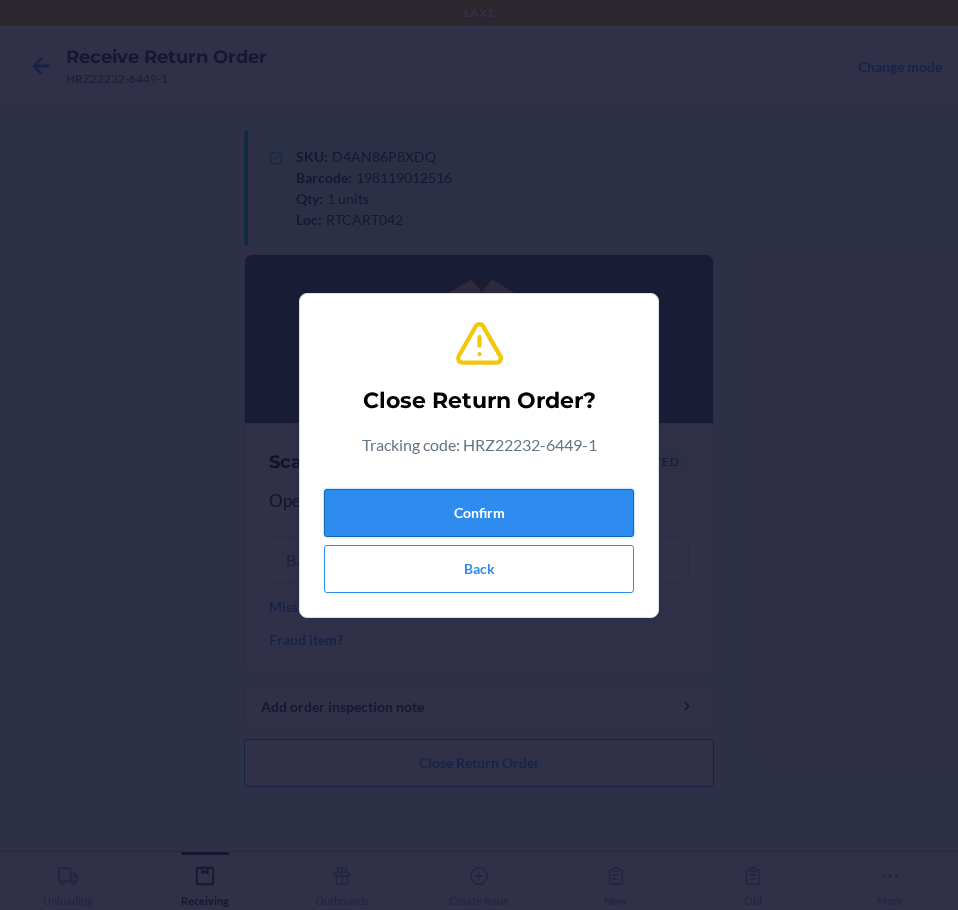click on "Confirm" at bounding box center [479, 513] 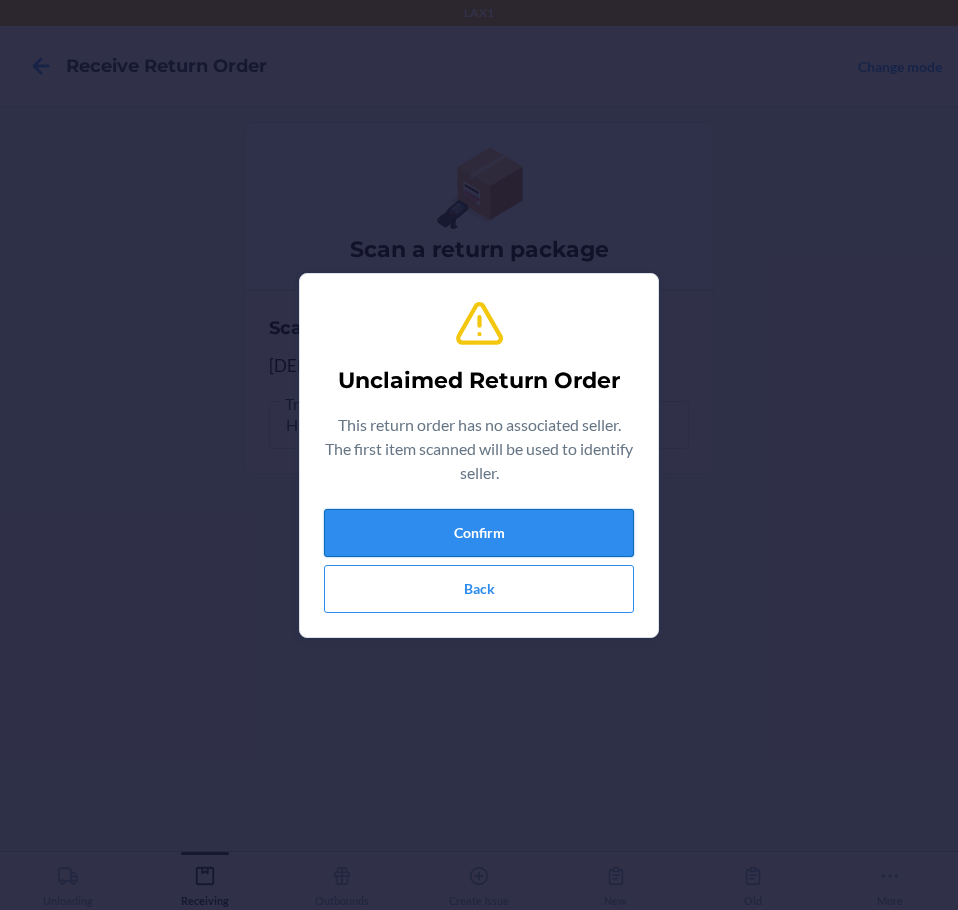 click on "Confirm" at bounding box center [479, 533] 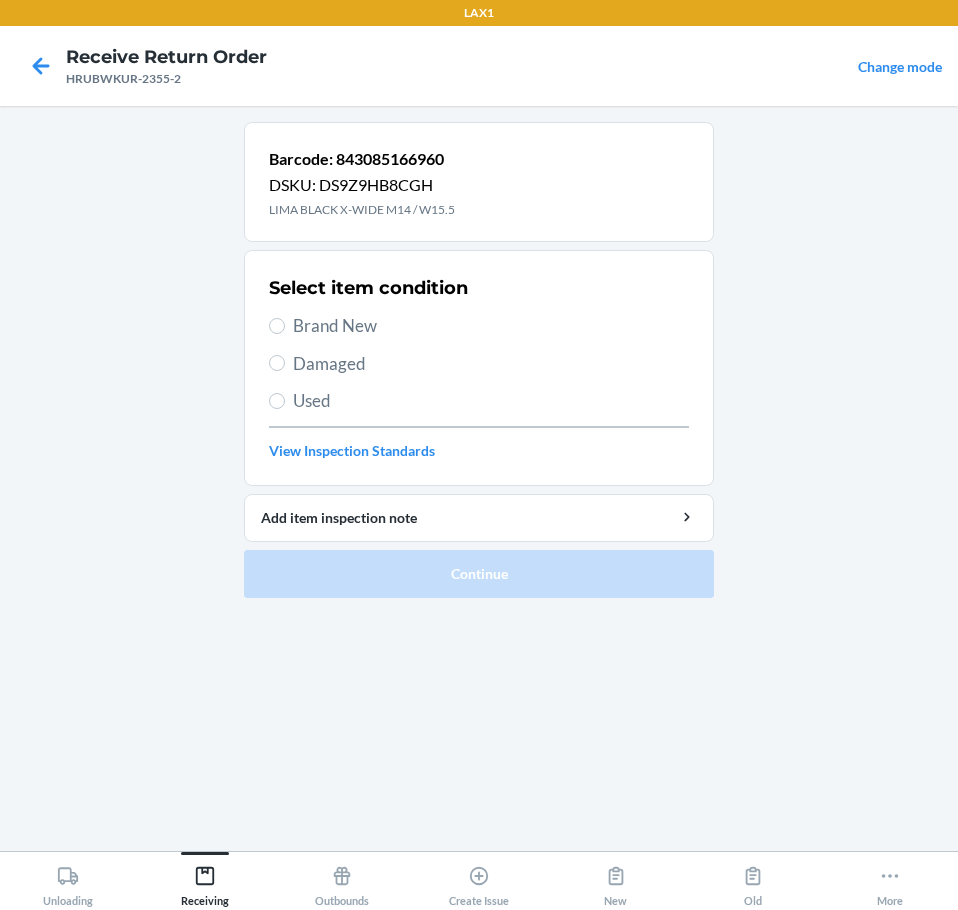 click on "Brand New" at bounding box center (491, 326) 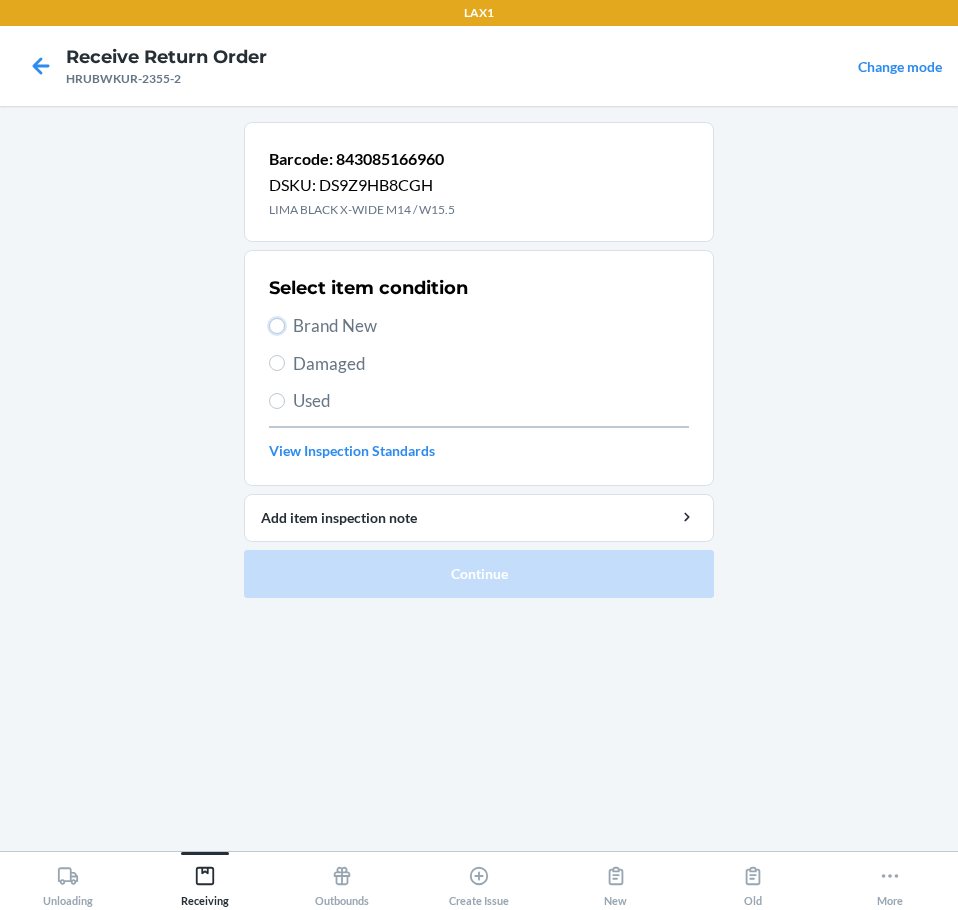 click on "Brand New" at bounding box center [277, 326] 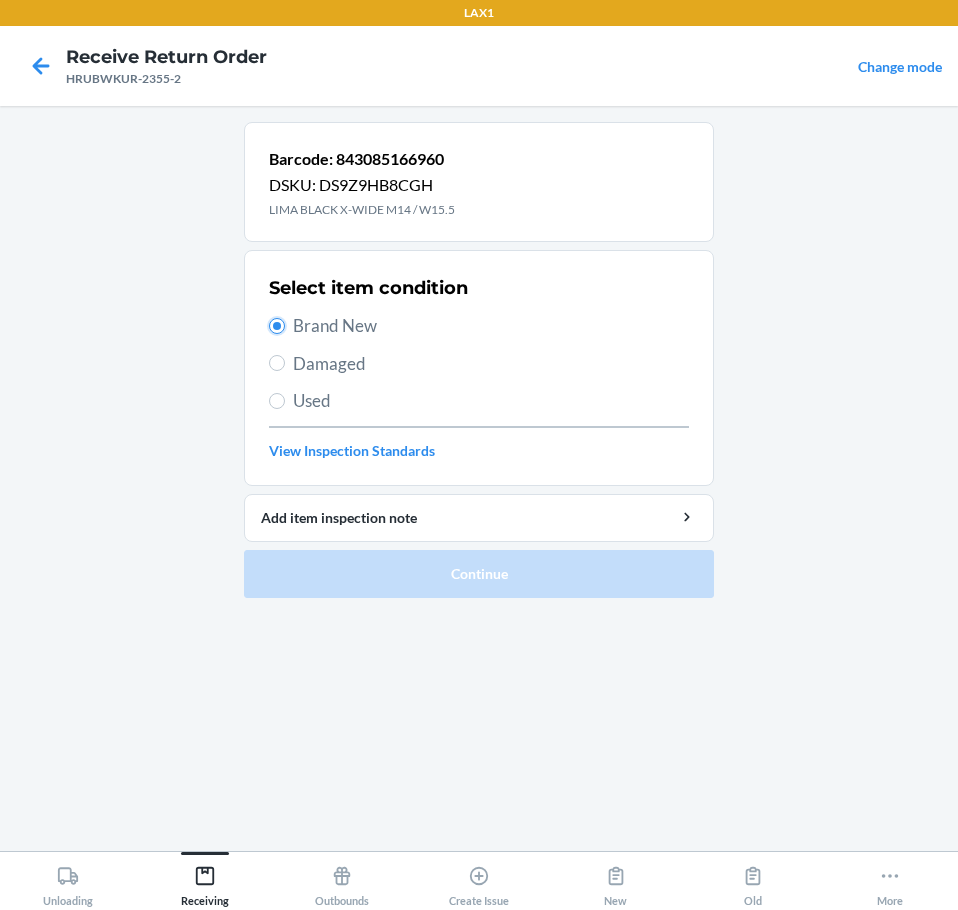 radio on "true" 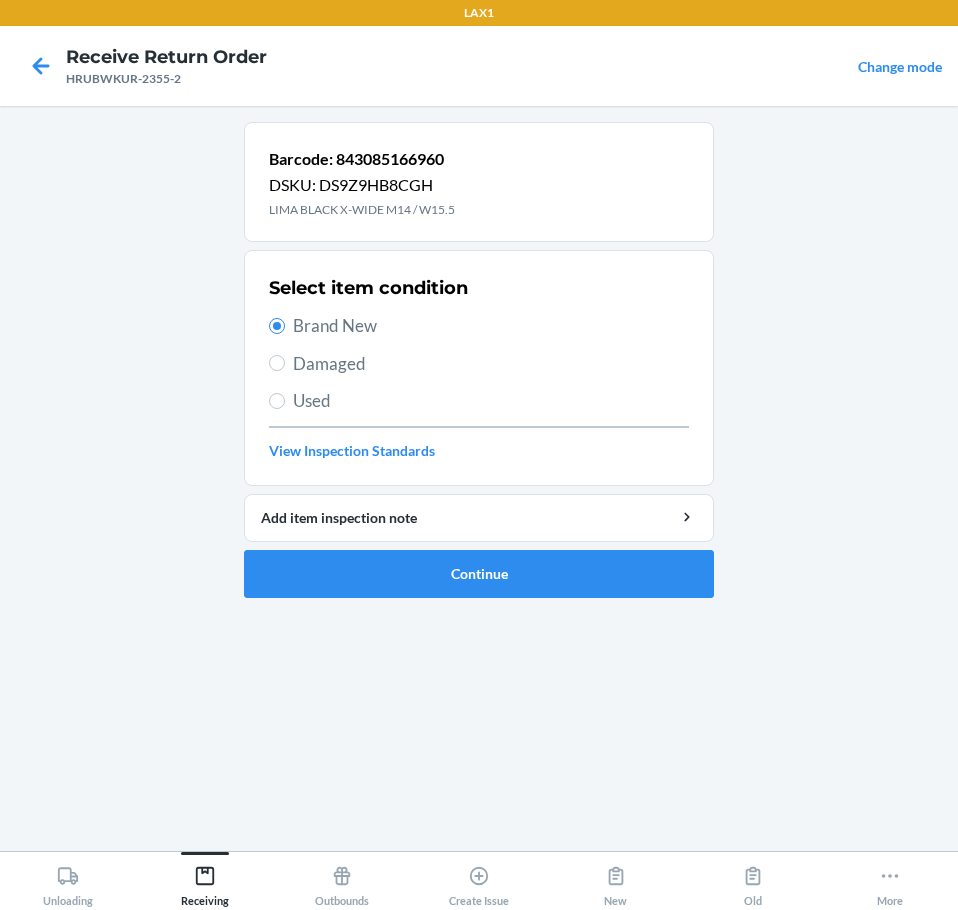 click on "Barcode: 843085166960 DSKU: DS9Z9HB8CGH LIMA BLACK X-WIDE M14 / W15.5 Select item condition Brand New Damaged Used View Inspection Standards Add item inspection note Continue" at bounding box center [479, 368] 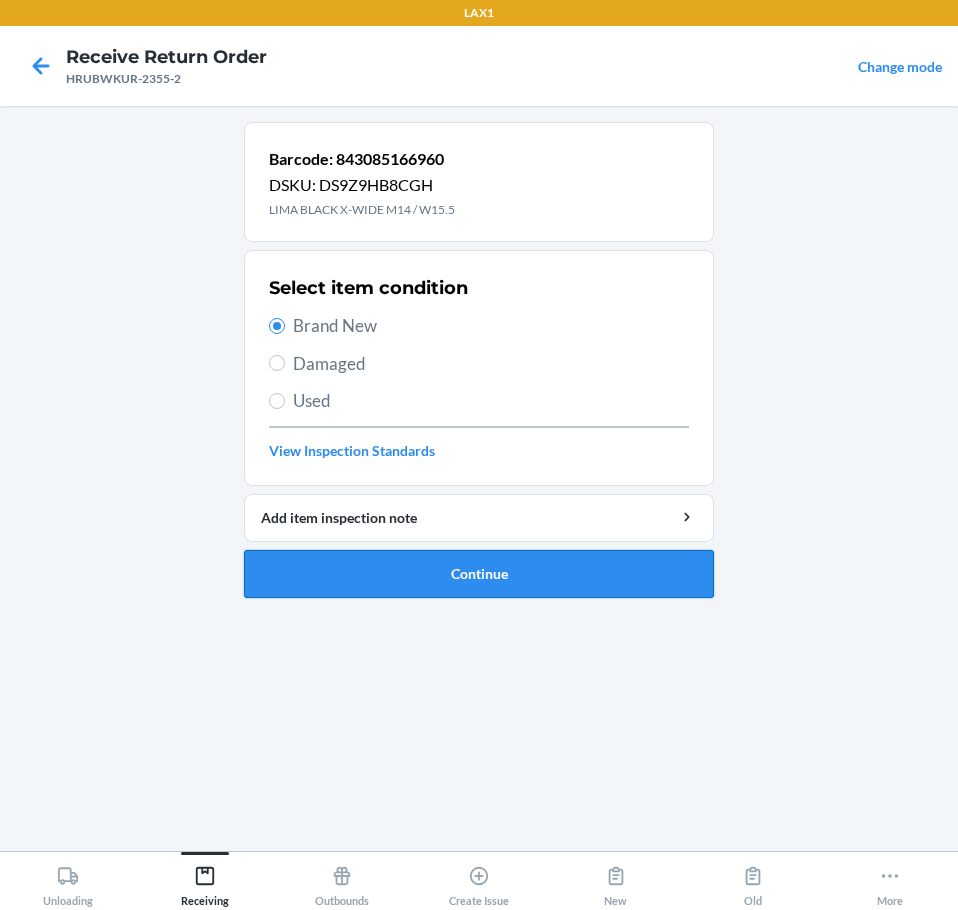 click on "Continue" at bounding box center (479, 574) 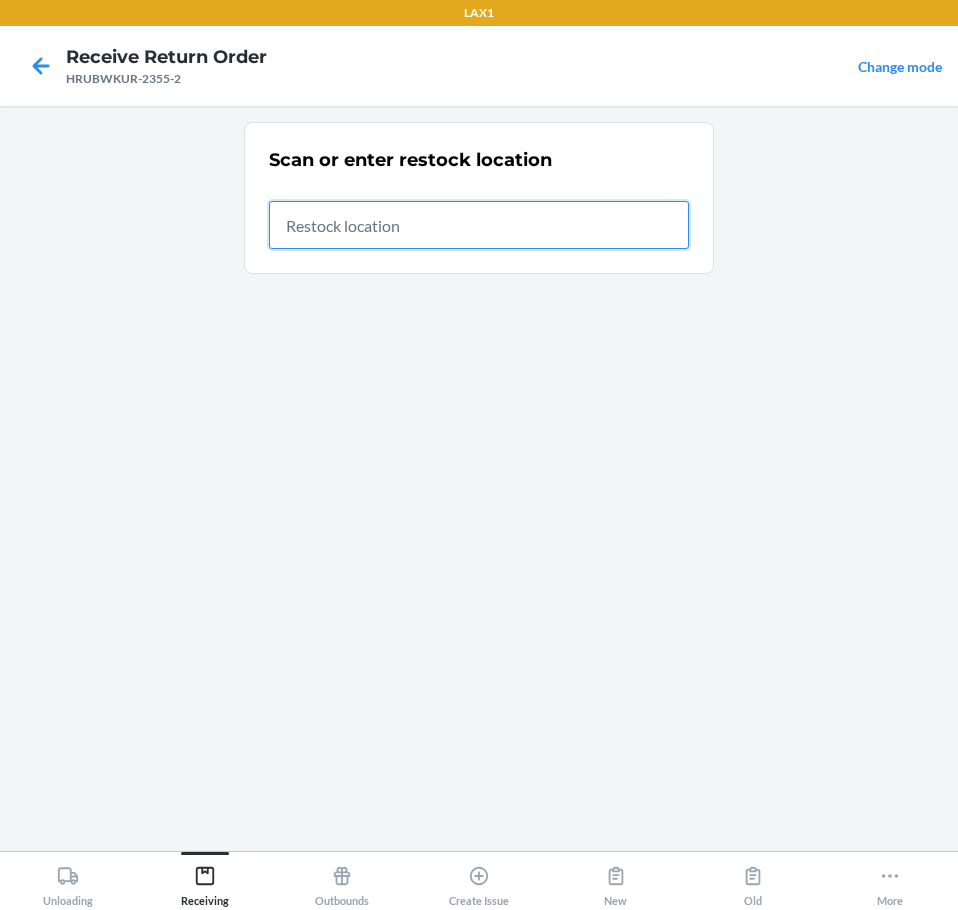 click at bounding box center (479, 225) 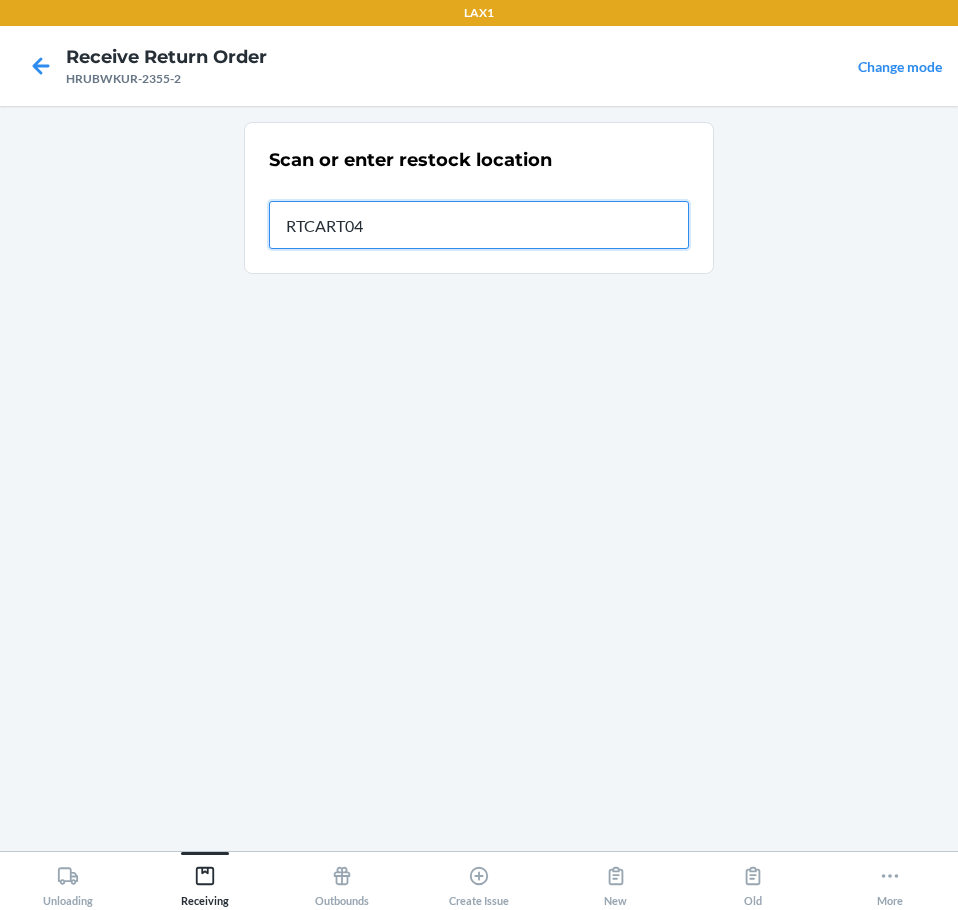 type on "RTCART042" 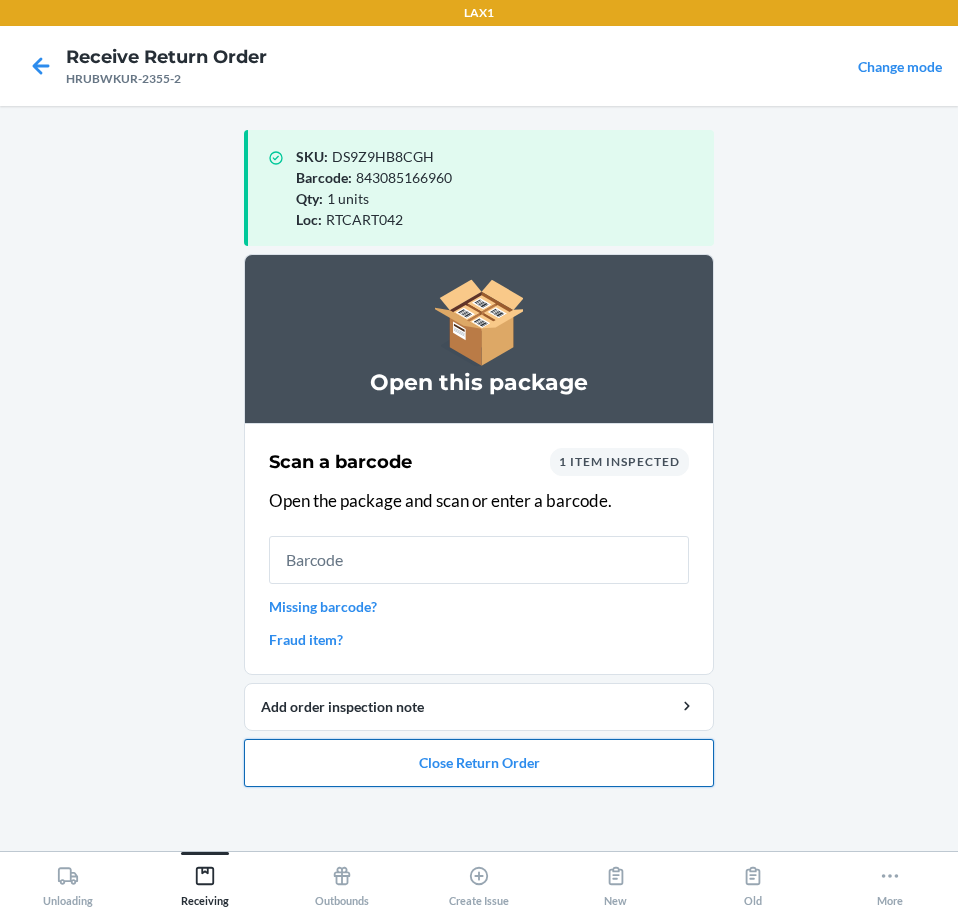 click on "Close Return Order" at bounding box center [479, 763] 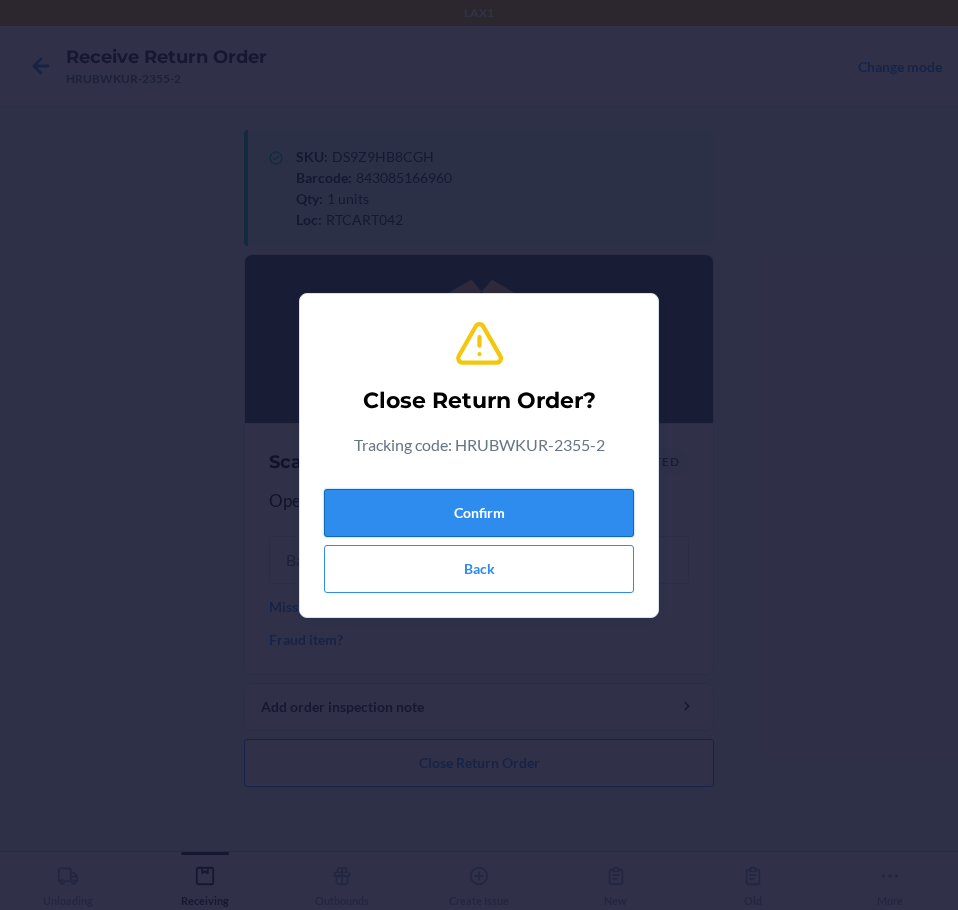 click on "Confirm" at bounding box center [479, 513] 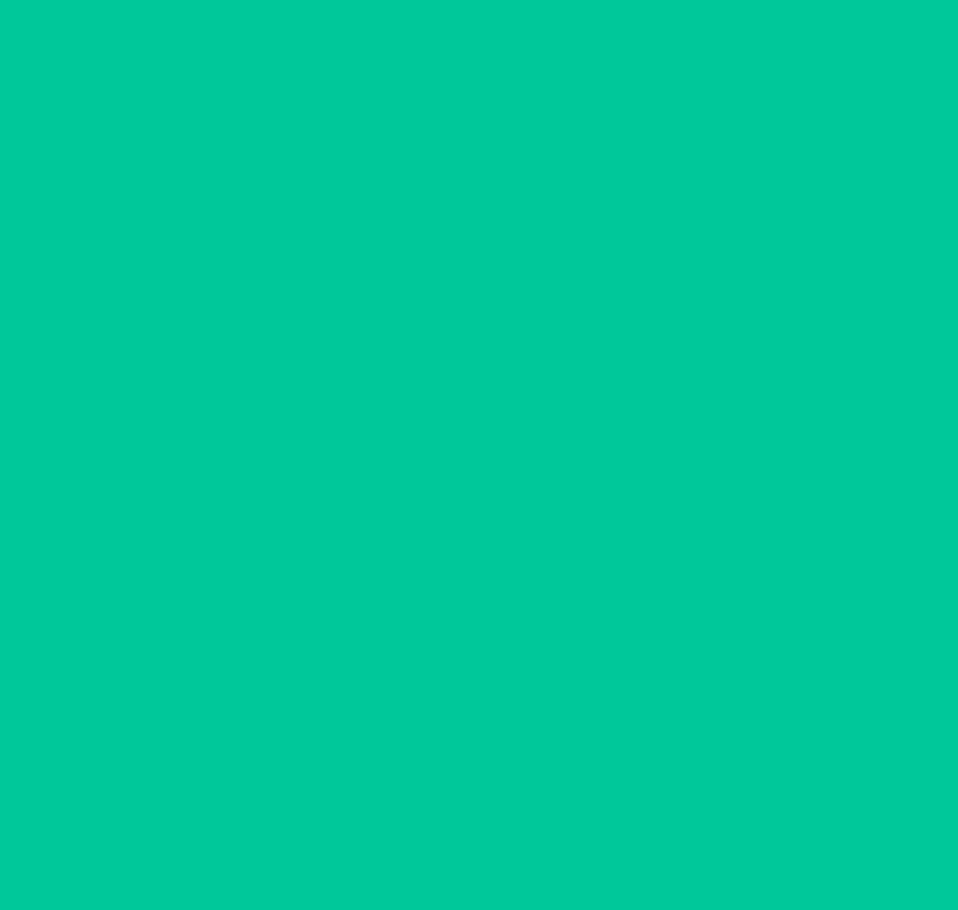 type 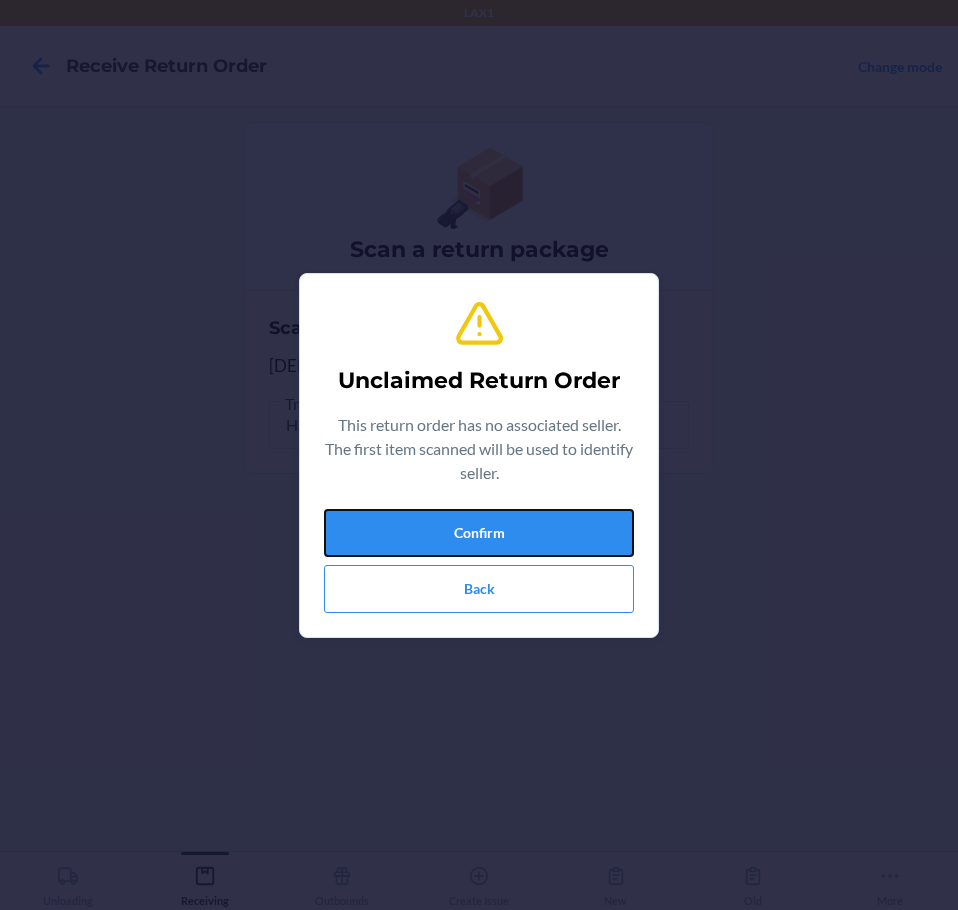 click on "Confirm" at bounding box center [479, 533] 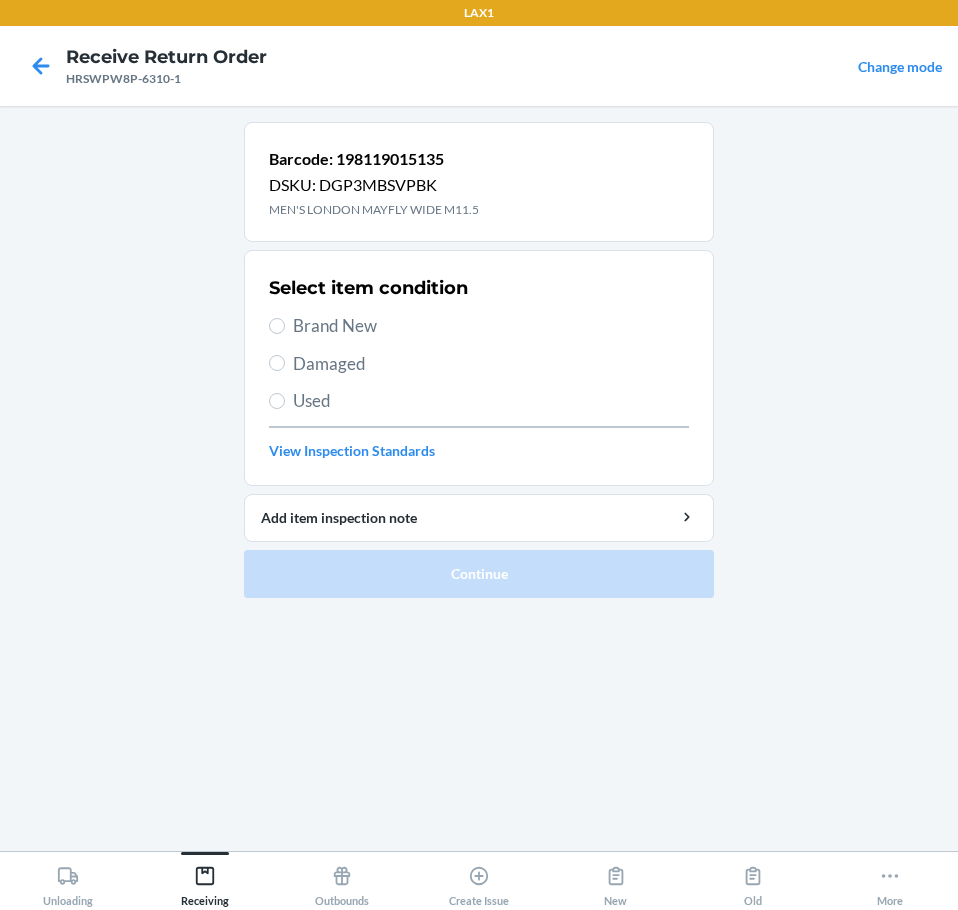 click on "Brand New" at bounding box center [491, 326] 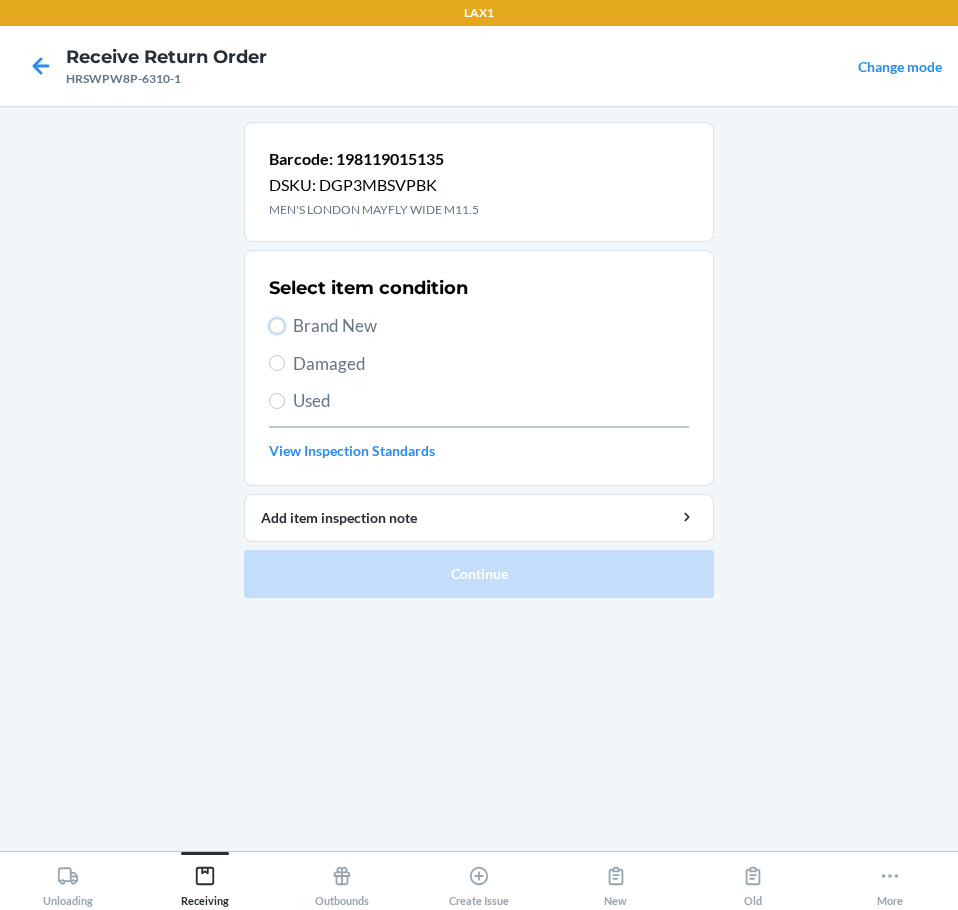 click on "Brand New" at bounding box center (277, 326) 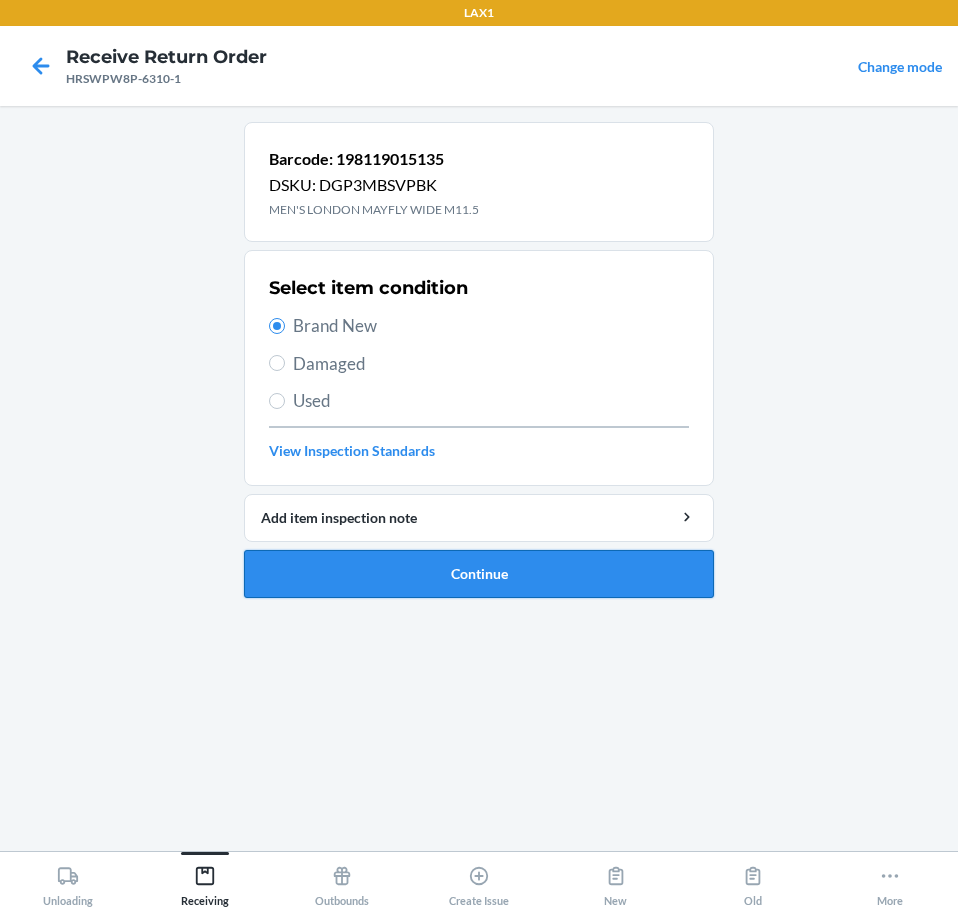 click on "Continue" at bounding box center (479, 574) 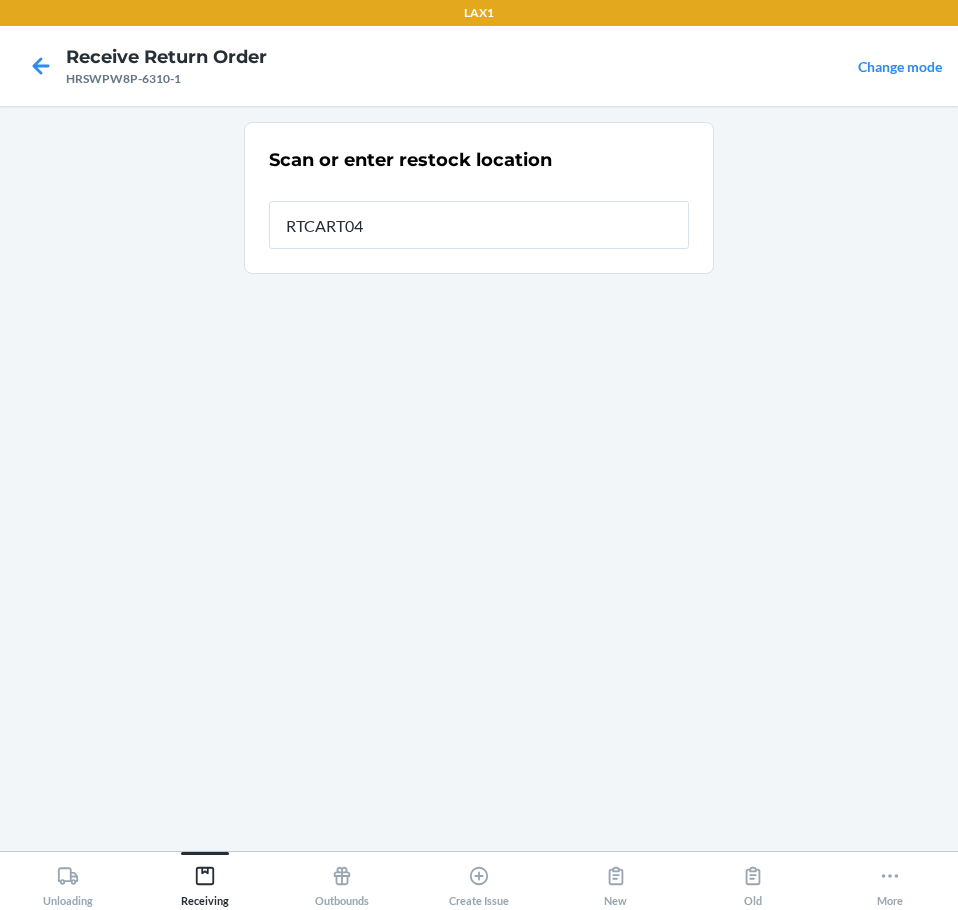 type on "RTCART042" 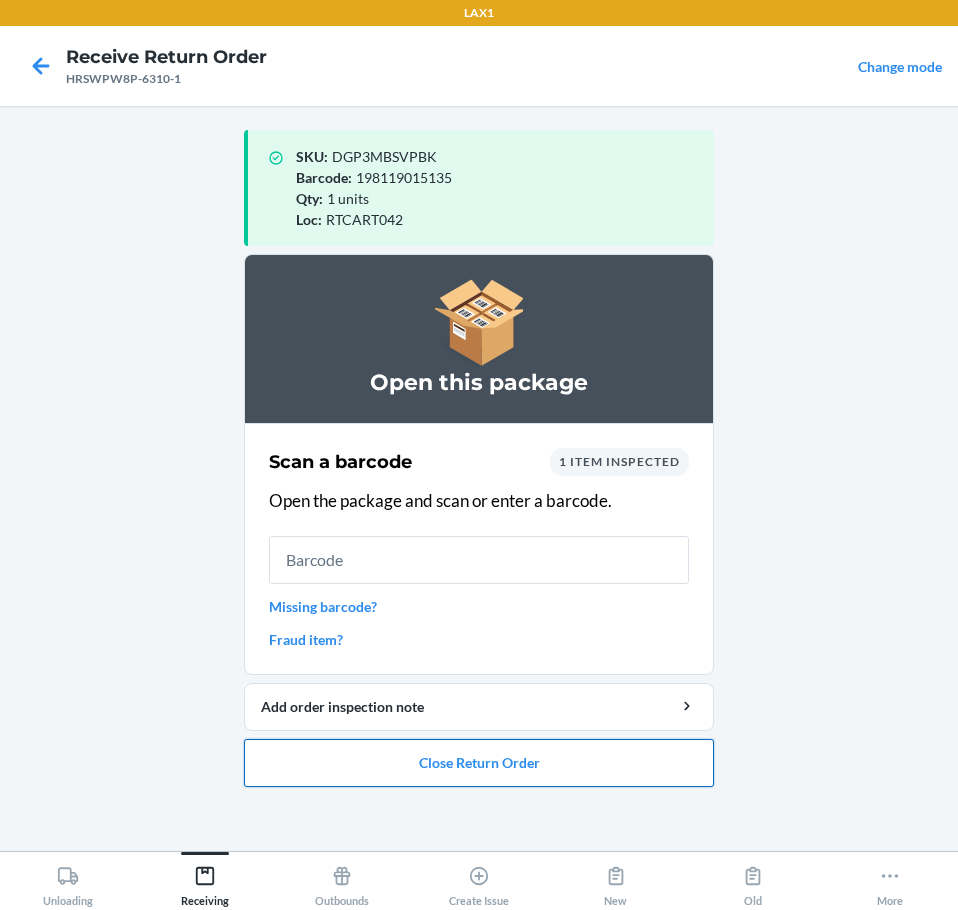 click on "Close Return Order" at bounding box center [479, 763] 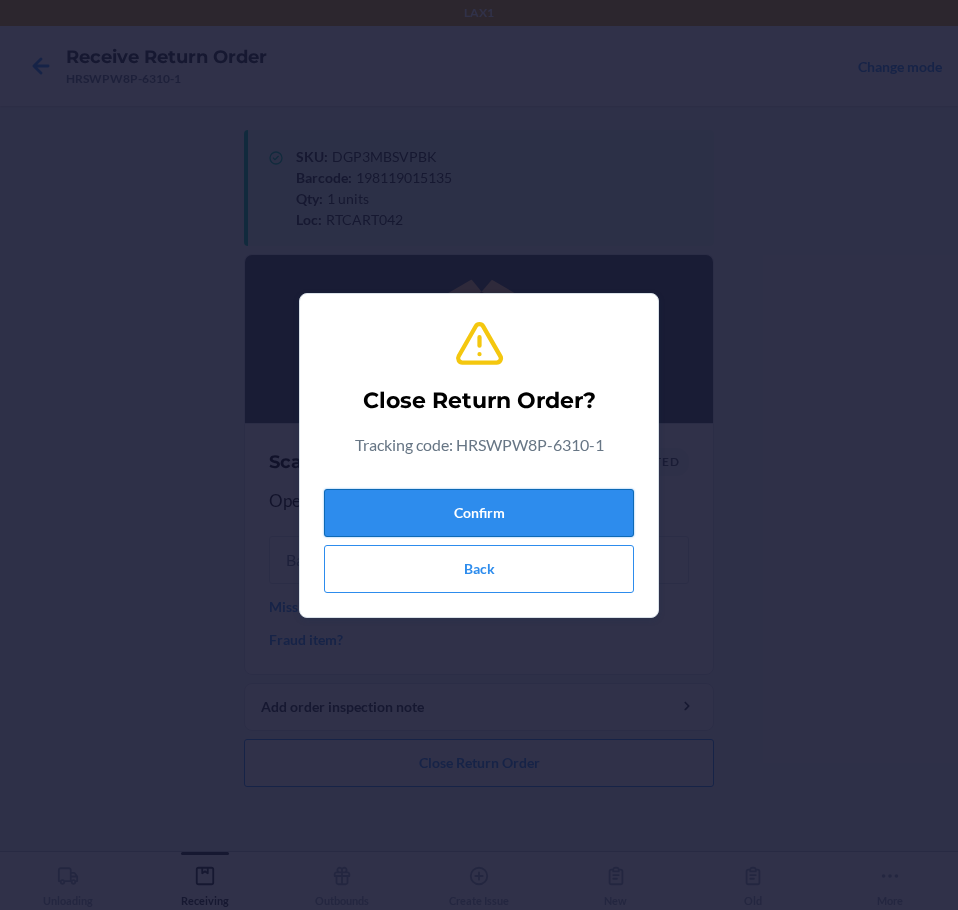 click on "Confirm" at bounding box center [479, 513] 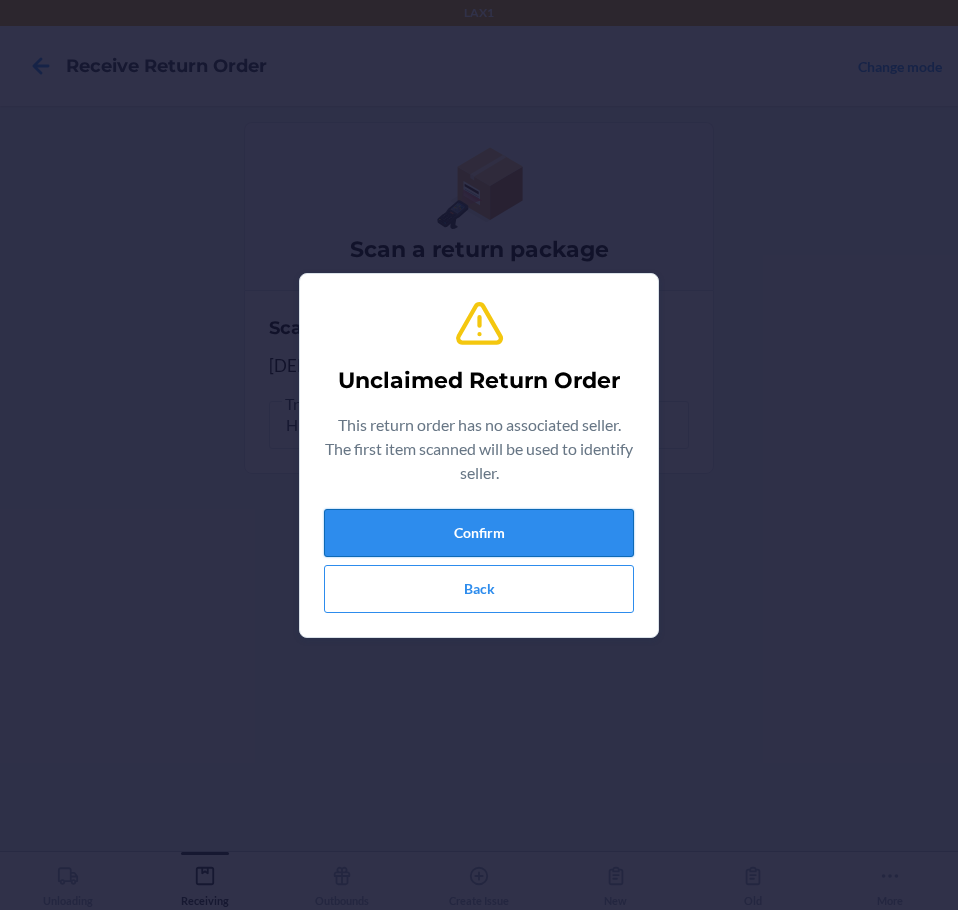 click on "Confirm" at bounding box center (479, 533) 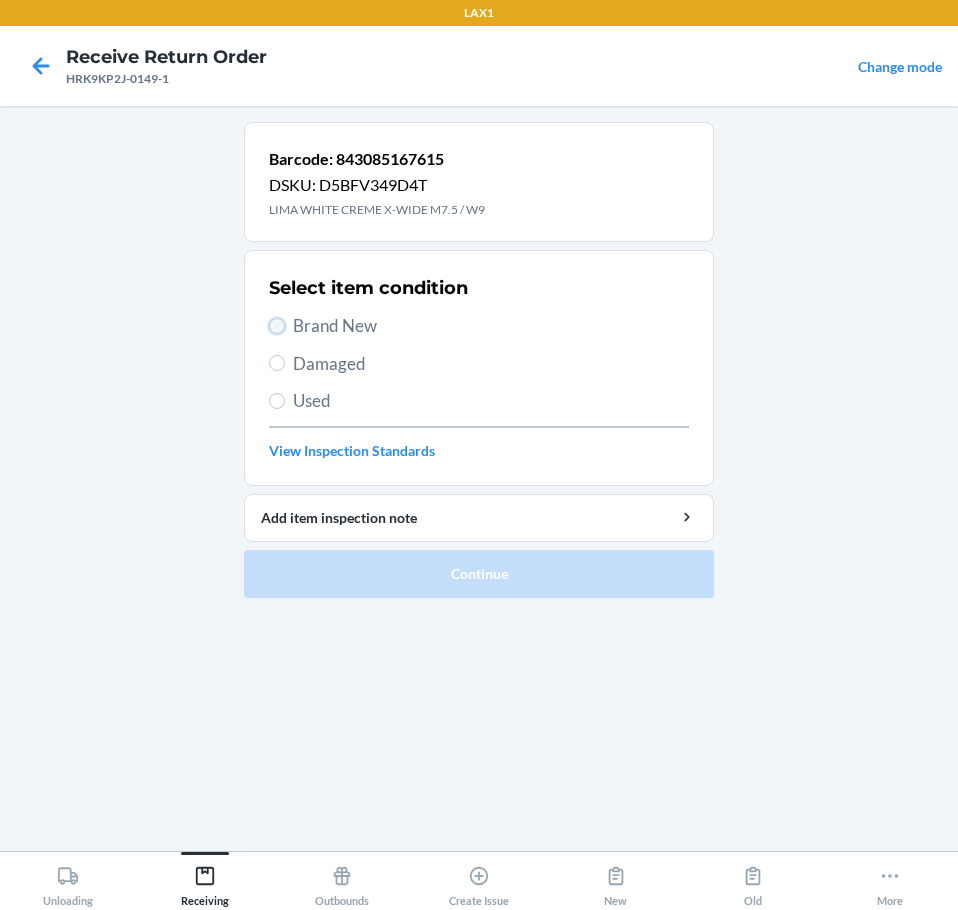 click on "Brand New" at bounding box center [277, 326] 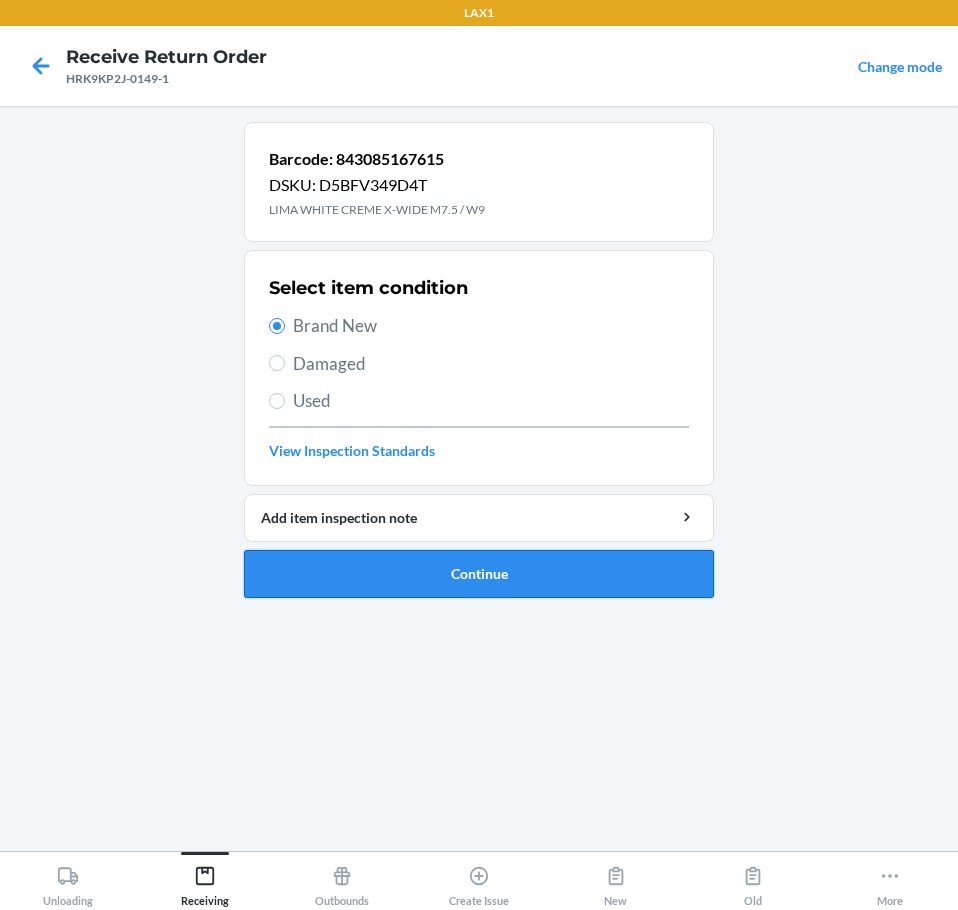 click on "Continue" at bounding box center (479, 574) 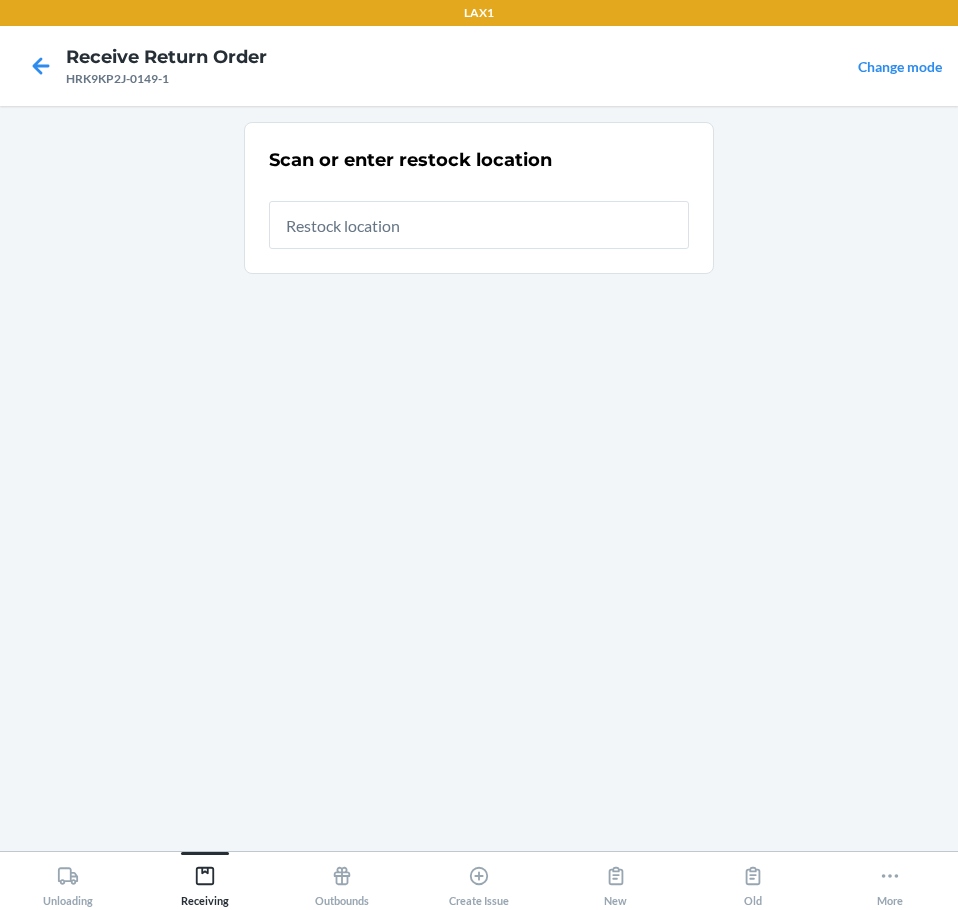 click at bounding box center [479, 225] 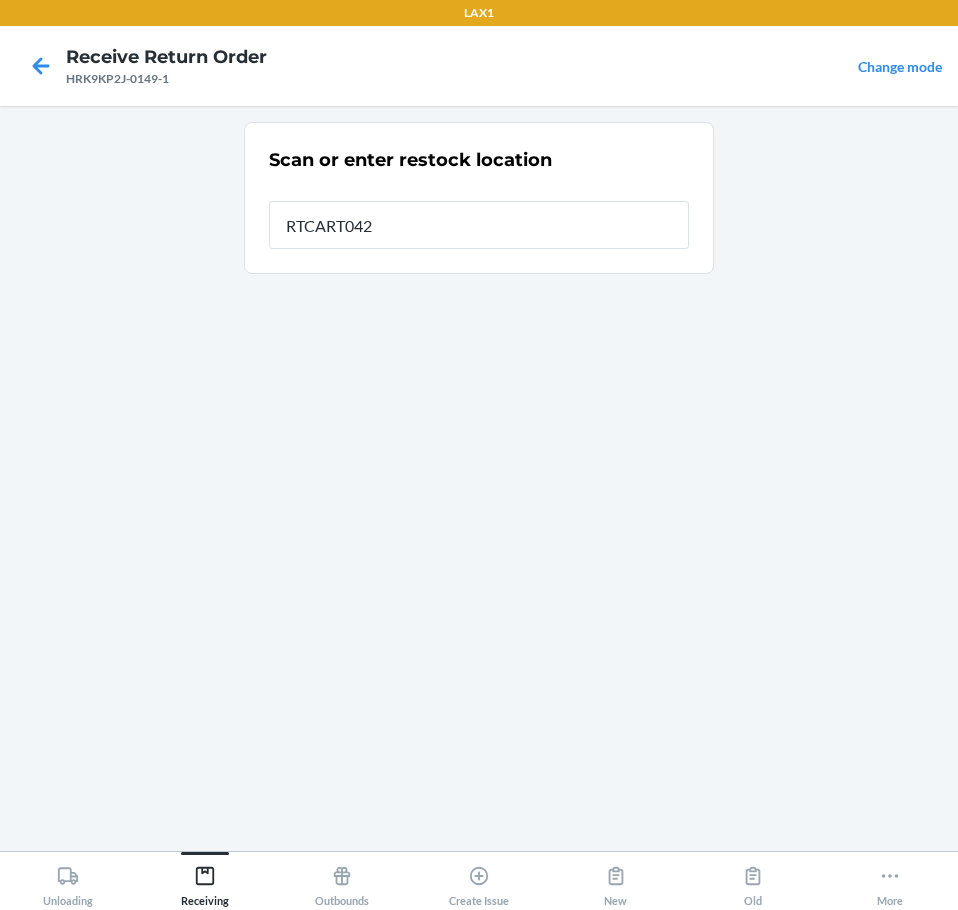 type on "RTCART042" 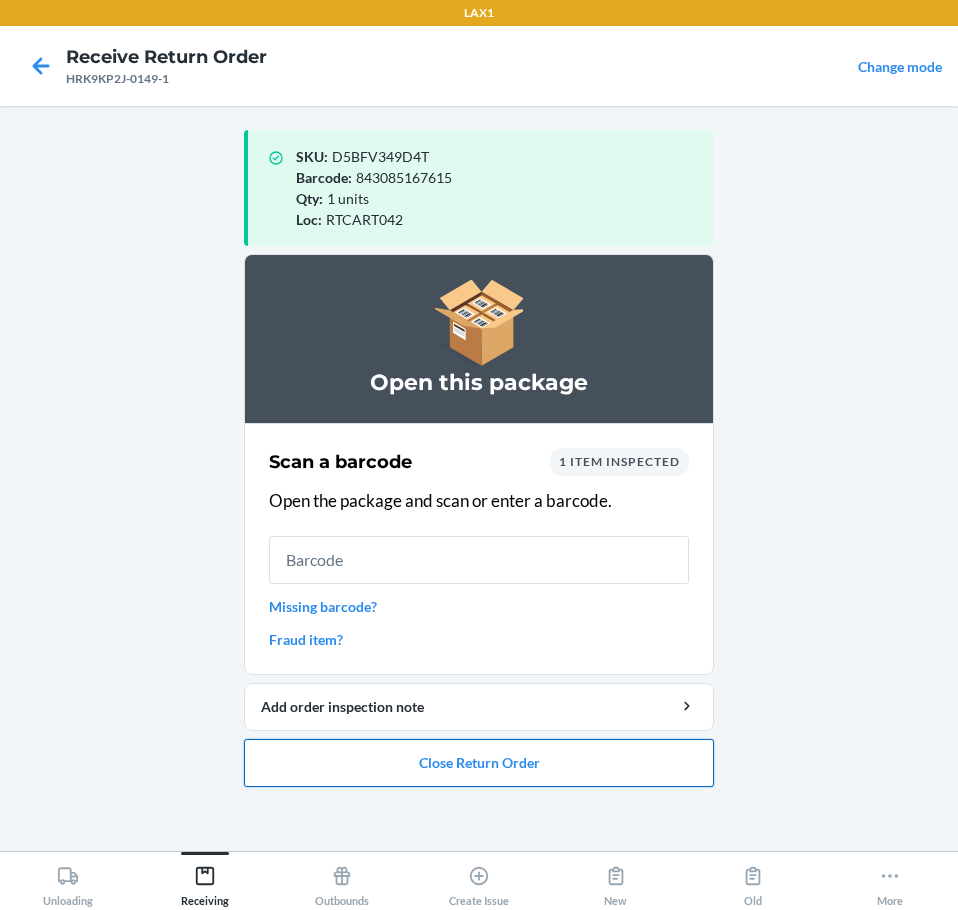 click on "Close Return Order" at bounding box center (479, 763) 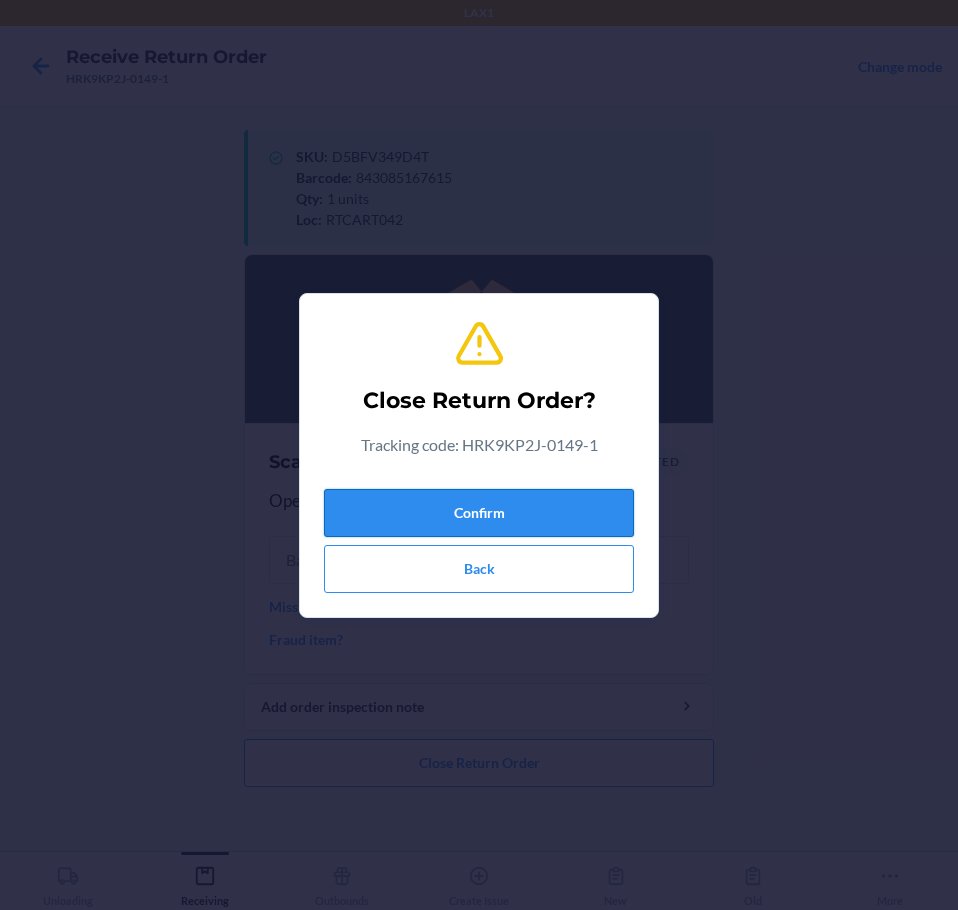 click on "Confirm" at bounding box center (479, 513) 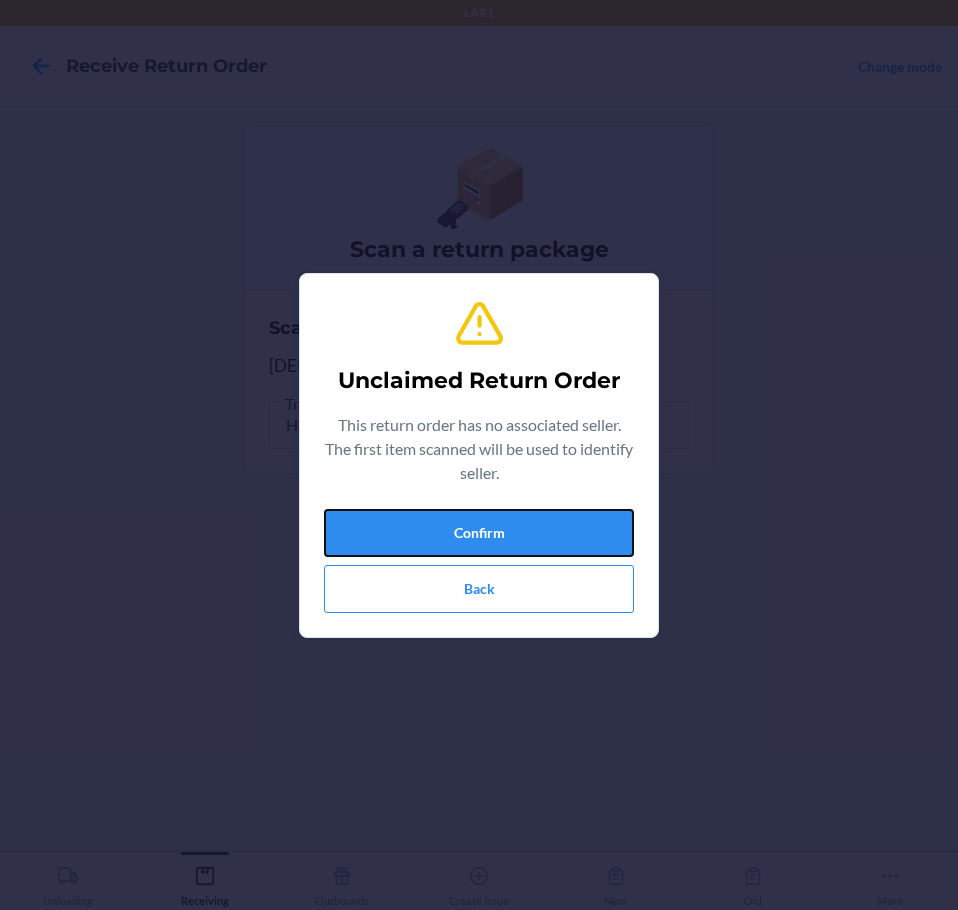 click on "Confirm" at bounding box center [479, 533] 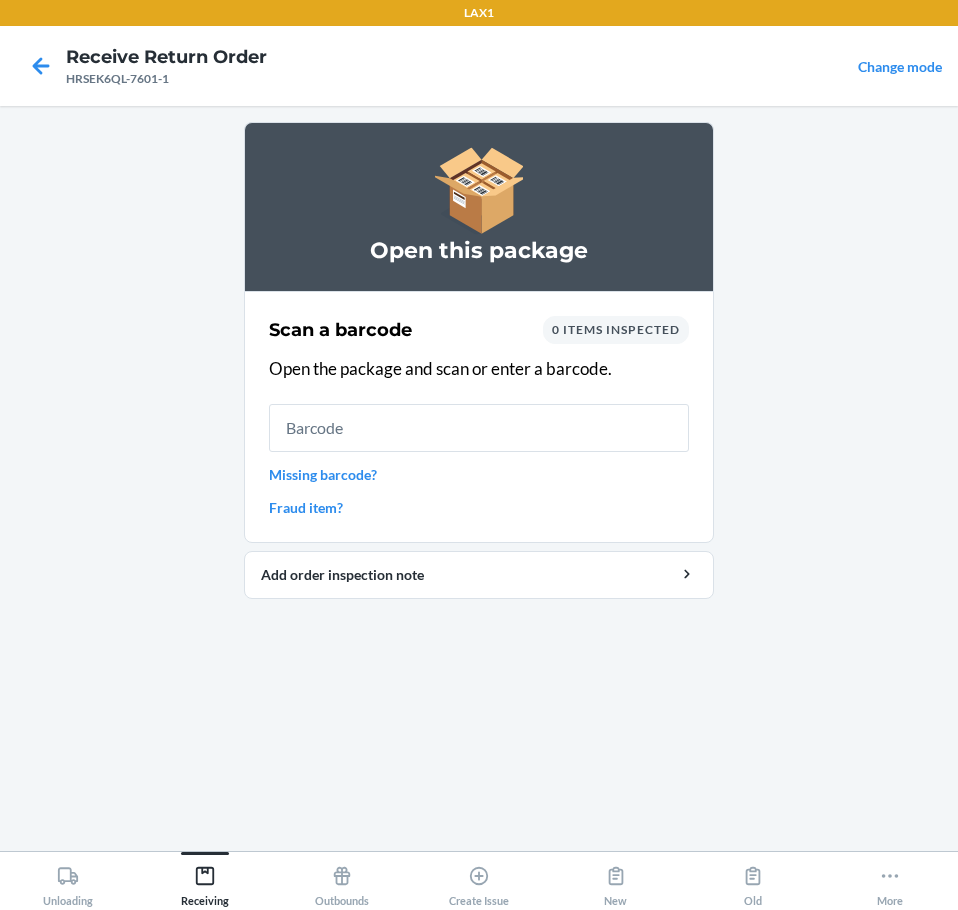 click at bounding box center (479, 428) 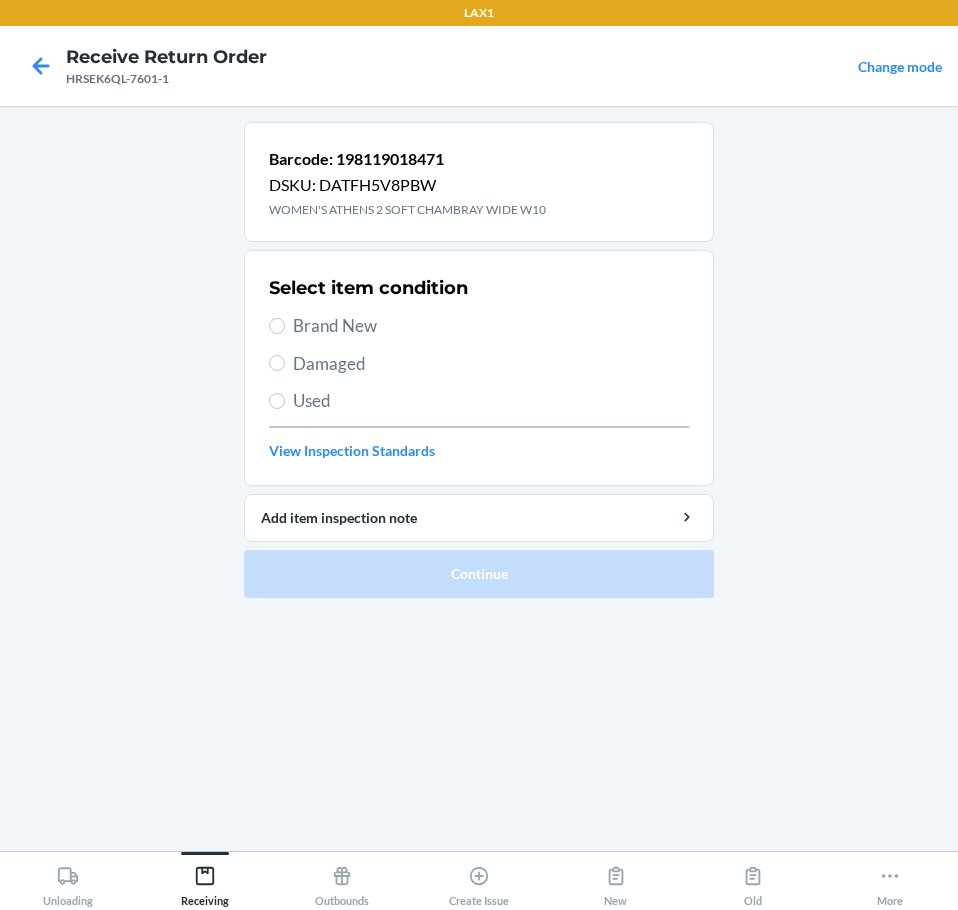 drag, startPoint x: 267, startPoint y: 331, endPoint x: 278, endPoint y: 336, distance: 12.083046 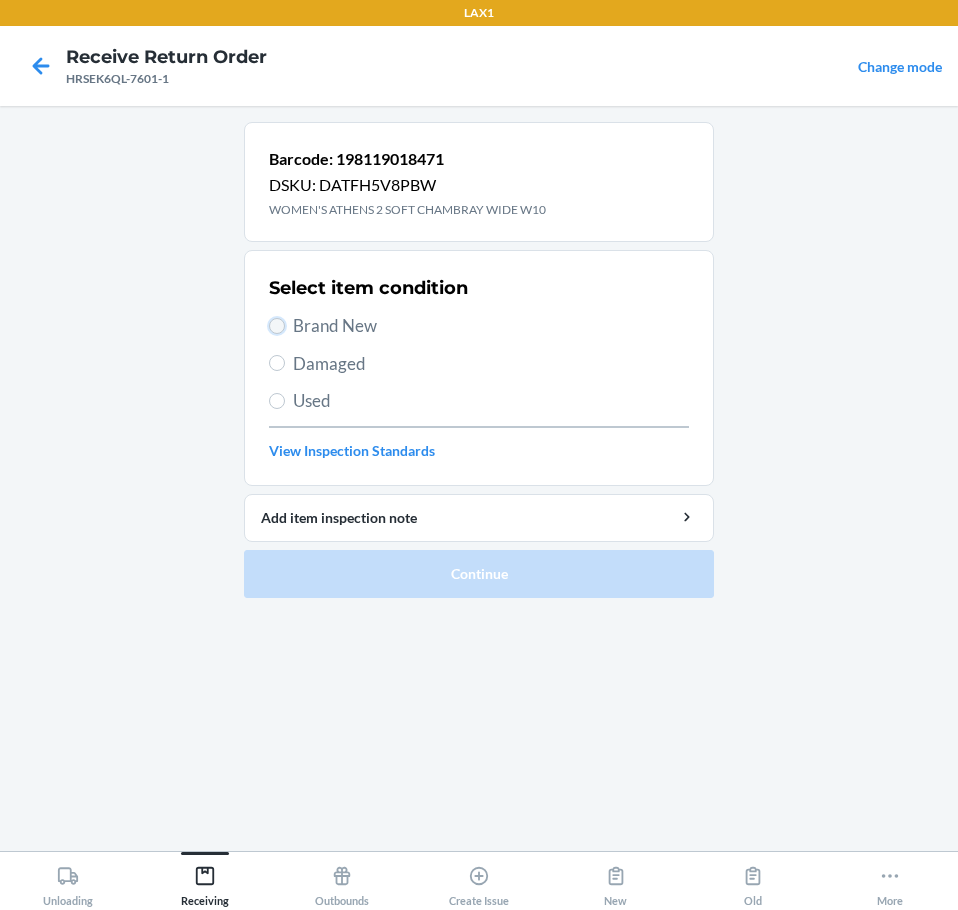 click on "Brand New" at bounding box center (277, 326) 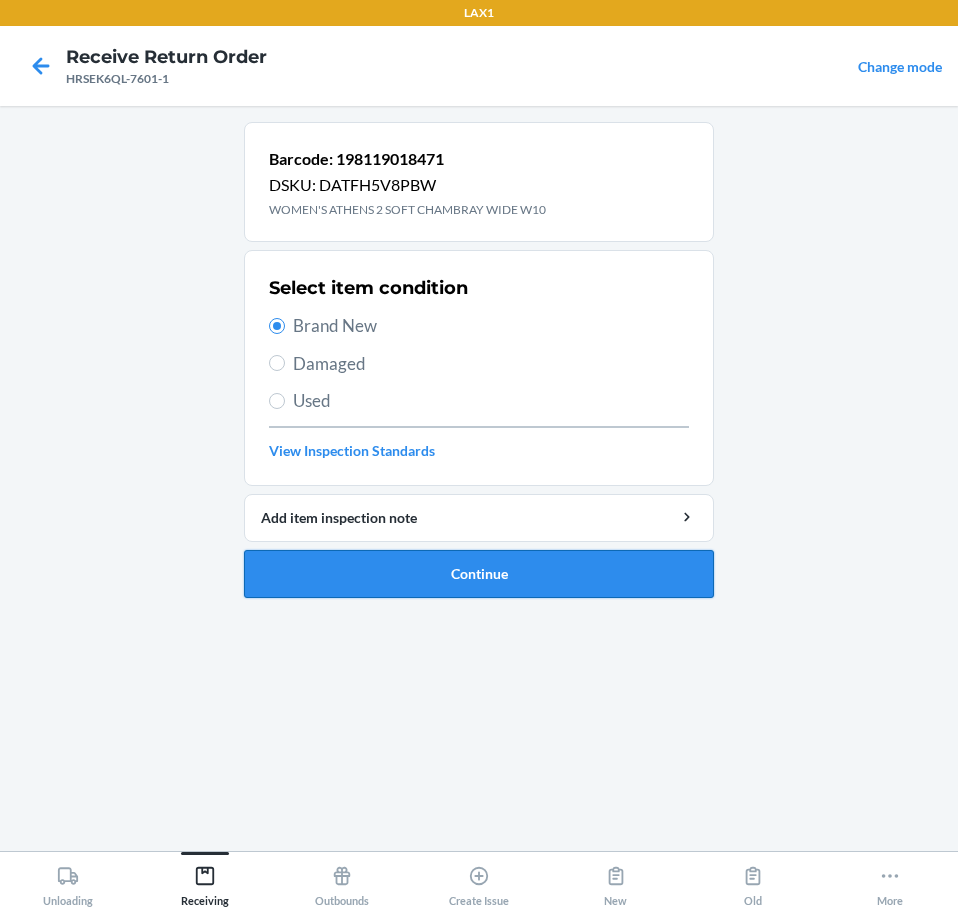 click on "Continue" at bounding box center [479, 574] 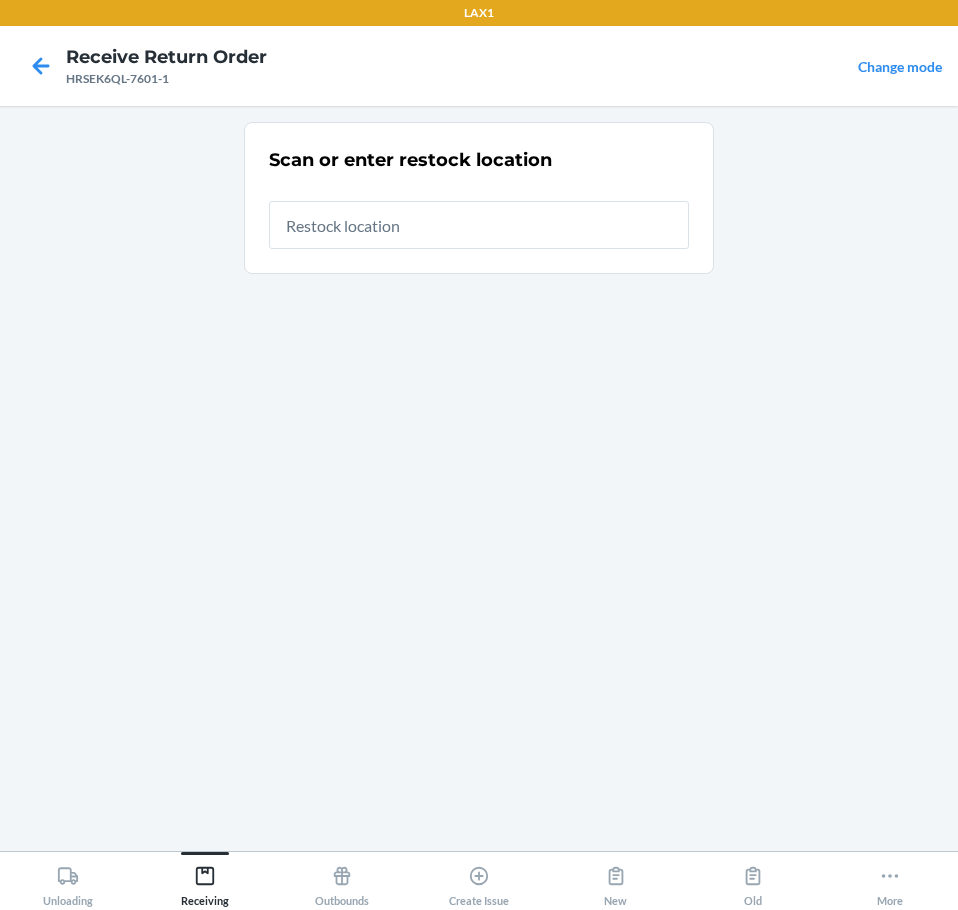 click at bounding box center (479, 225) 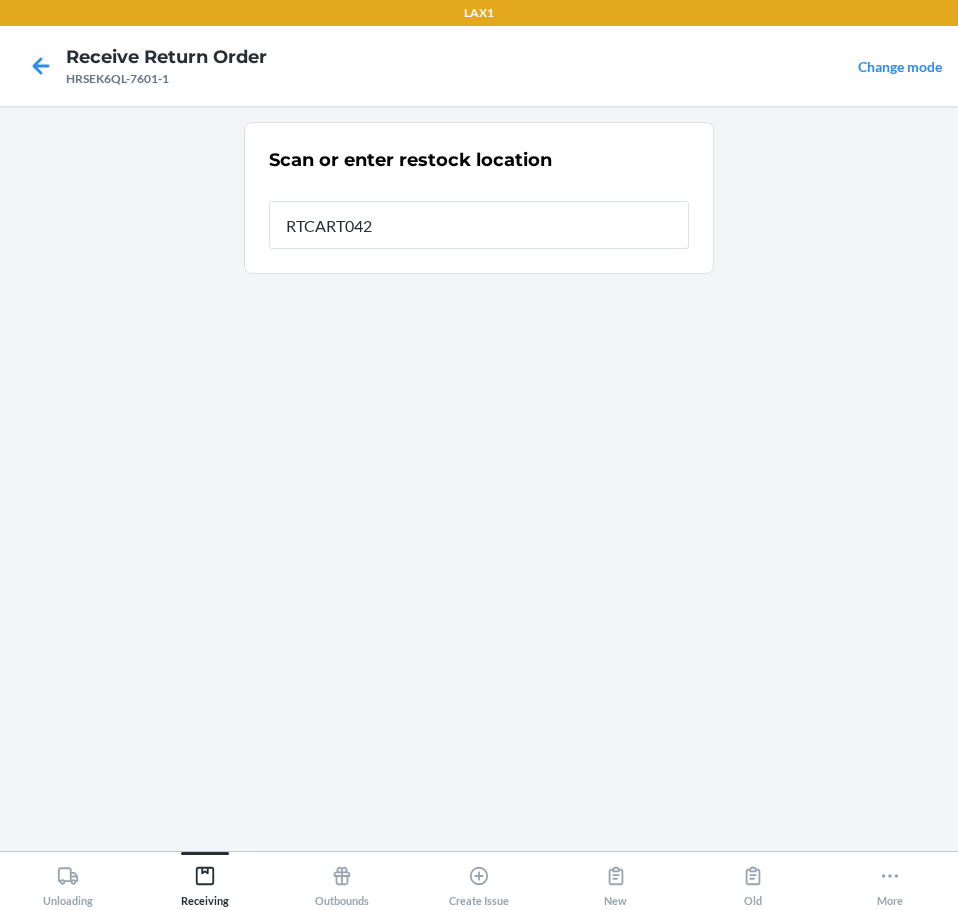 type on "RTCART042" 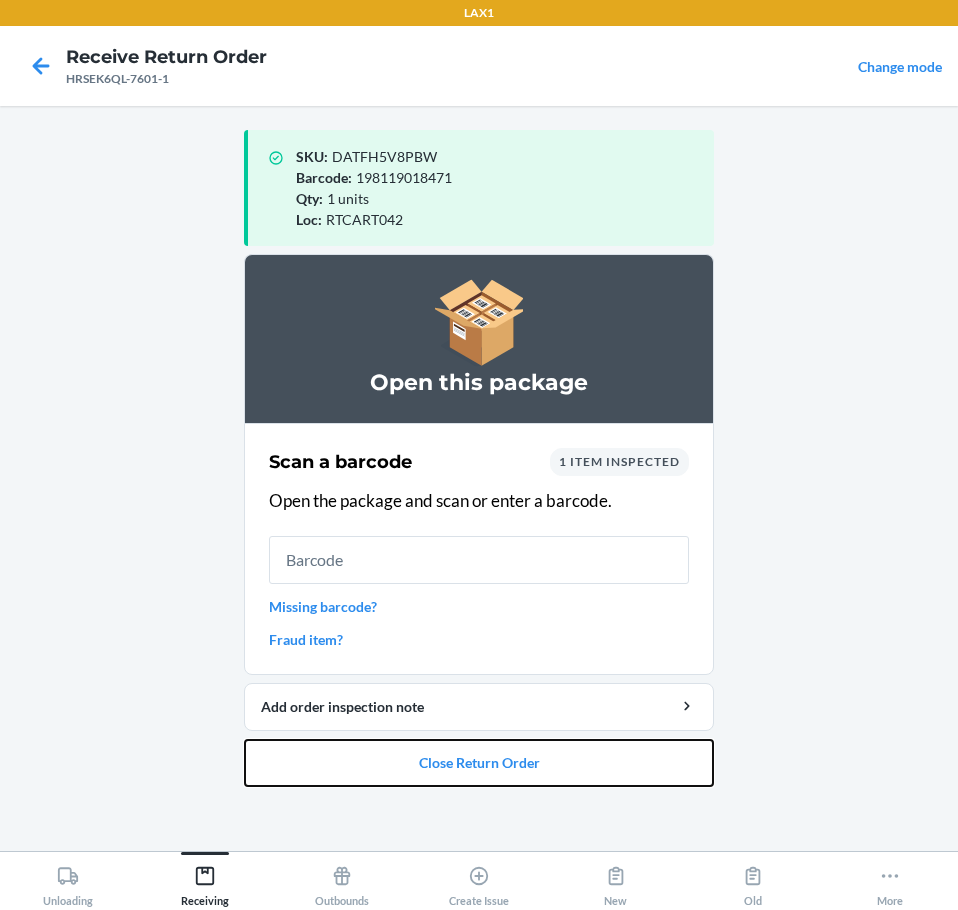 drag, startPoint x: 400, startPoint y: 760, endPoint x: 402, endPoint y: 736, distance: 24.083189 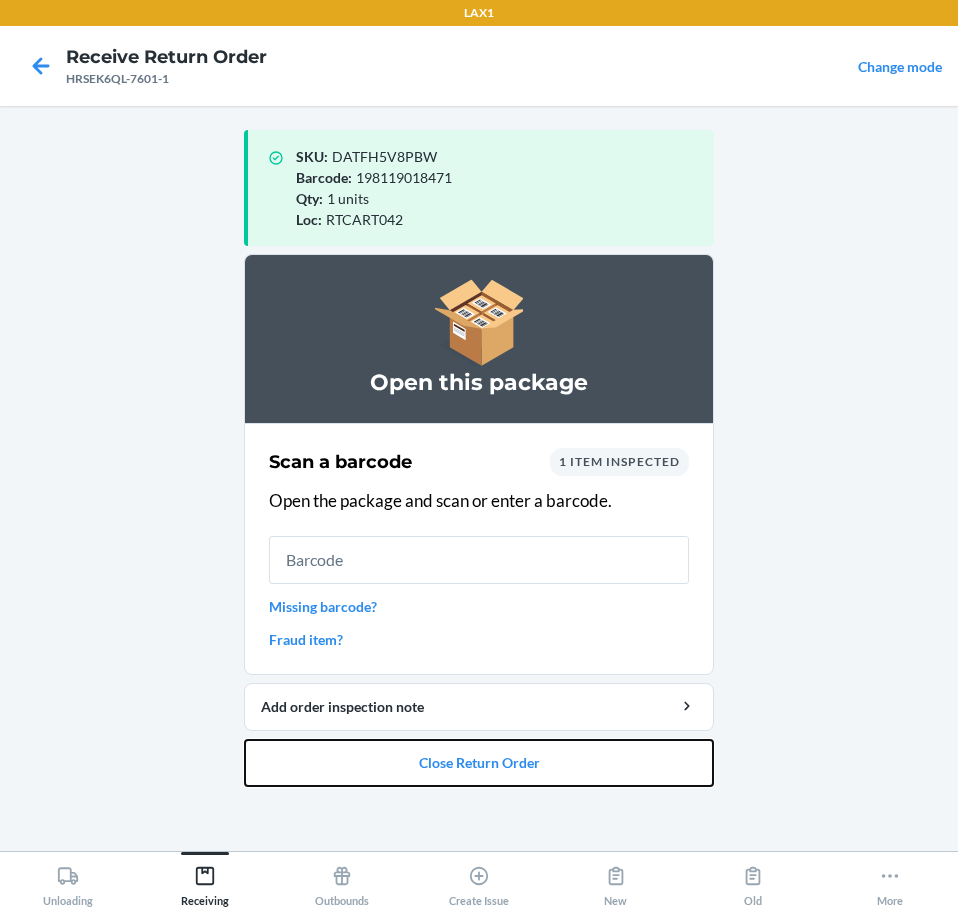 click on "Close Return Order" at bounding box center (479, 763) 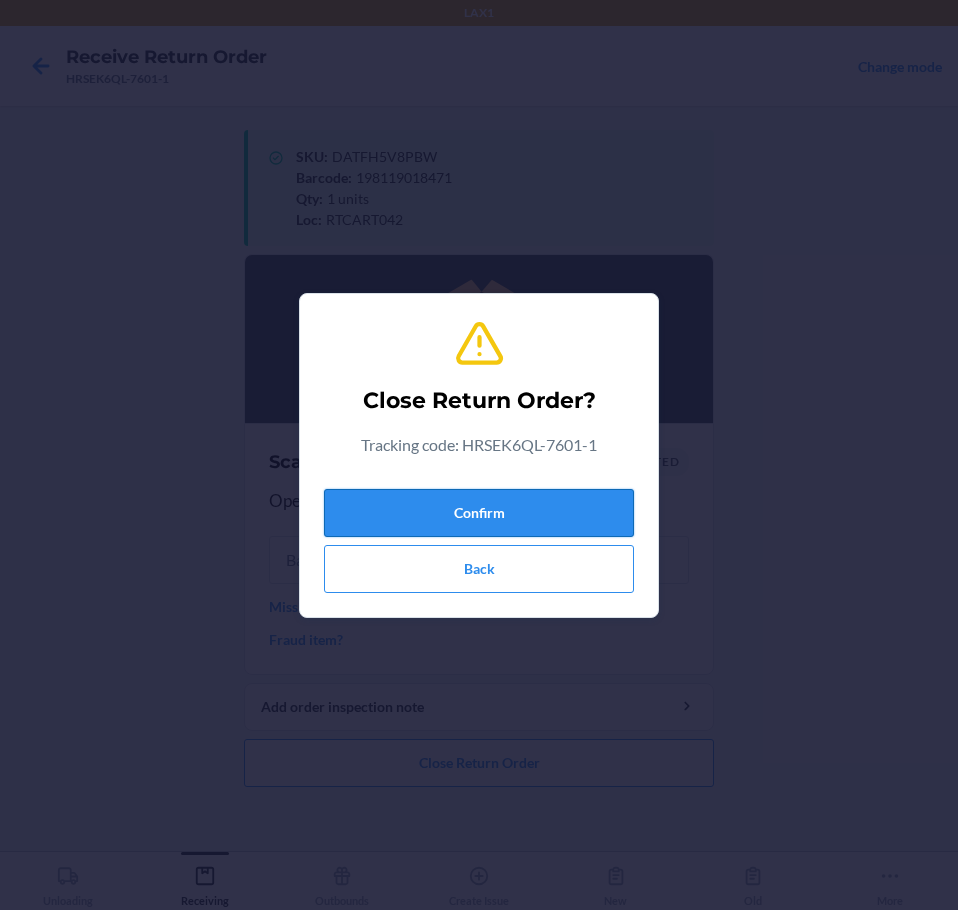 click on "Confirm" at bounding box center [479, 513] 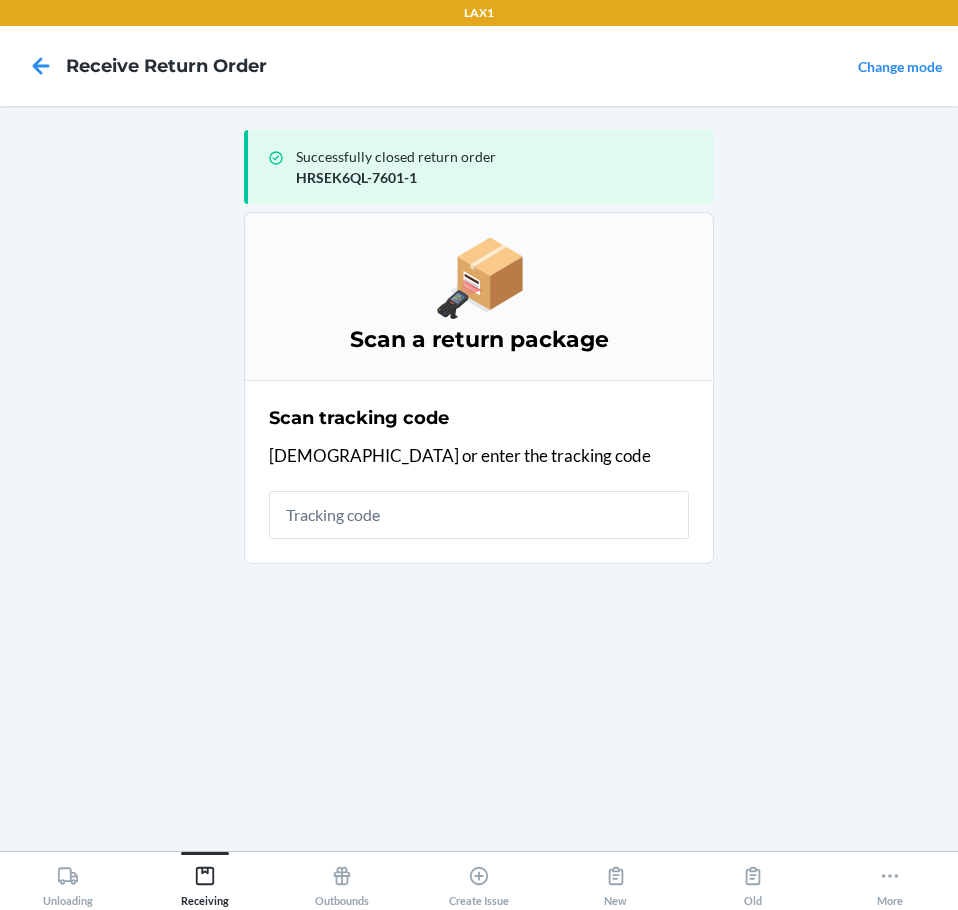 click on "Successfully closed return order HRSEK6QL-7601-1   Scan a return package Scan tracking code Scan or enter the tracking code" at bounding box center [479, 478] 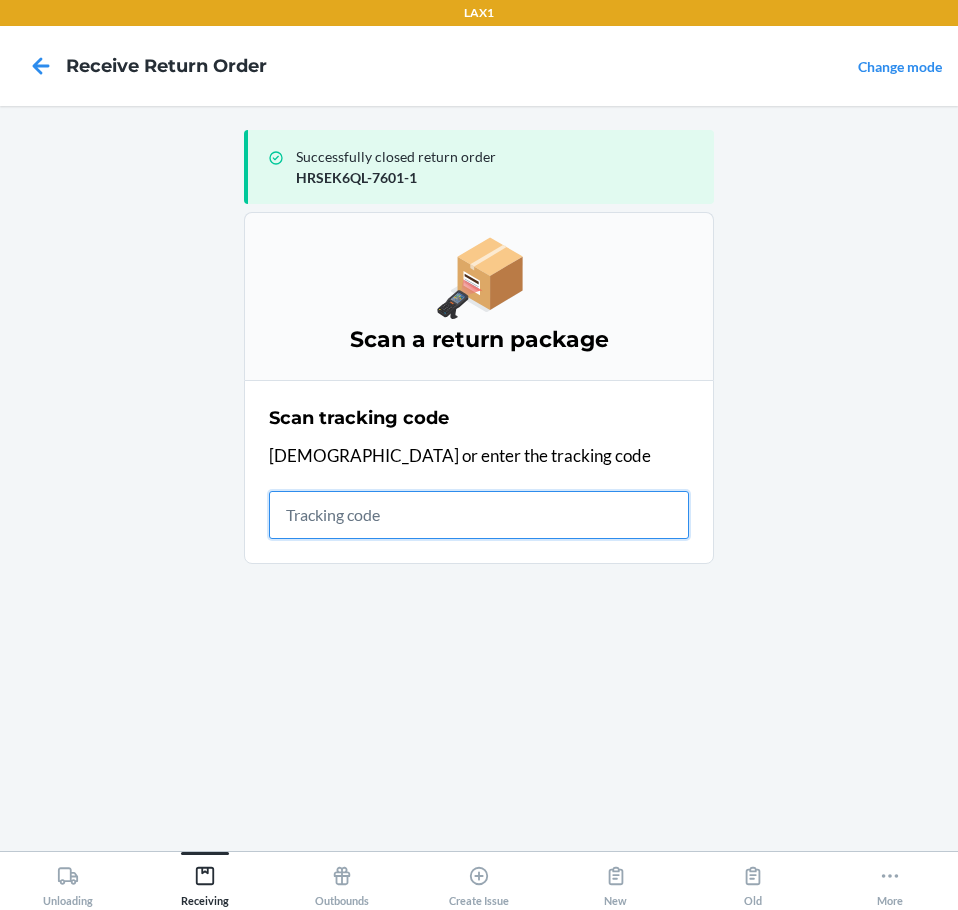 click at bounding box center [479, 515] 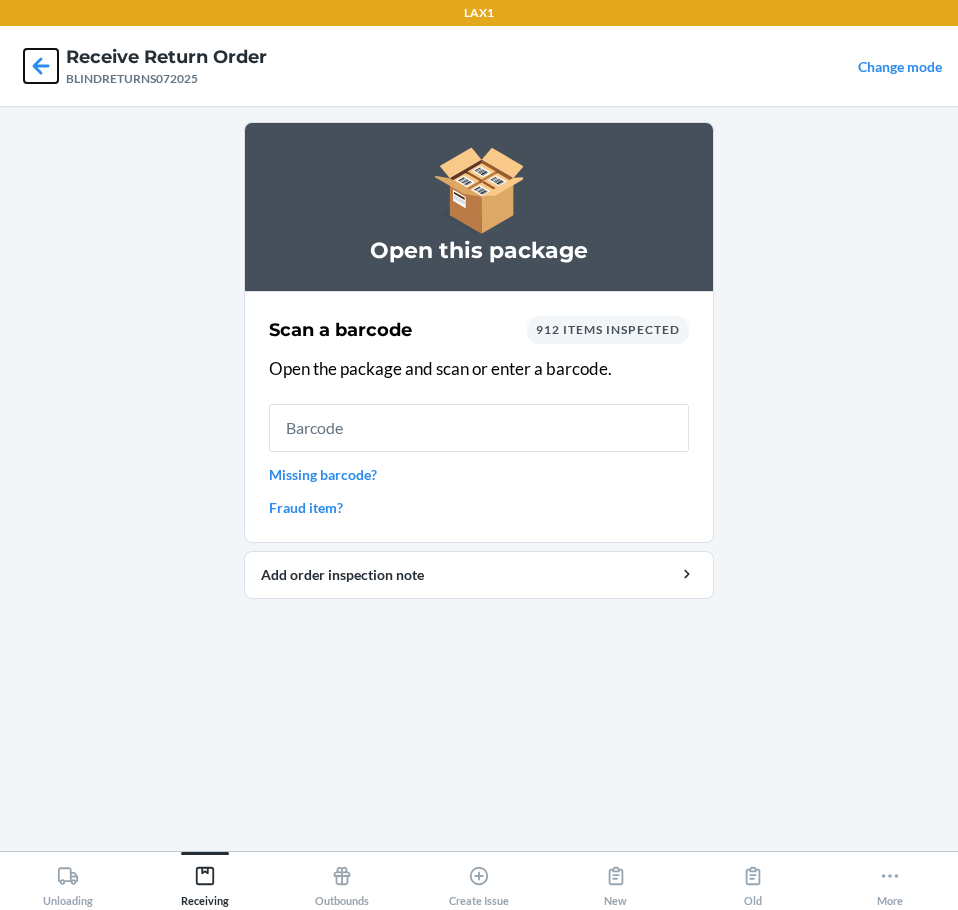 click 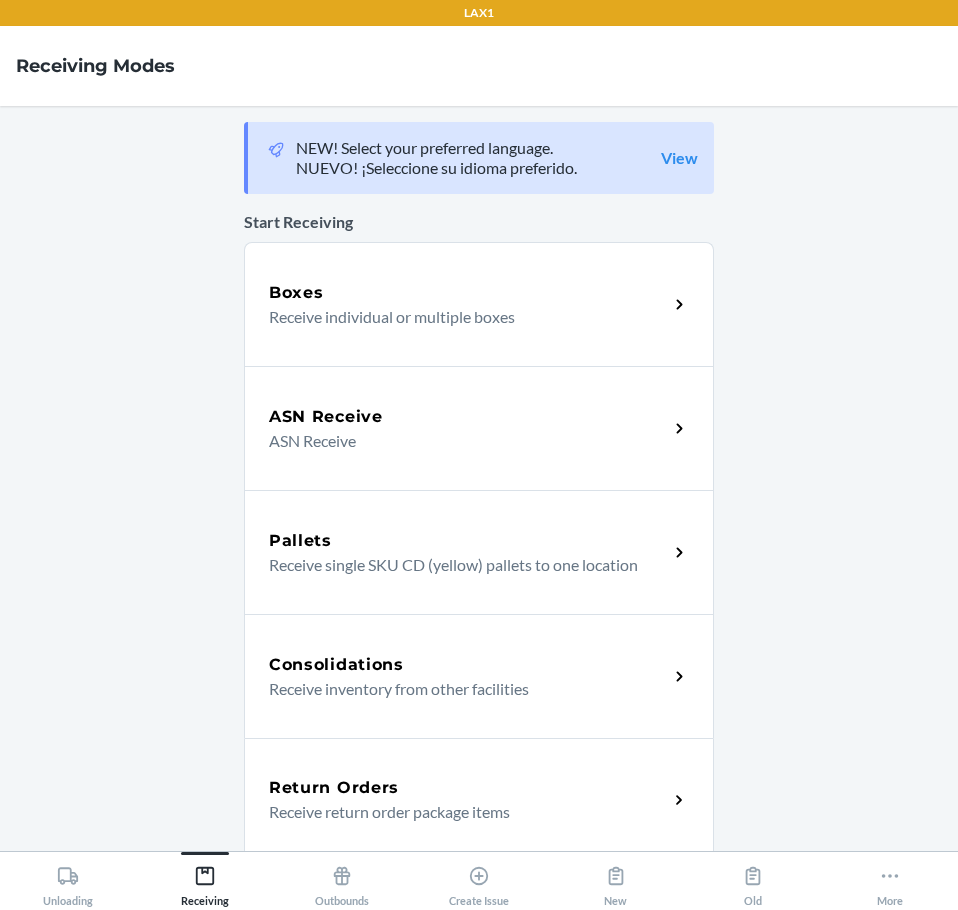 click on "Receive return order package items" at bounding box center [460, 812] 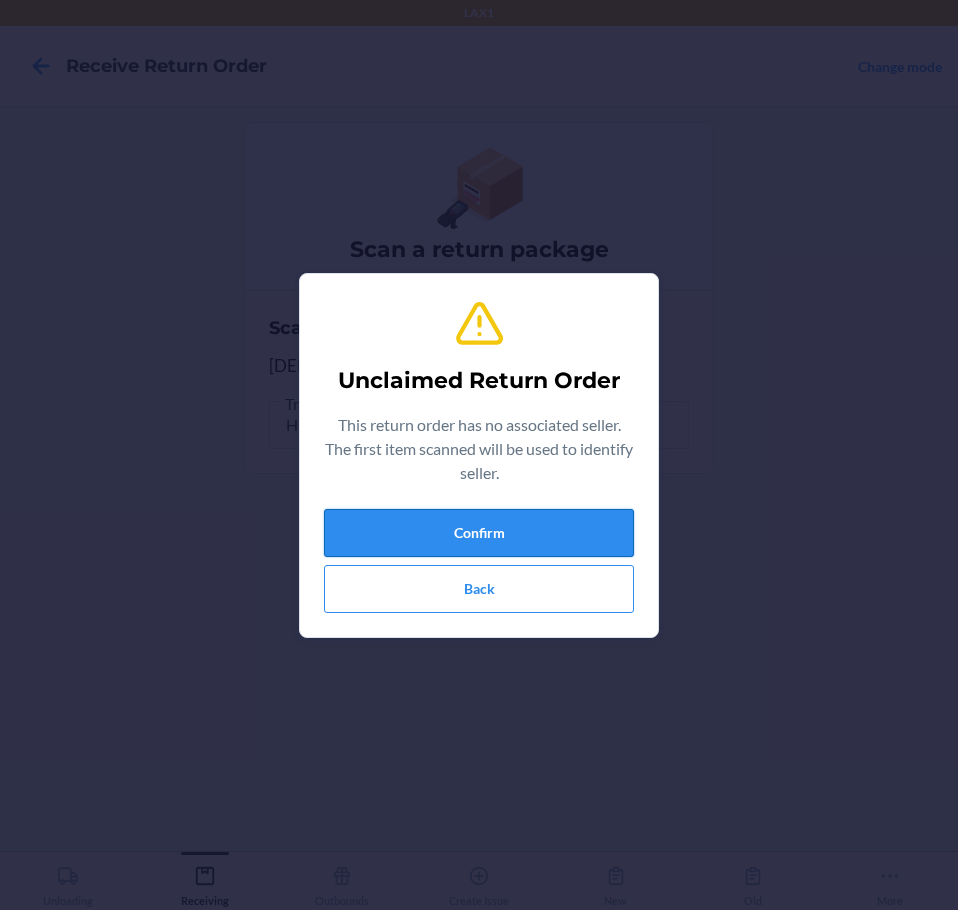 click on "Confirm" at bounding box center [479, 533] 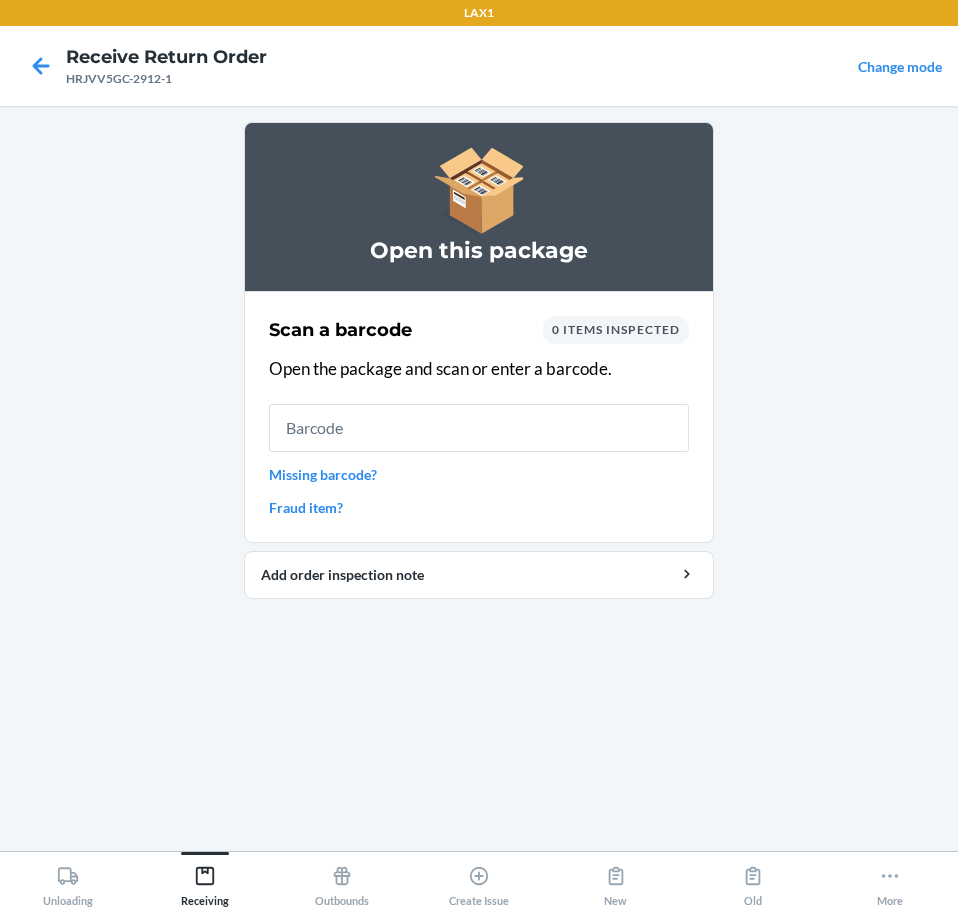 click at bounding box center (479, 428) 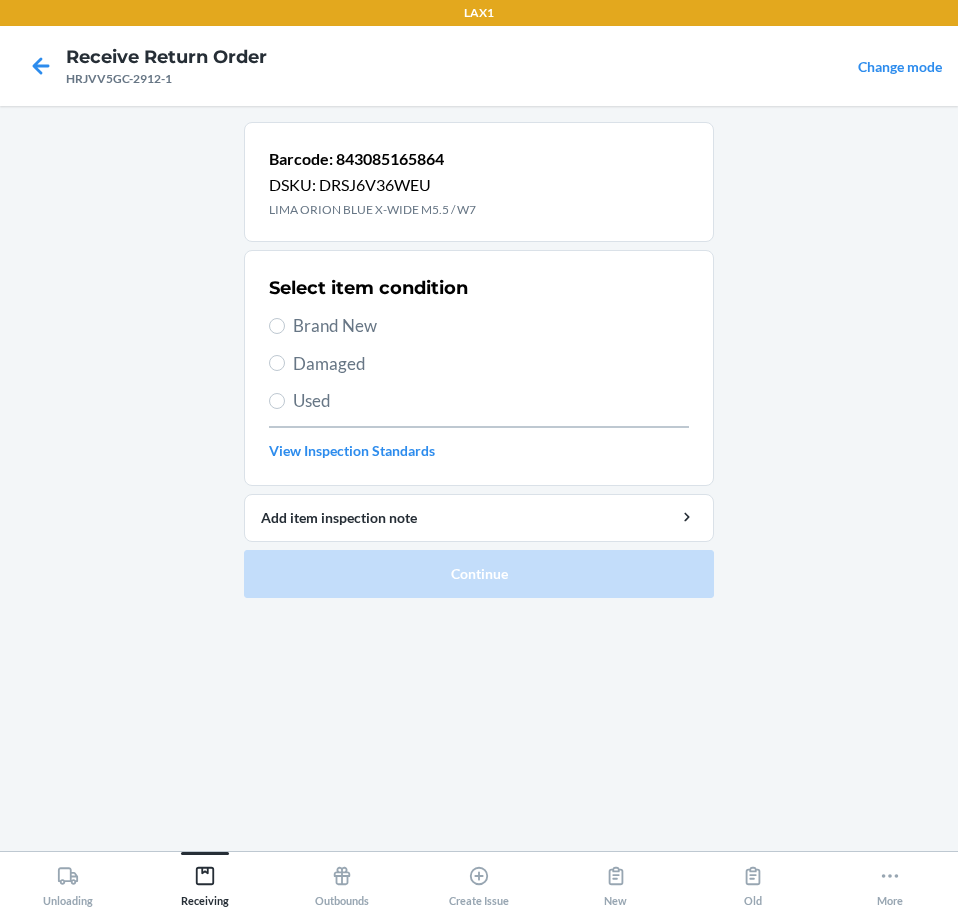 click on "Brand New" at bounding box center (479, 326) 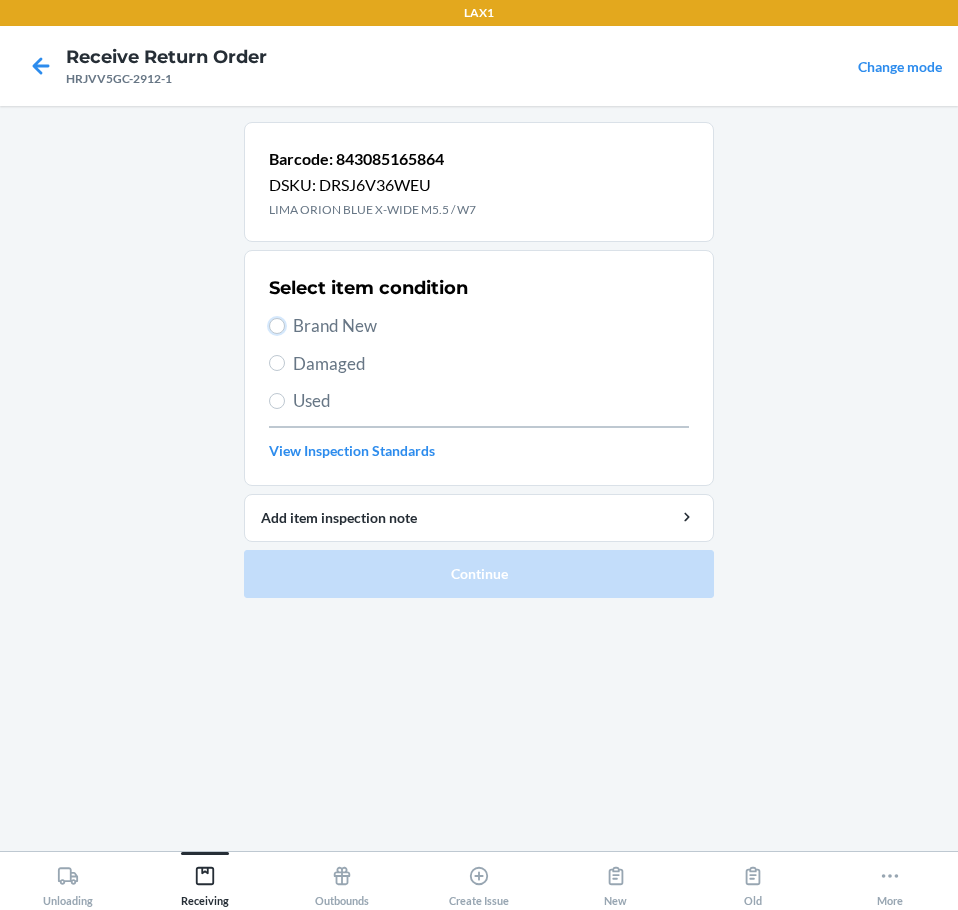 click on "Brand New" at bounding box center (277, 326) 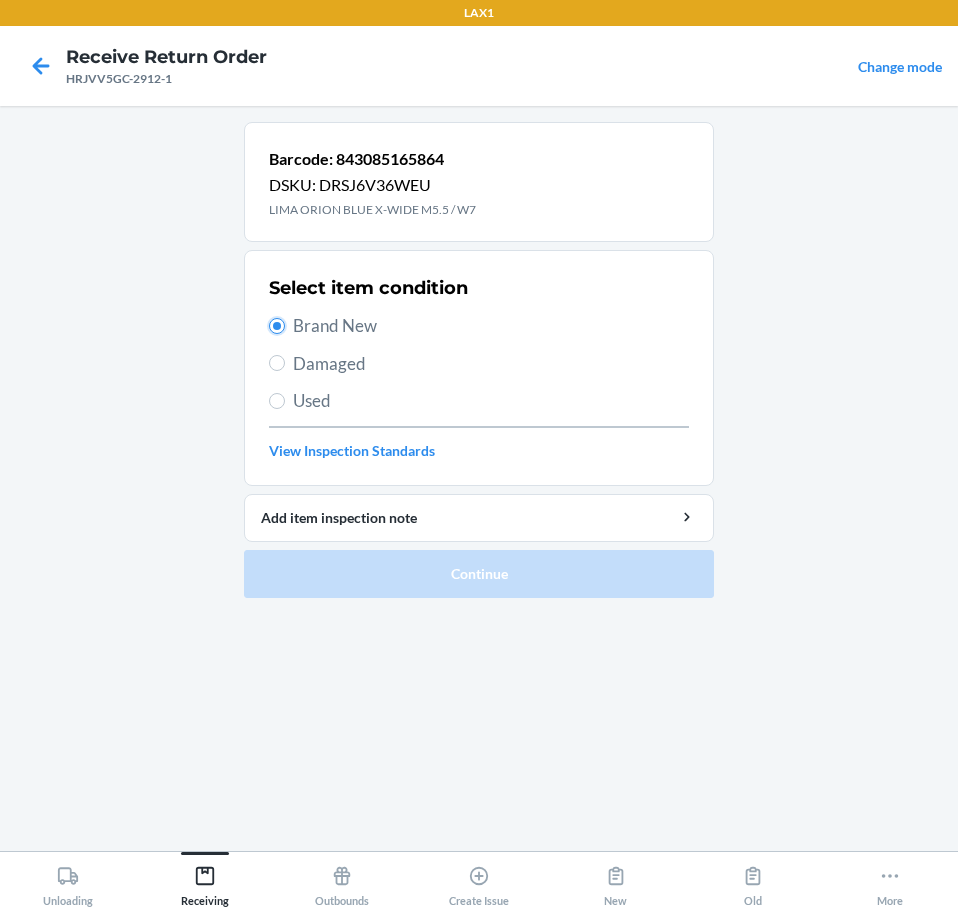 radio on "true" 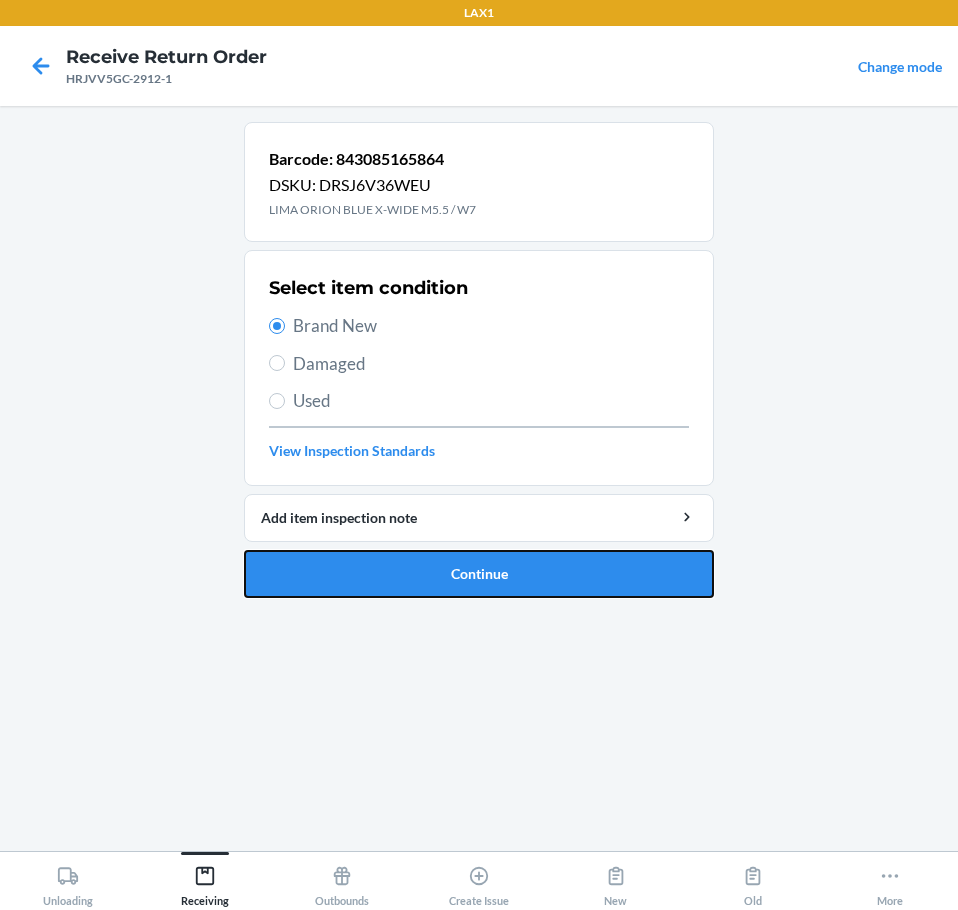 click on "Continue" at bounding box center [479, 574] 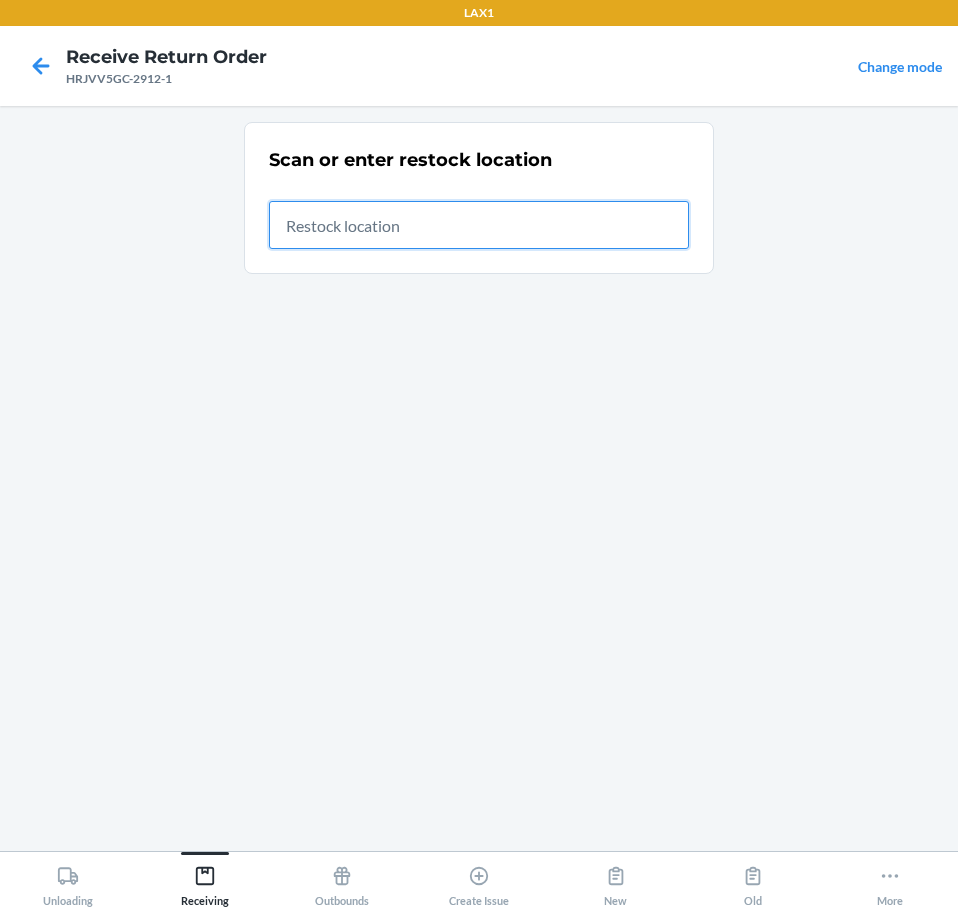 click at bounding box center [479, 225] 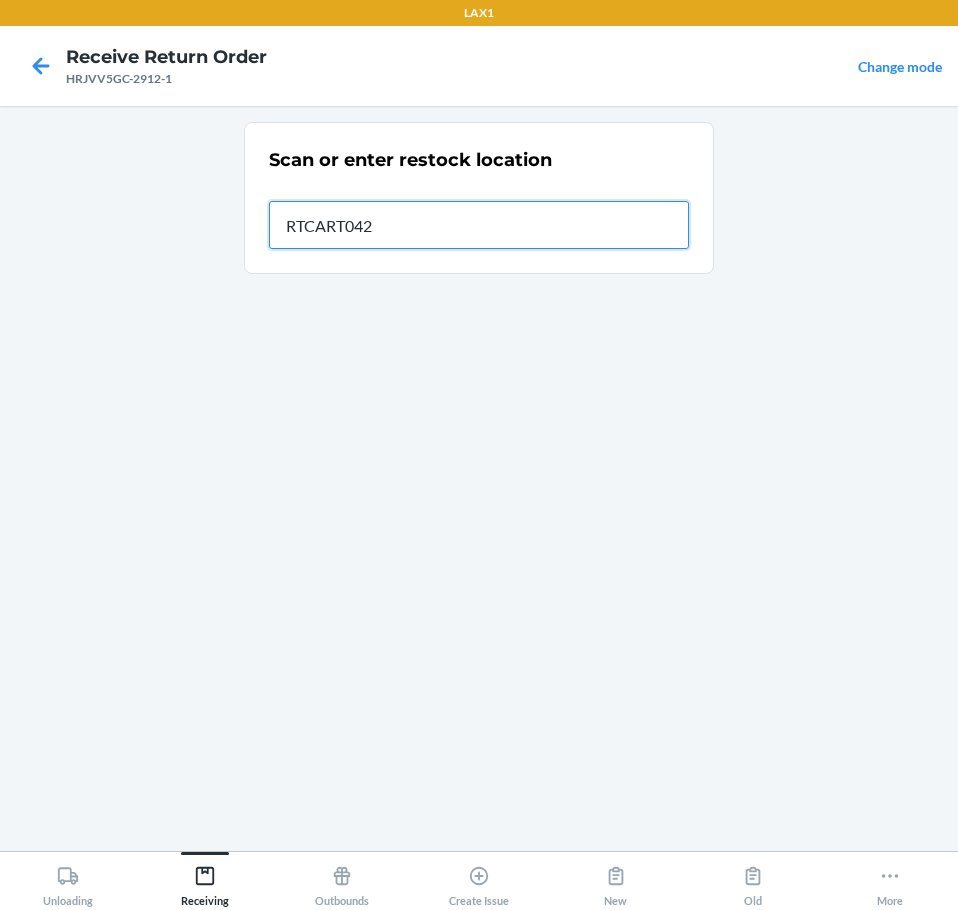 type on "RTCART042" 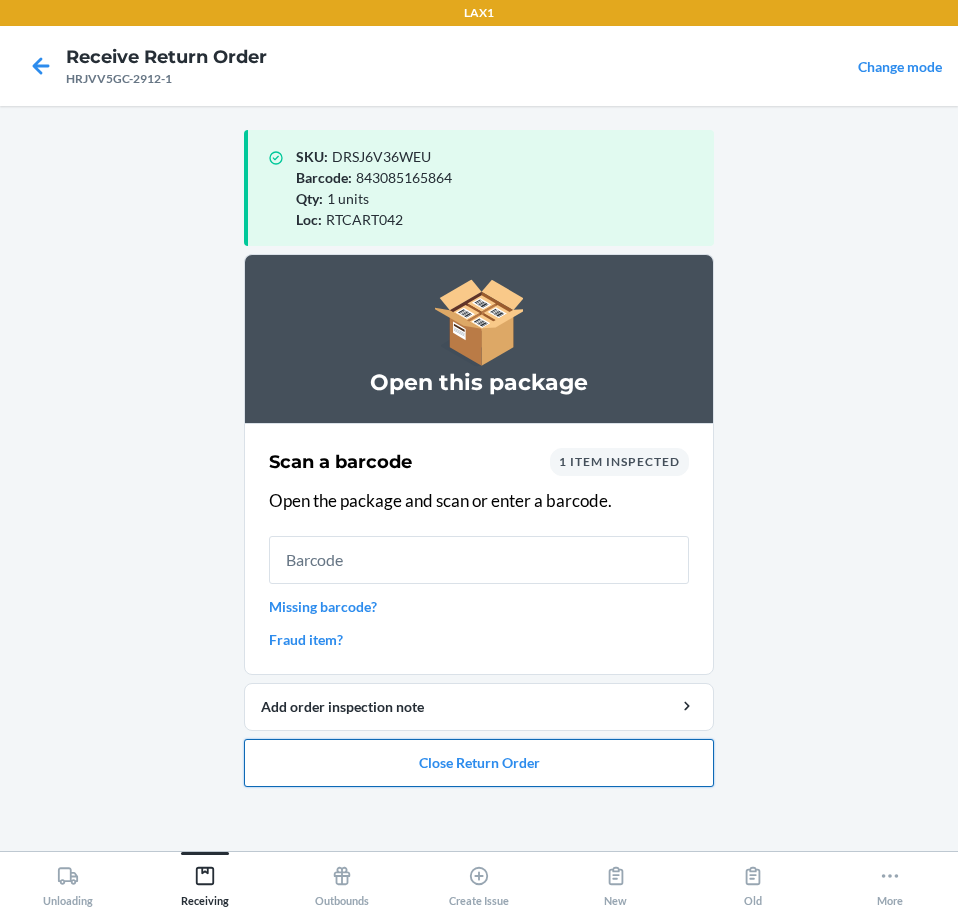 click on "Close Return Order" at bounding box center (479, 763) 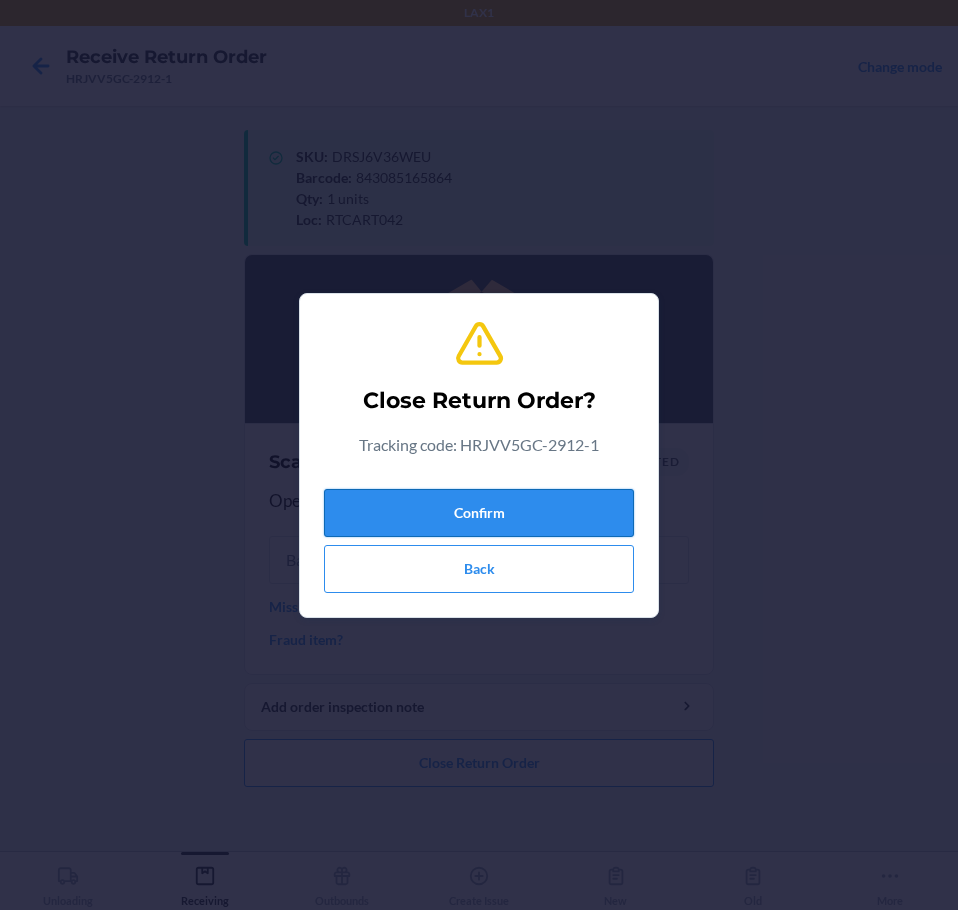 click on "Confirm" at bounding box center [479, 513] 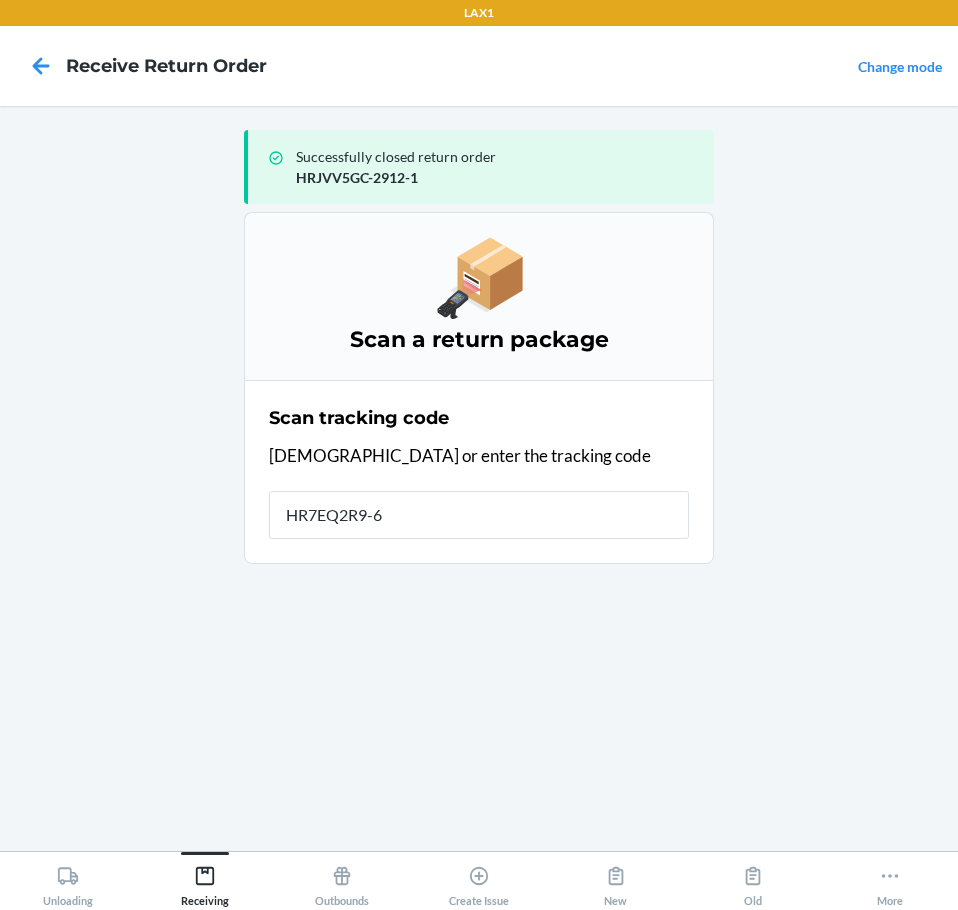 type on "HR7EQ2R9-67" 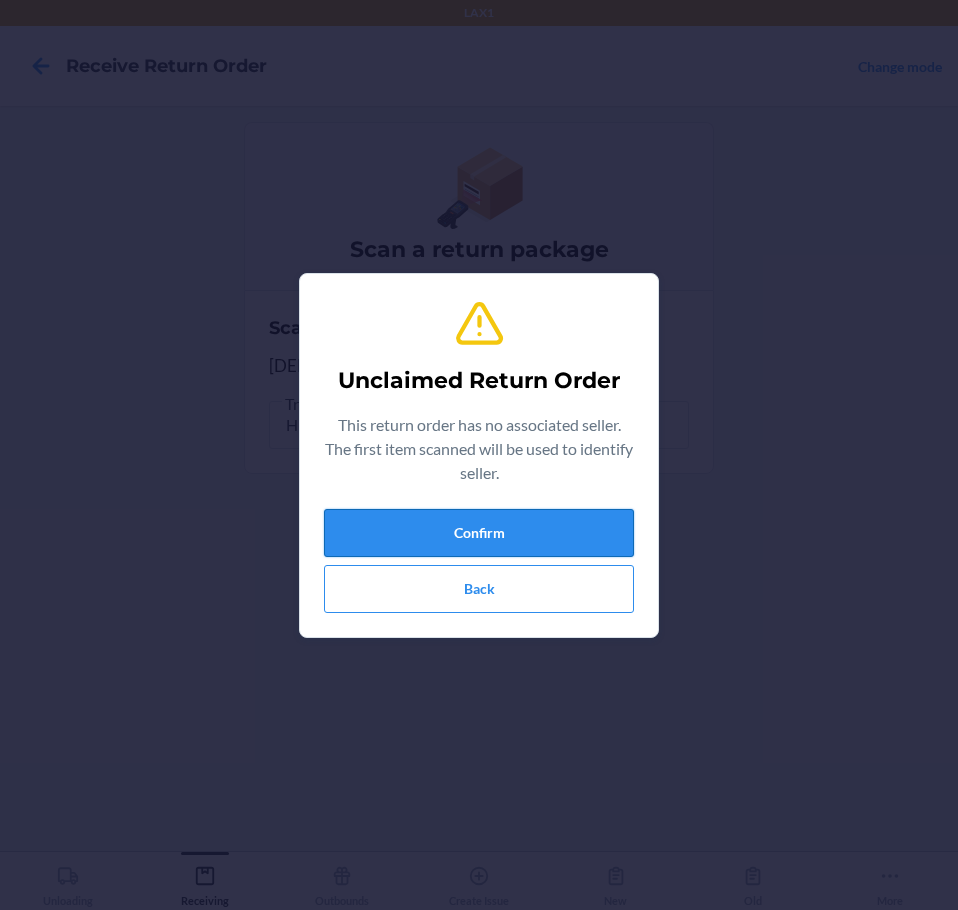 click on "Confirm" at bounding box center [479, 533] 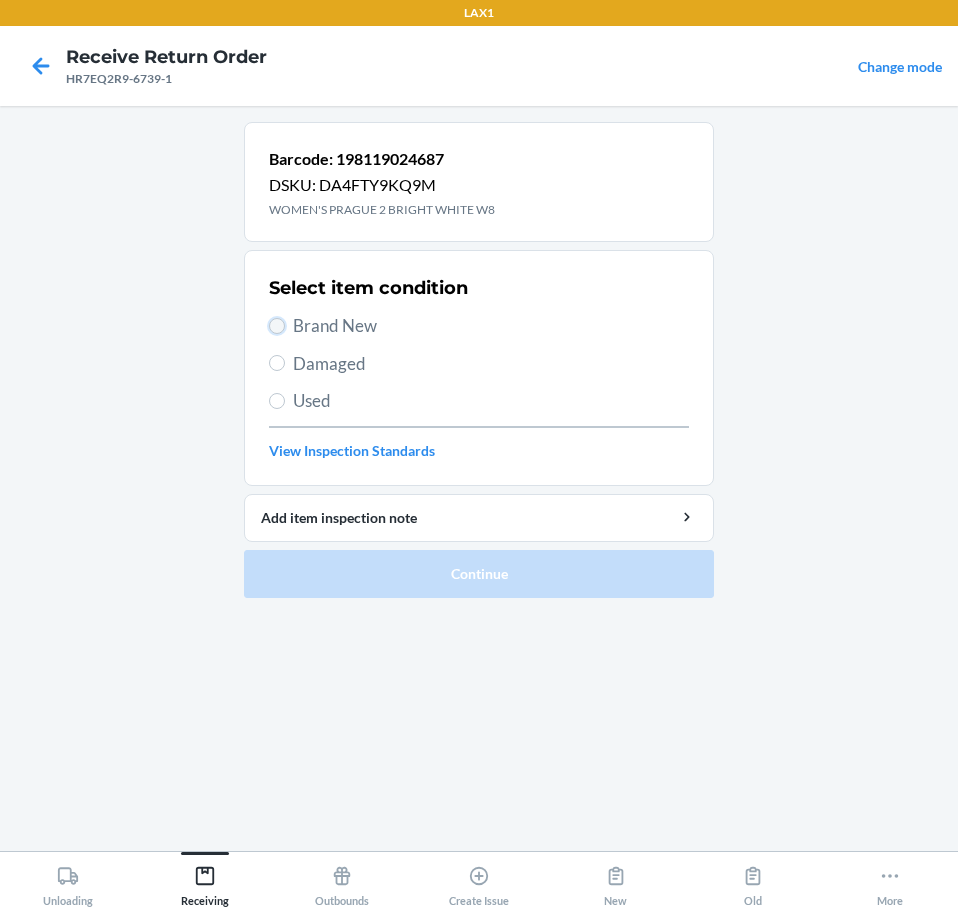 click on "Brand New" at bounding box center [277, 326] 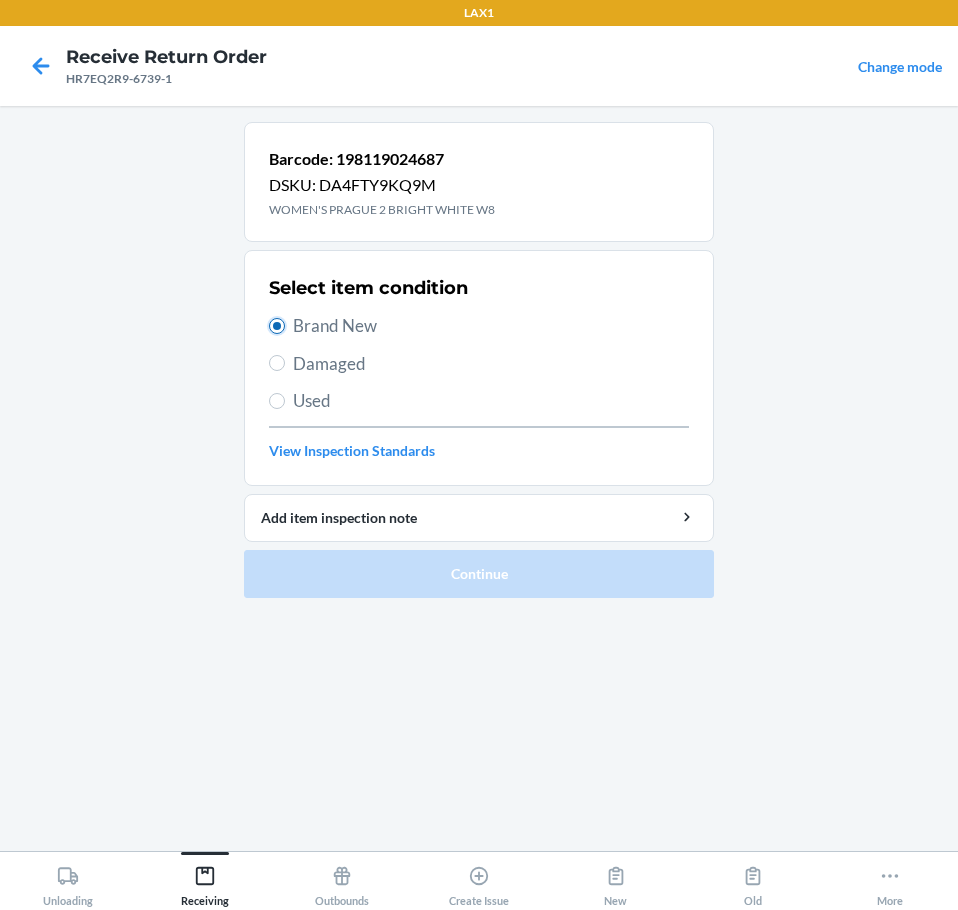 radio on "true" 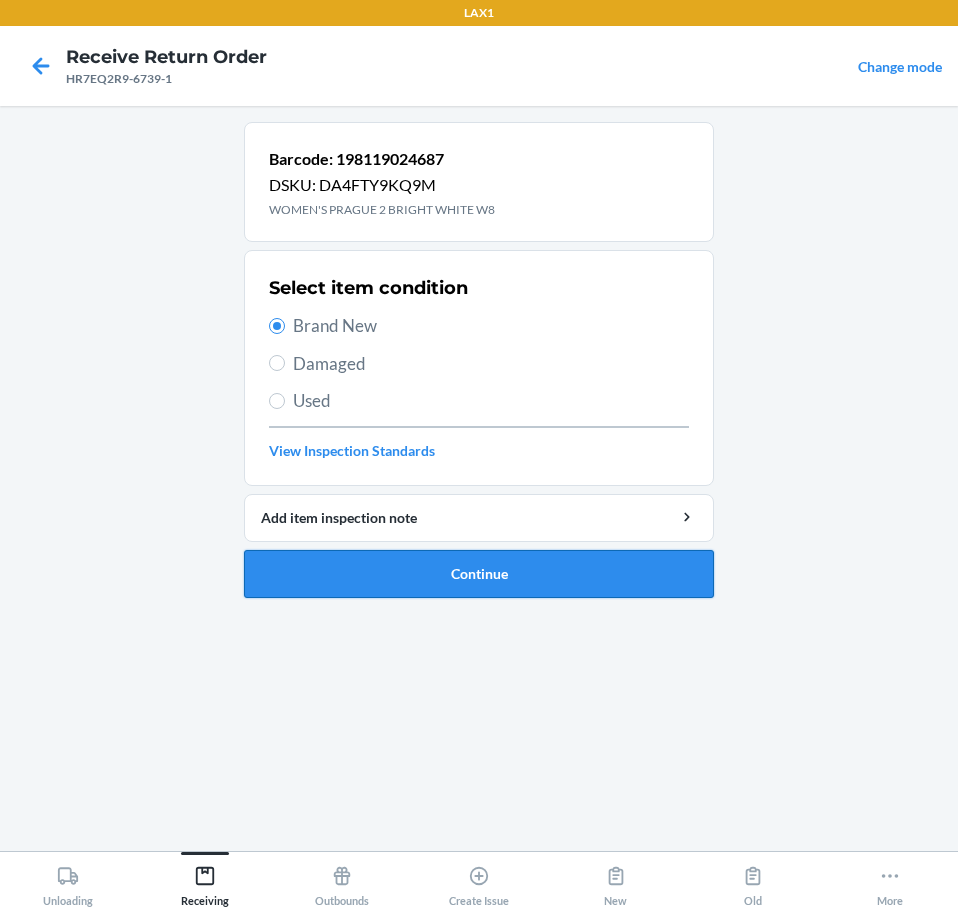 click on "Continue" at bounding box center [479, 574] 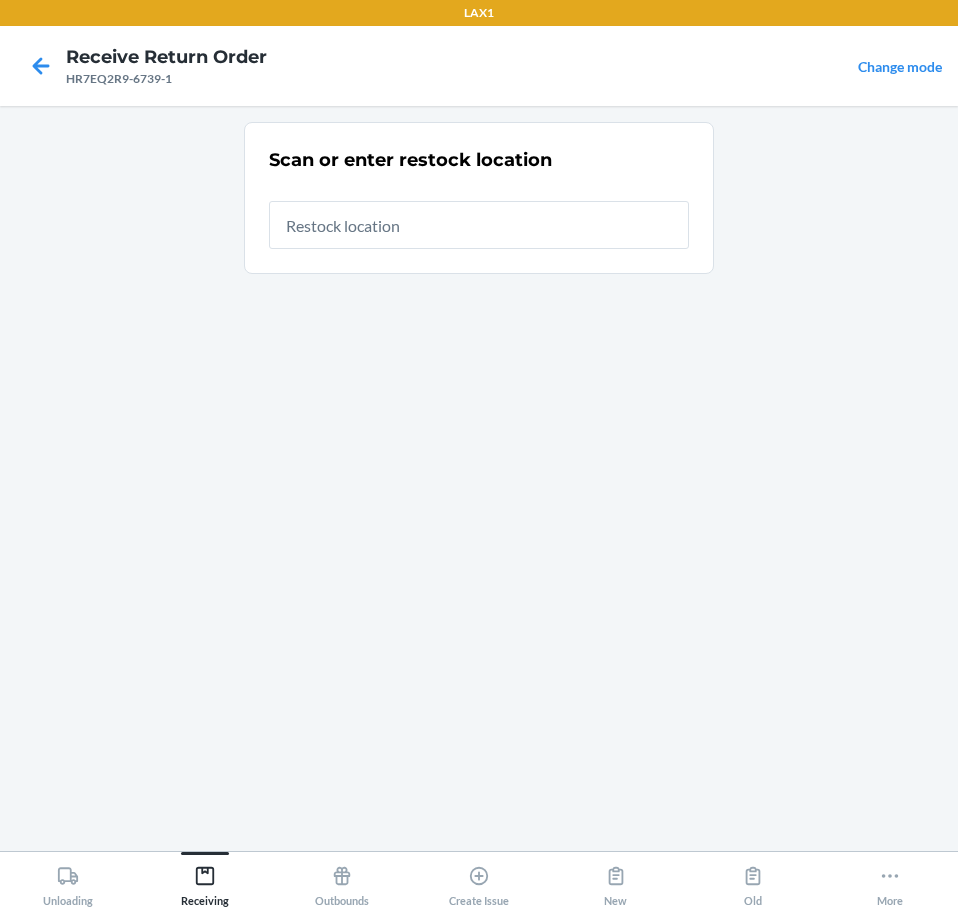 click at bounding box center [479, 225] 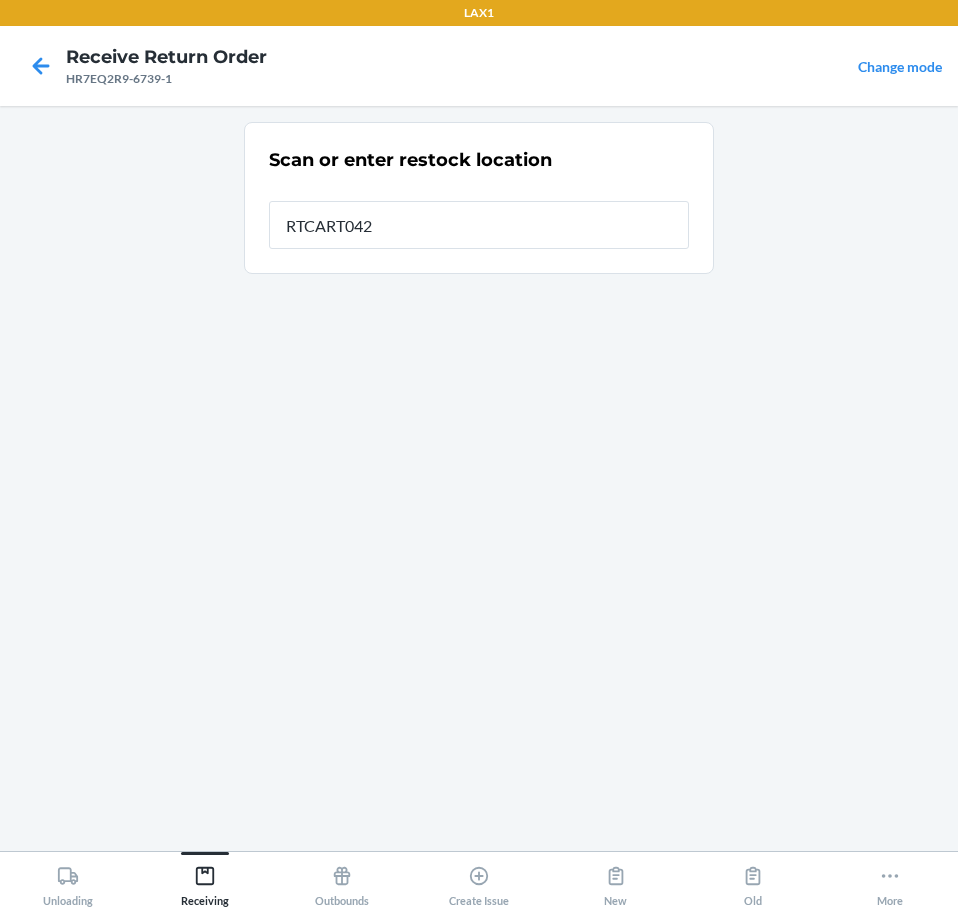 type on "RTCART042" 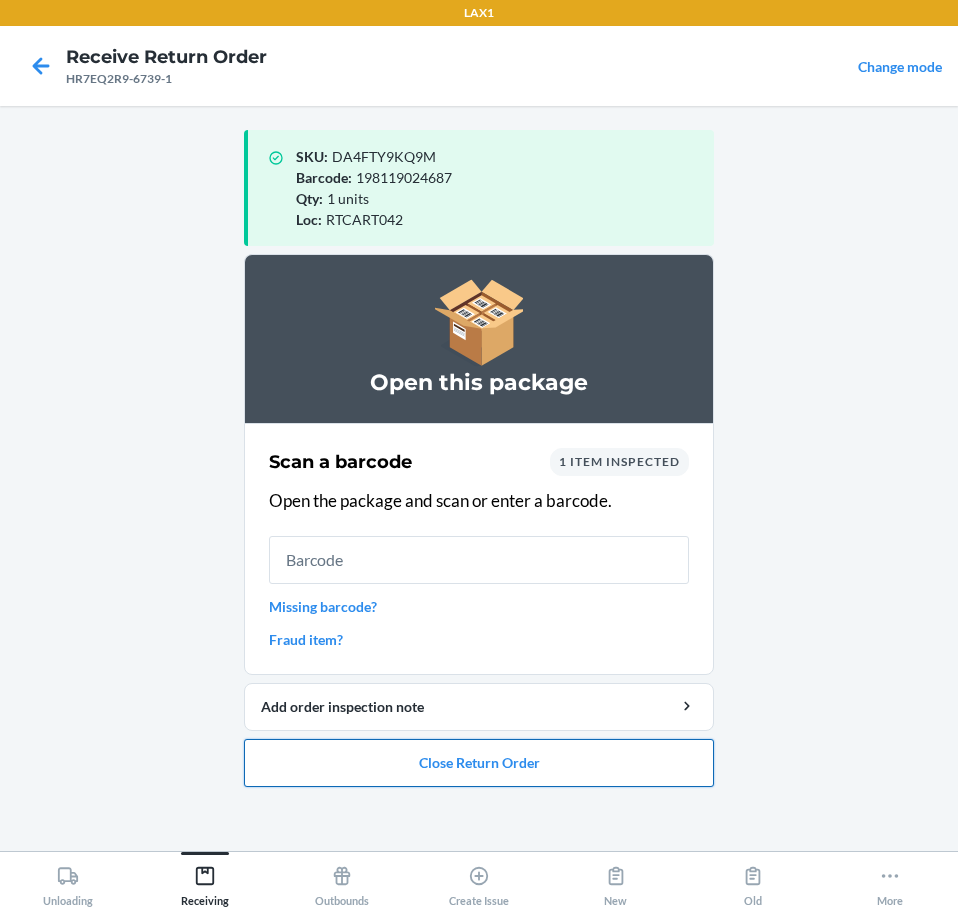 click on "Close Return Order" at bounding box center [479, 763] 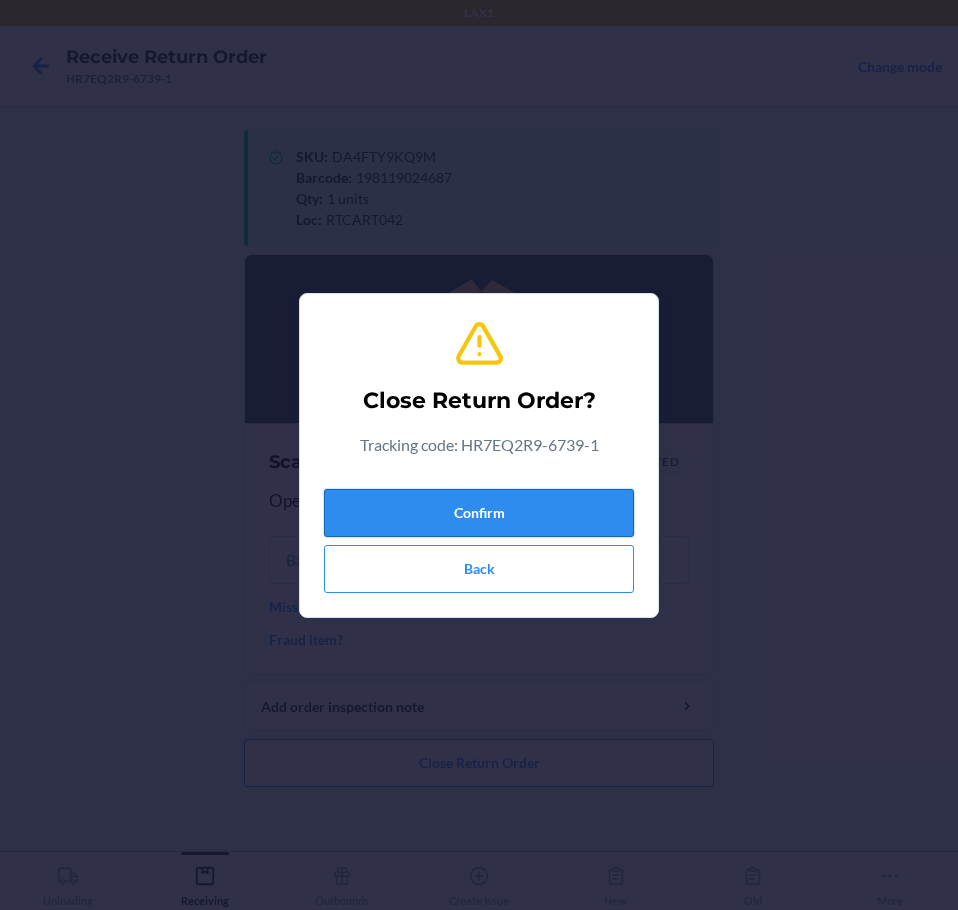 click on "Confirm" at bounding box center (479, 513) 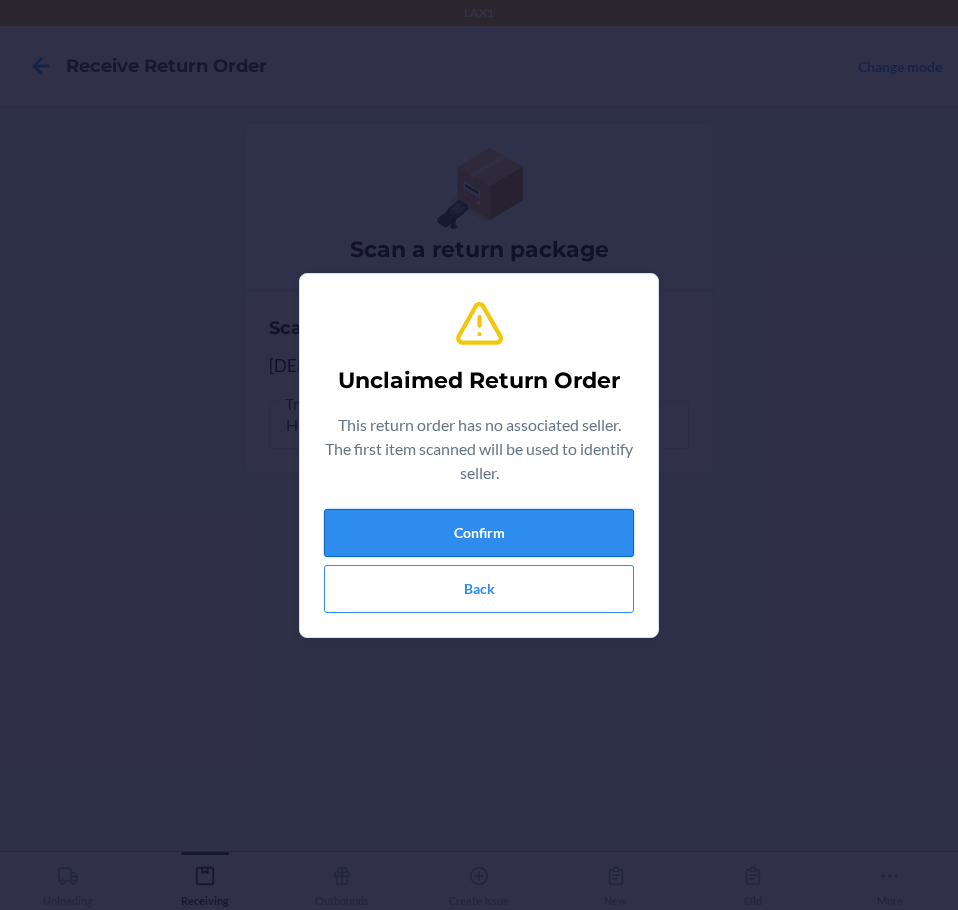 click on "Confirm" at bounding box center (479, 533) 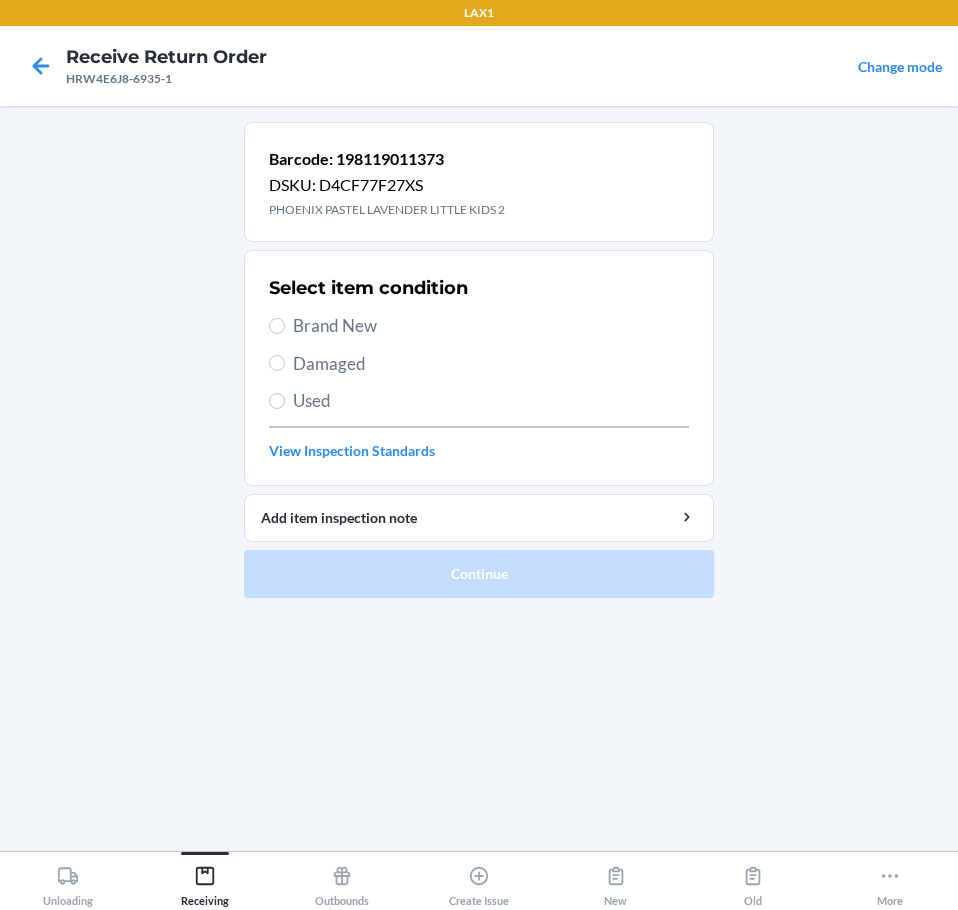 click on "Brand New" at bounding box center (491, 326) 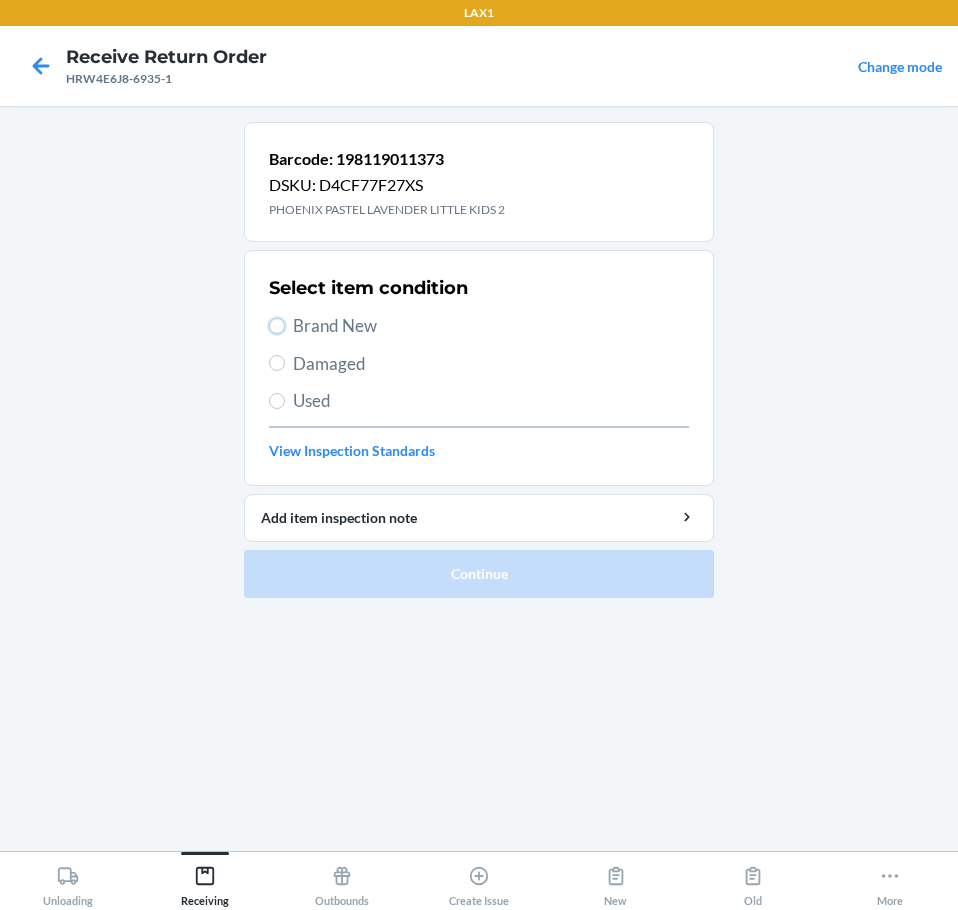click on "Brand New" at bounding box center [277, 326] 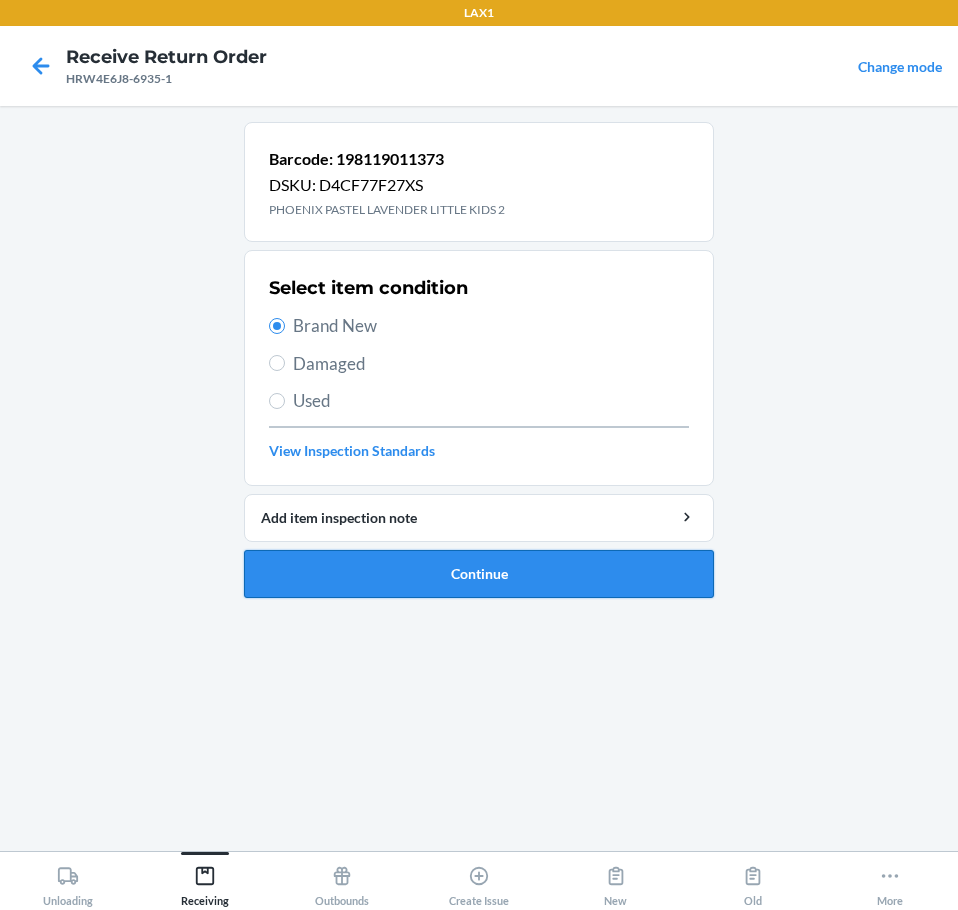 click on "Continue" at bounding box center (479, 574) 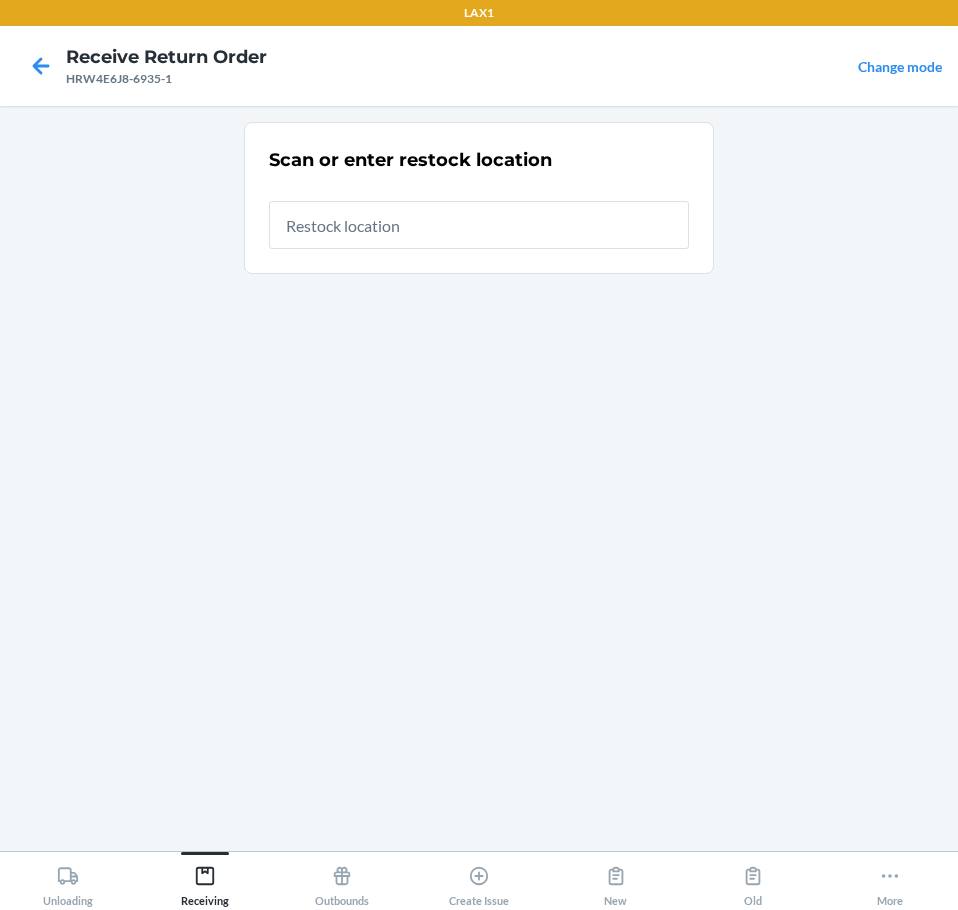 click at bounding box center (479, 225) 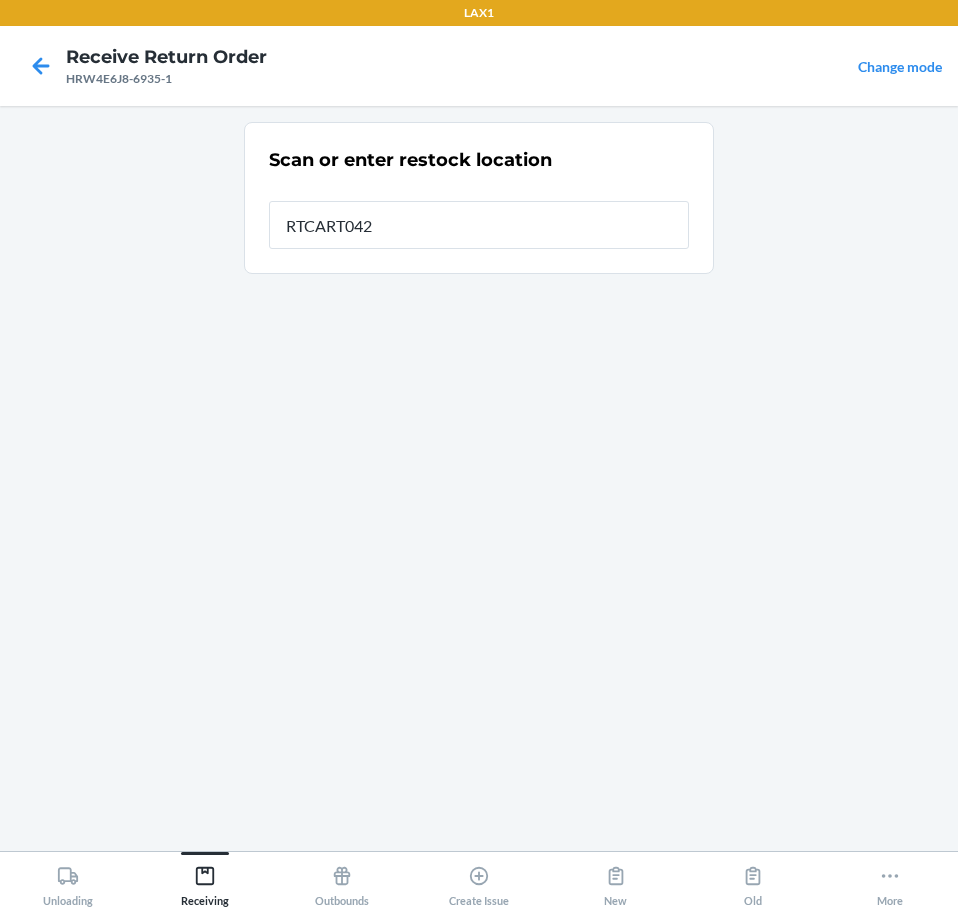 type on "RTCART042" 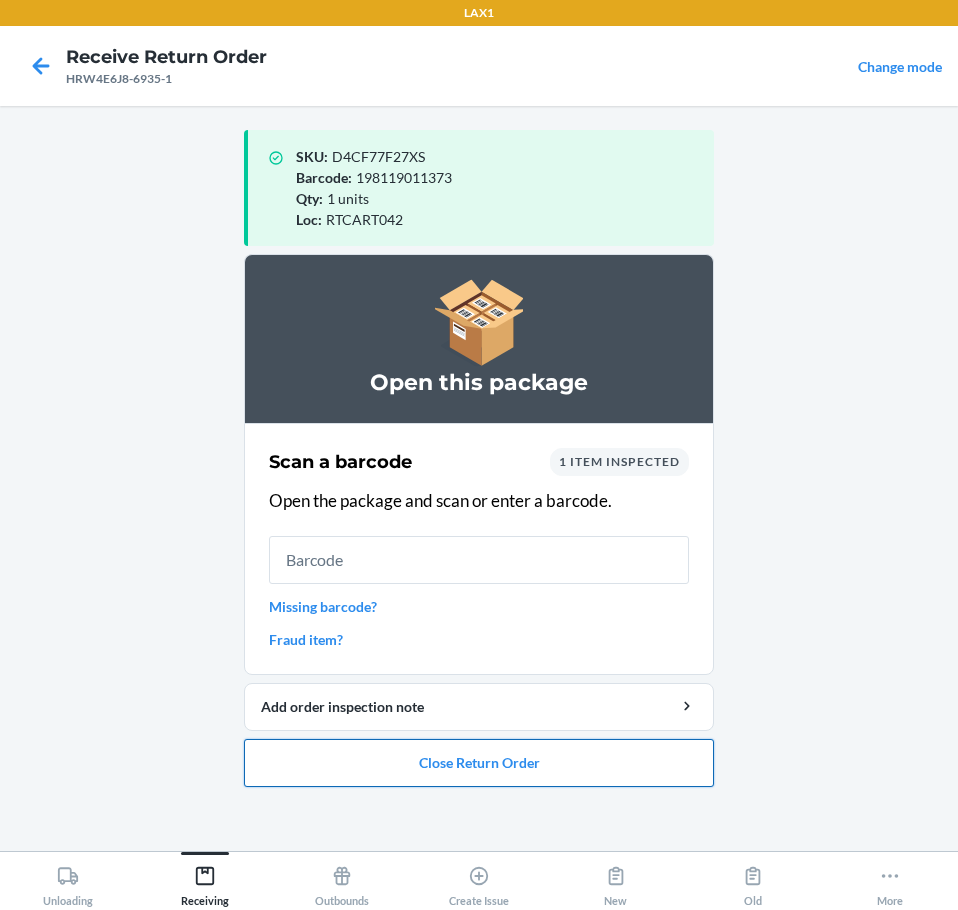 click on "Close Return Order" at bounding box center (479, 763) 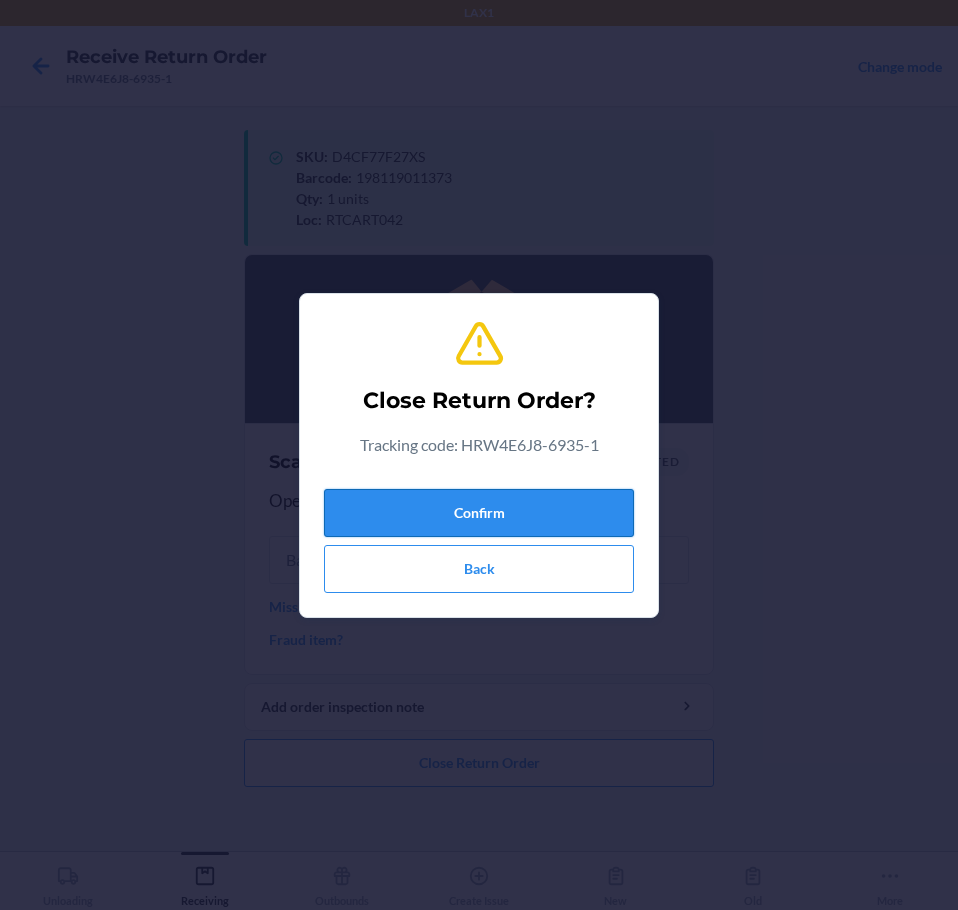 click on "Confirm" at bounding box center (479, 513) 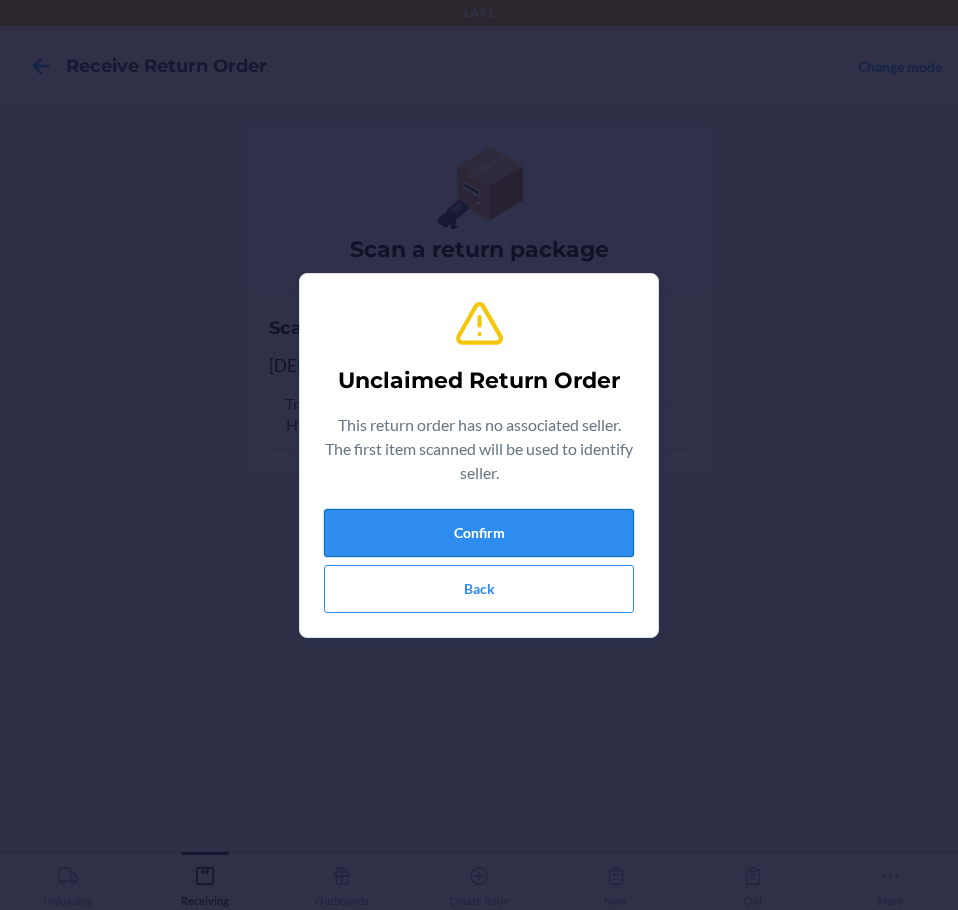 click on "Confirm" at bounding box center (479, 533) 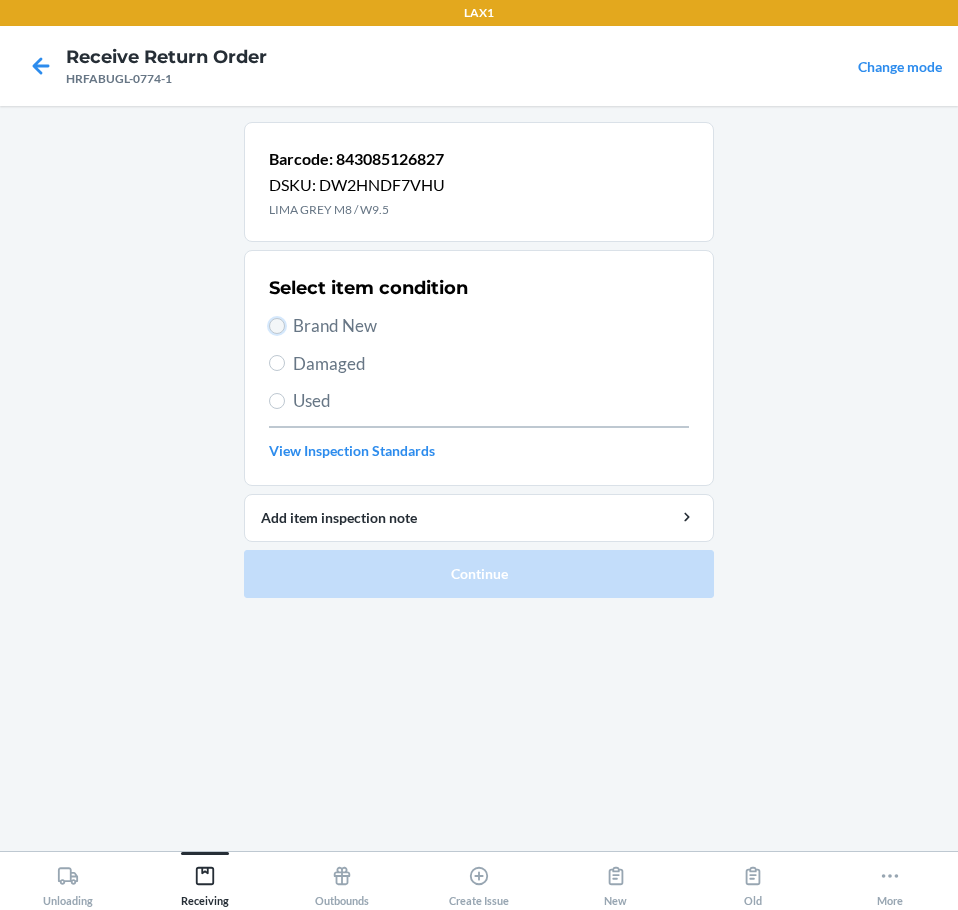 click on "Brand New" at bounding box center [277, 326] 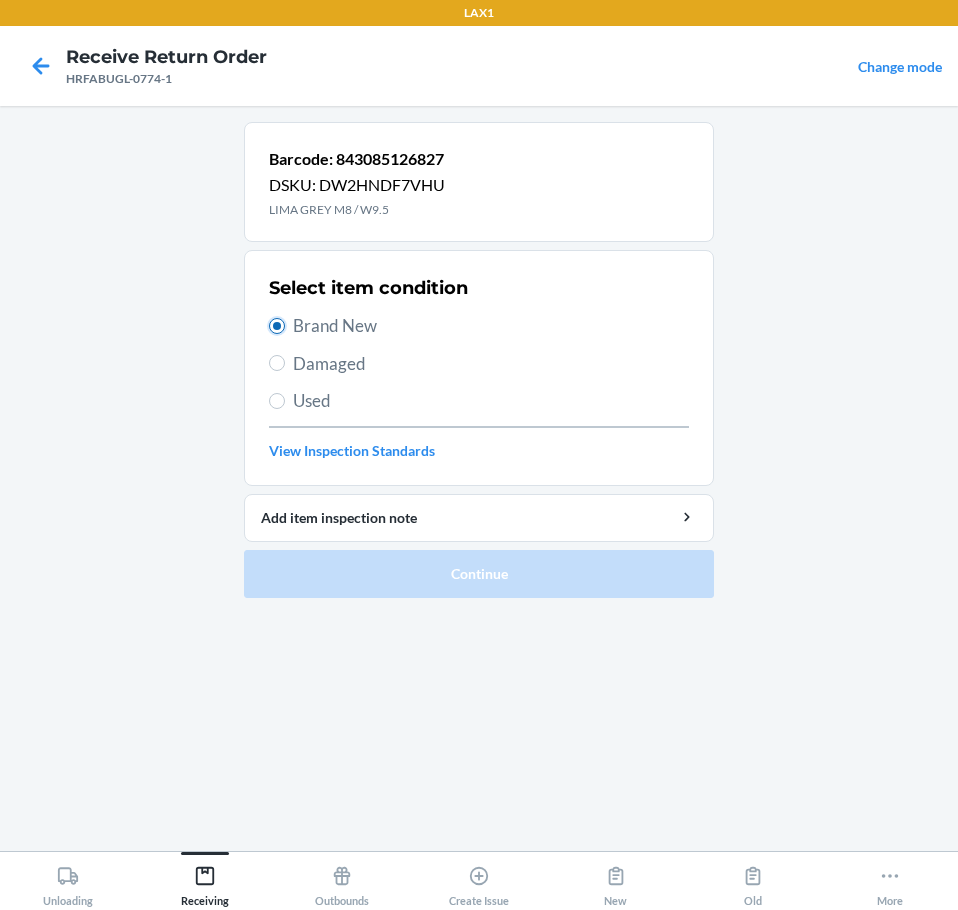 radio on "true" 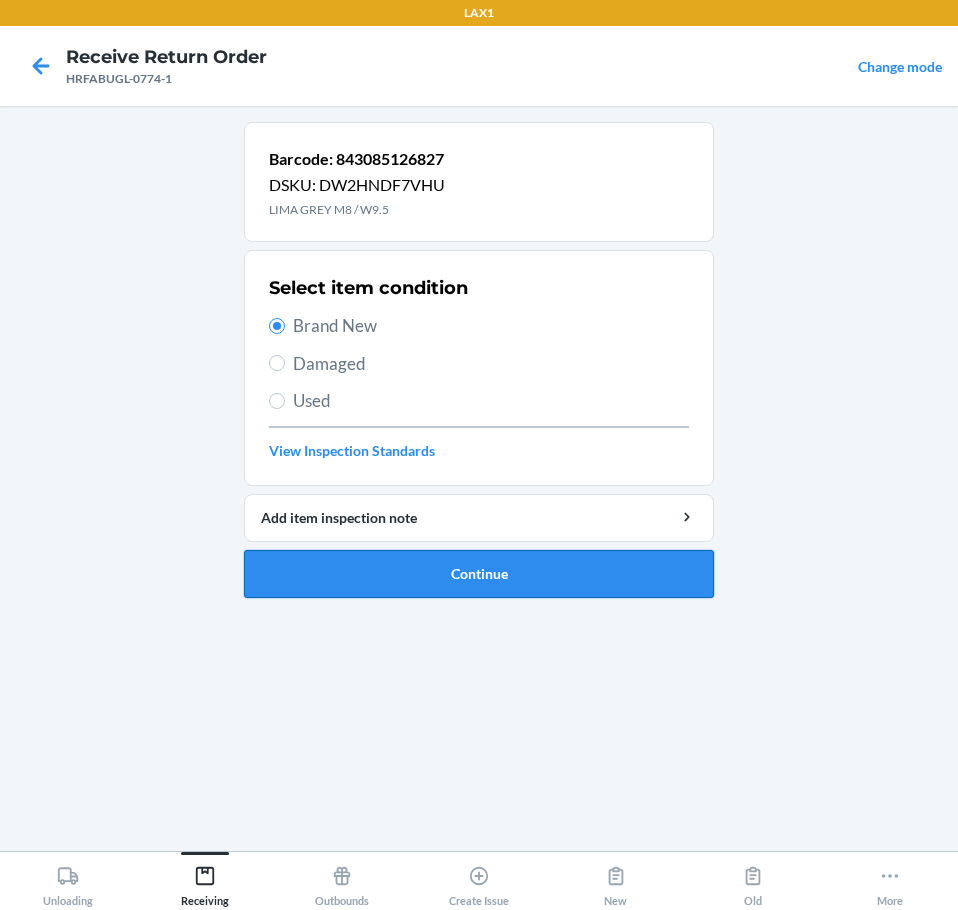 click on "Continue" at bounding box center [479, 574] 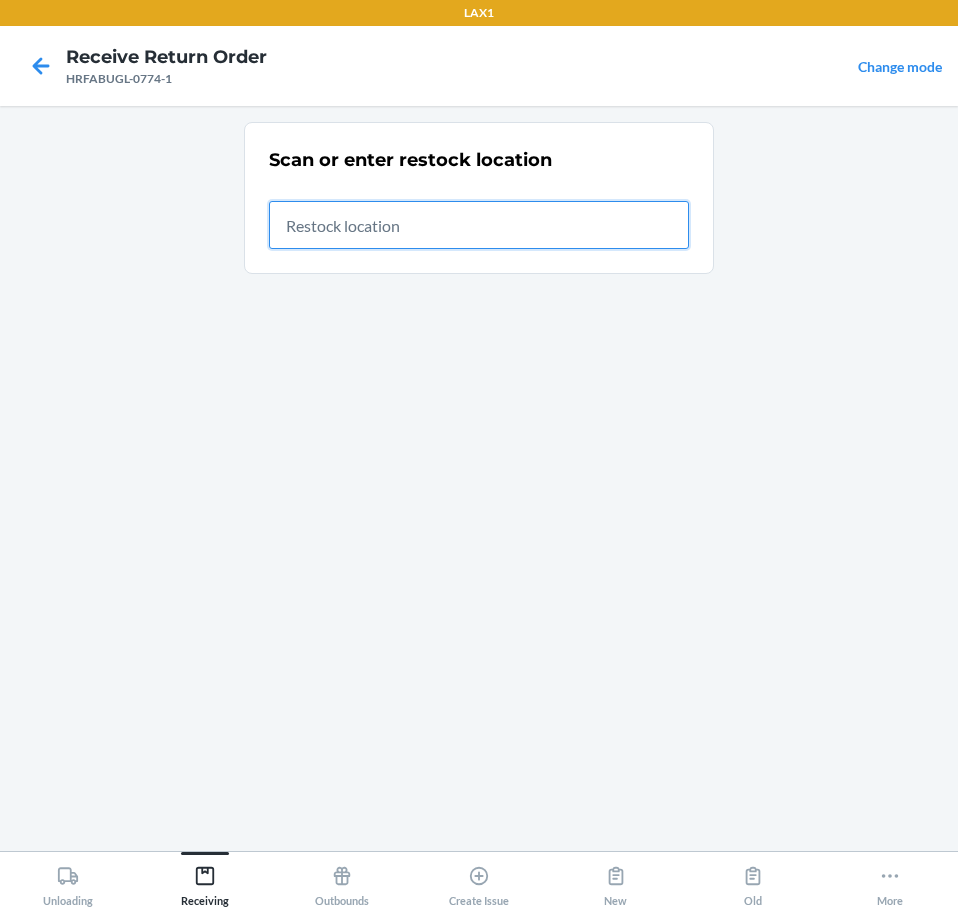 click at bounding box center [479, 225] 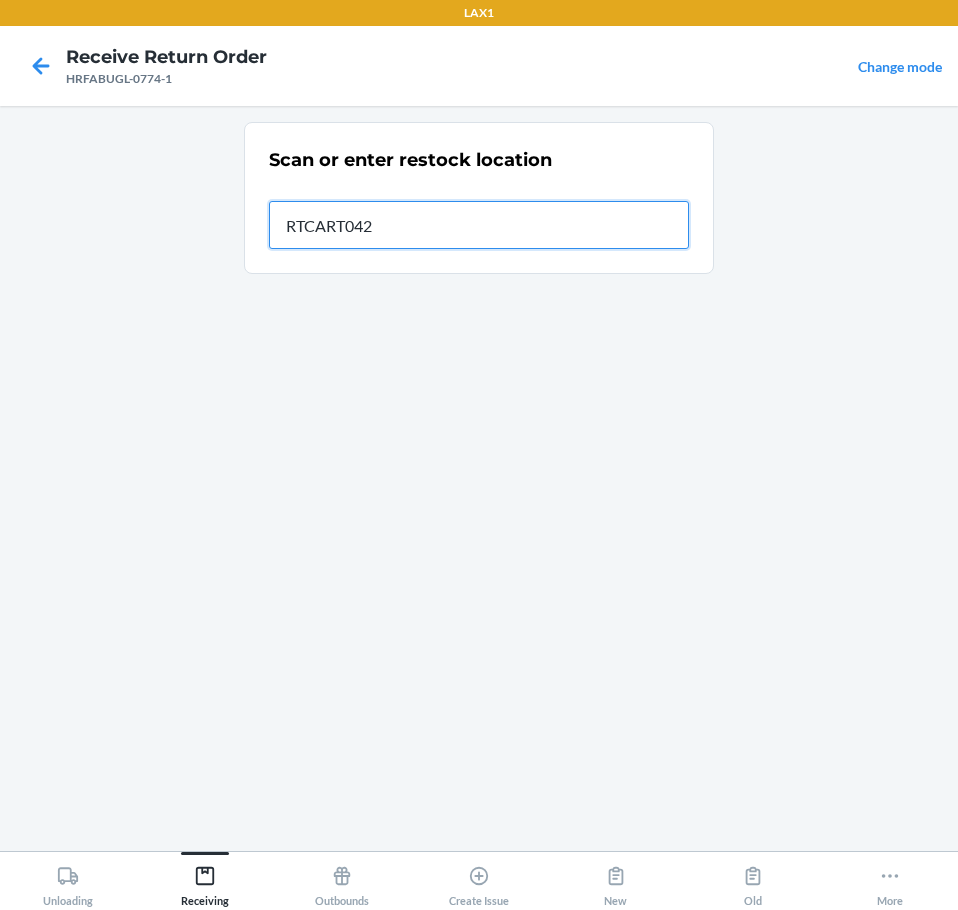 type on "RTCART042" 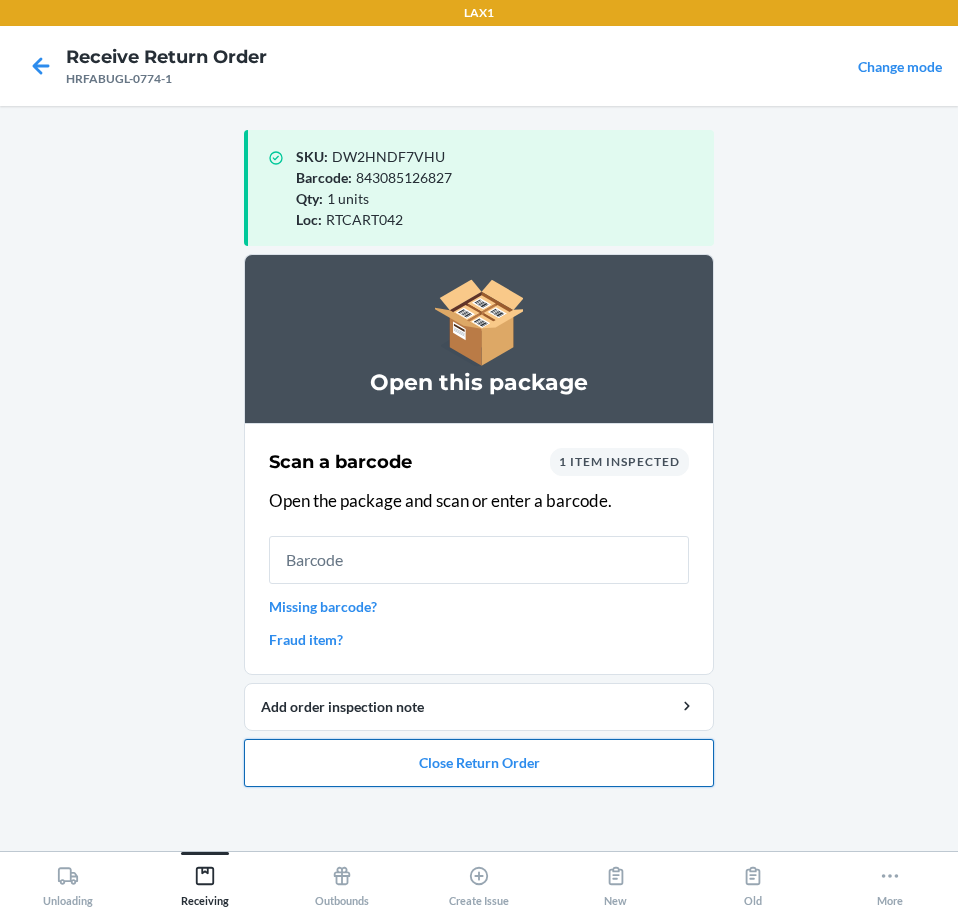 click on "Close Return Order" at bounding box center (479, 763) 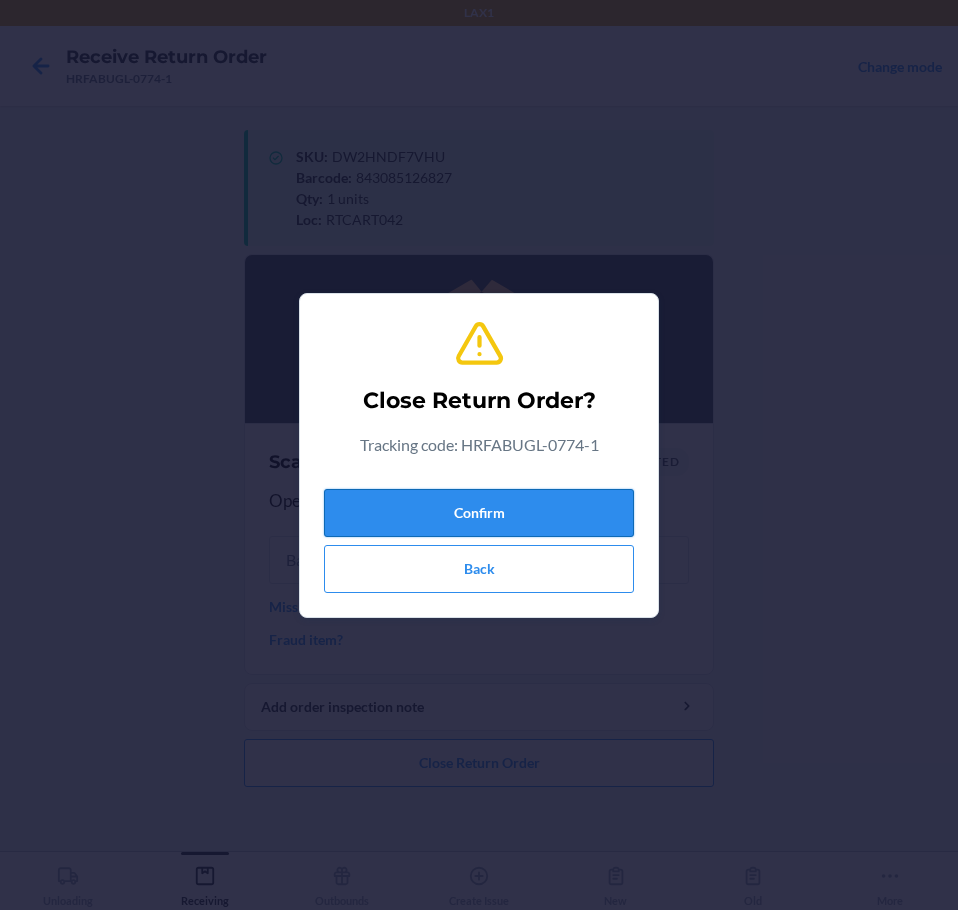 click on "Confirm" at bounding box center (479, 513) 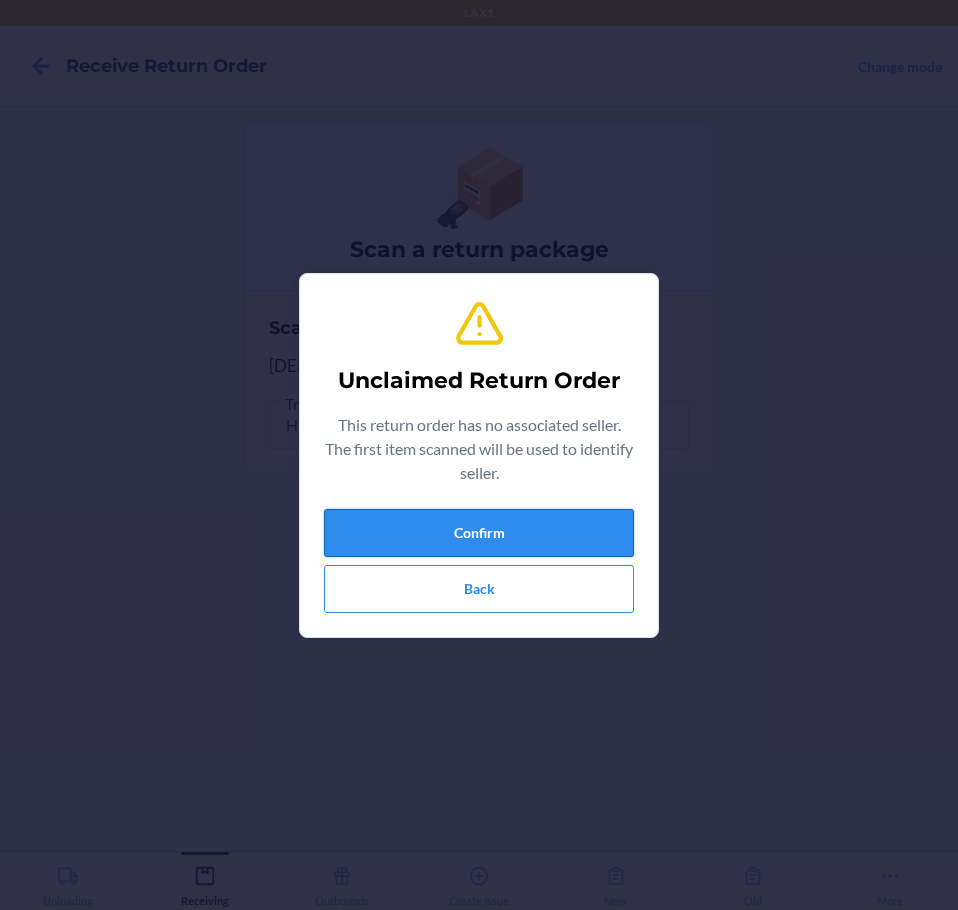 click on "Confirm" at bounding box center [479, 533] 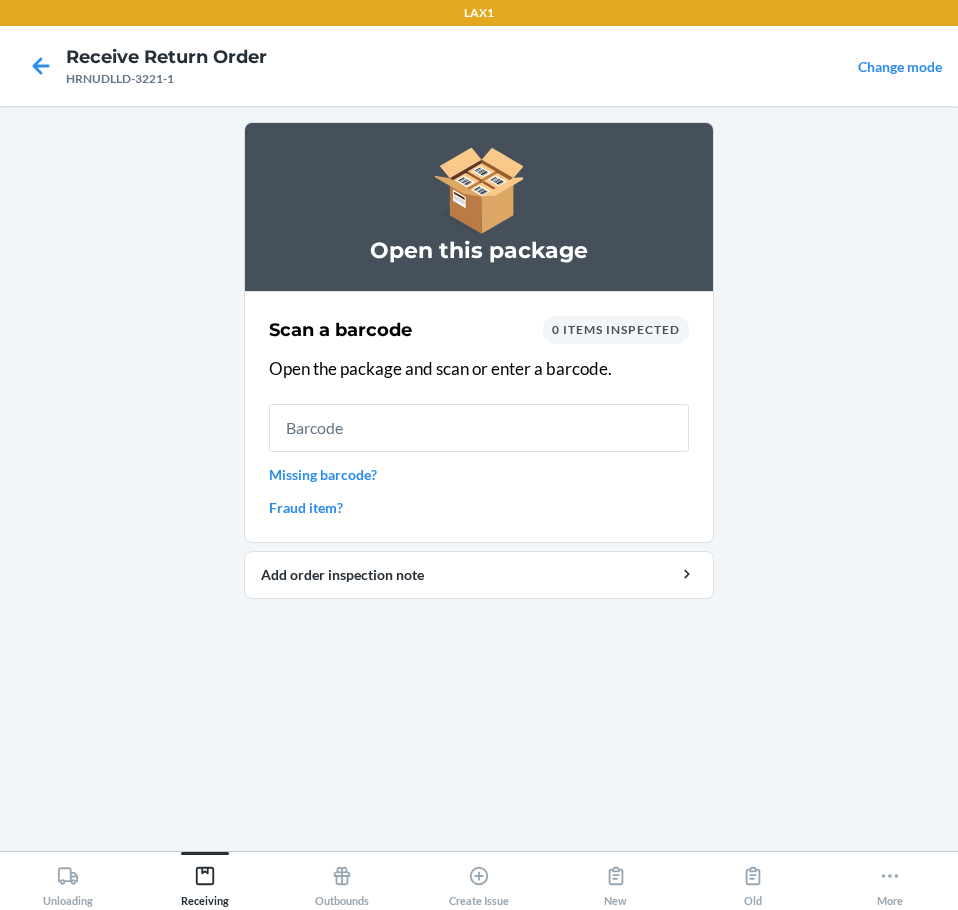 click at bounding box center [479, 428] 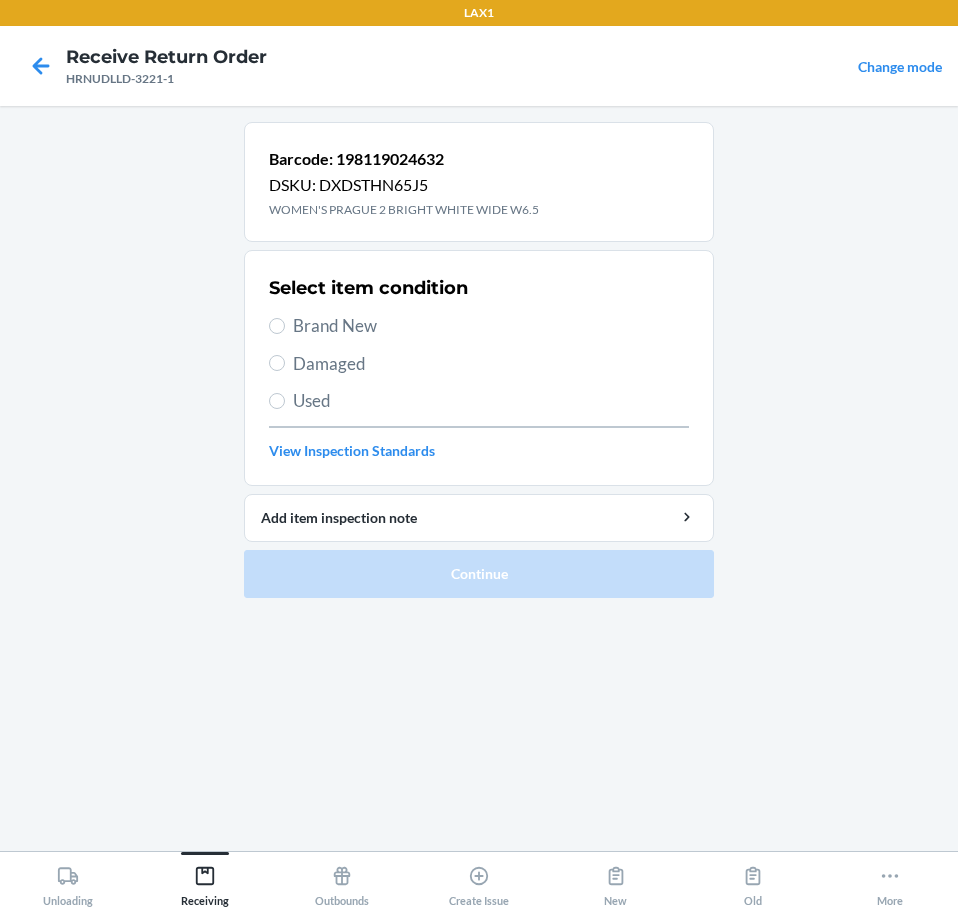 click on "Brand New" at bounding box center (479, 326) 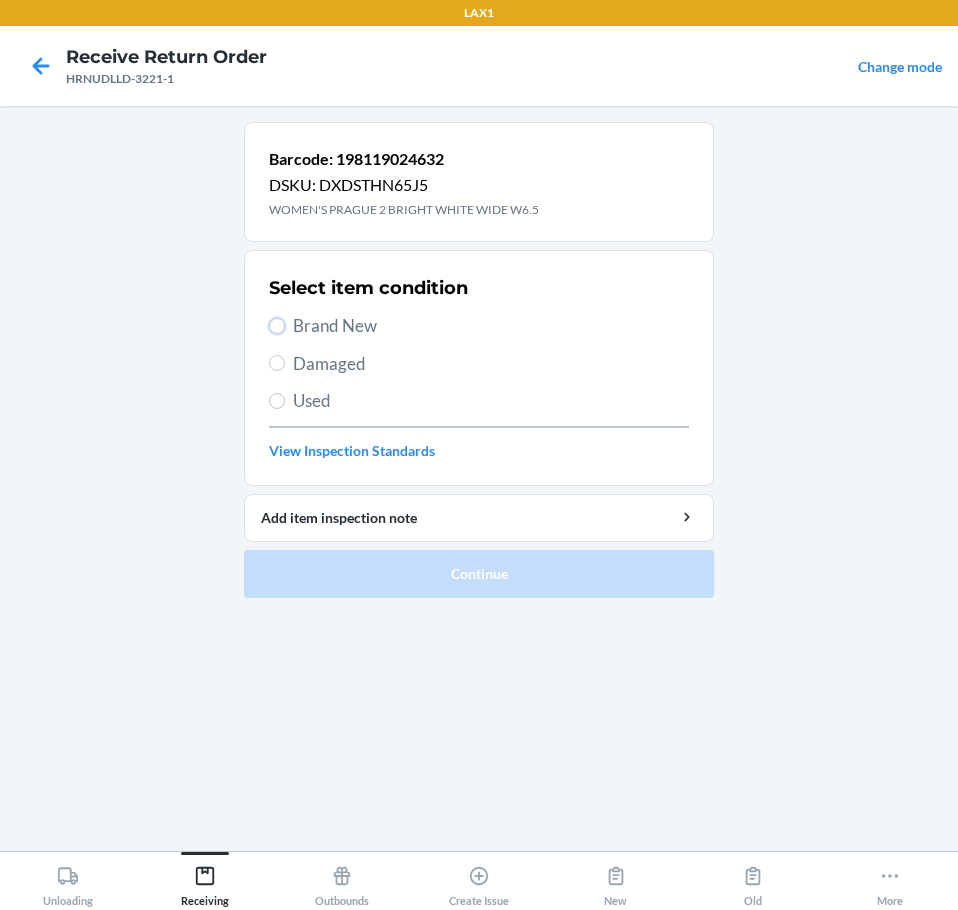 click on "Brand New" at bounding box center (277, 326) 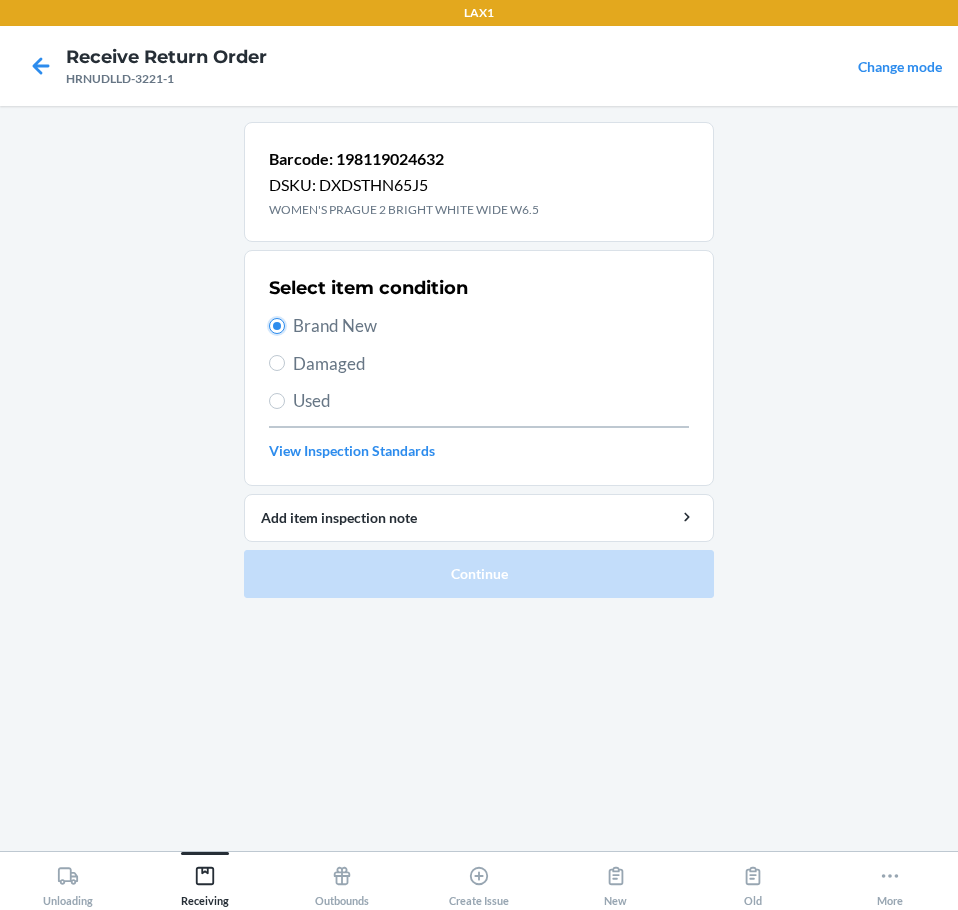 radio on "true" 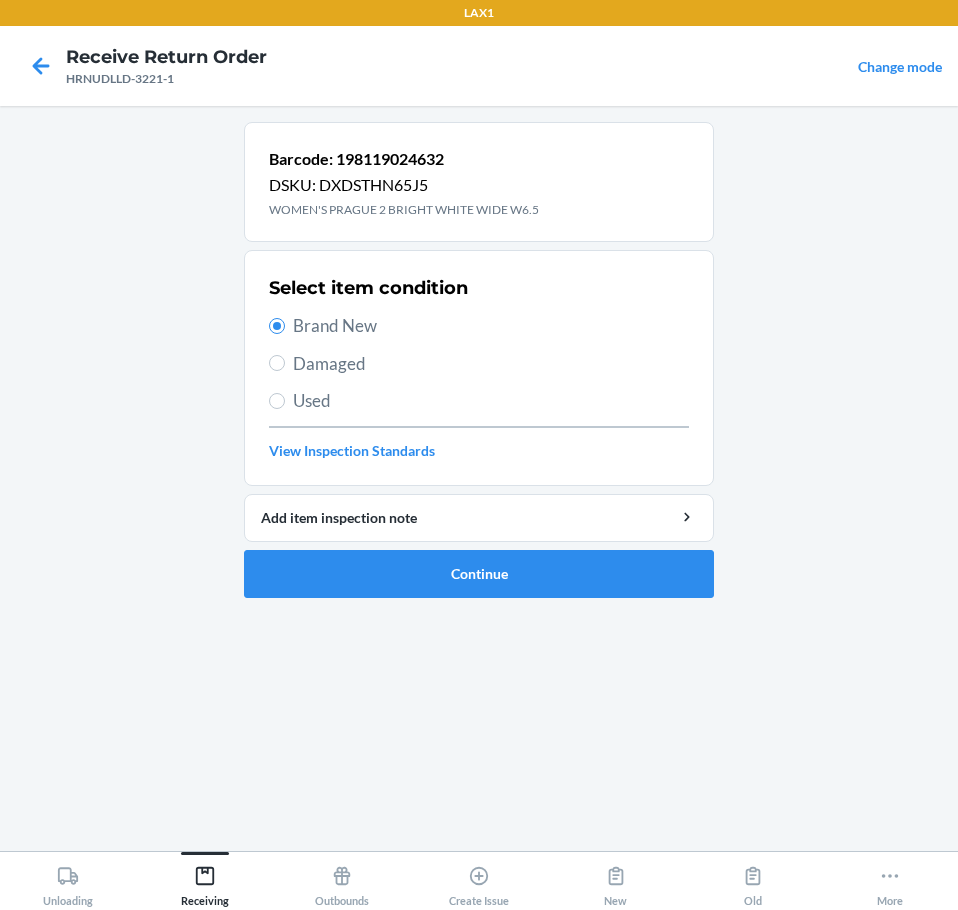click on "Barcode: 198119024632 DSKU: DXDSTHN65J5 WOMEN'S PRAGUE 2 BRIGHT WHITE WIDE W6.5 Select item condition Brand New Damaged Used View Inspection Standards Add item inspection note Continue" at bounding box center (479, 360) 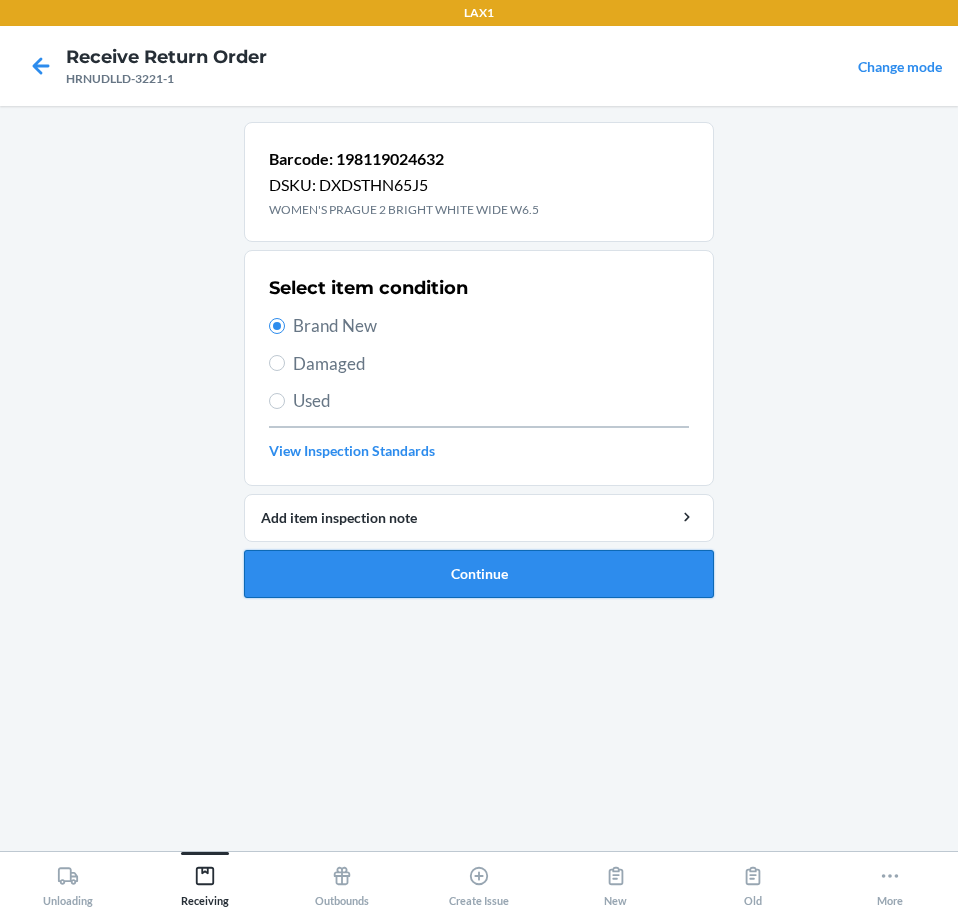 click on "Continue" at bounding box center (479, 574) 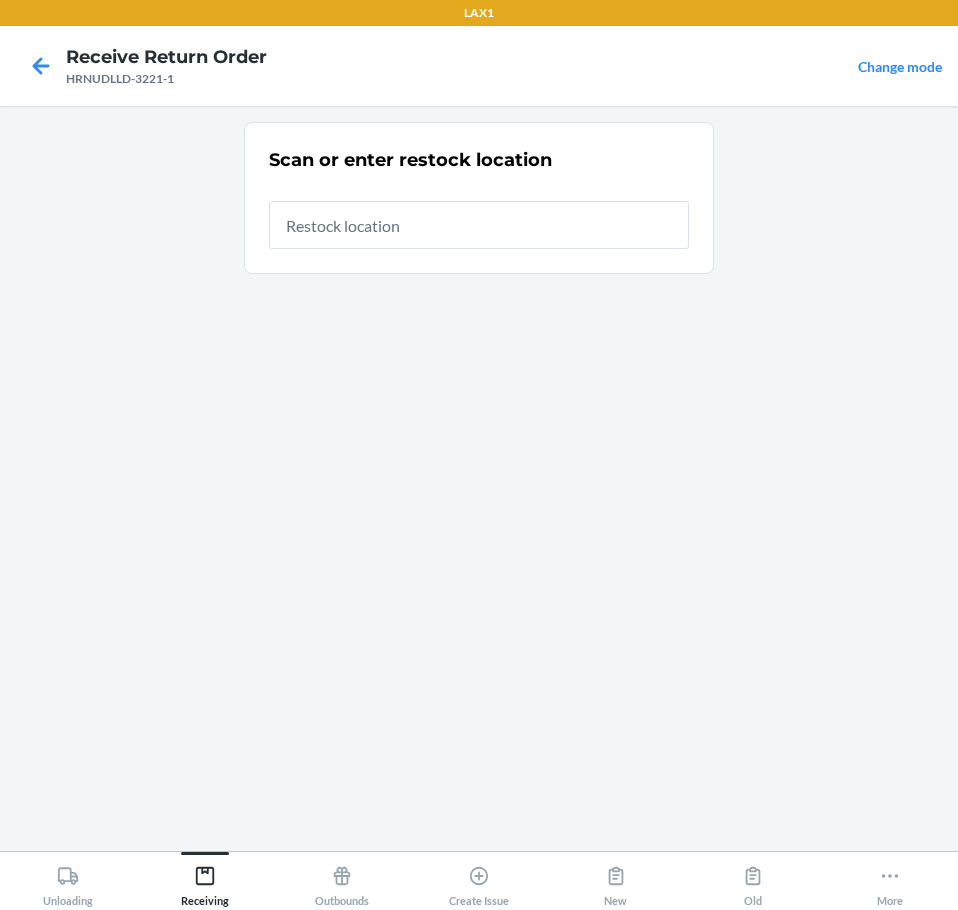 click at bounding box center [479, 225] 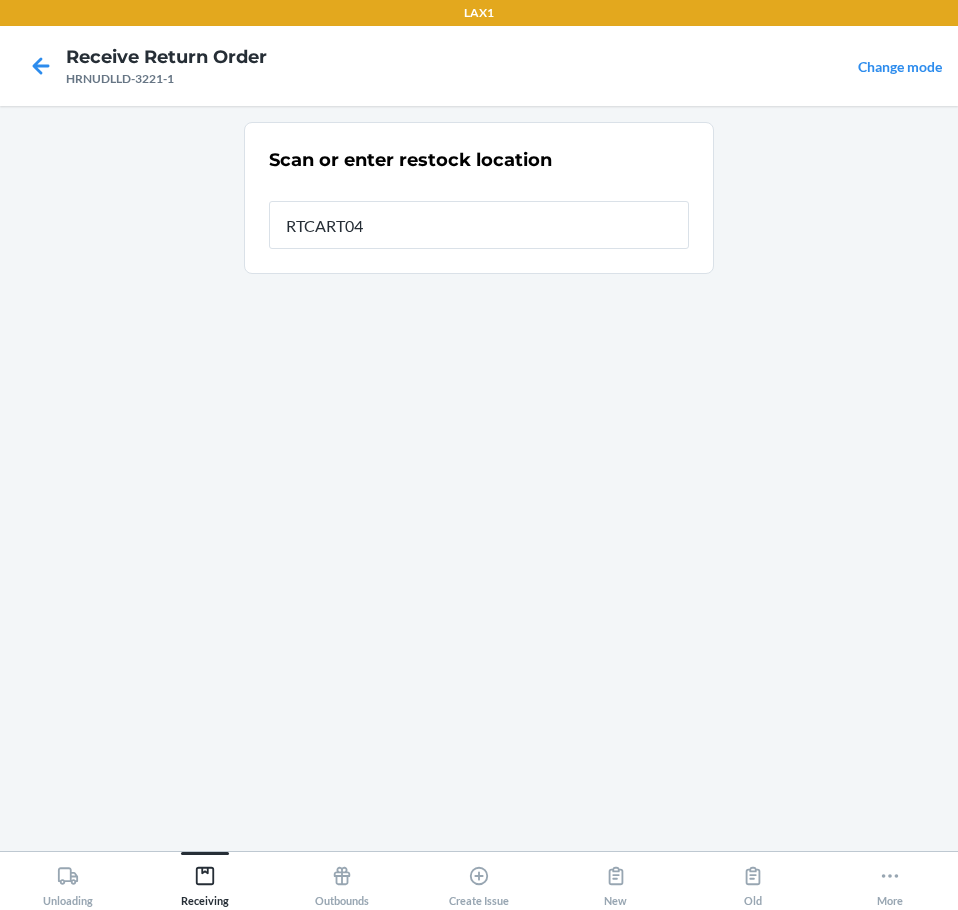 type on "RTCART042" 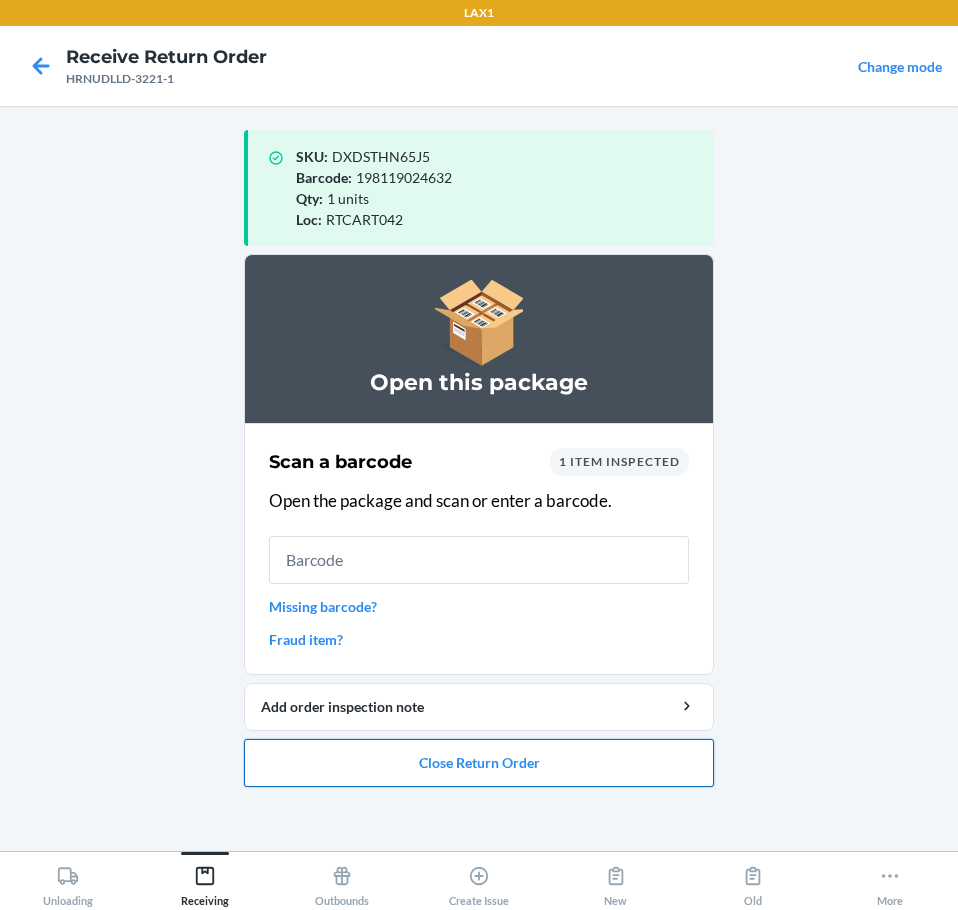 click on "Close Return Order" at bounding box center [479, 763] 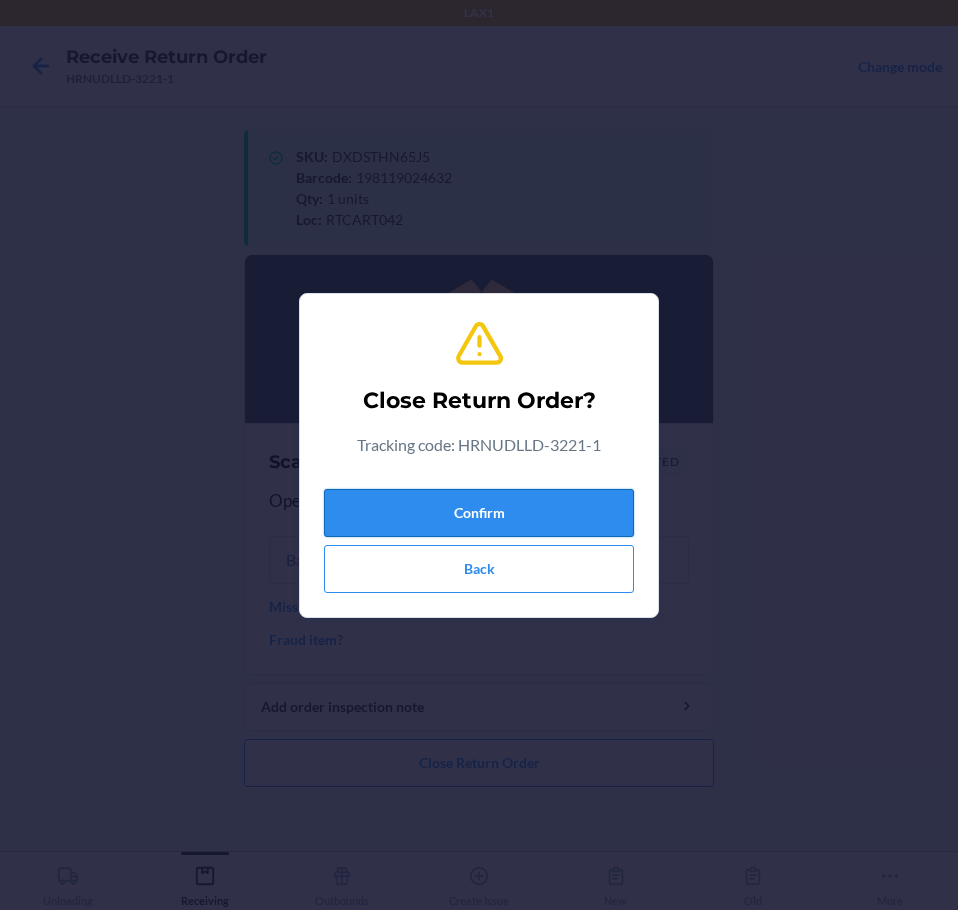 click on "Confirm" at bounding box center (479, 513) 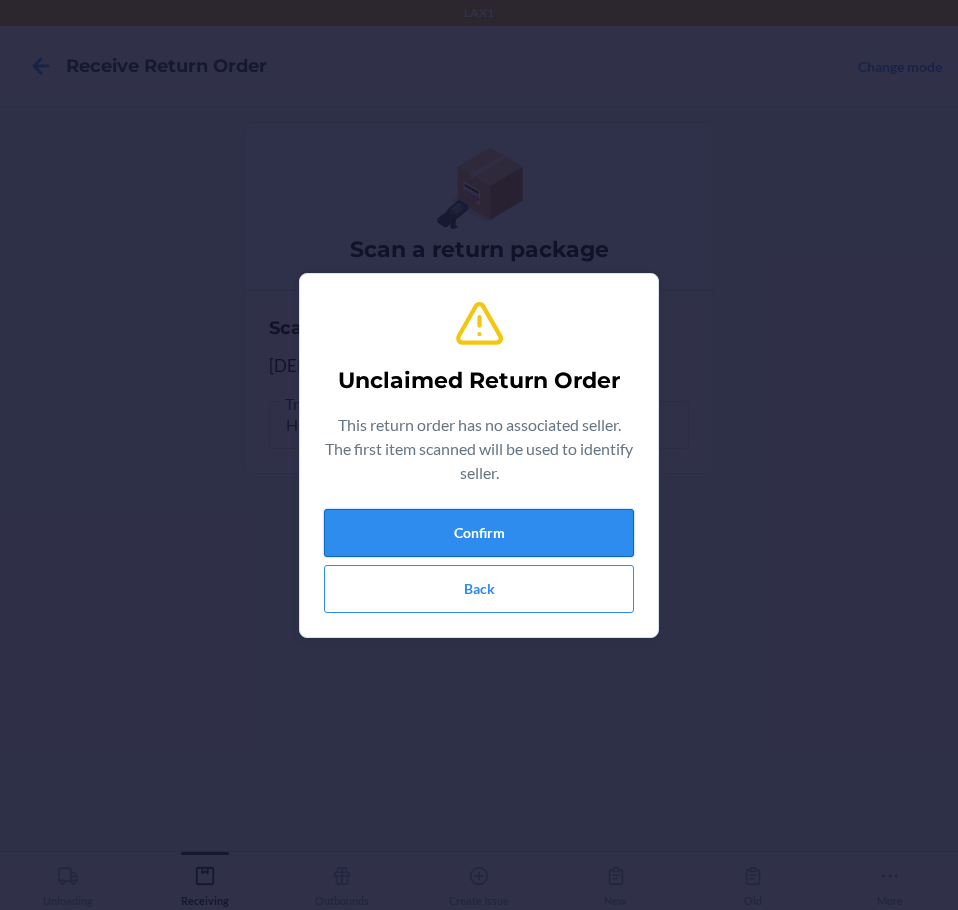 click on "Confirm" at bounding box center (479, 533) 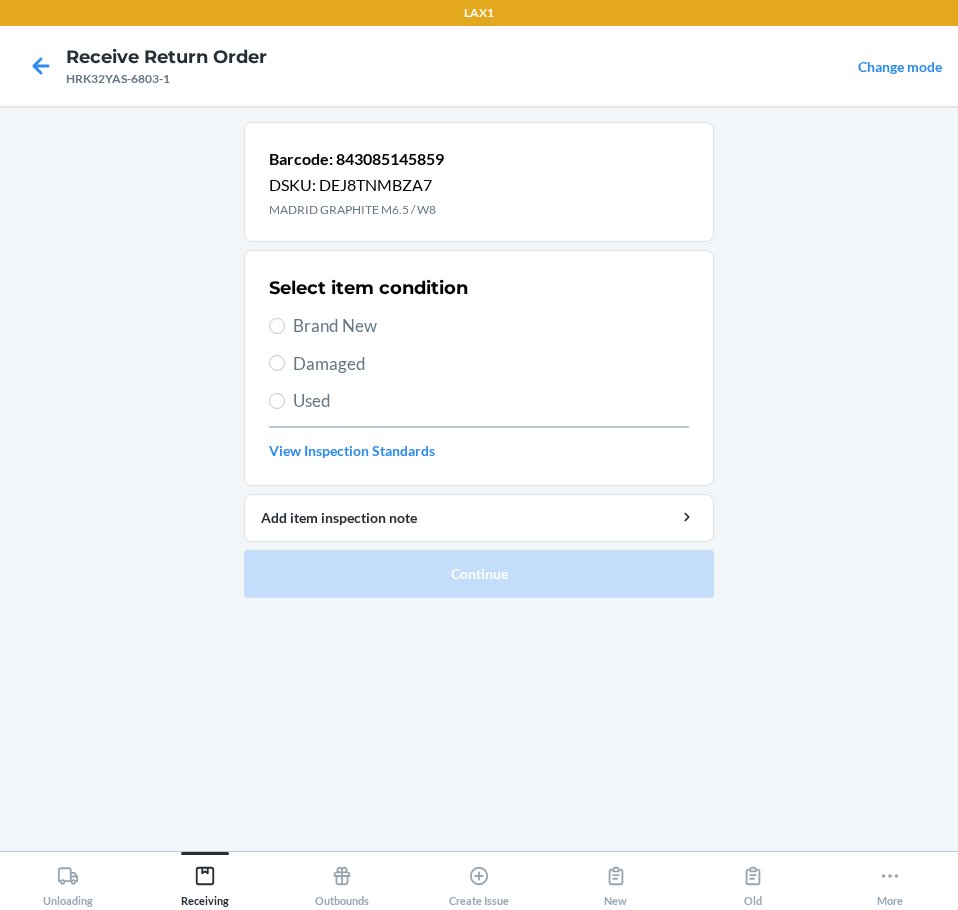 click on "Select item condition Brand New Damaged Used View Inspection Standards" at bounding box center (479, 368) 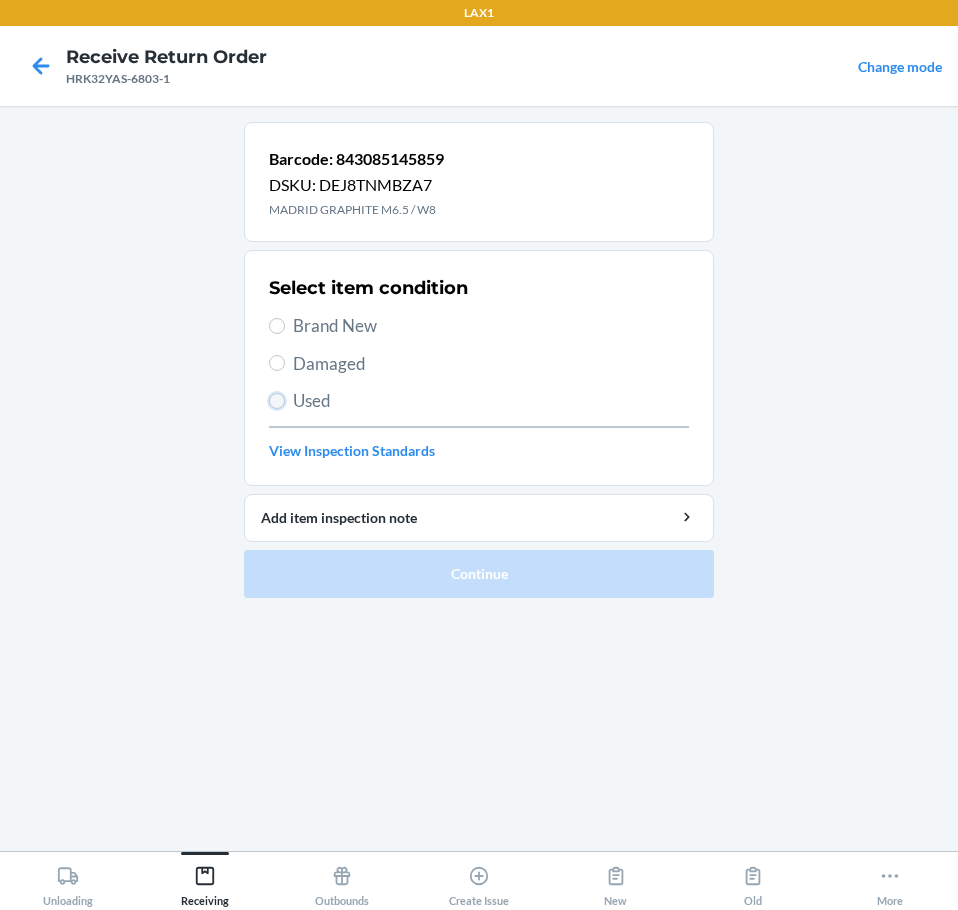 click on "Used" at bounding box center (277, 401) 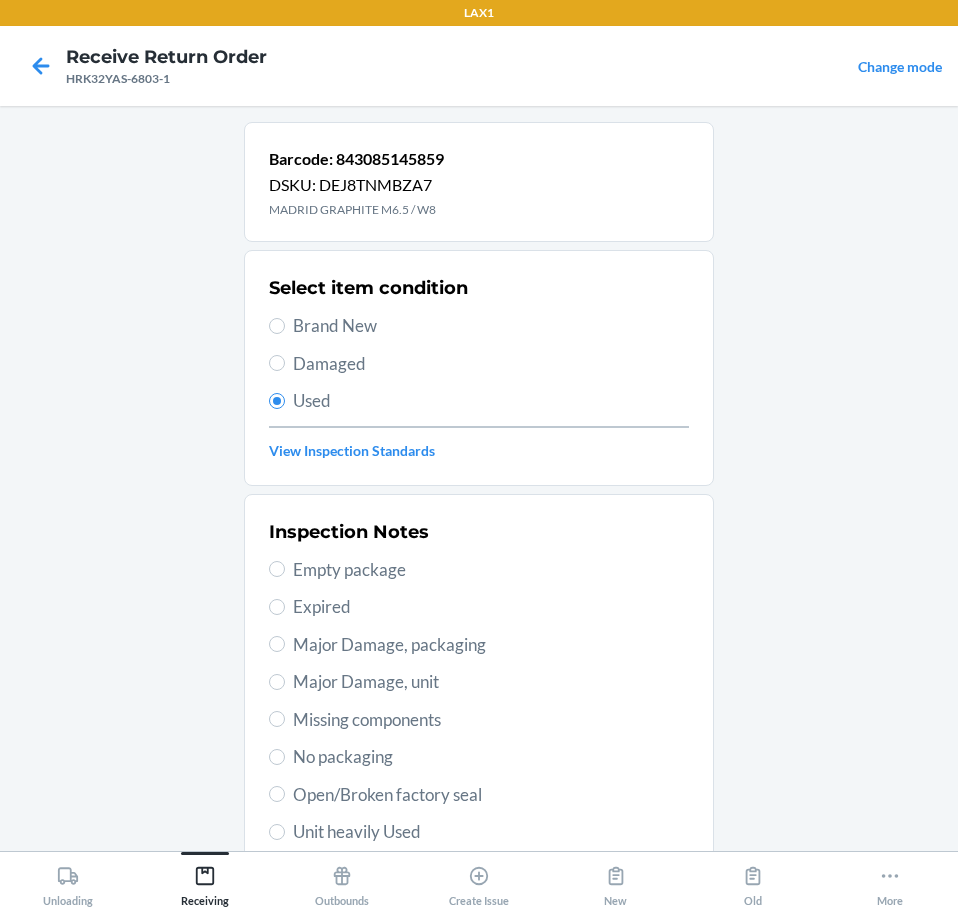 click on "Unit heavily Used" at bounding box center (491, 832) 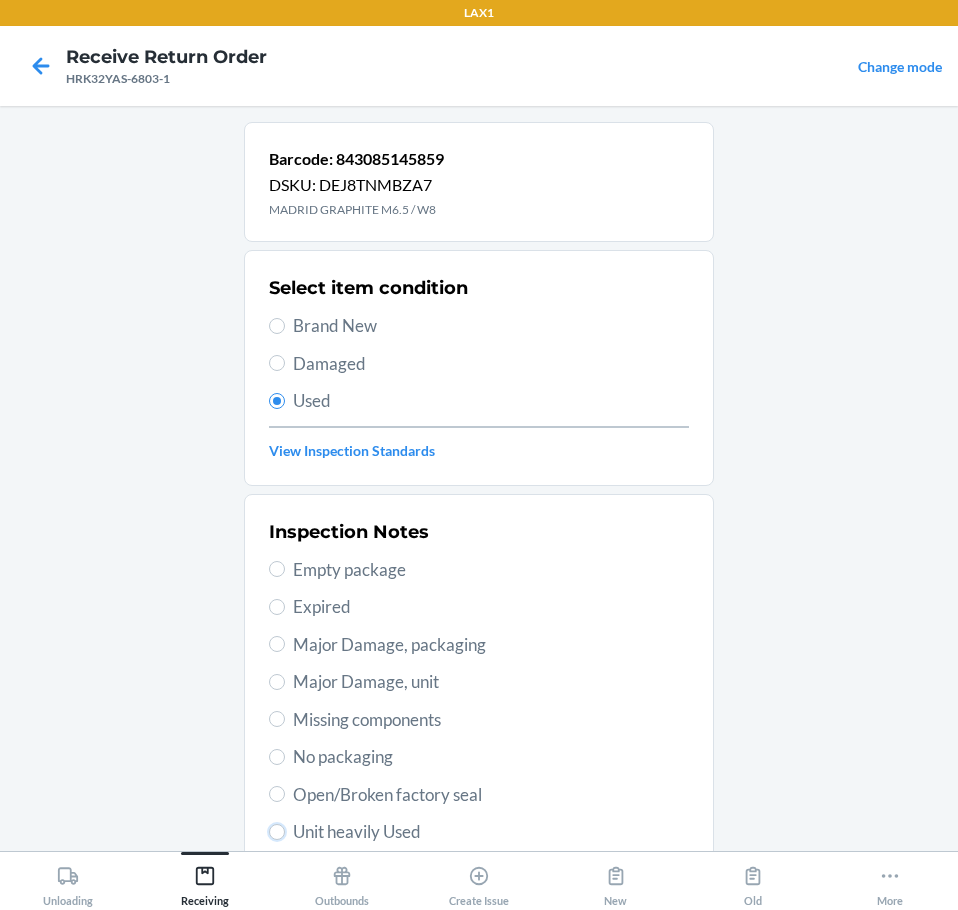click on "Unit heavily Used" at bounding box center (277, 832) 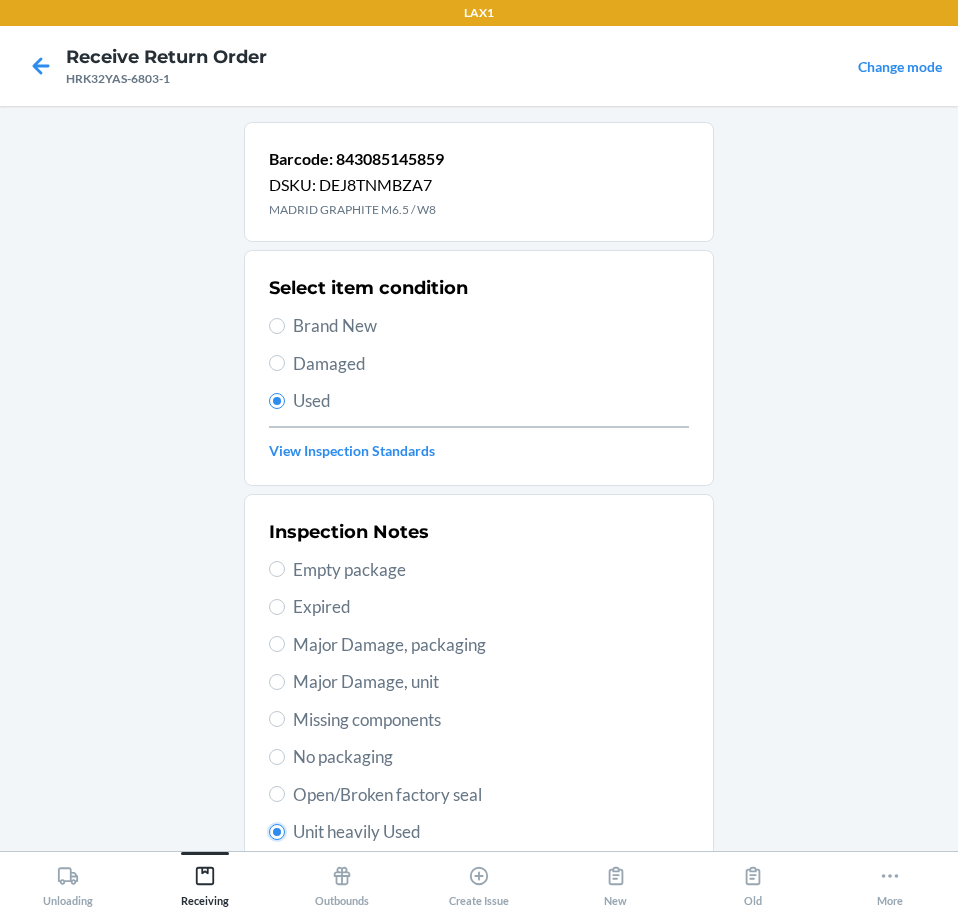 radio on "true" 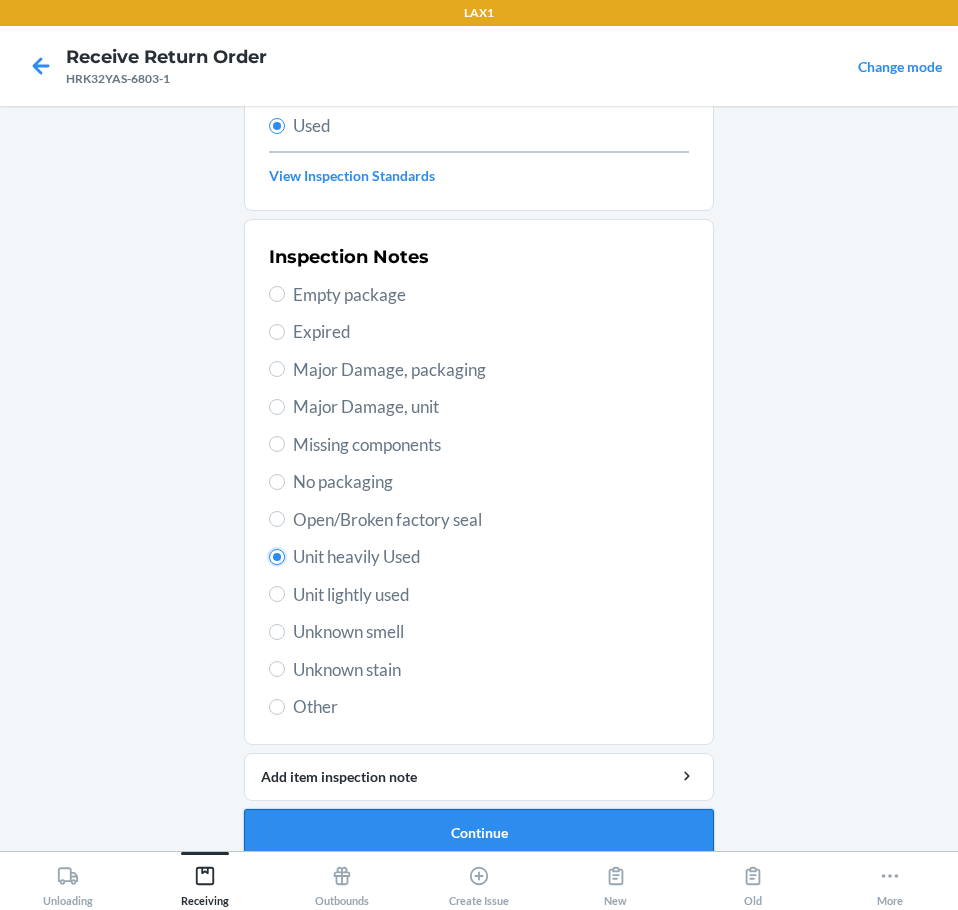 scroll, scrollTop: 297, scrollLeft: 0, axis: vertical 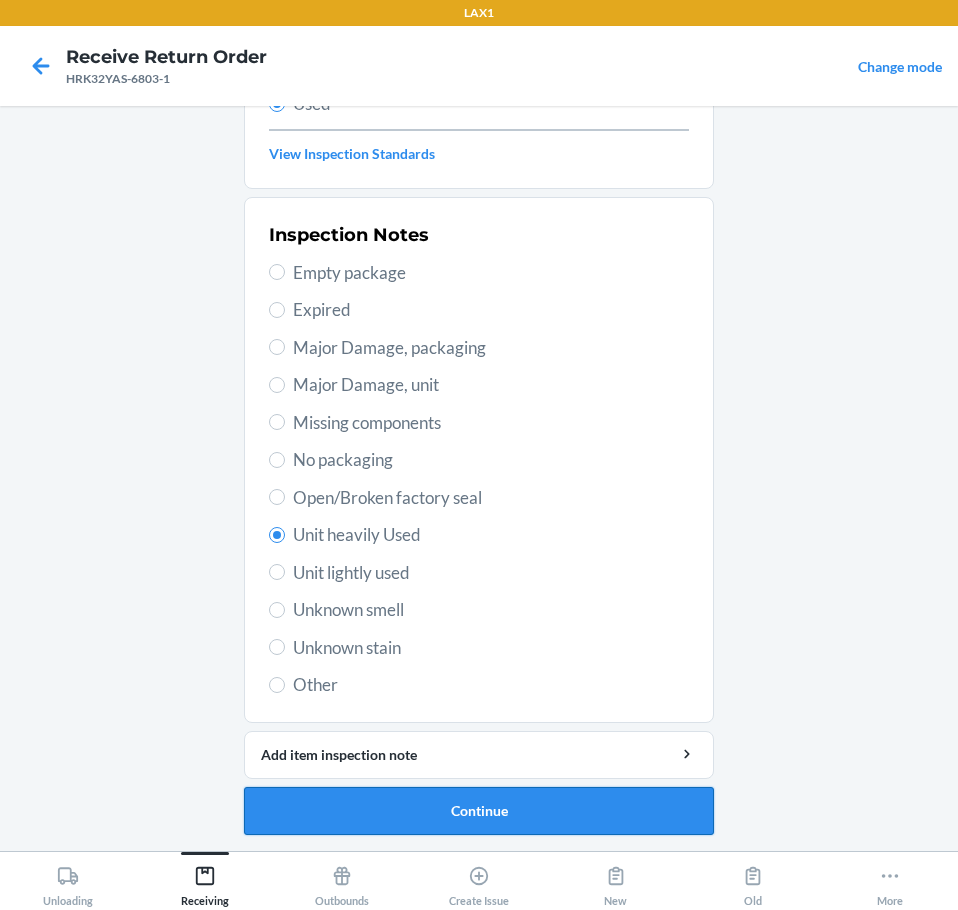 click on "Continue" at bounding box center (479, 811) 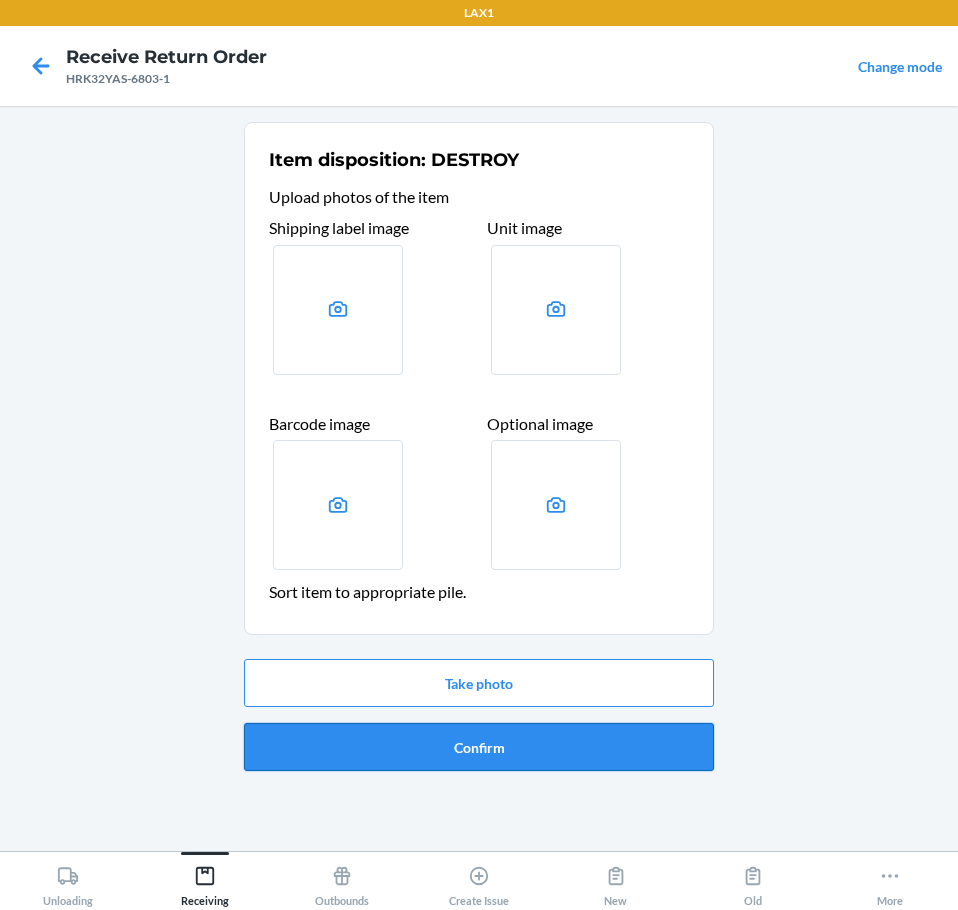 click on "Confirm" at bounding box center [479, 747] 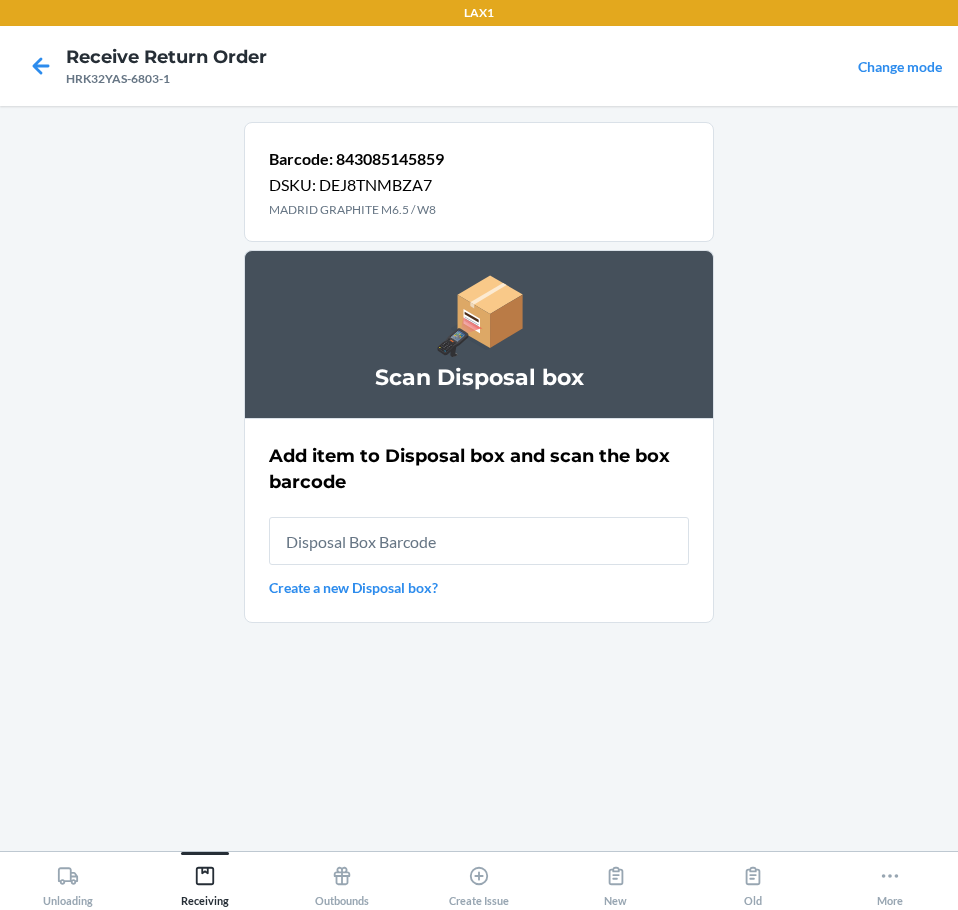 click at bounding box center [479, 541] 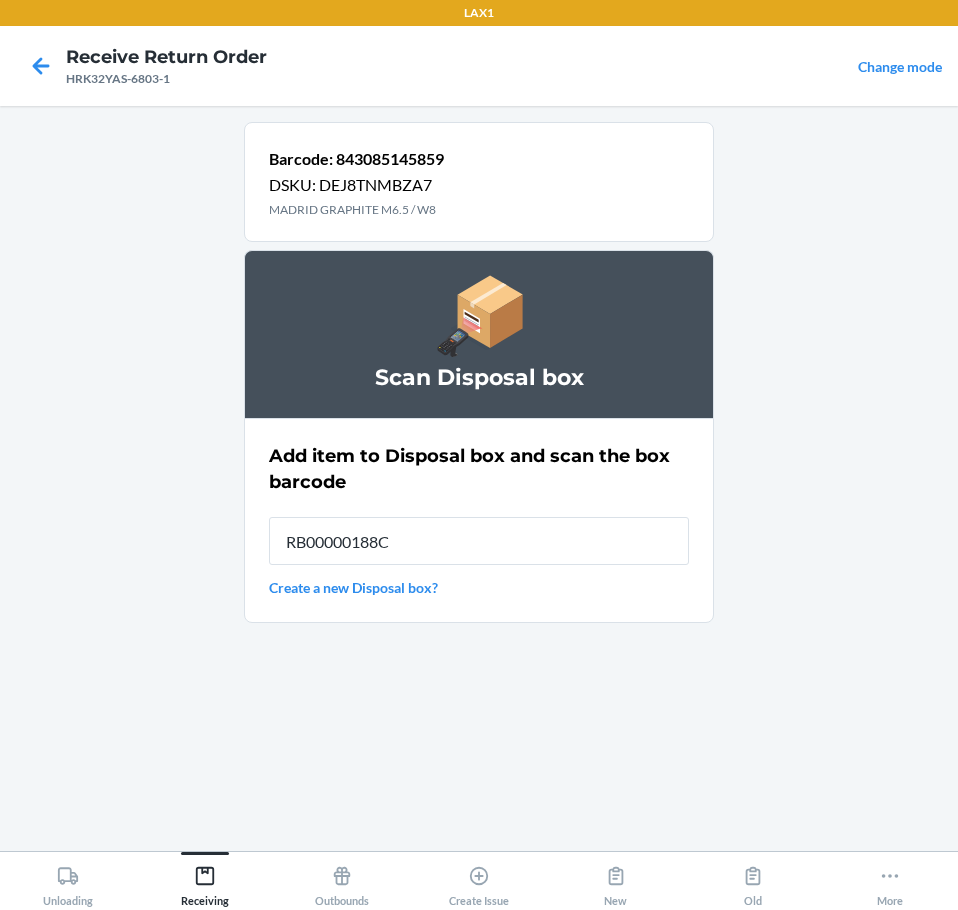 type on "RB00000188C" 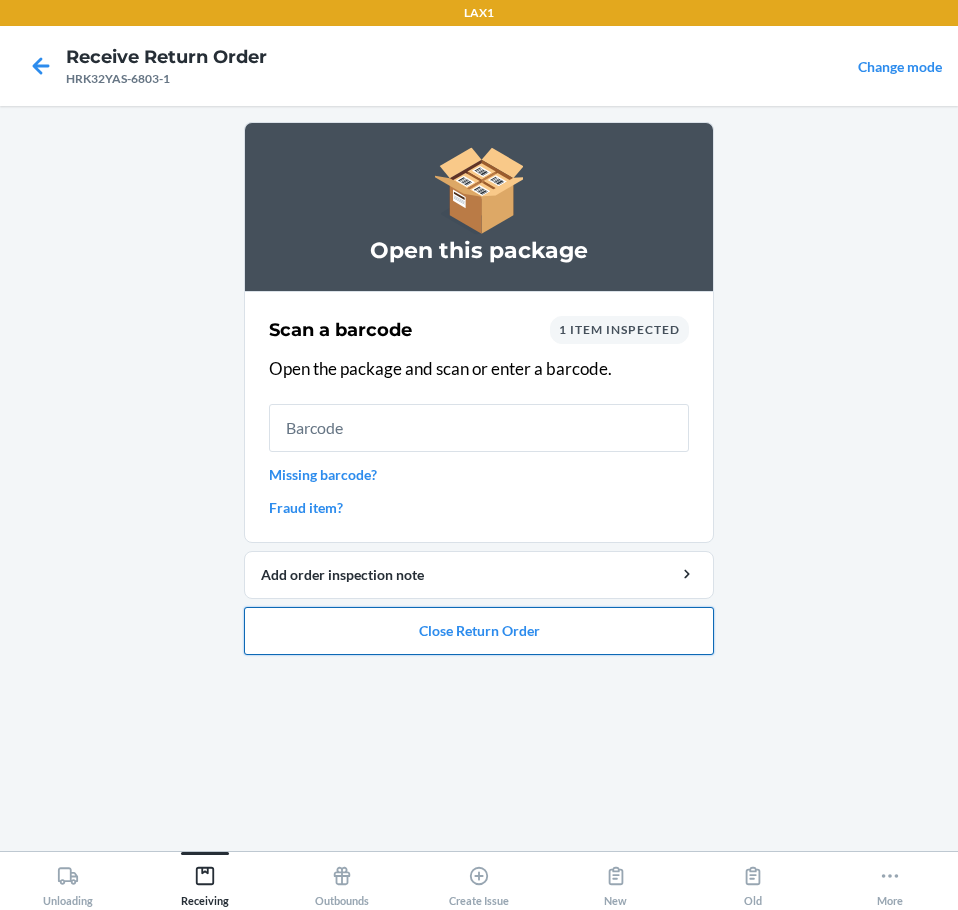 click on "Close Return Order" at bounding box center (479, 631) 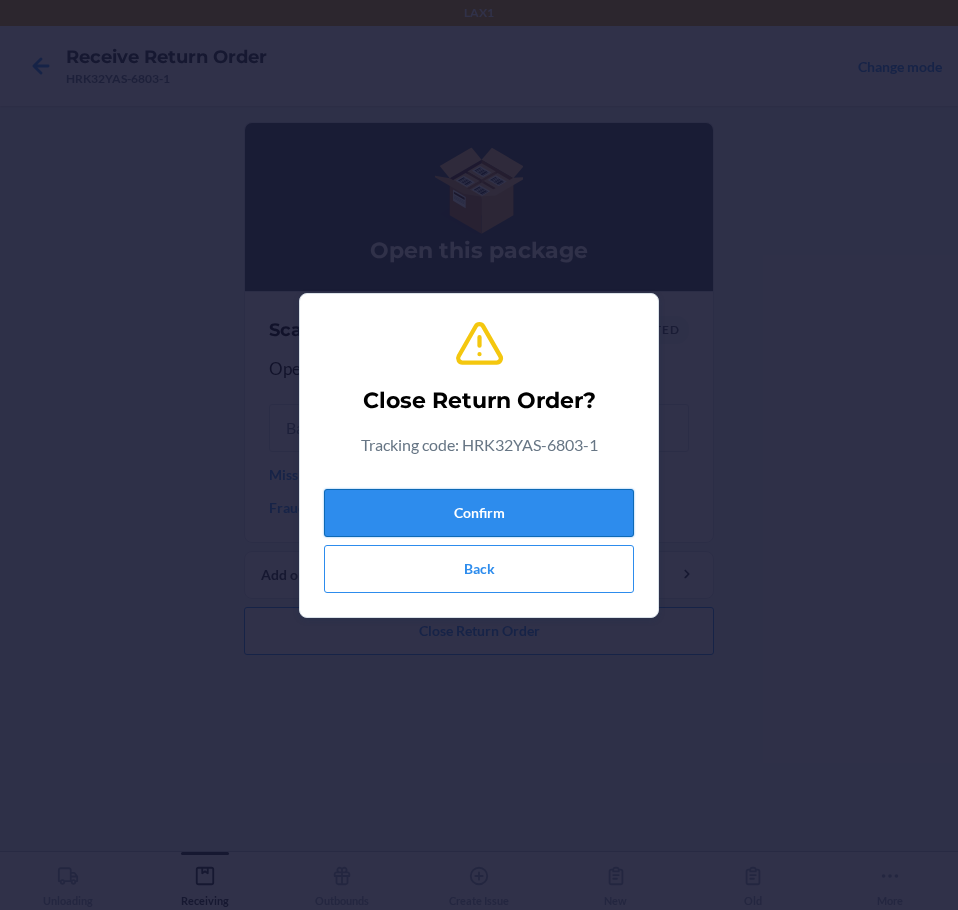 click on "Confirm" at bounding box center (479, 513) 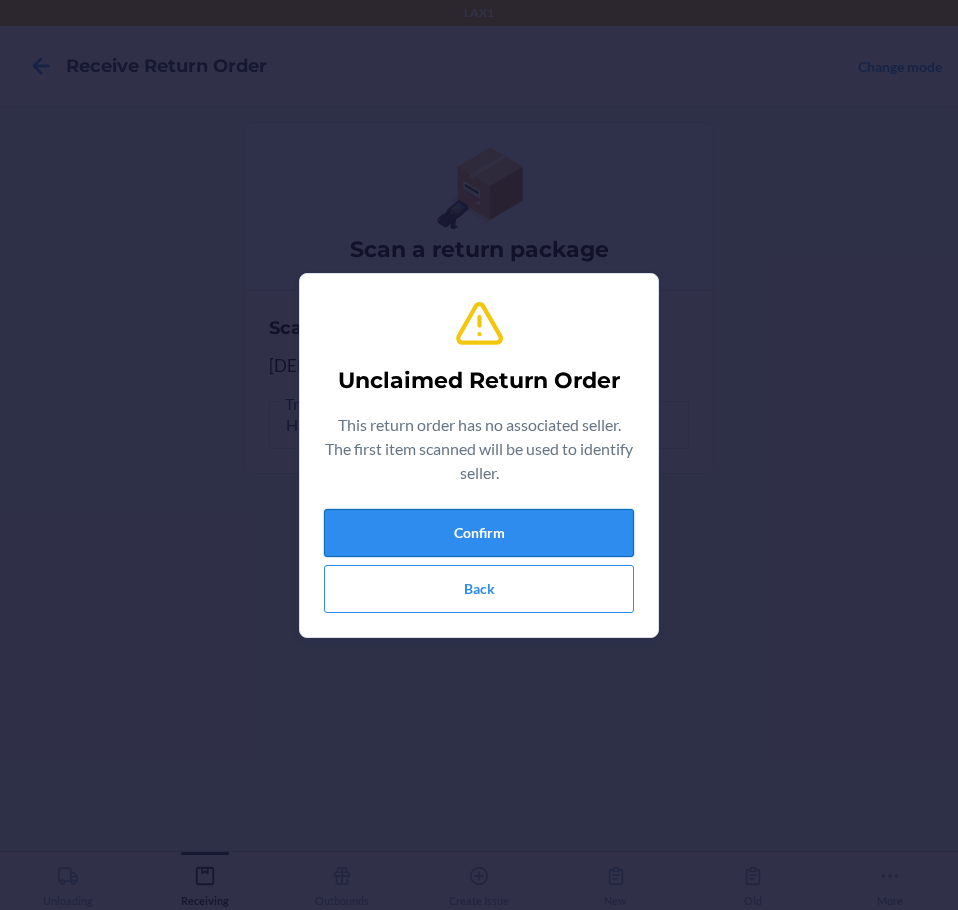 click on "Confirm" at bounding box center [479, 533] 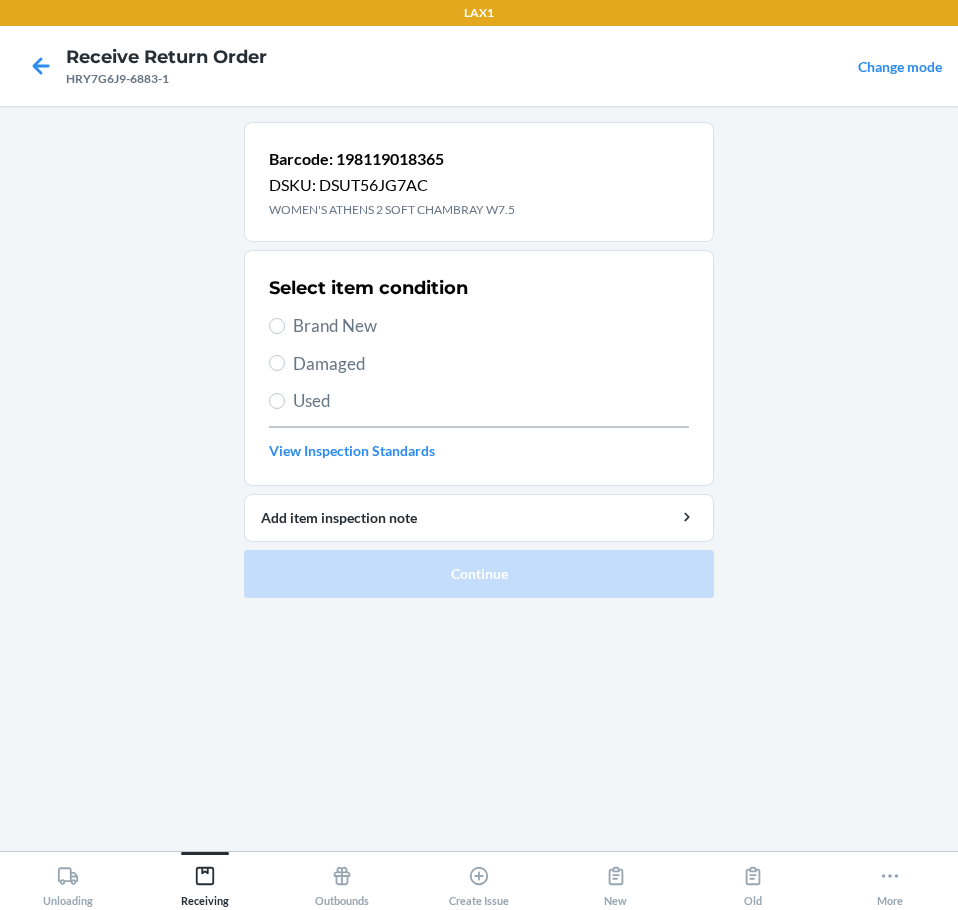 click on "Brand New" at bounding box center [491, 326] 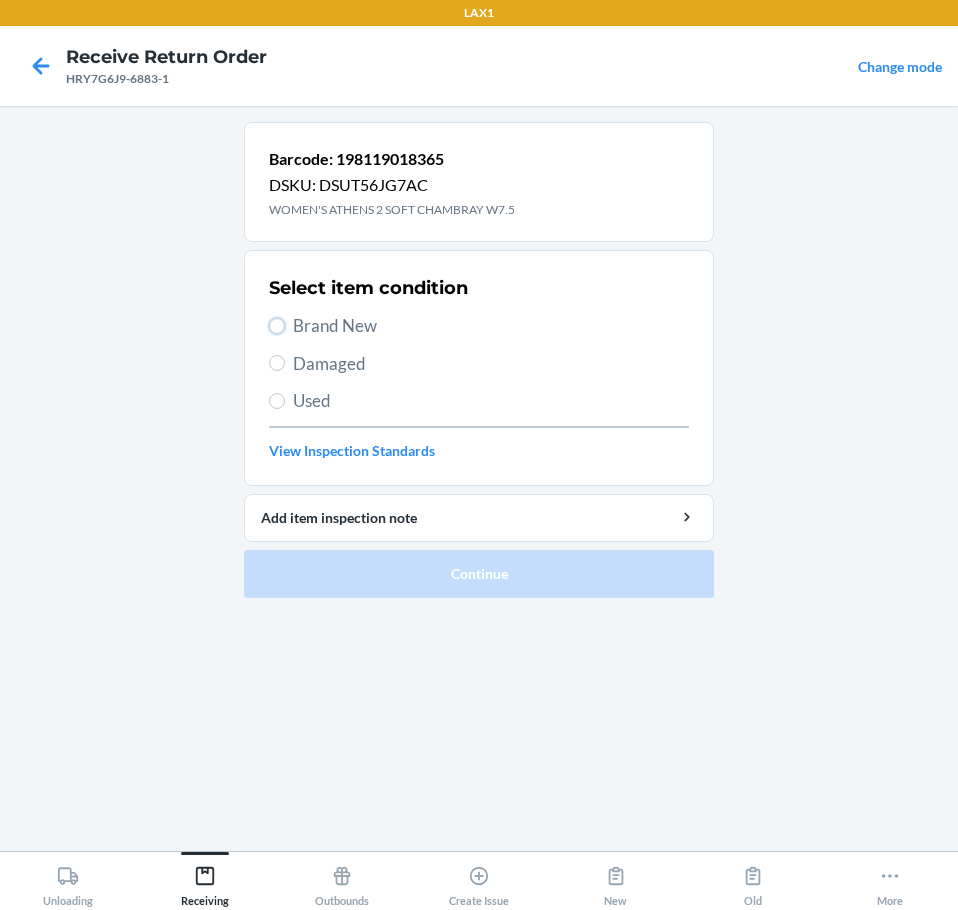 click on "Brand New" at bounding box center (277, 326) 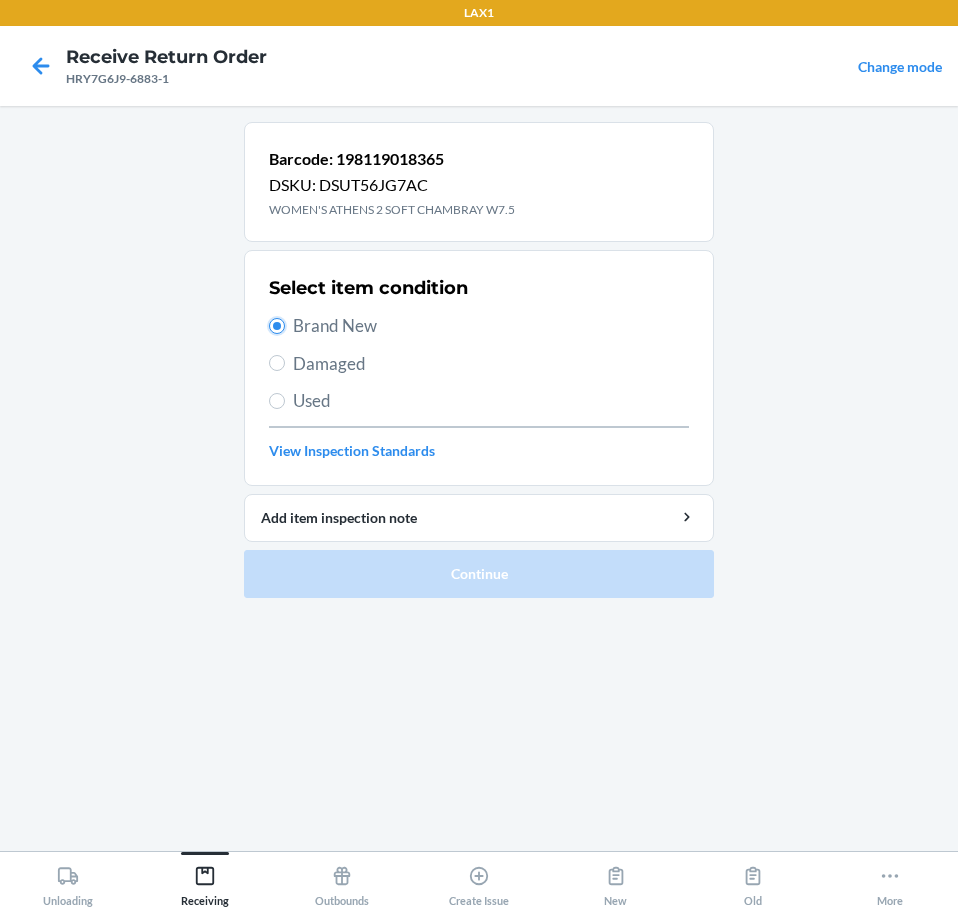 radio on "true" 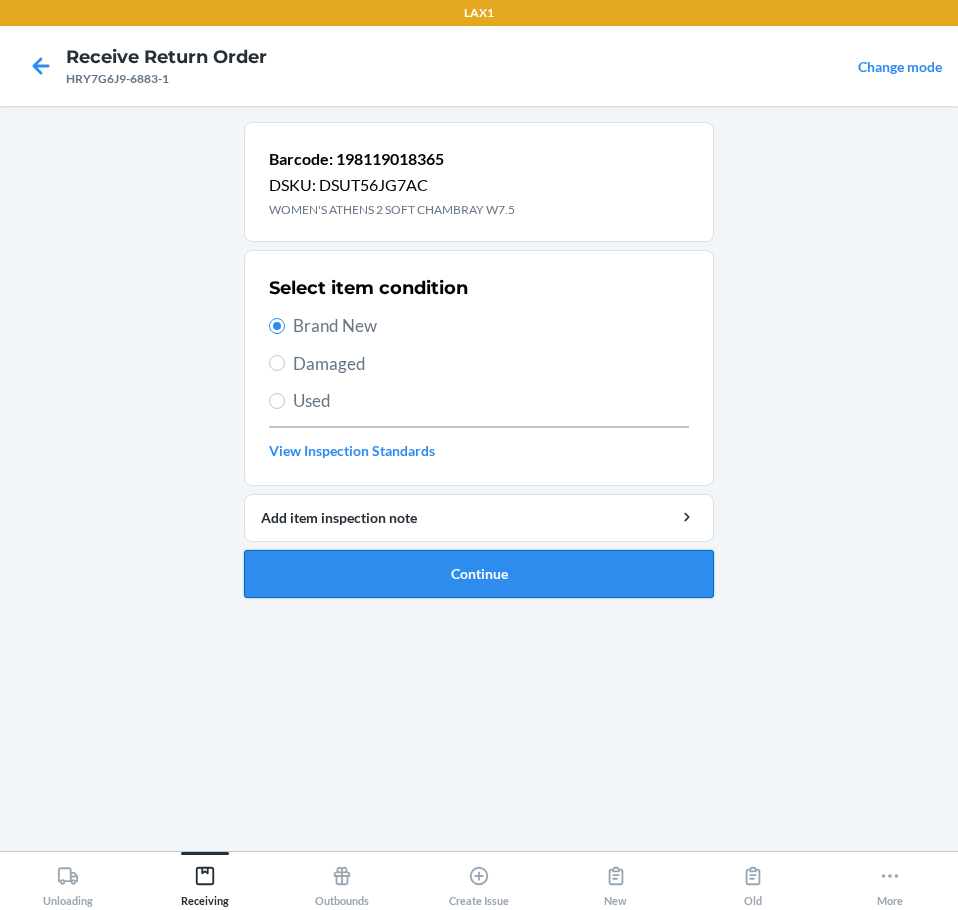 click on "Continue" at bounding box center [479, 574] 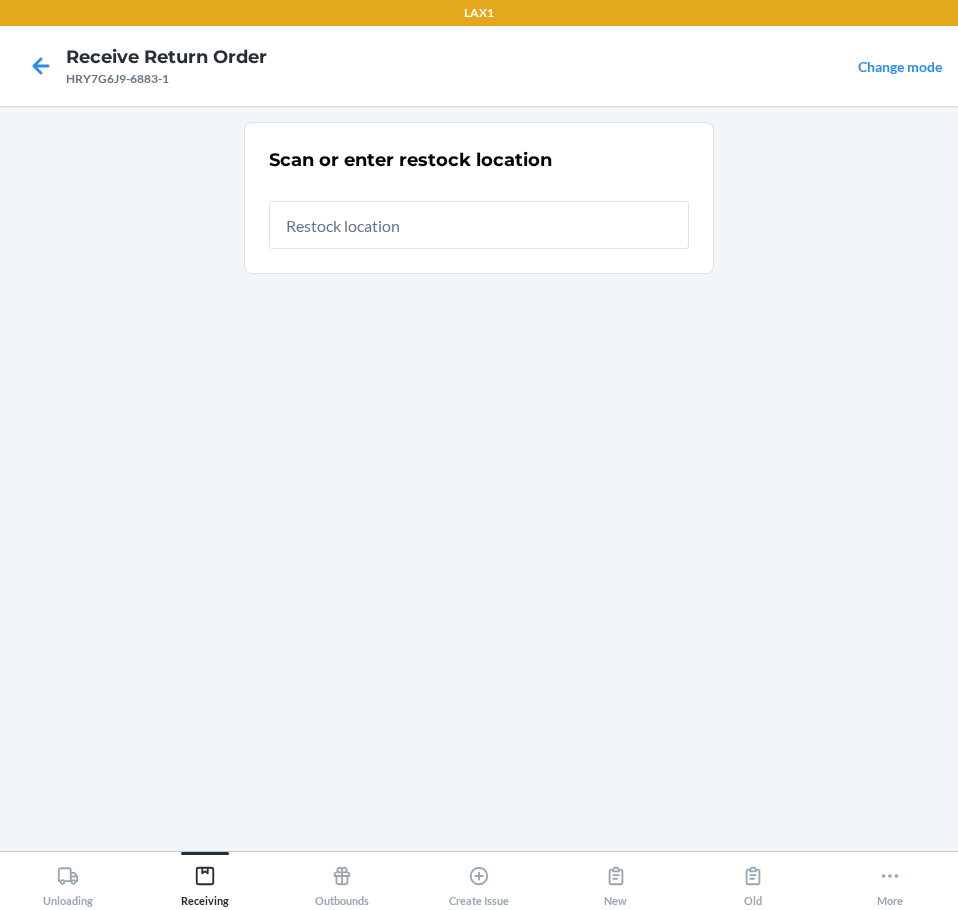 click at bounding box center [479, 225] 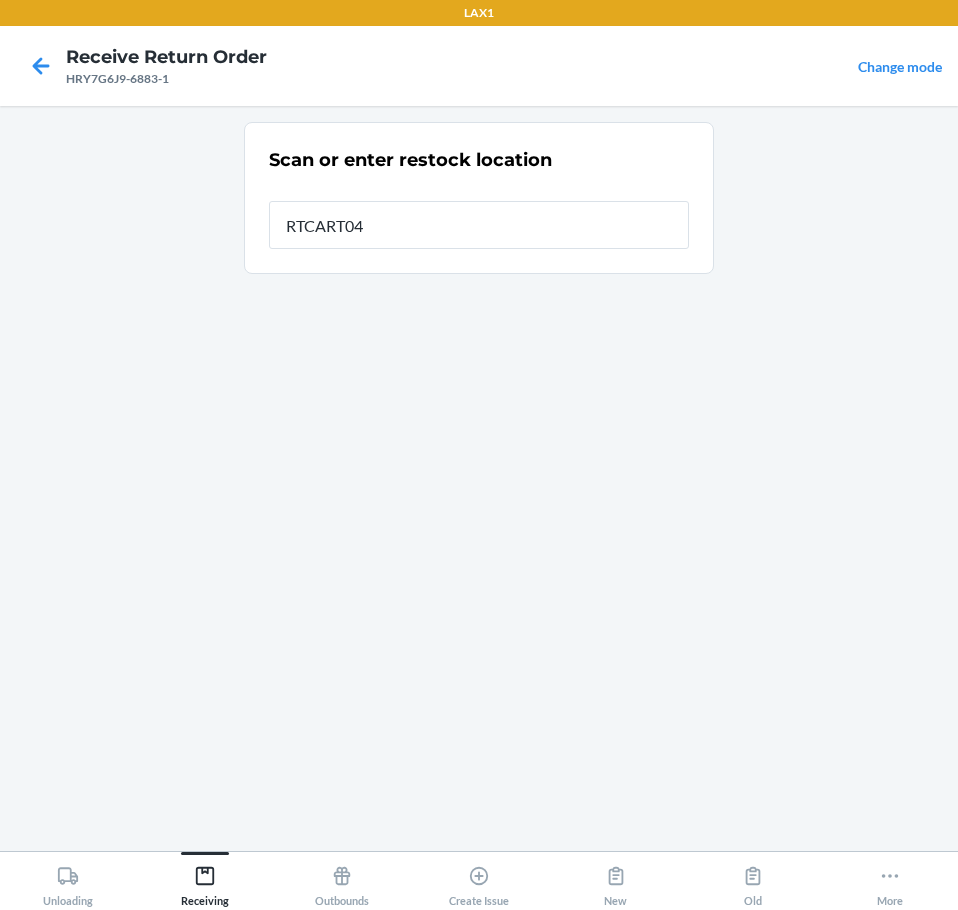 type on "RTCART042" 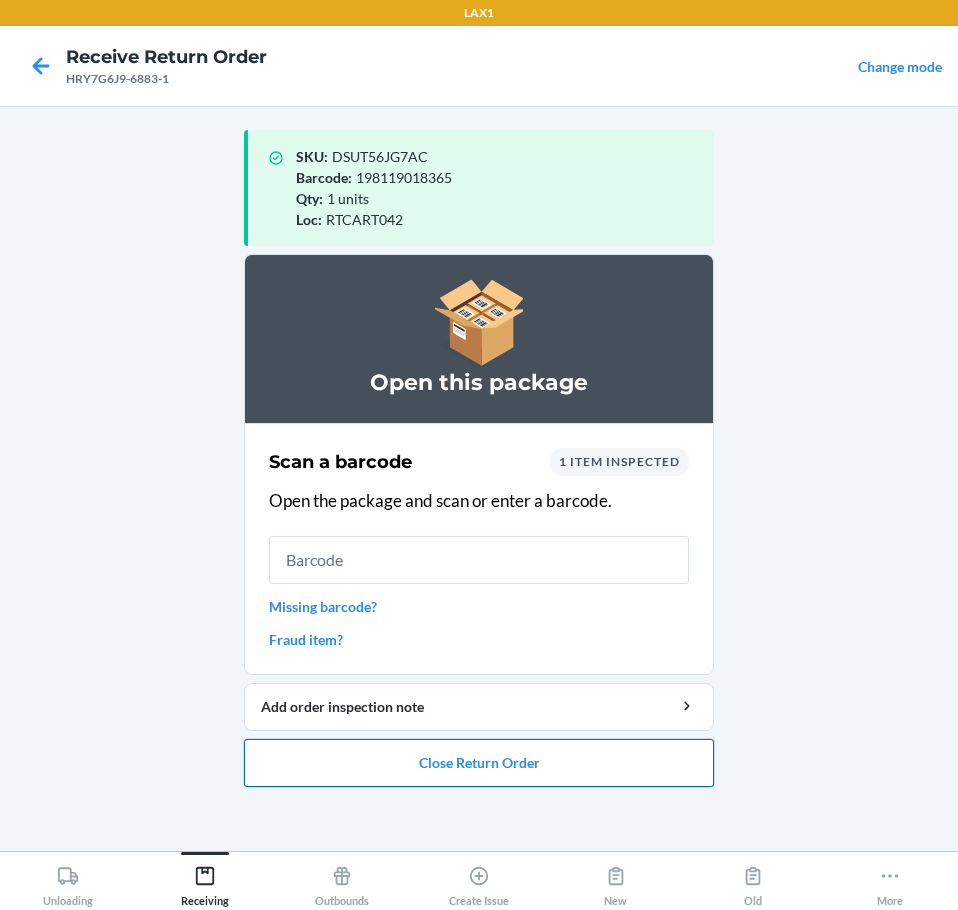 click on "Close Return Order" at bounding box center (479, 763) 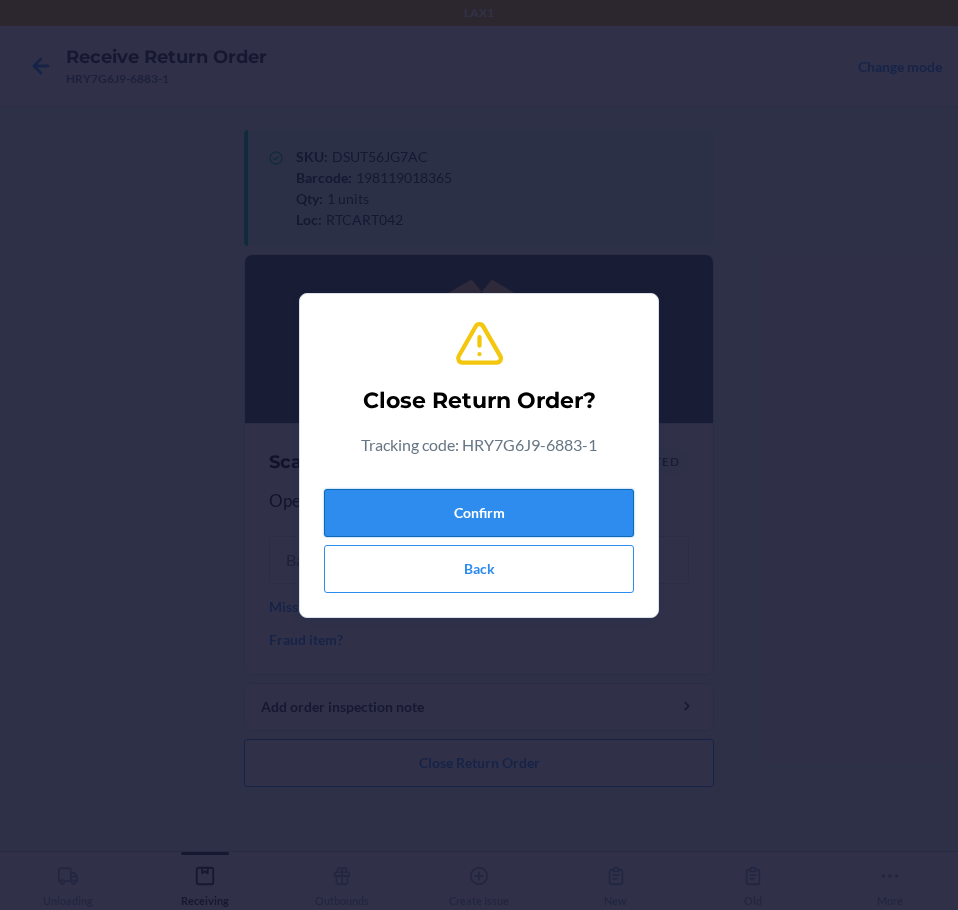 click on "Confirm" at bounding box center (479, 513) 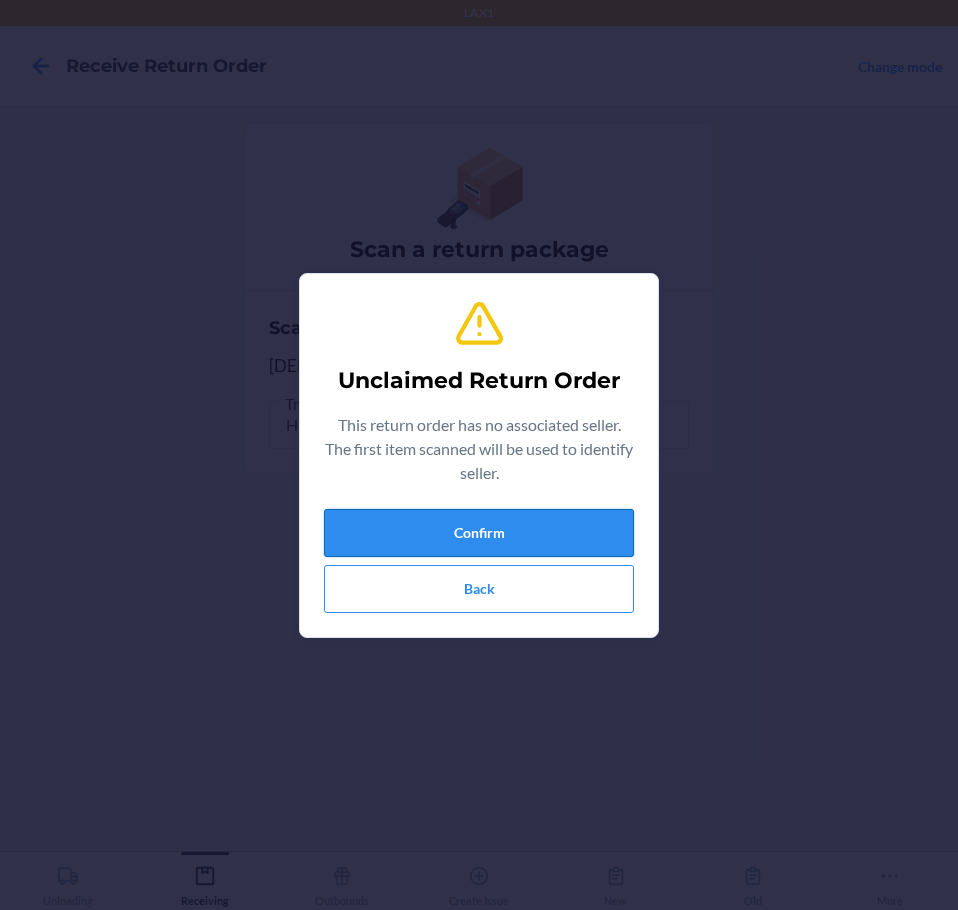 click on "Confirm" at bounding box center [479, 533] 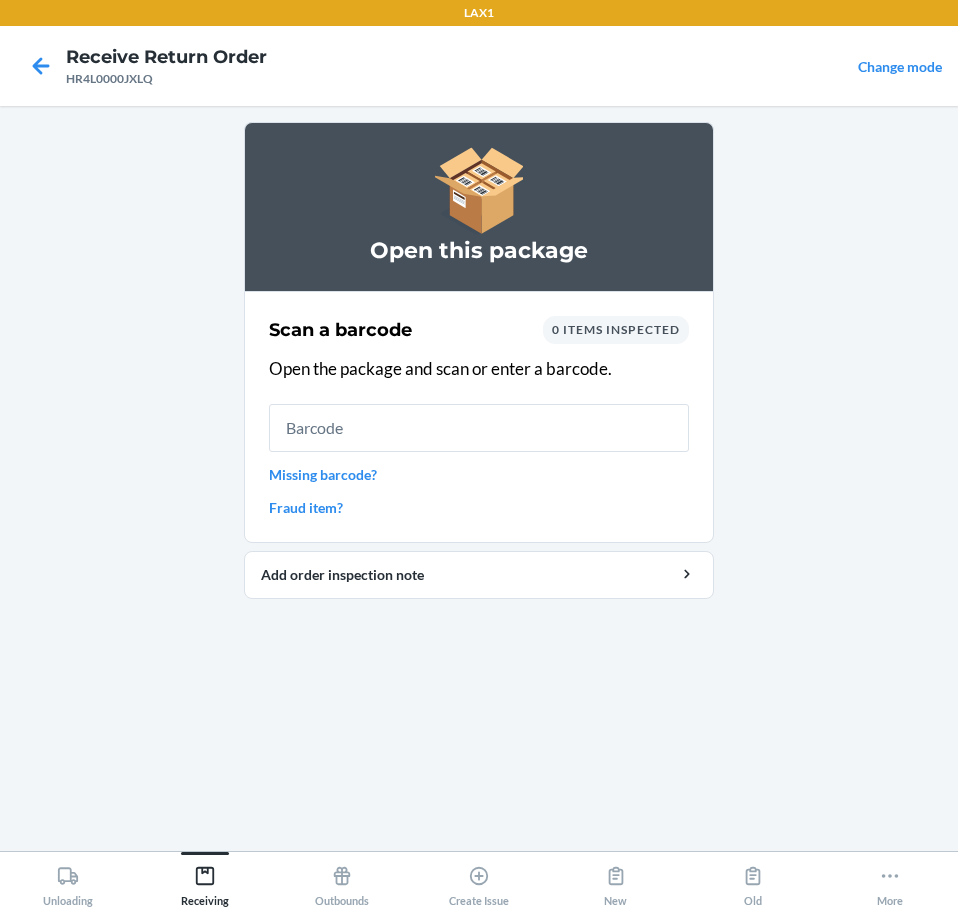 click at bounding box center [479, 428] 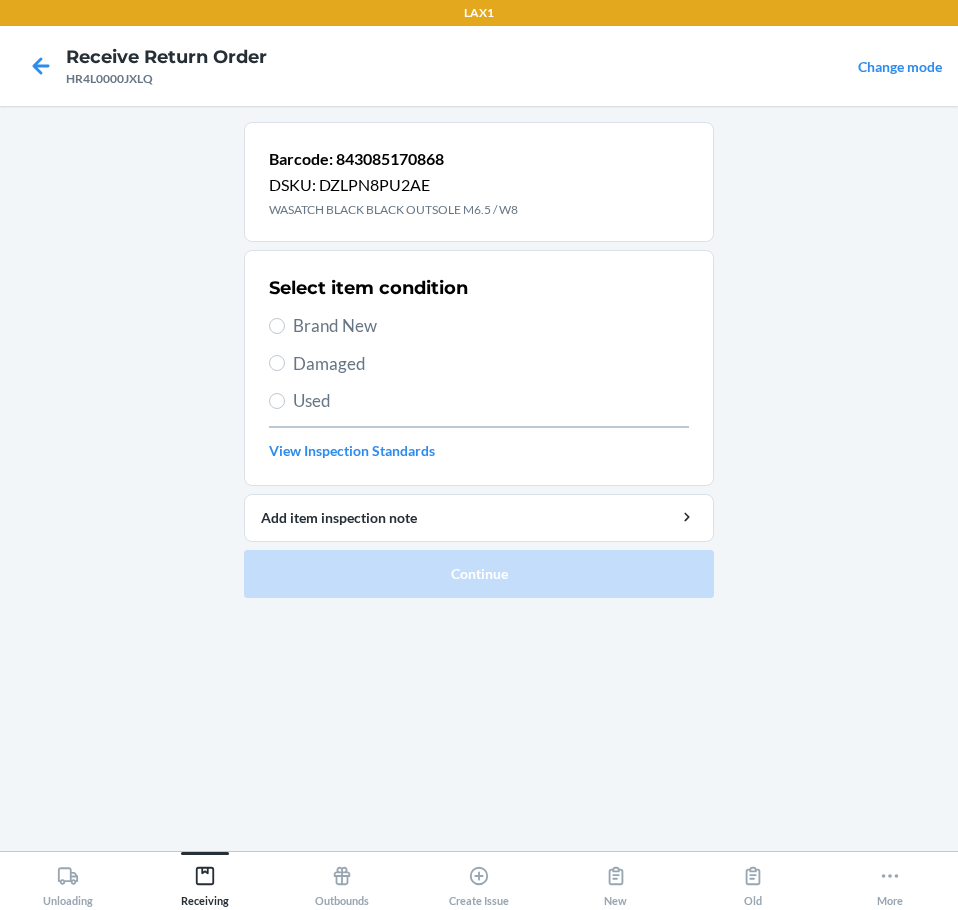 click on "Brand New" at bounding box center [491, 326] 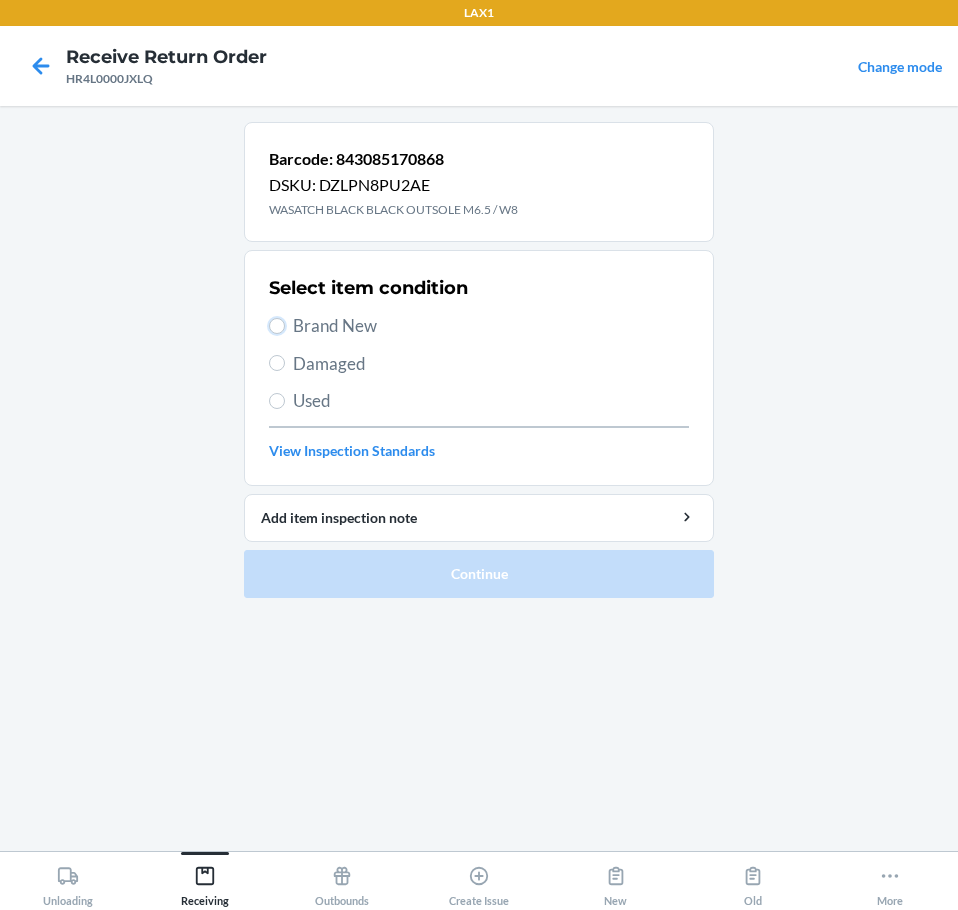click on "Brand New" at bounding box center (277, 326) 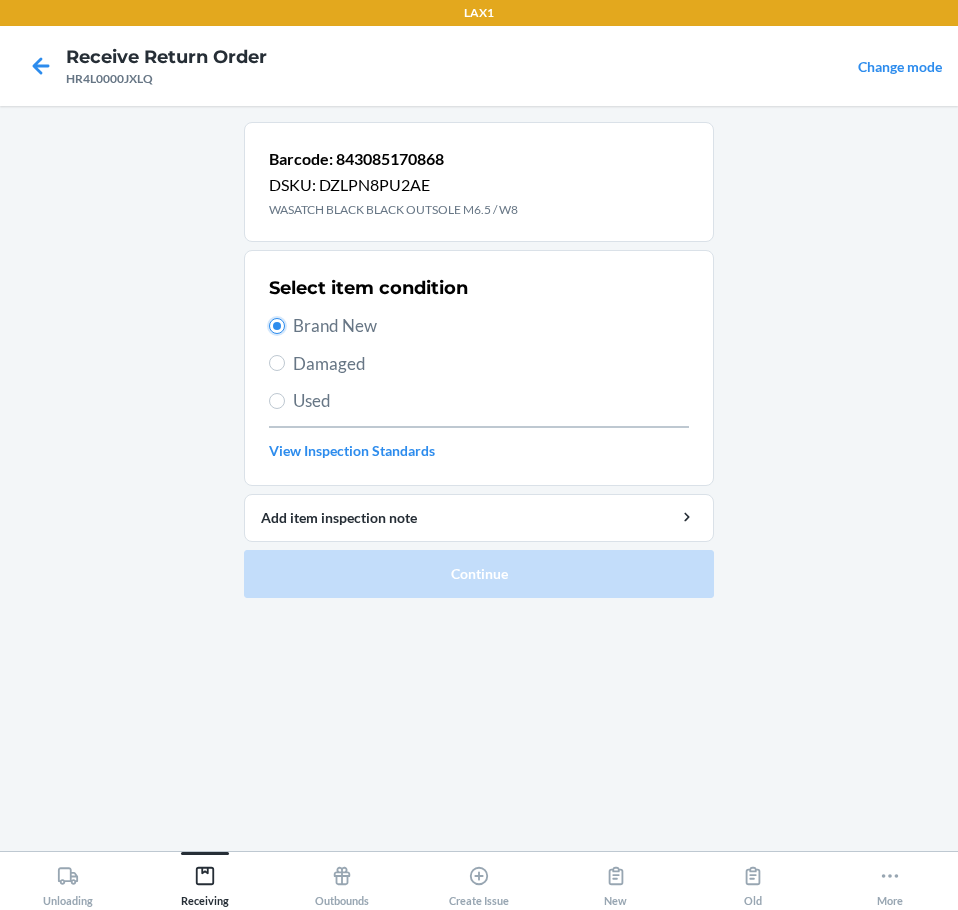 radio on "true" 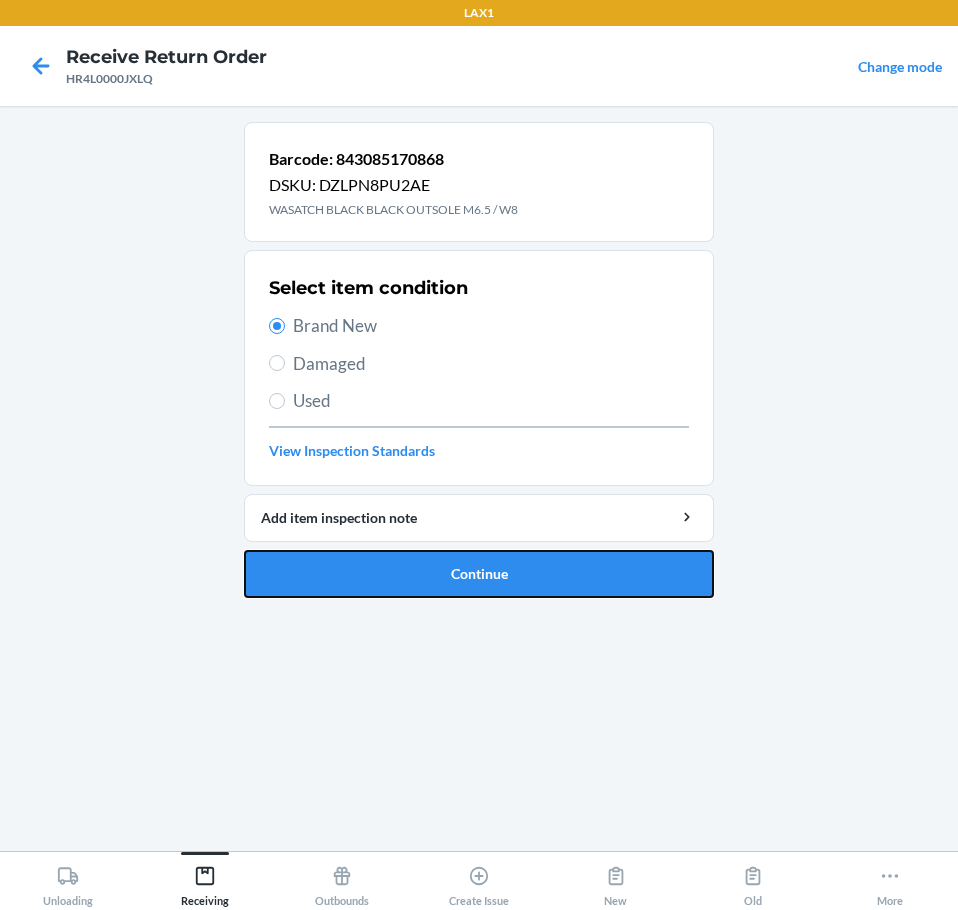 drag, startPoint x: 344, startPoint y: 571, endPoint x: 343, endPoint y: 560, distance: 11.045361 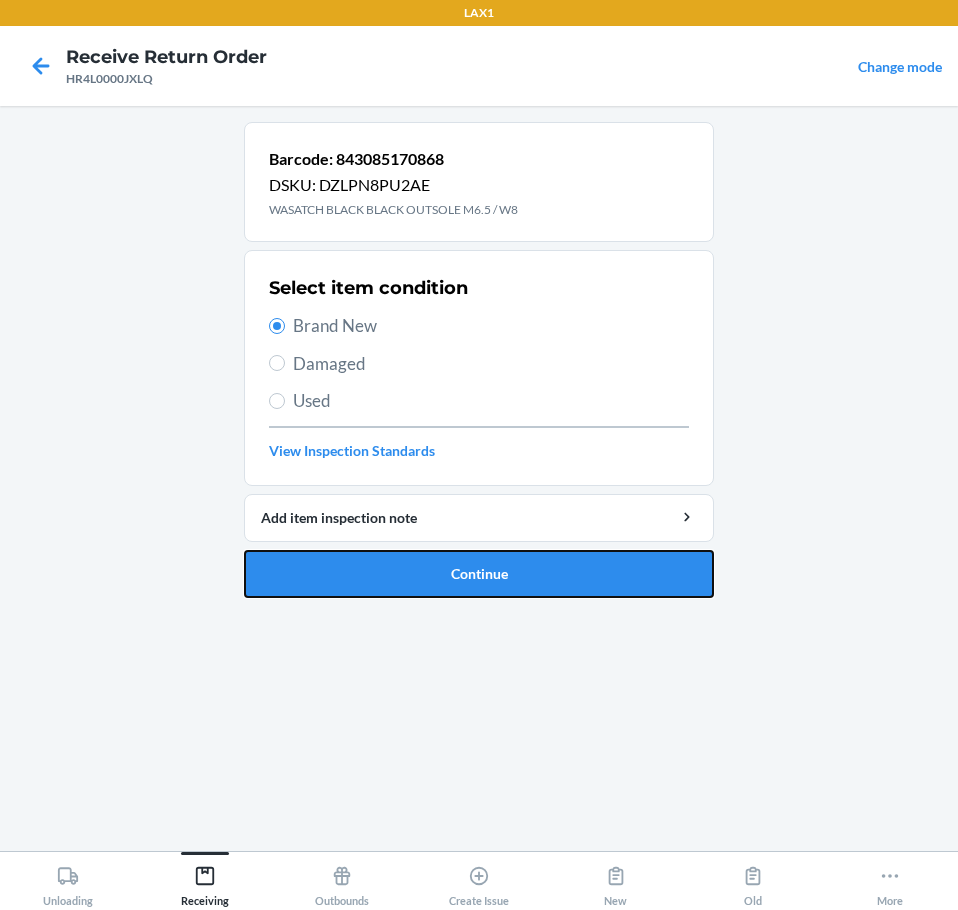 click on "Continue" at bounding box center [479, 574] 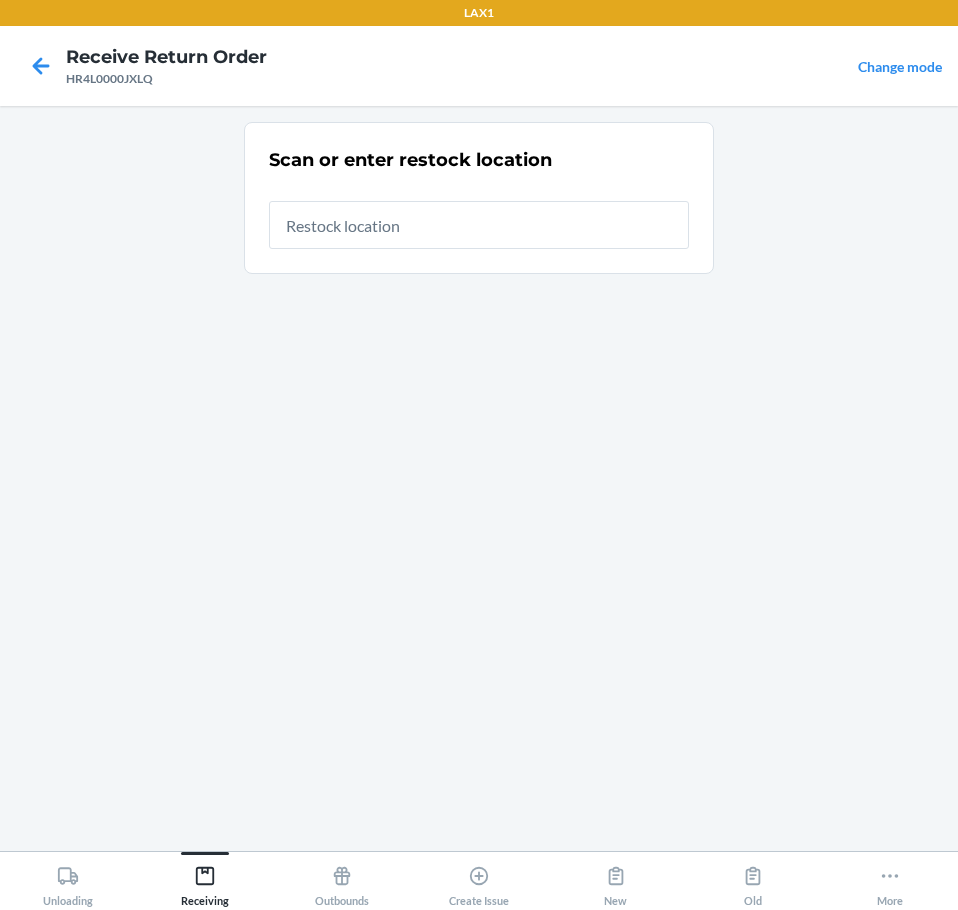click at bounding box center (479, 225) 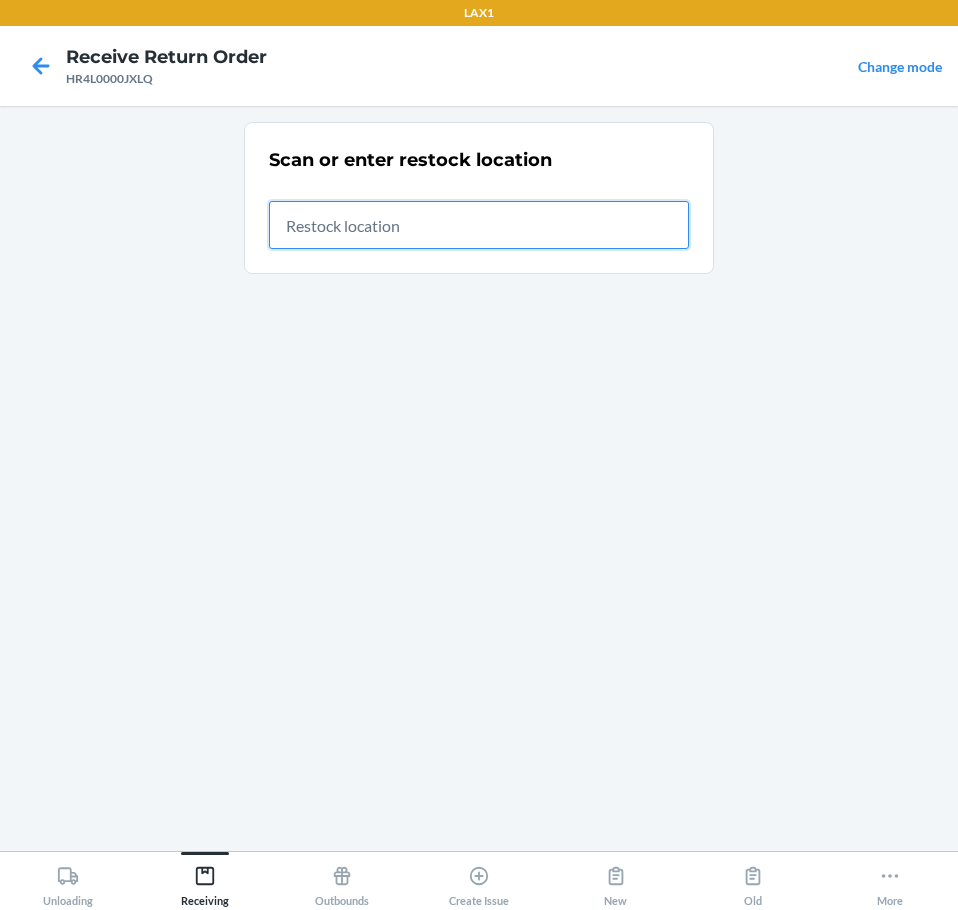 click at bounding box center (479, 225) 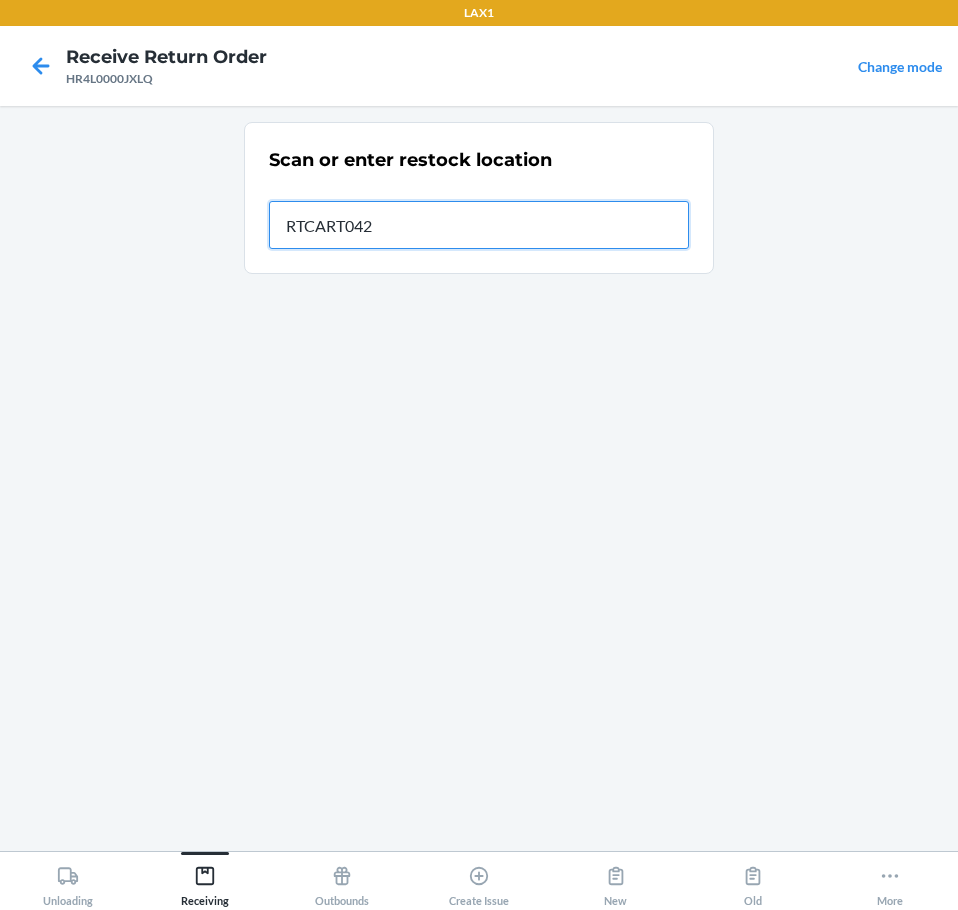 type on "RTCART042" 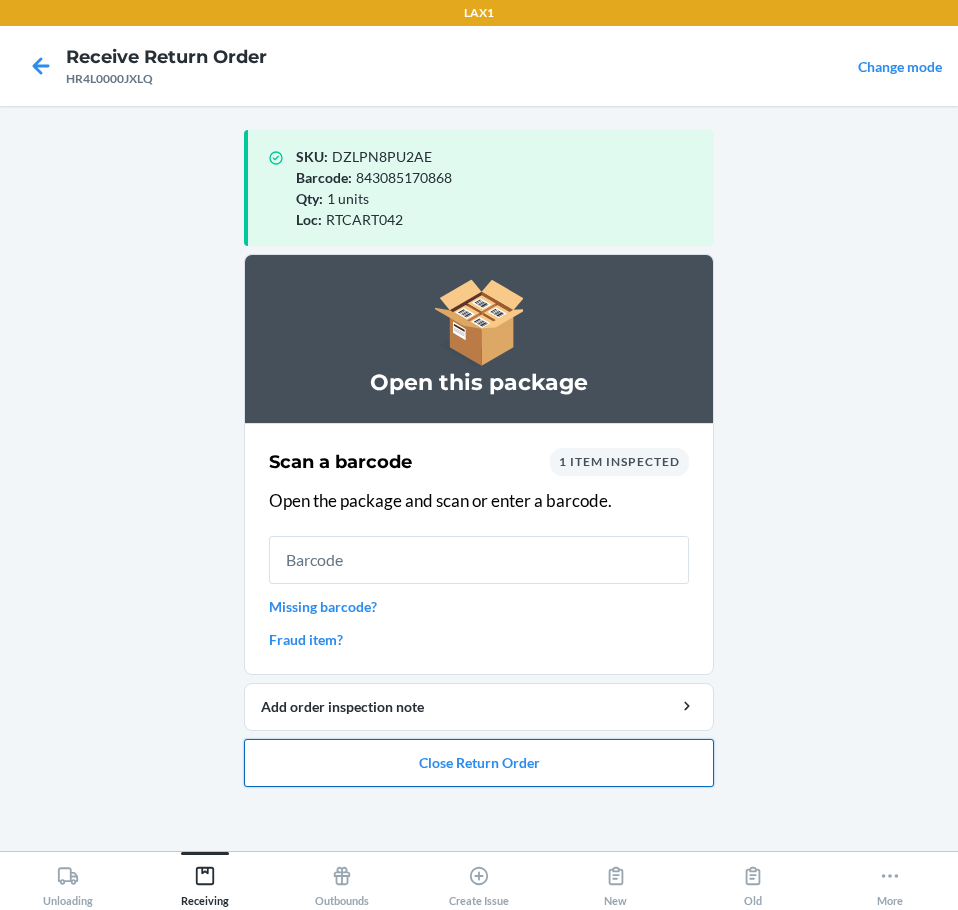 click on "Close Return Order" at bounding box center (479, 763) 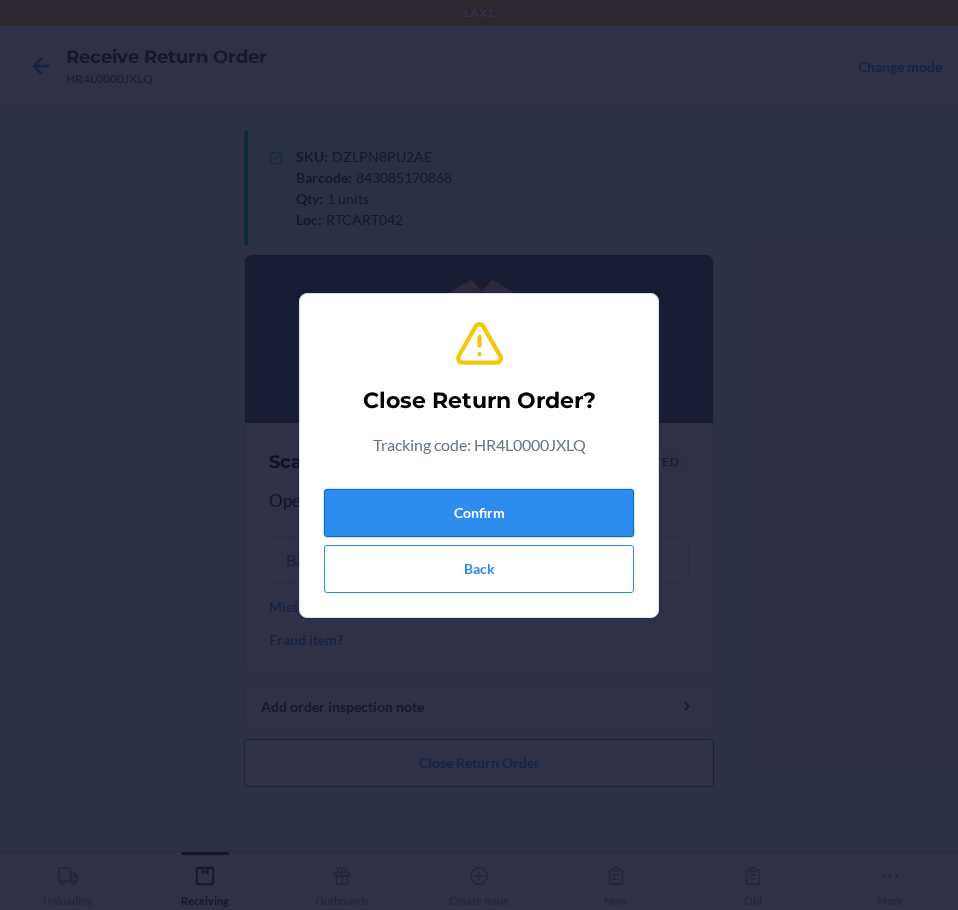 click on "Confirm" at bounding box center [479, 513] 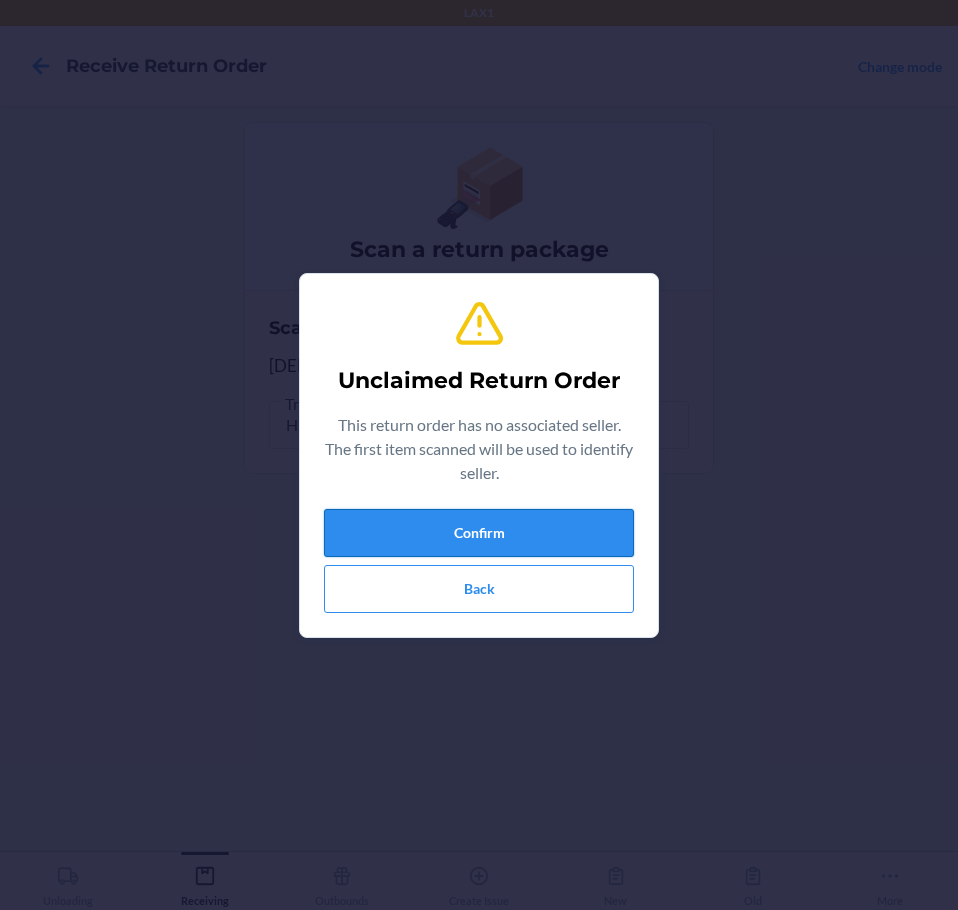 click on "Confirm" at bounding box center [479, 533] 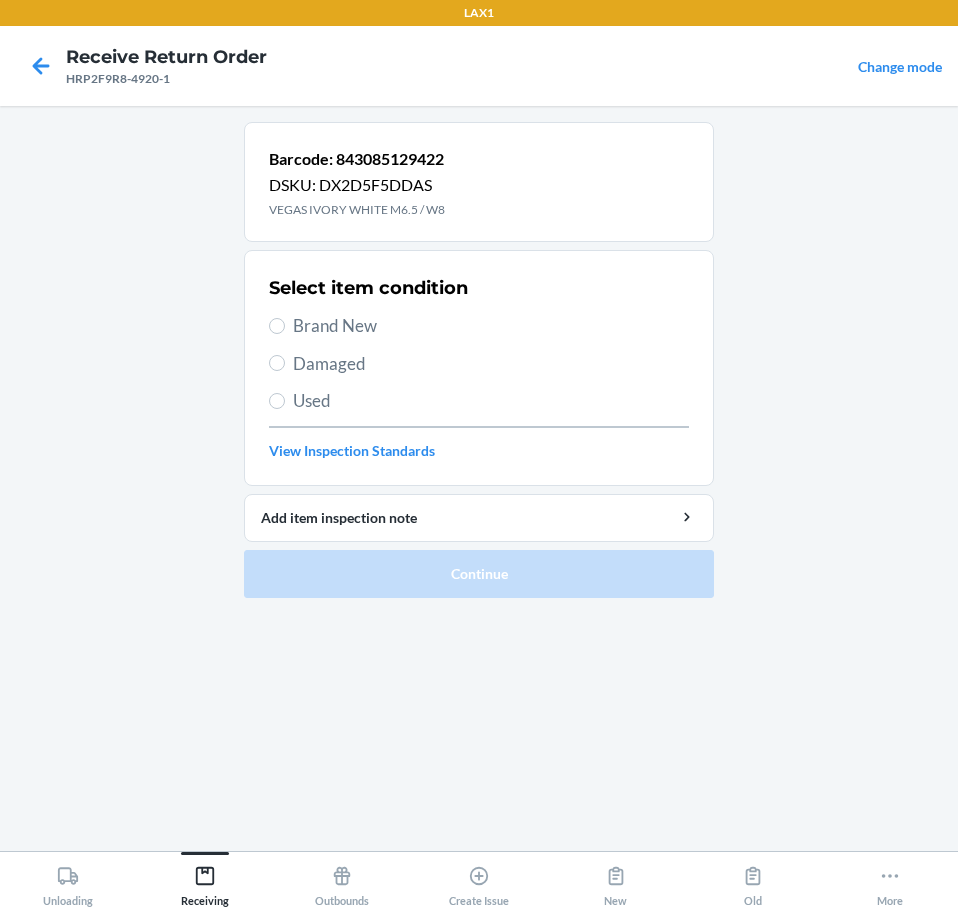 click on "Brand New" at bounding box center [479, 326] 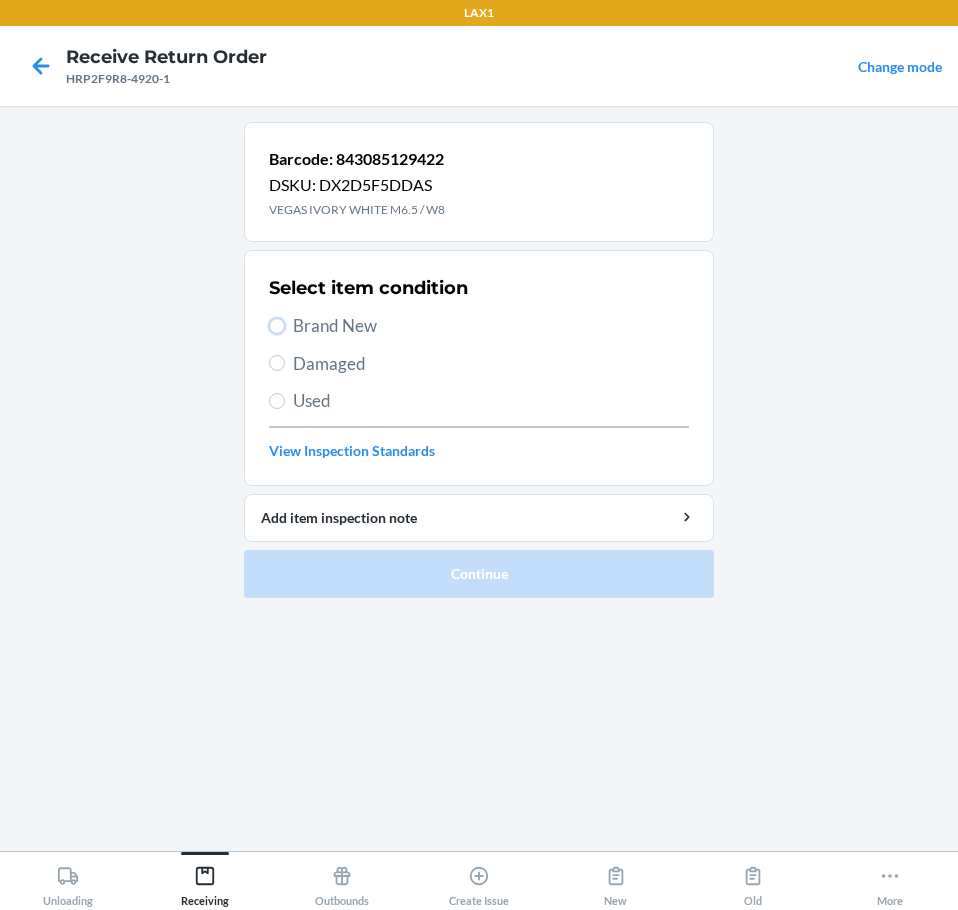 click on "Brand New" at bounding box center (277, 326) 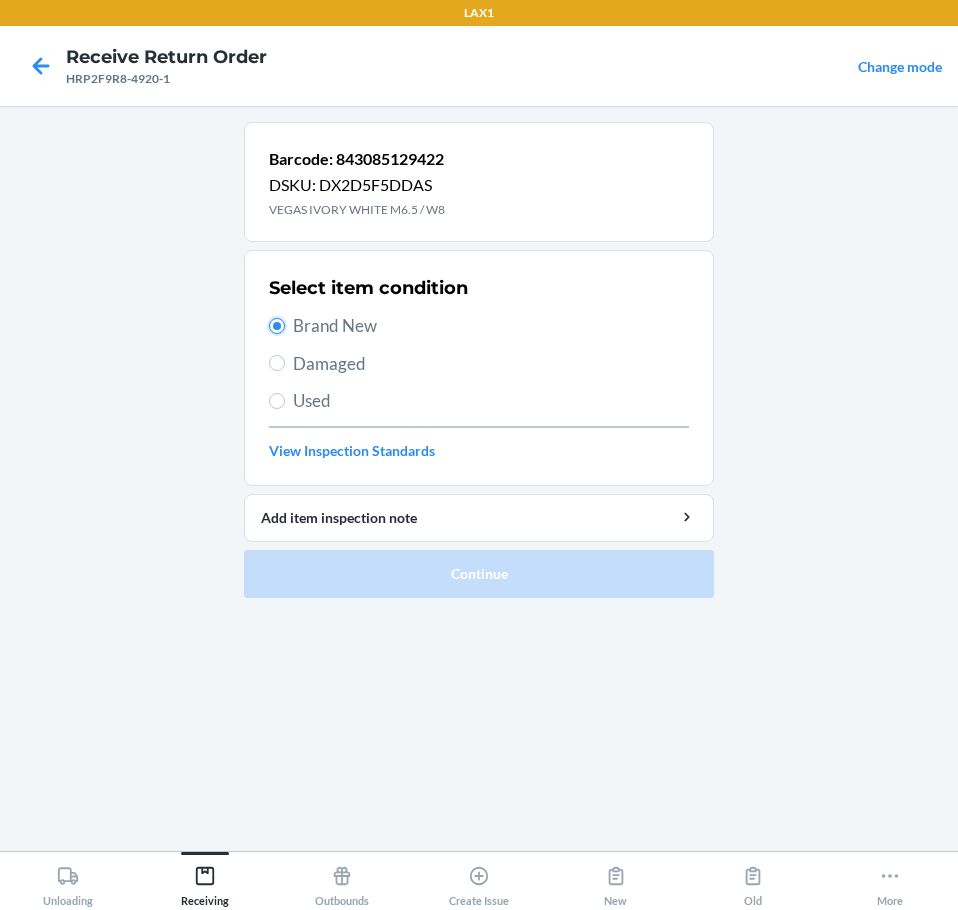 radio on "true" 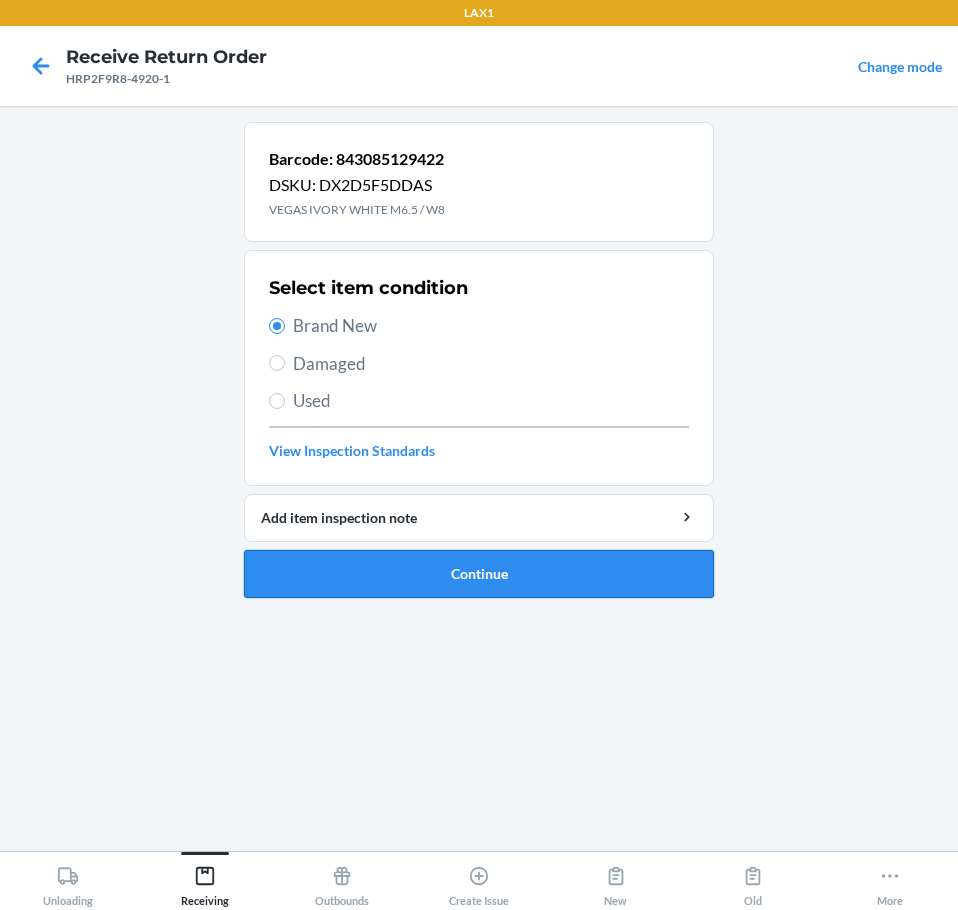 click on "Continue" at bounding box center (479, 574) 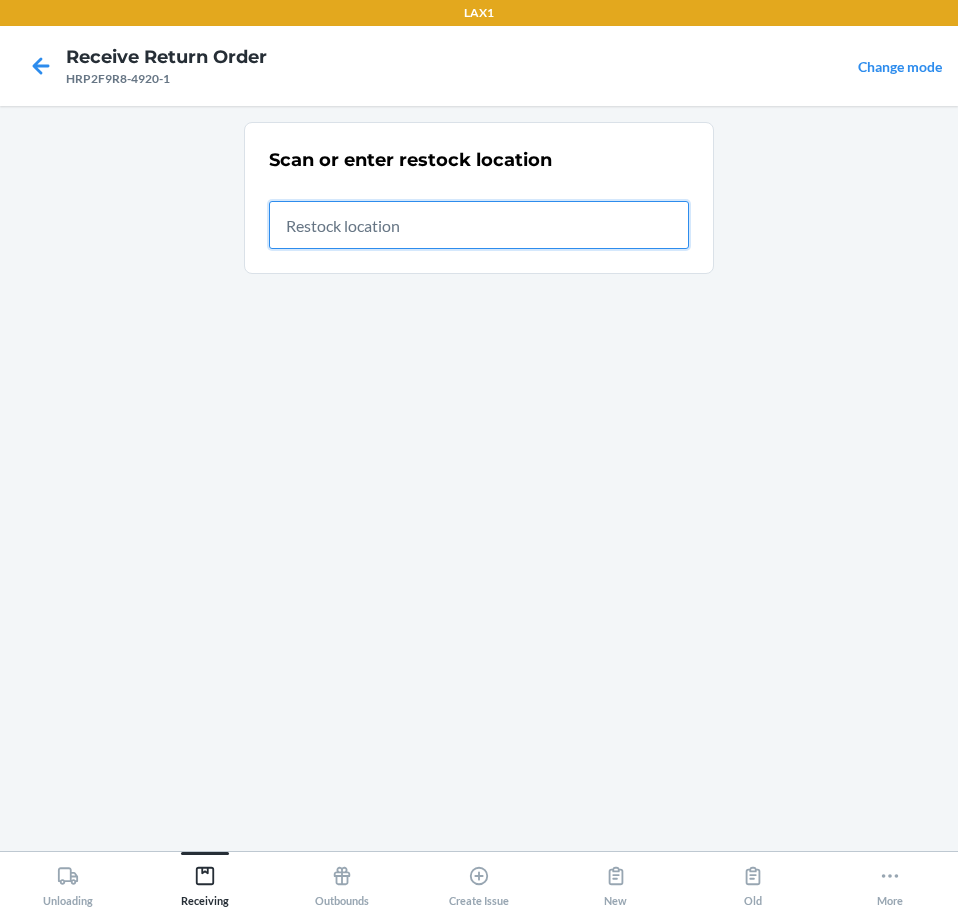 click at bounding box center (479, 225) 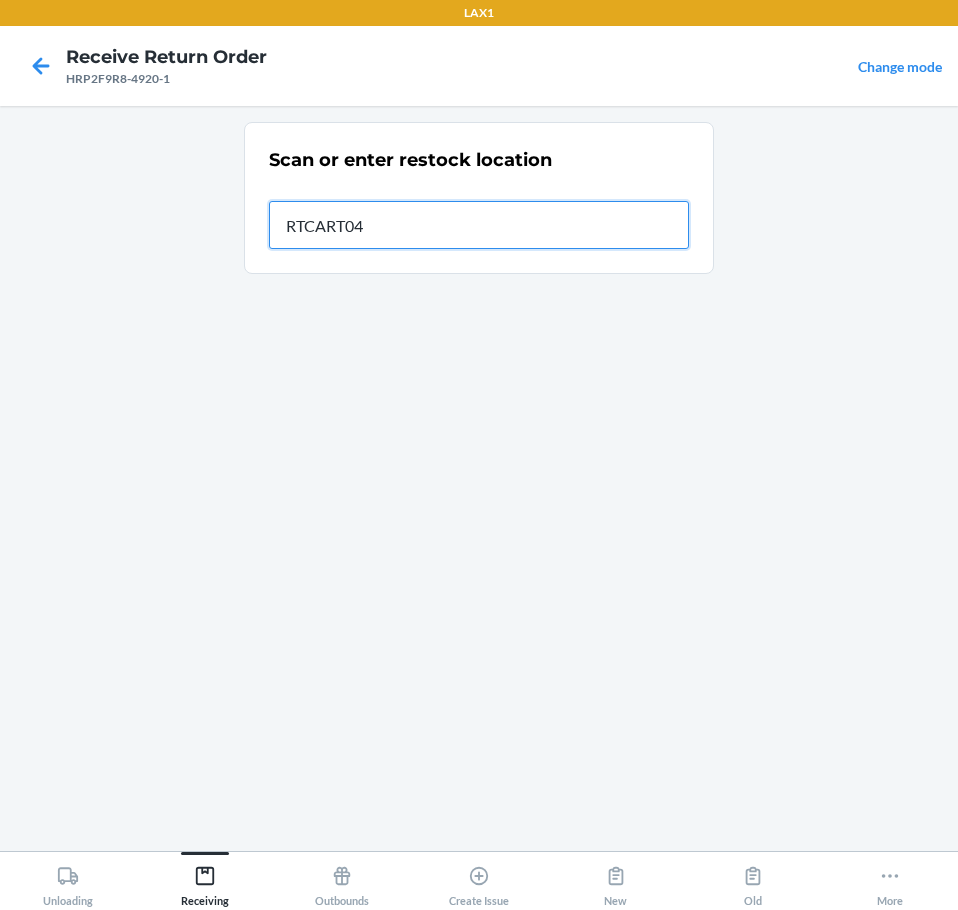 type on "RTCART042" 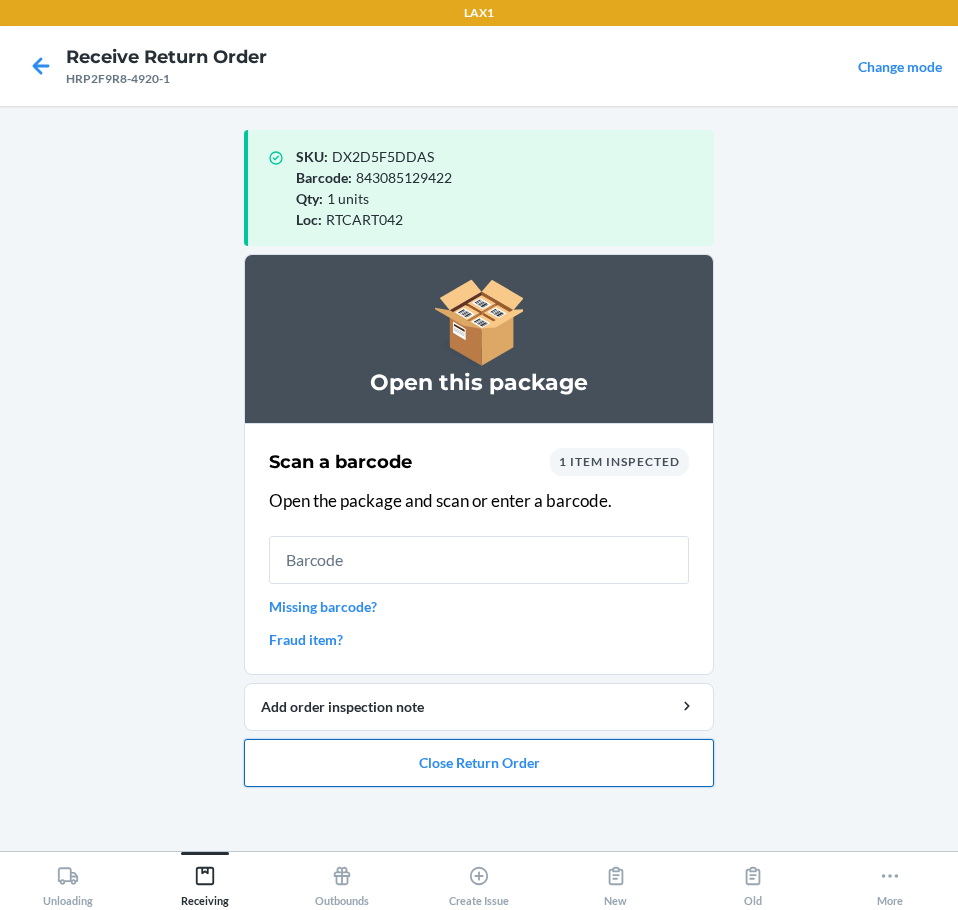 click on "Close Return Order" at bounding box center [479, 763] 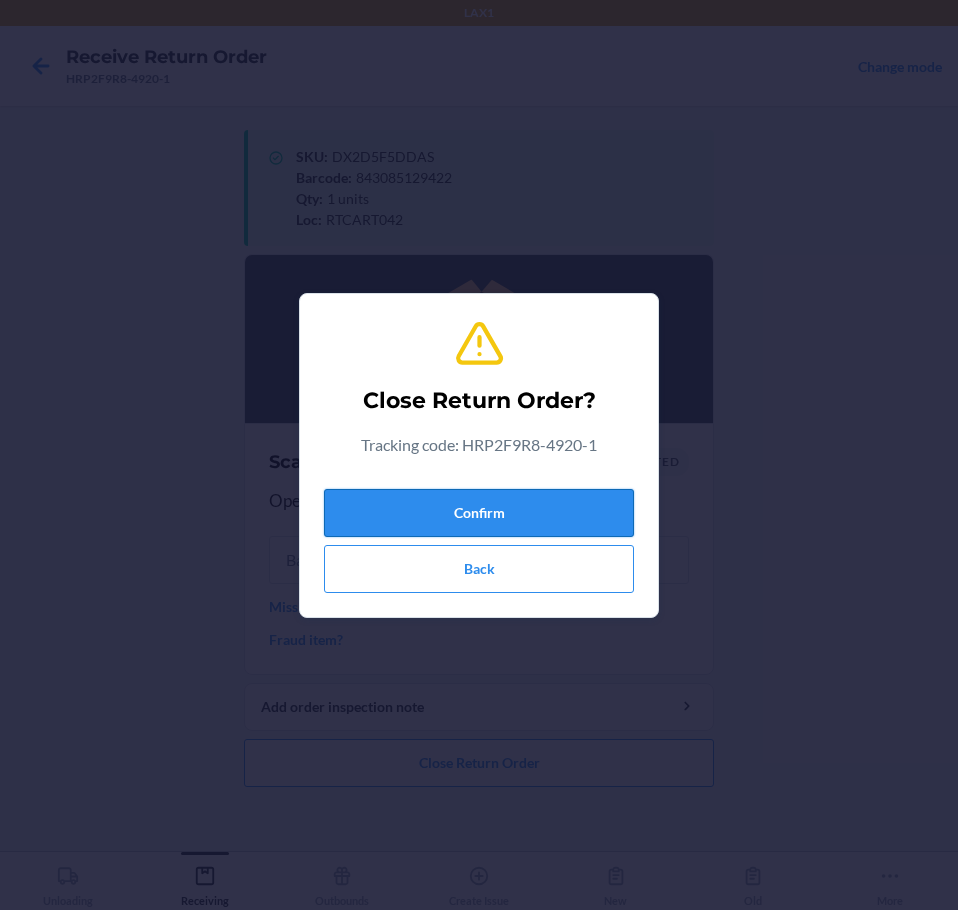 click on "Confirm" at bounding box center [479, 513] 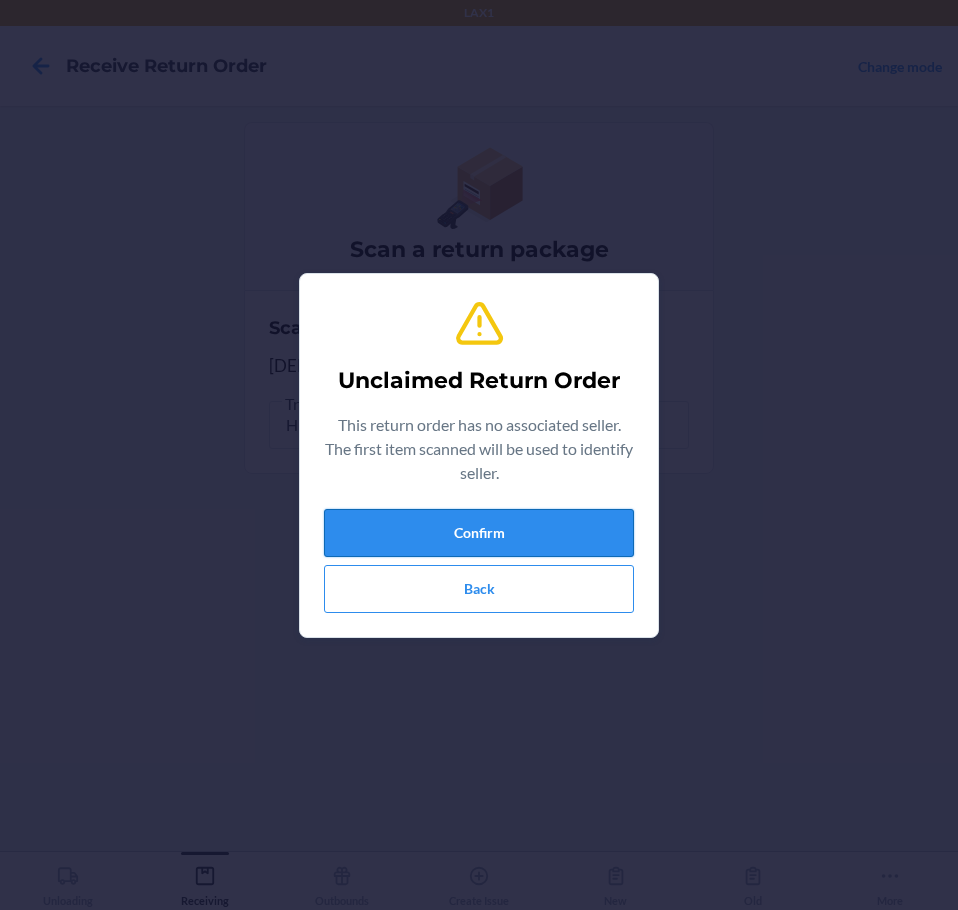 click on "Confirm" at bounding box center (479, 533) 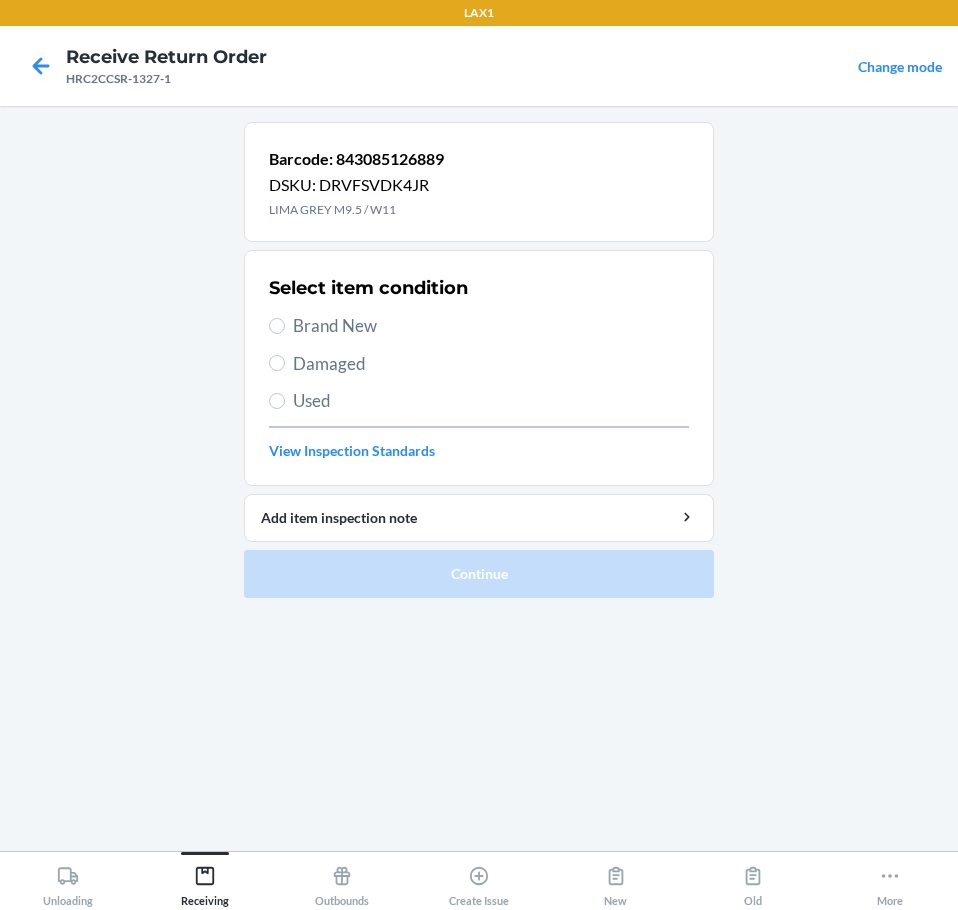 click on "Brand New" at bounding box center [491, 326] 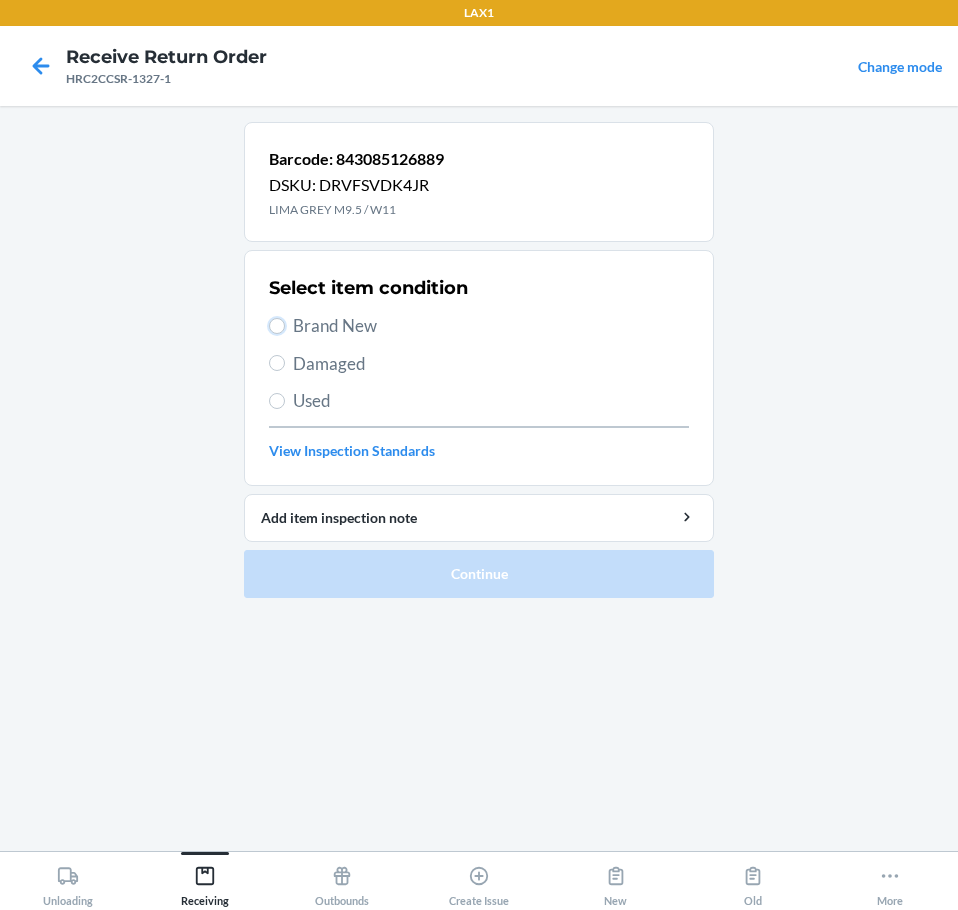 click on "Brand New" at bounding box center [277, 326] 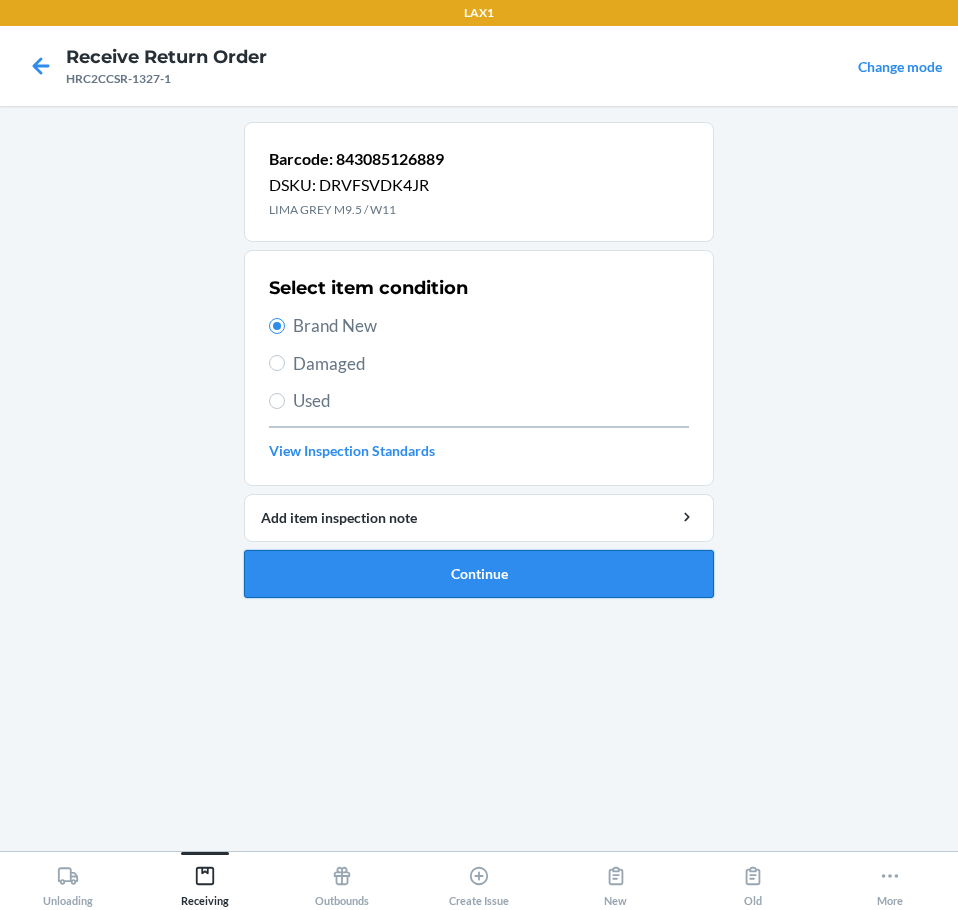 click on "Continue" at bounding box center (479, 574) 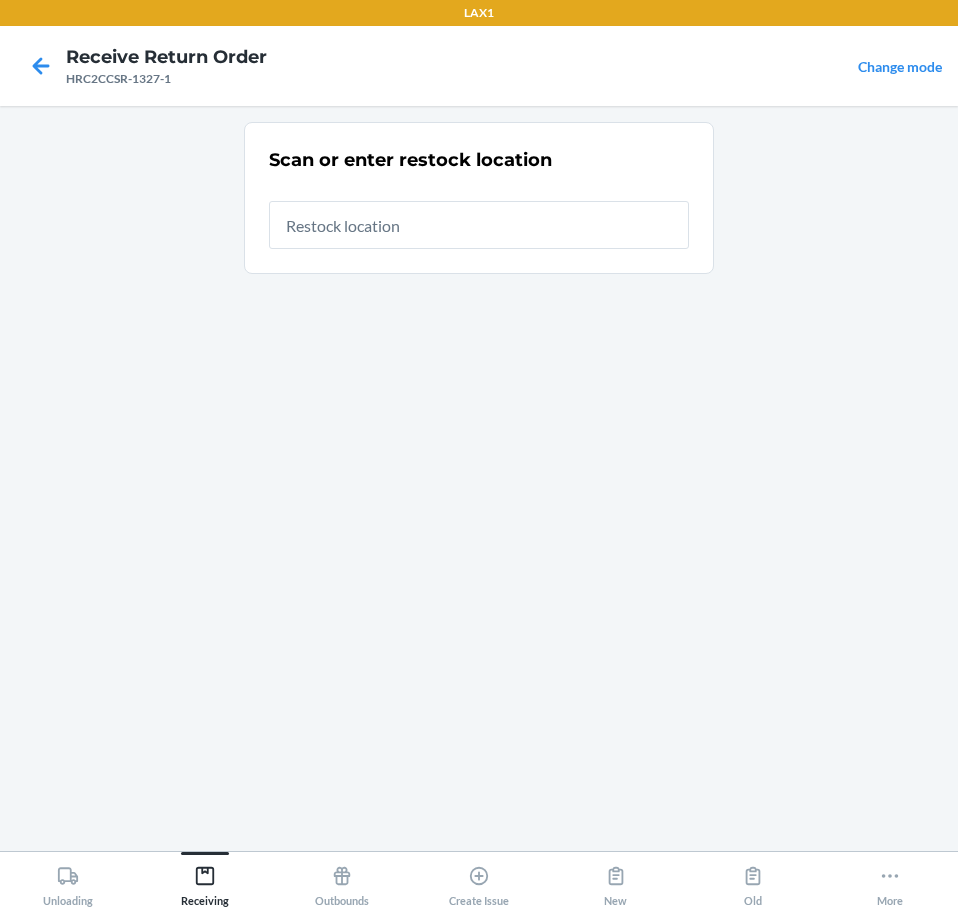 click at bounding box center [479, 225] 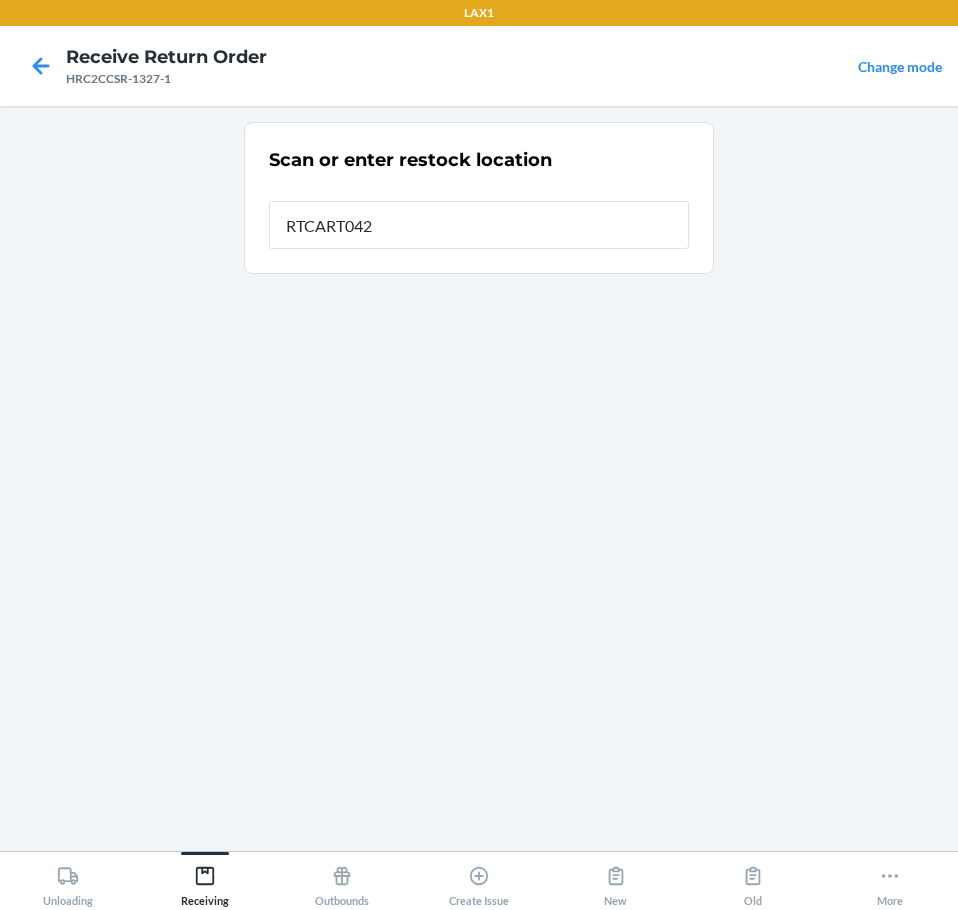 type on "RTCART042" 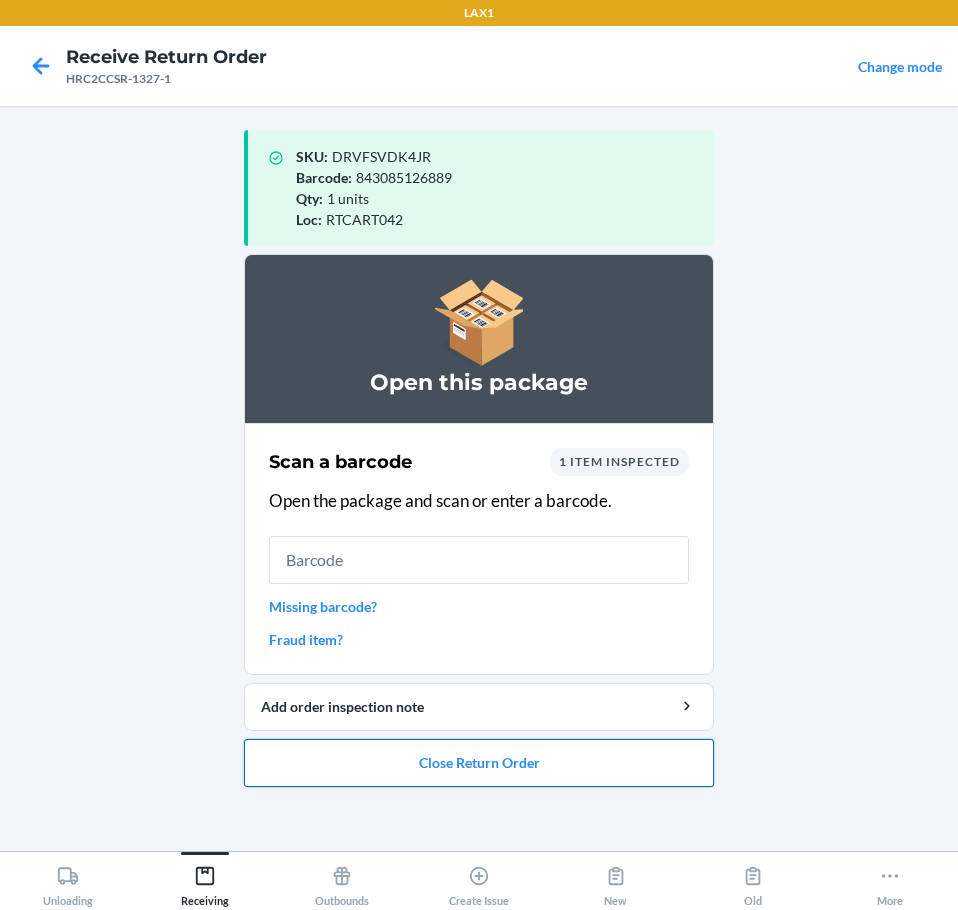 click on "Close Return Order" at bounding box center (479, 763) 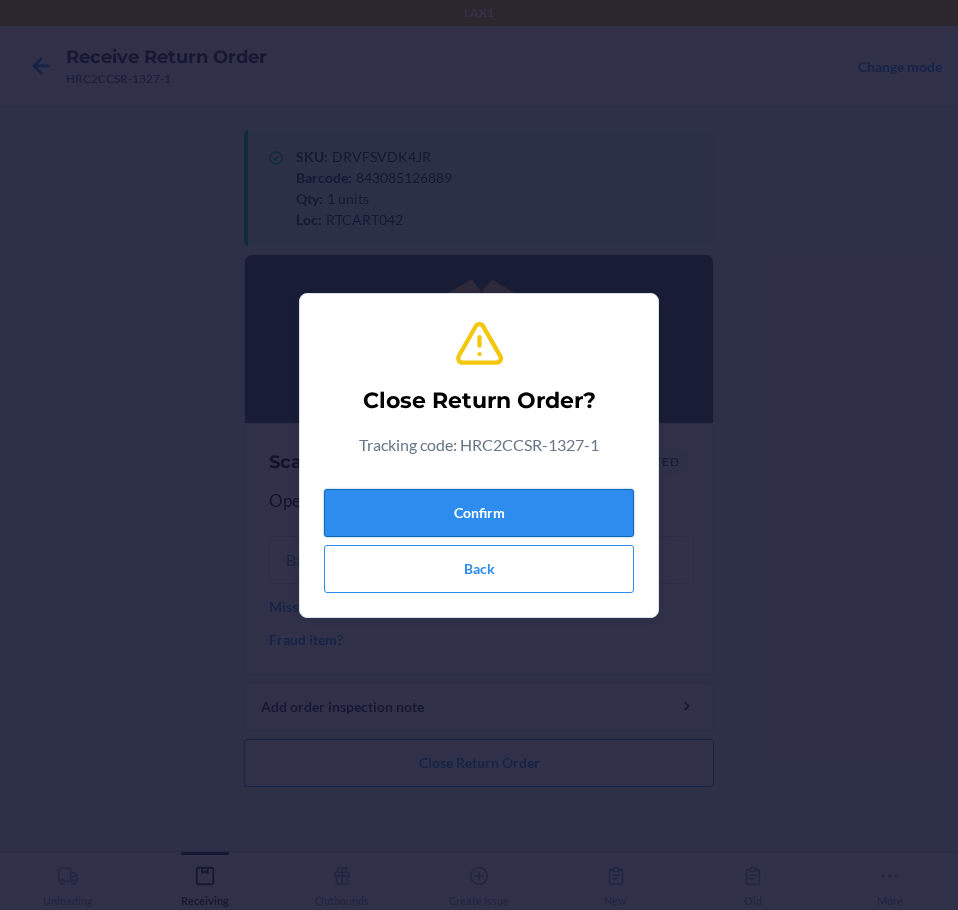 click on "Confirm" at bounding box center [479, 513] 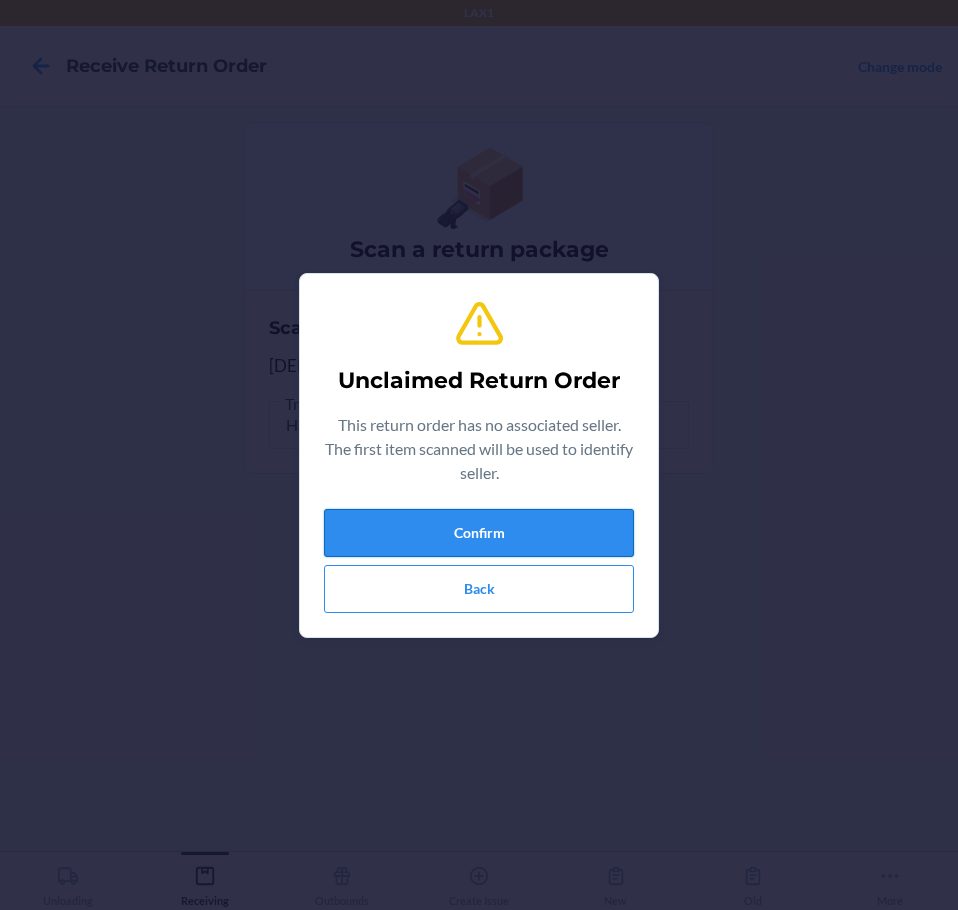click on "Confirm" at bounding box center [479, 533] 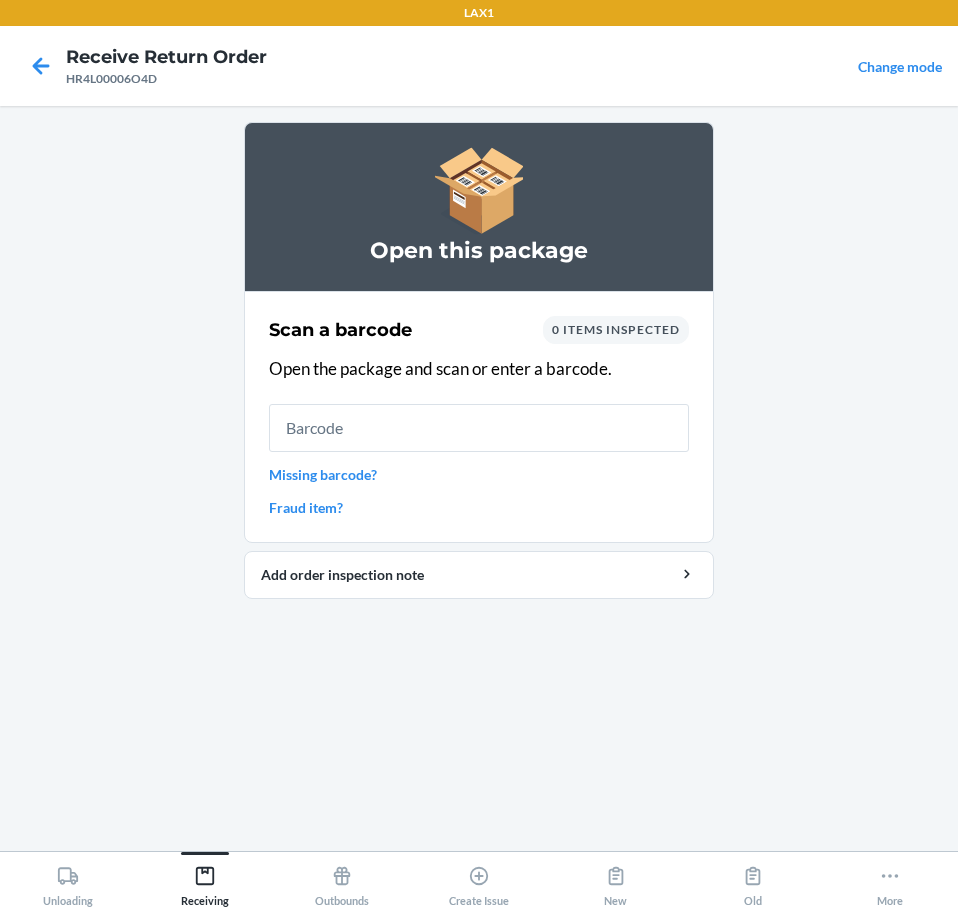 click at bounding box center [479, 428] 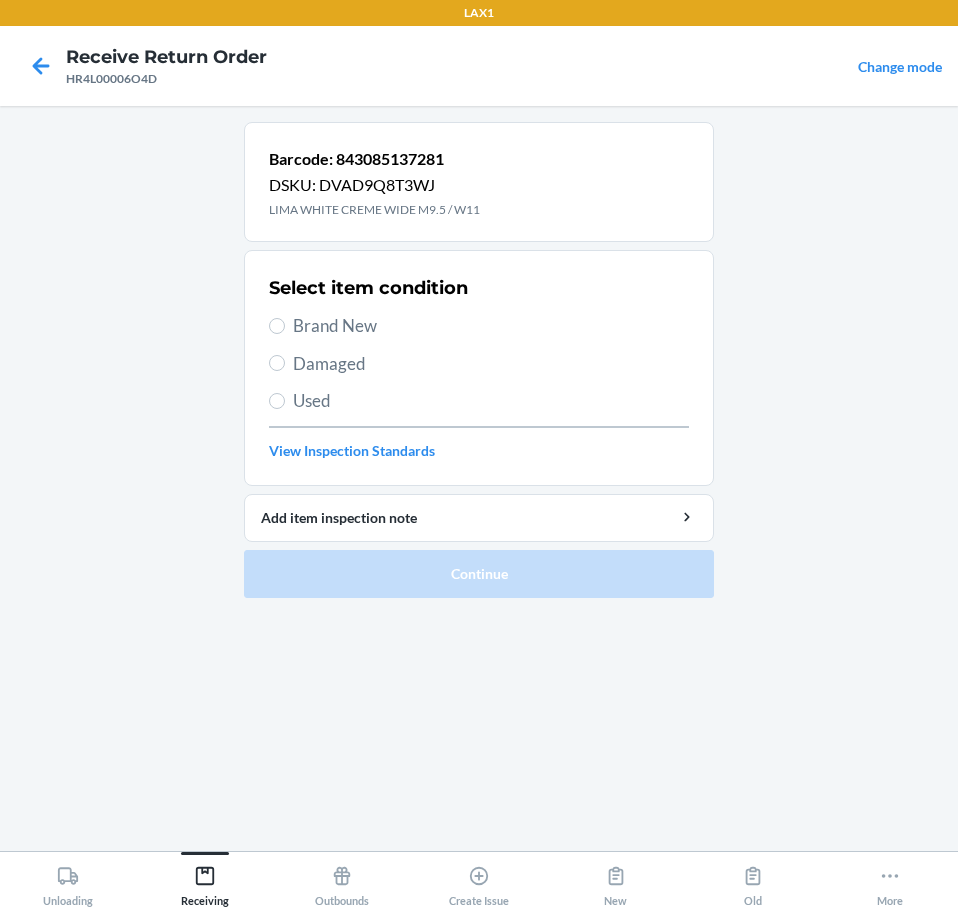click on "Brand New" at bounding box center (491, 326) 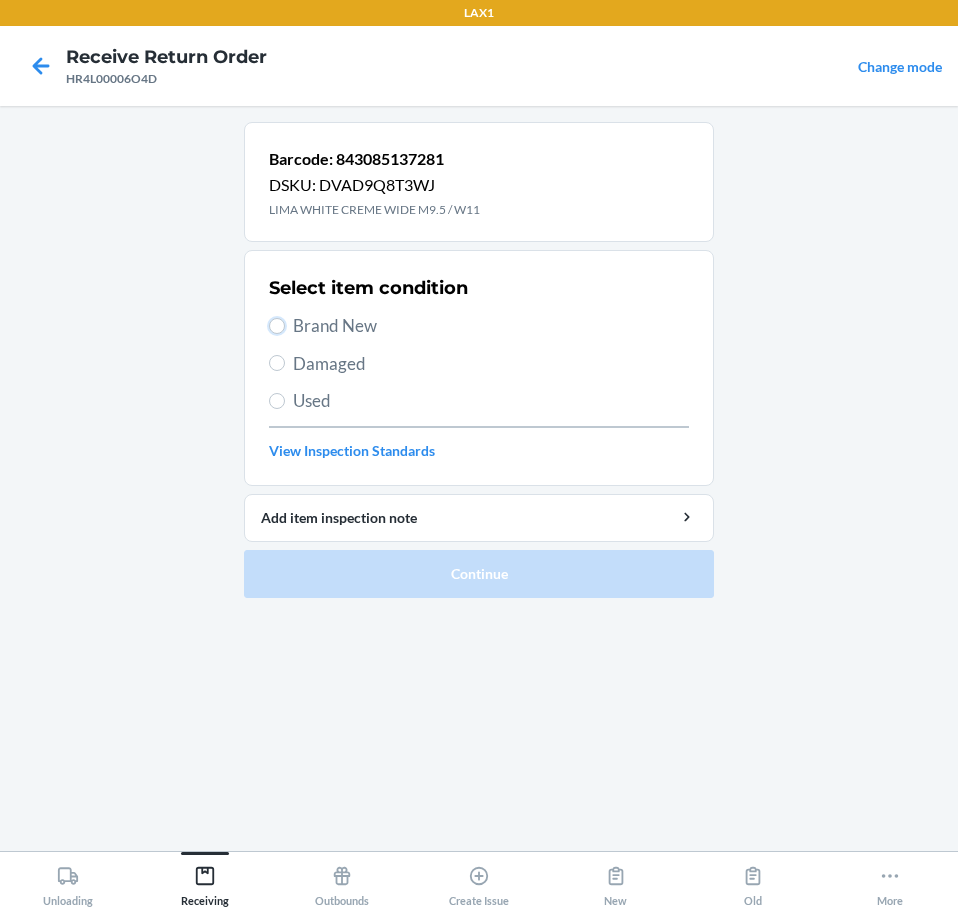 click on "Brand New" at bounding box center (277, 326) 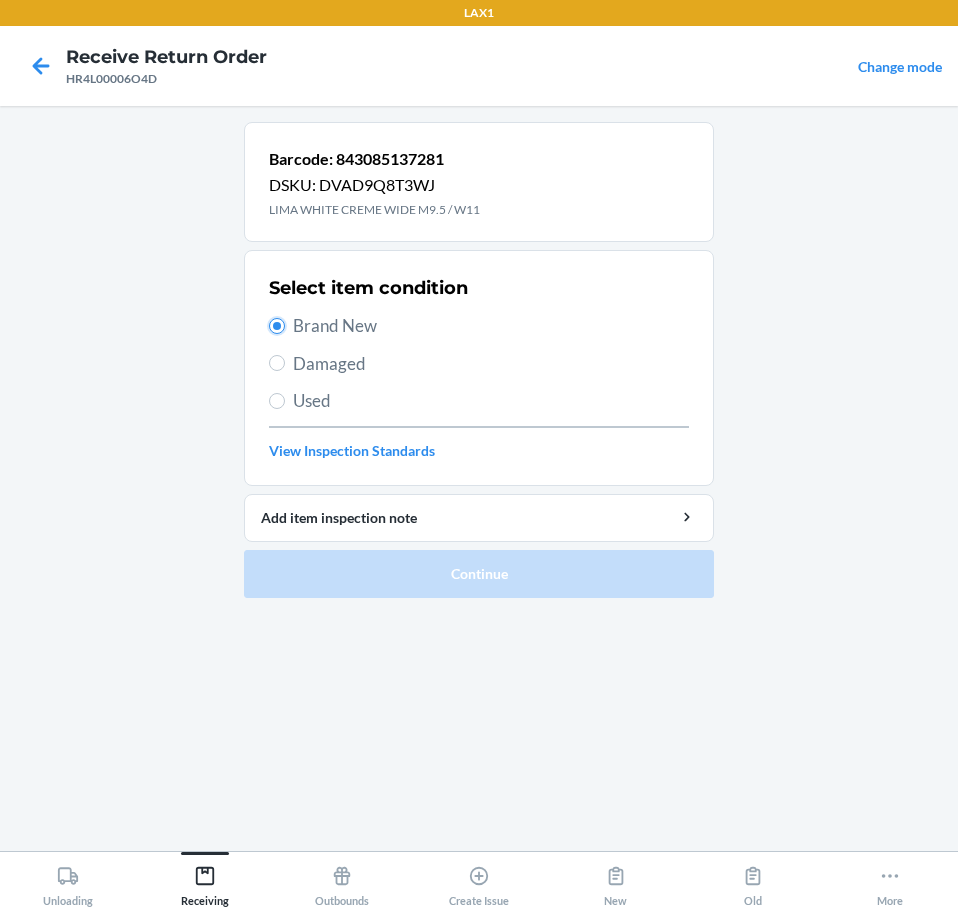 radio on "true" 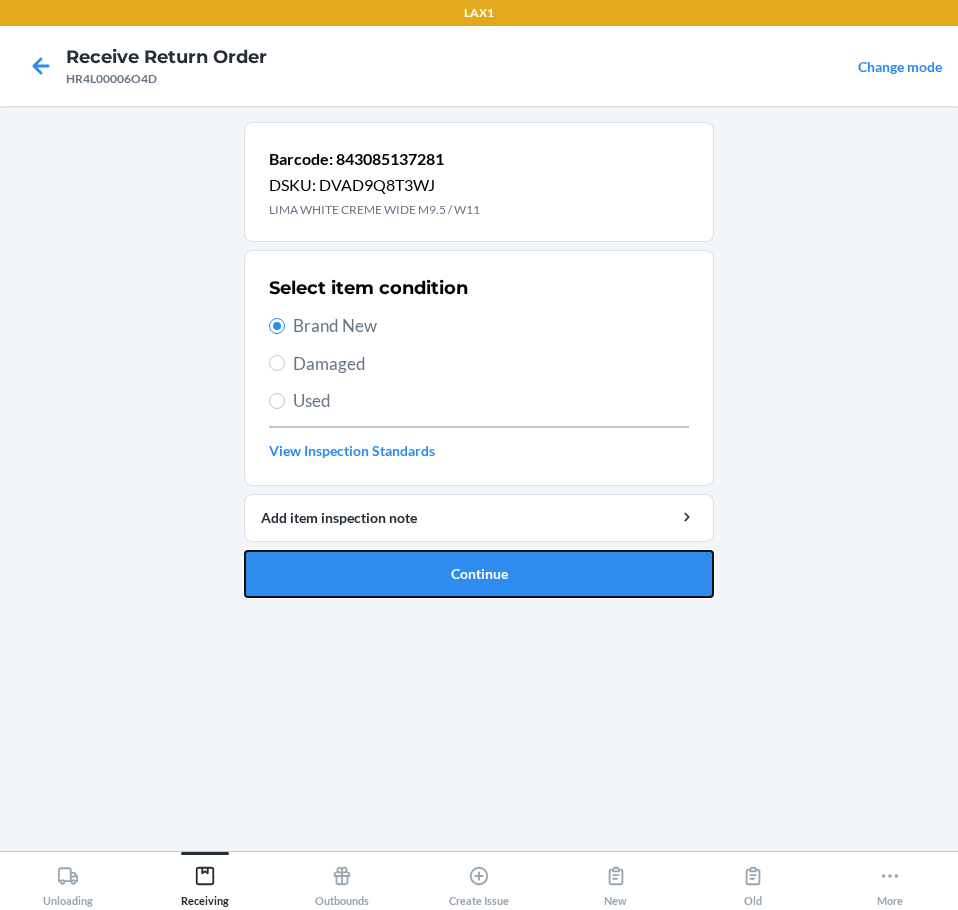 click on "Continue" at bounding box center [479, 574] 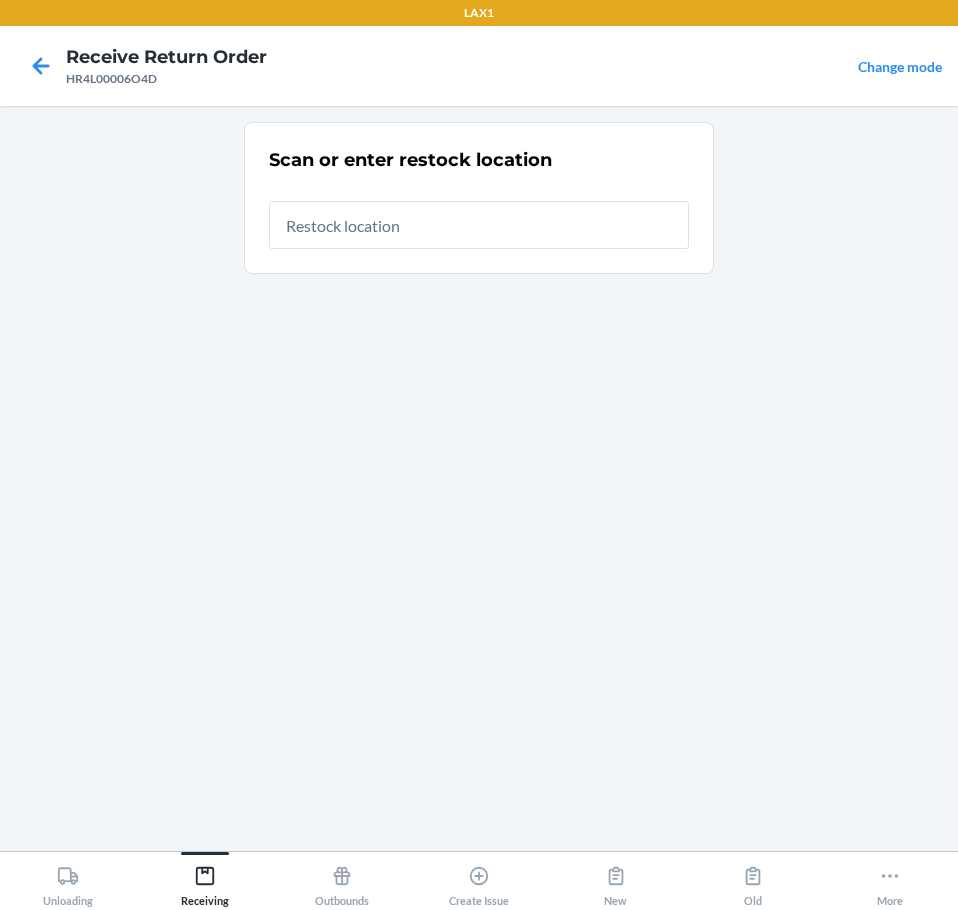 click at bounding box center [479, 225] 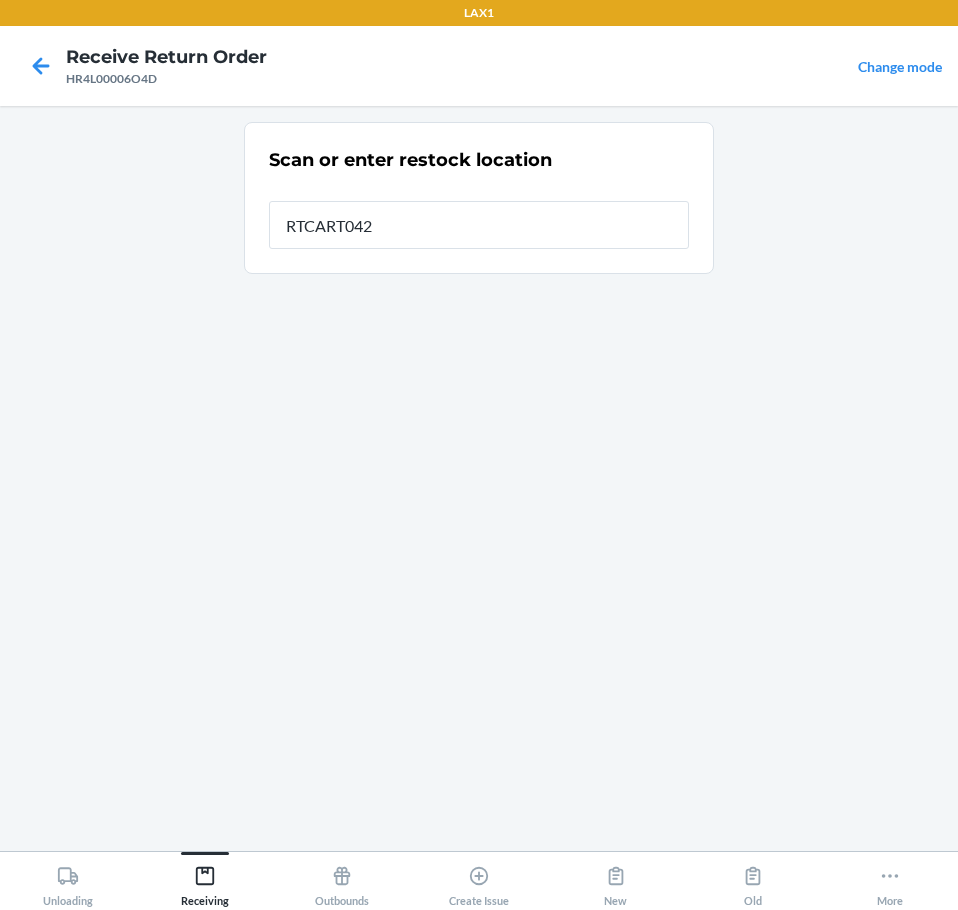 type on "RTCART042" 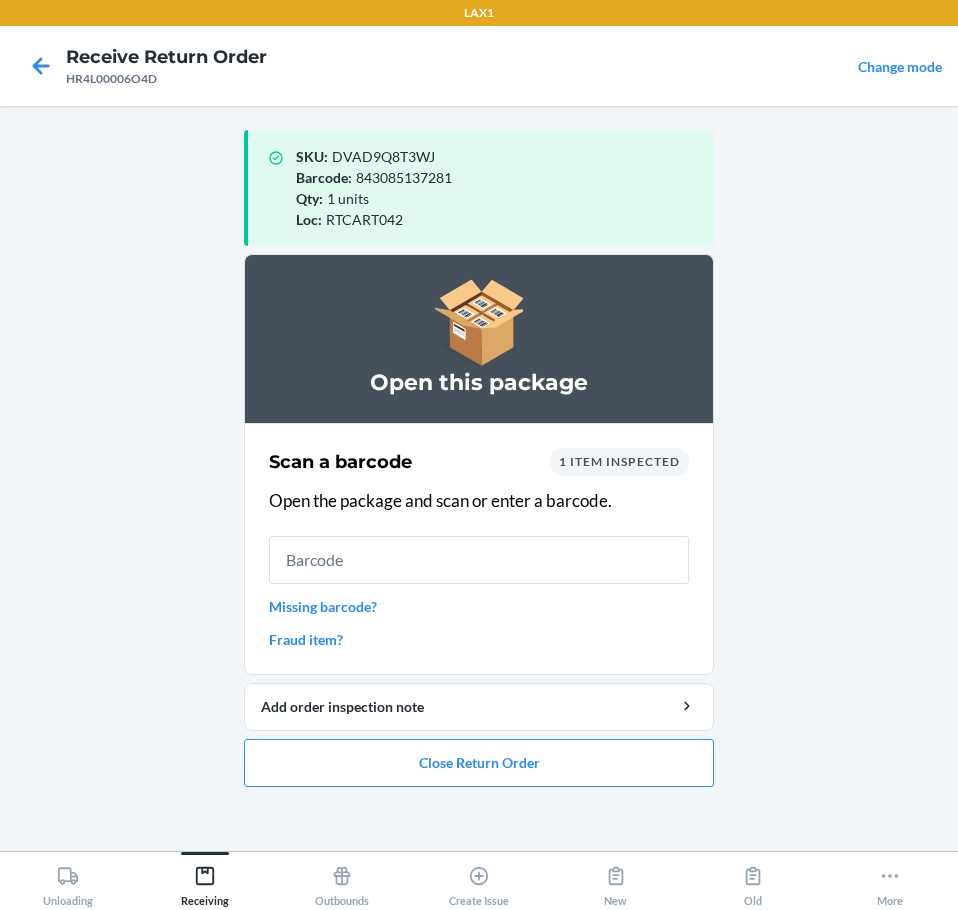 click at bounding box center [479, 560] 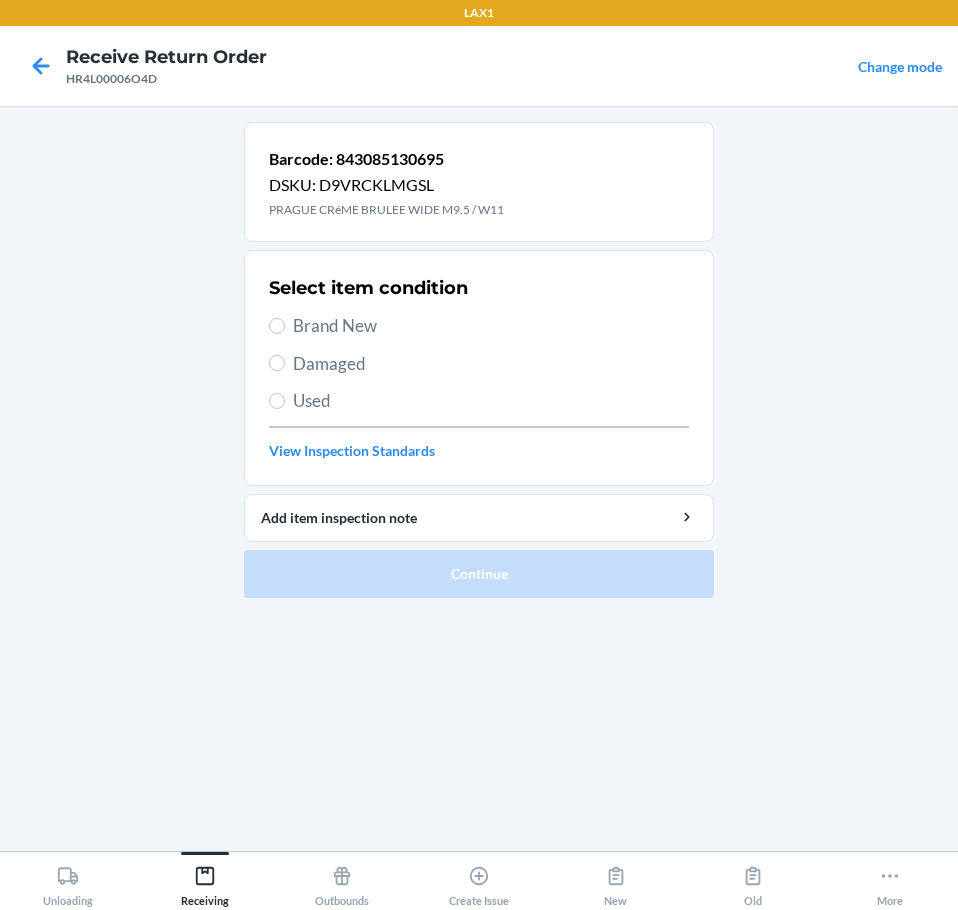 click on "Brand New" at bounding box center [491, 326] 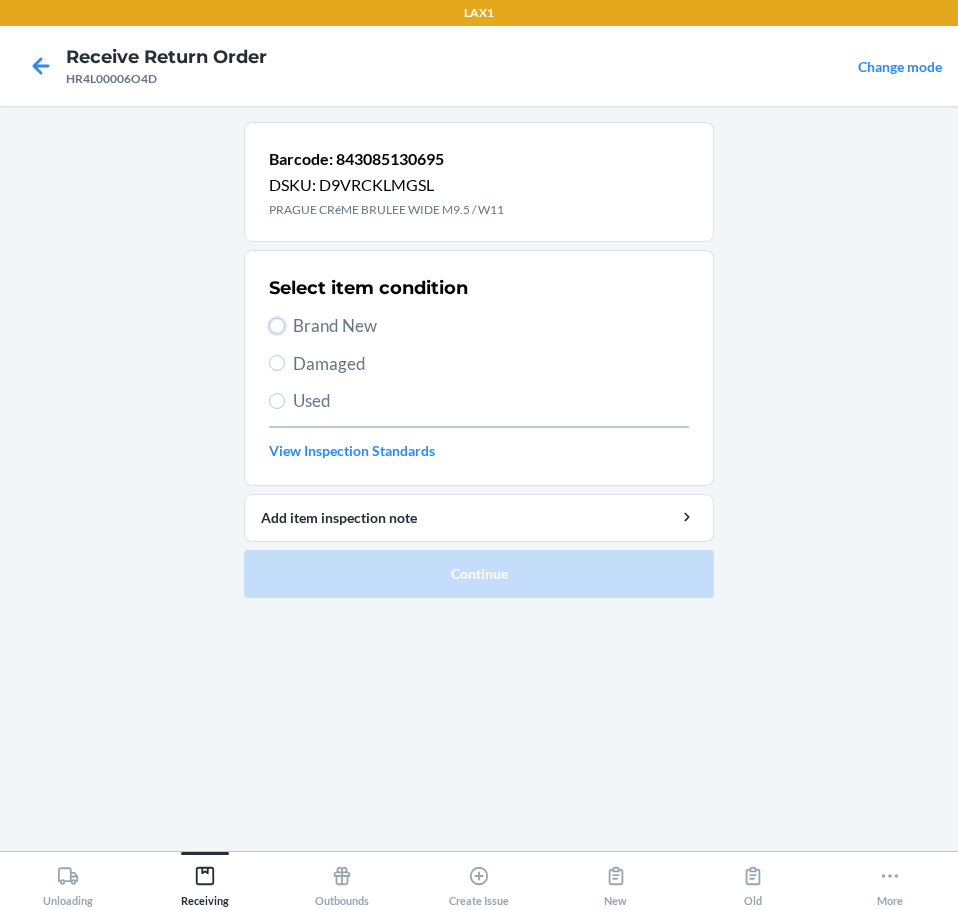 click on "Brand New" at bounding box center (277, 326) 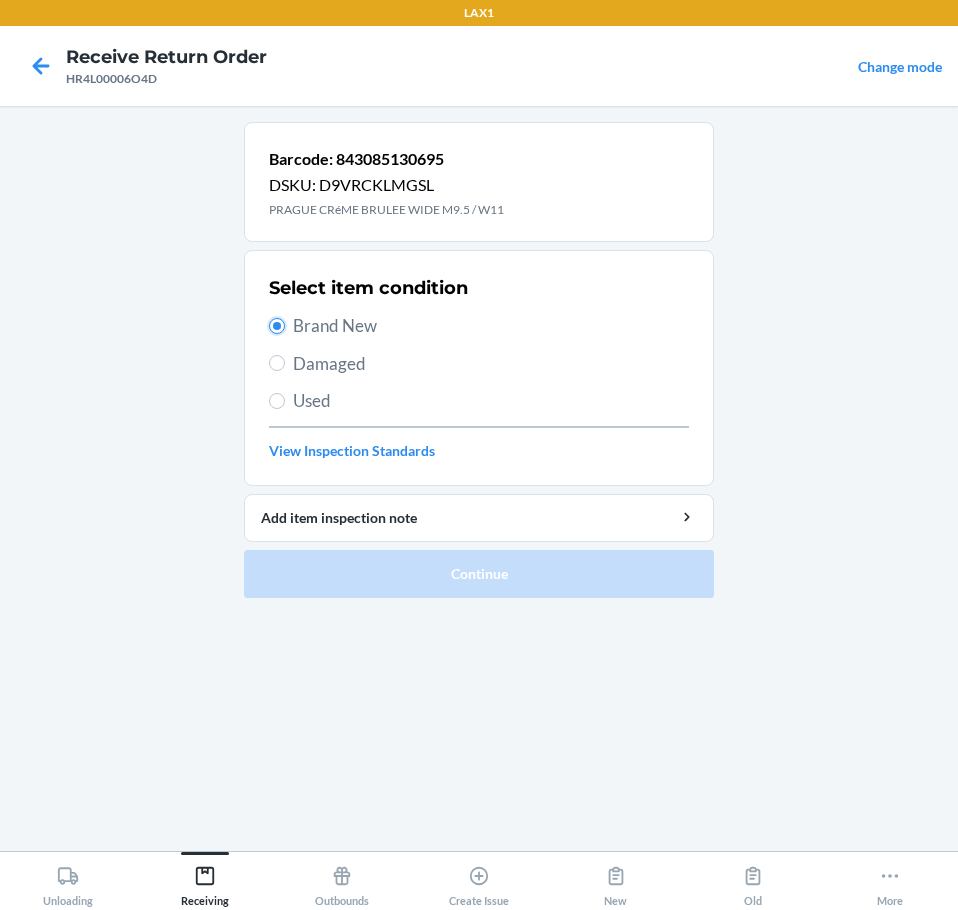 radio on "true" 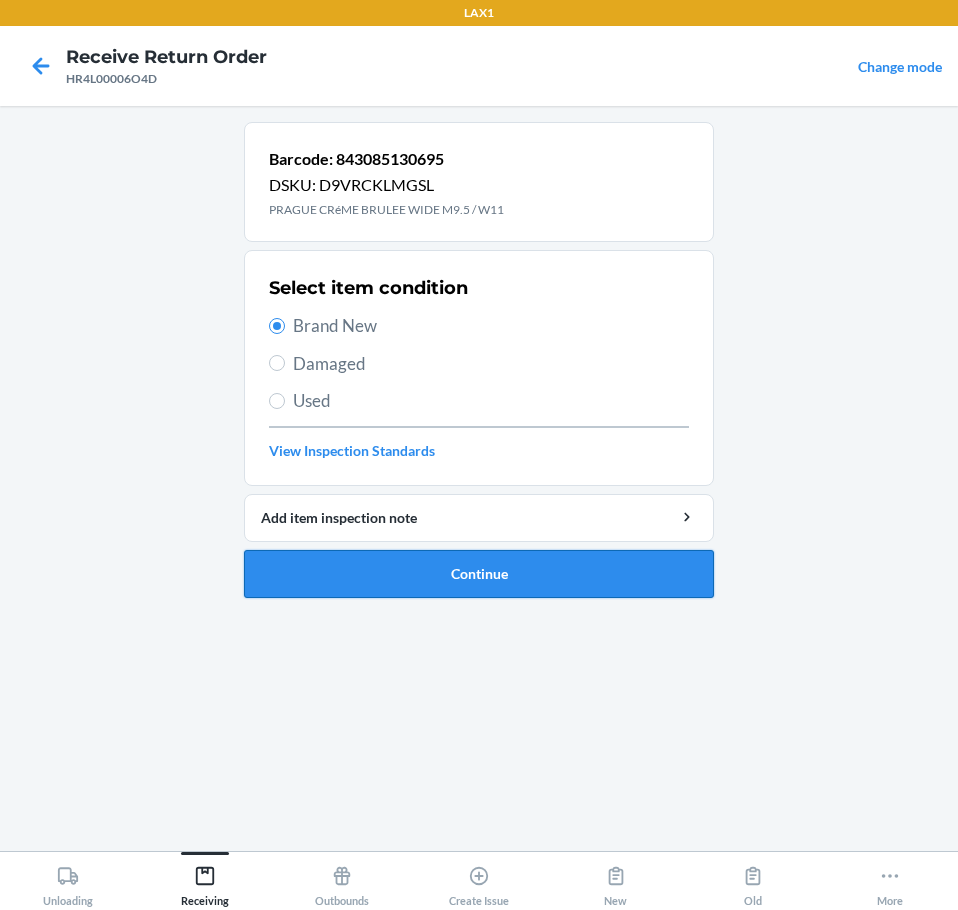 click on "Continue" at bounding box center [479, 574] 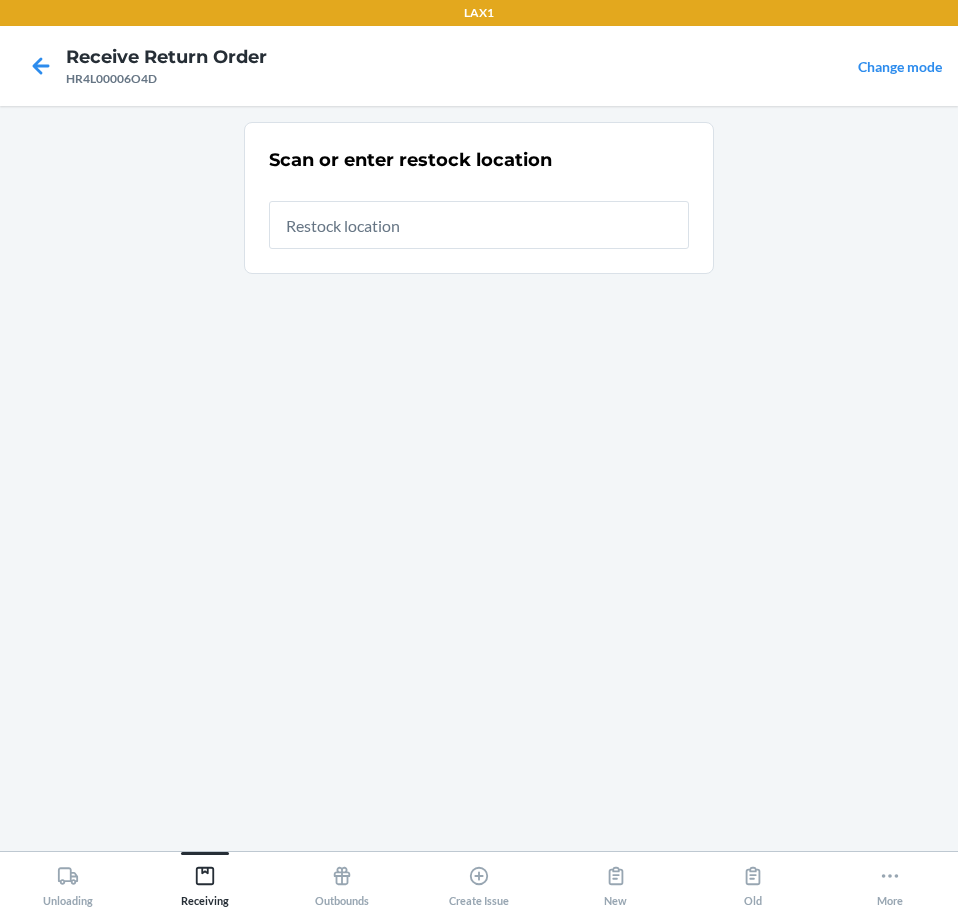 click at bounding box center [479, 225] 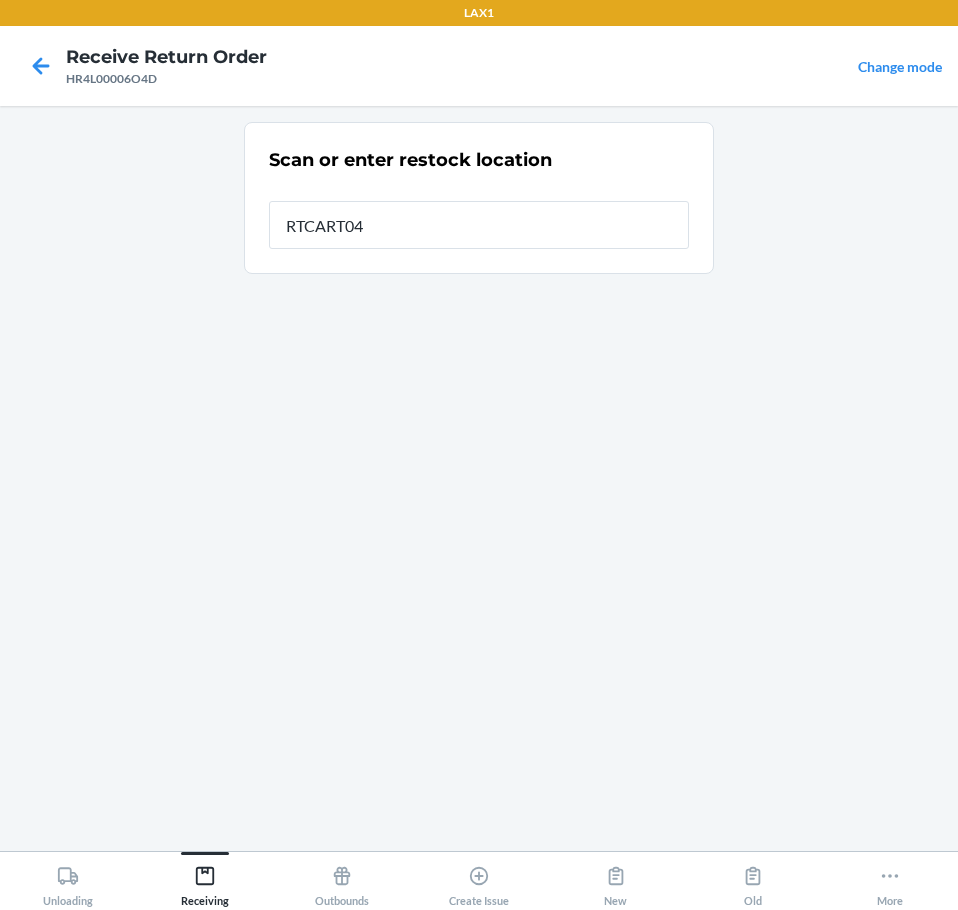 type on "RTCART042" 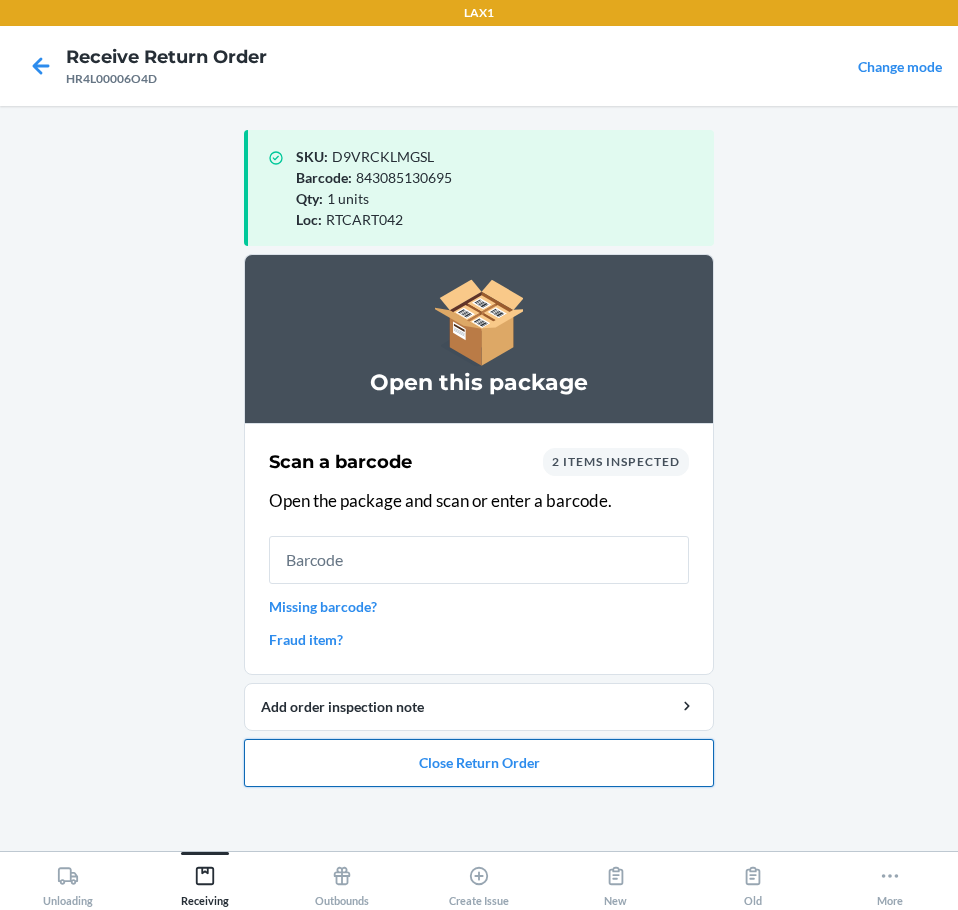 click on "Close Return Order" at bounding box center [479, 763] 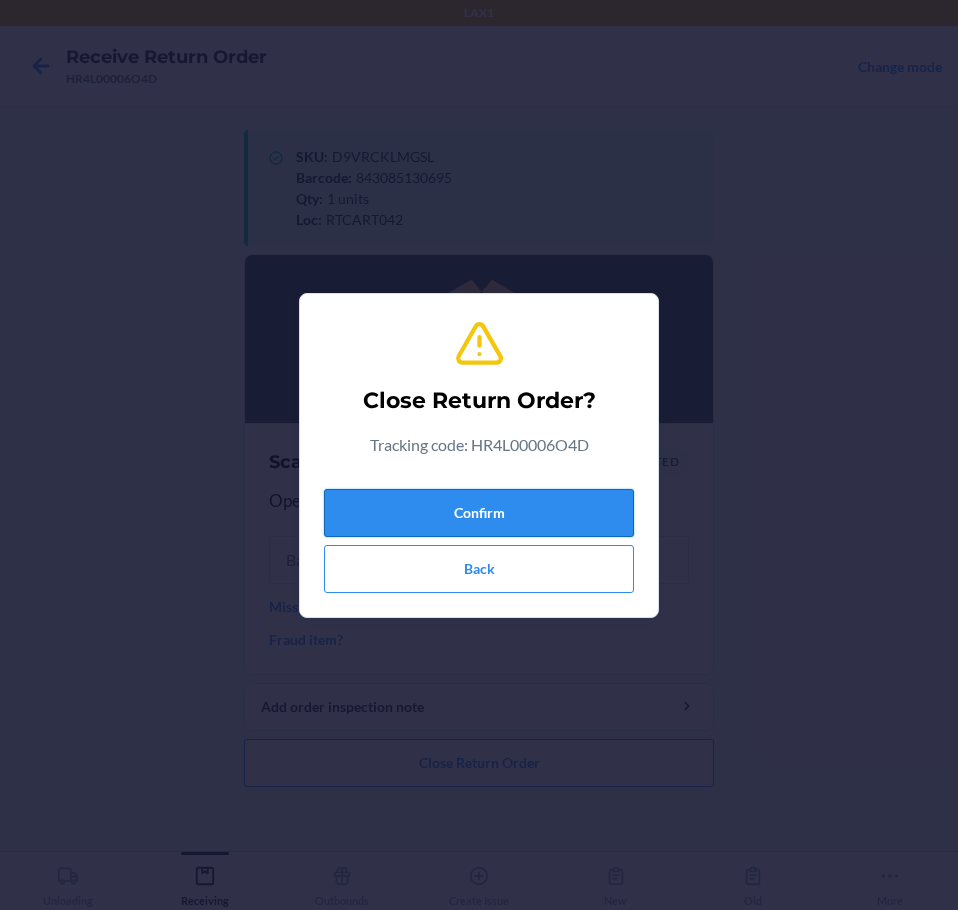 click on "Confirm" at bounding box center (479, 513) 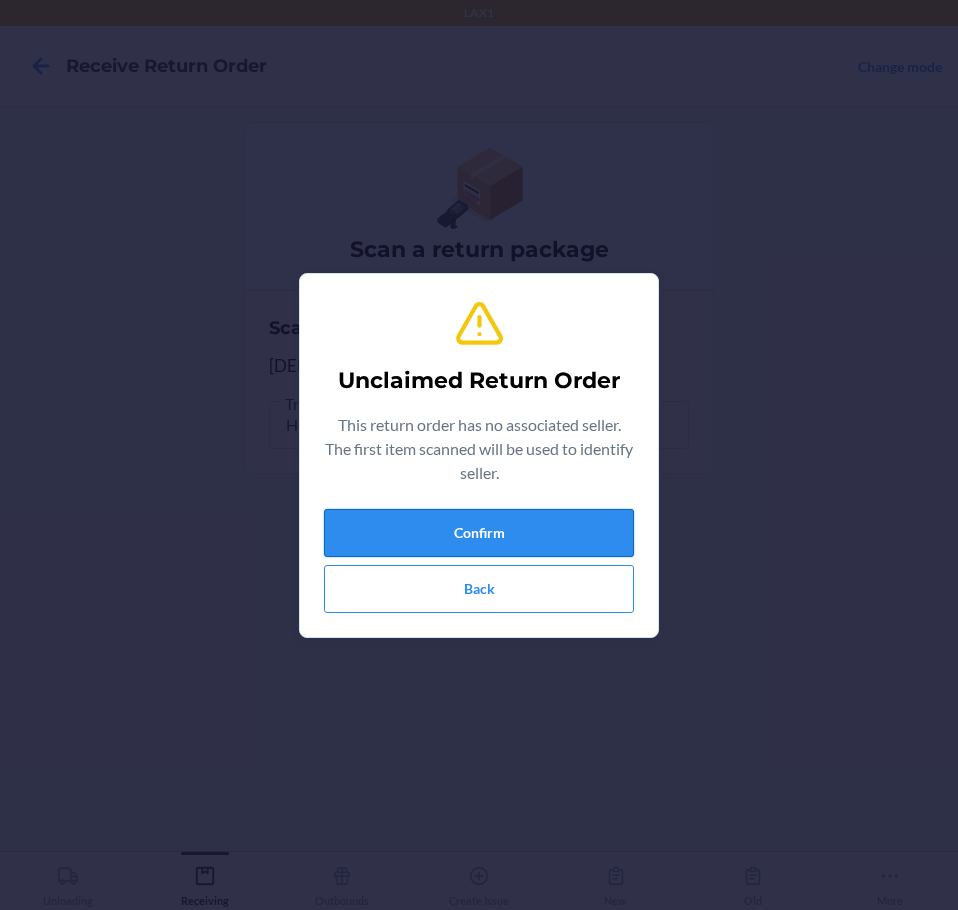click on "Confirm" at bounding box center (479, 533) 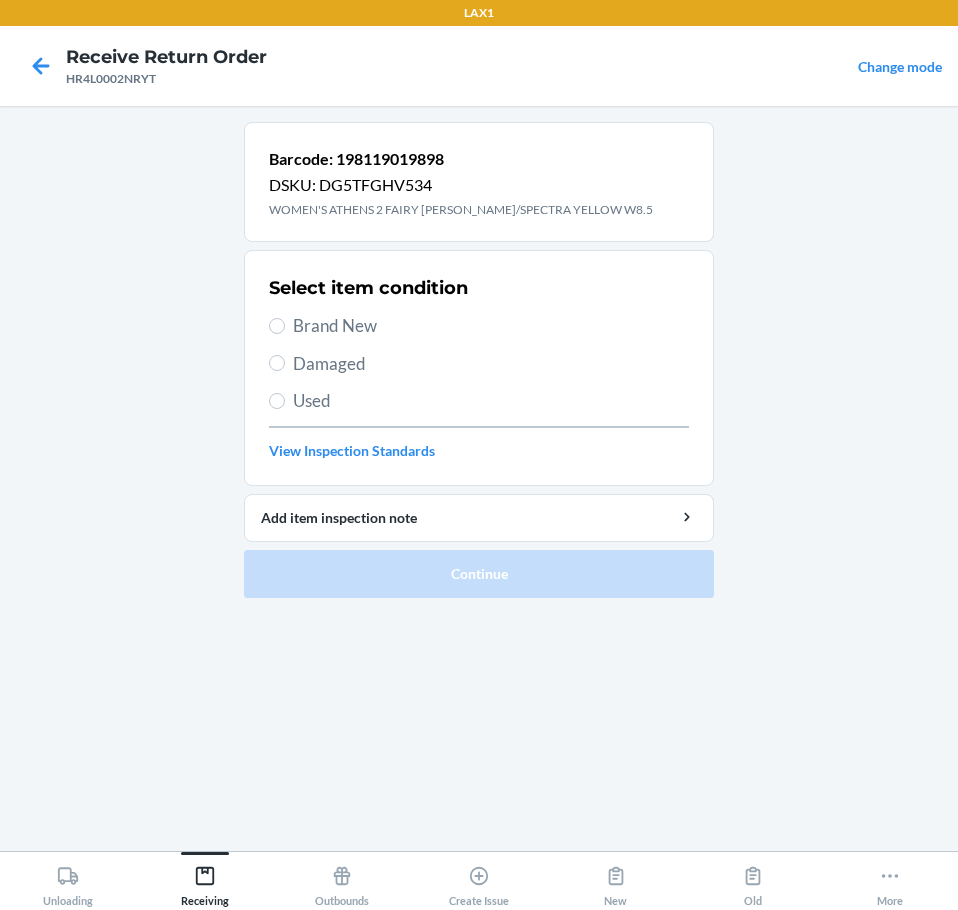 click on "Brand New" at bounding box center (491, 326) 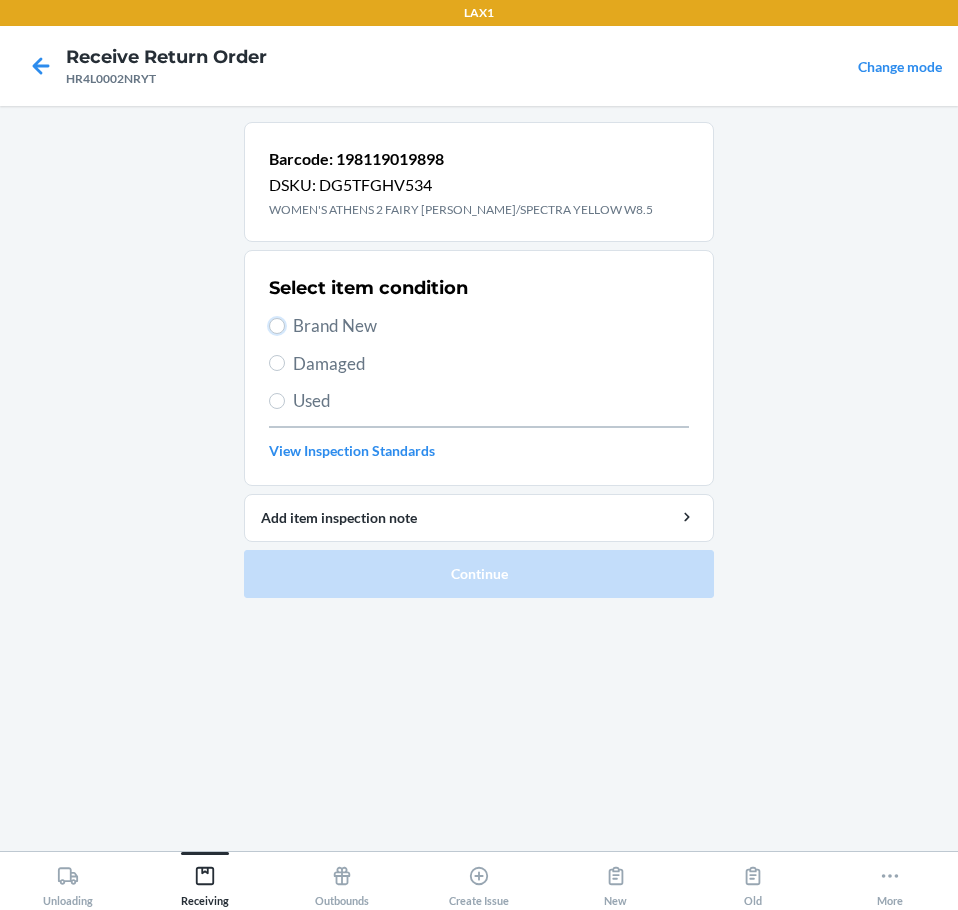 click on "Brand New" at bounding box center (277, 326) 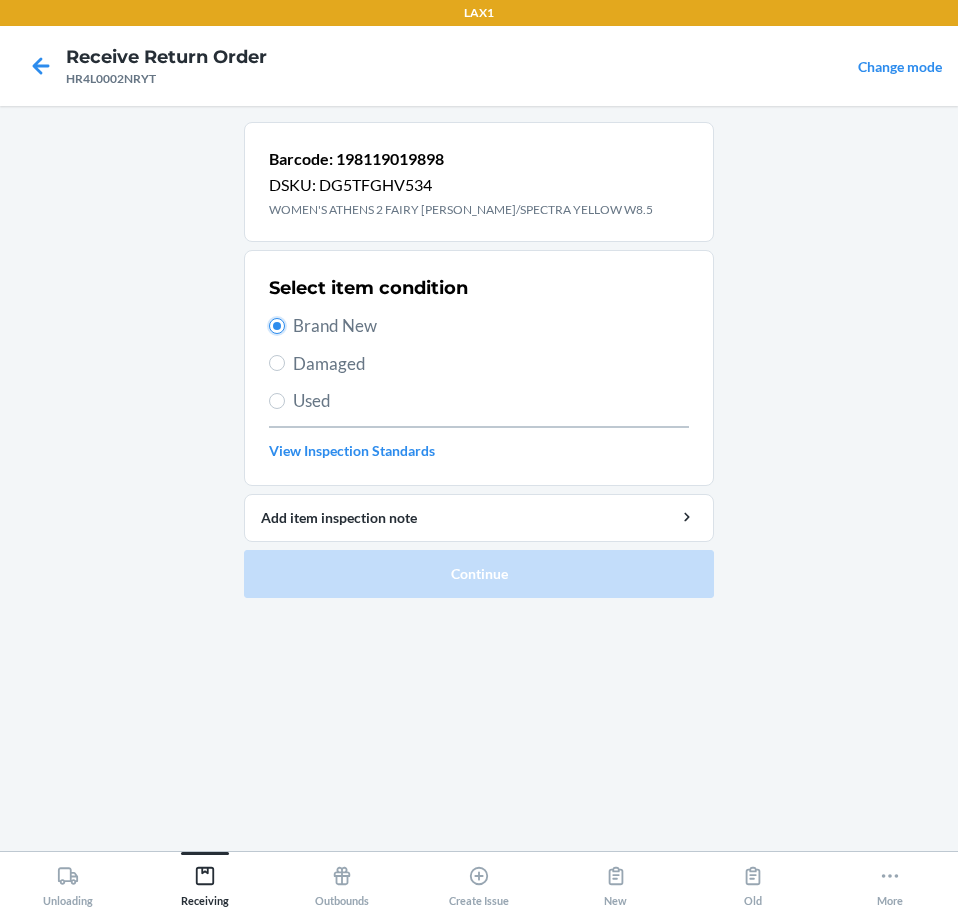 radio on "true" 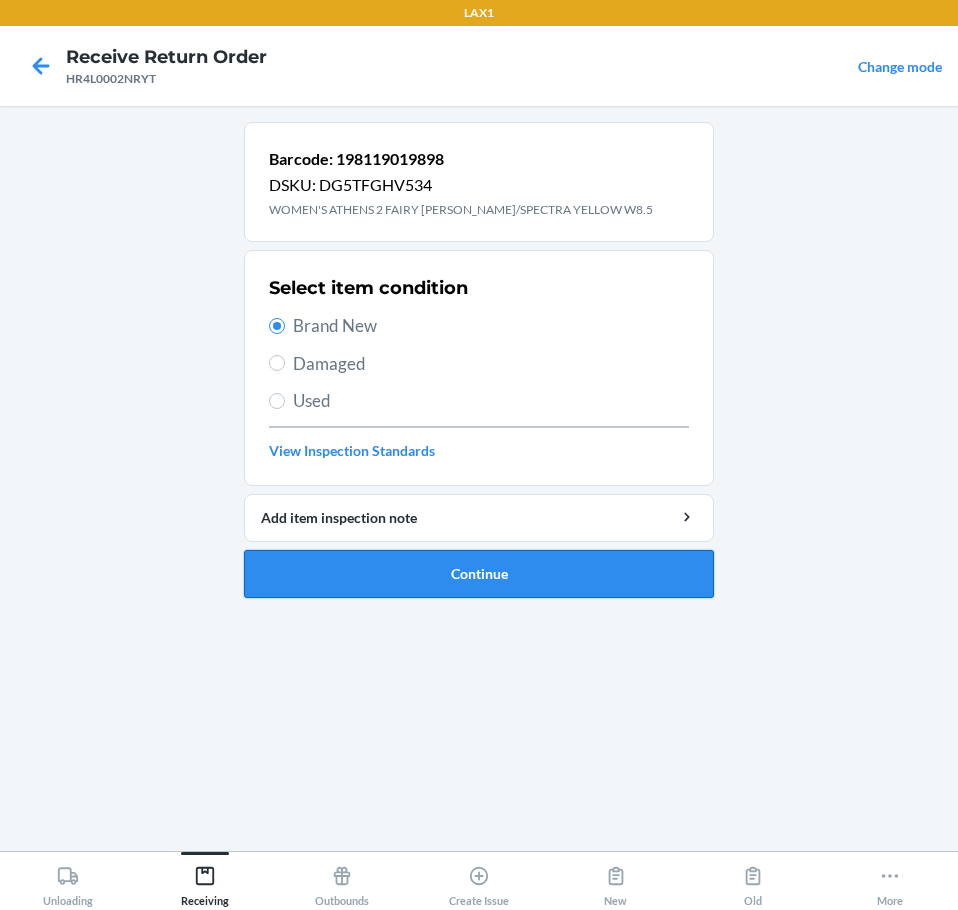 click on "Continue" at bounding box center [479, 574] 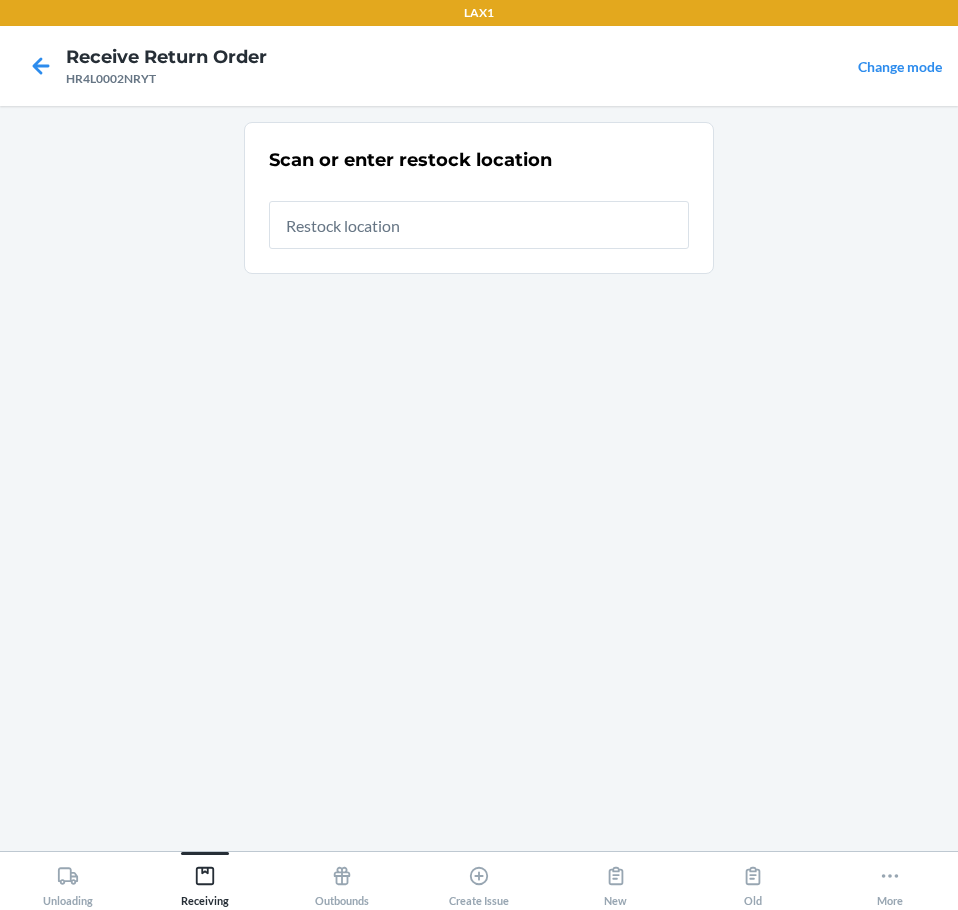 click at bounding box center (479, 225) 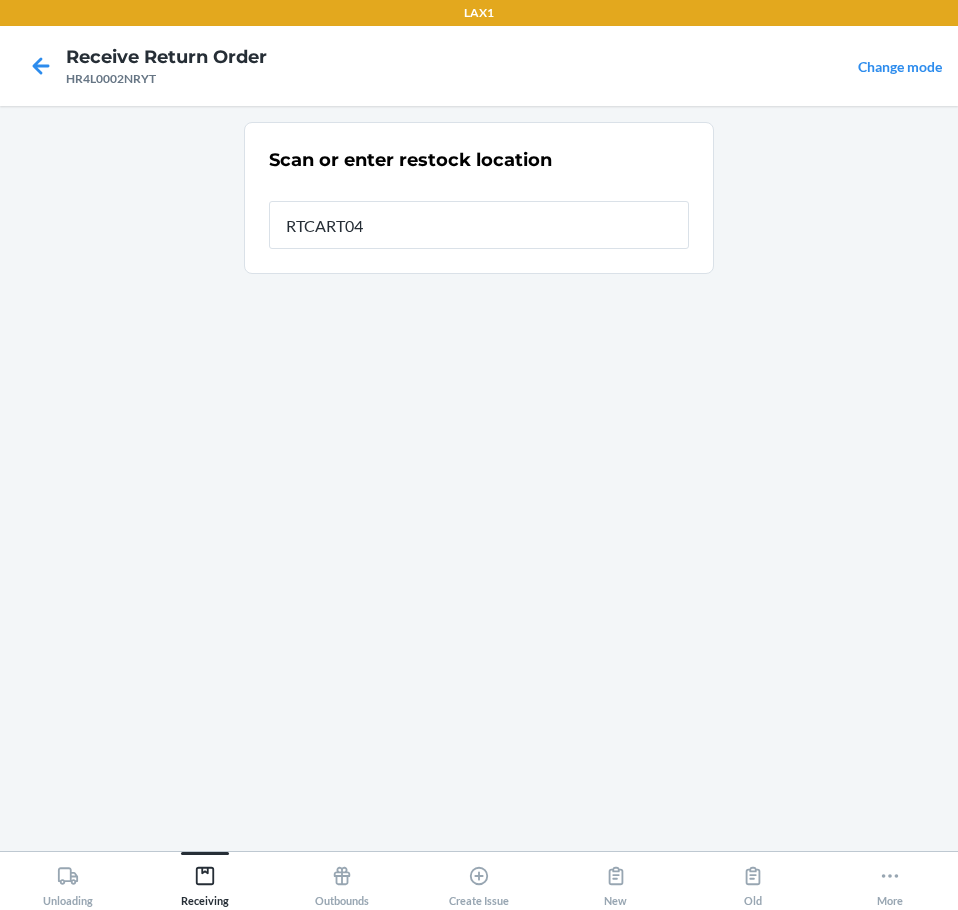 type on "RTCART042" 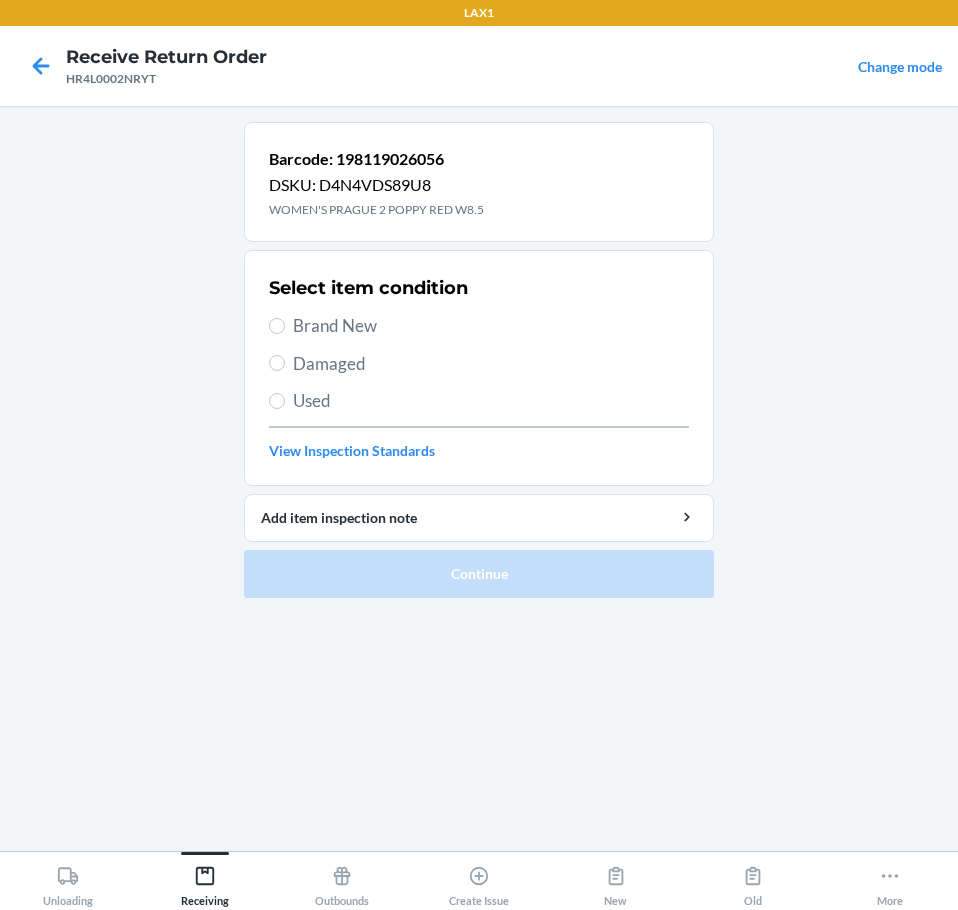 click on "Brand New" at bounding box center [491, 326] 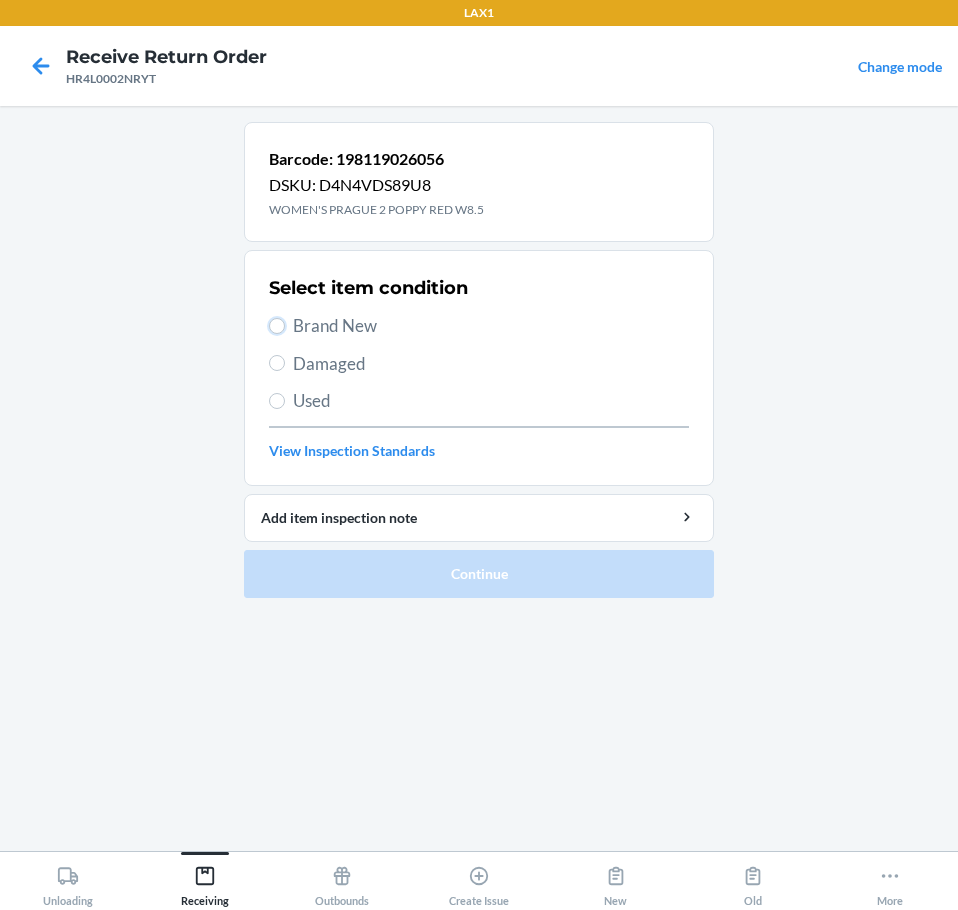 click on "Brand New" at bounding box center (277, 326) 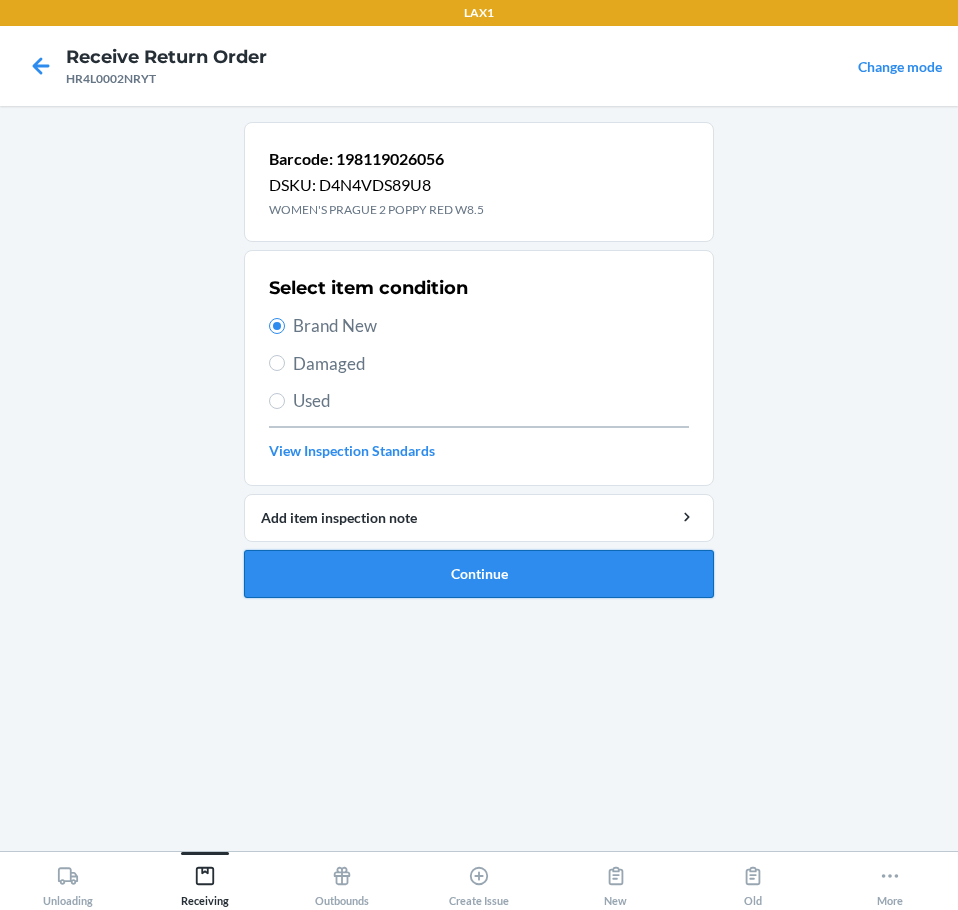 click on "Continue" at bounding box center [479, 574] 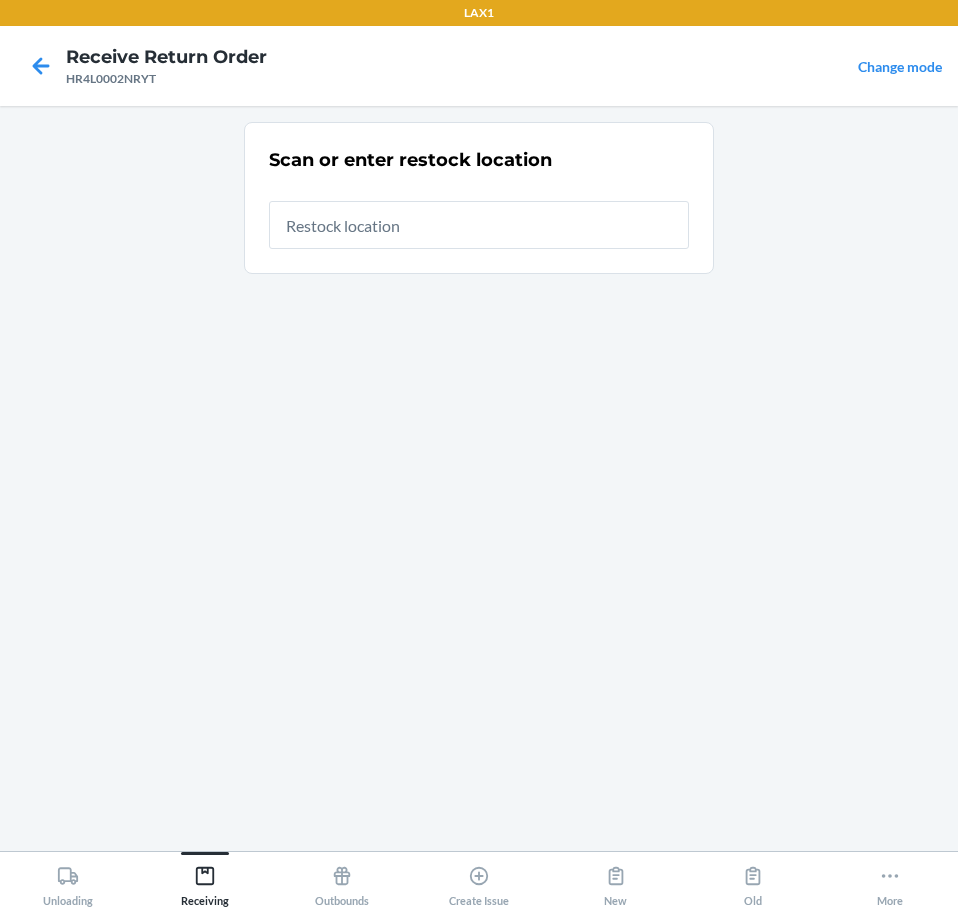click at bounding box center [479, 225] 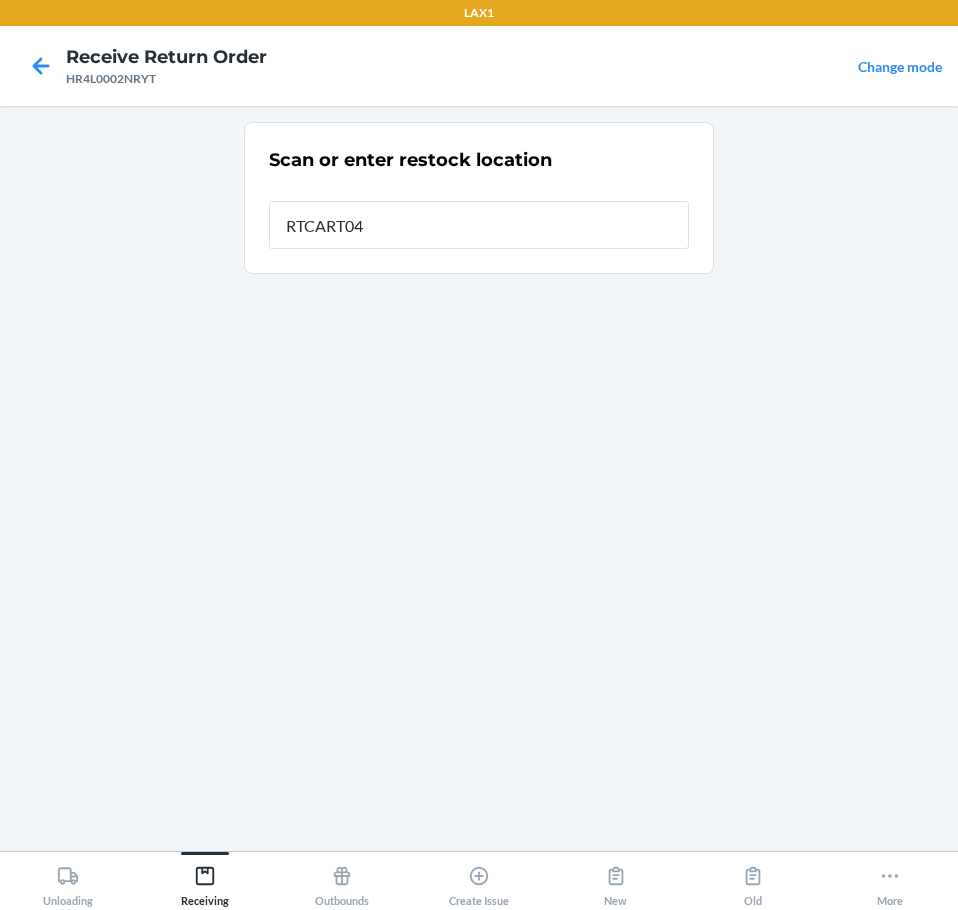 type on "RTCART042" 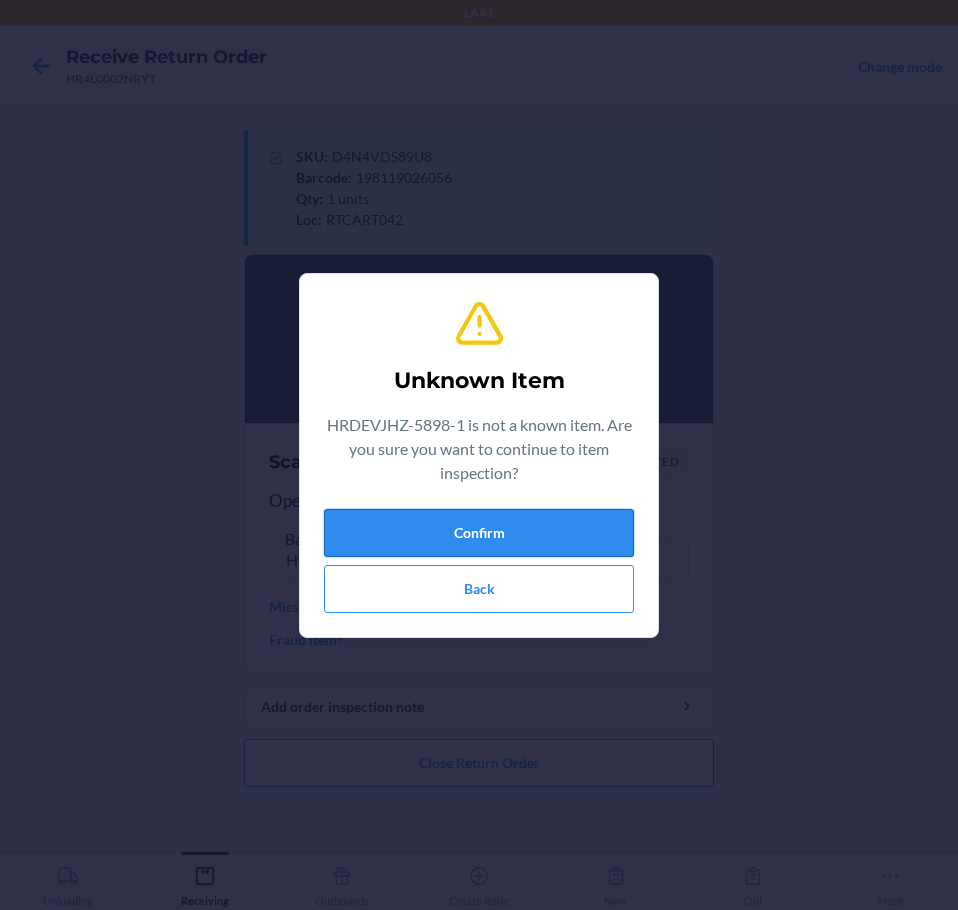 click on "Confirm" at bounding box center (479, 533) 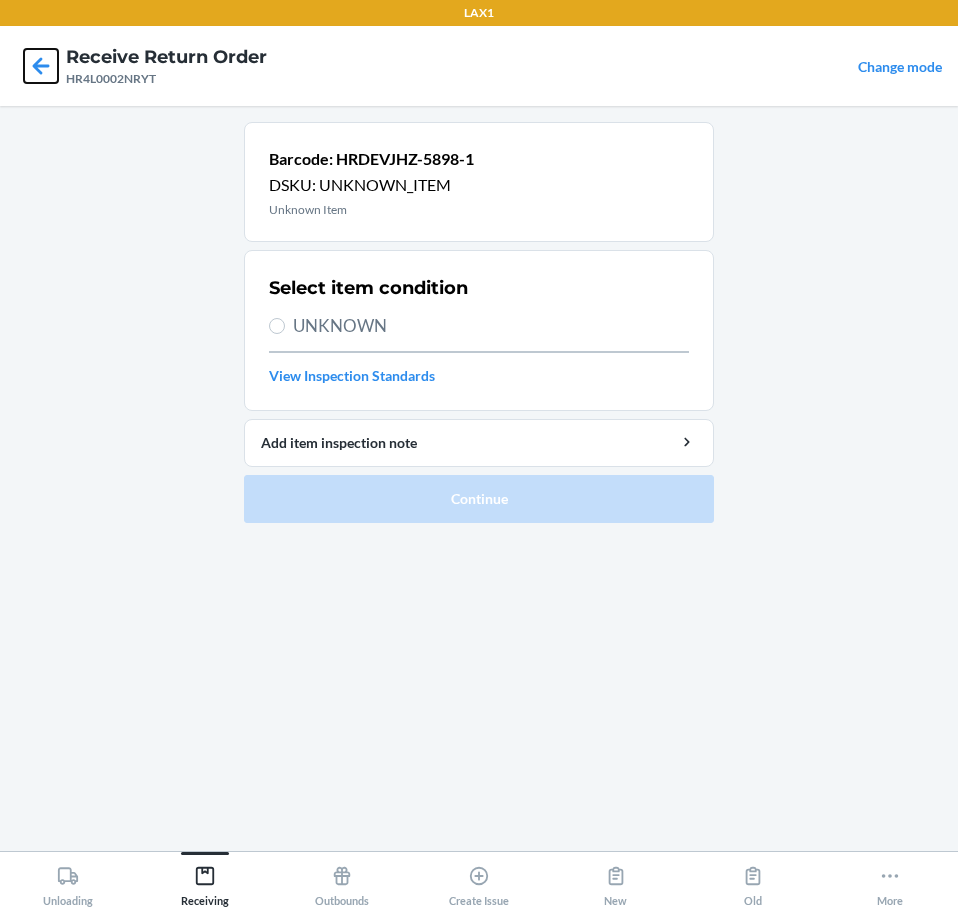 click 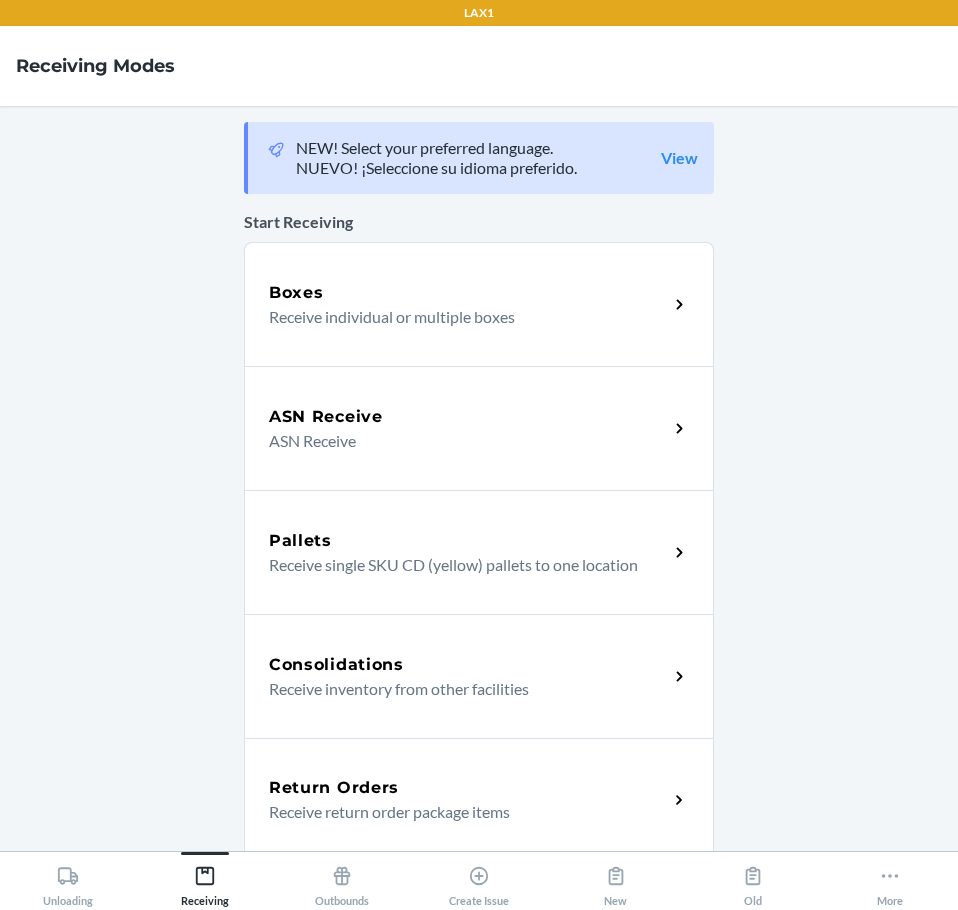click on "Return Orders" at bounding box center [334, 788] 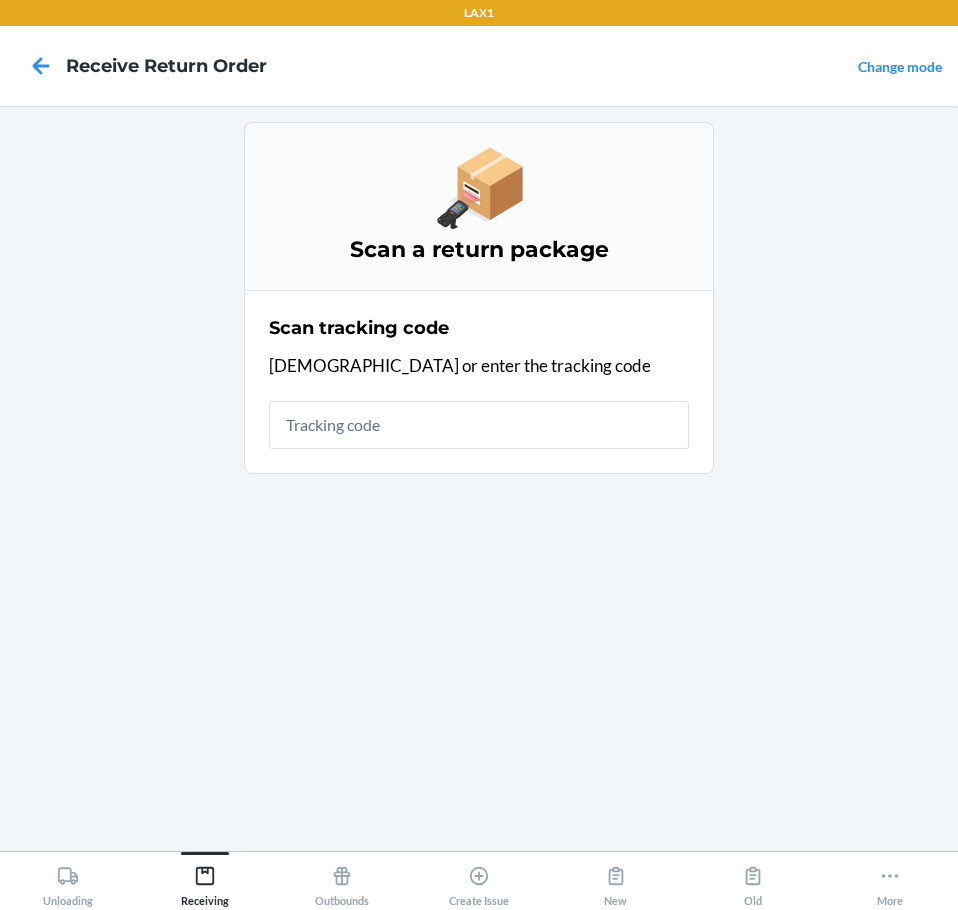 click at bounding box center [479, 425] 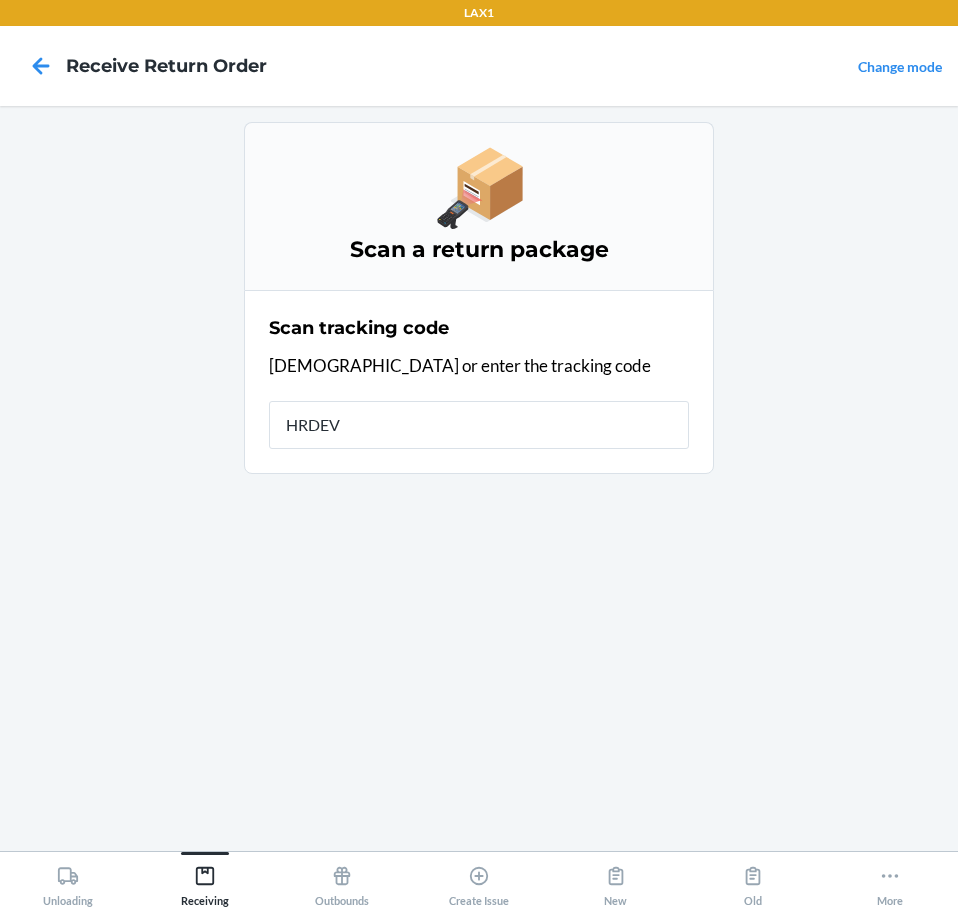 type on "HRDEVJ" 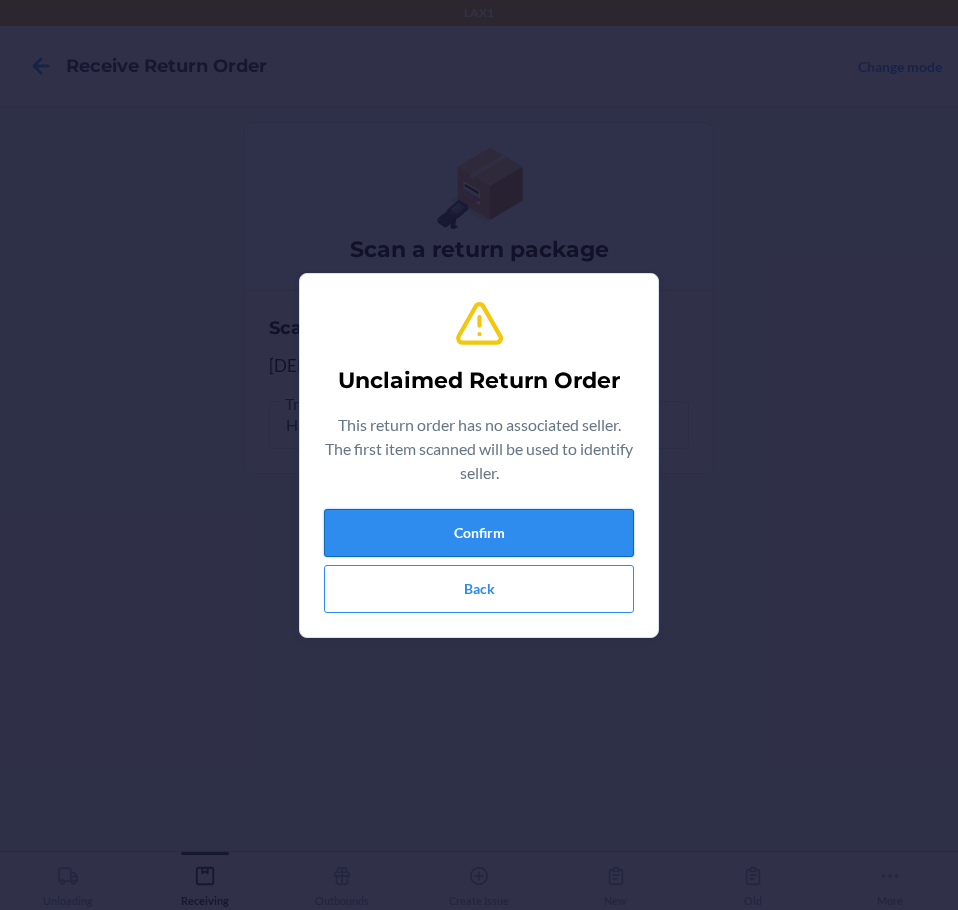 click on "Confirm" at bounding box center (479, 533) 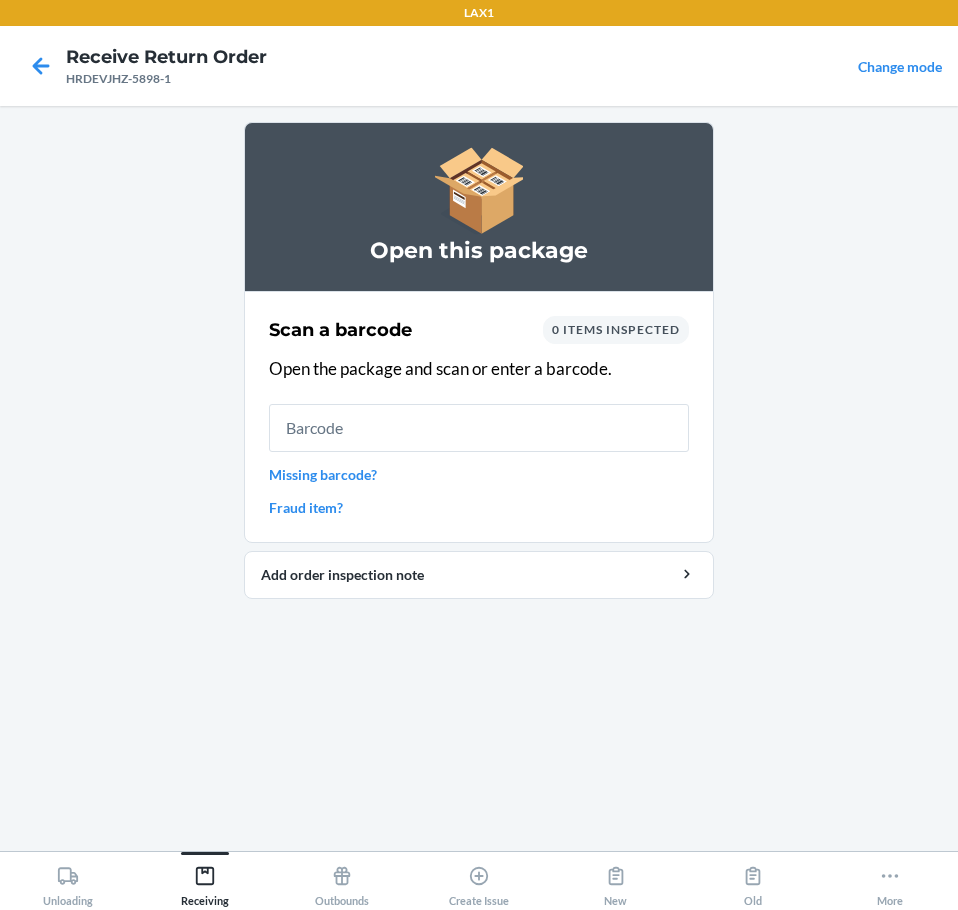 click at bounding box center (479, 428) 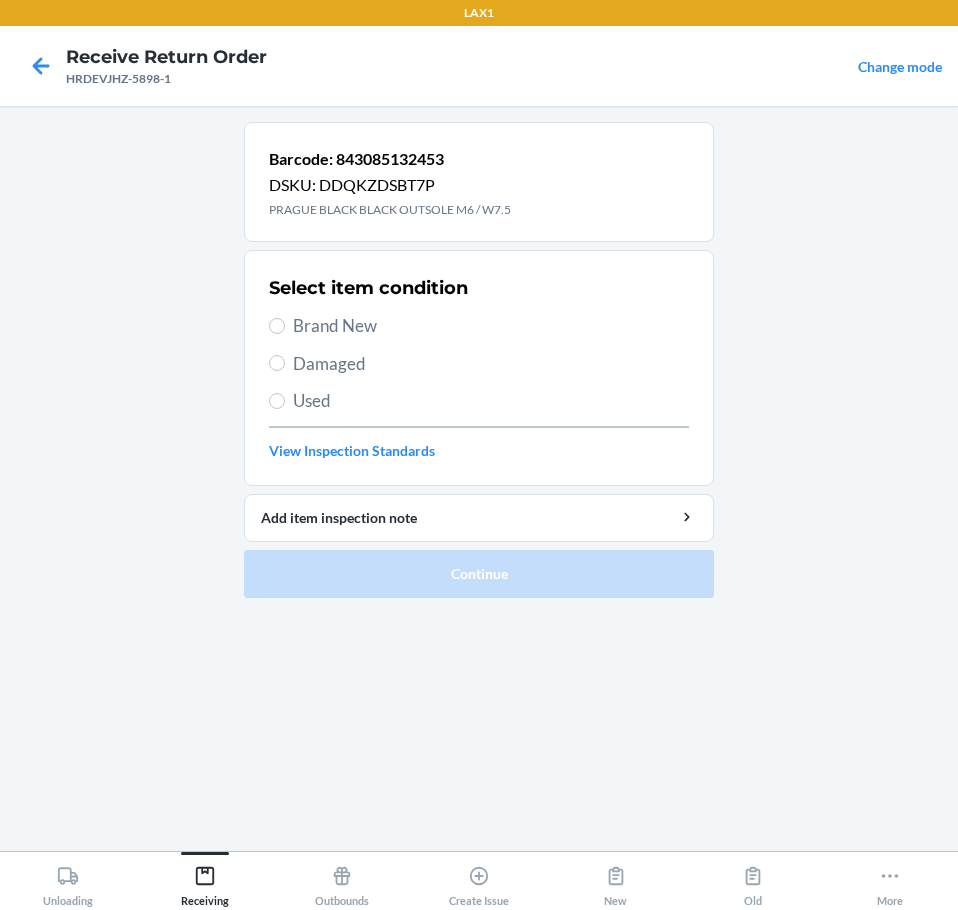 click on "Brand New" at bounding box center [491, 326] 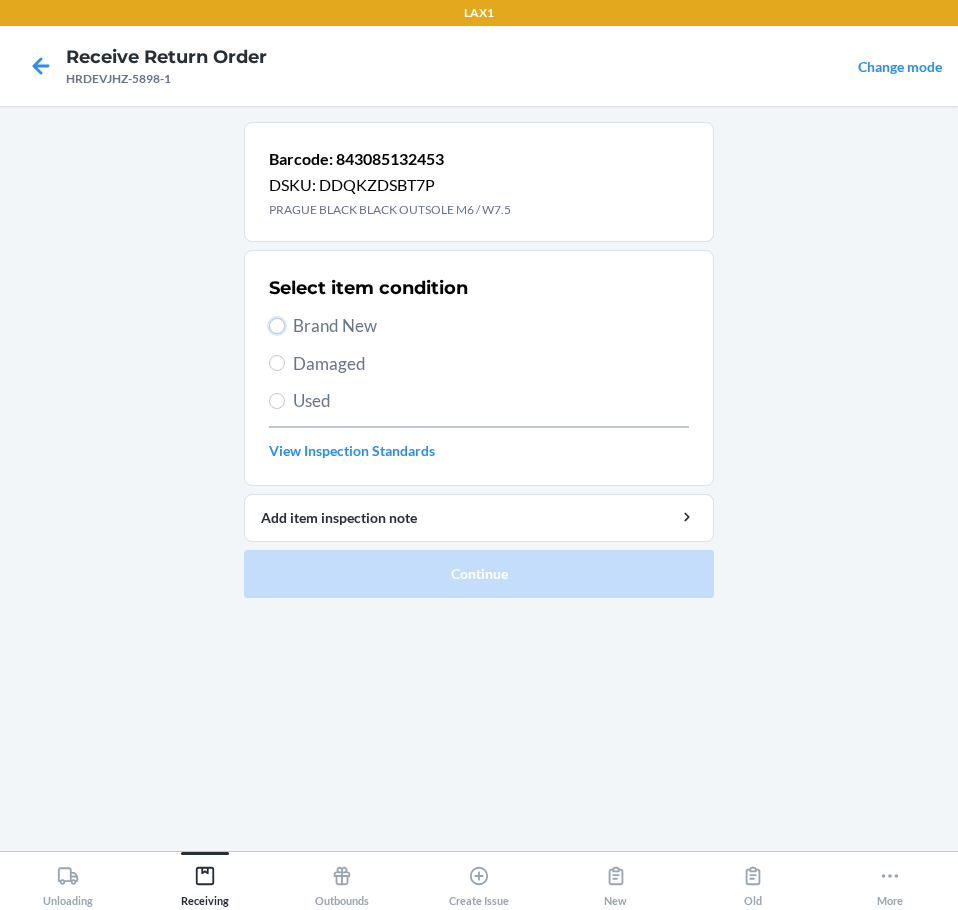 click on "Brand New" at bounding box center [277, 326] 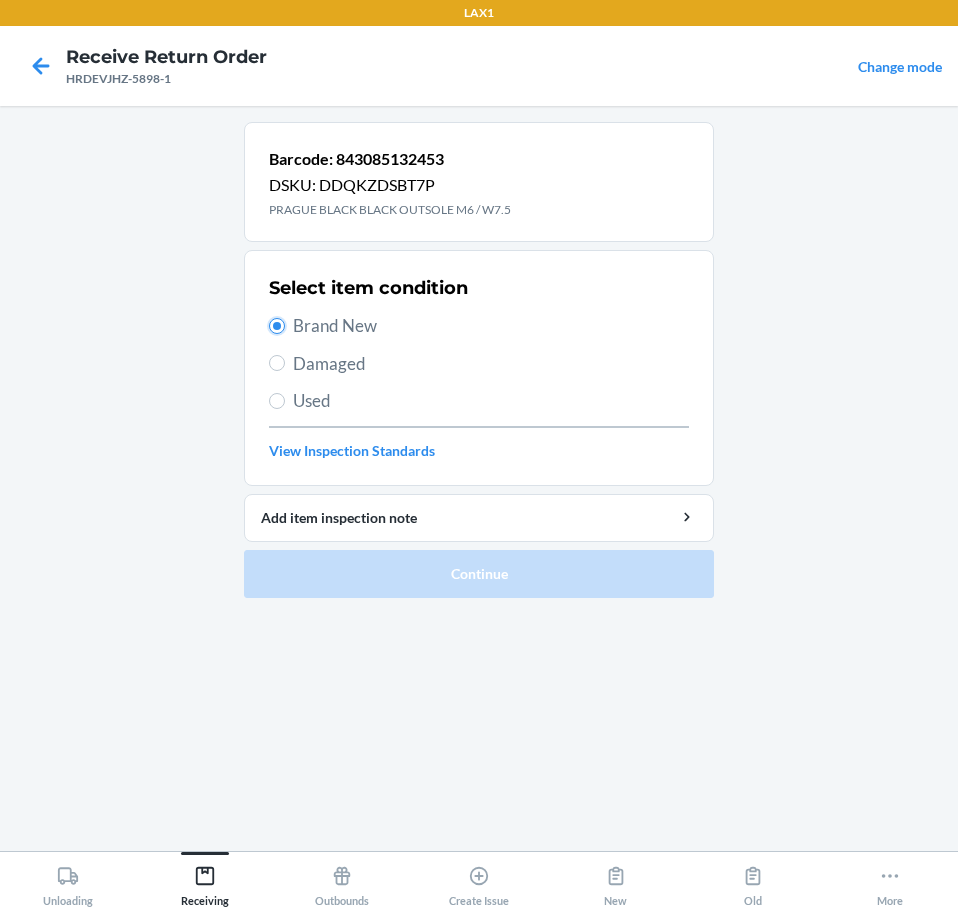 radio on "true" 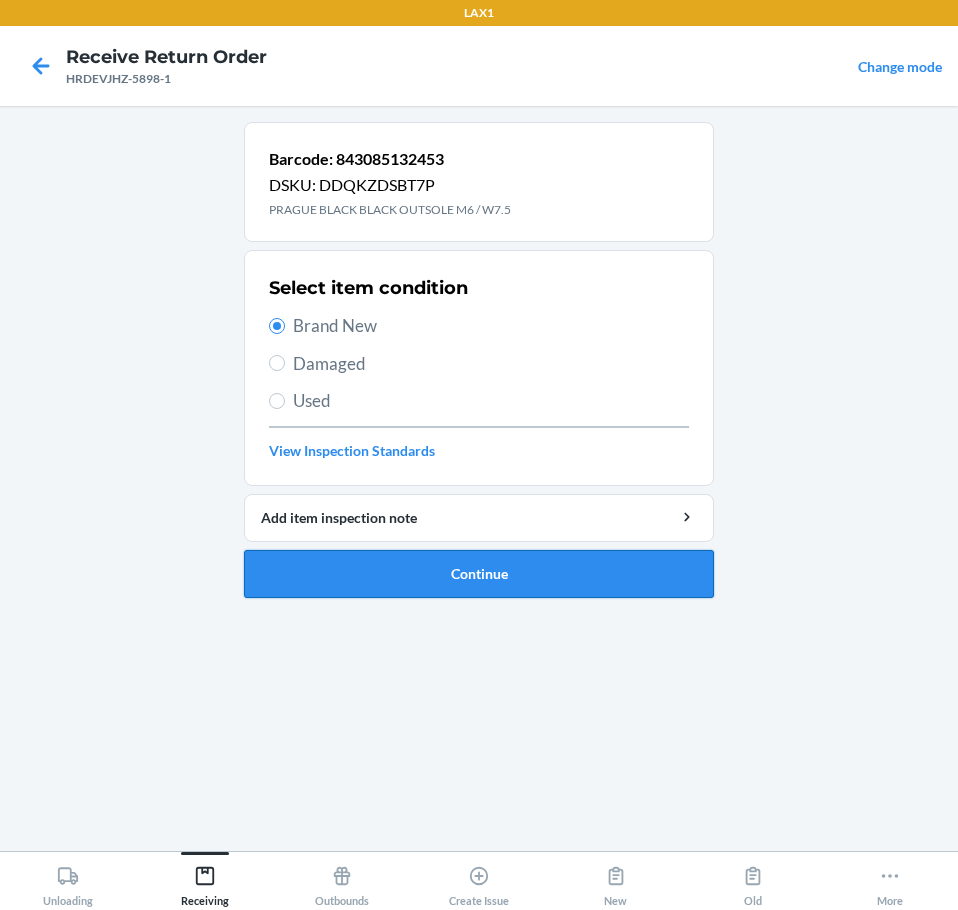 click on "Continue" at bounding box center (479, 574) 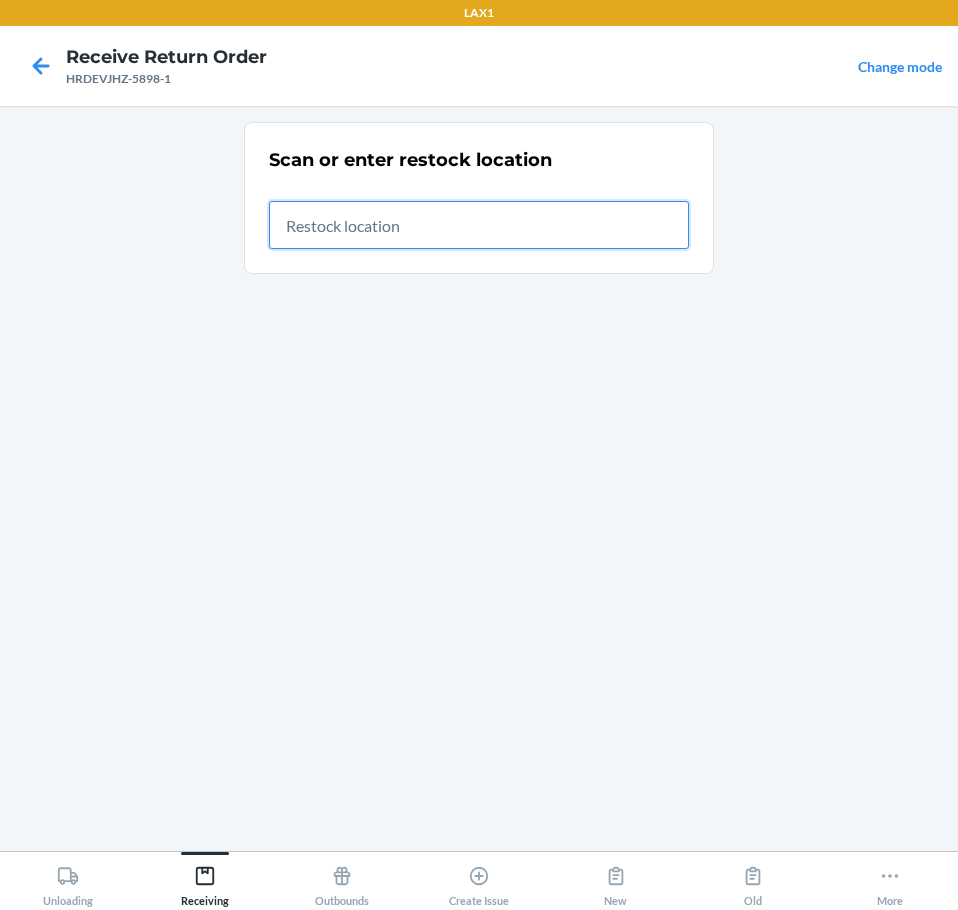 click at bounding box center (479, 225) 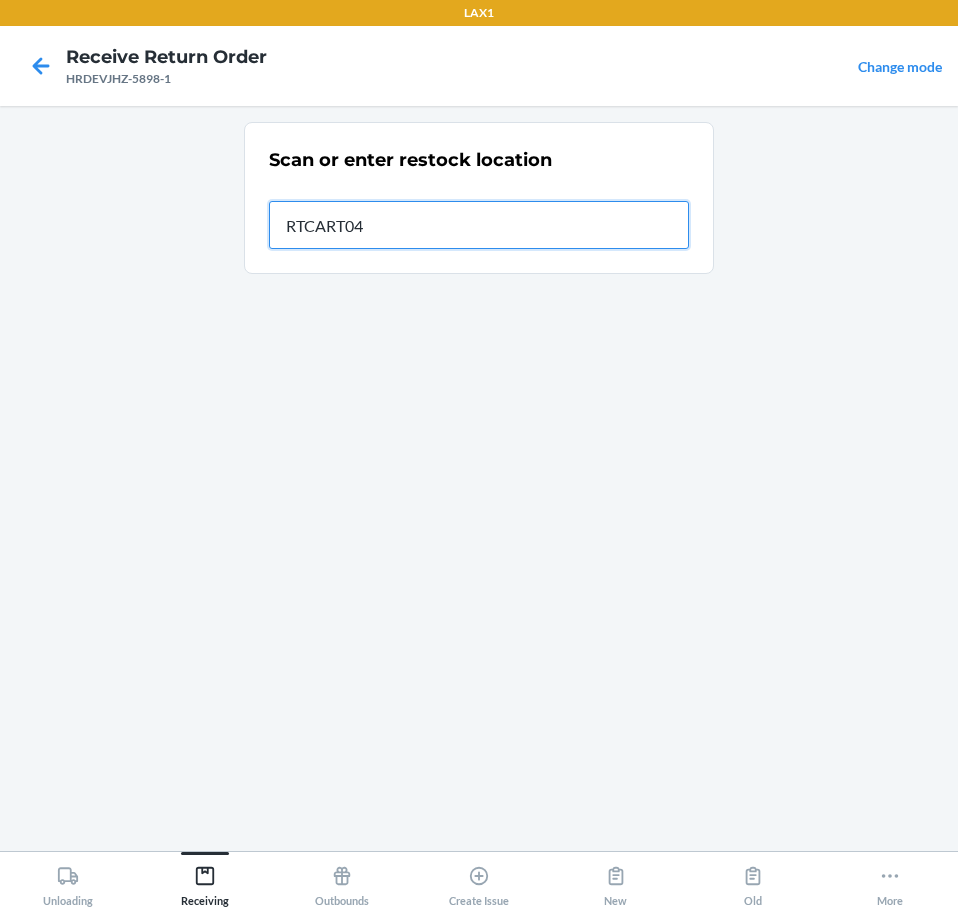 type on "RTCART042" 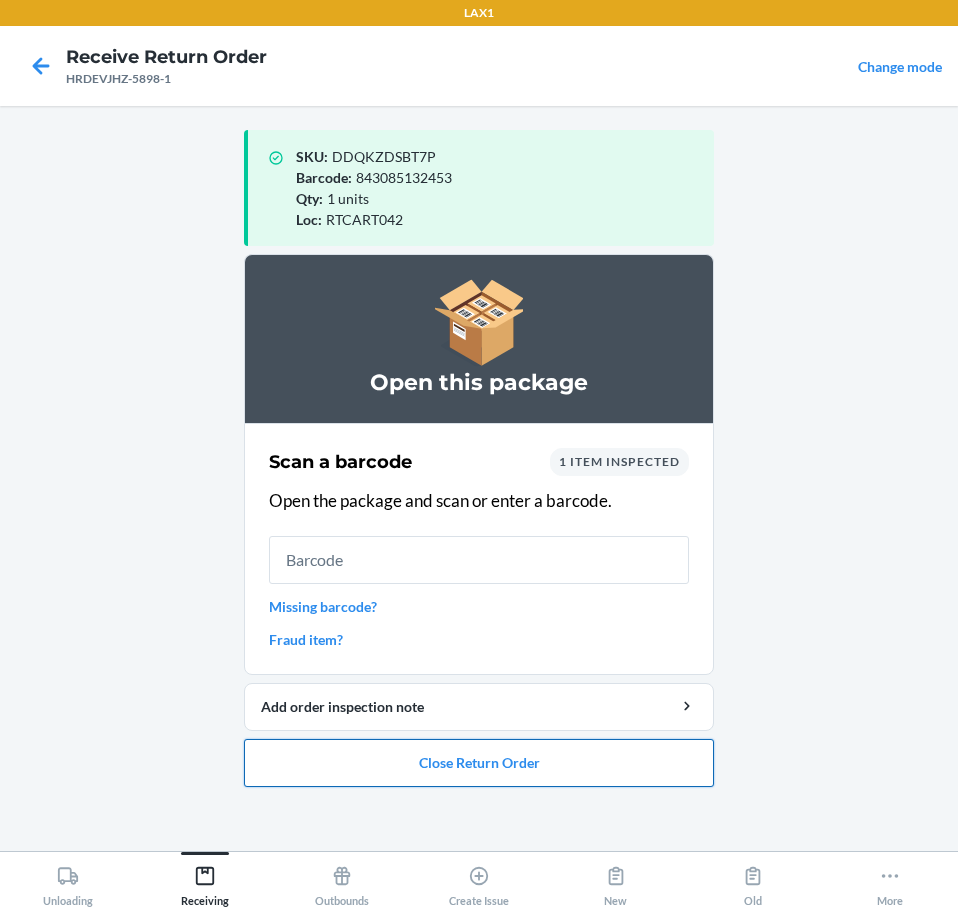 click on "Close Return Order" at bounding box center [479, 763] 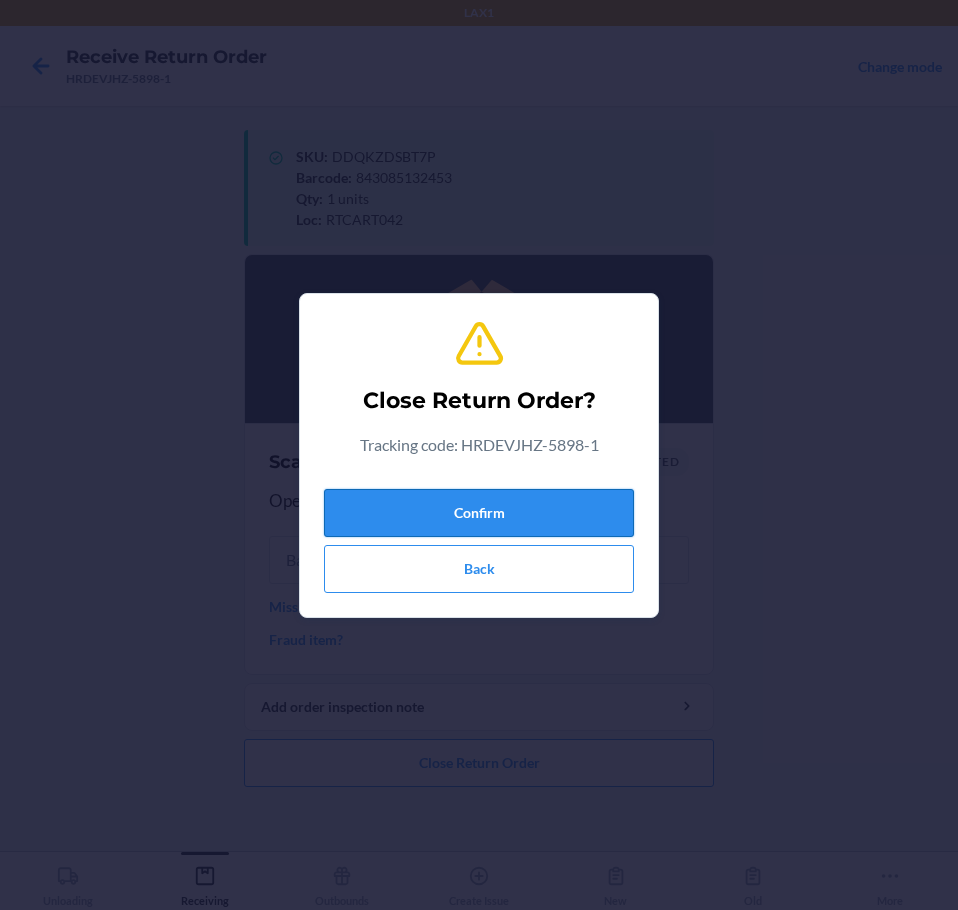 click on "Confirm" at bounding box center [479, 513] 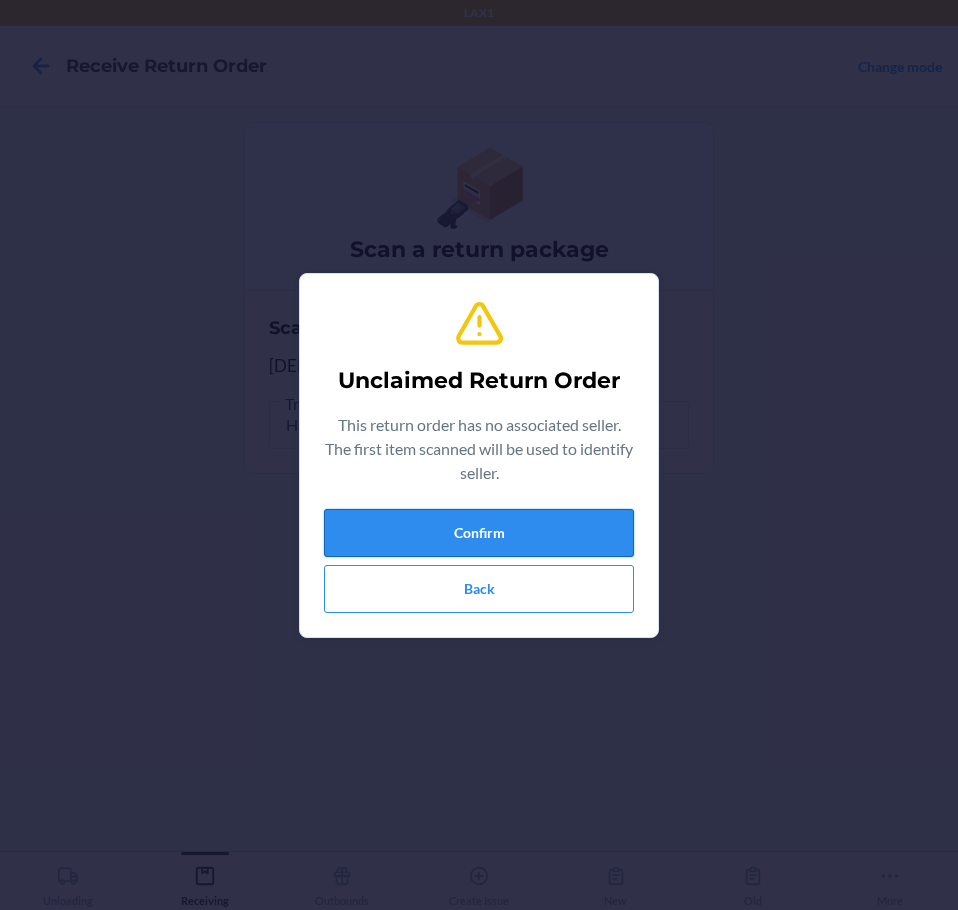 click on "Confirm" at bounding box center [479, 533] 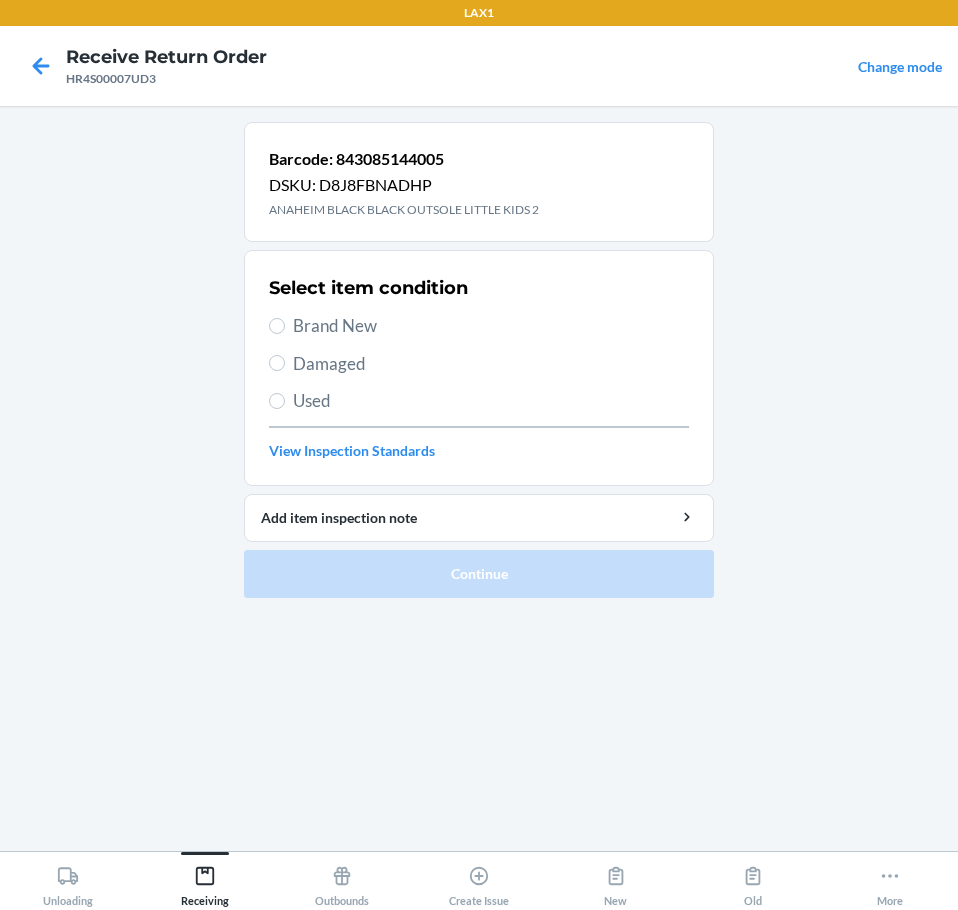 drag, startPoint x: 367, startPoint y: 331, endPoint x: 361, endPoint y: 392, distance: 61.294373 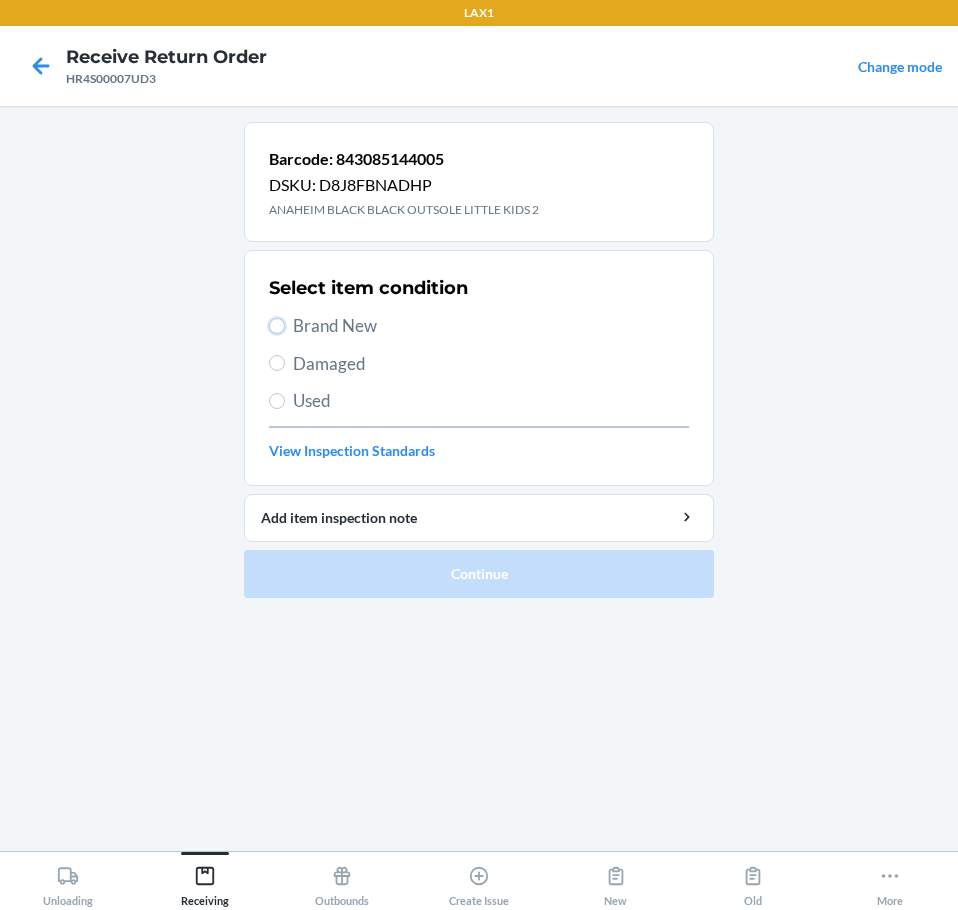click on "Brand New" at bounding box center [277, 326] 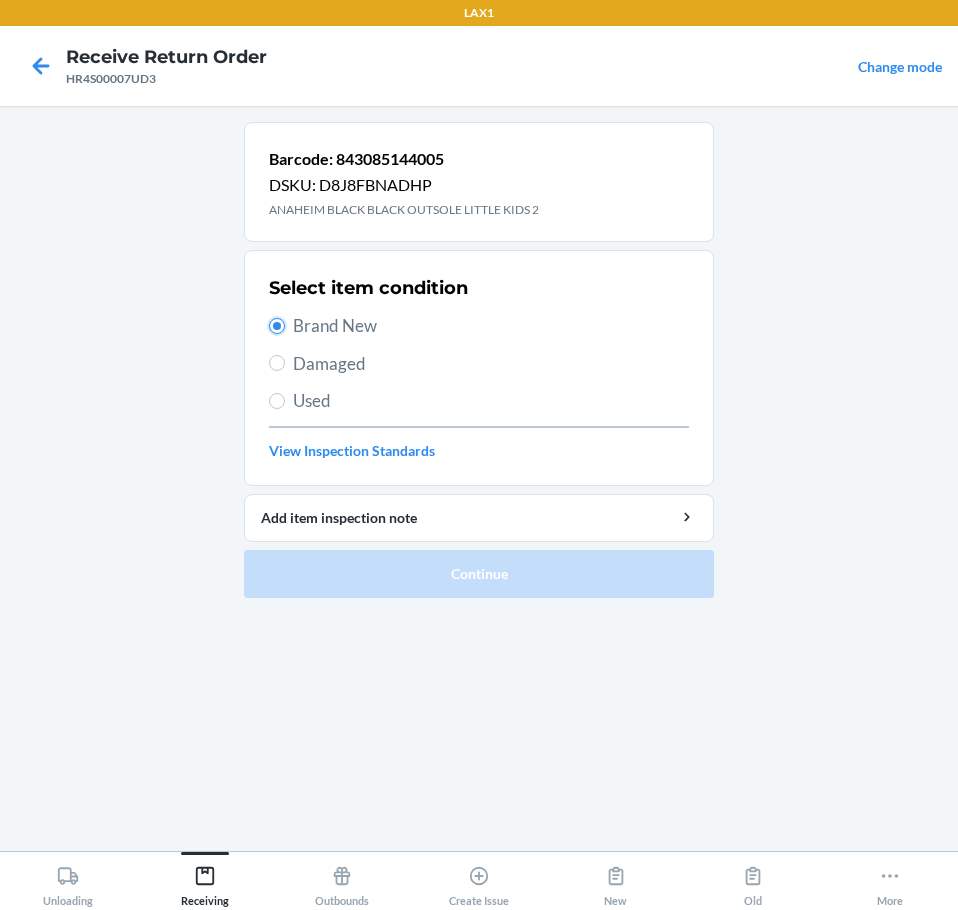 radio on "true" 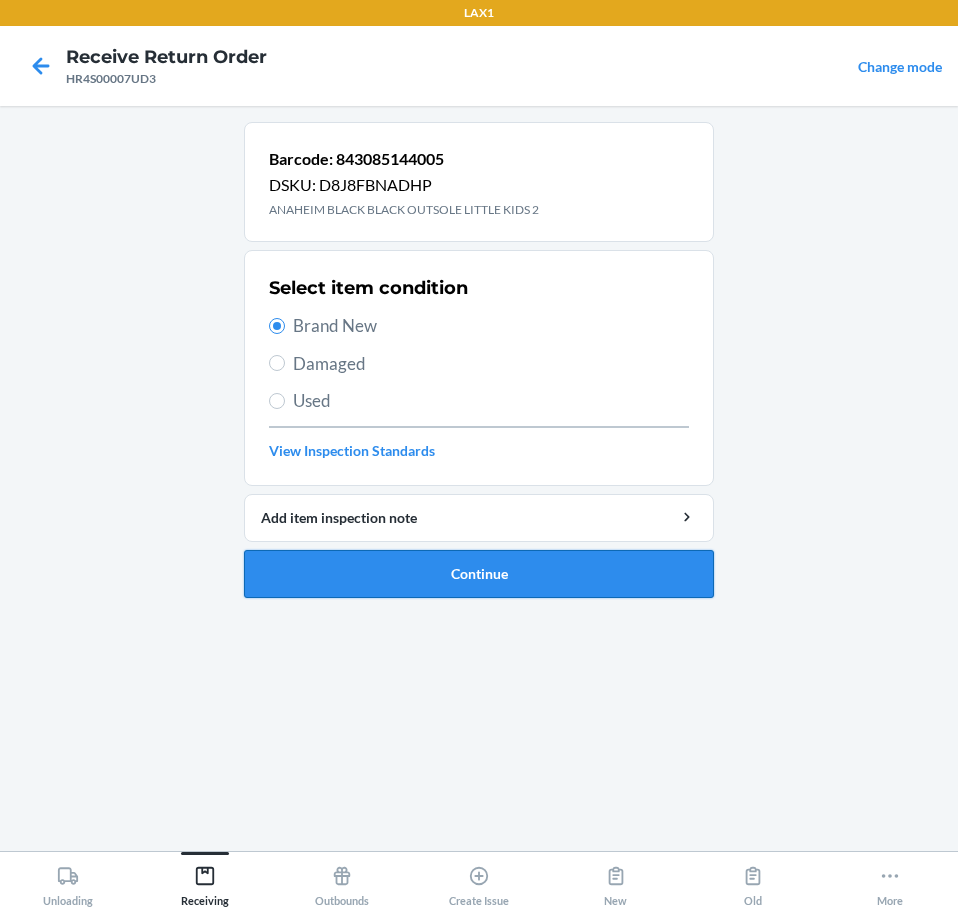 click on "Continue" at bounding box center [479, 574] 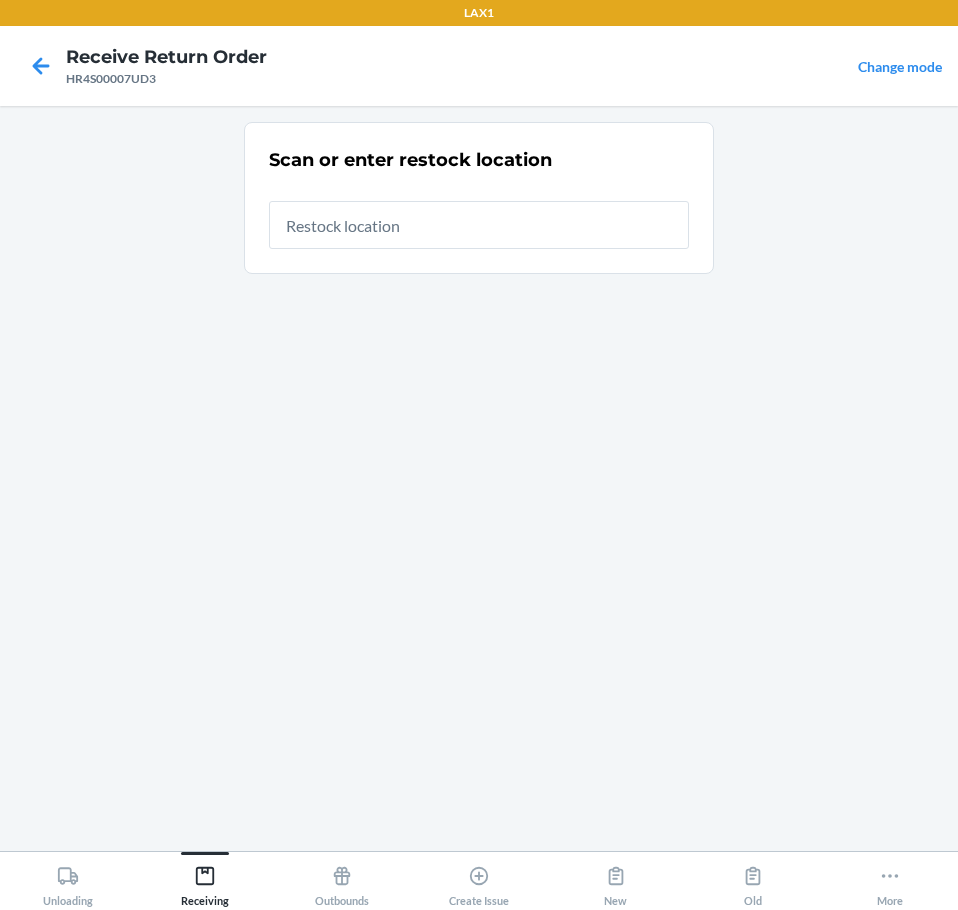click at bounding box center [479, 225] 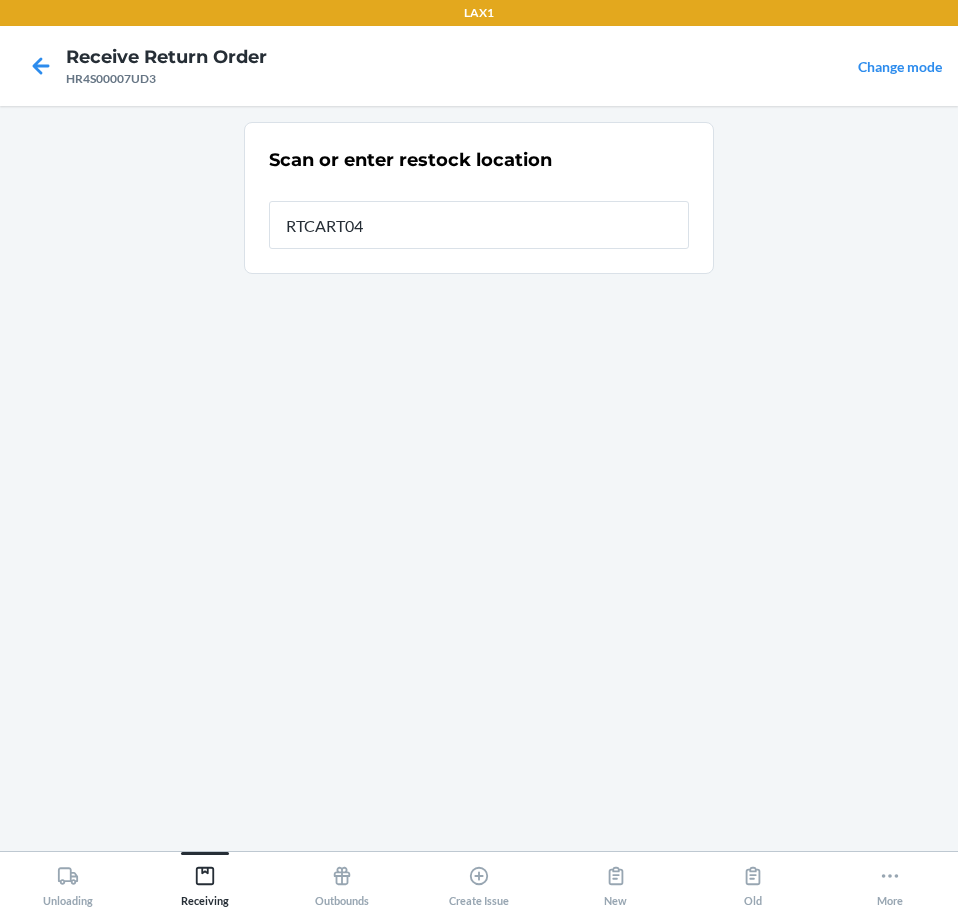 type on "RTCART042" 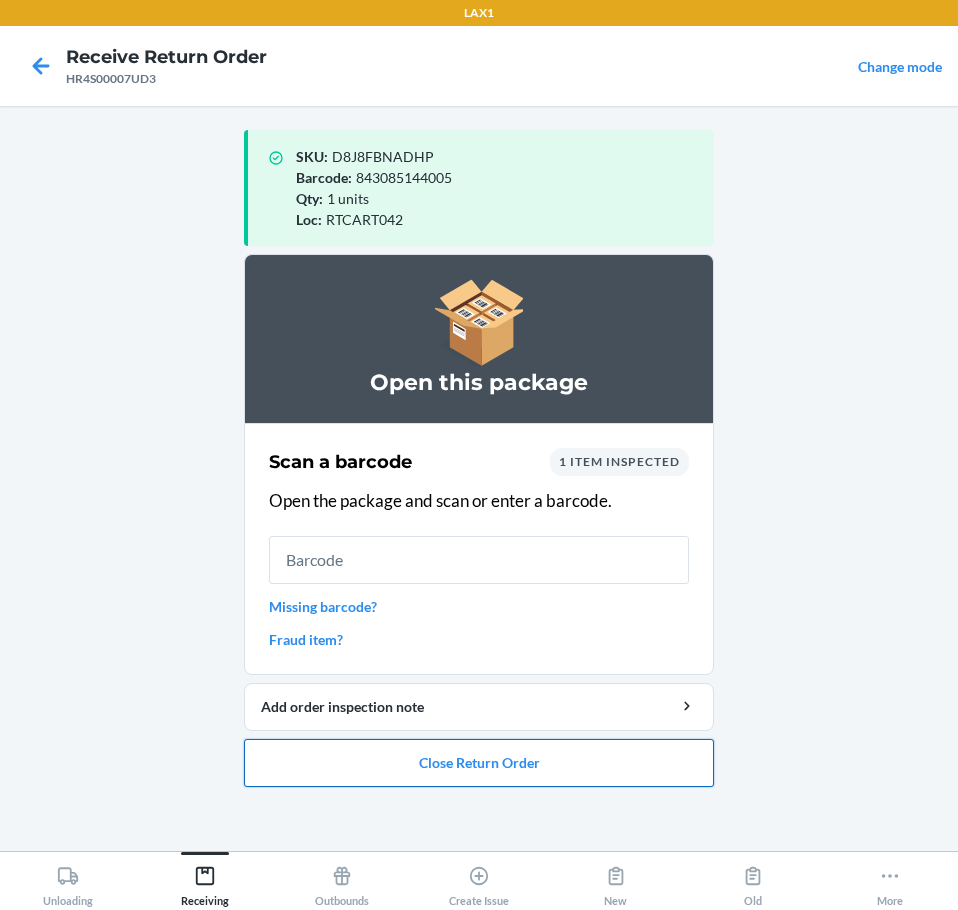 click on "Close Return Order" at bounding box center (479, 763) 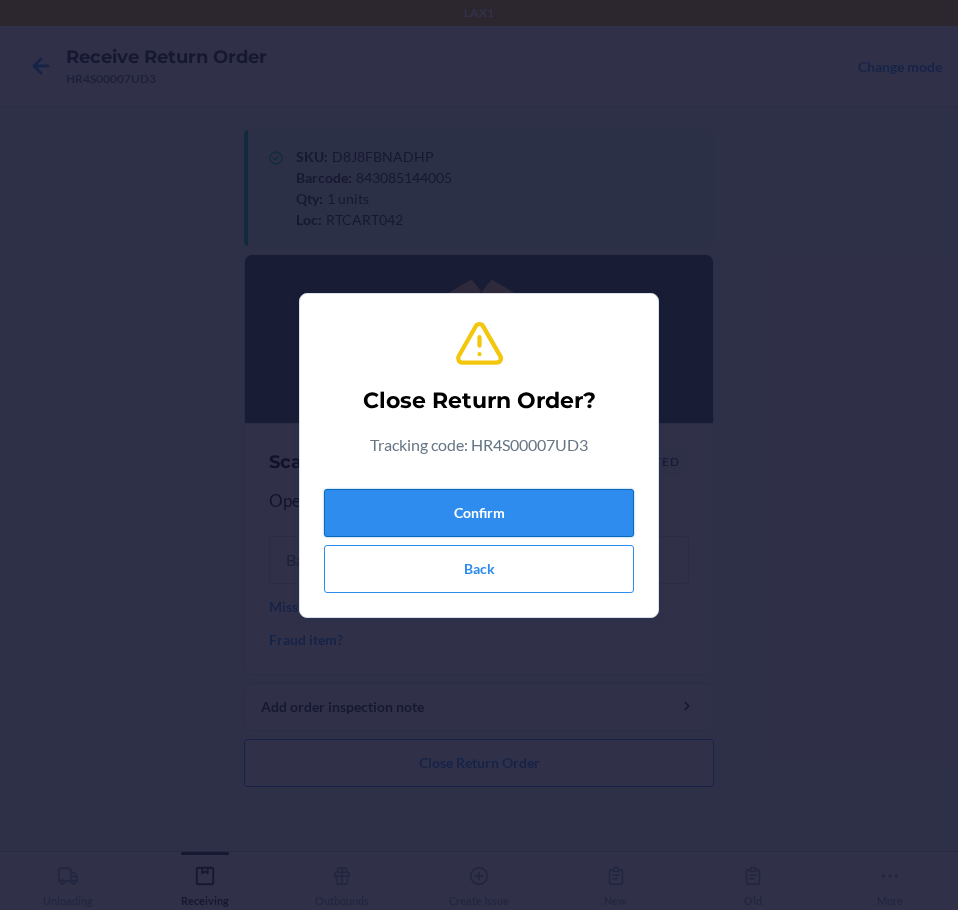 click on "Confirm" at bounding box center [479, 513] 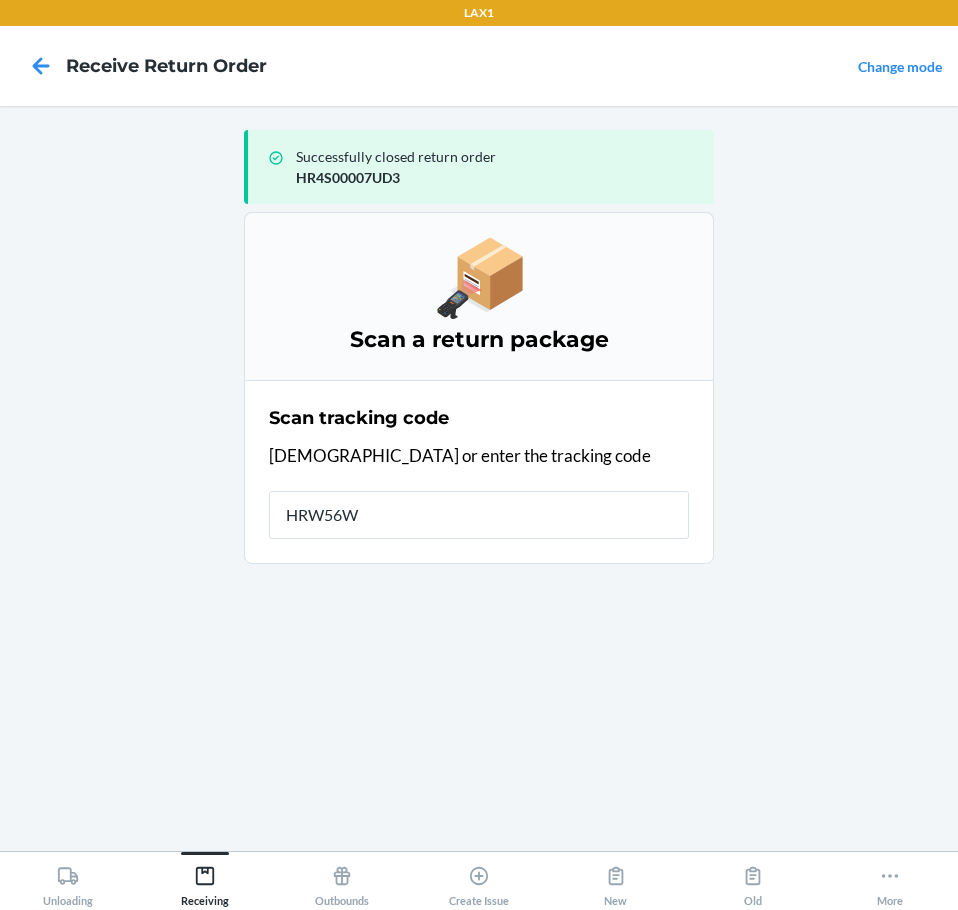 type on "HRW56WP" 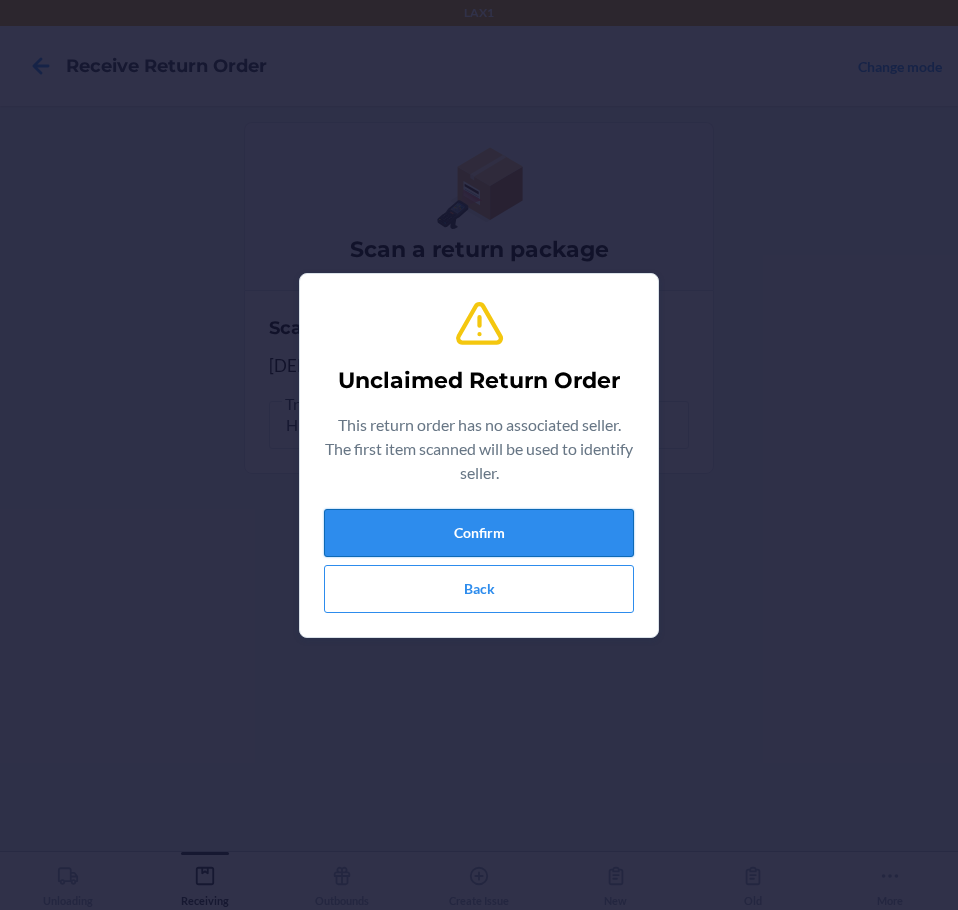 click on "Confirm" at bounding box center [479, 533] 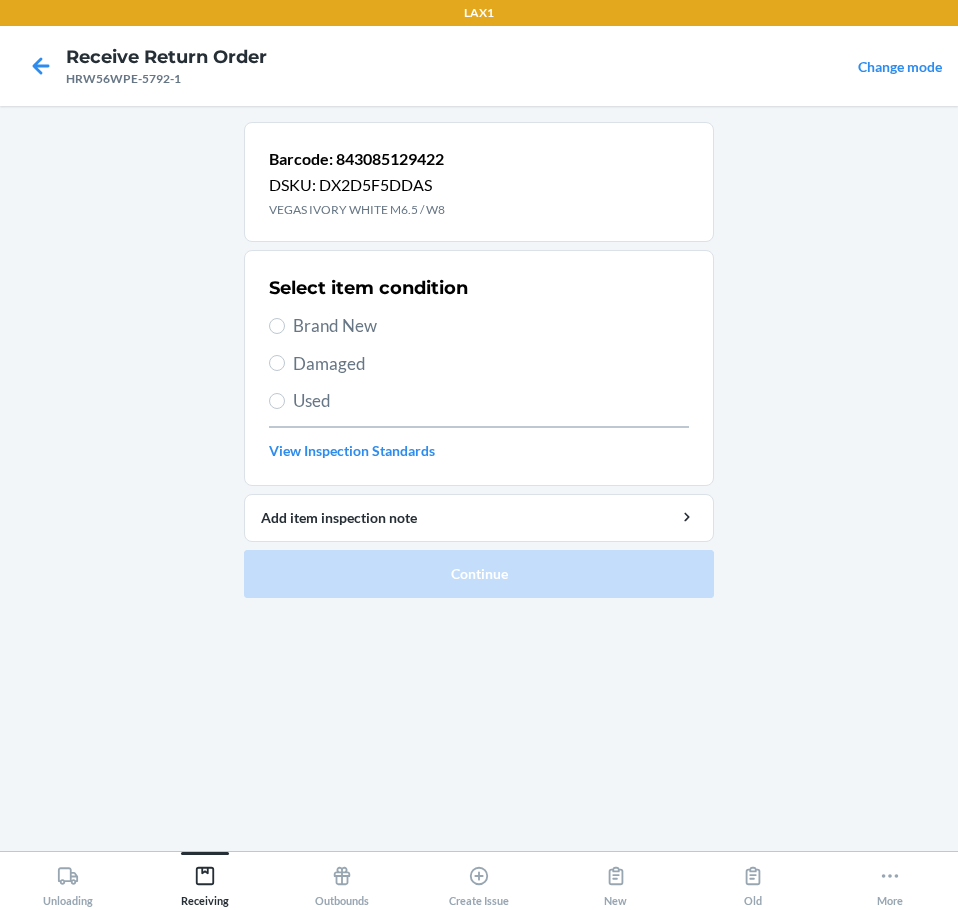drag, startPoint x: 303, startPoint y: 317, endPoint x: 284, endPoint y: 381, distance: 66.760765 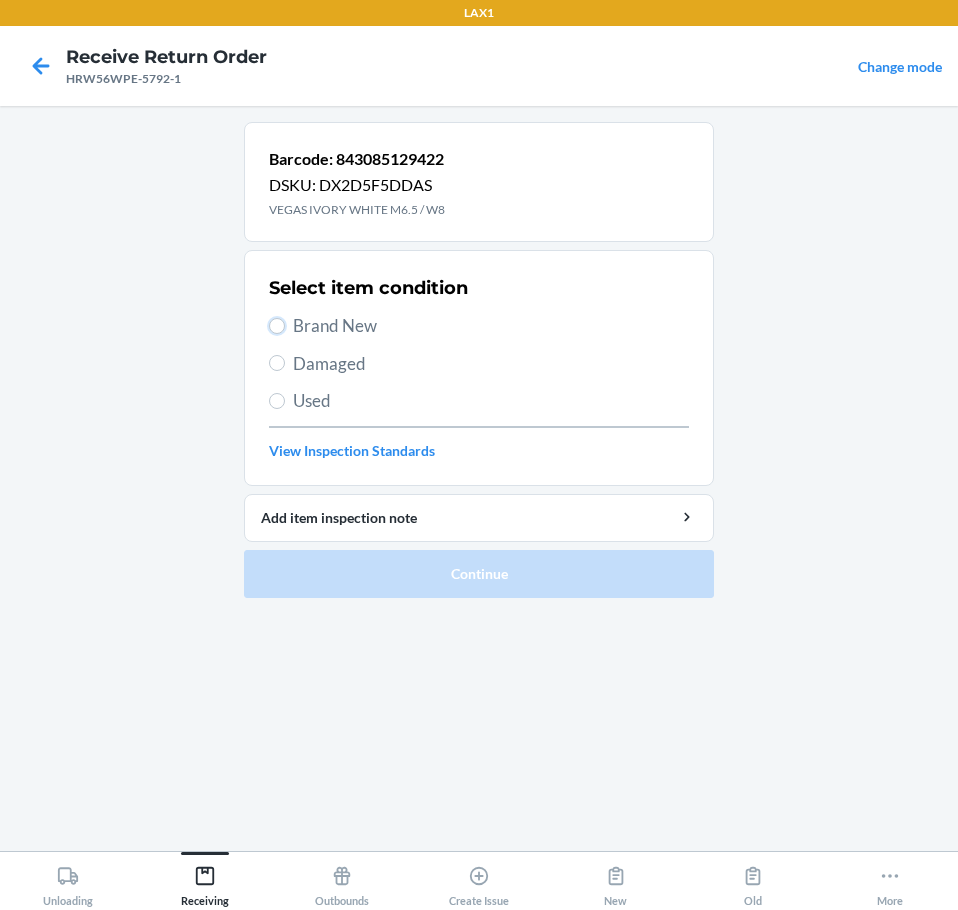click on "Brand New" at bounding box center [277, 326] 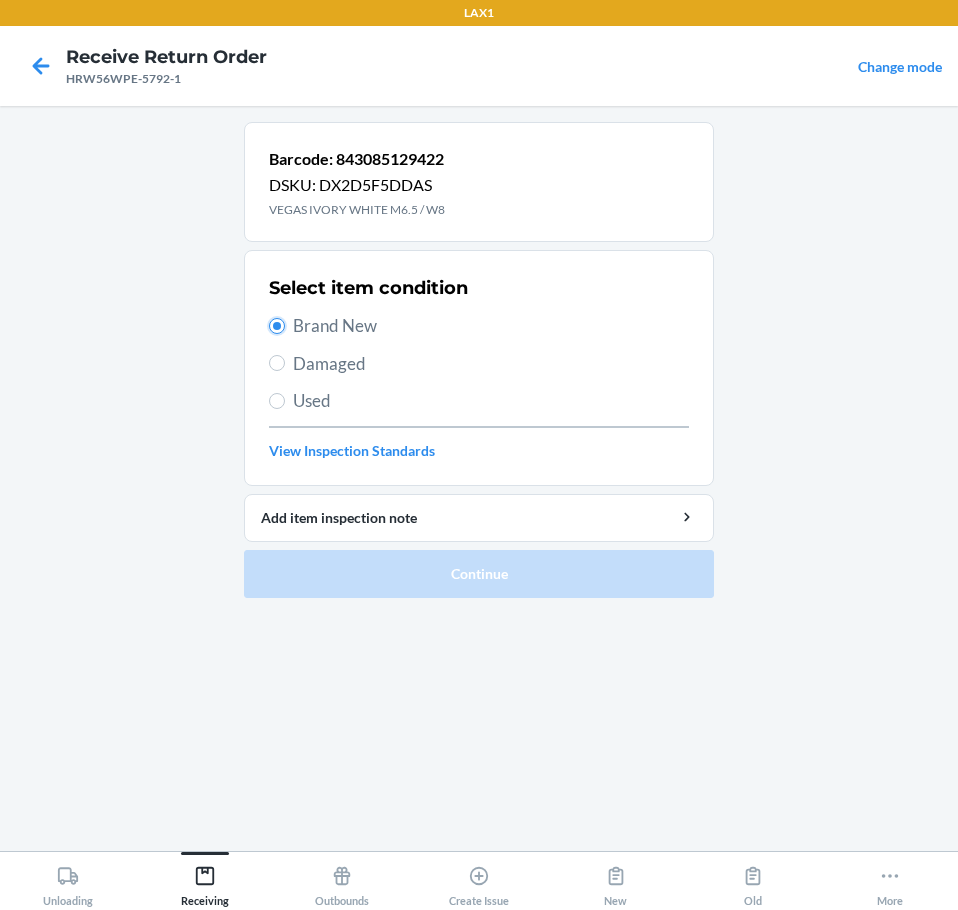 radio on "true" 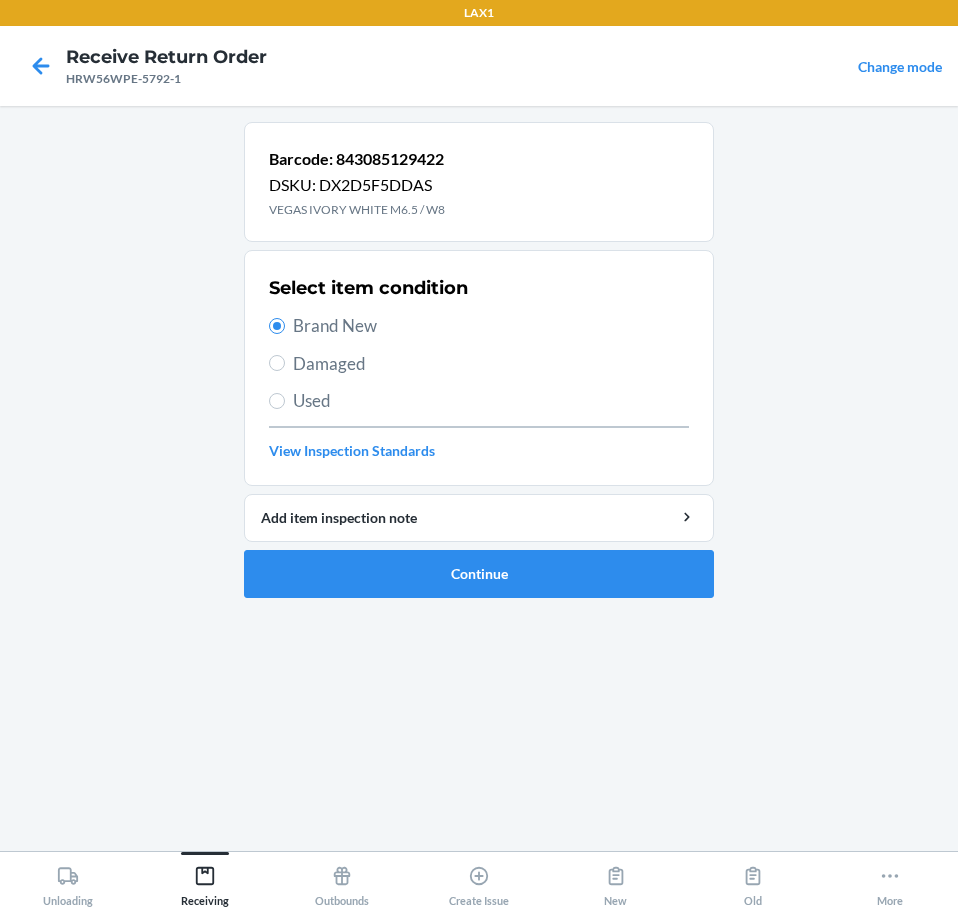 click on "Used" at bounding box center [491, 401] 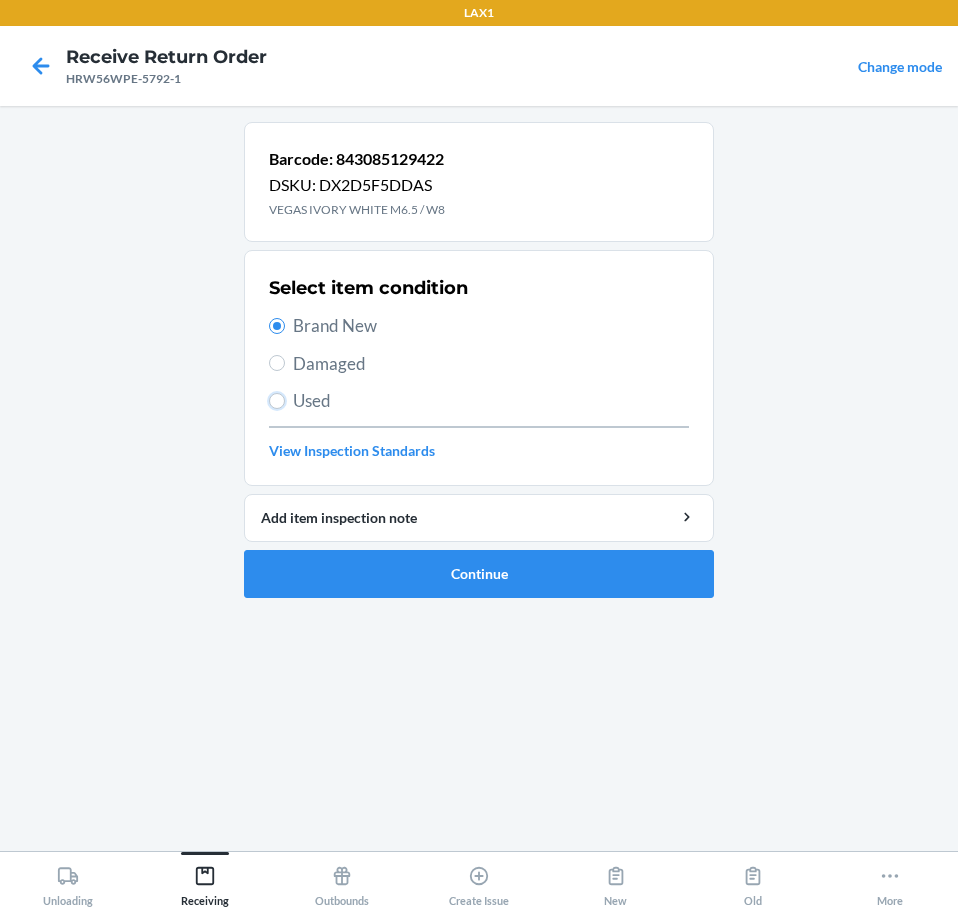 click on "Used" at bounding box center (277, 401) 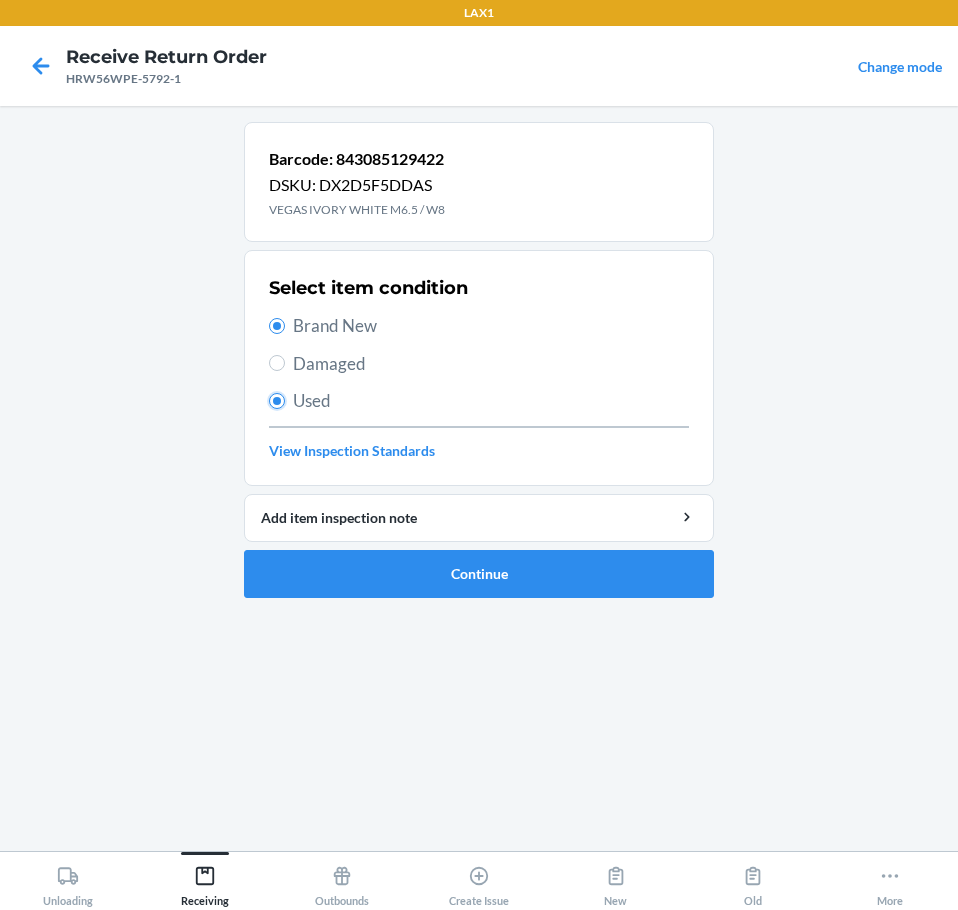 radio on "true" 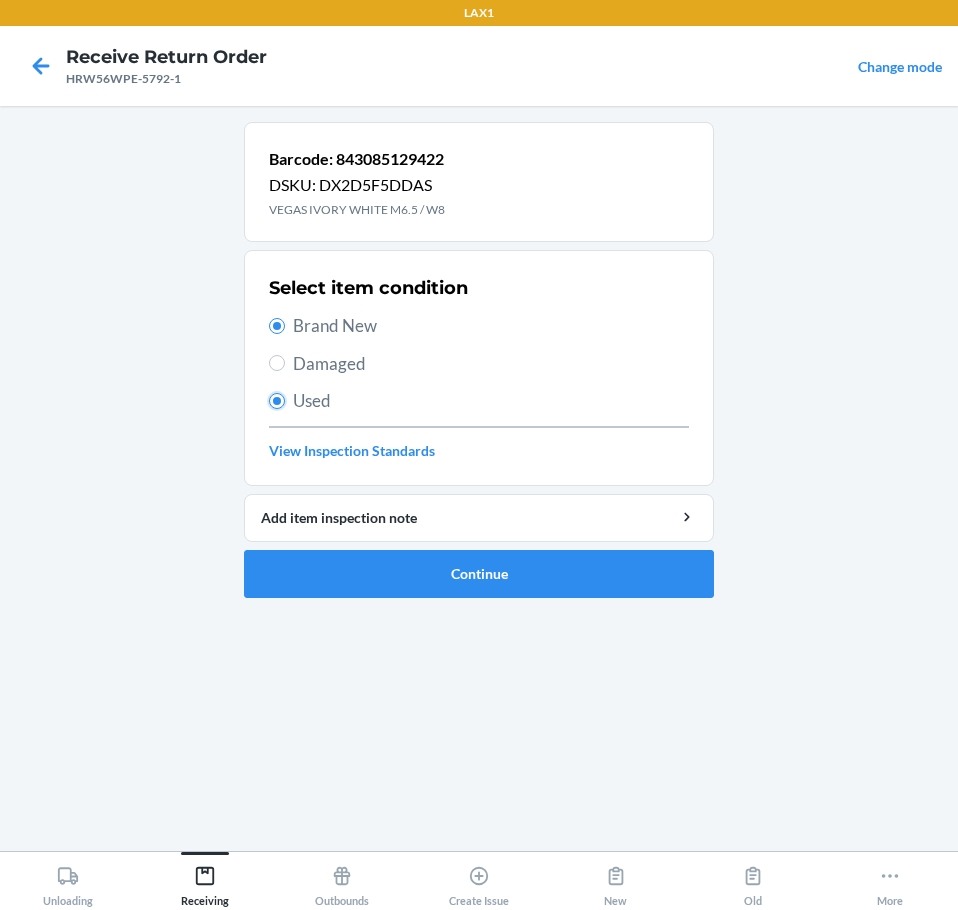 radio on "false" 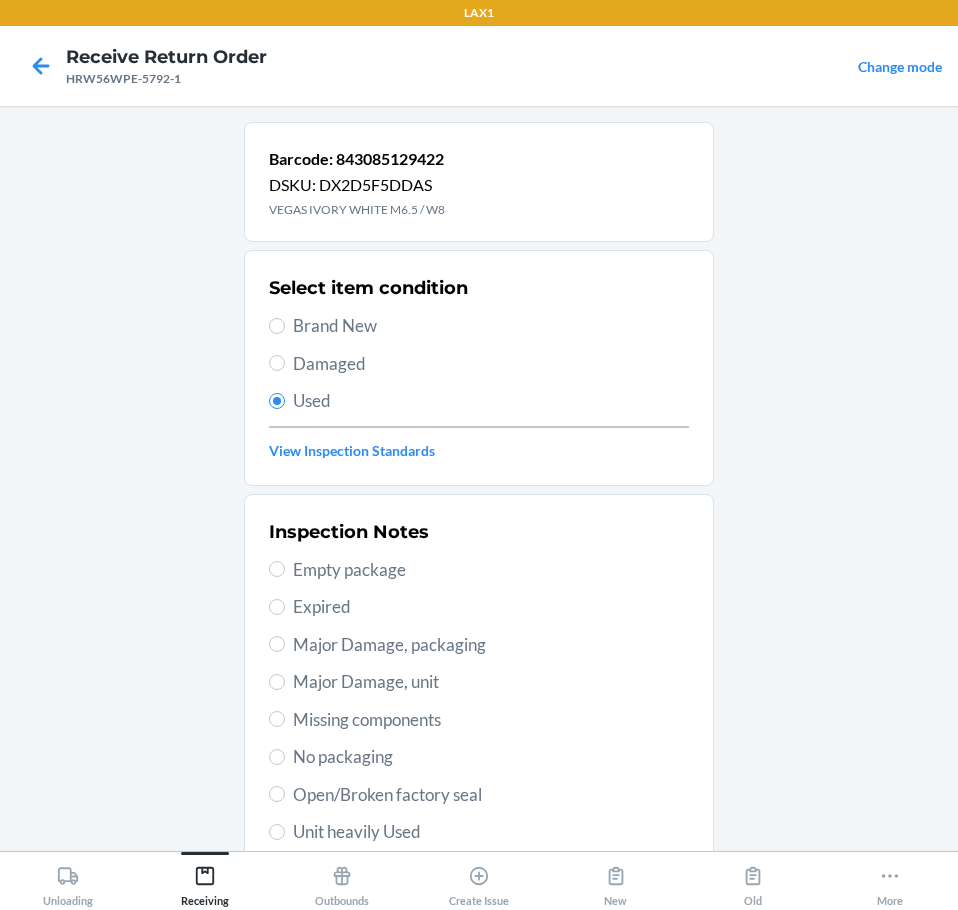 click on "Unit heavily Used" at bounding box center (491, 832) 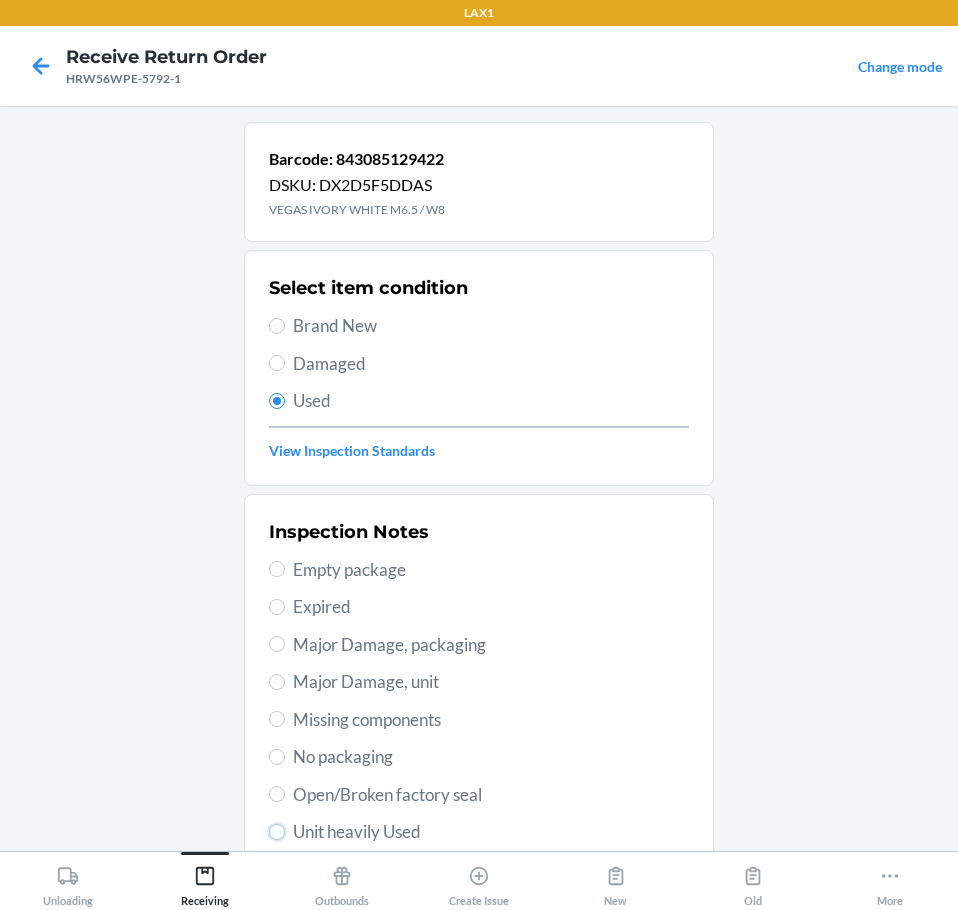 click on "Unit heavily Used" at bounding box center (277, 832) 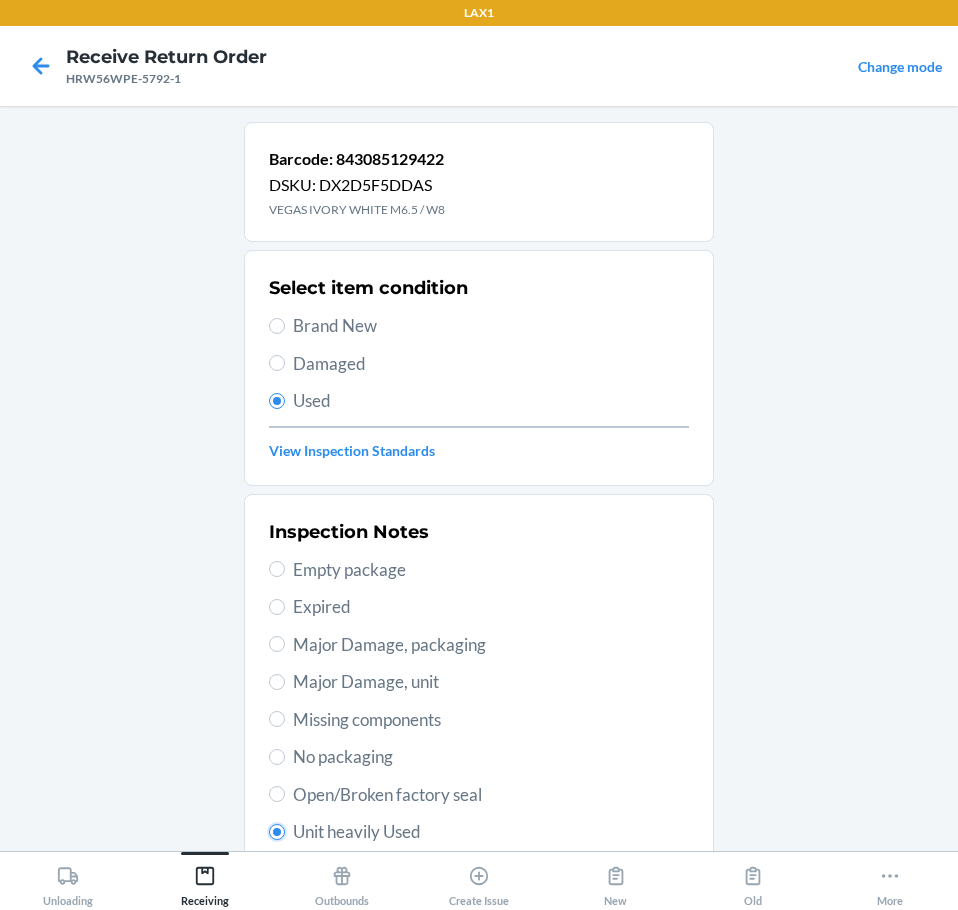 radio on "true" 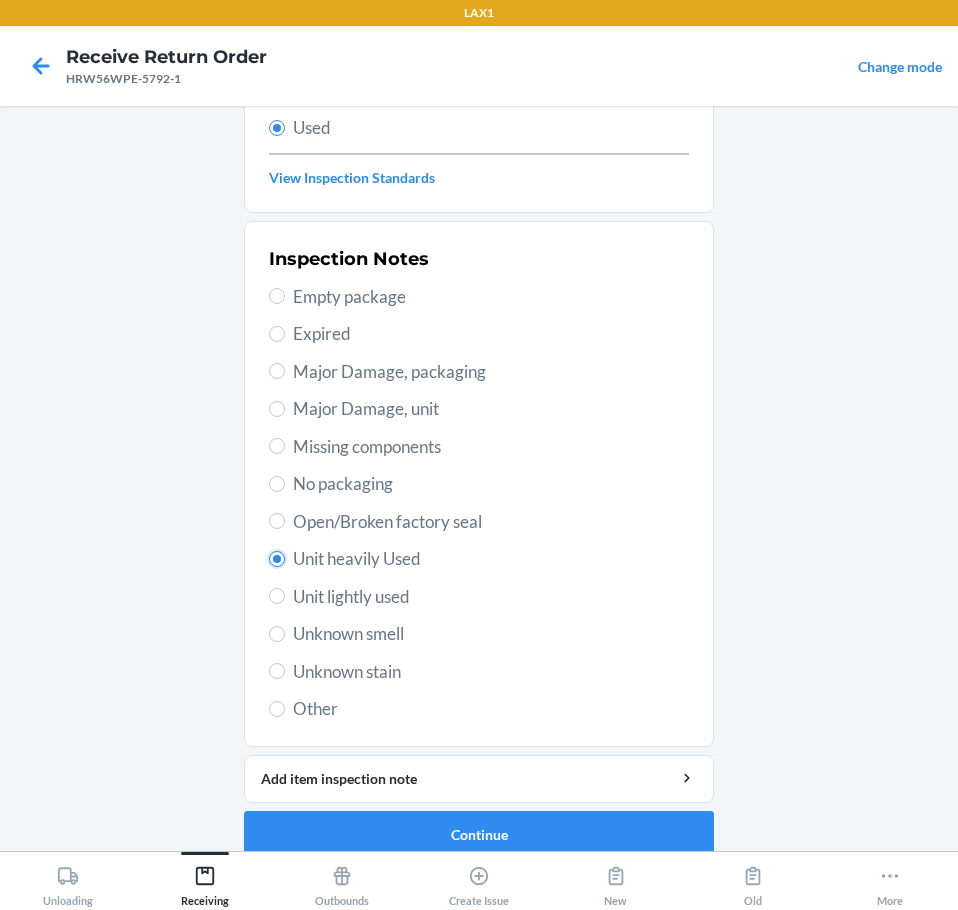 scroll, scrollTop: 297, scrollLeft: 0, axis: vertical 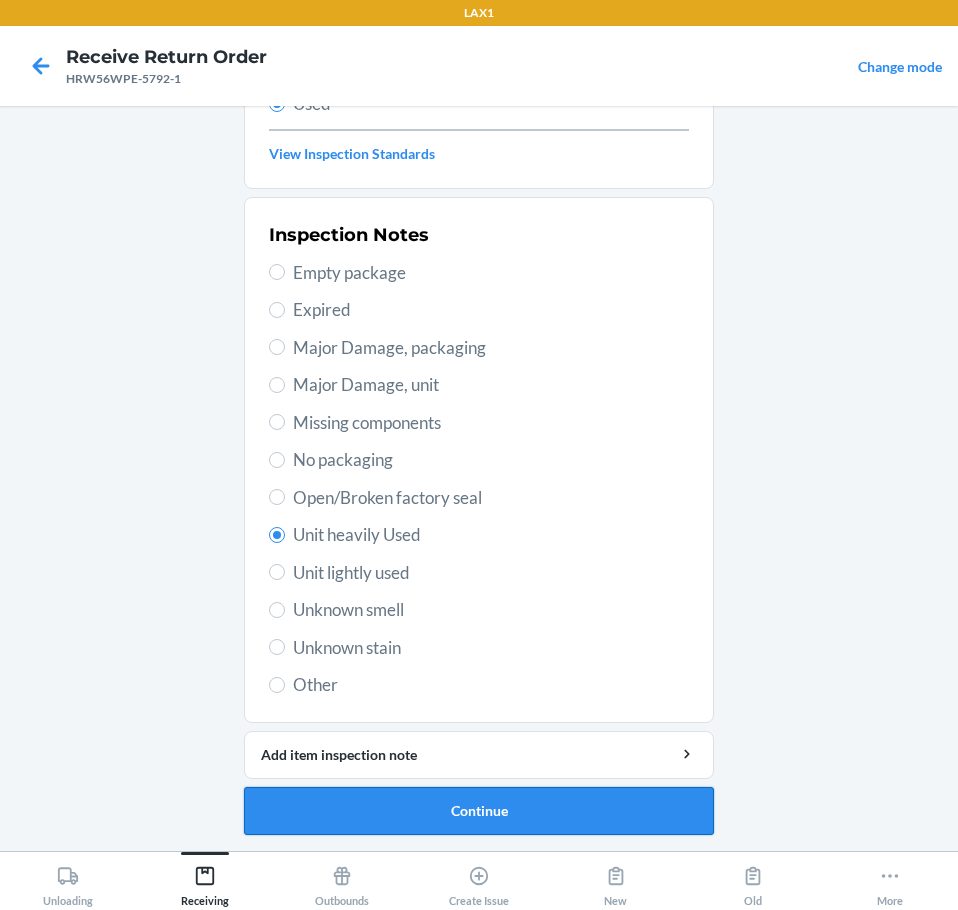 click on "Continue" at bounding box center (479, 811) 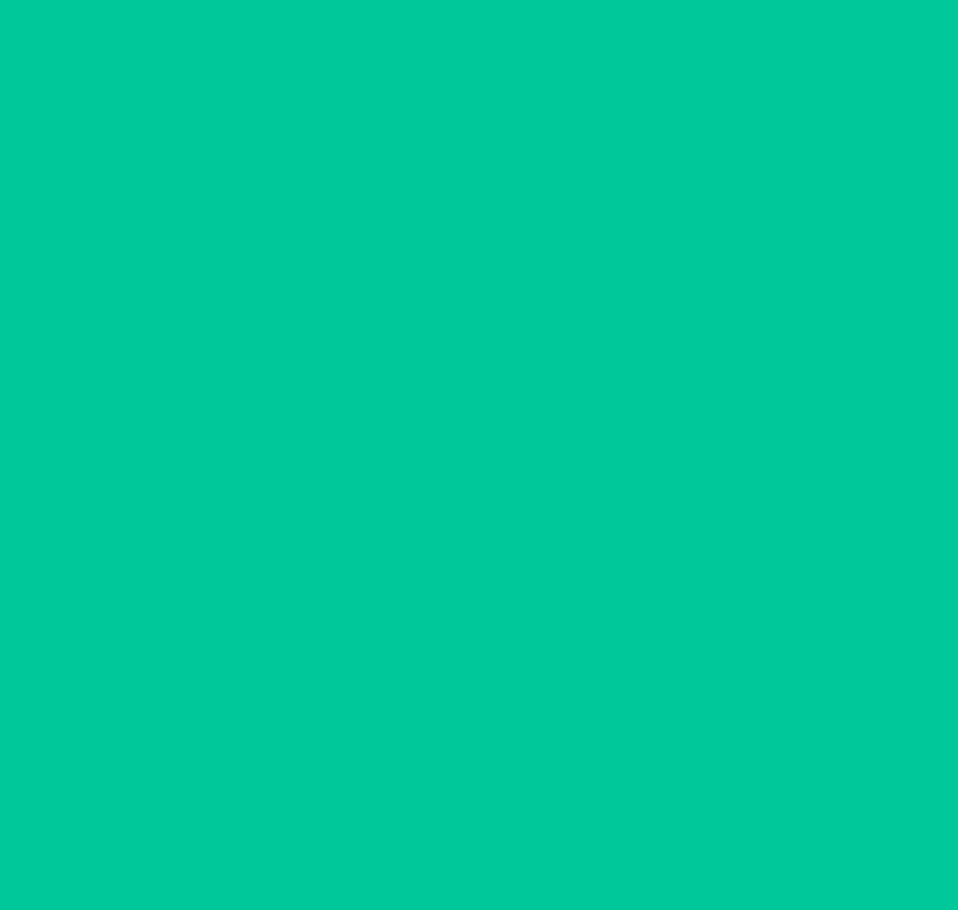 scroll, scrollTop: 0, scrollLeft: 0, axis: both 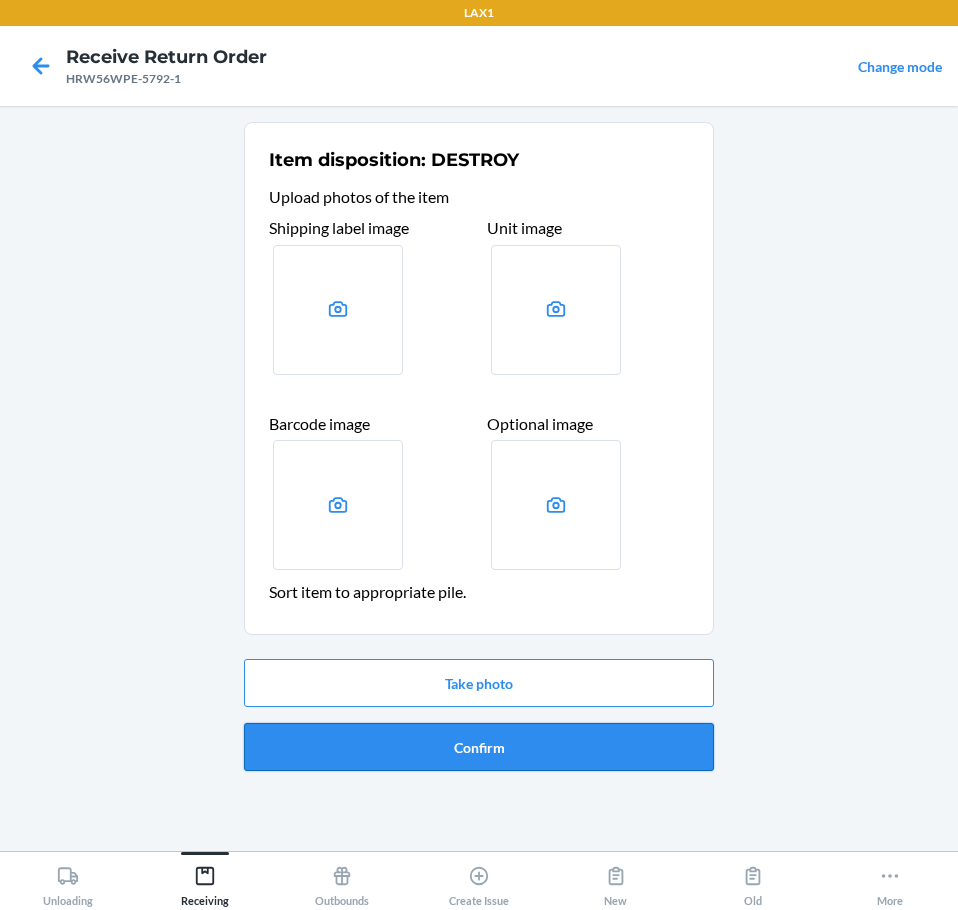 click on "Confirm" at bounding box center [479, 747] 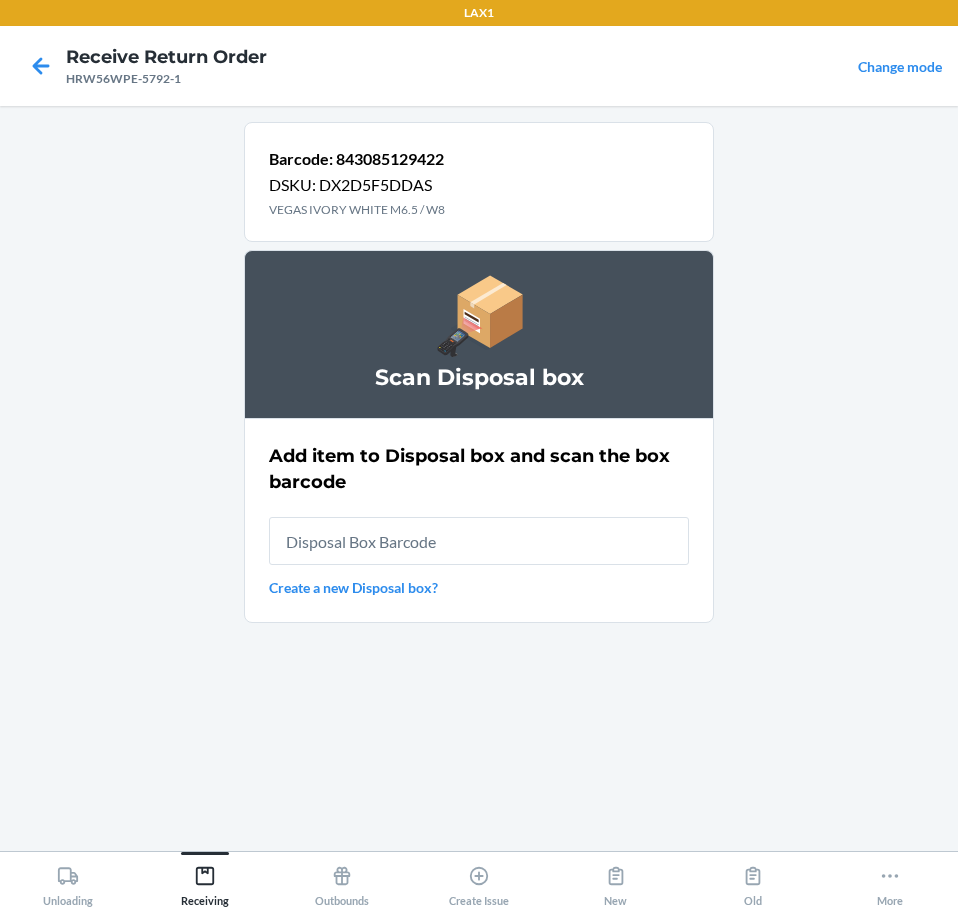 click at bounding box center [479, 541] 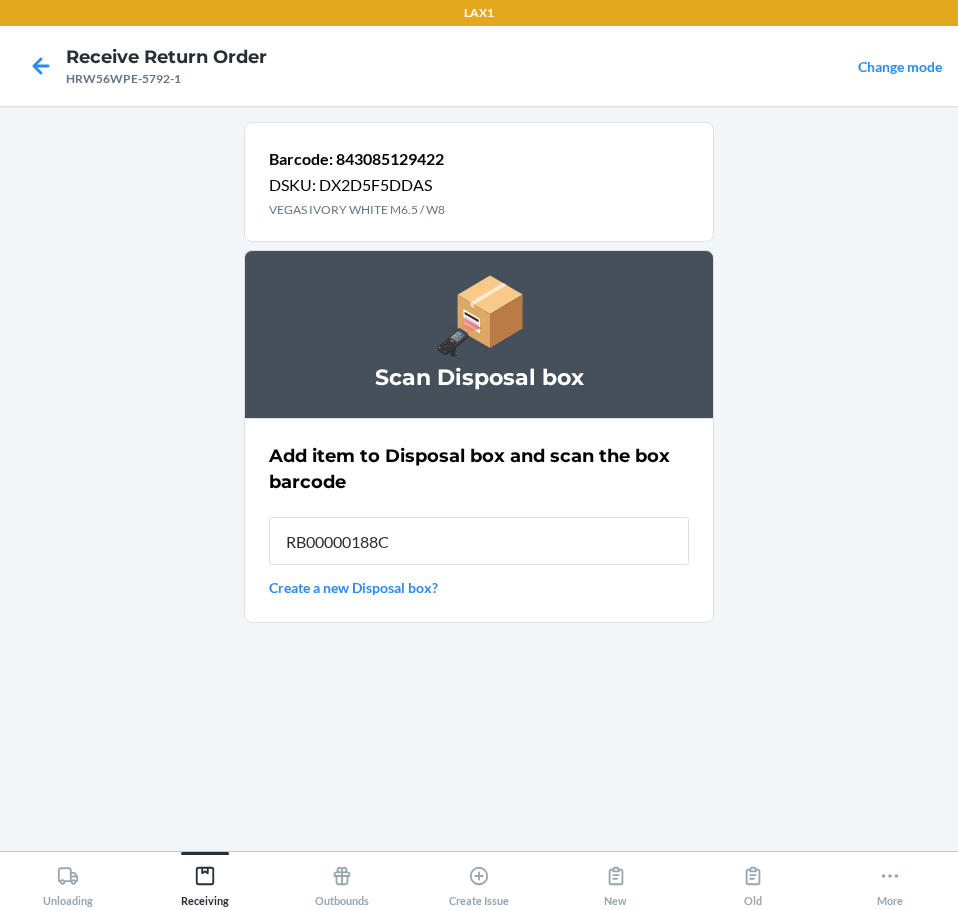 type on "RB00000188C" 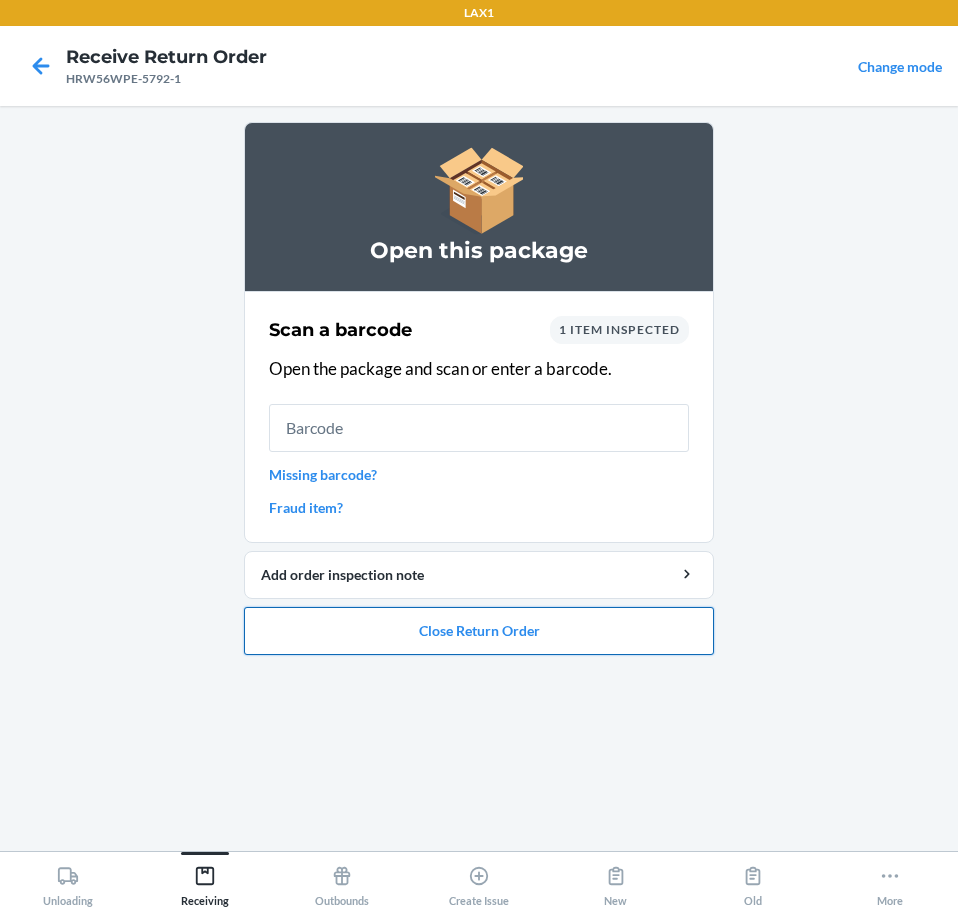 click on "Close Return Order" at bounding box center (479, 631) 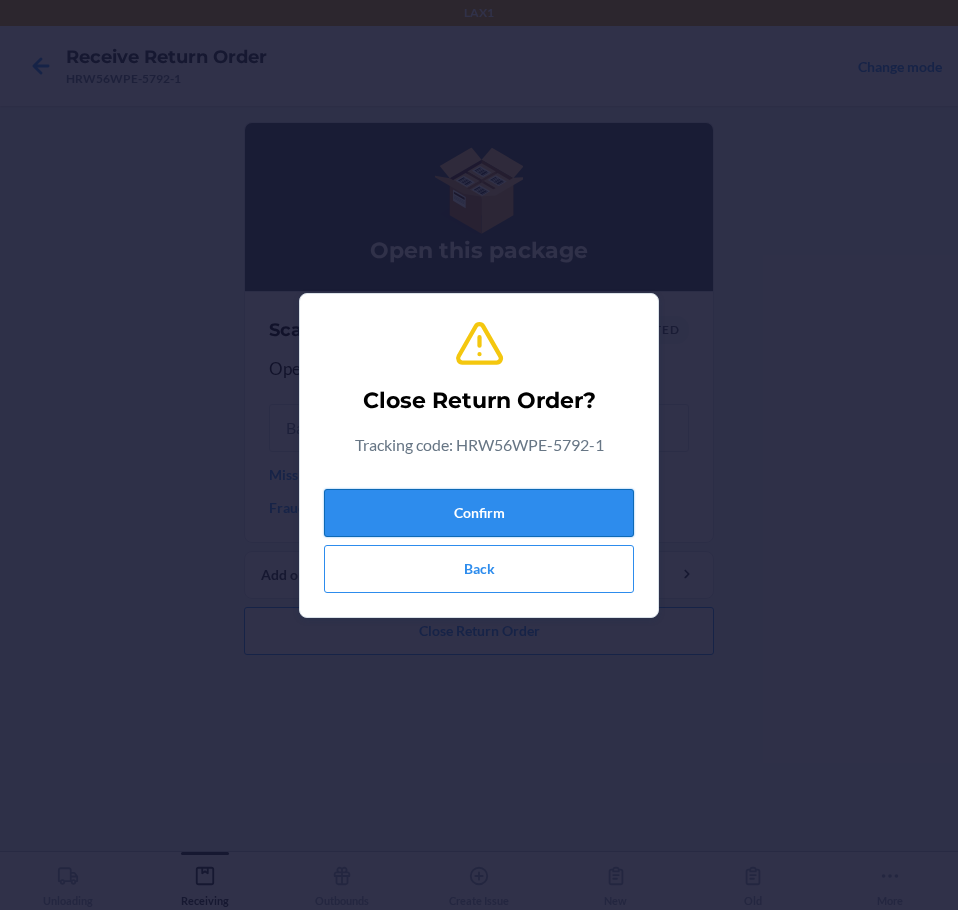 click on "Confirm" at bounding box center (479, 513) 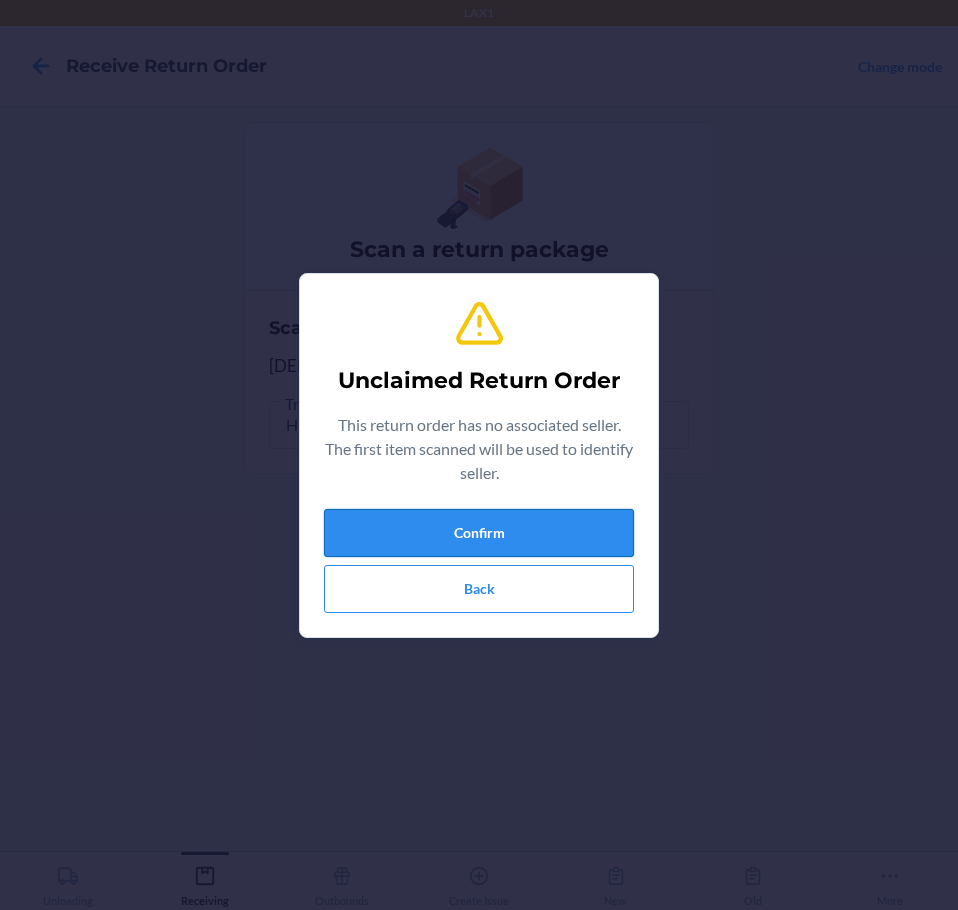click on "Confirm" at bounding box center (479, 533) 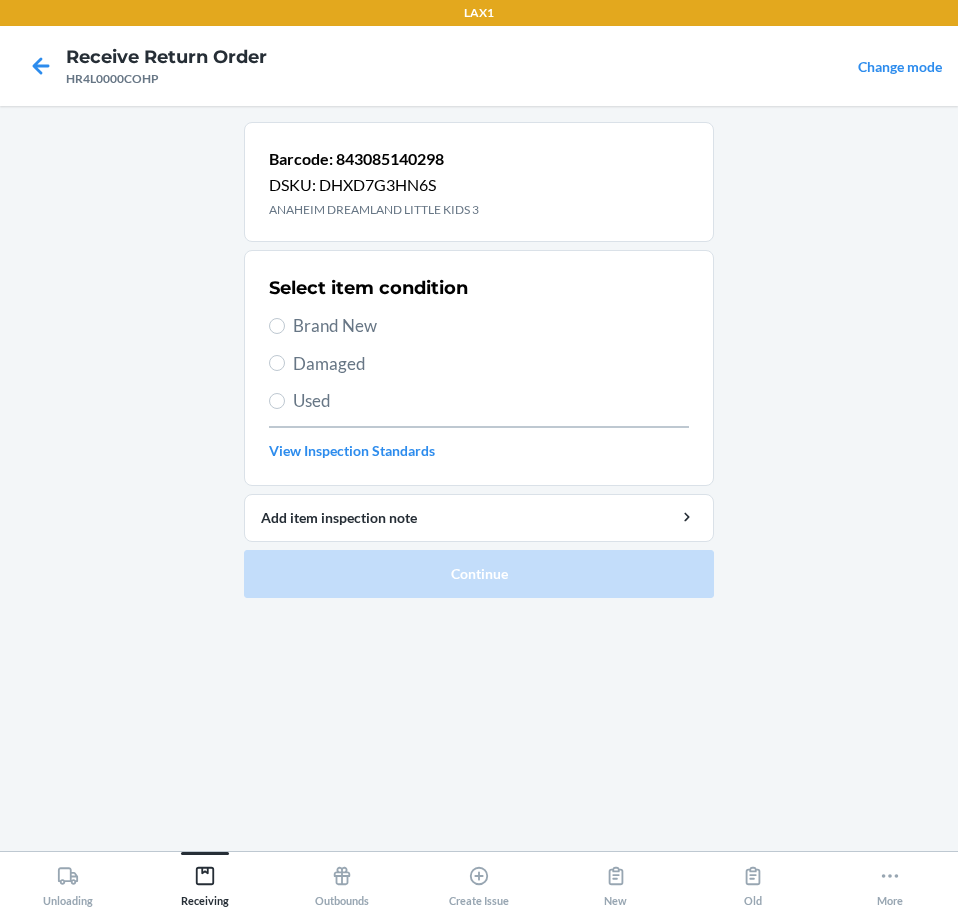 drag, startPoint x: 362, startPoint y: 323, endPoint x: 366, endPoint y: 394, distance: 71.11259 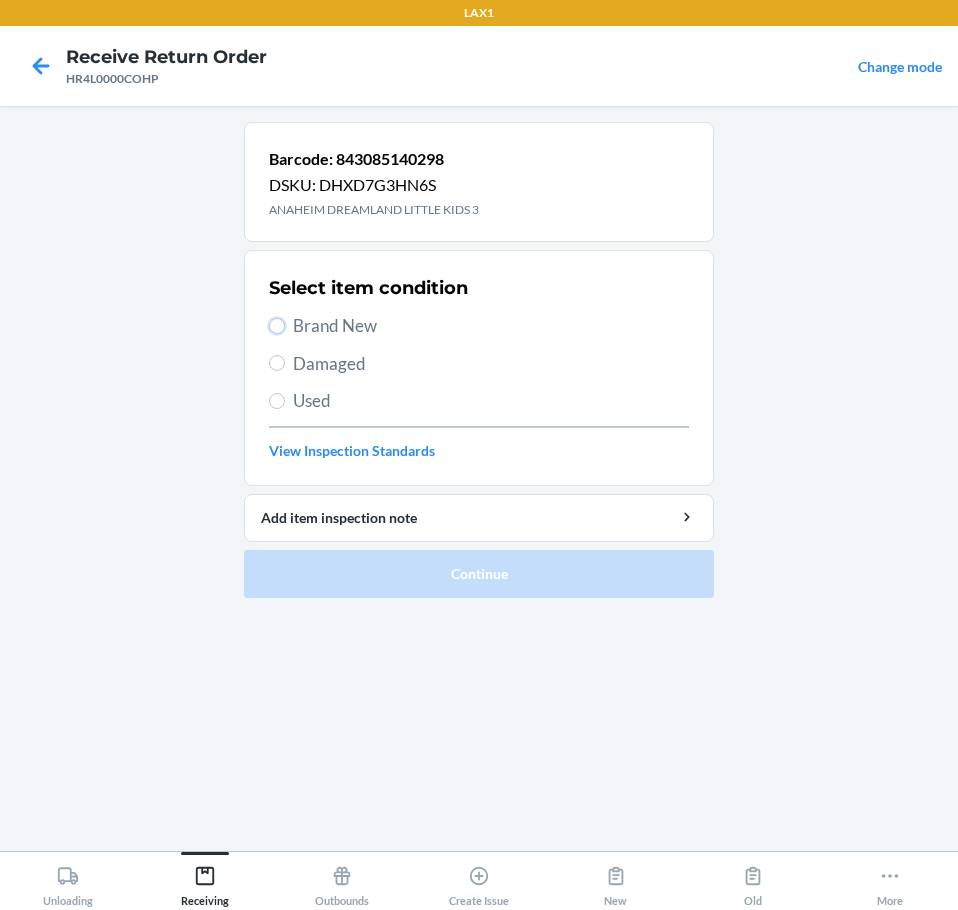 click on "Brand New" at bounding box center [277, 326] 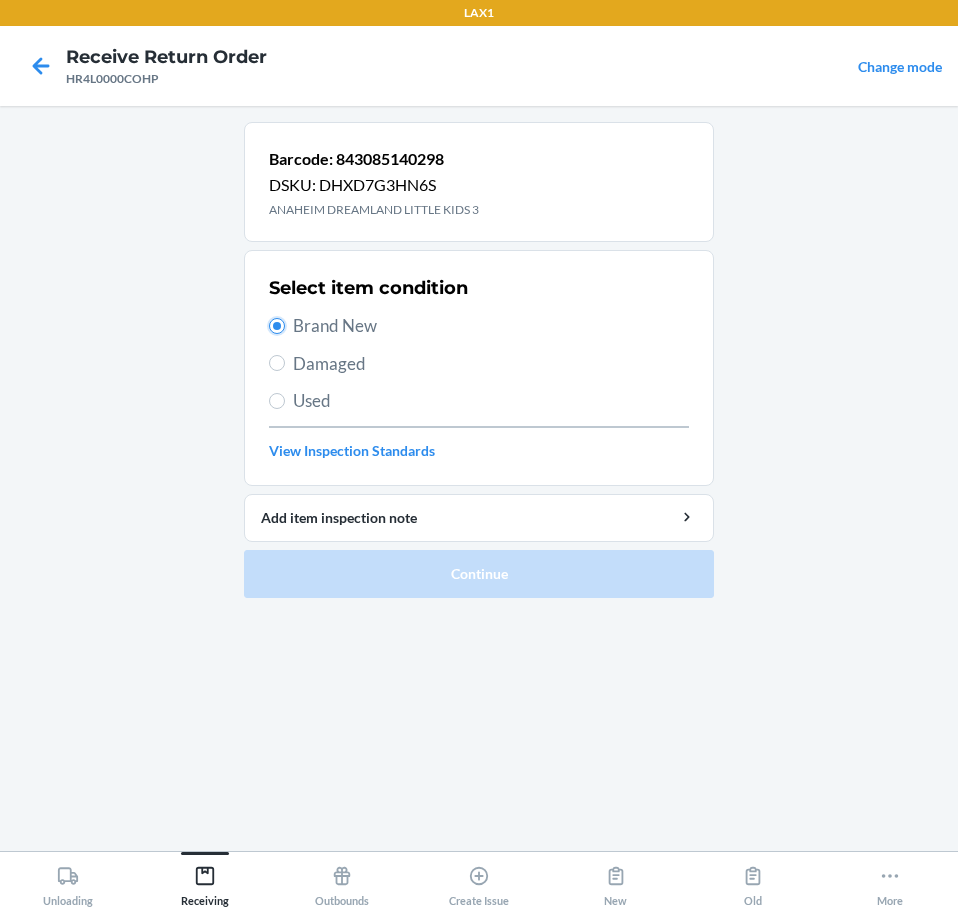 radio on "true" 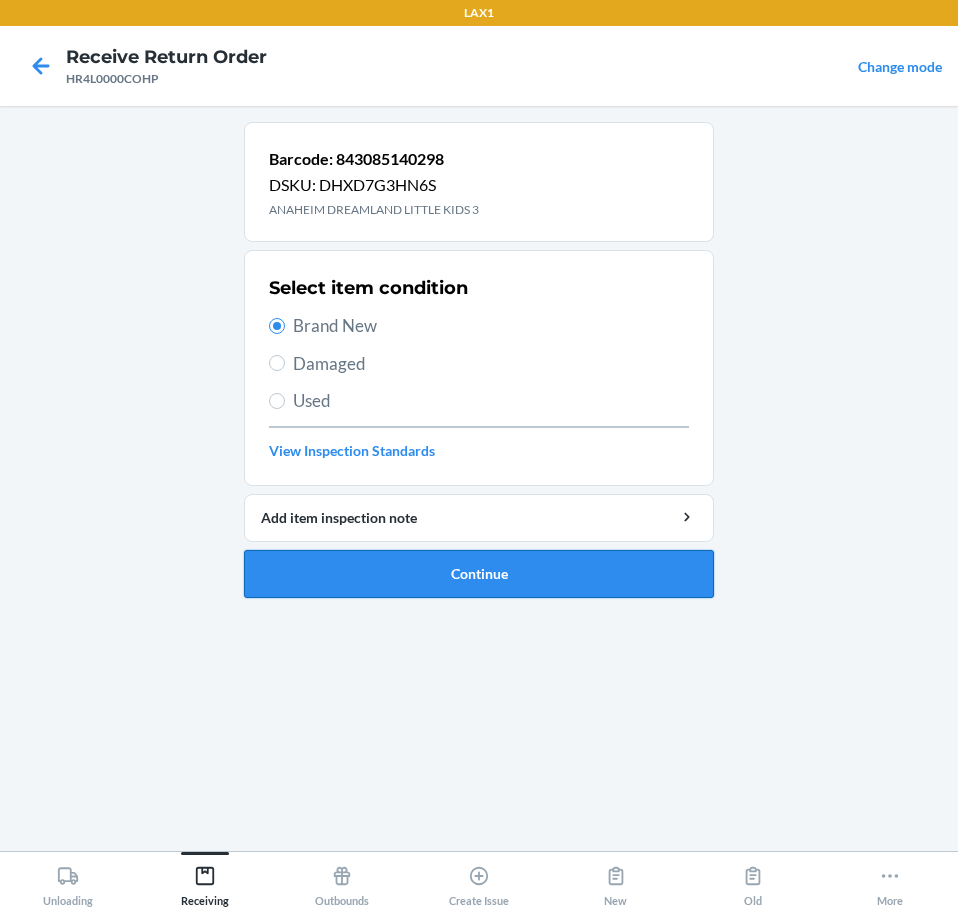 click on "Continue" at bounding box center (479, 574) 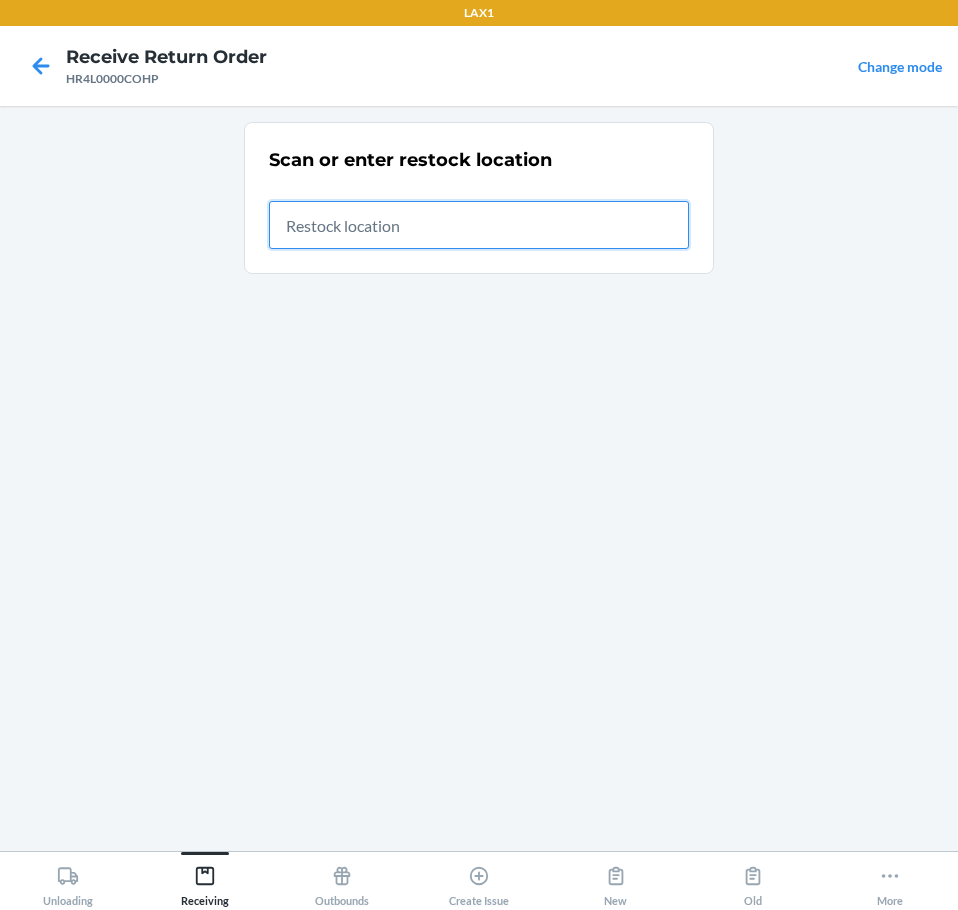 click at bounding box center [479, 225] 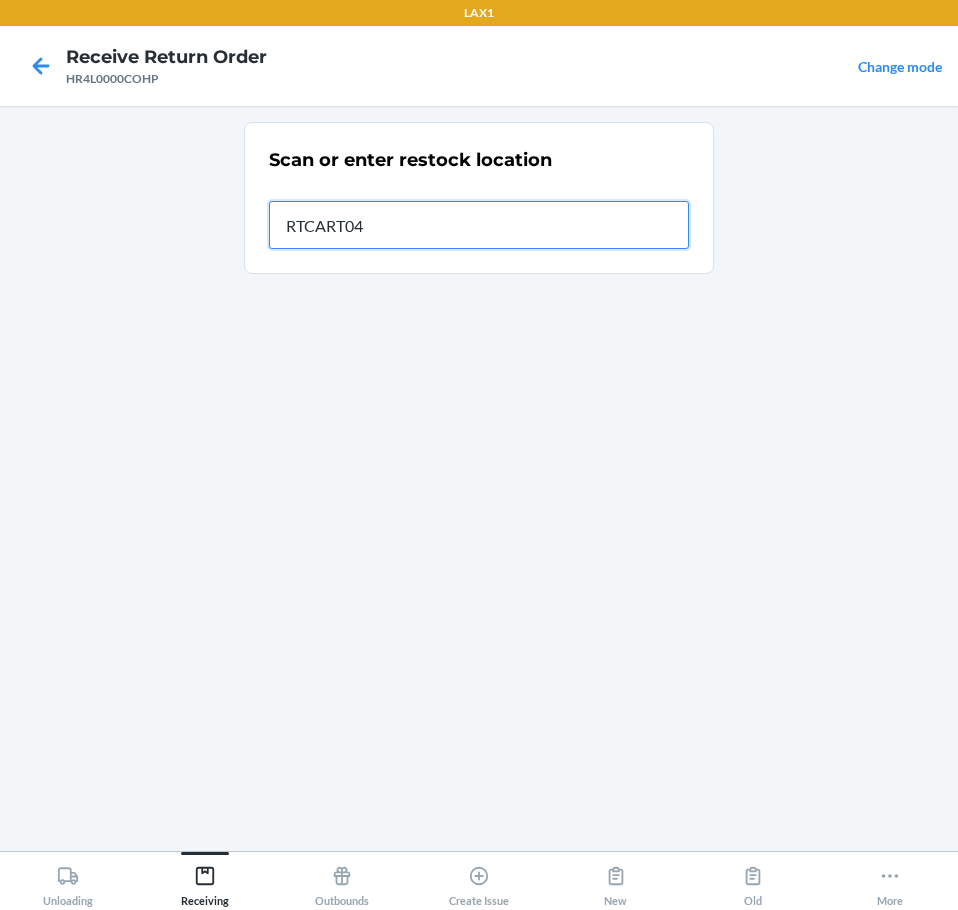 type on "RTCART042" 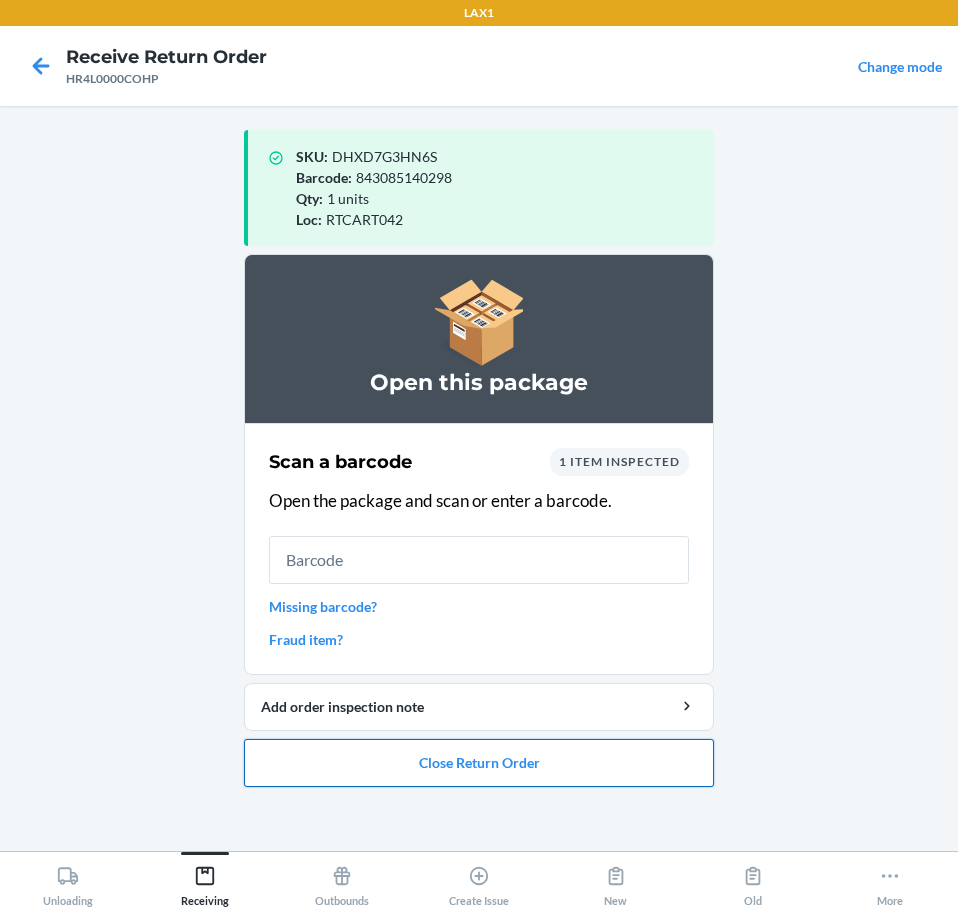 click on "Close Return Order" at bounding box center [479, 763] 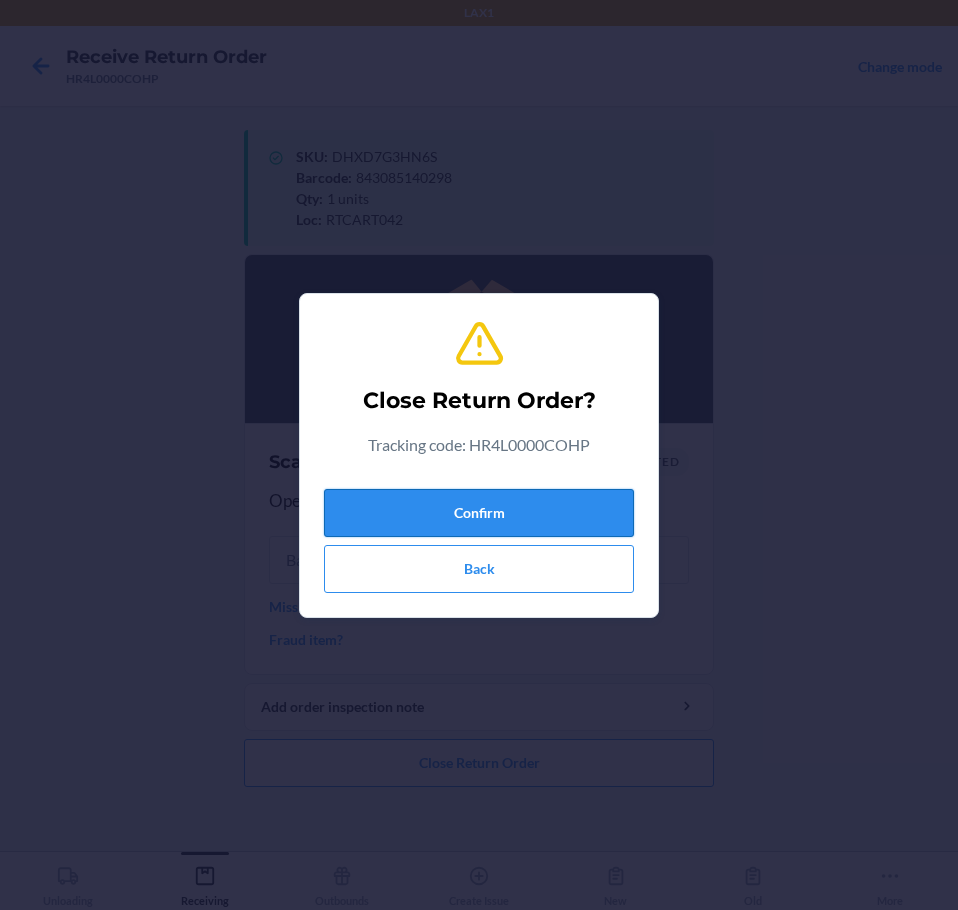 click on "Confirm" at bounding box center (479, 513) 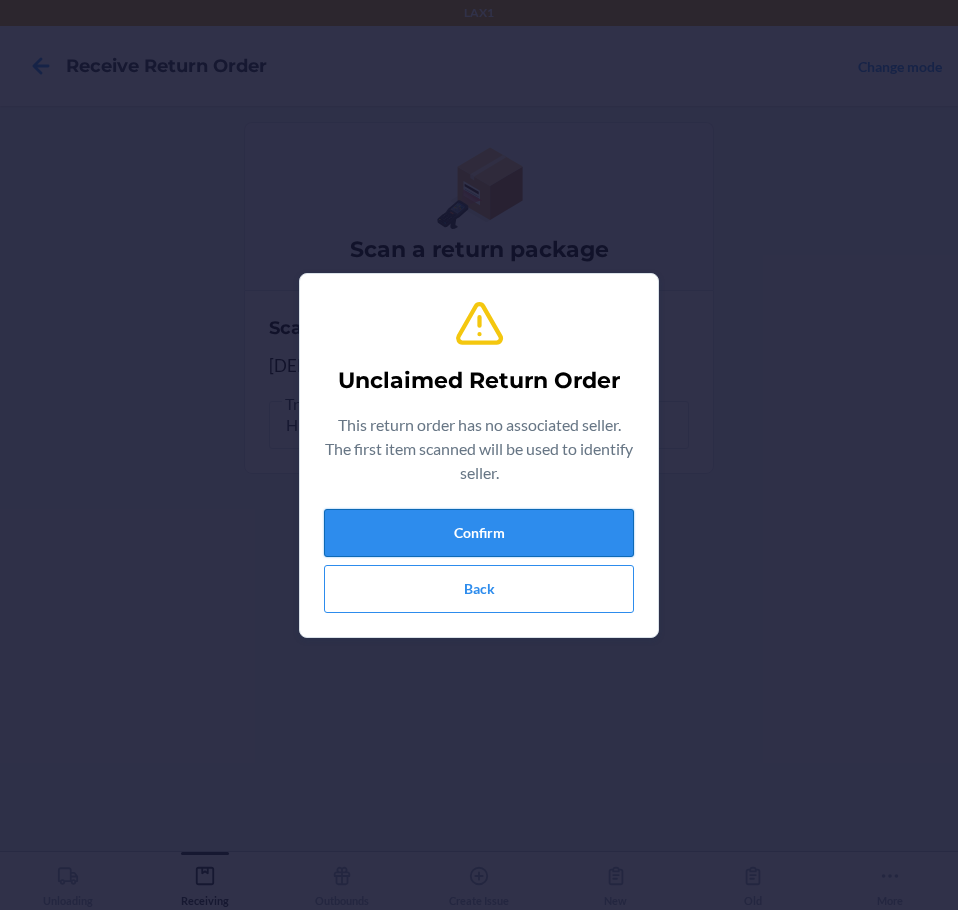 click on "Confirm" at bounding box center (479, 533) 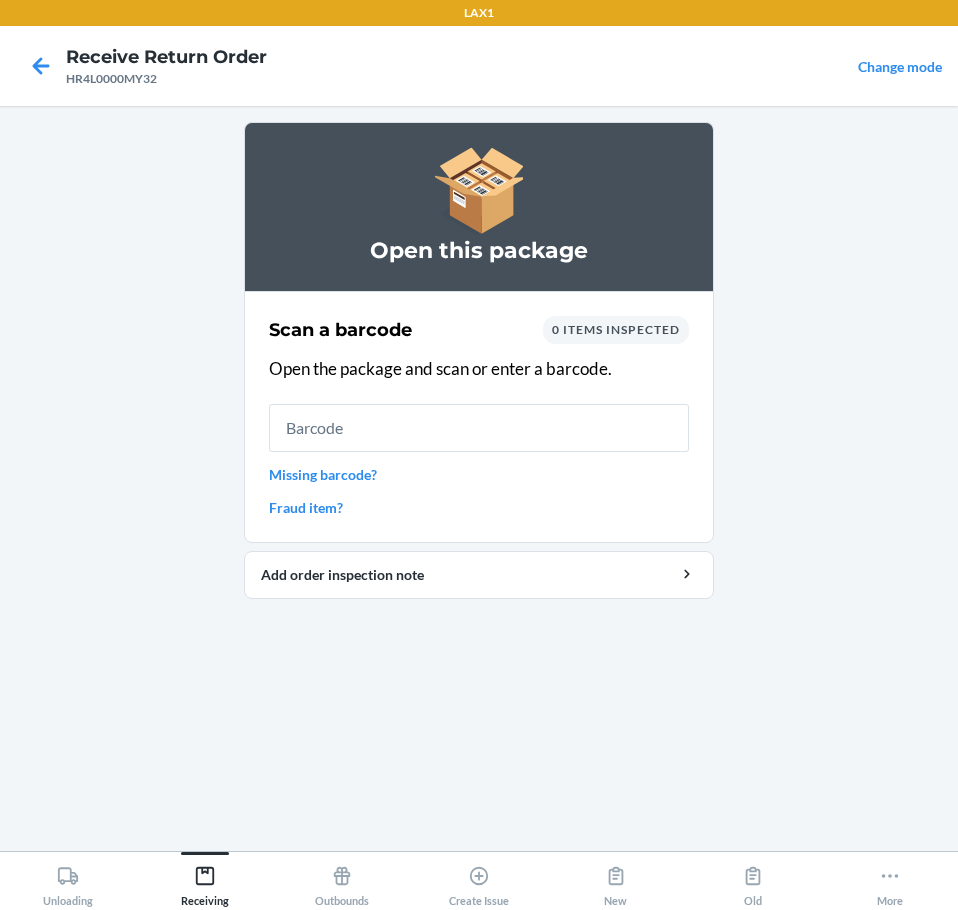 click on "Scan a barcode 0 items inspected Open the package and scan or enter a barcode. Missing barcode? Fraud item?" at bounding box center (479, 417) 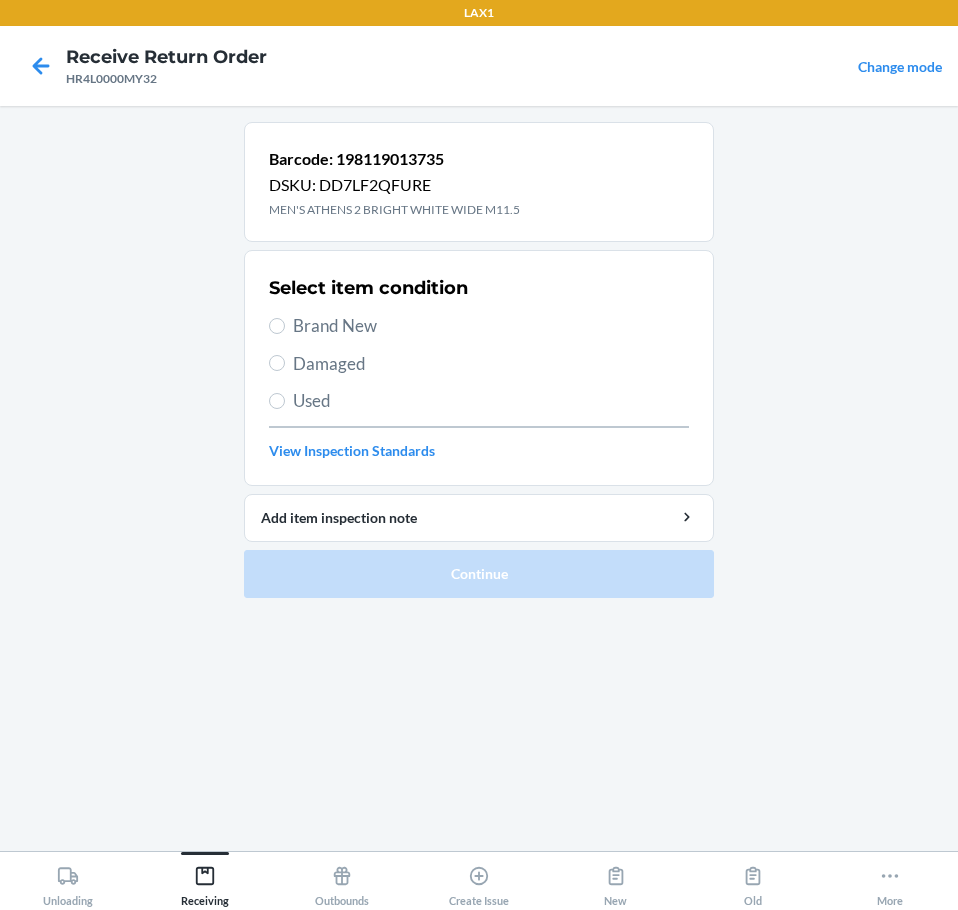 click on "Brand New" at bounding box center (491, 326) 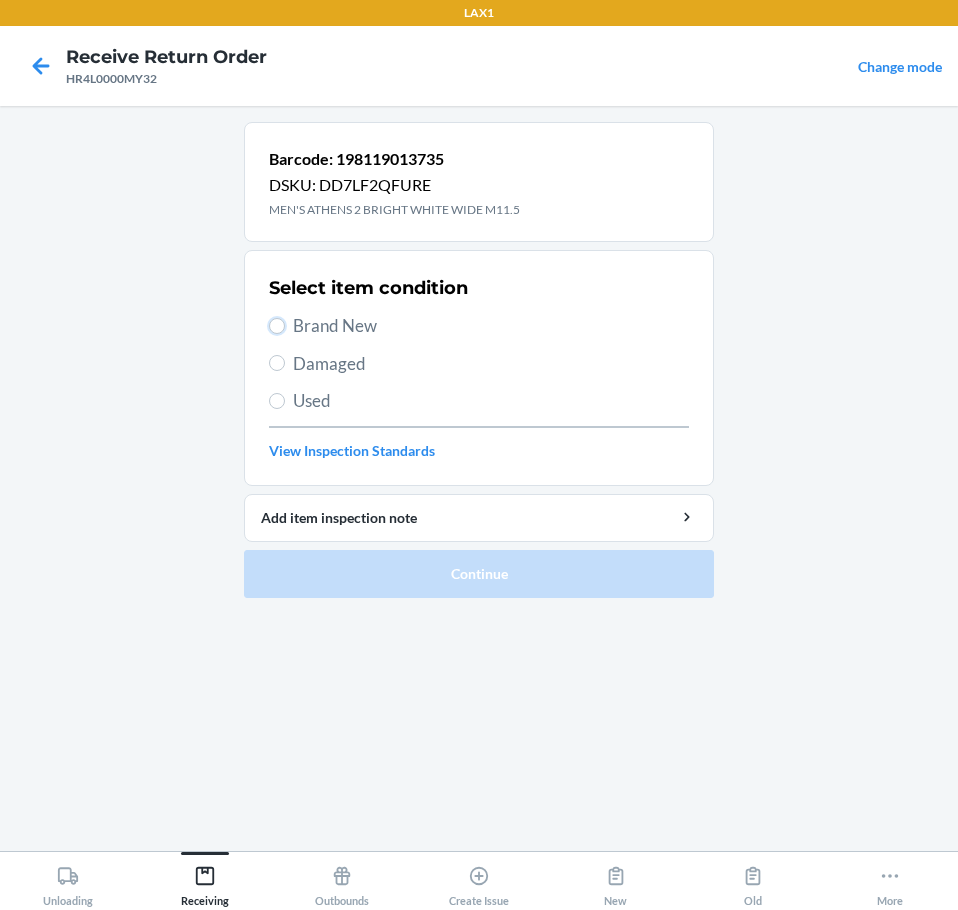 click on "Brand New" at bounding box center [277, 326] 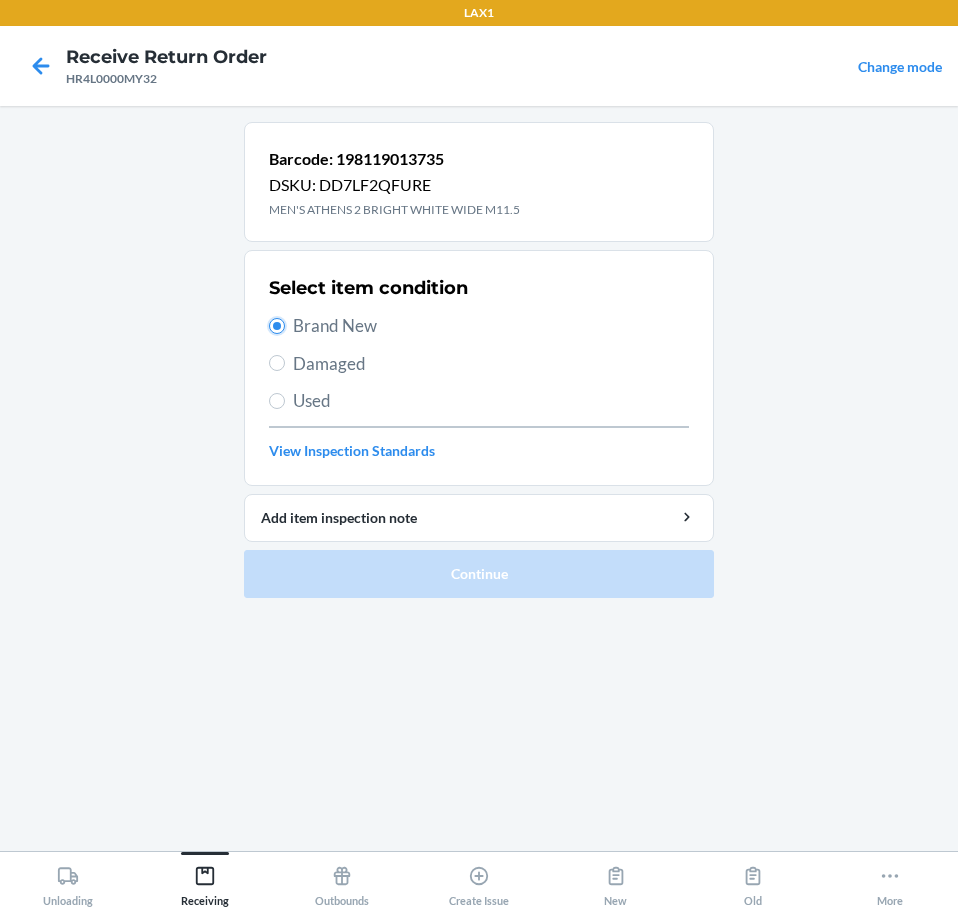 radio on "true" 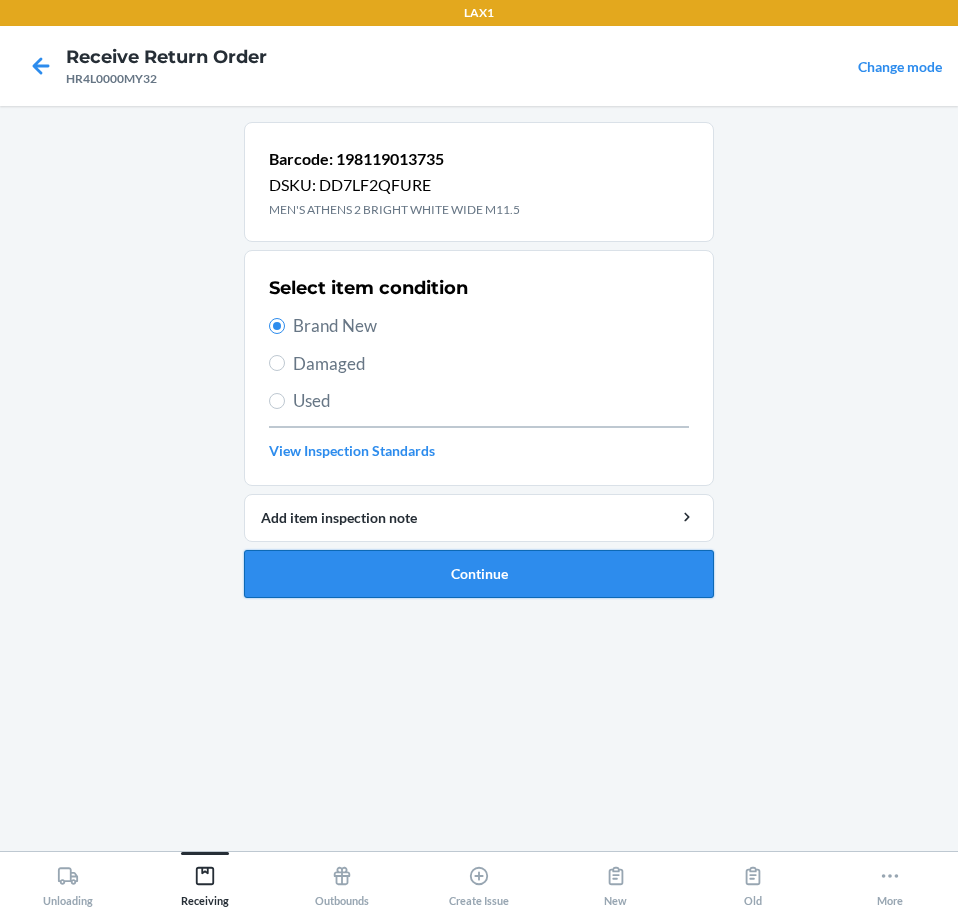 click on "Continue" at bounding box center [479, 574] 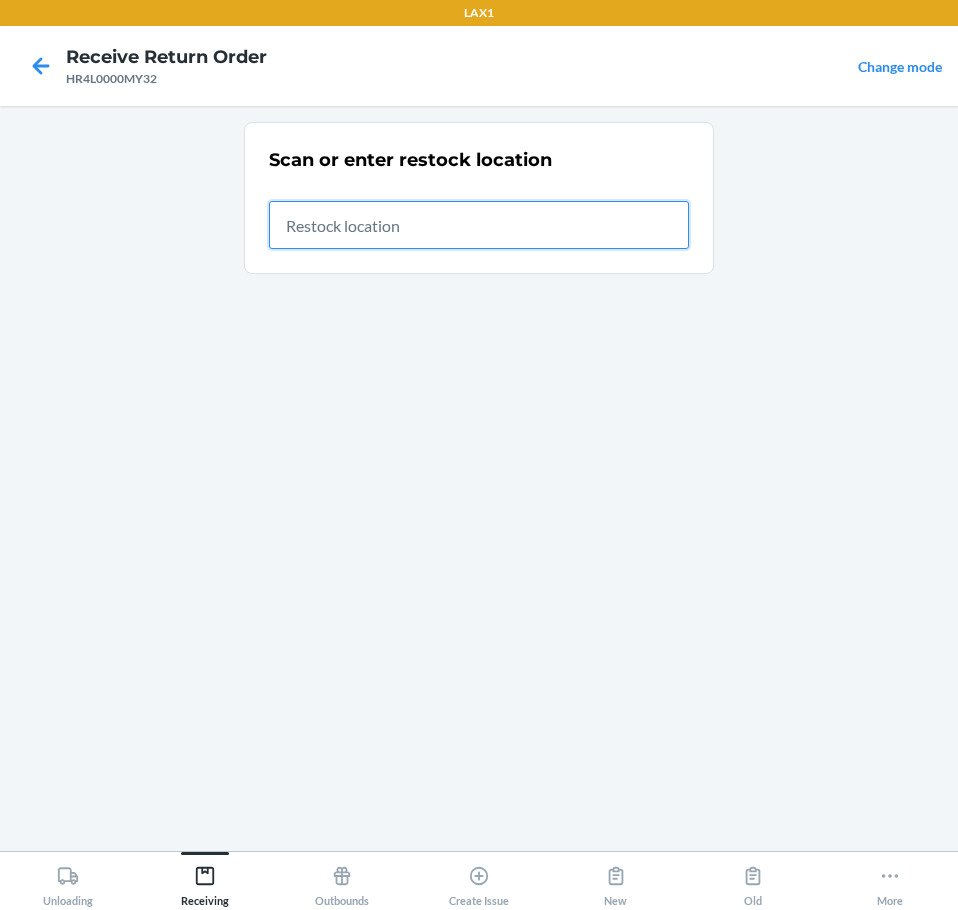 click at bounding box center (479, 225) 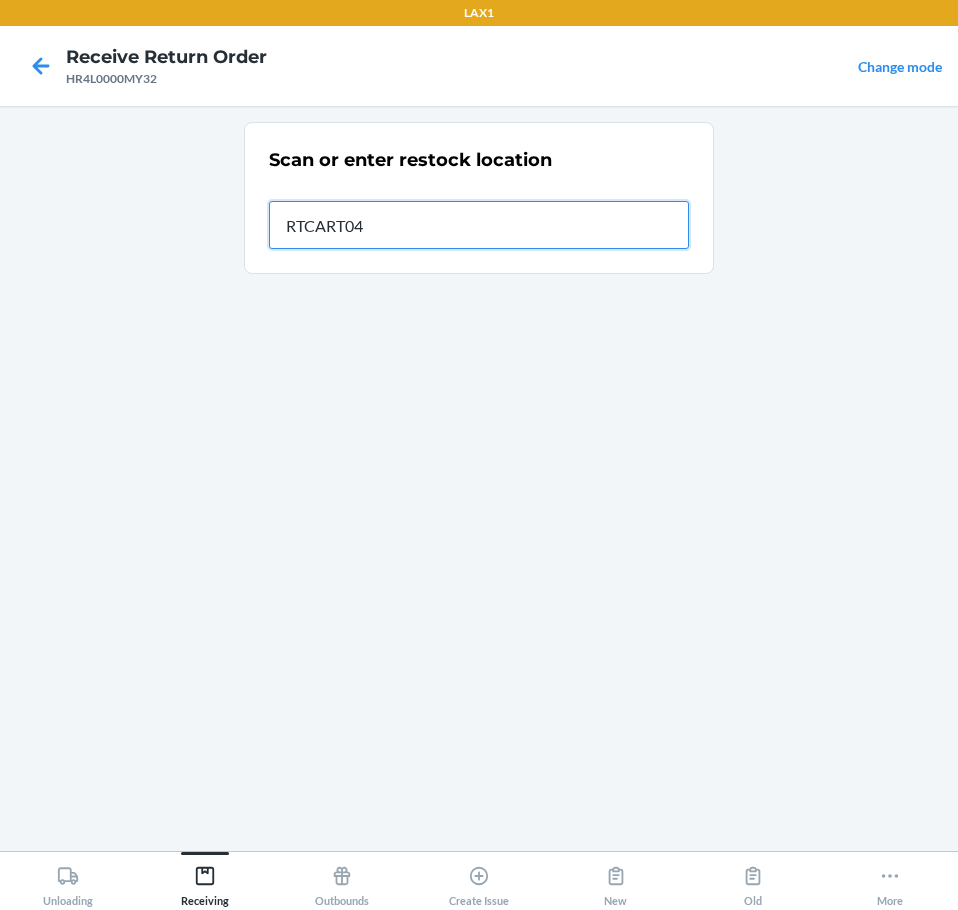 type on "RTCART042" 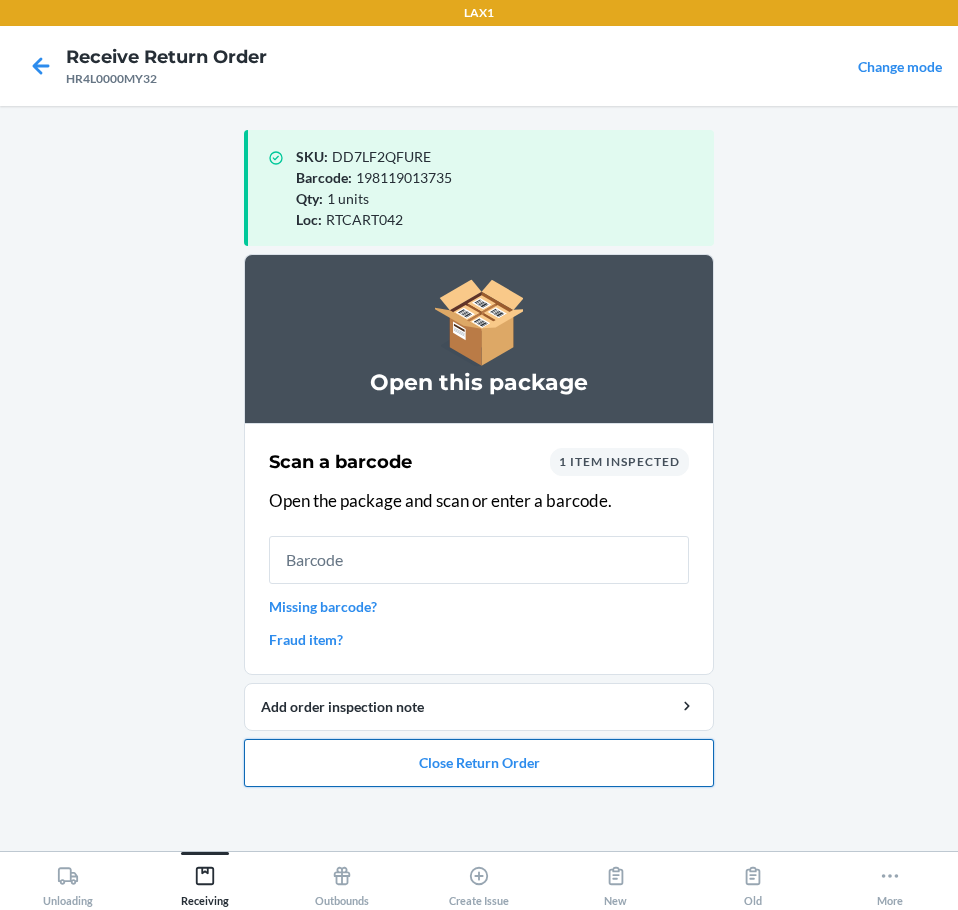 click on "Close Return Order" at bounding box center [479, 763] 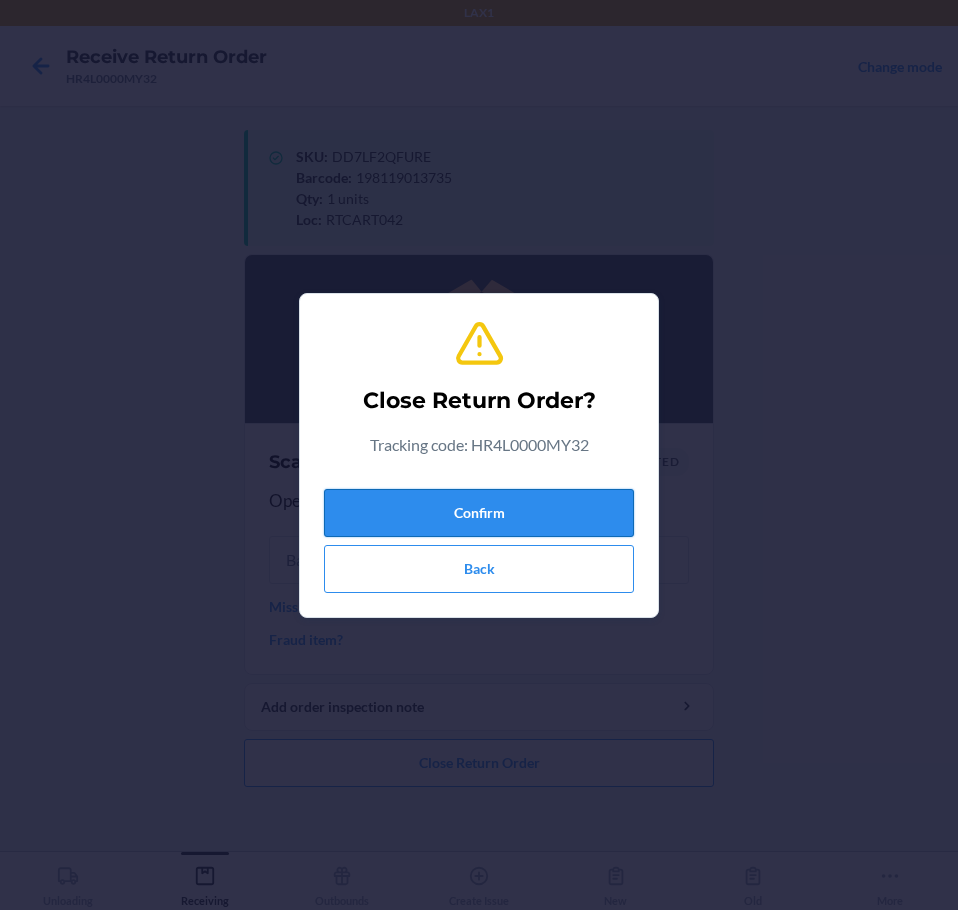 click on "Confirm" at bounding box center [479, 513] 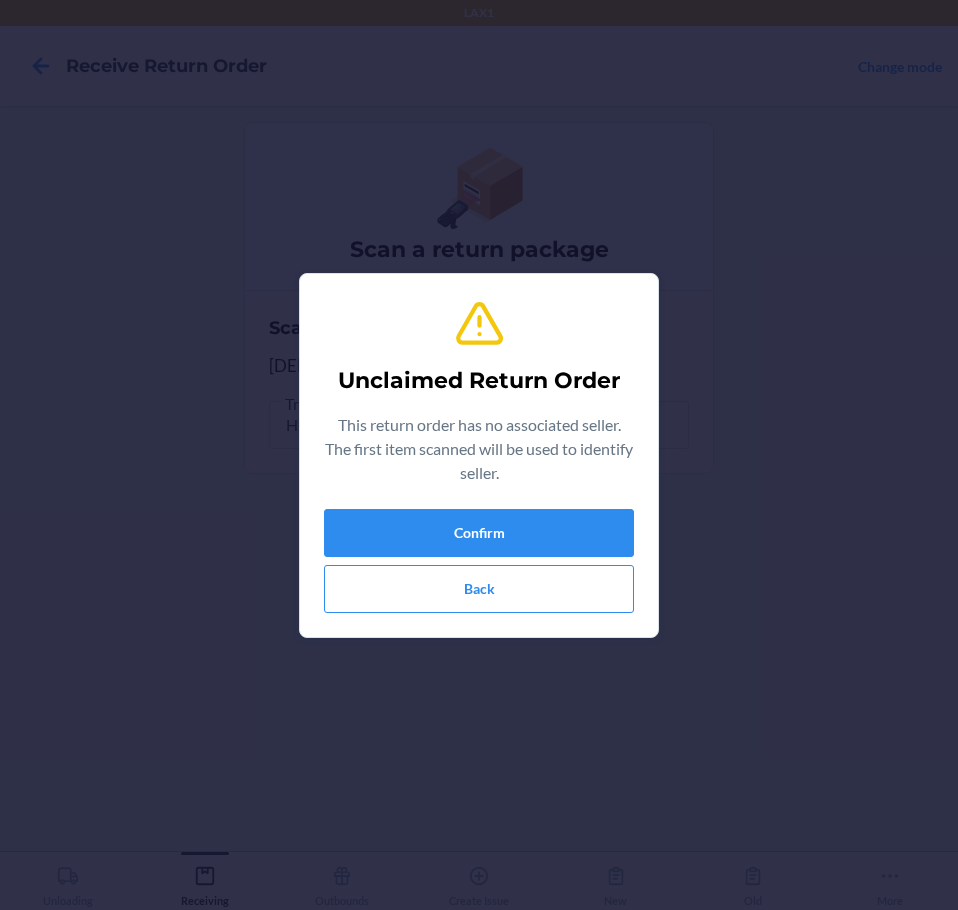 click on "Unclaimed Return Order This return order has no associated seller. The first item scanned will be used to identify seller. Confirm Back" at bounding box center (479, 455) 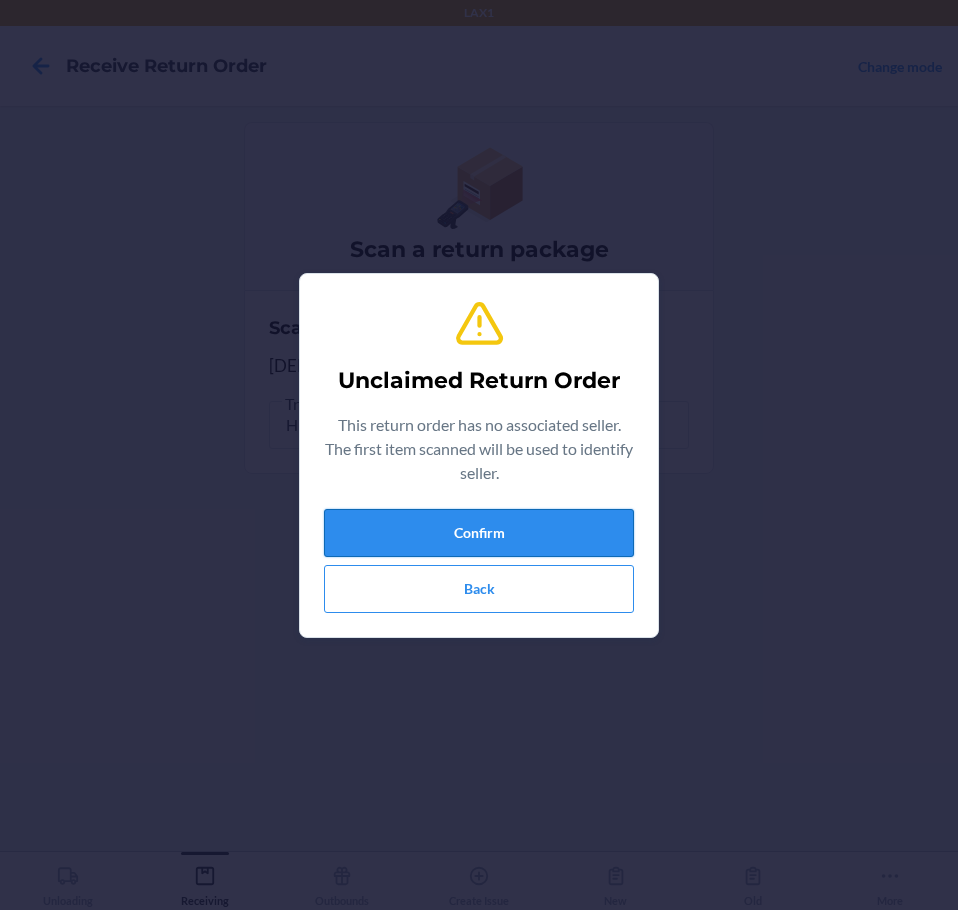click on "Confirm" at bounding box center [479, 533] 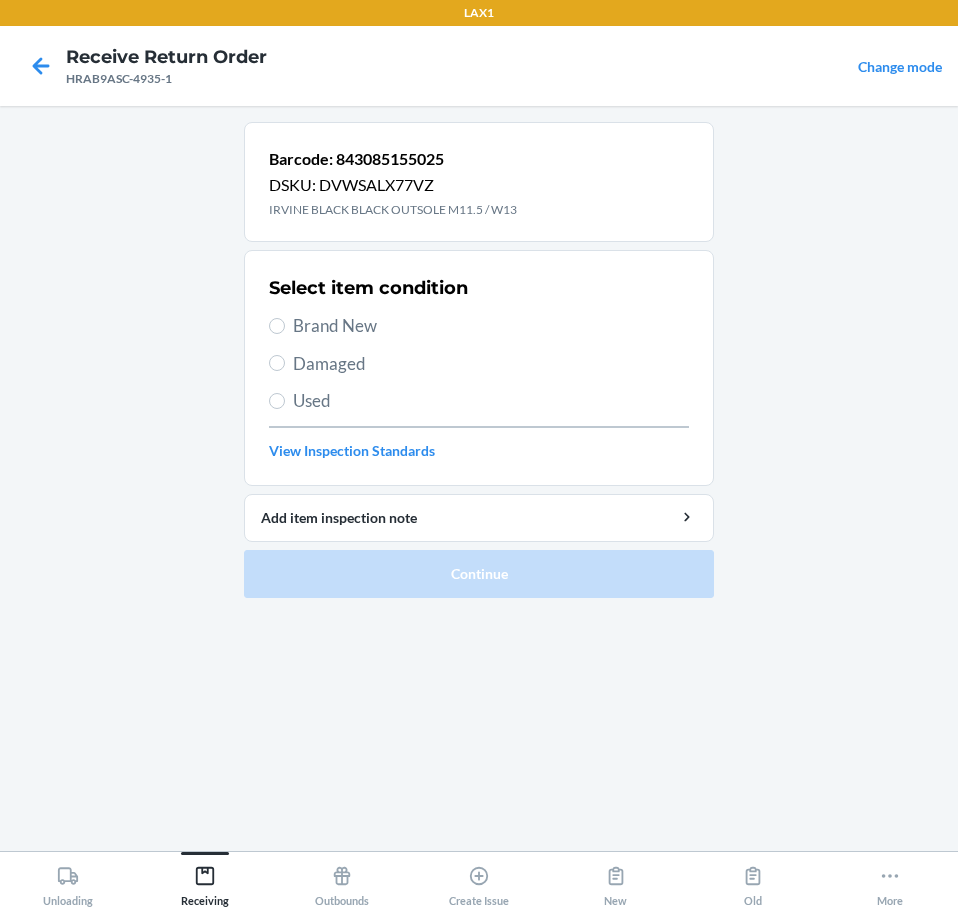 click on "Brand New" at bounding box center [491, 326] 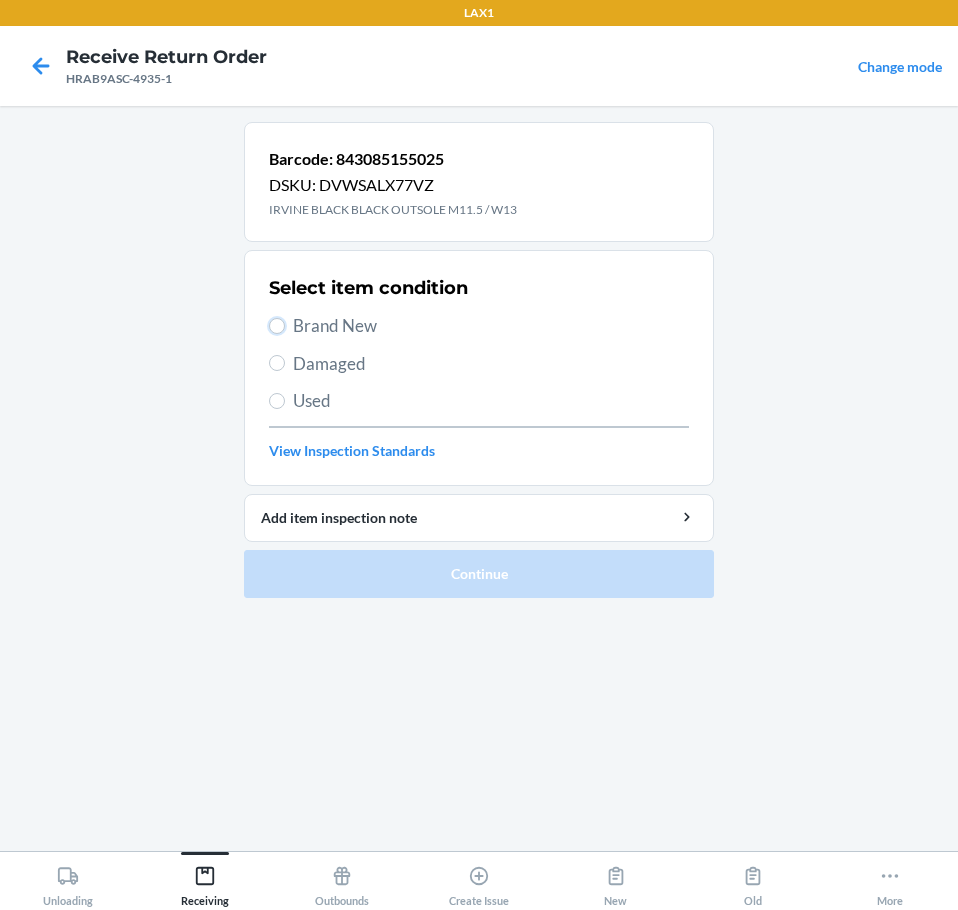 click on "Brand New" at bounding box center (277, 326) 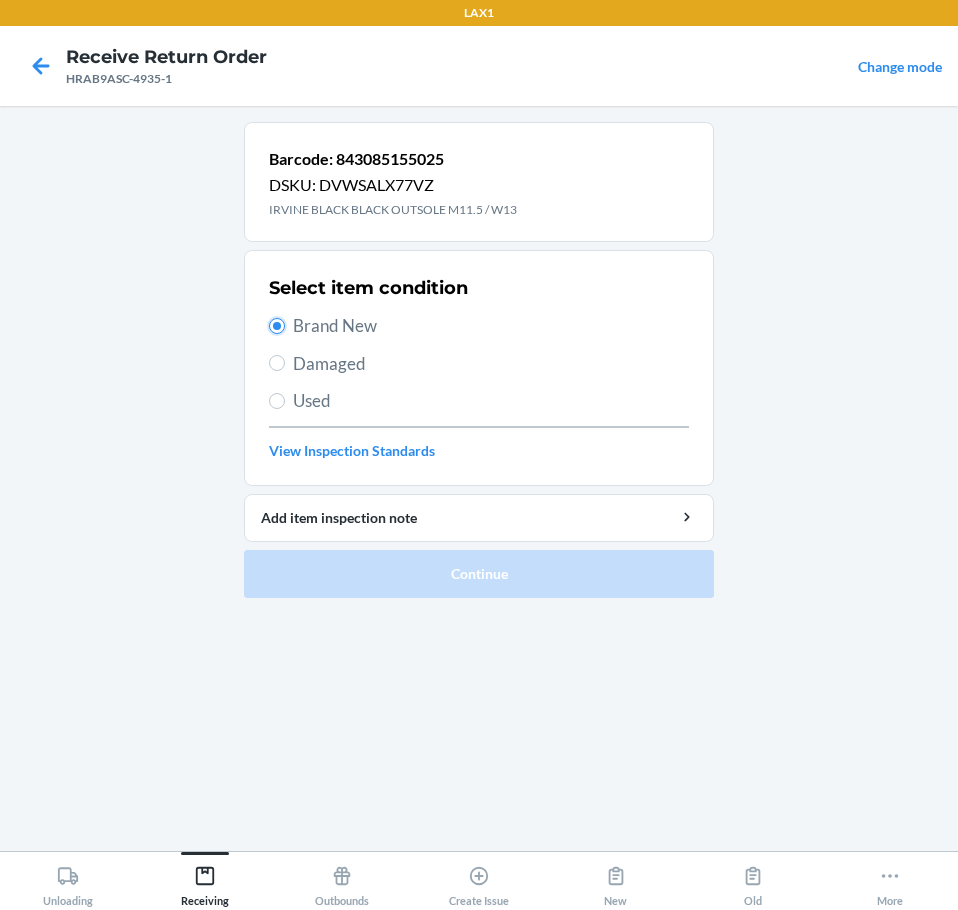 radio on "true" 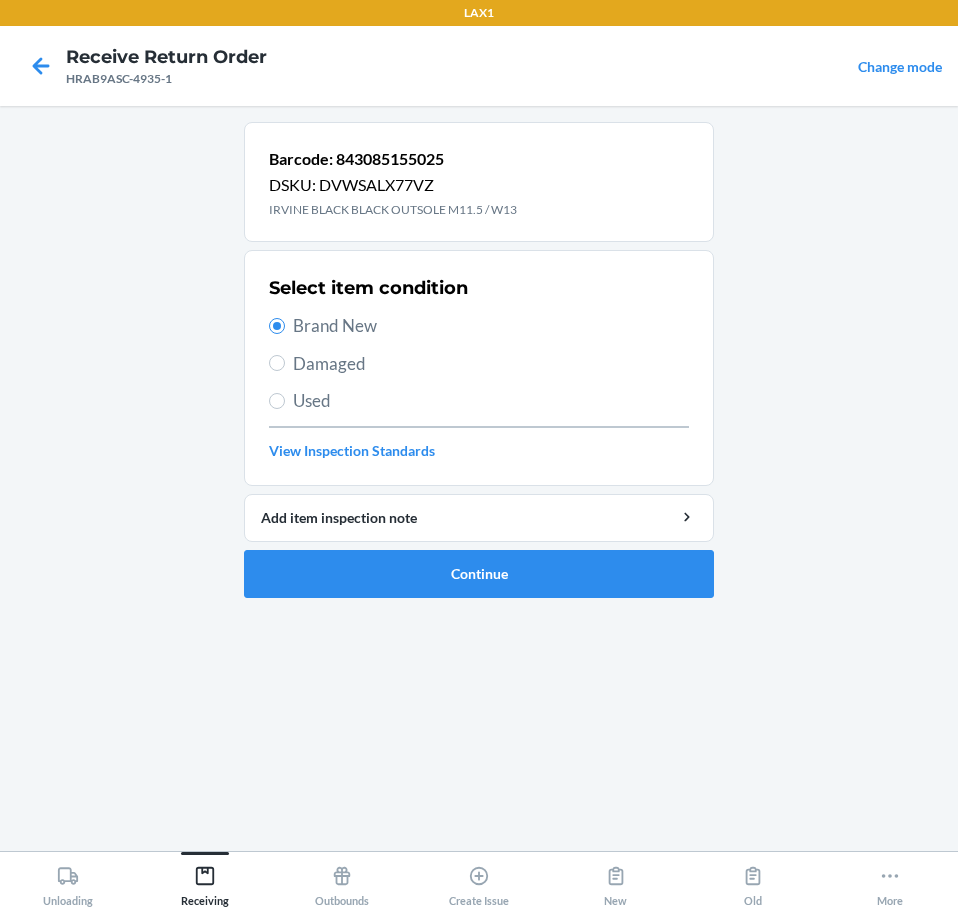 click on "Brand New" at bounding box center [491, 326] 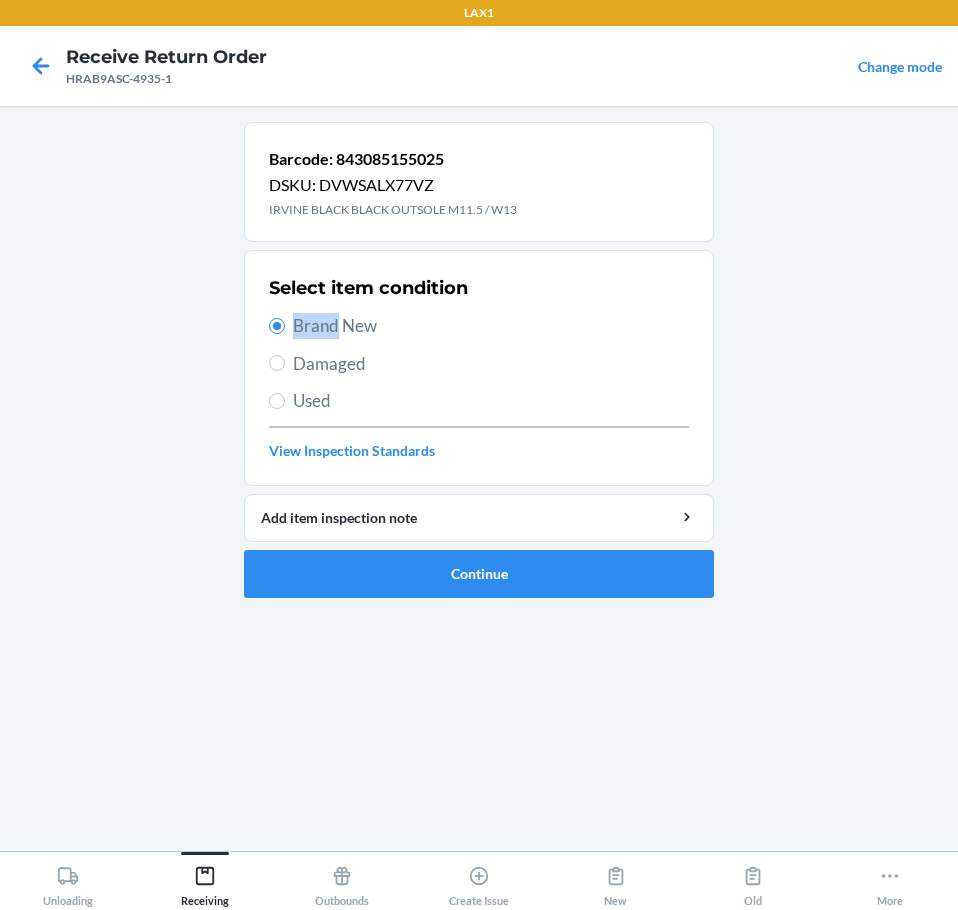 click on "Brand New" at bounding box center (491, 326) 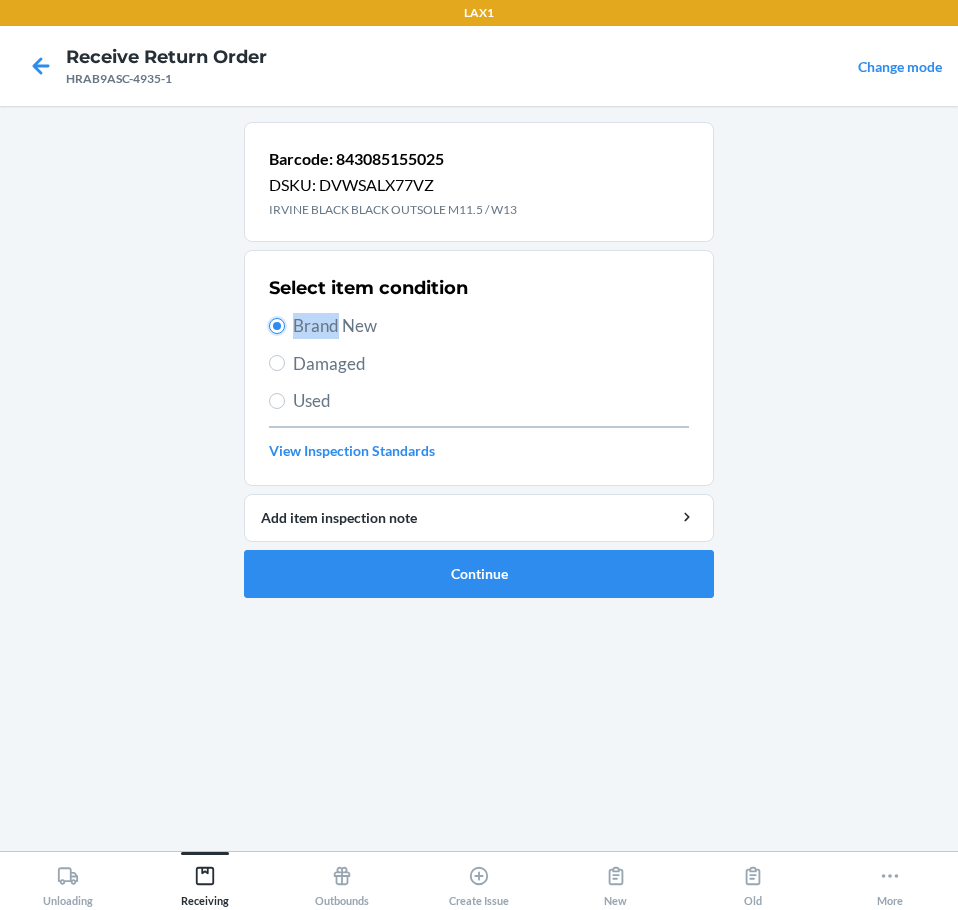 click on "Brand New" at bounding box center [277, 326] 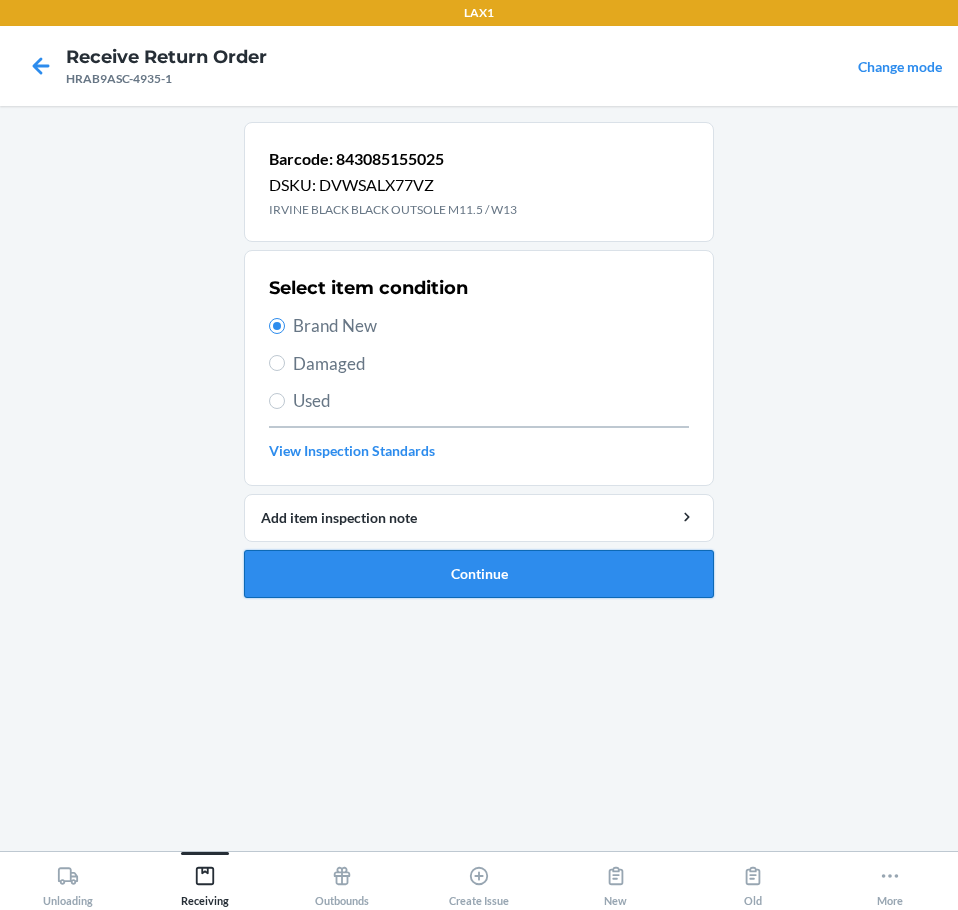 click on "Continue" at bounding box center [479, 574] 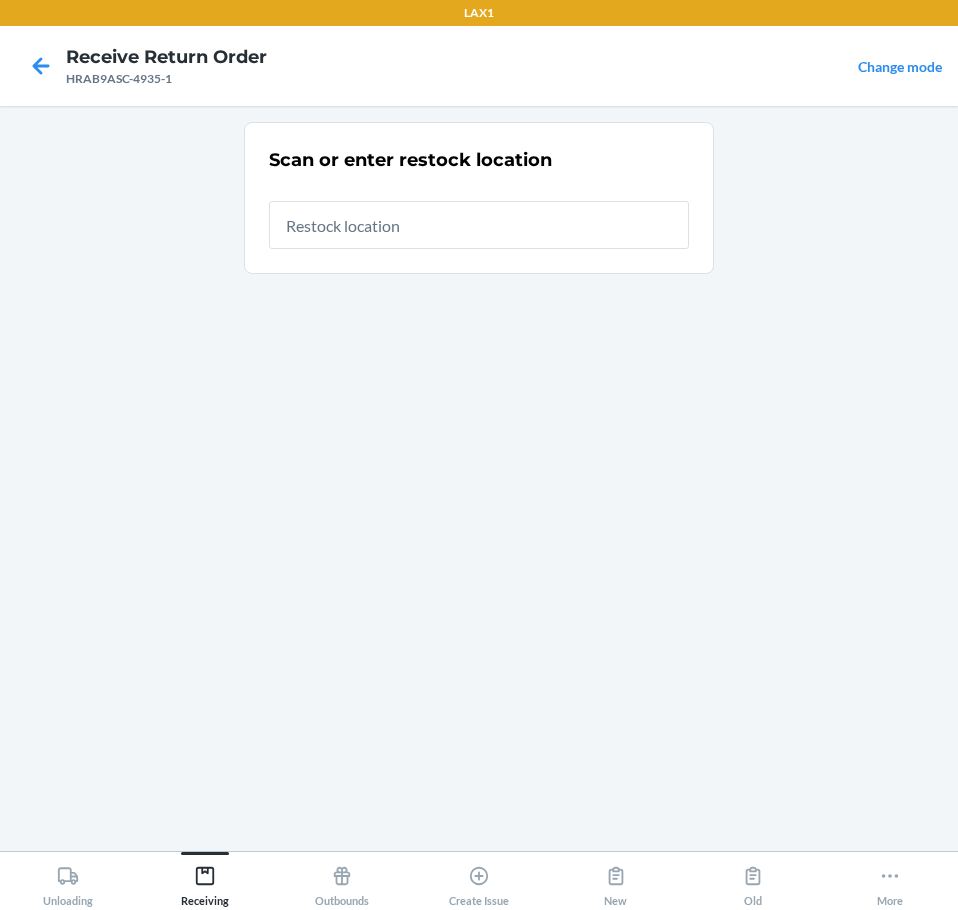 click at bounding box center (479, 225) 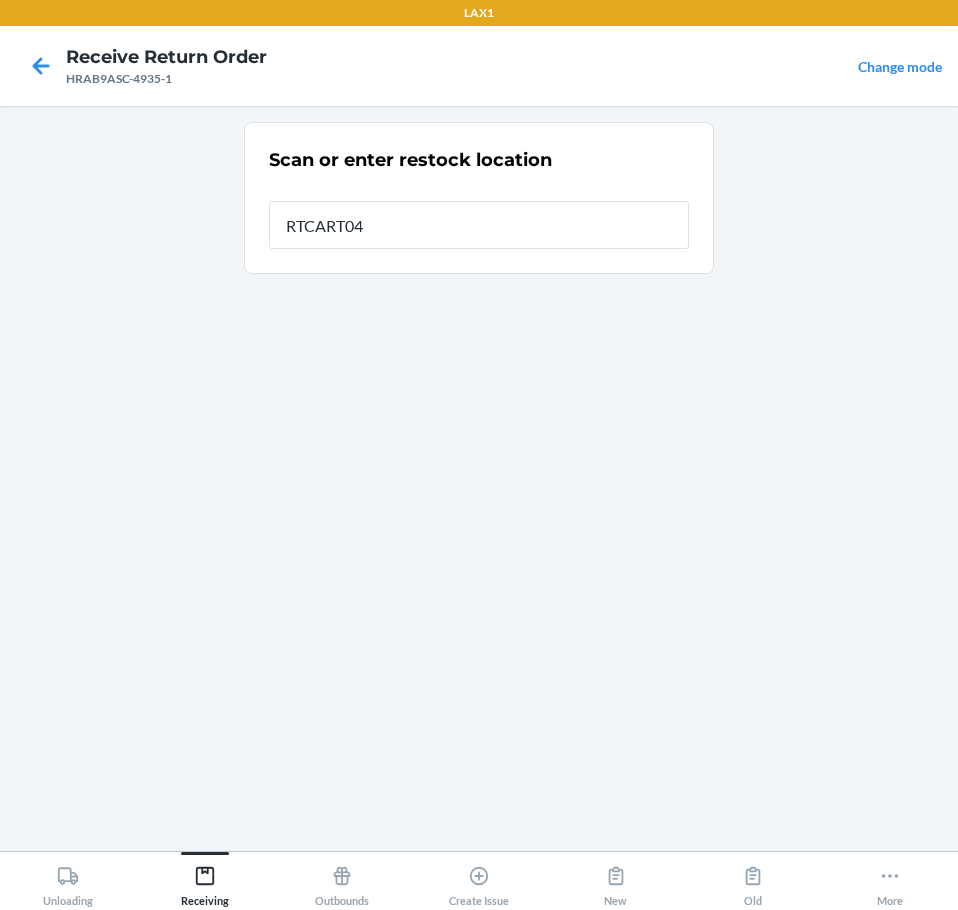type on "RTCART042" 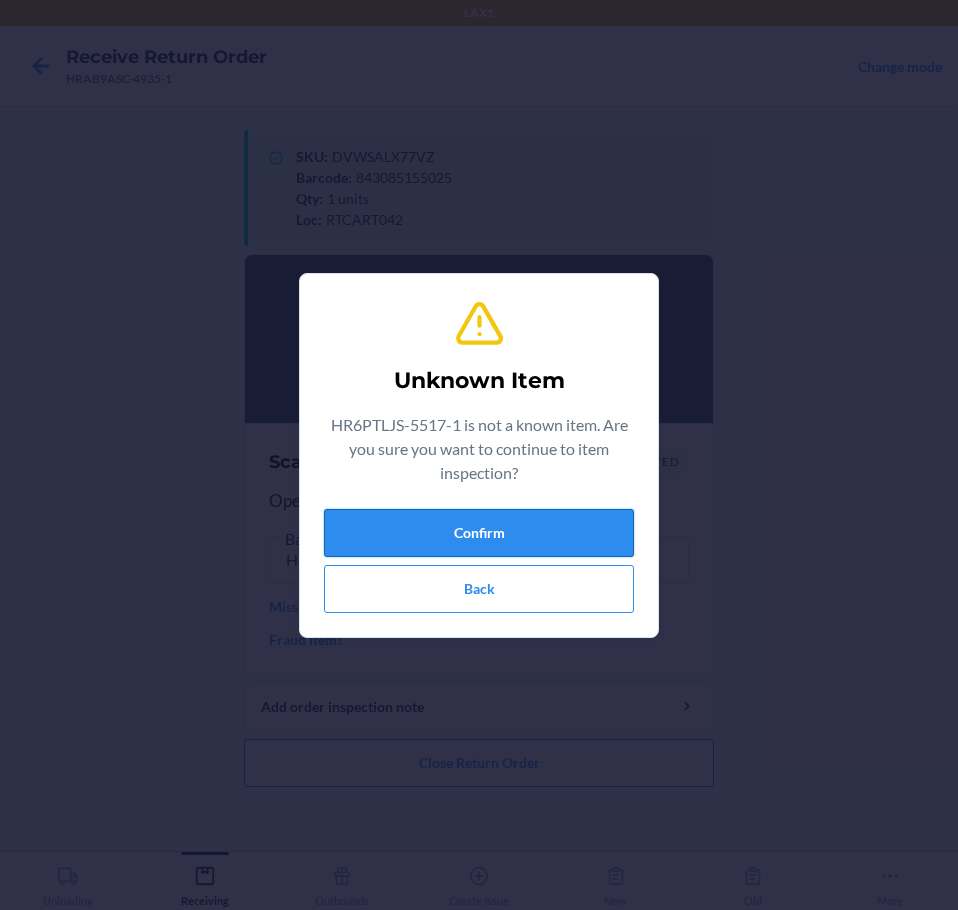 click on "Confirm" at bounding box center [479, 533] 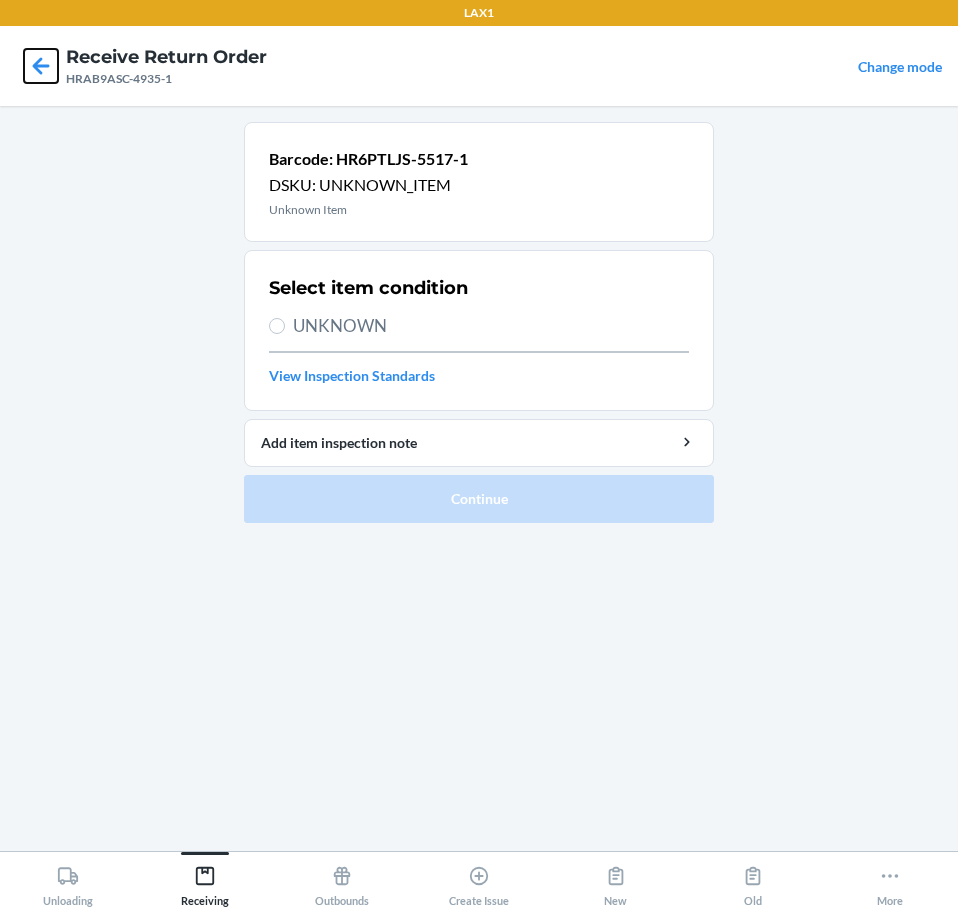 click 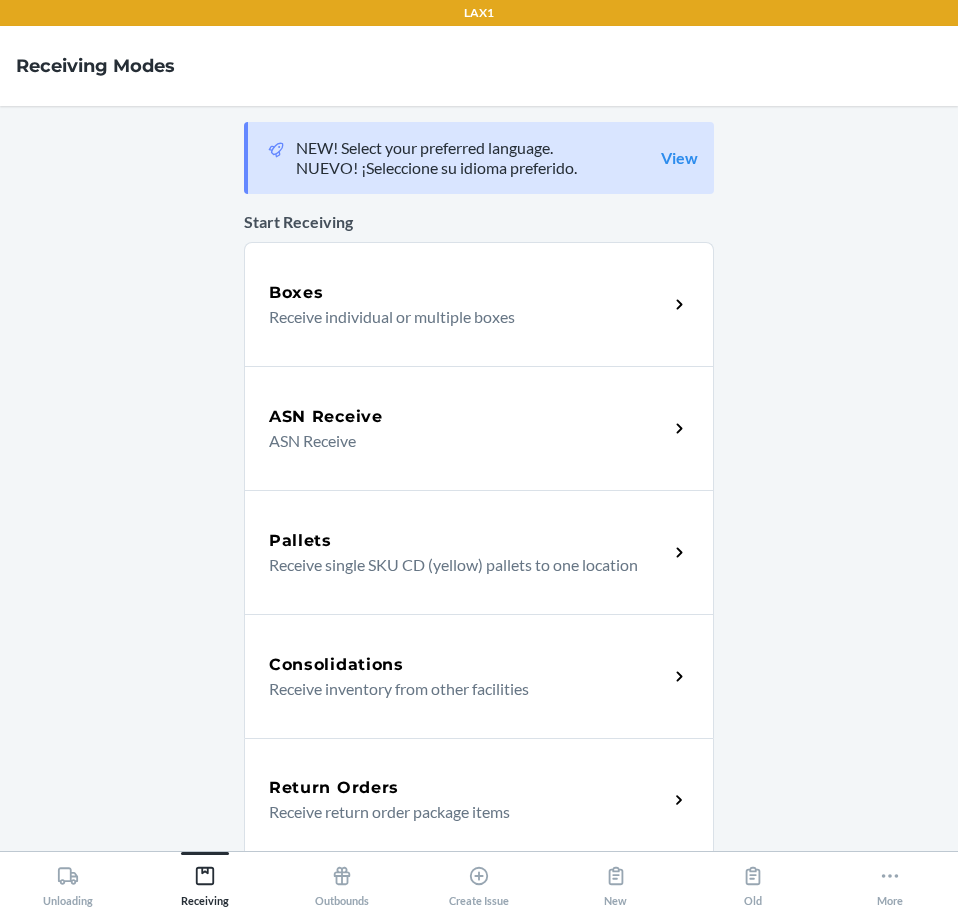 click on "Receive return order package items" at bounding box center [460, 812] 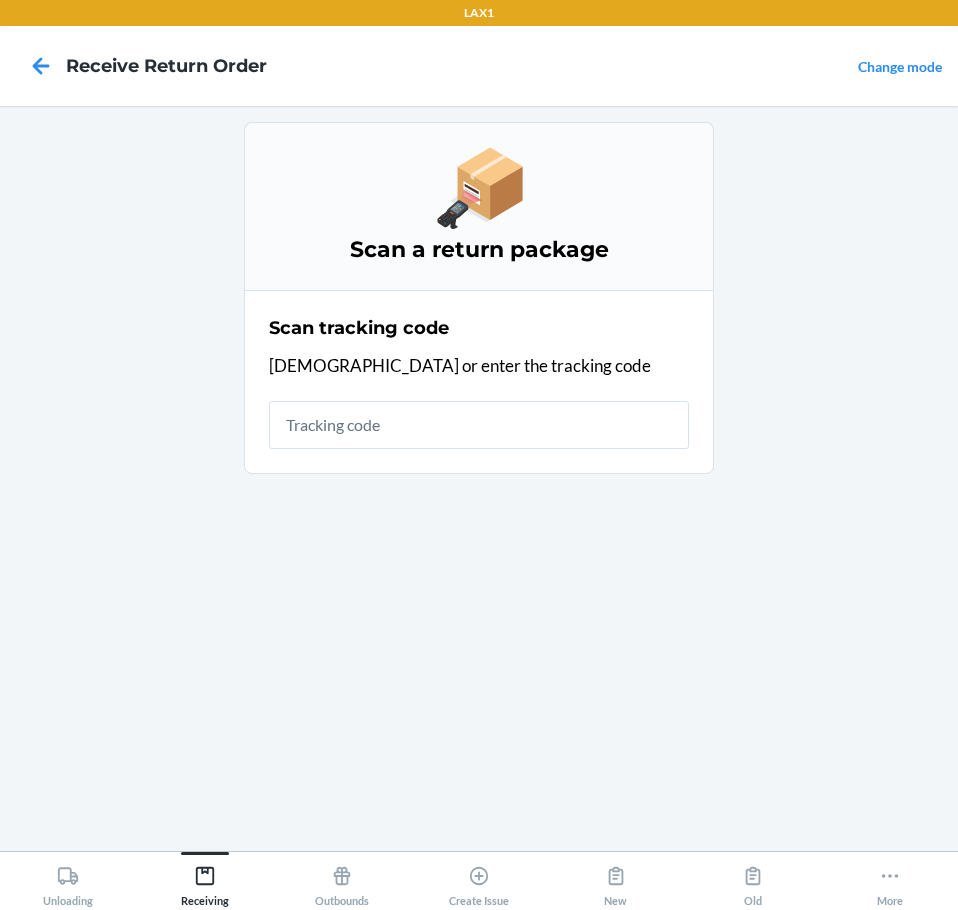 click at bounding box center [479, 425] 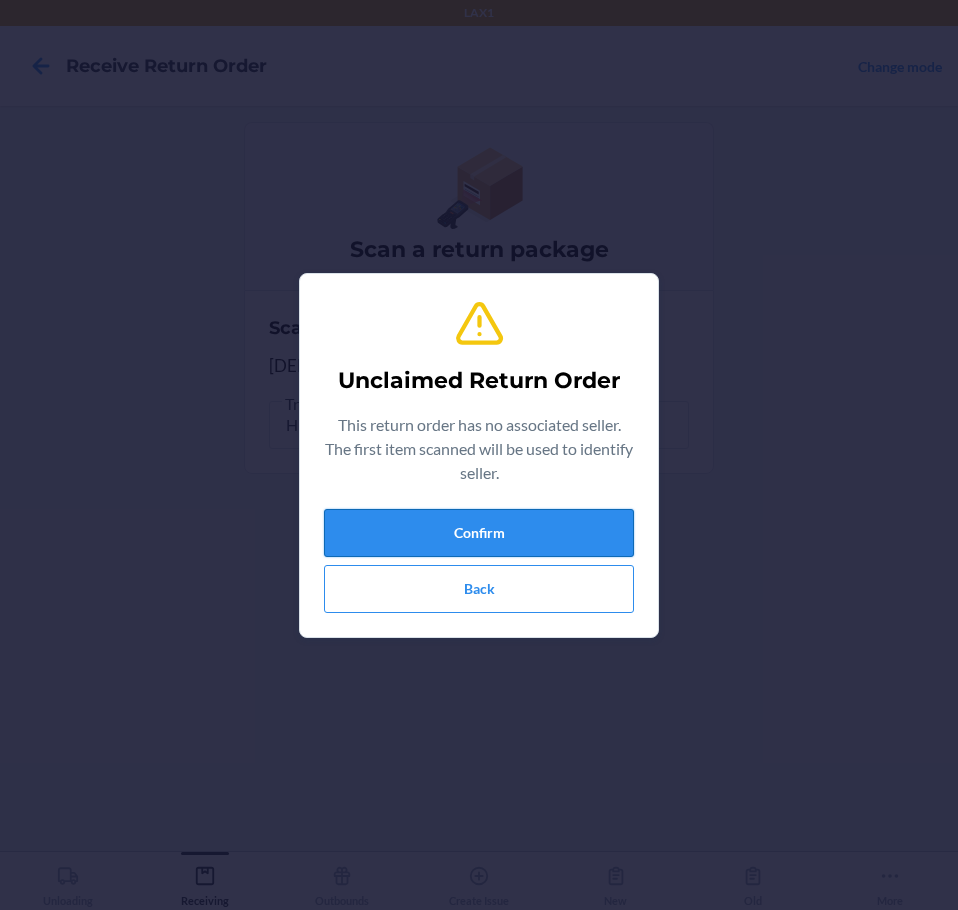 click on "Confirm" at bounding box center (479, 533) 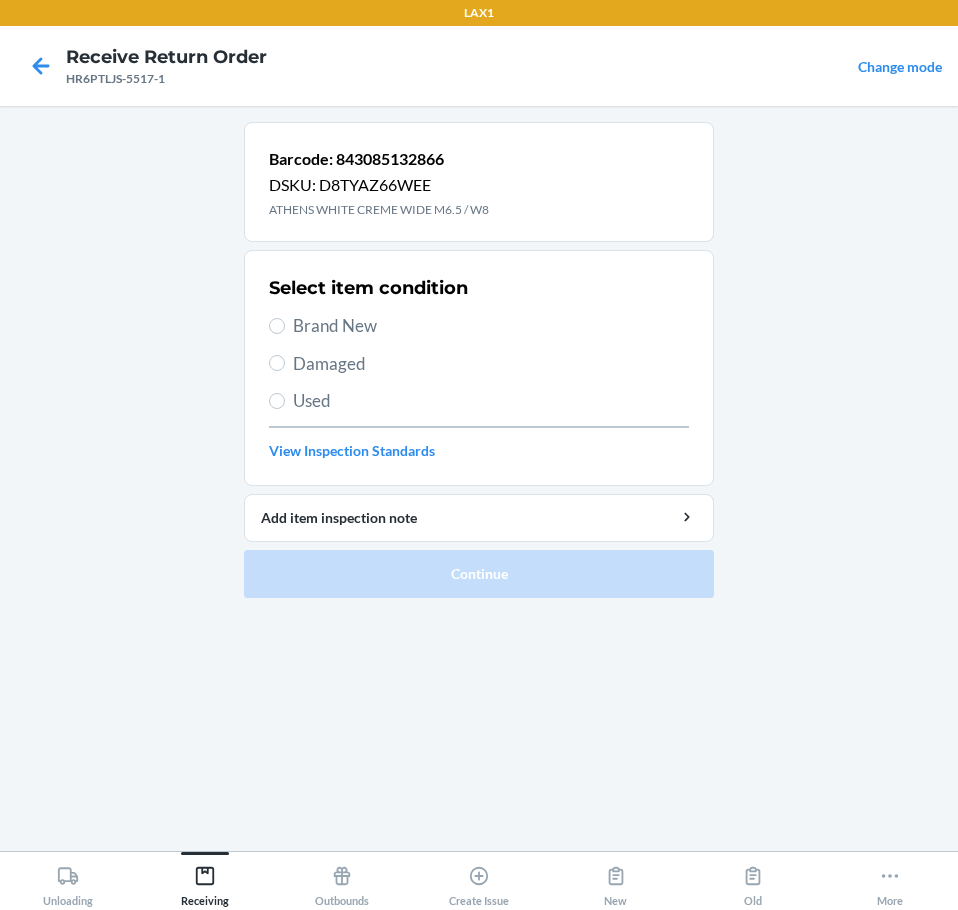 click on "Brand New" at bounding box center (491, 326) 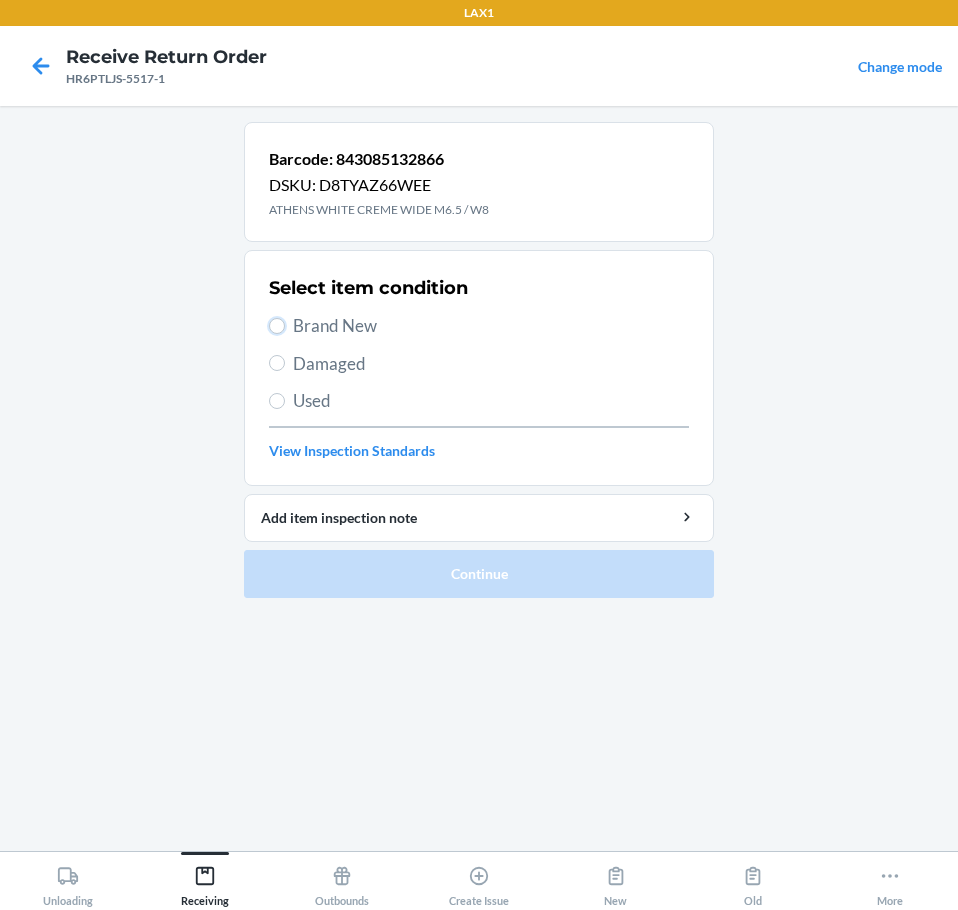 click on "Brand New" at bounding box center [277, 326] 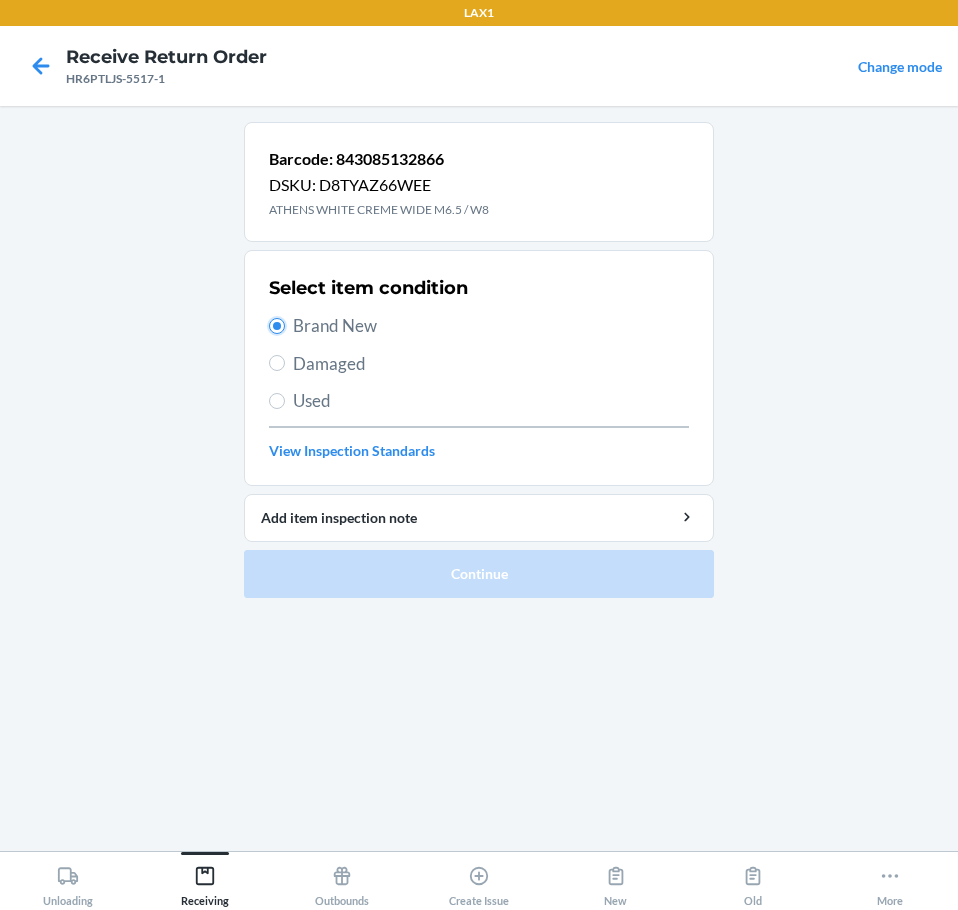 radio on "true" 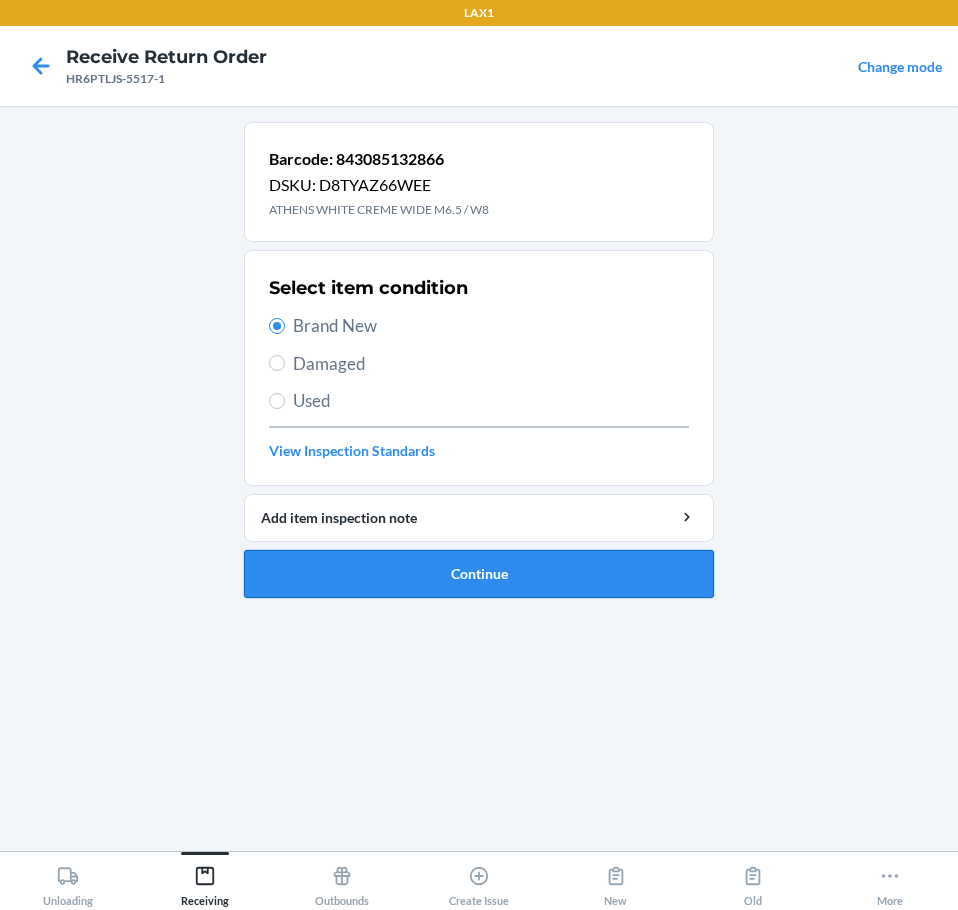click on "Continue" at bounding box center [479, 574] 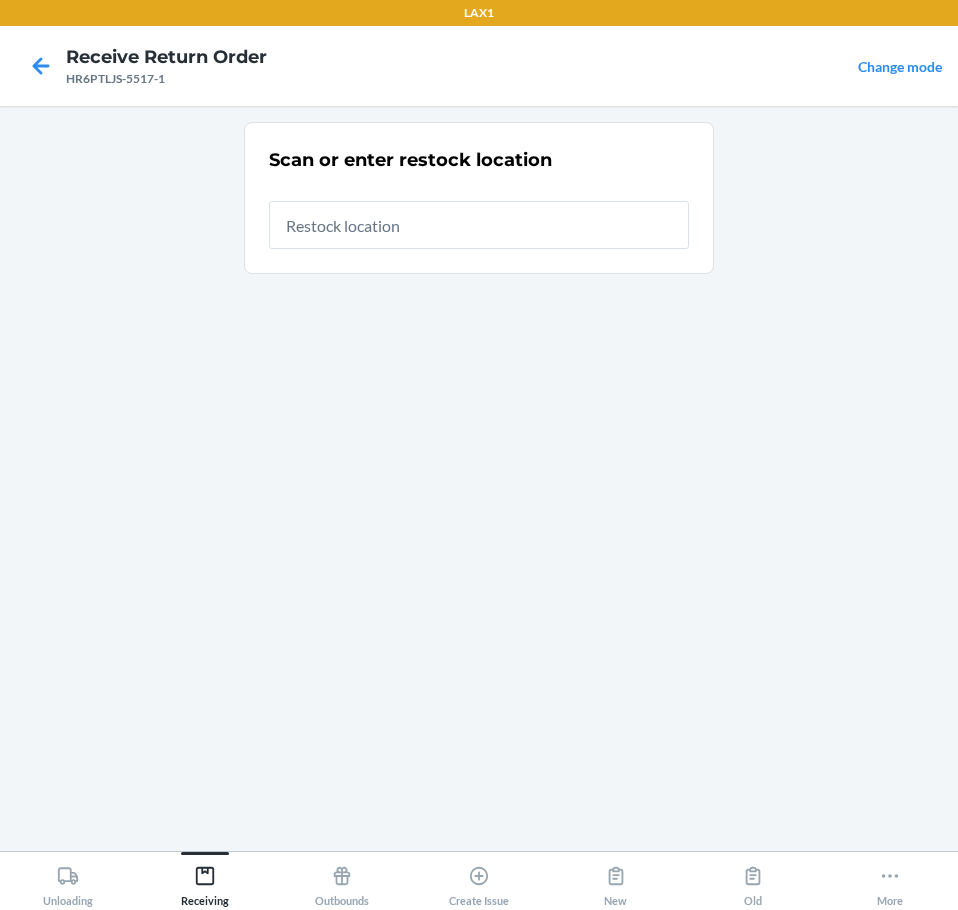 click at bounding box center [479, 225] 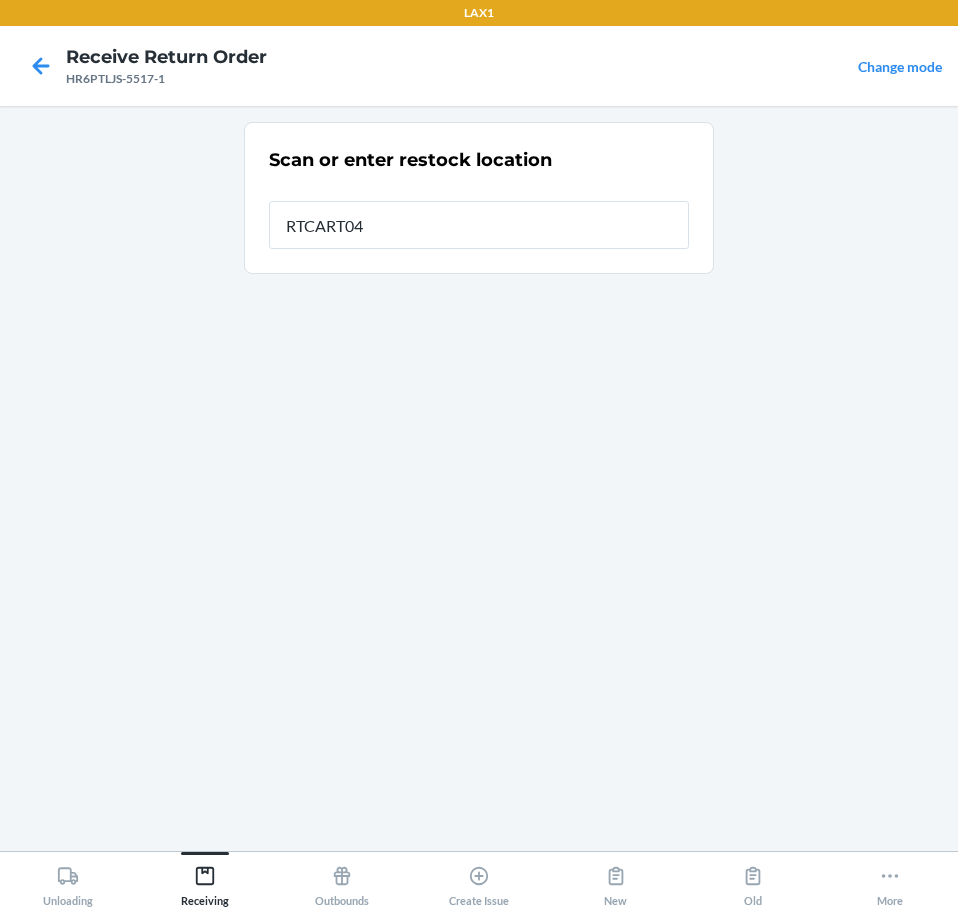 type on "RTCART042" 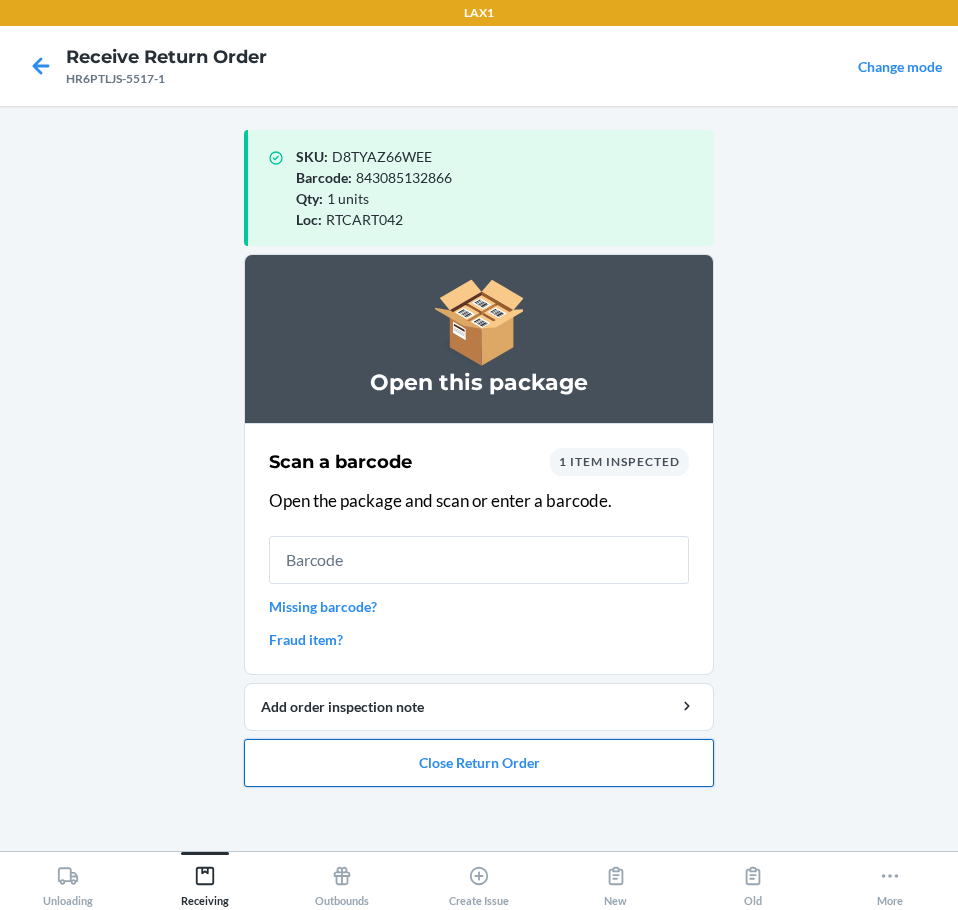 click on "Close Return Order" at bounding box center (479, 763) 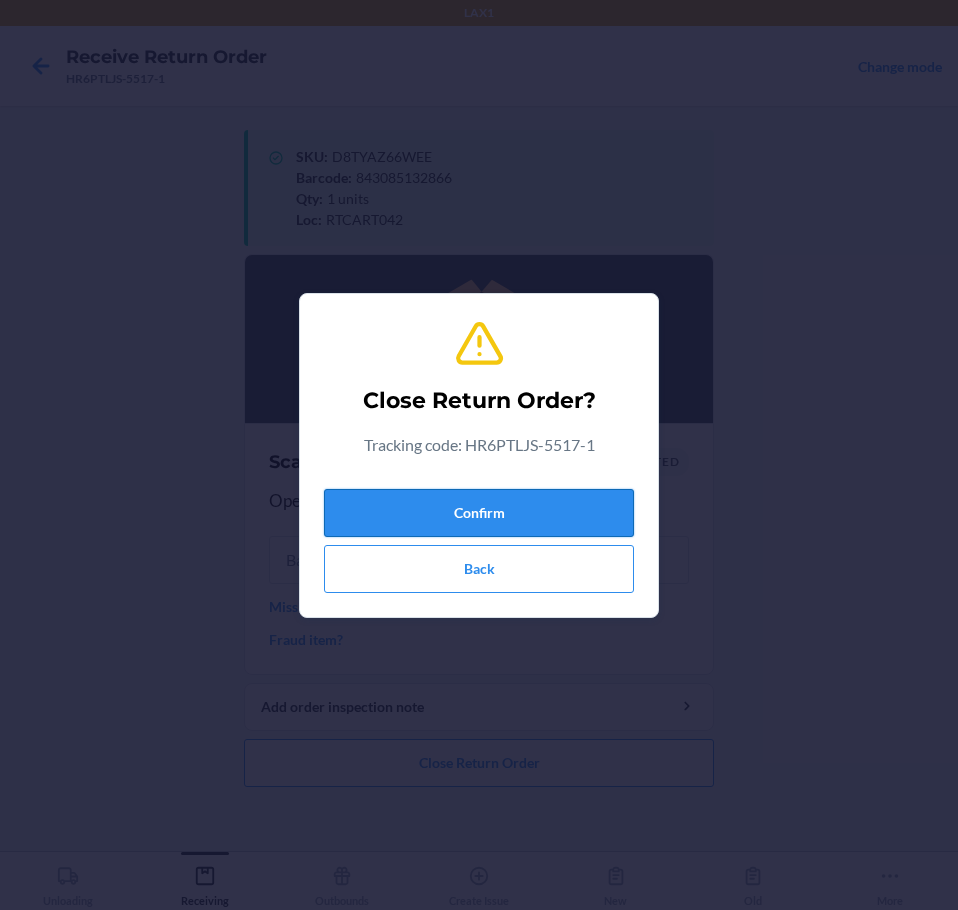 click on "Confirm" at bounding box center (479, 513) 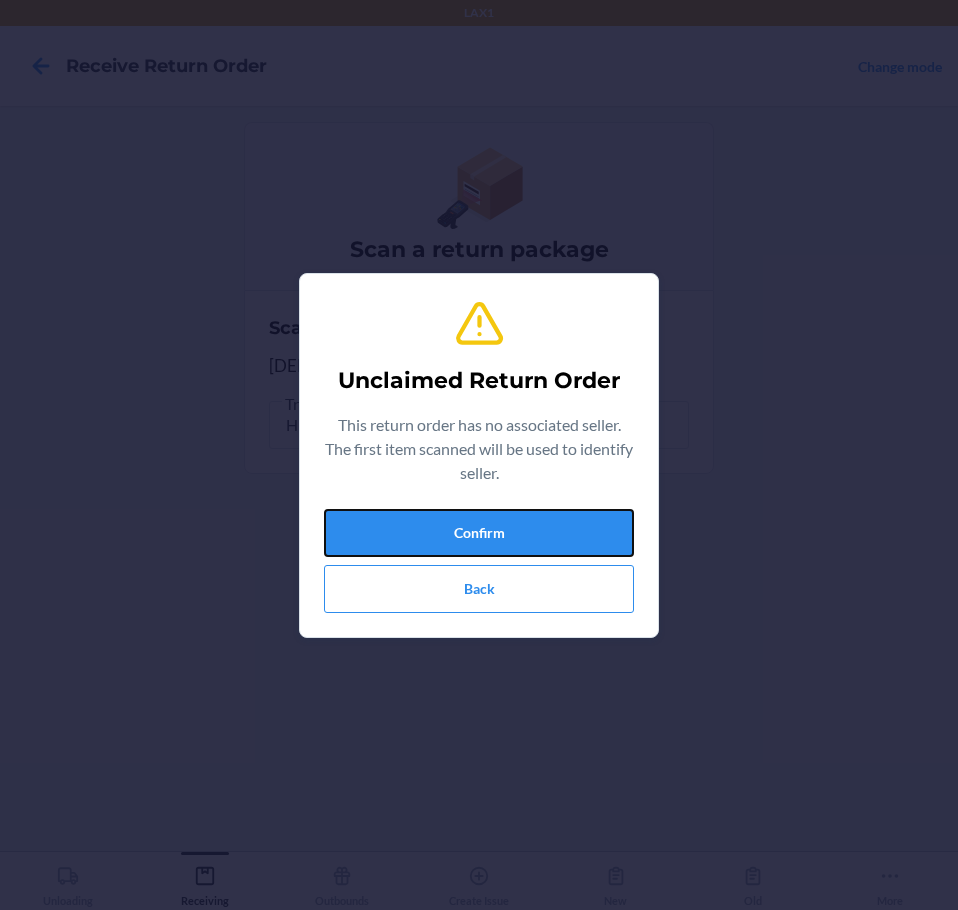 click on "Confirm" at bounding box center [479, 533] 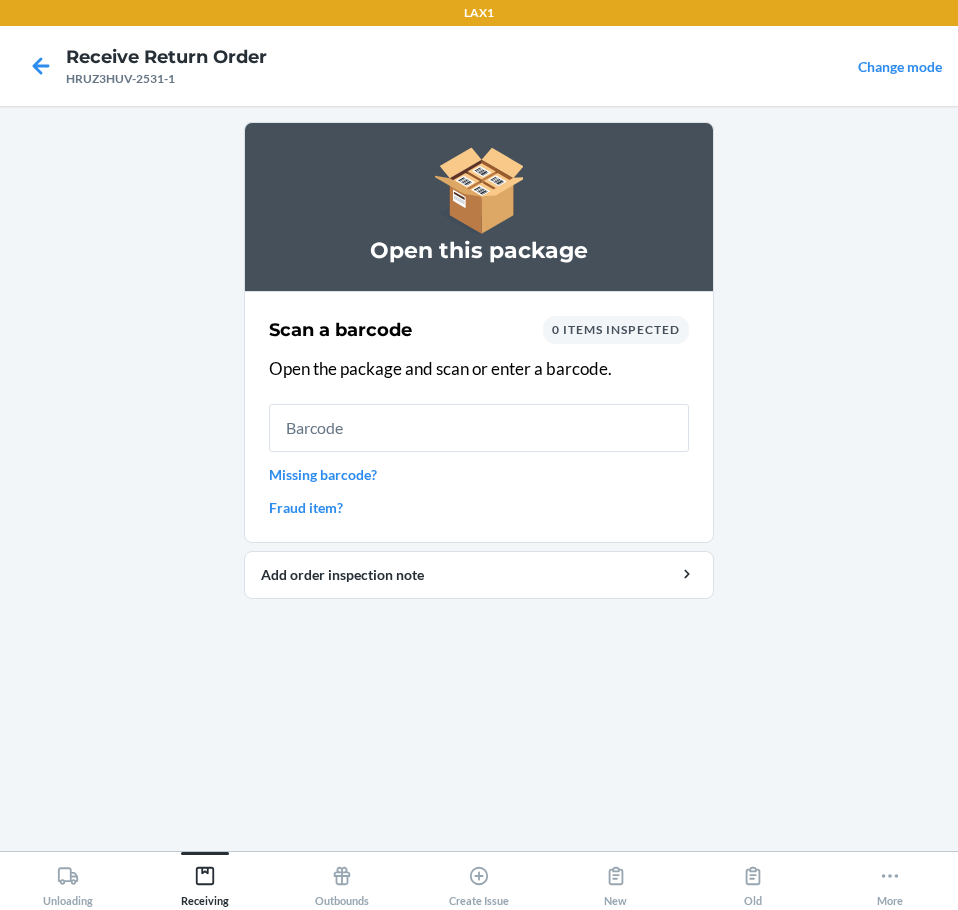 click at bounding box center [479, 428] 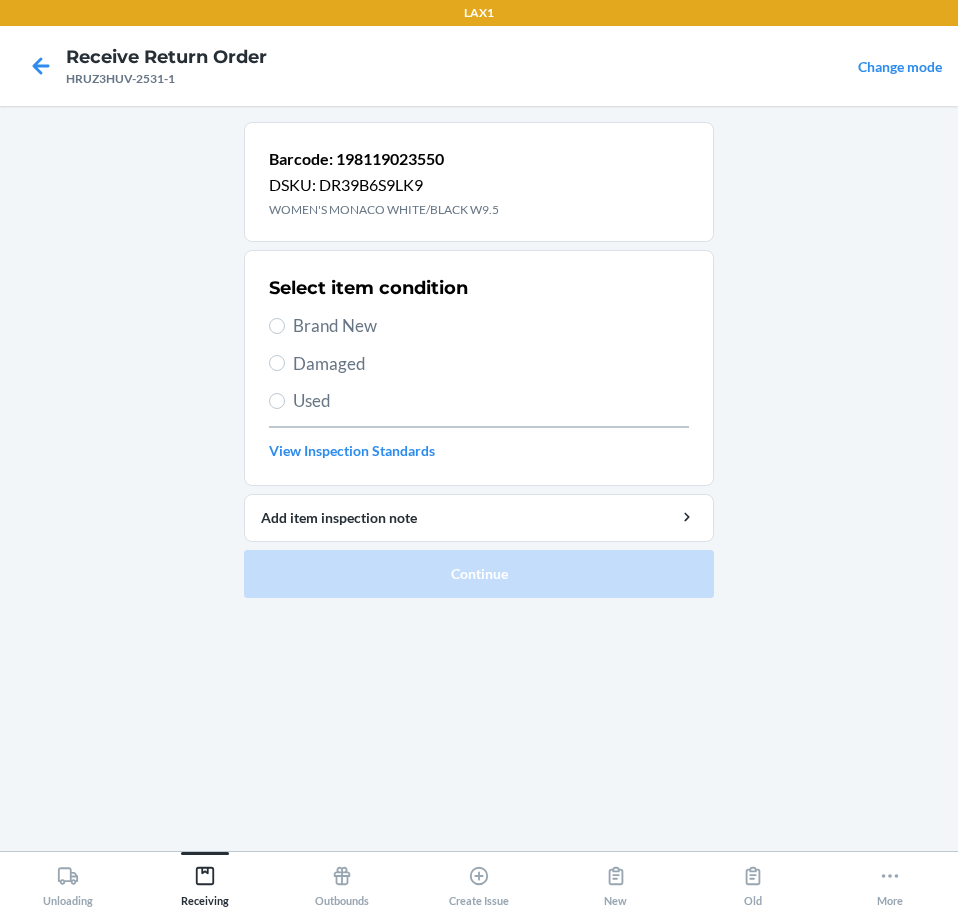 click on "Brand New" at bounding box center (491, 326) 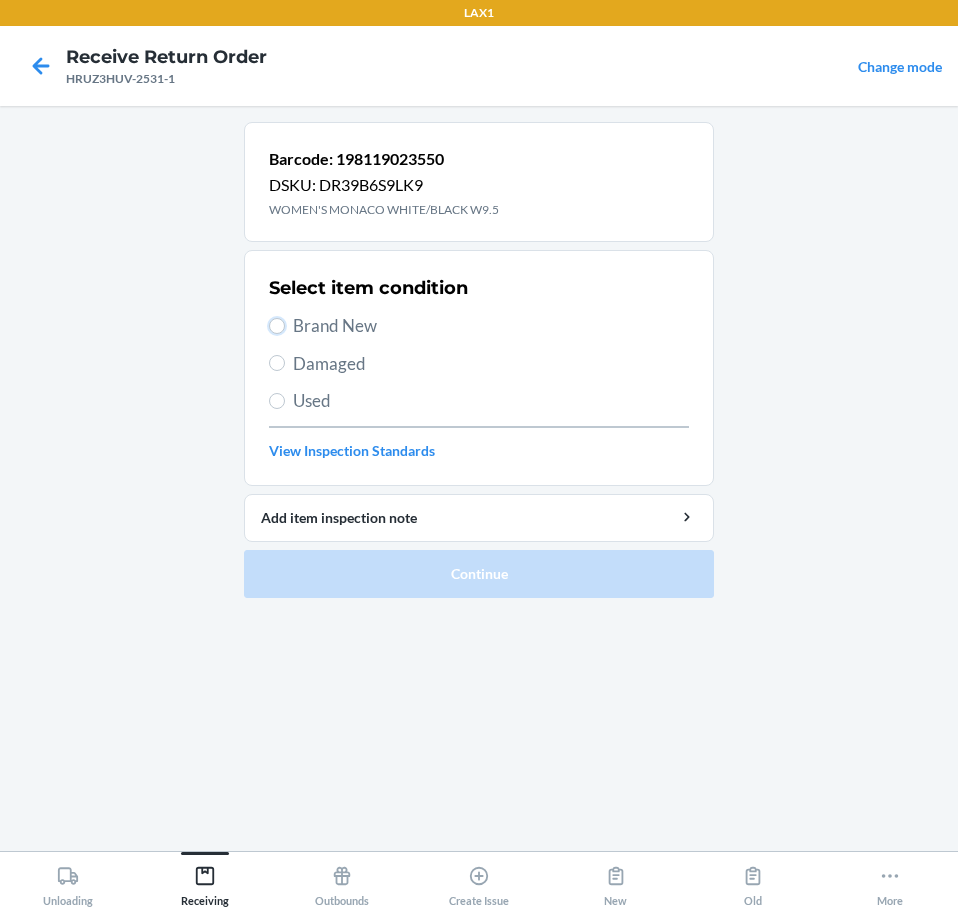 click on "Brand New" at bounding box center [277, 326] 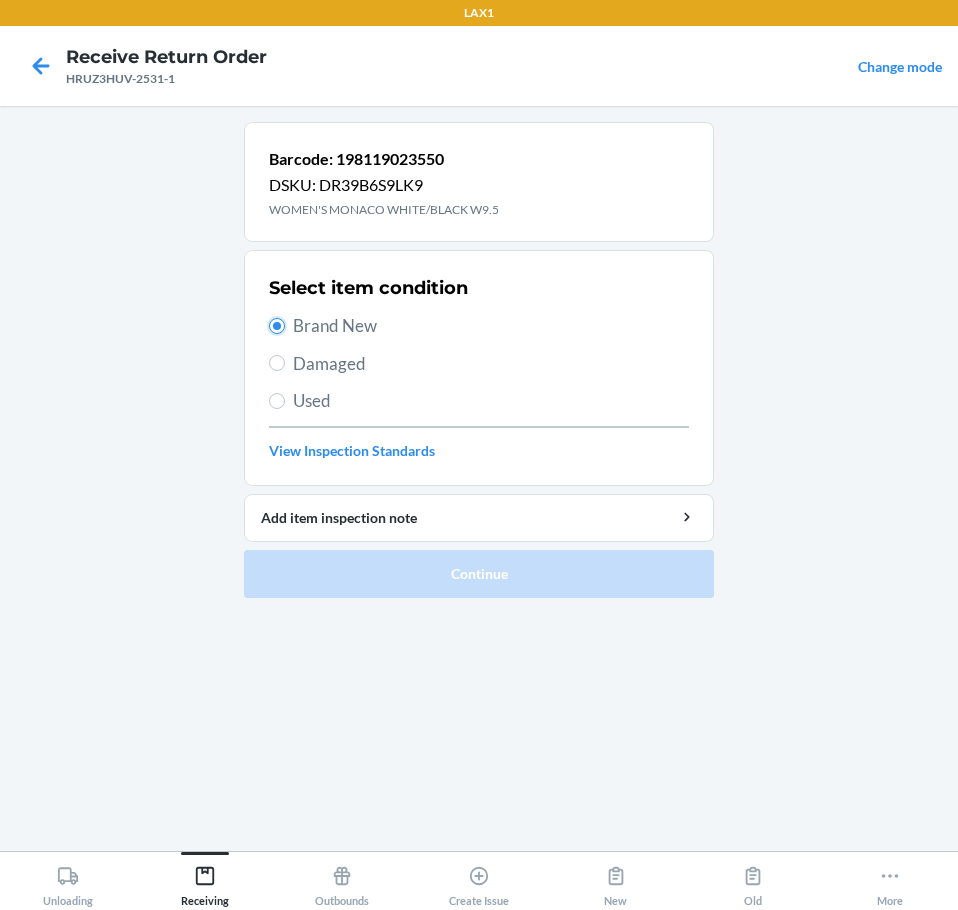 radio on "true" 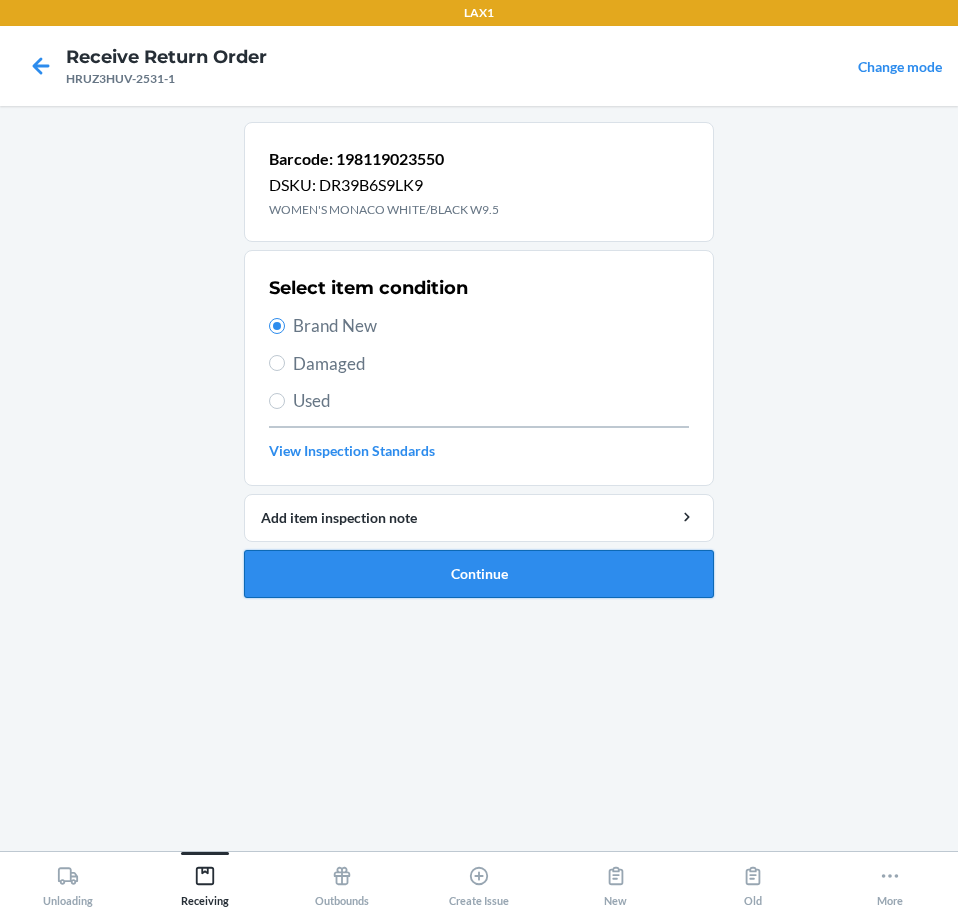 click on "Continue" at bounding box center (479, 574) 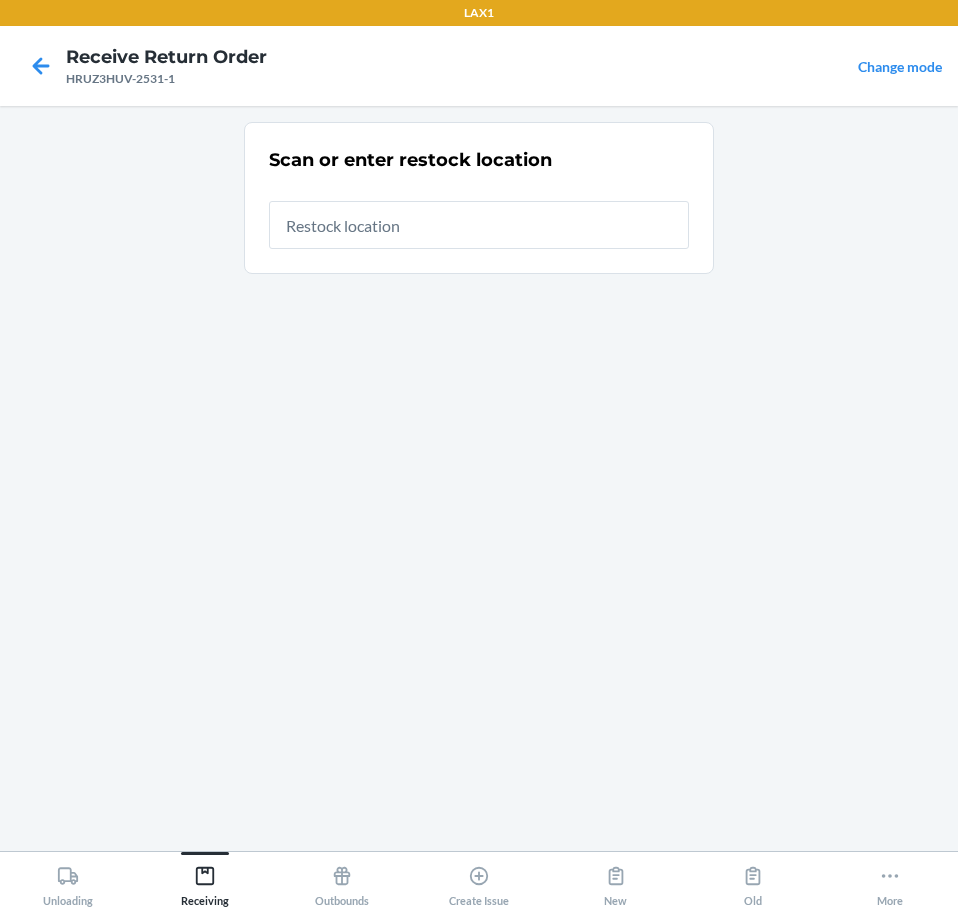 click at bounding box center [479, 225] 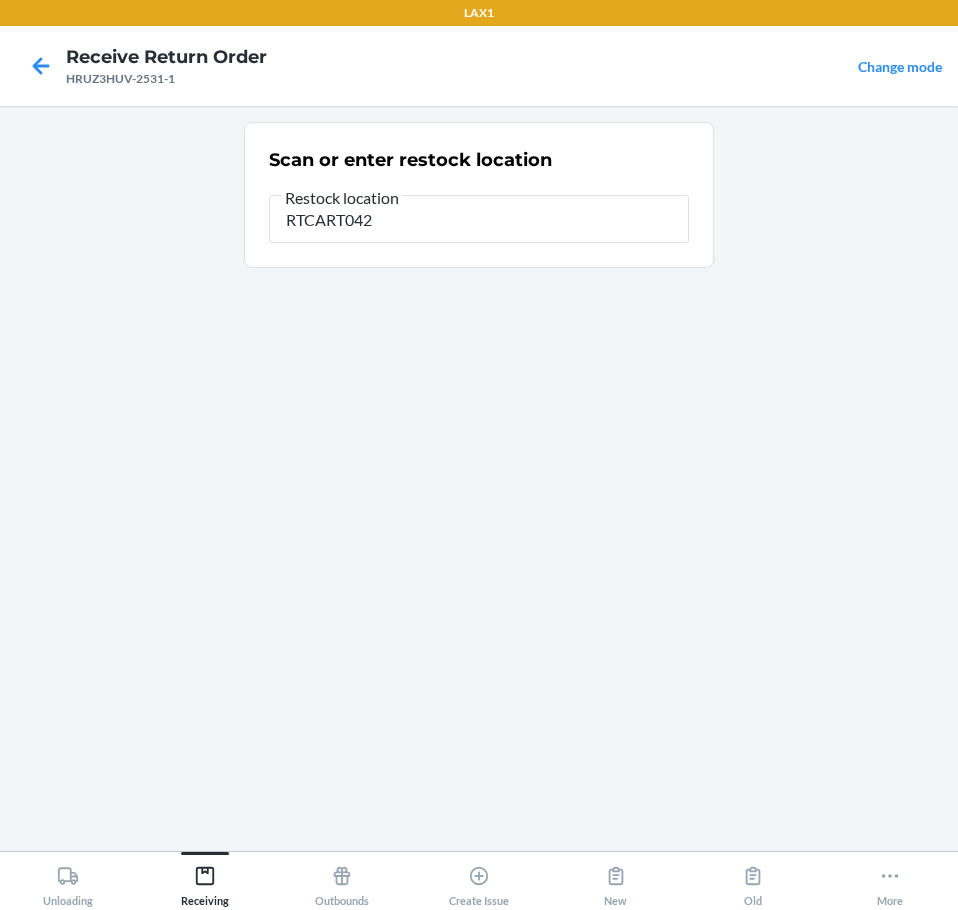type on "RTCART042" 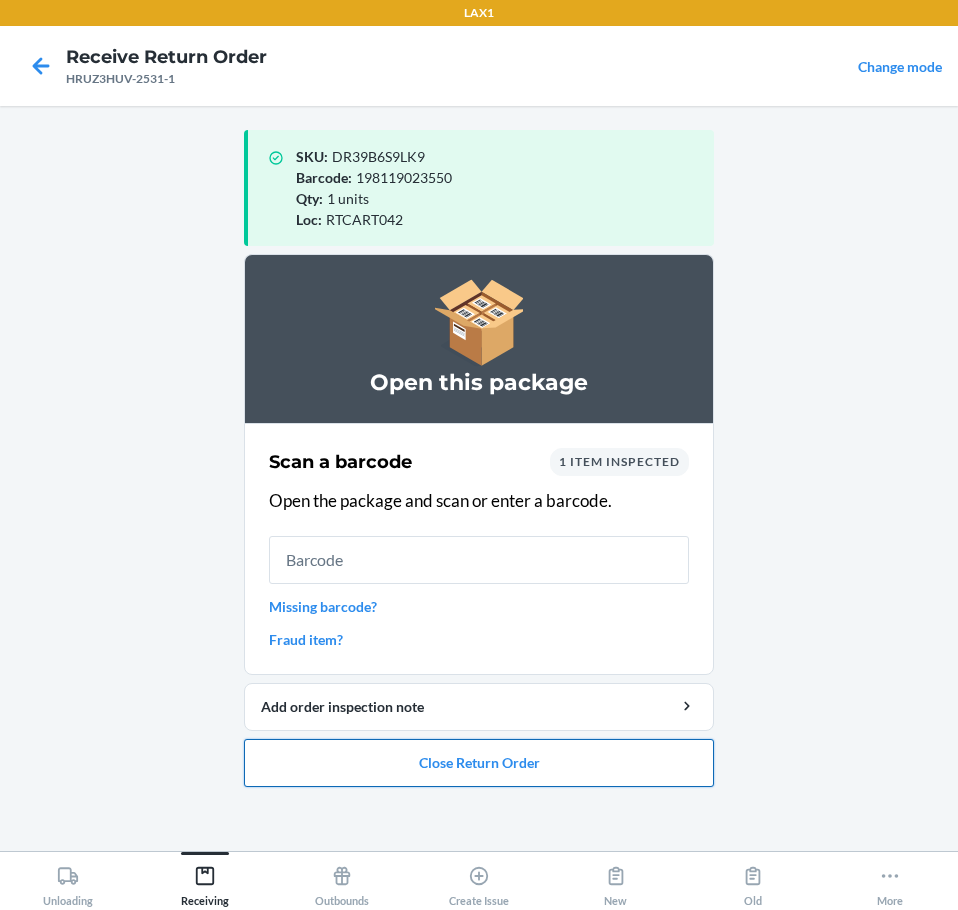 click on "Close Return Order" at bounding box center (479, 763) 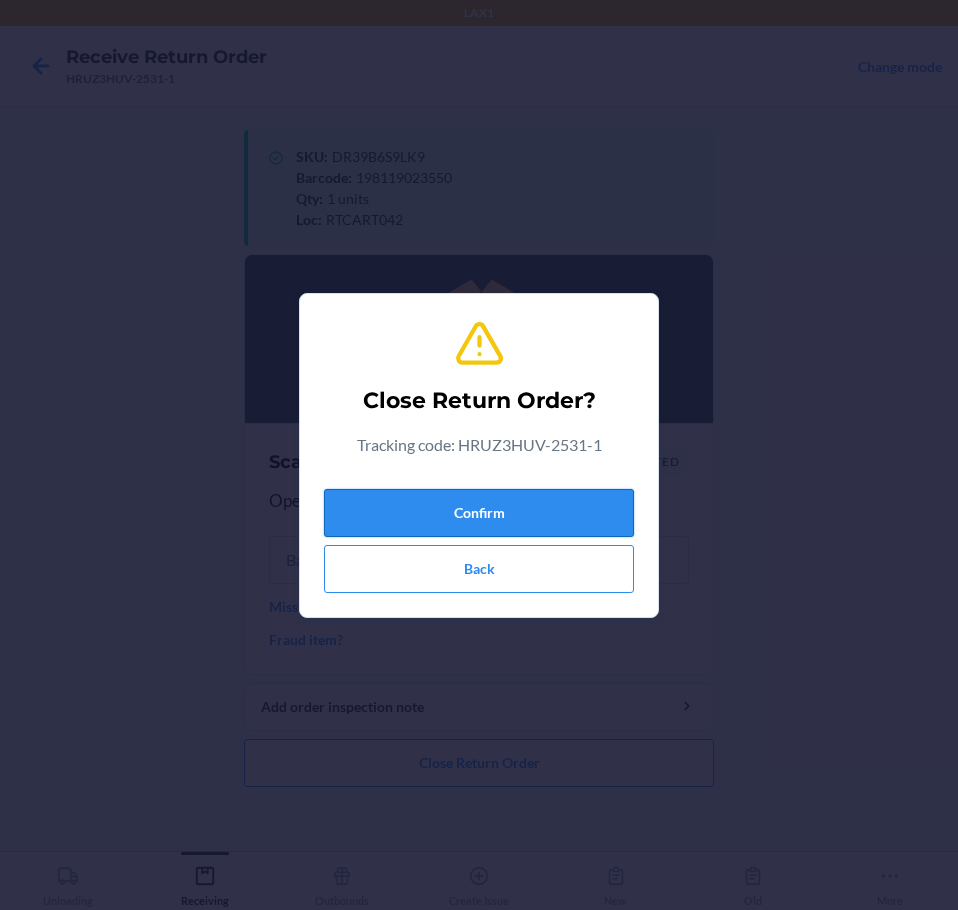 click on "Confirm" at bounding box center (479, 513) 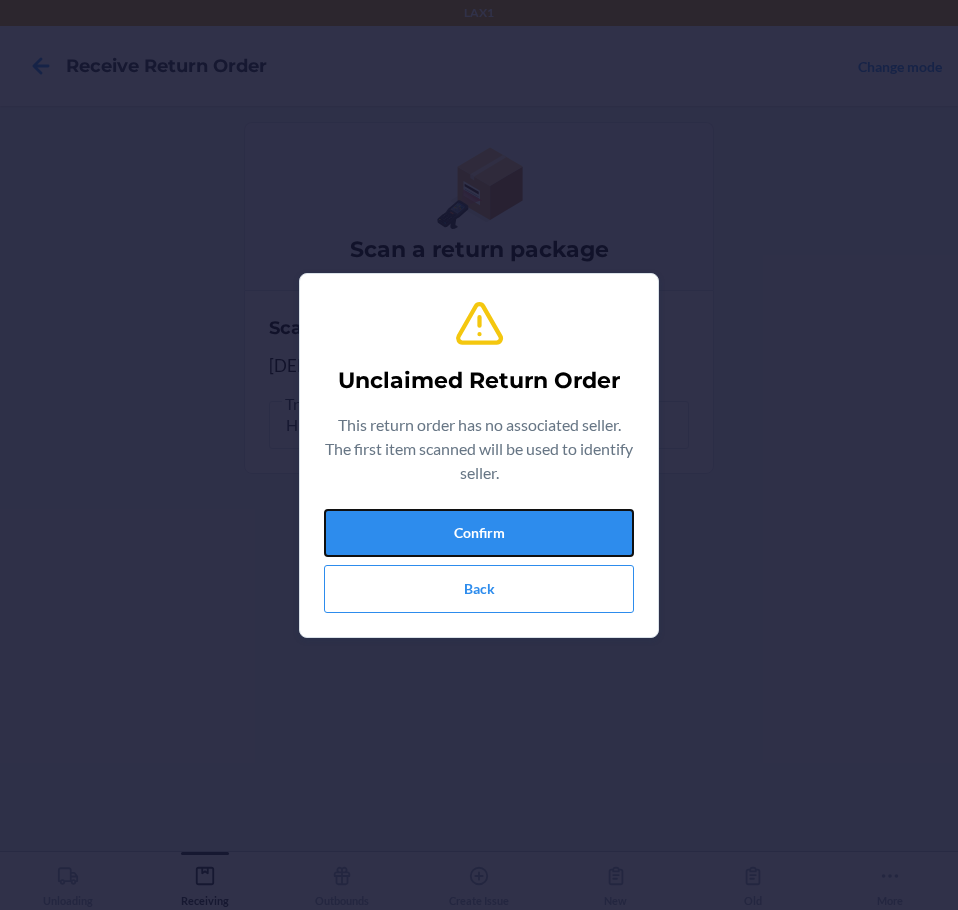click on "Confirm" at bounding box center [479, 533] 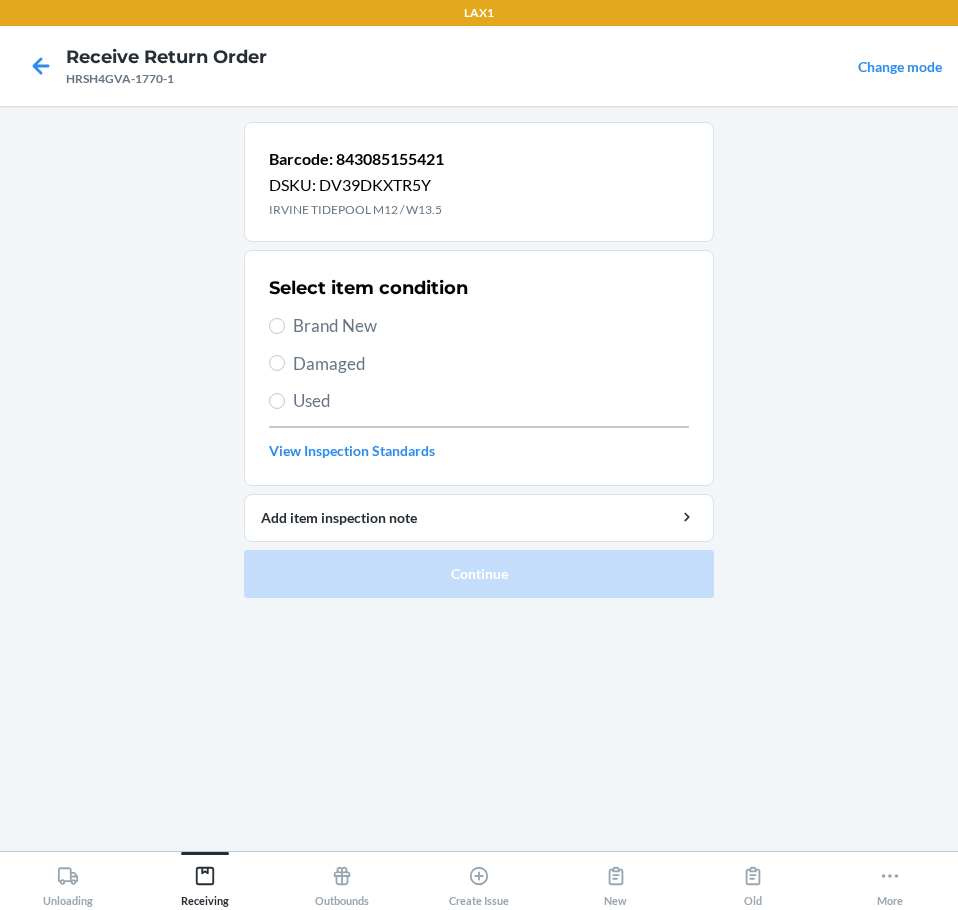 click on "Brand New" at bounding box center (491, 326) 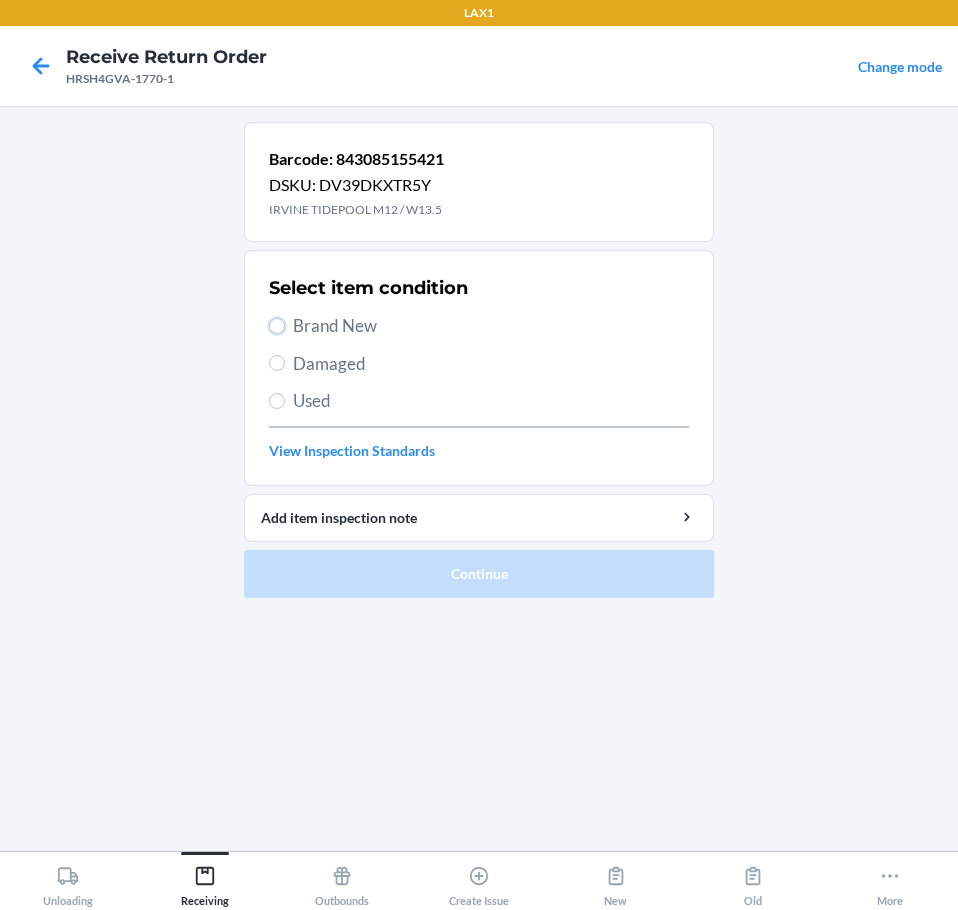 click on "Brand New" at bounding box center [277, 326] 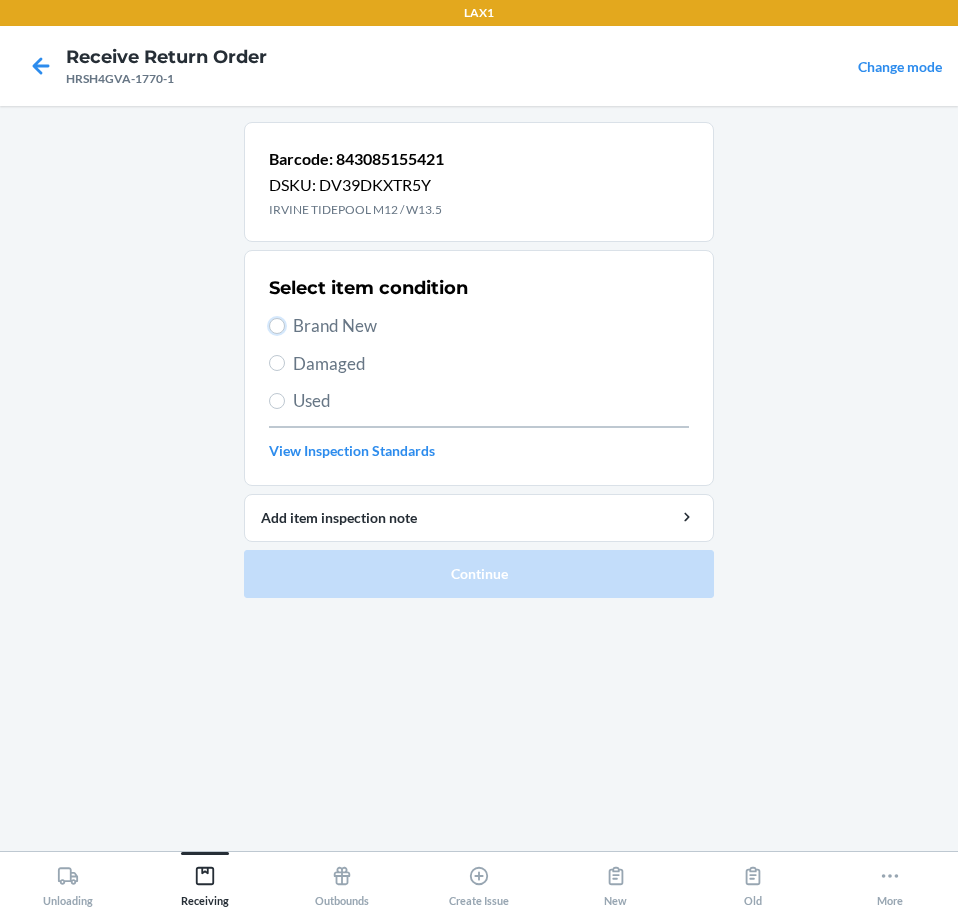 radio on "true" 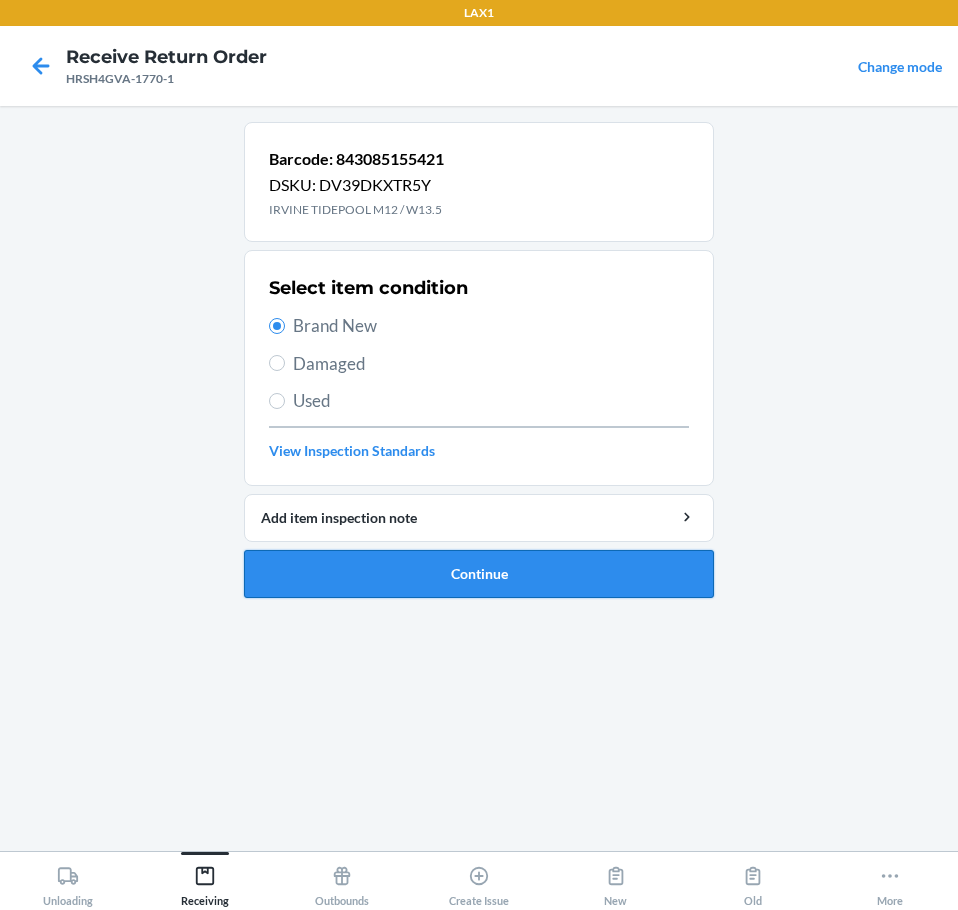 click on "Continue" at bounding box center (479, 574) 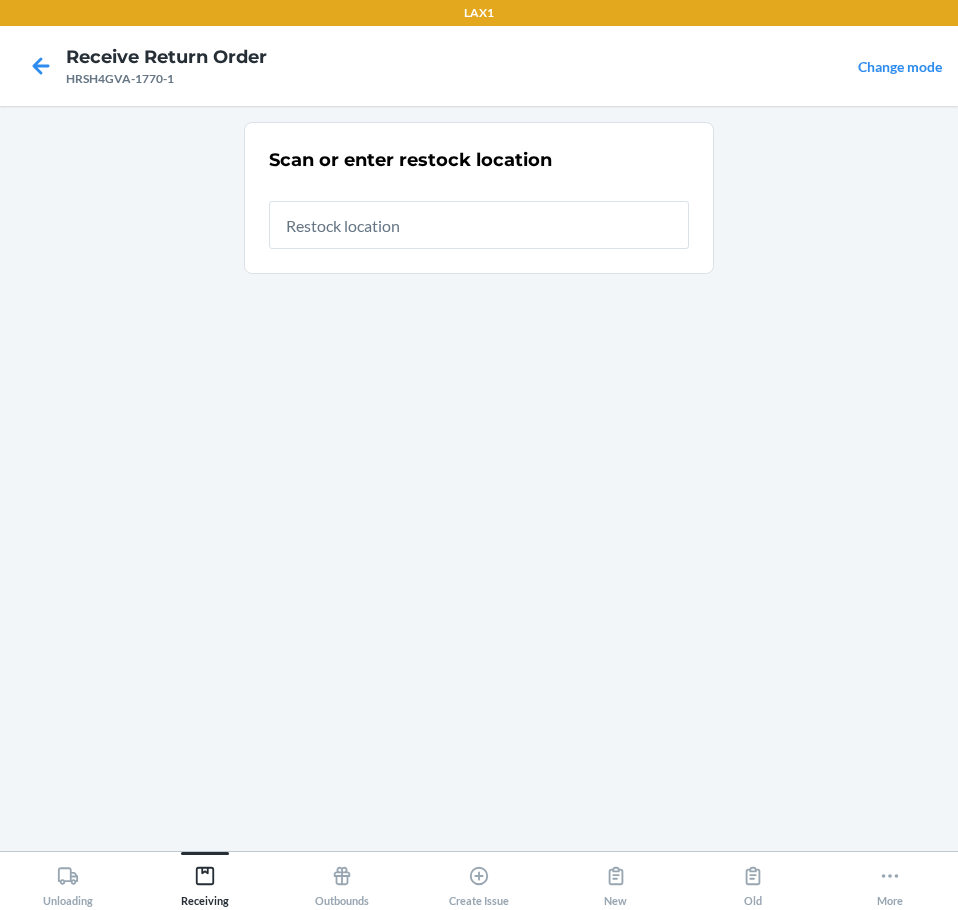 click at bounding box center [479, 225] 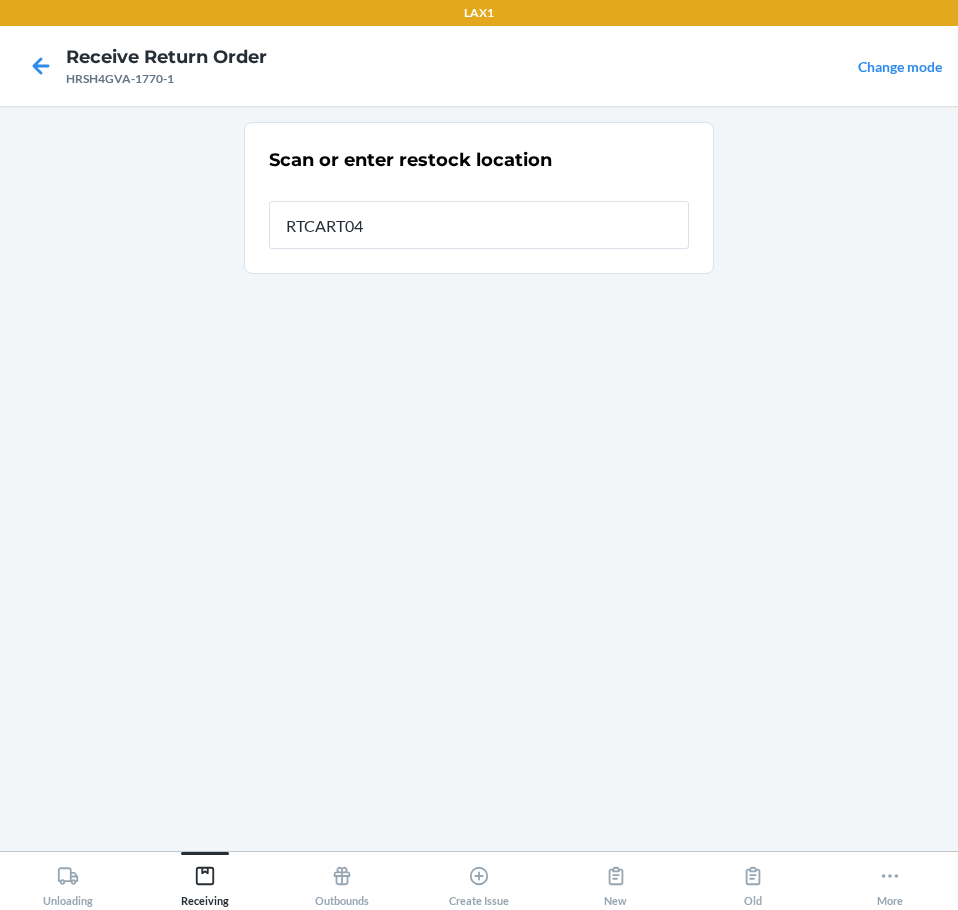 type on "RTCART042" 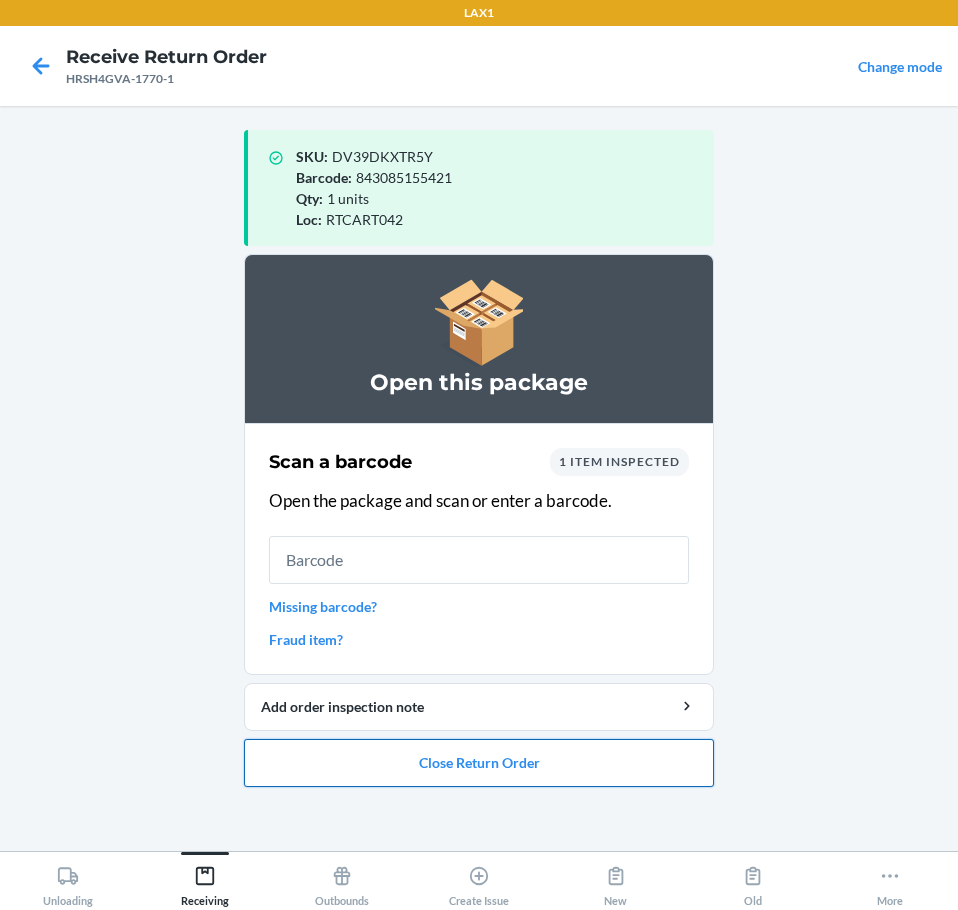 click on "Close Return Order" at bounding box center [479, 763] 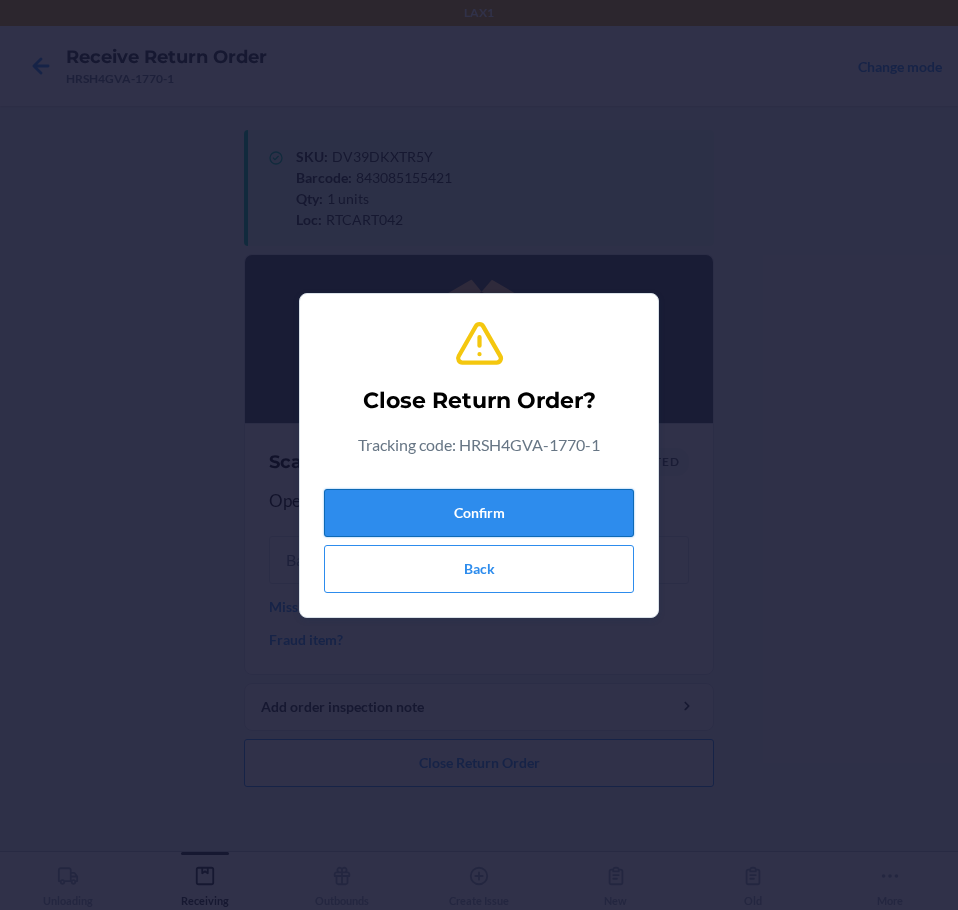 click on "Confirm" at bounding box center (479, 513) 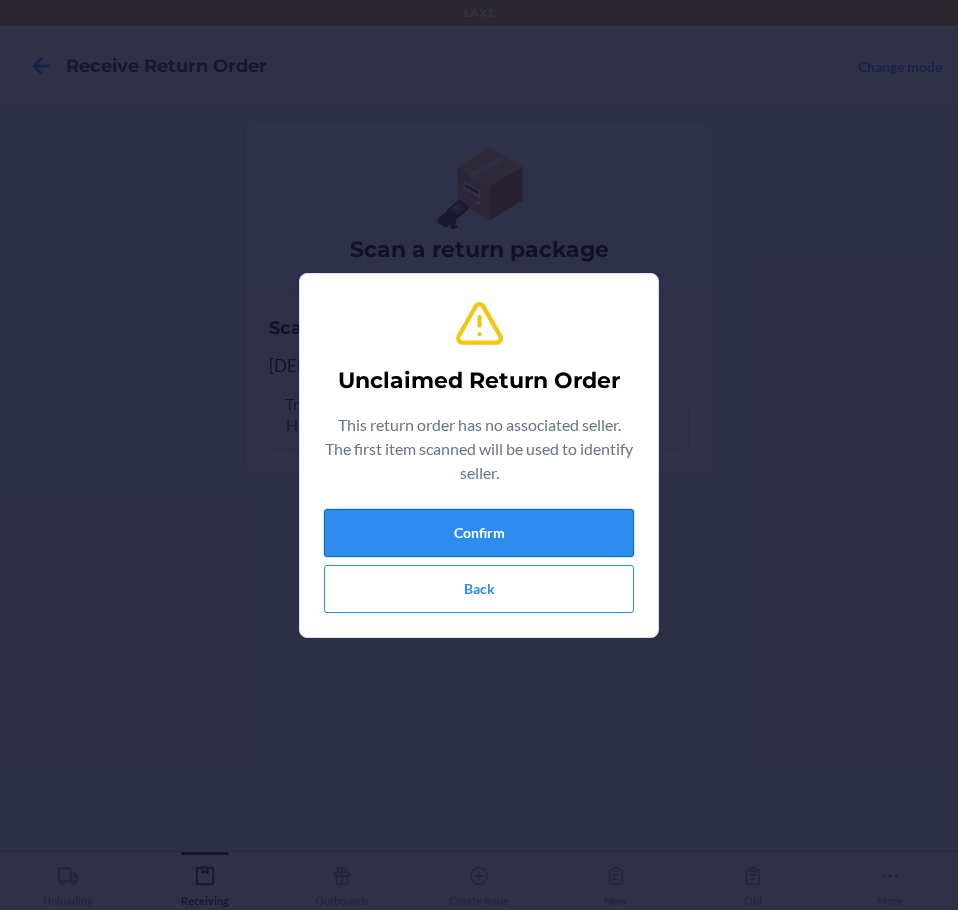 click on "Confirm" at bounding box center (479, 533) 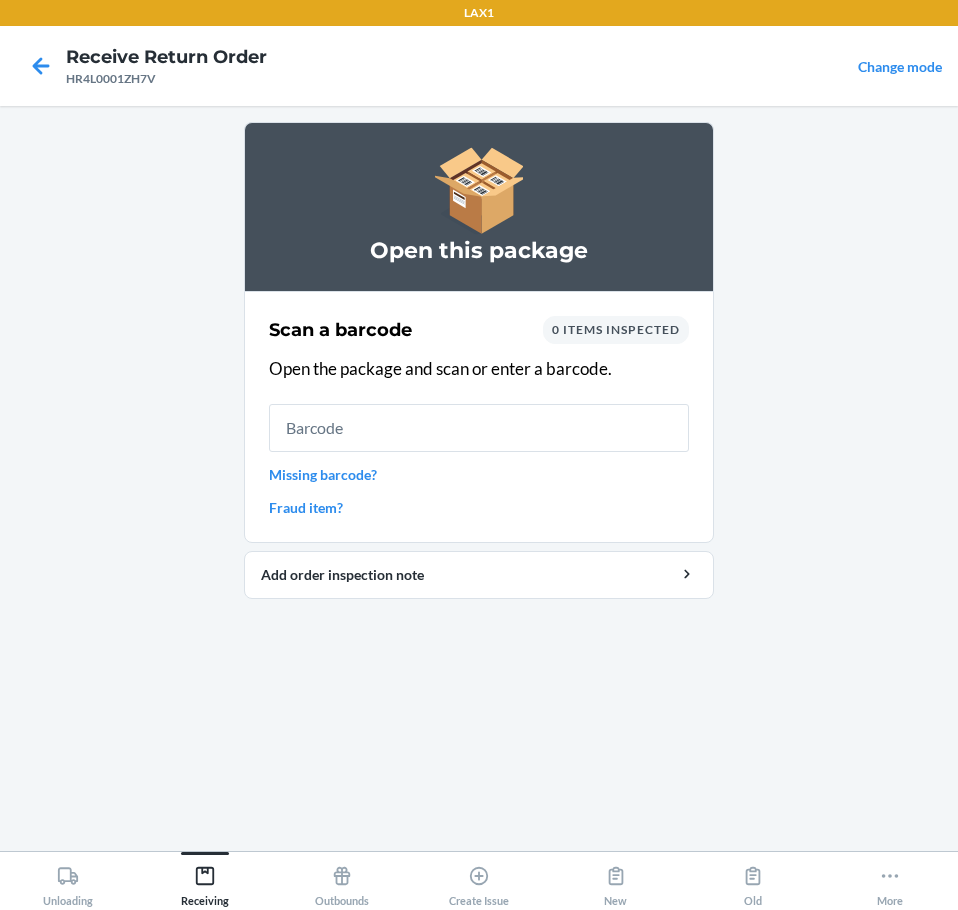 click at bounding box center [479, 428] 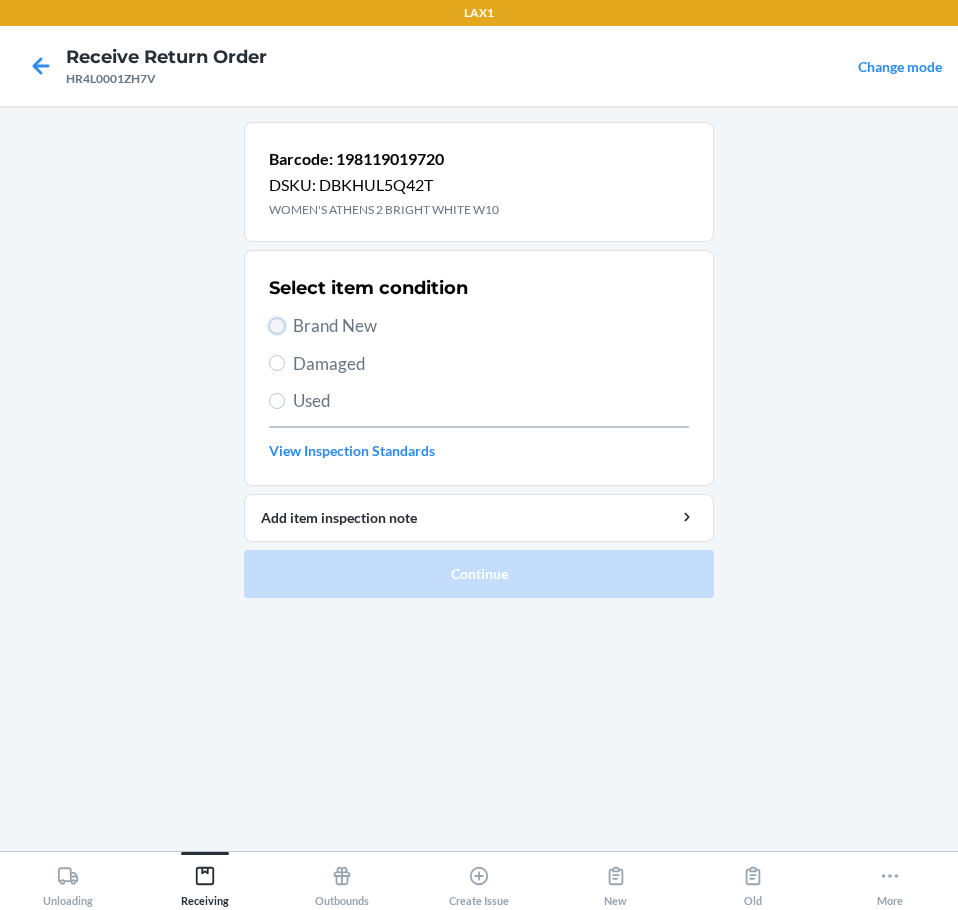 click on "Brand New" at bounding box center [277, 326] 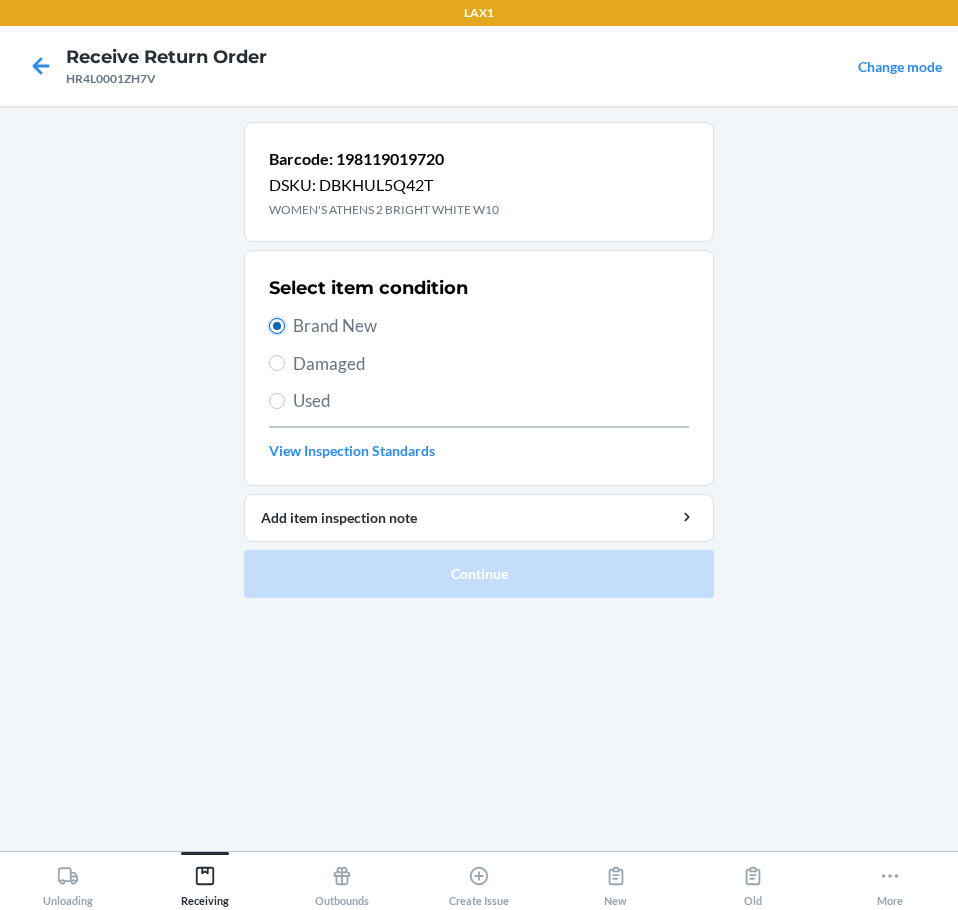 radio on "true" 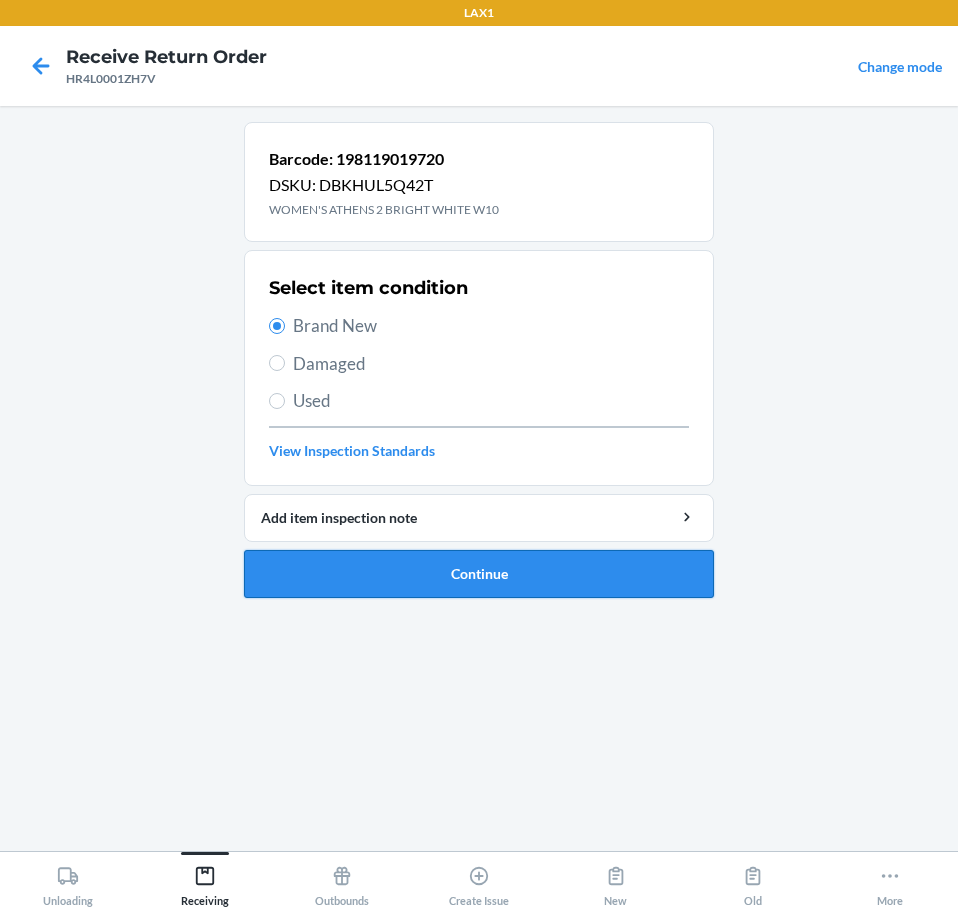click on "Continue" at bounding box center (479, 574) 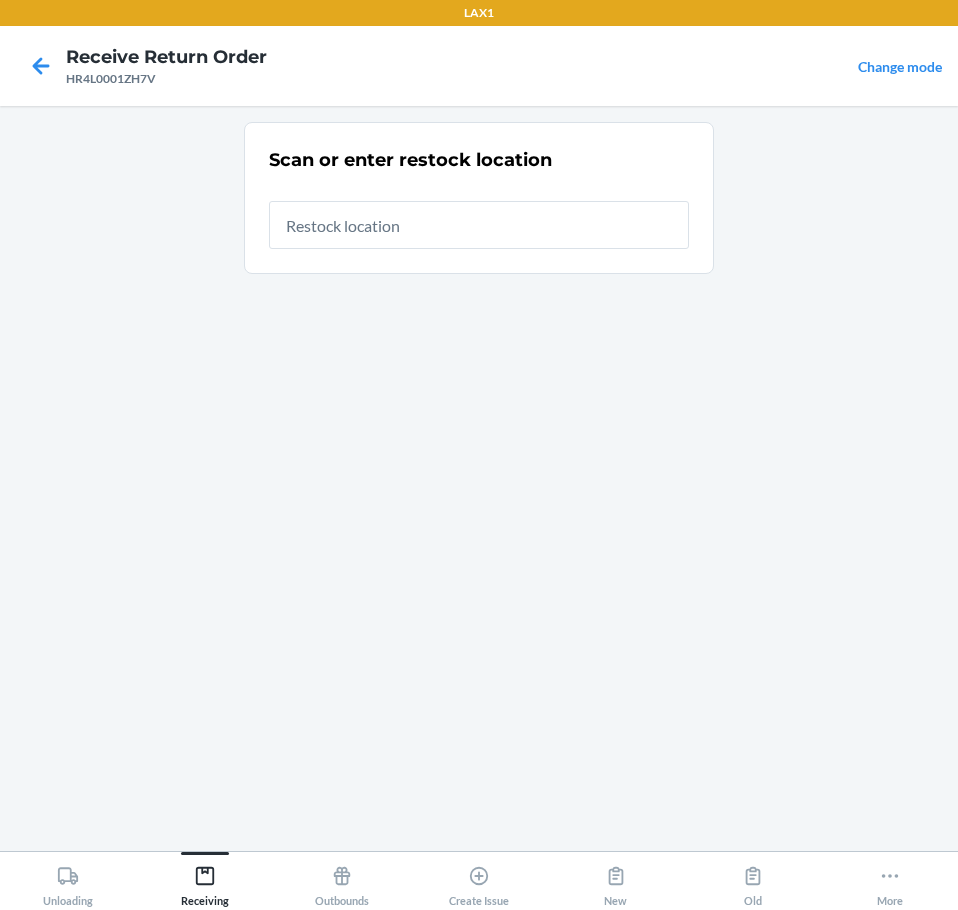 click at bounding box center [479, 225] 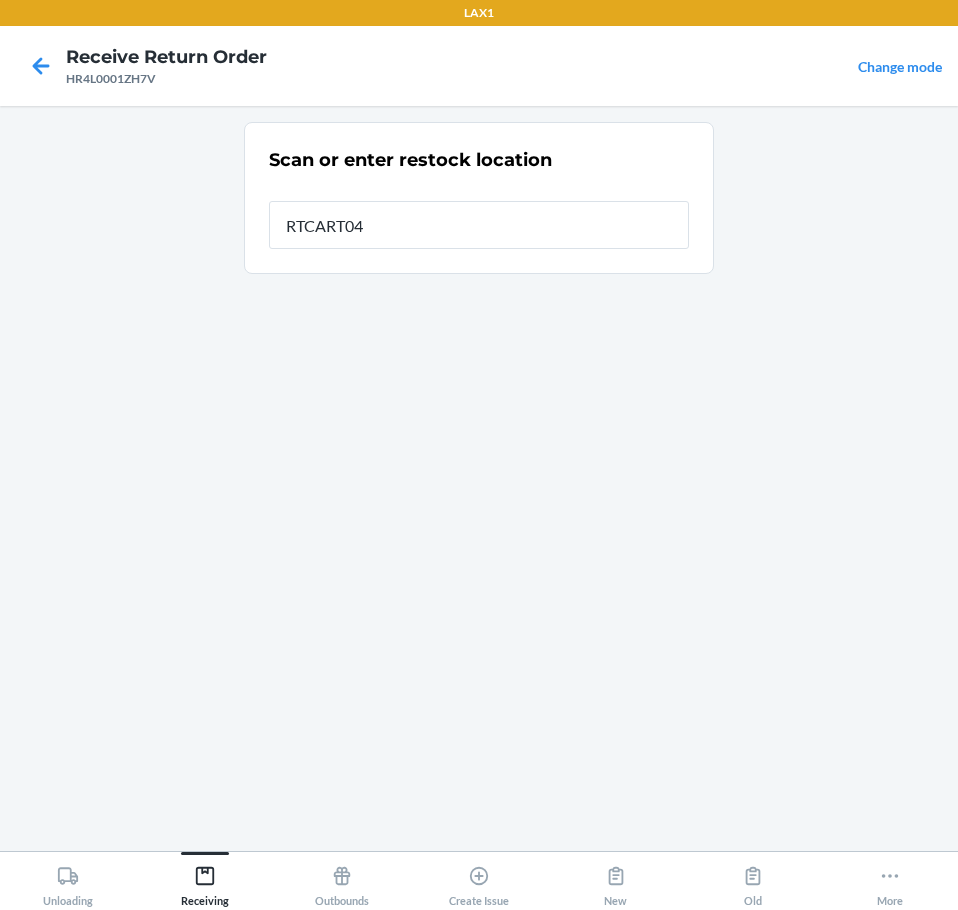 type on "RTCART042" 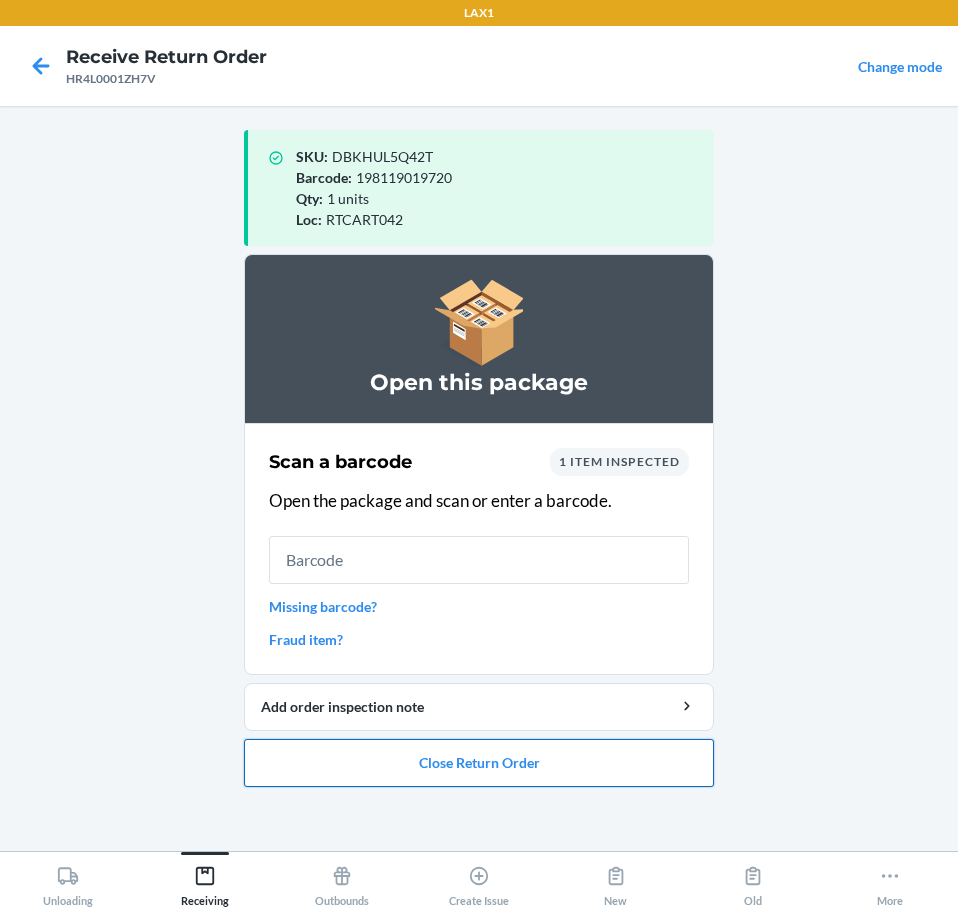 click on "Close Return Order" at bounding box center [479, 763] 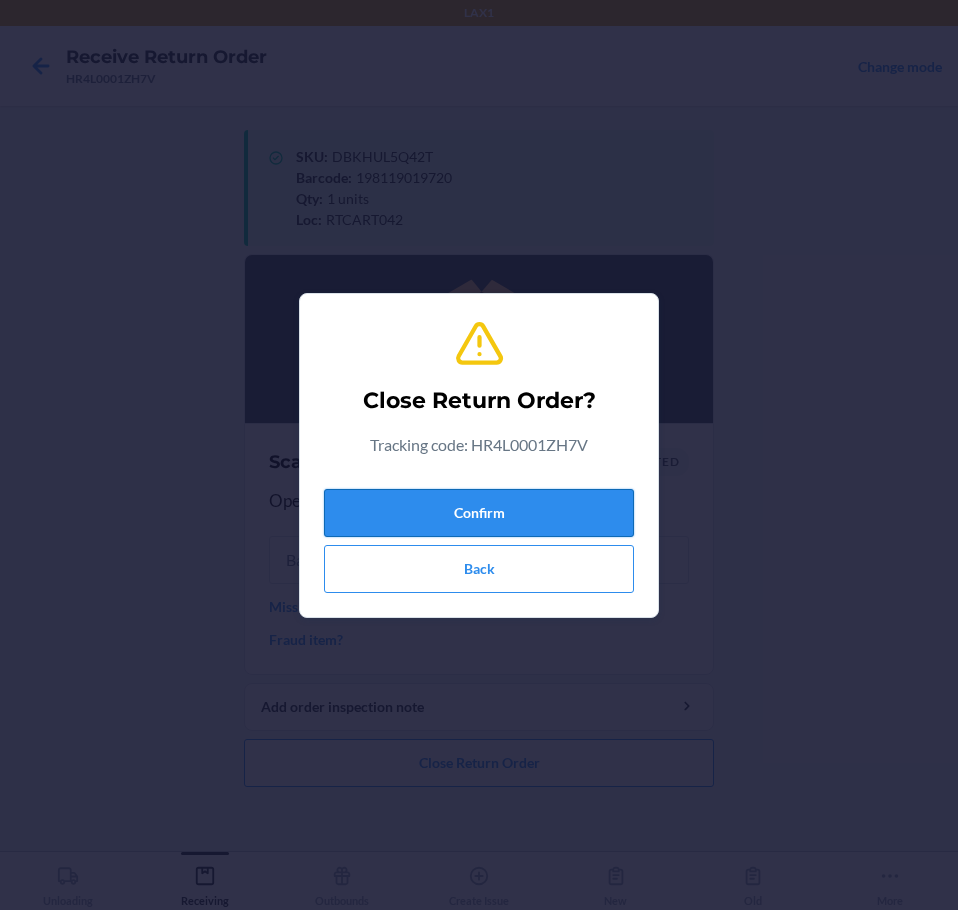 click on "Confirm" at bounding box center (479, 513) 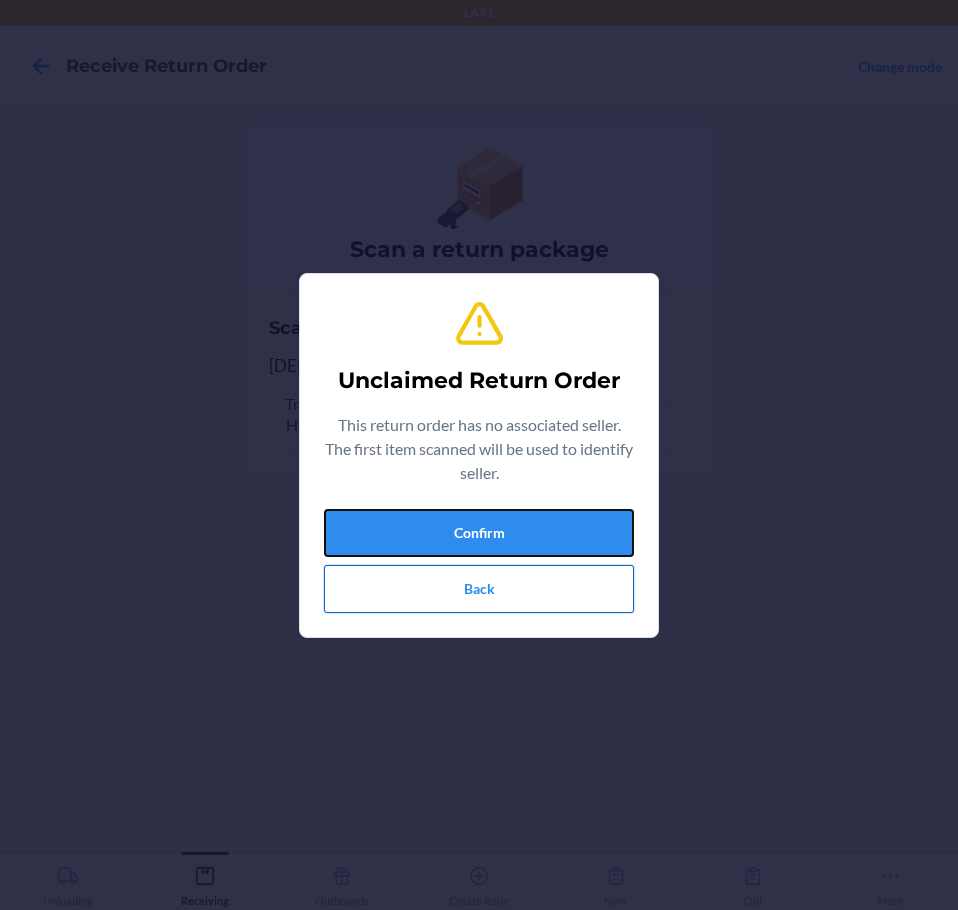 click on "Confirm Back" at bounding box center [479, 561] 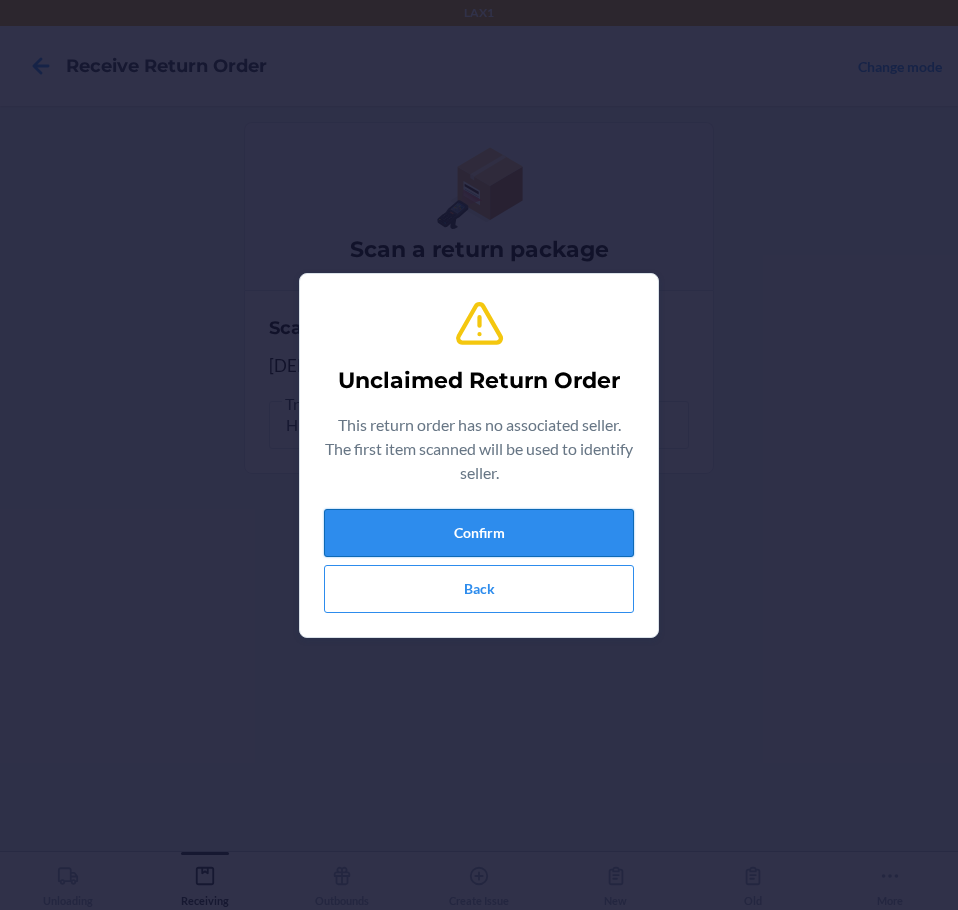 click on "Confirm" at bounding box center [479, 533] 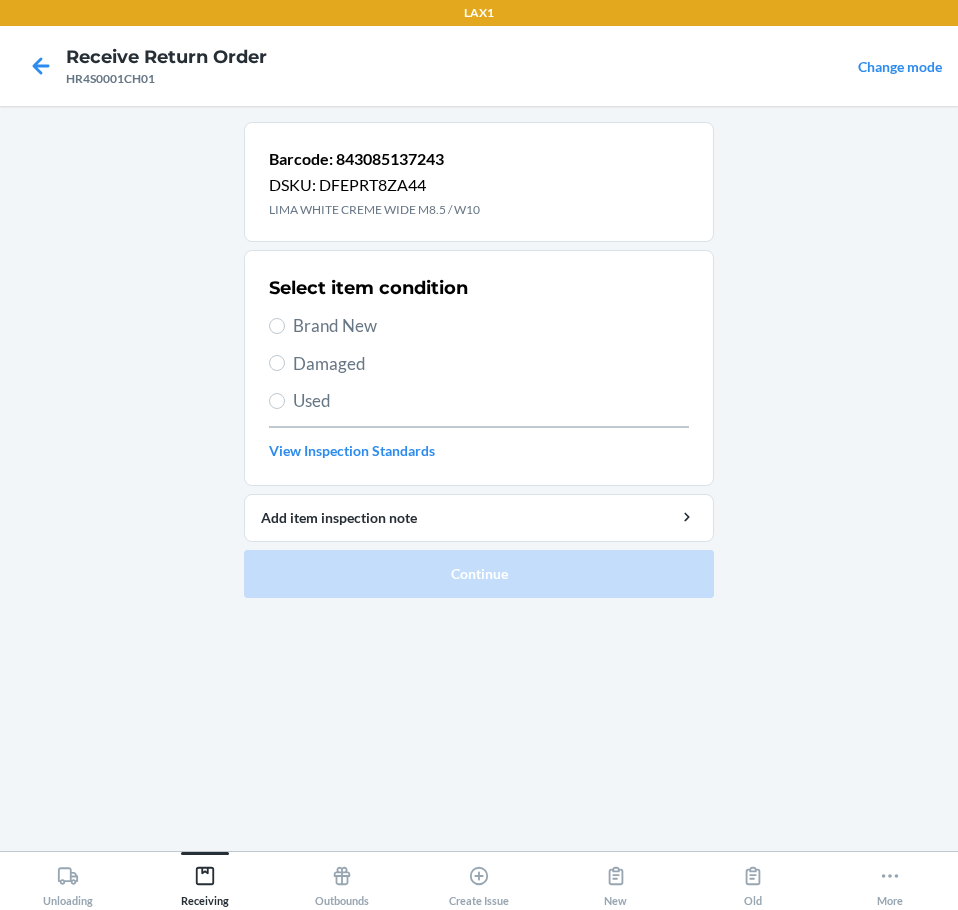 click on "Brand New" at bounding box center (491, 326) 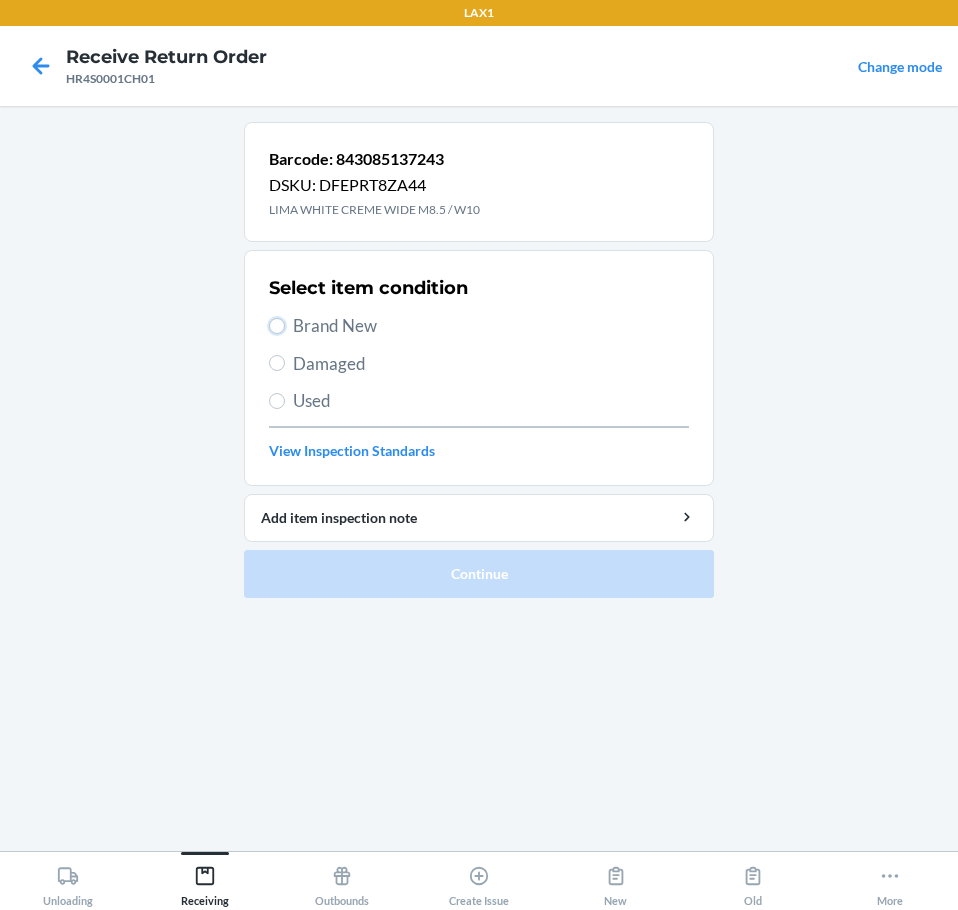 click on "Brand New" at bounding box center (277, 326) 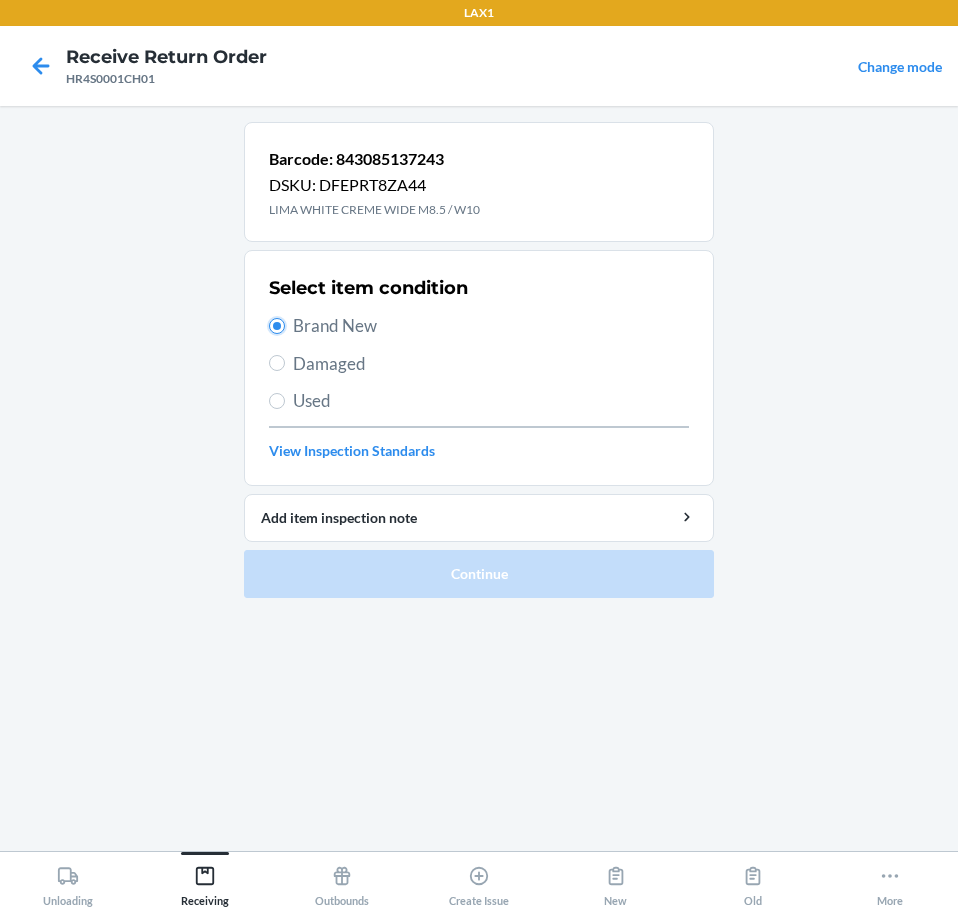 radio on "true" 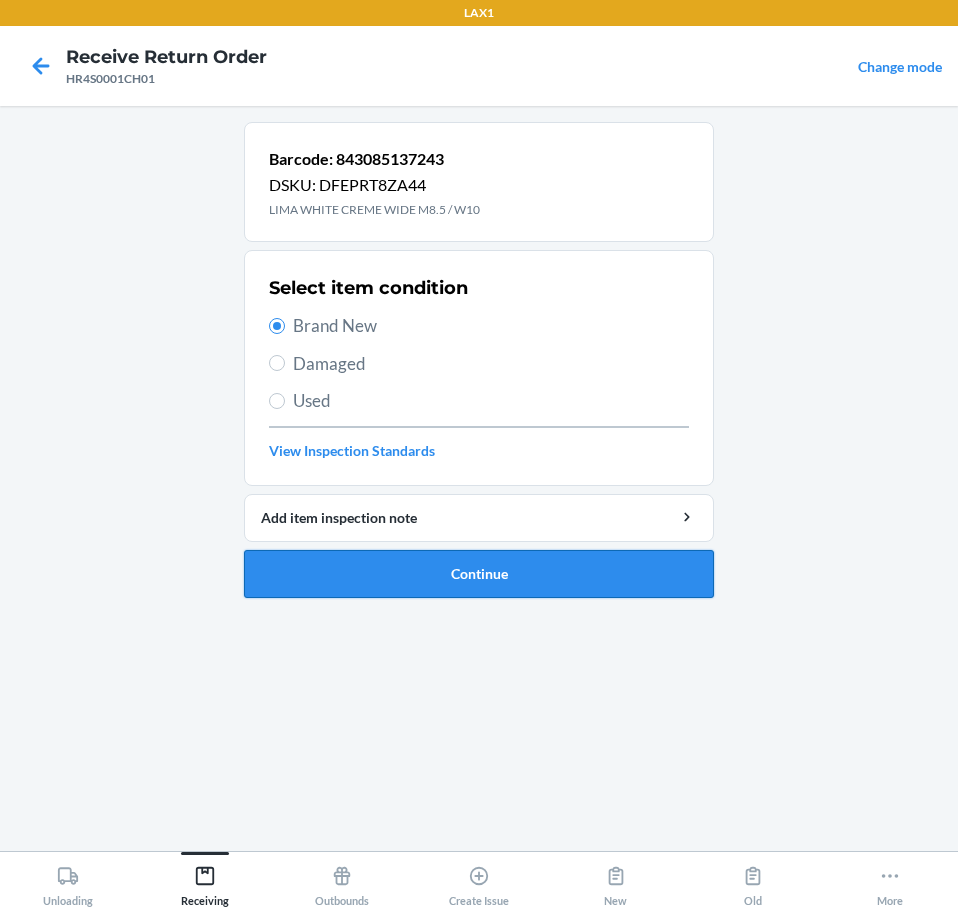 click on "Continue" at bounding box center [479, 574] 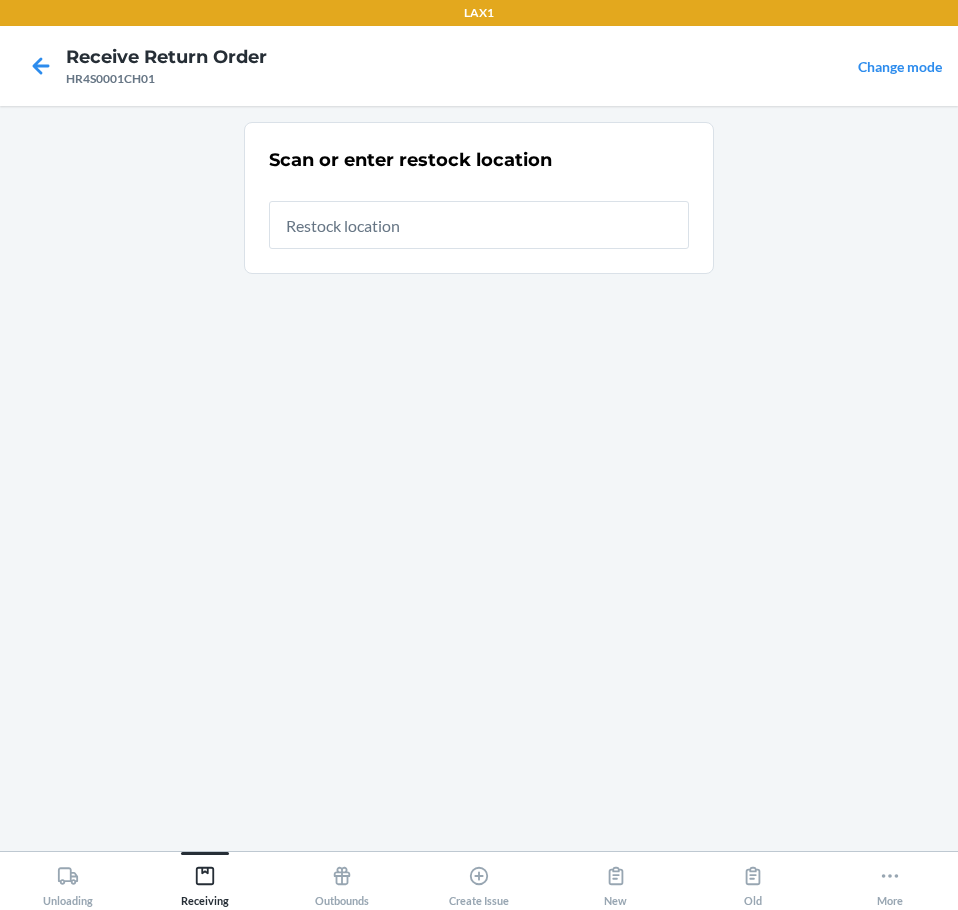 click at bounding box center [479, 225] 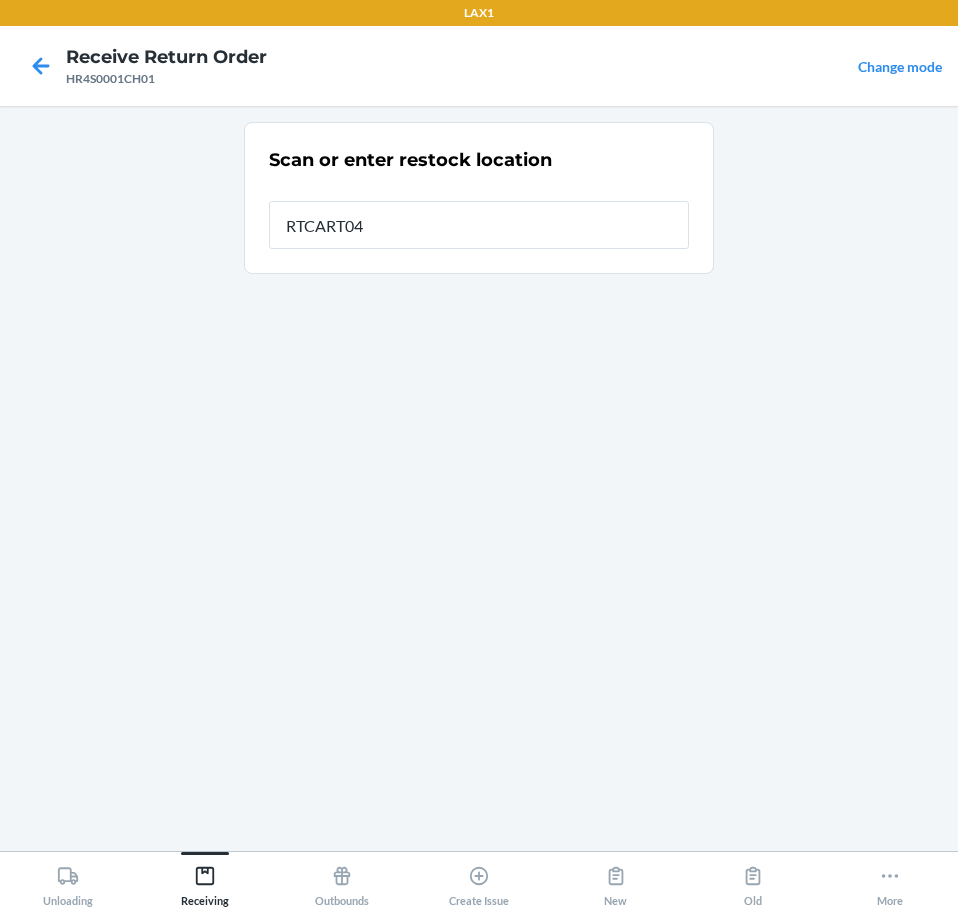 type on "RTCART042" 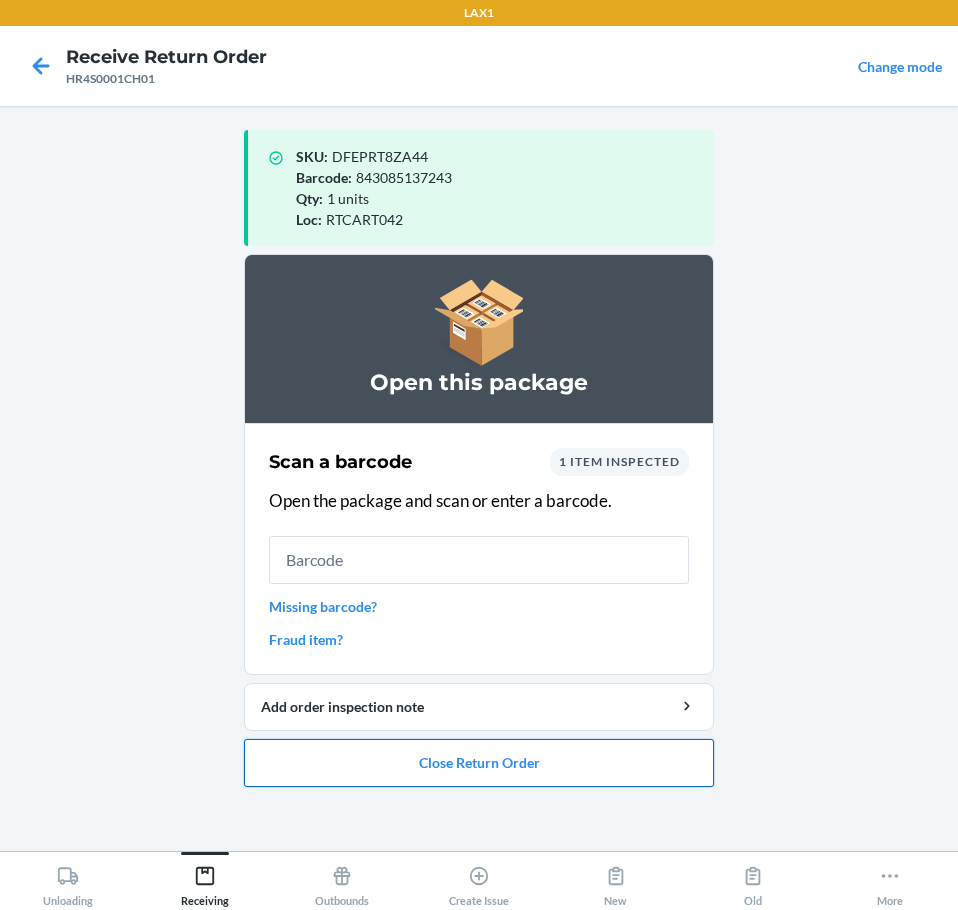 click on "Close Return Order" at bounding box center [479, 763] 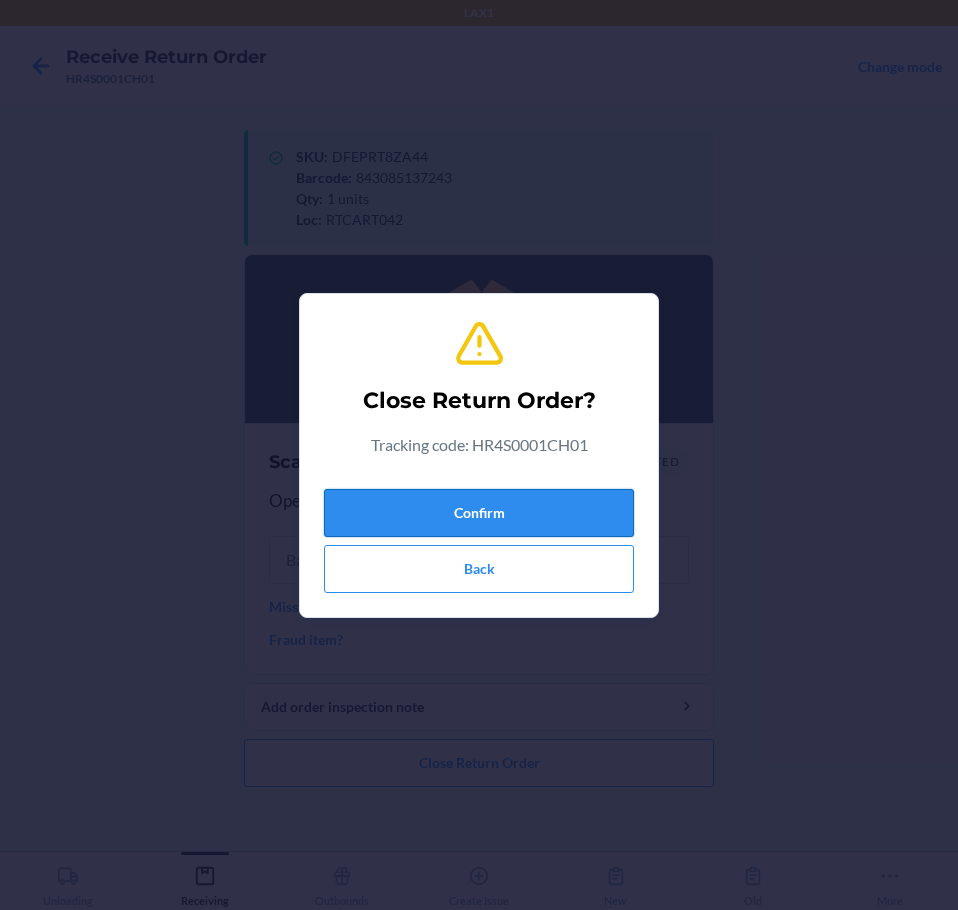 click on "Confirm" at bounding box center (479, 513) 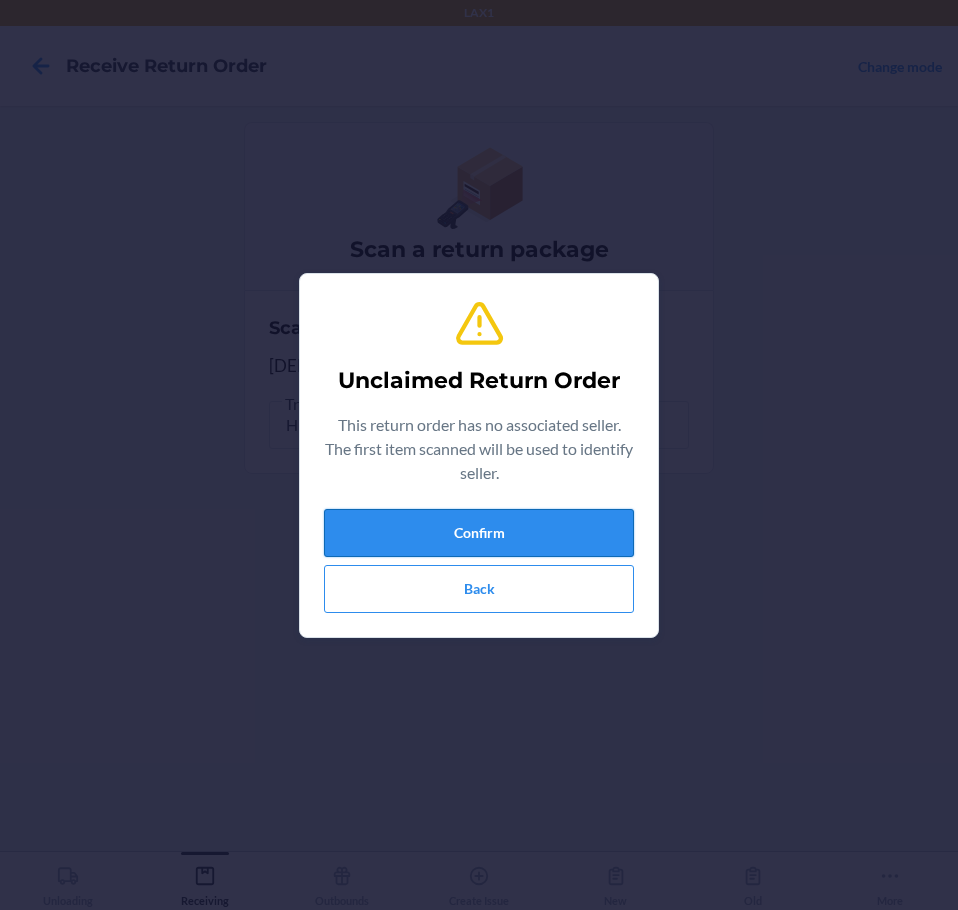 click on "Confirm" at bounding box center [479, 533] 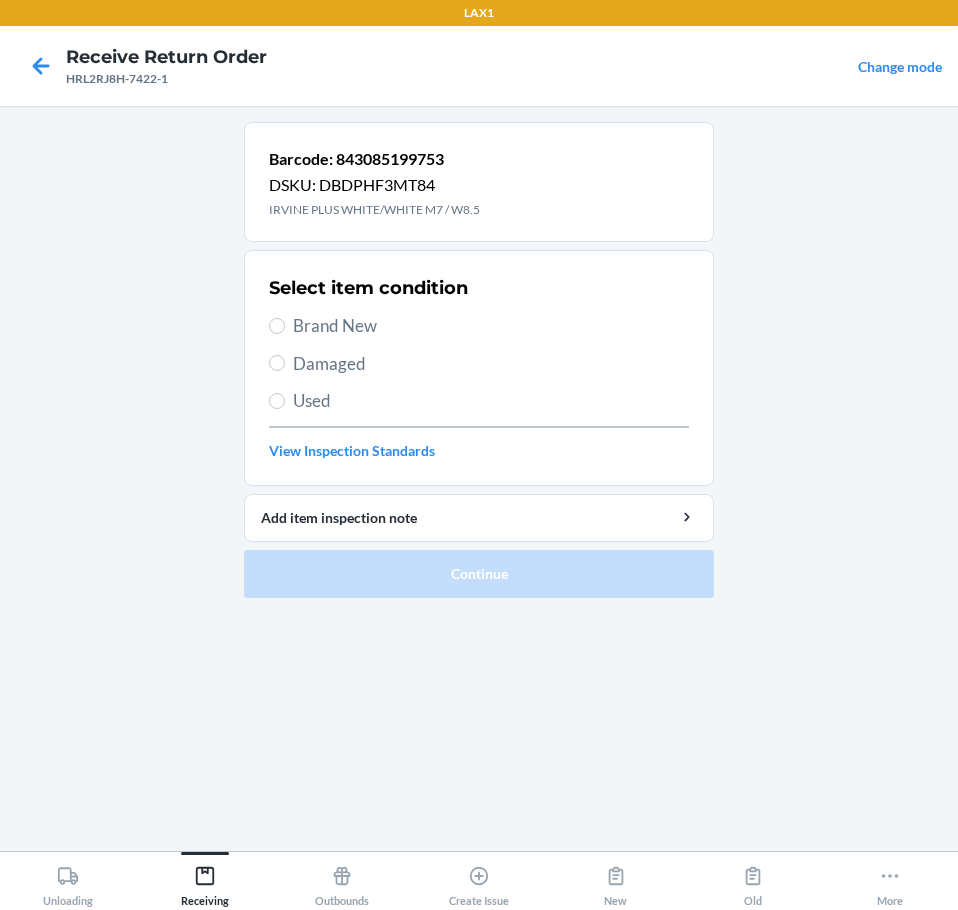 click on "Brand New" at bounding box center [491, 326] 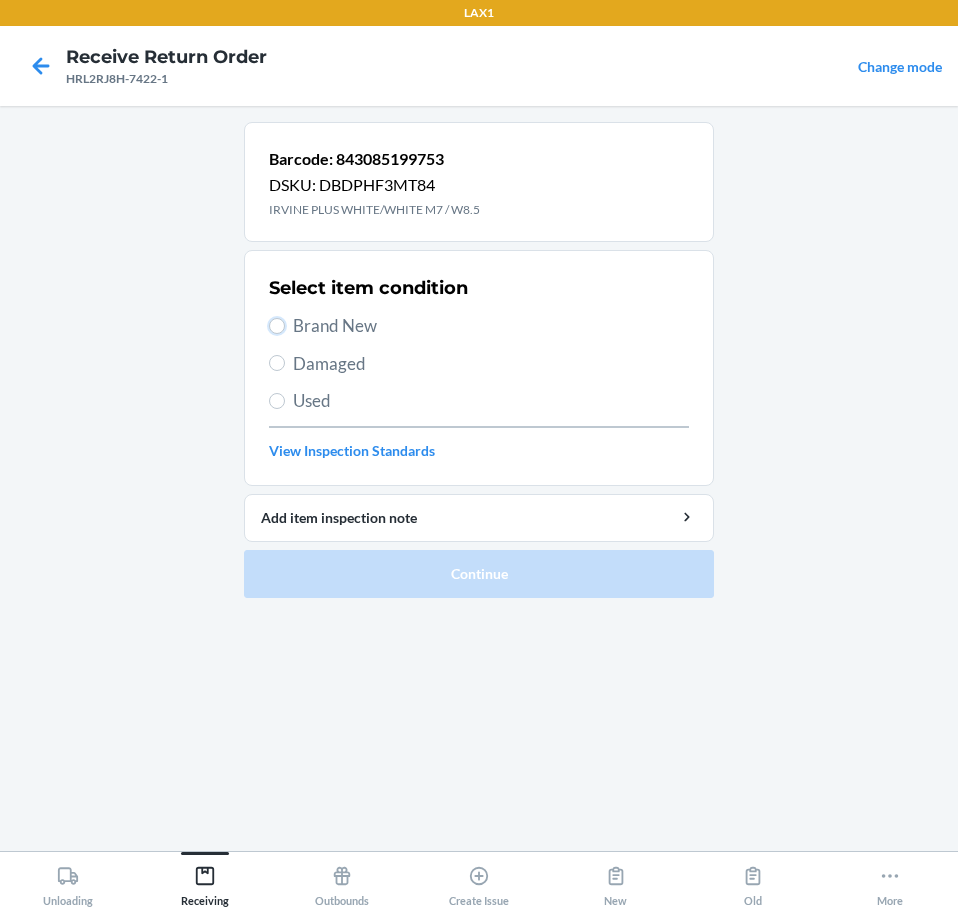 click on "Brand New" at bounding box center [277, 326] 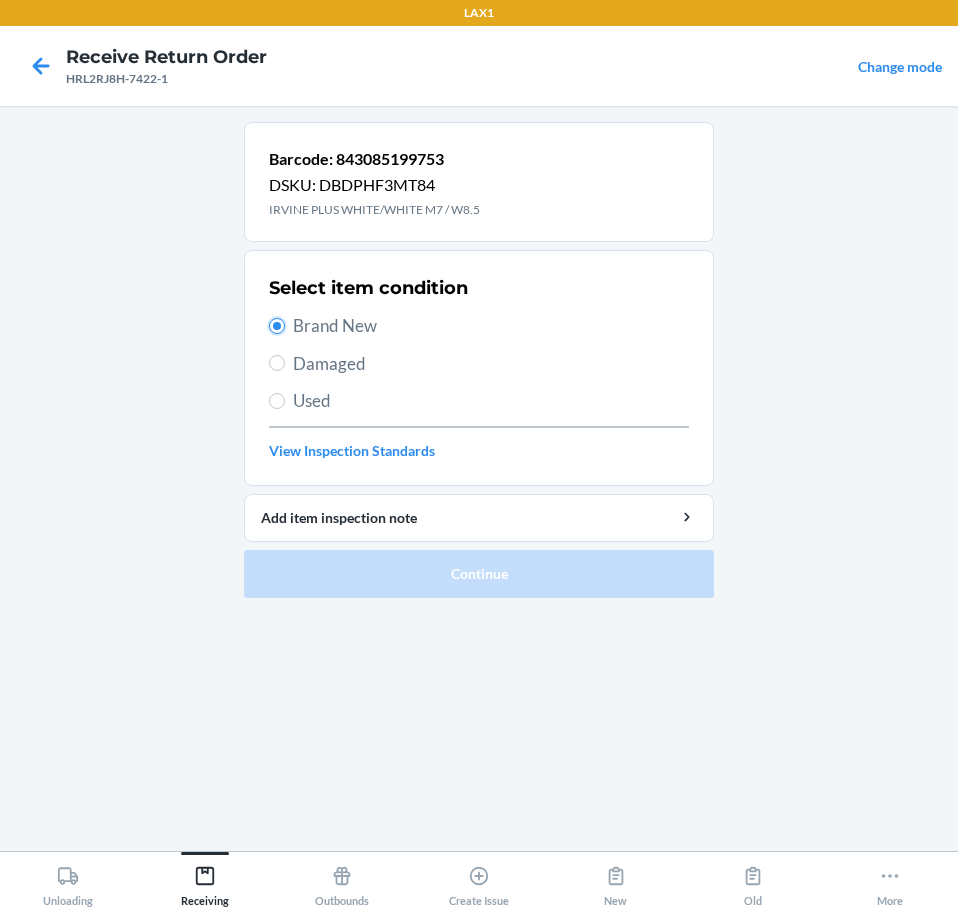 radio on "true" 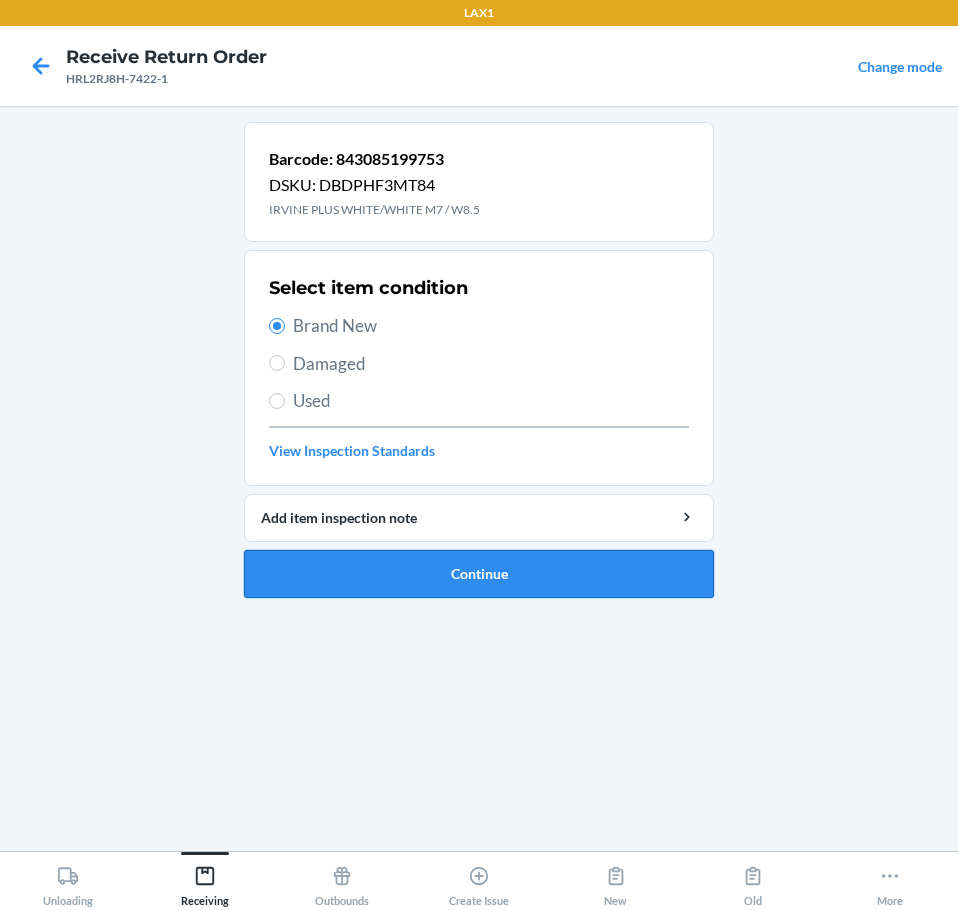 click on "Continue" at bounding box center (479, 574) 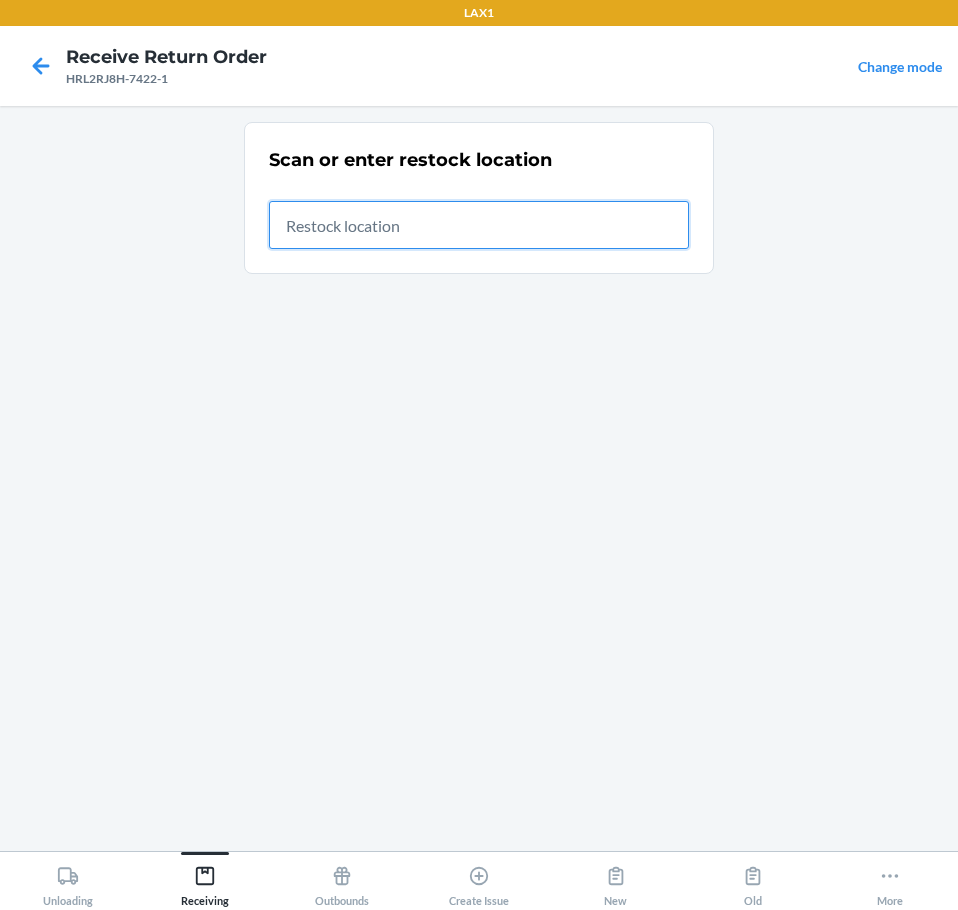 click at bounding box center [479, 225] 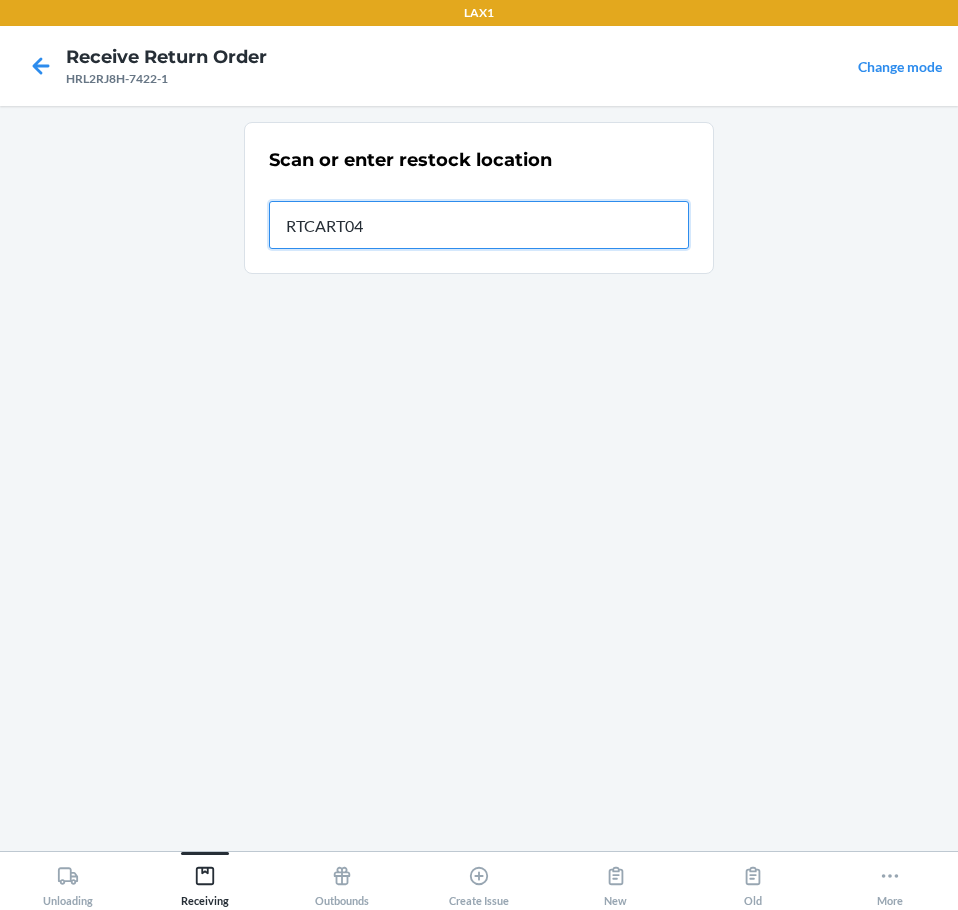 type on "RTCART042" 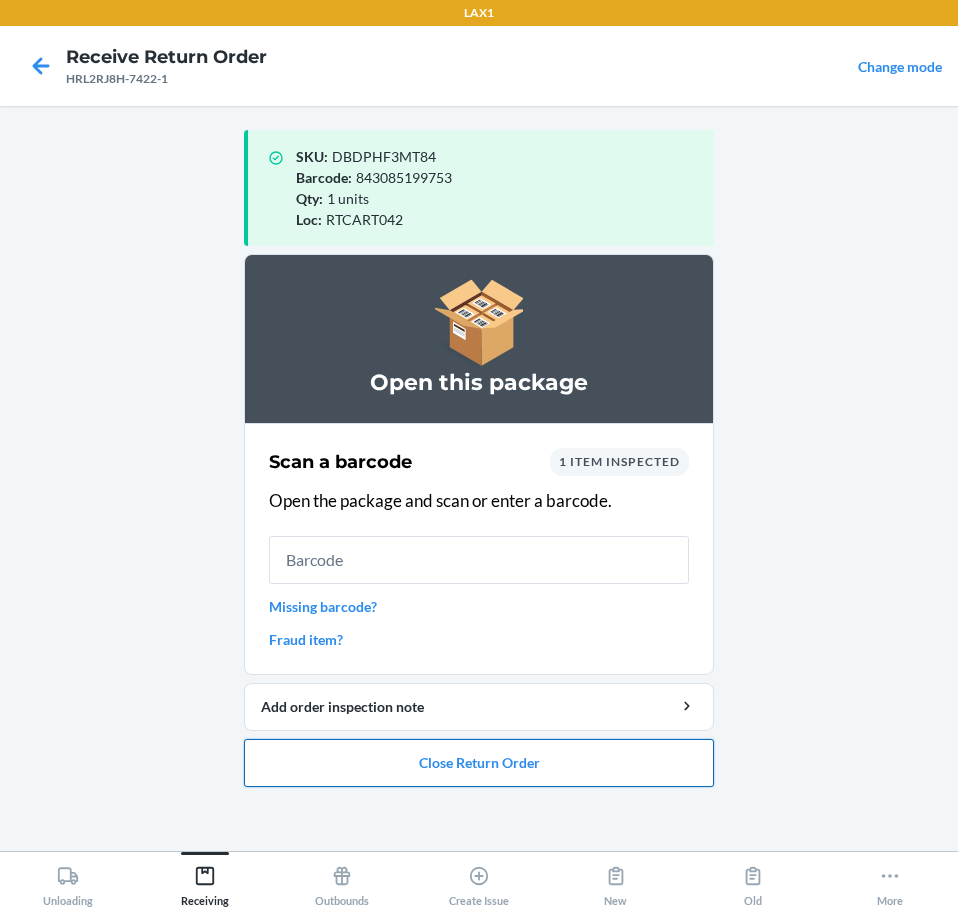 click on "Close Return Order" at bounding box center [479, 763] 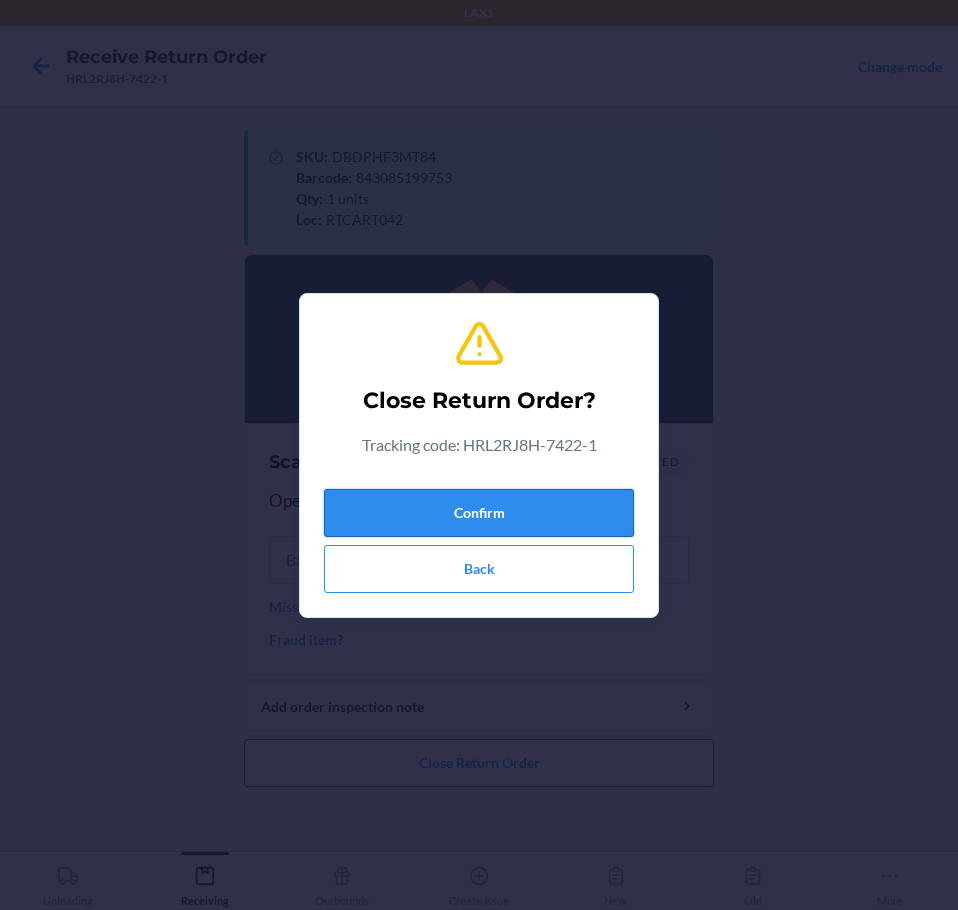 click on "Confirm" at bounding box center [479, 513] 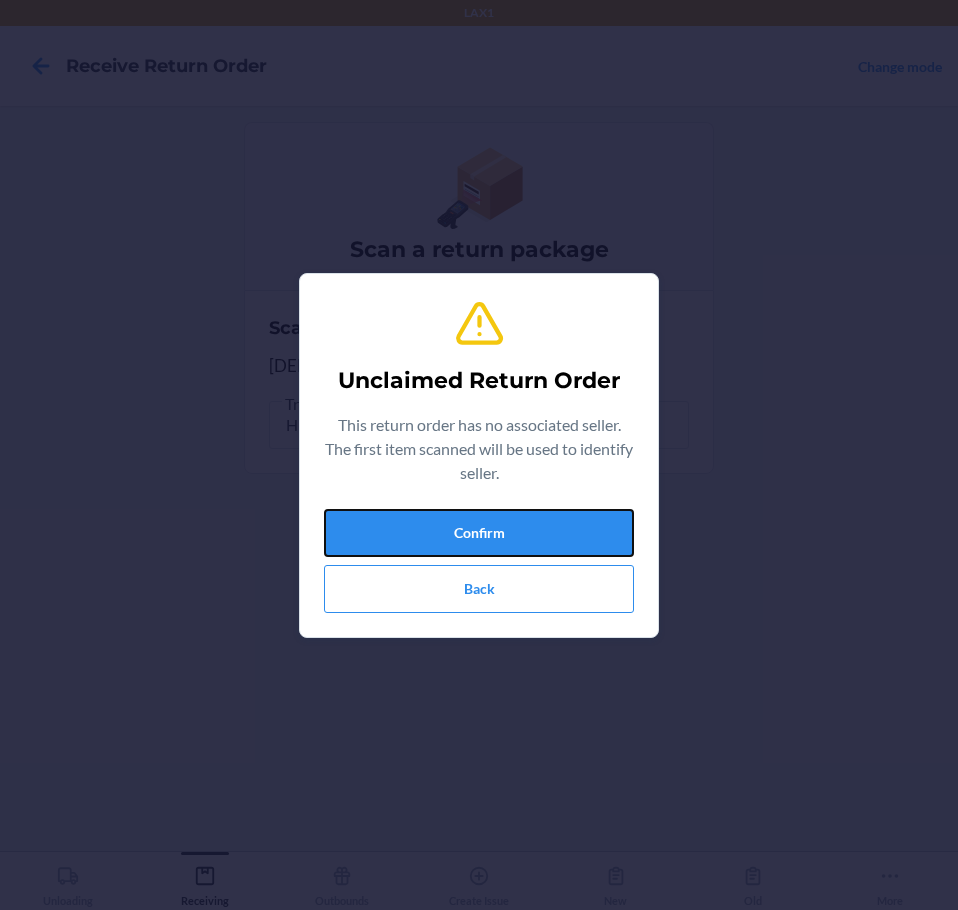 click on "Confirm" at bounding box center [479, 533] 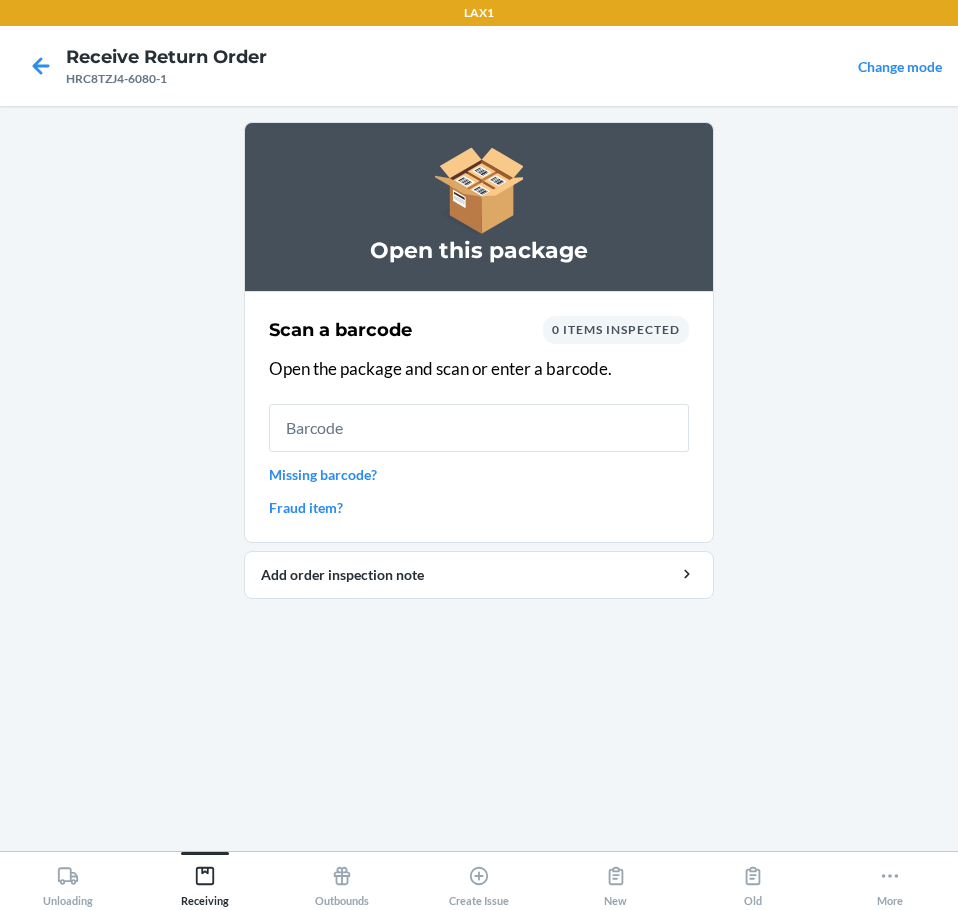 click at bounding box center [479, 428] 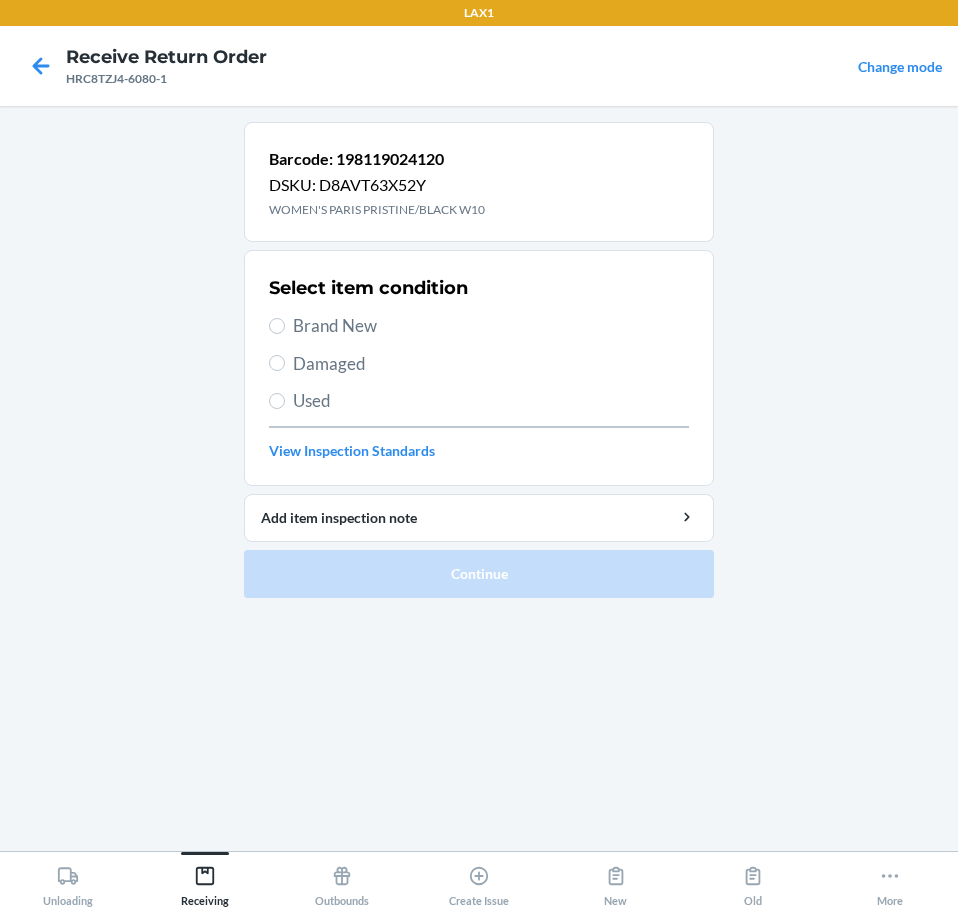 click on "Brand New" at bounding box center [491, 326] 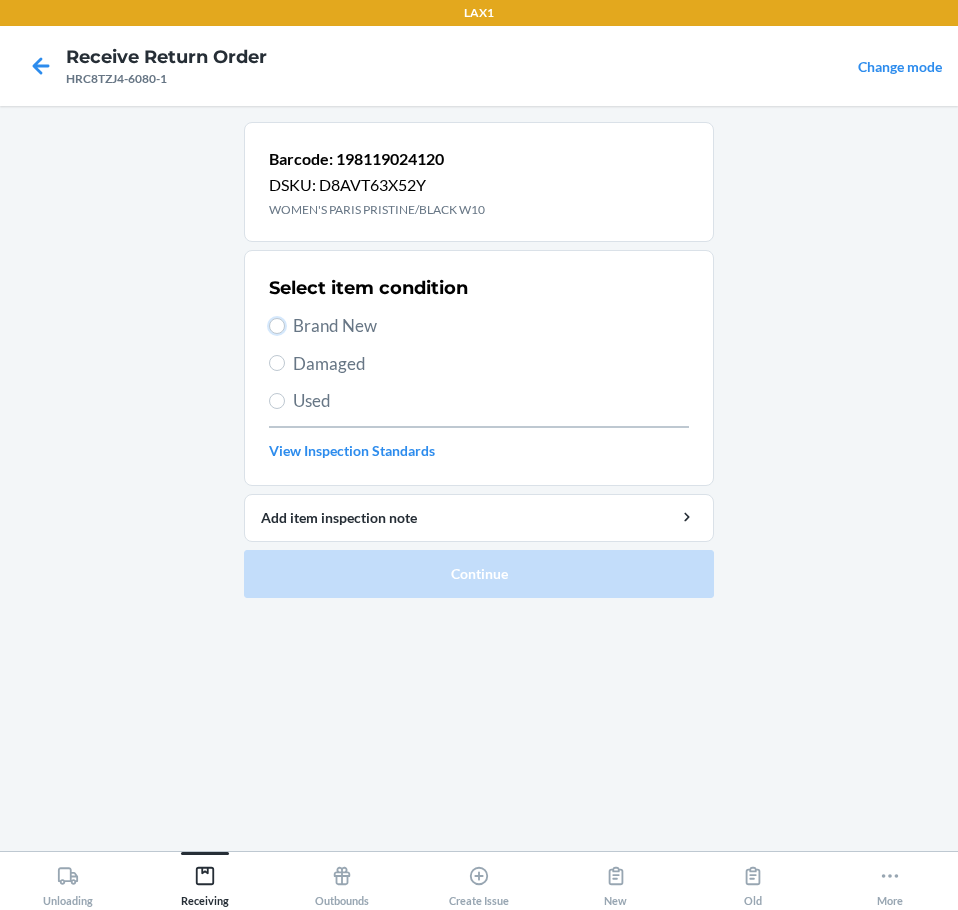 click on "Brand New" at bounding box center (277, 326) 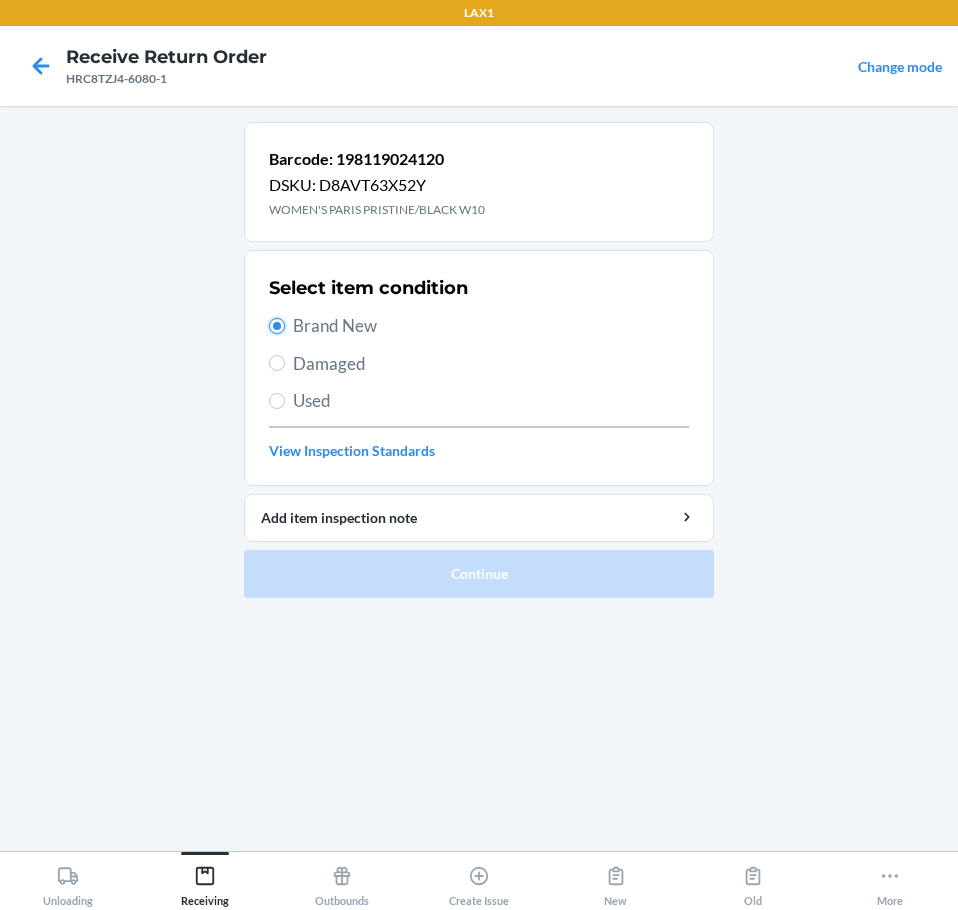radio on "true" 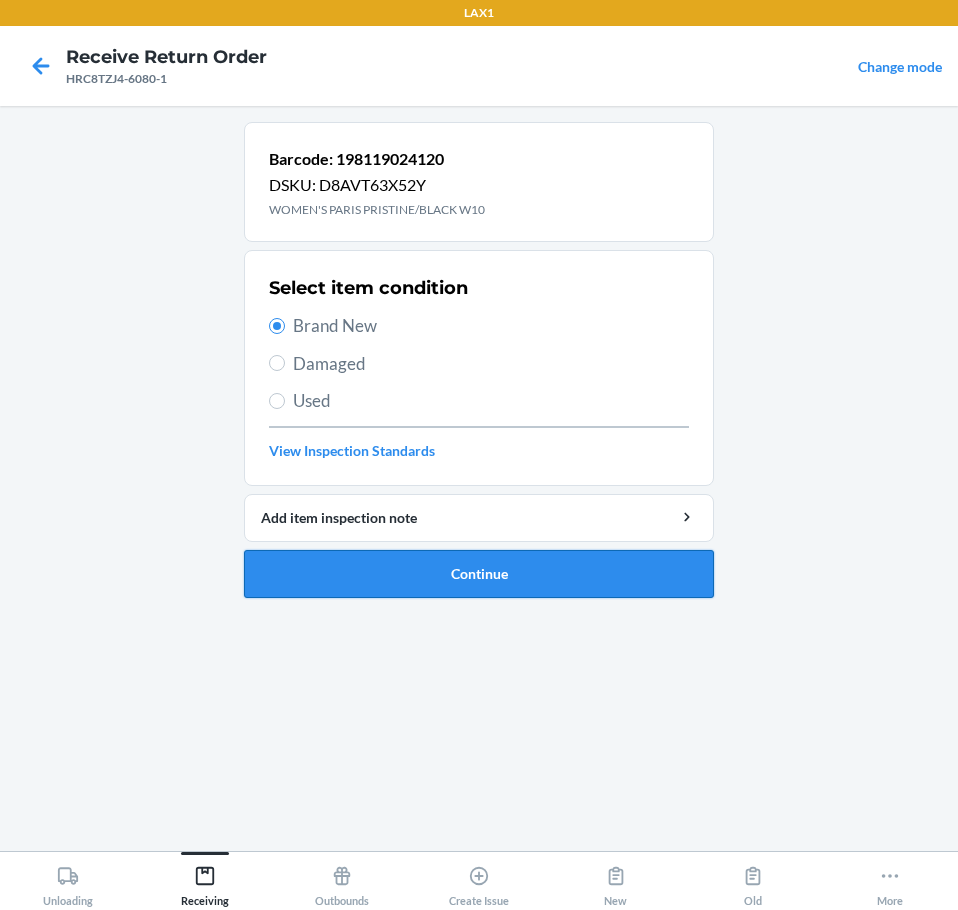 click on "Continue" at bounding box center (479, 574) 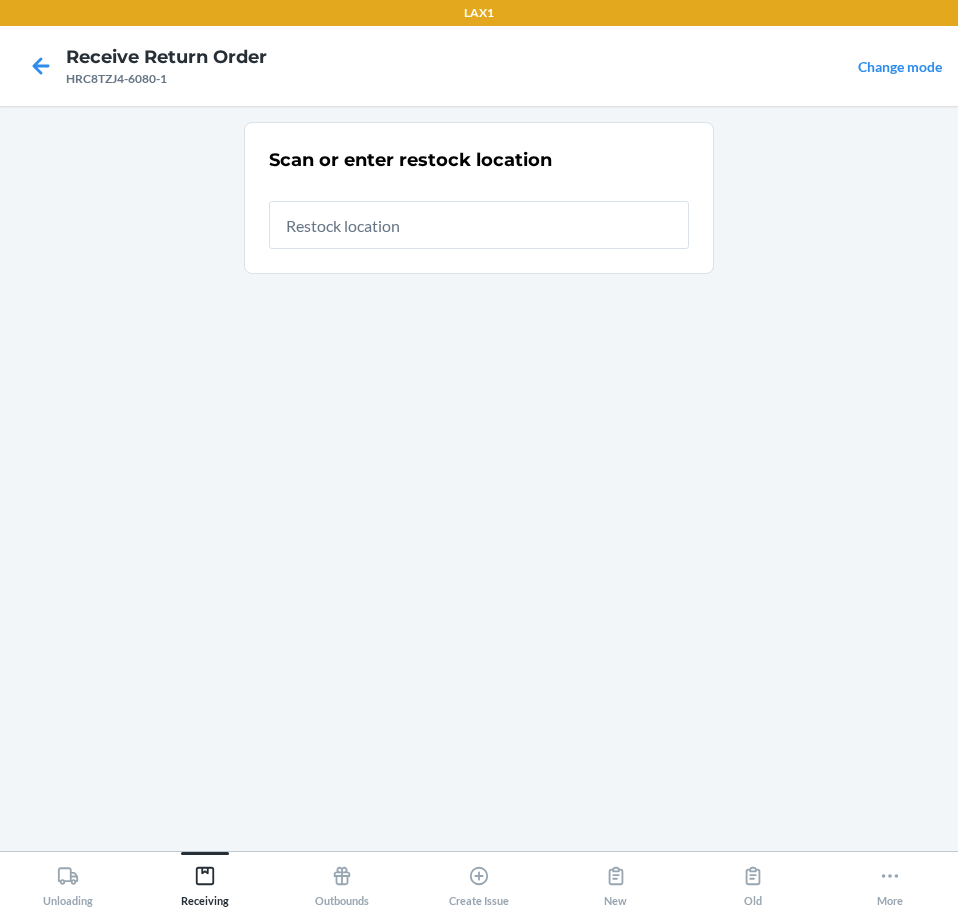 drag, startPoint x: 518, startPoint y: 214, endPoint x: 518, endPoint y: 225, distance: 11 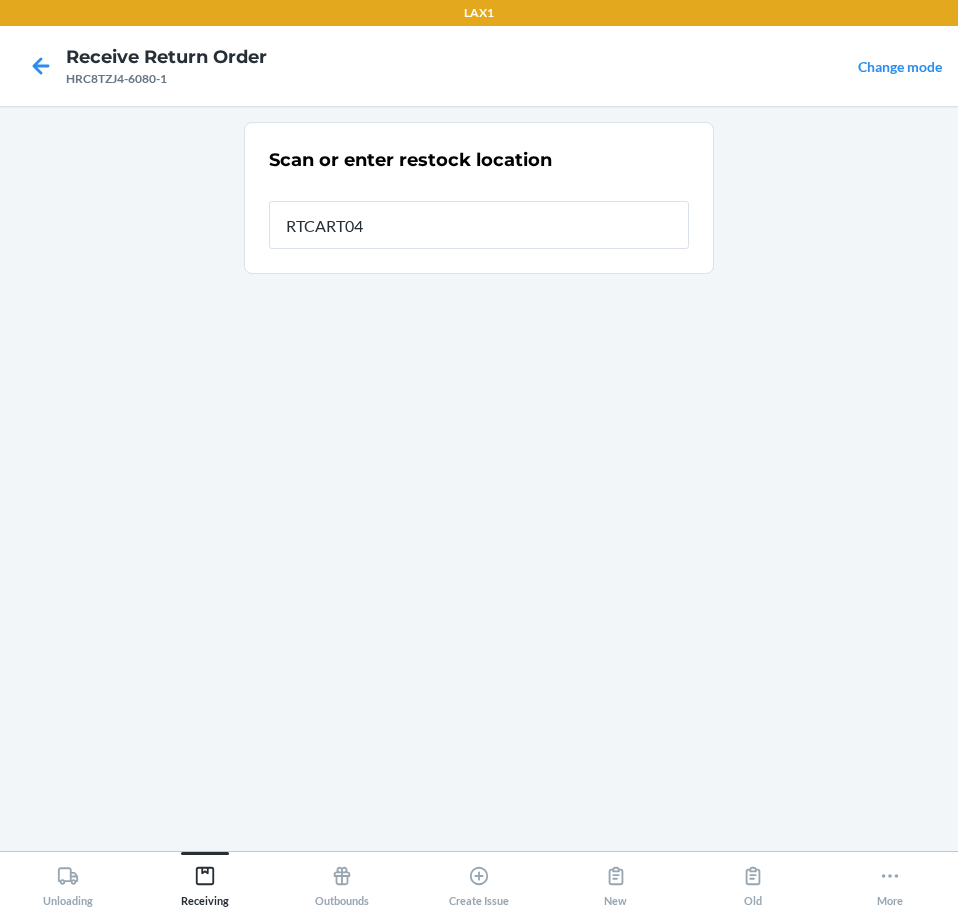 type on "RTCART042" 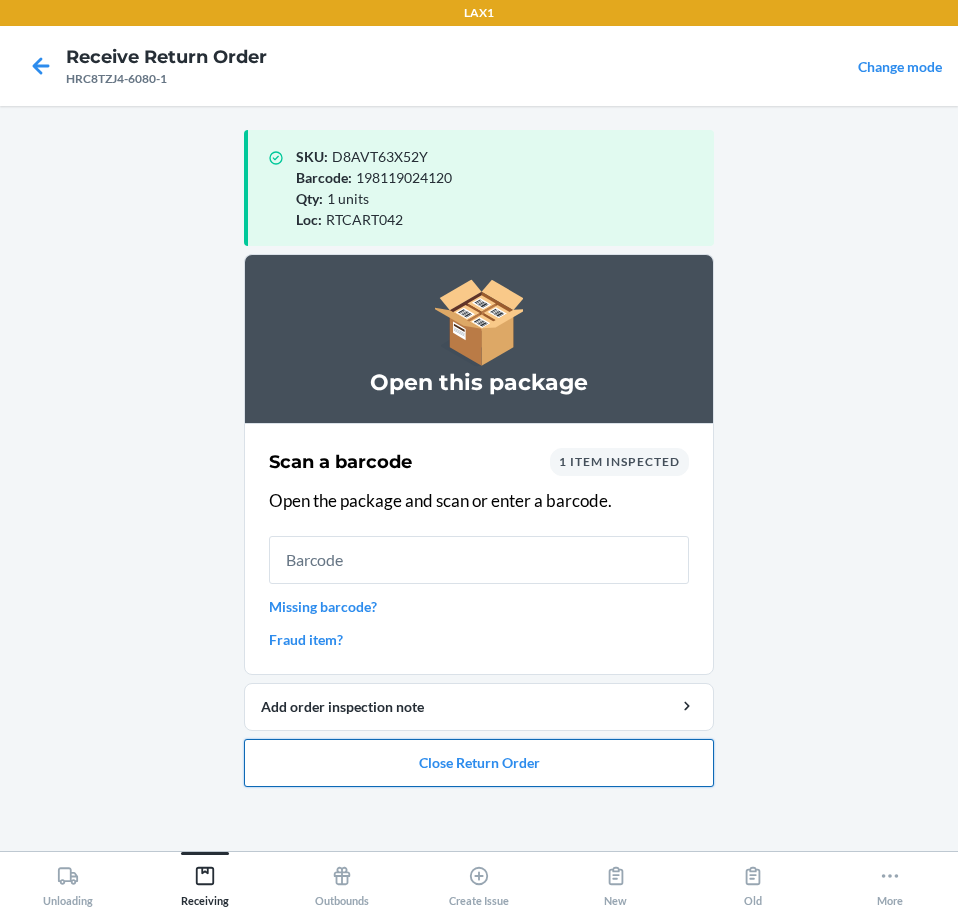 click on "Close Return Order" at bounding box center [479, 763] 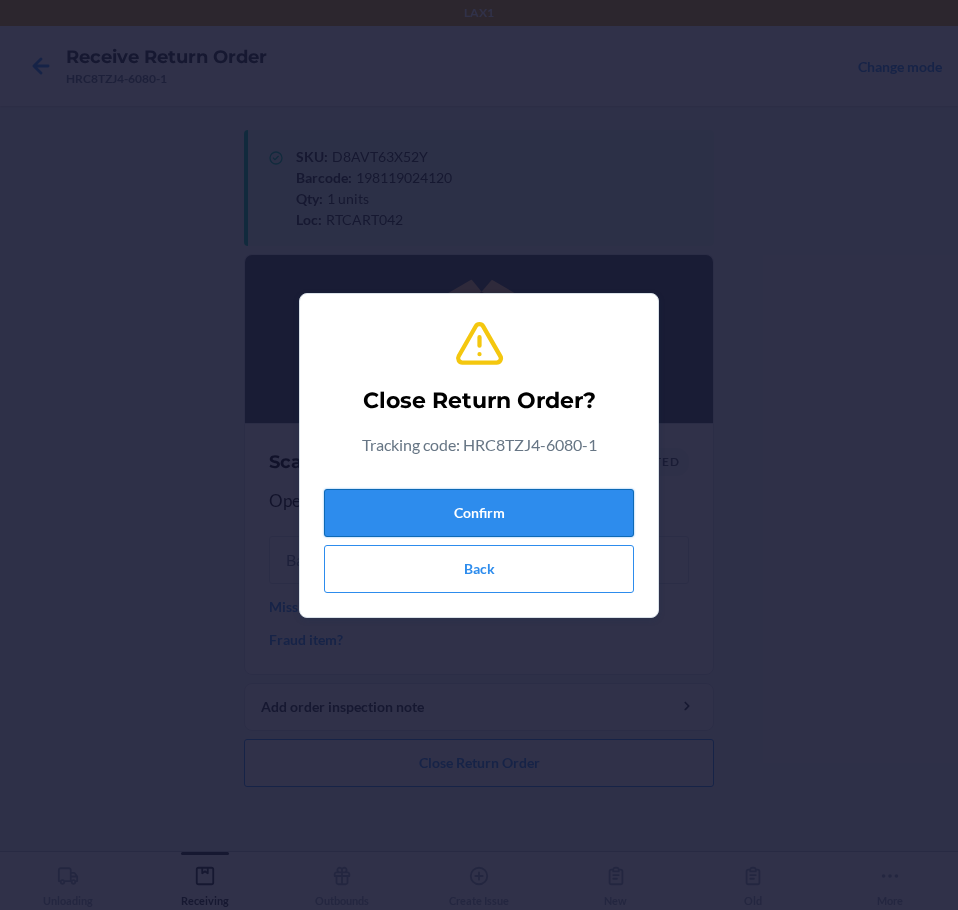 click on "Confirm" at bounding box center (479, 513) 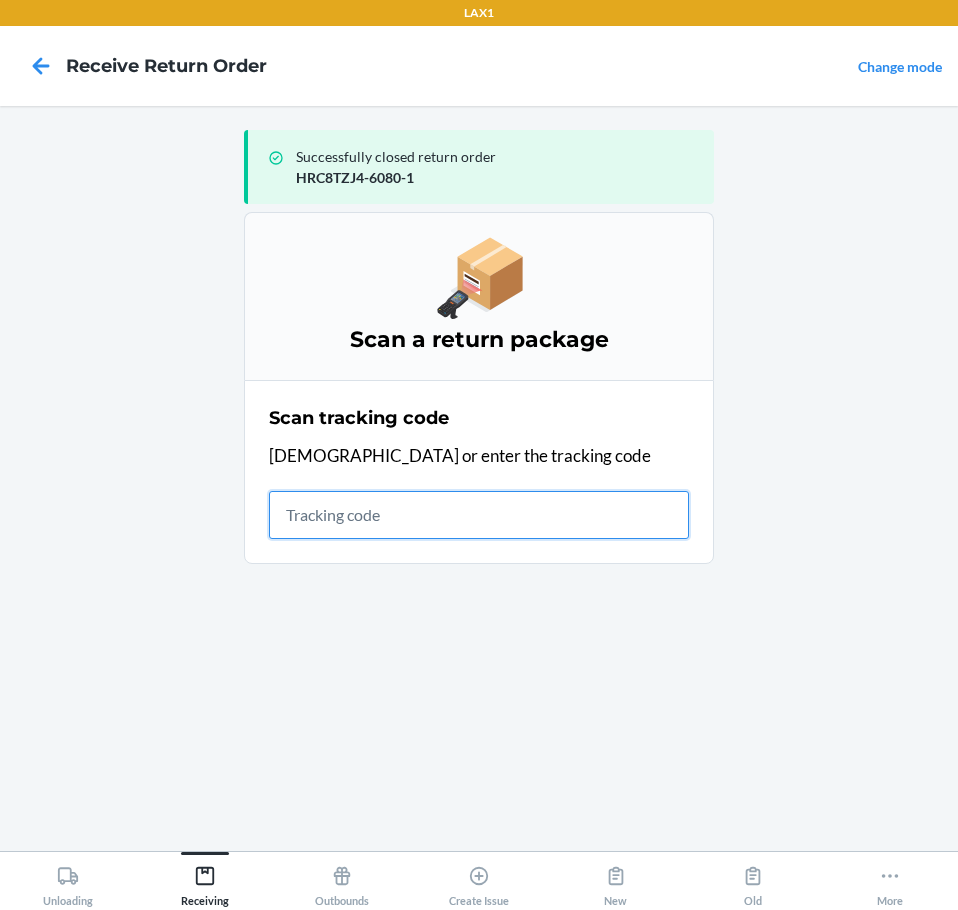 click at bounding box center [479, 515] 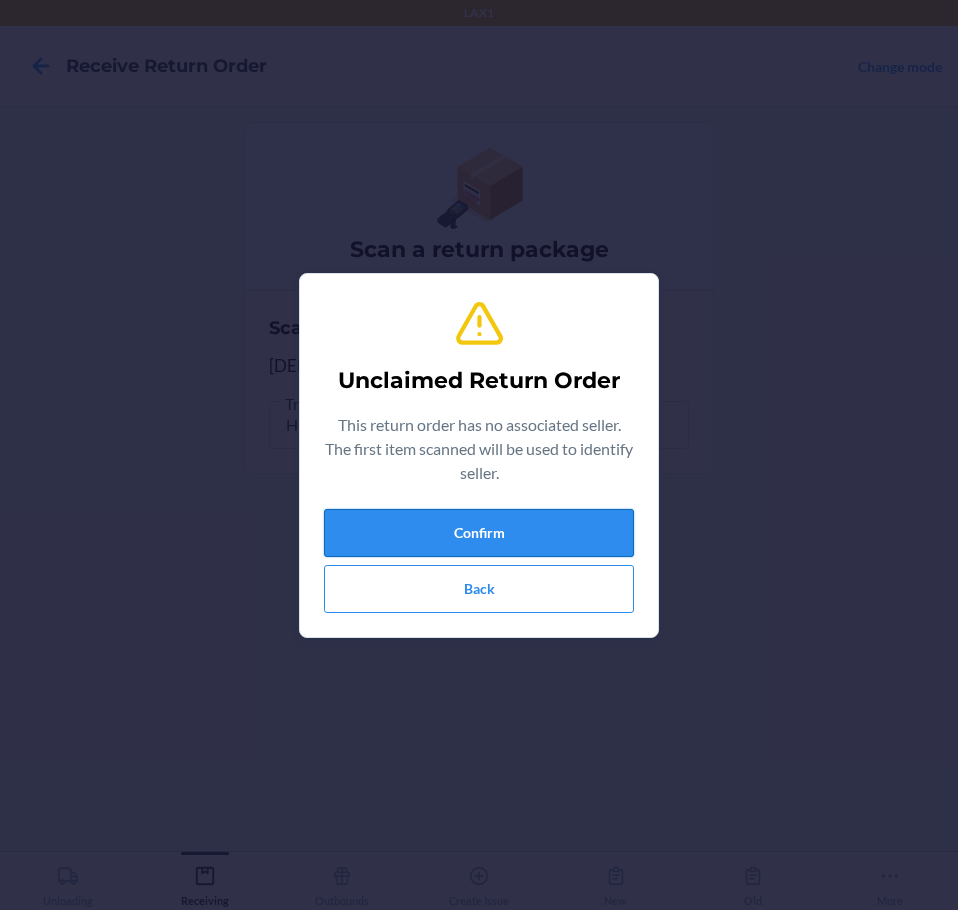 click on "Confirm" at bounding box center [479, 533] 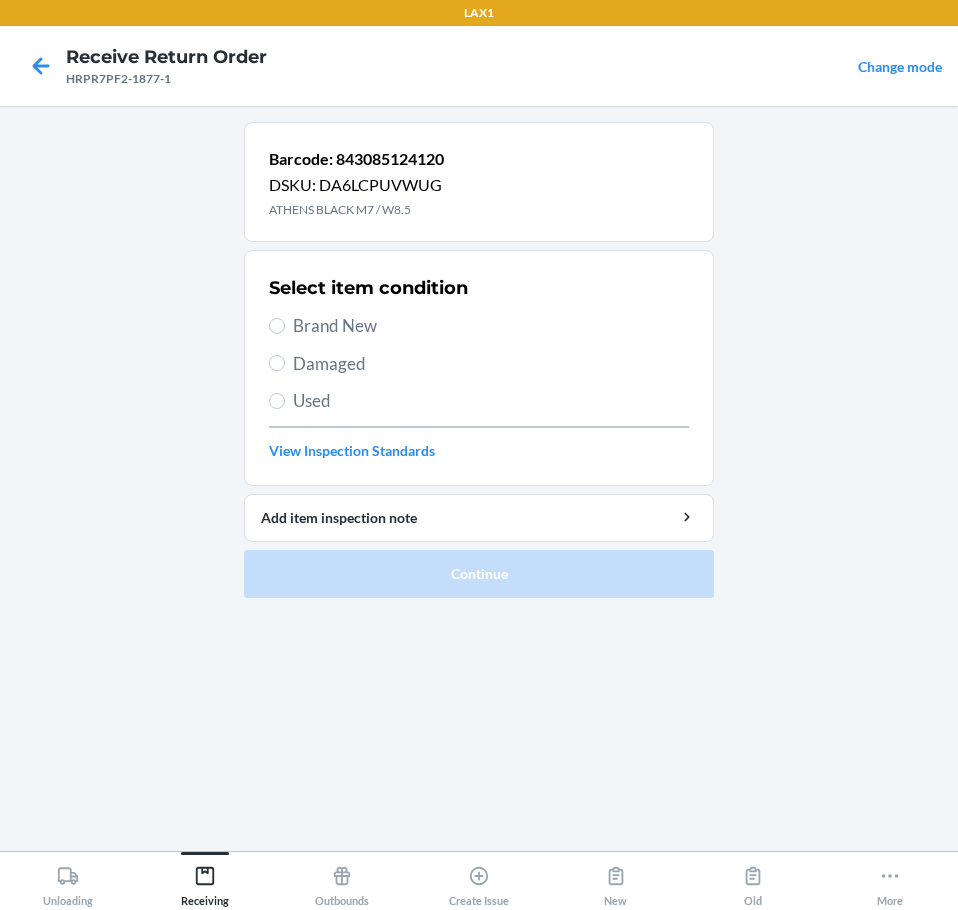 click on "Brand New" at bounding box center [491, 326] 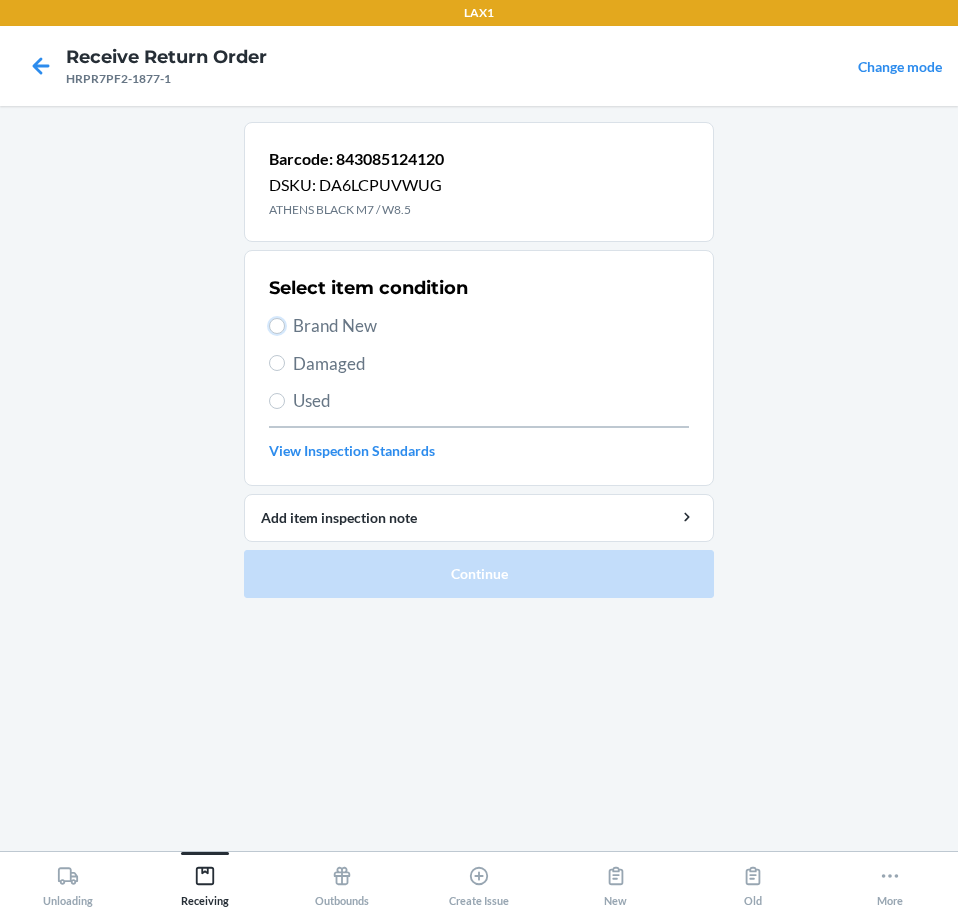 click on "Brand New" at bounding box center [277, 326] 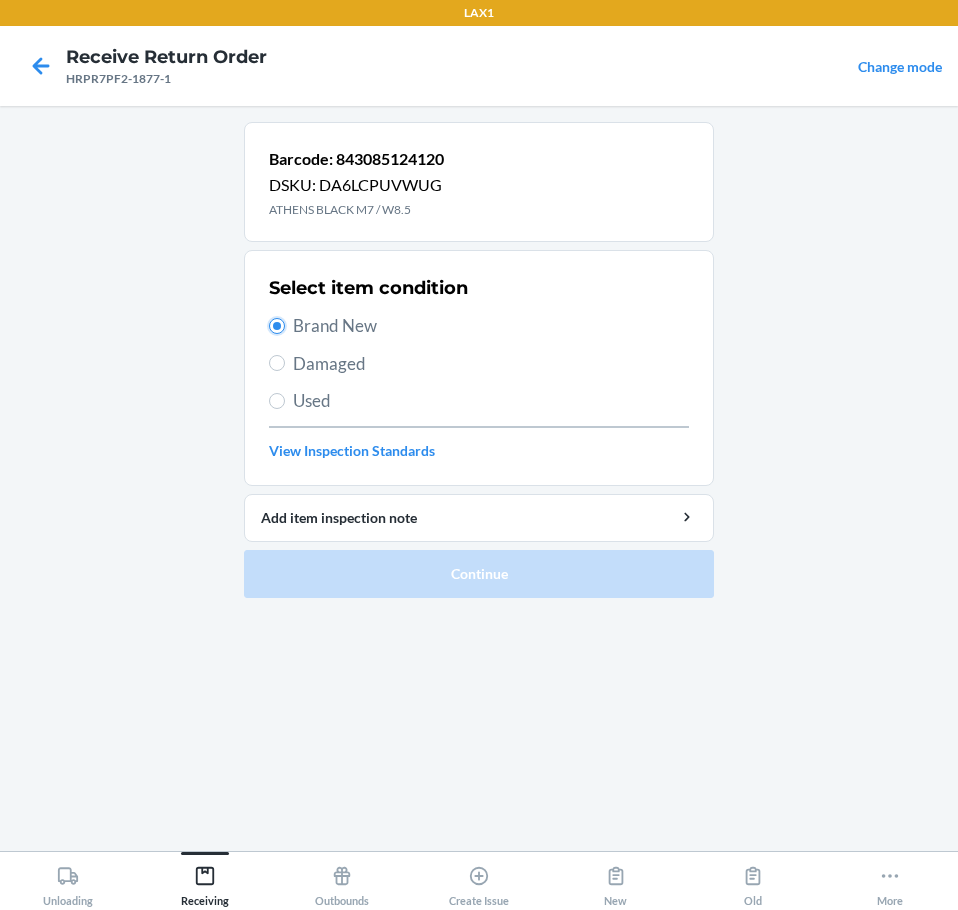 radio on "true" 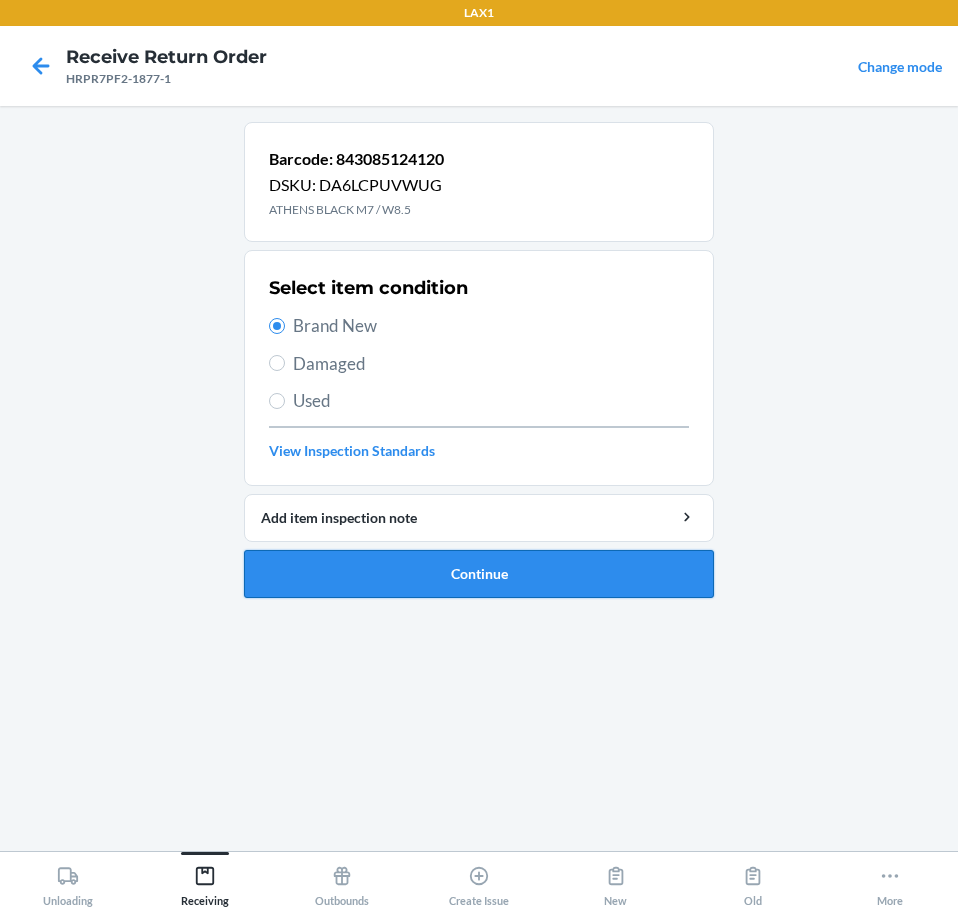 click on "Continue" at bounding box center (479, 574) 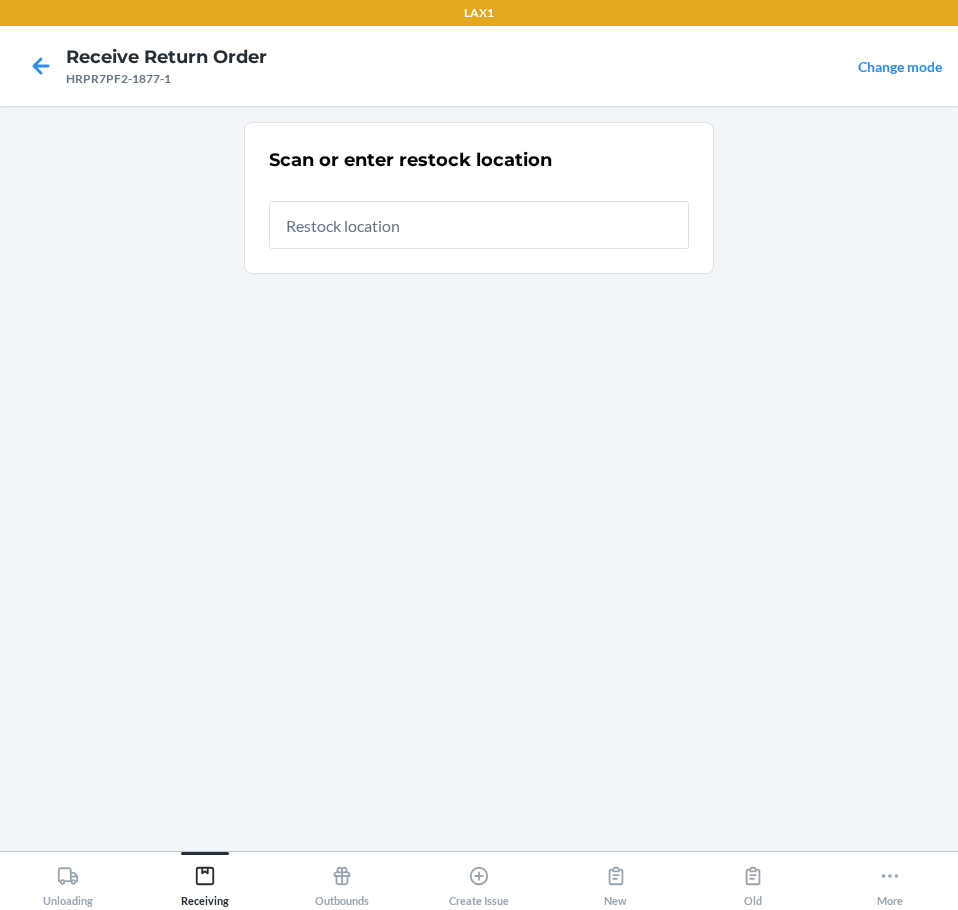 click at bounding box center [479, 225] 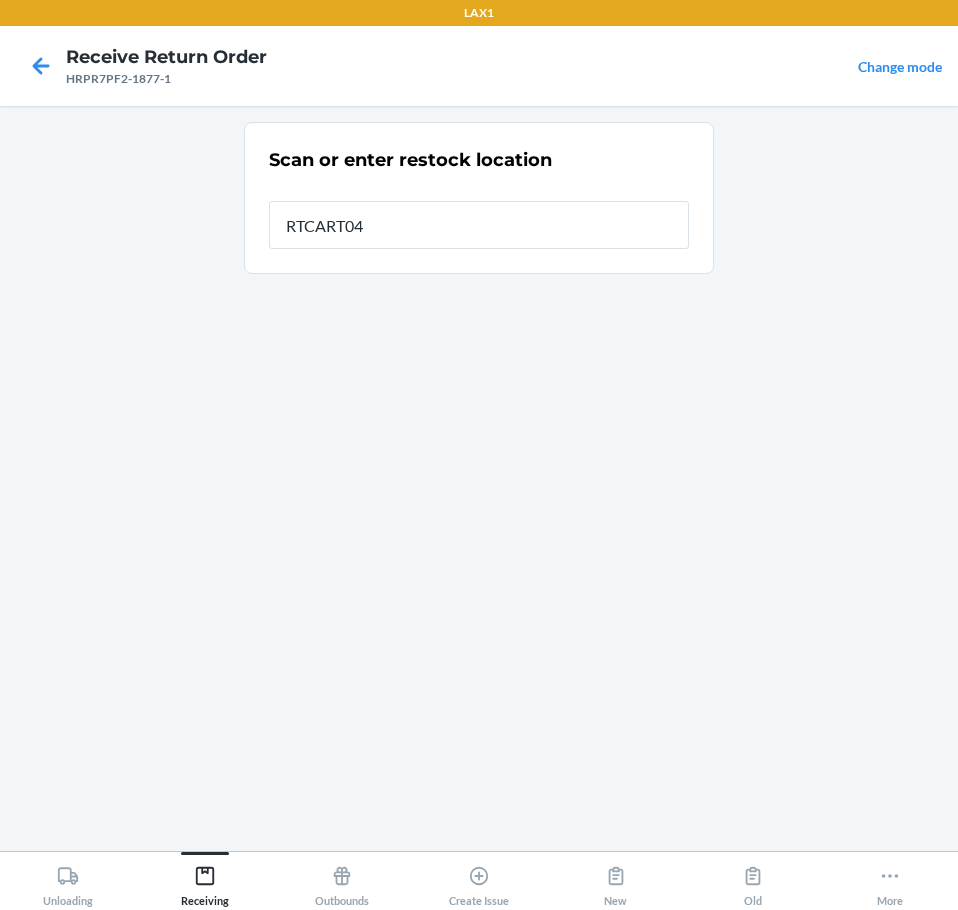 type on "RTCART042" 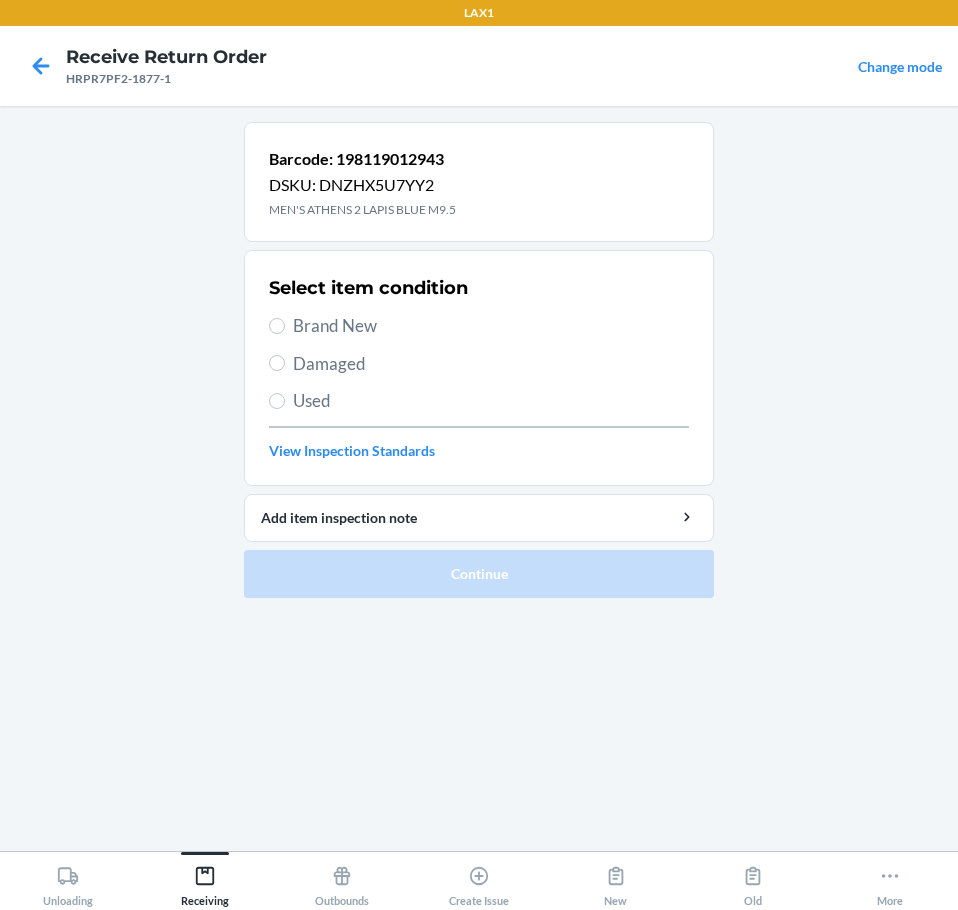 drag, startPoint x: 328, startPoint y: 324, endPoint x: 332, endPoint y: 348, distance: 24.33105 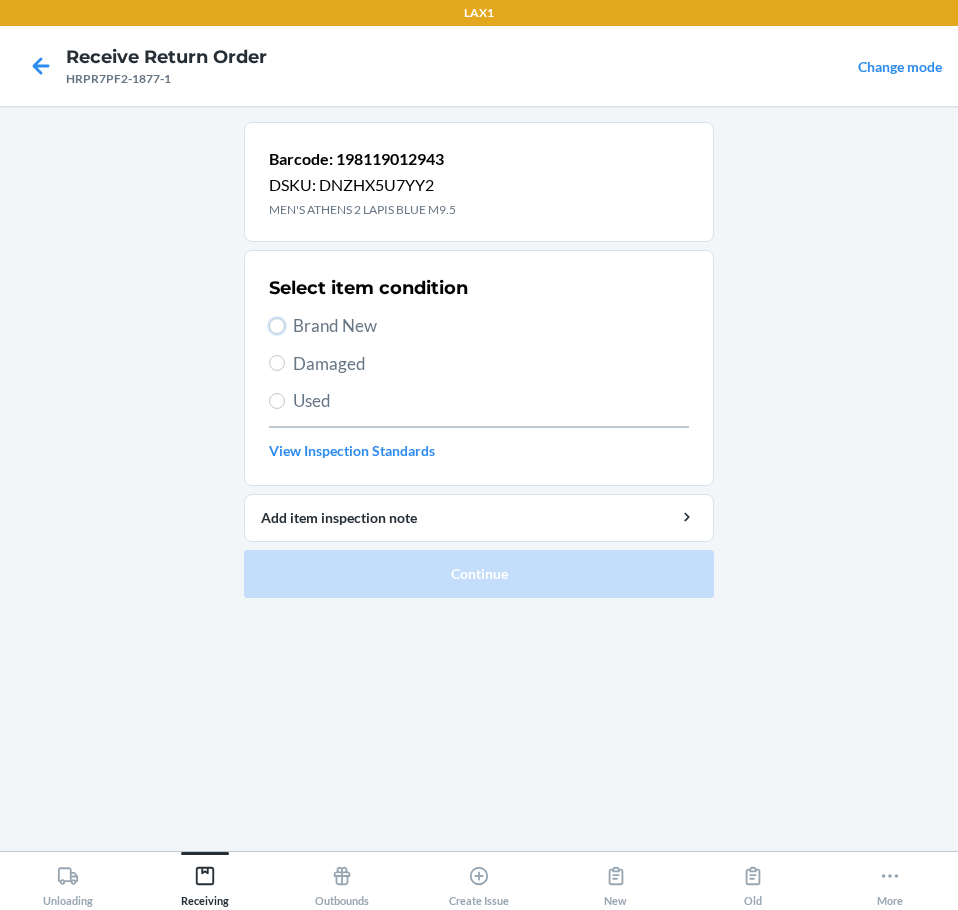 click on "Brand New" at bounding box center [277, 326] 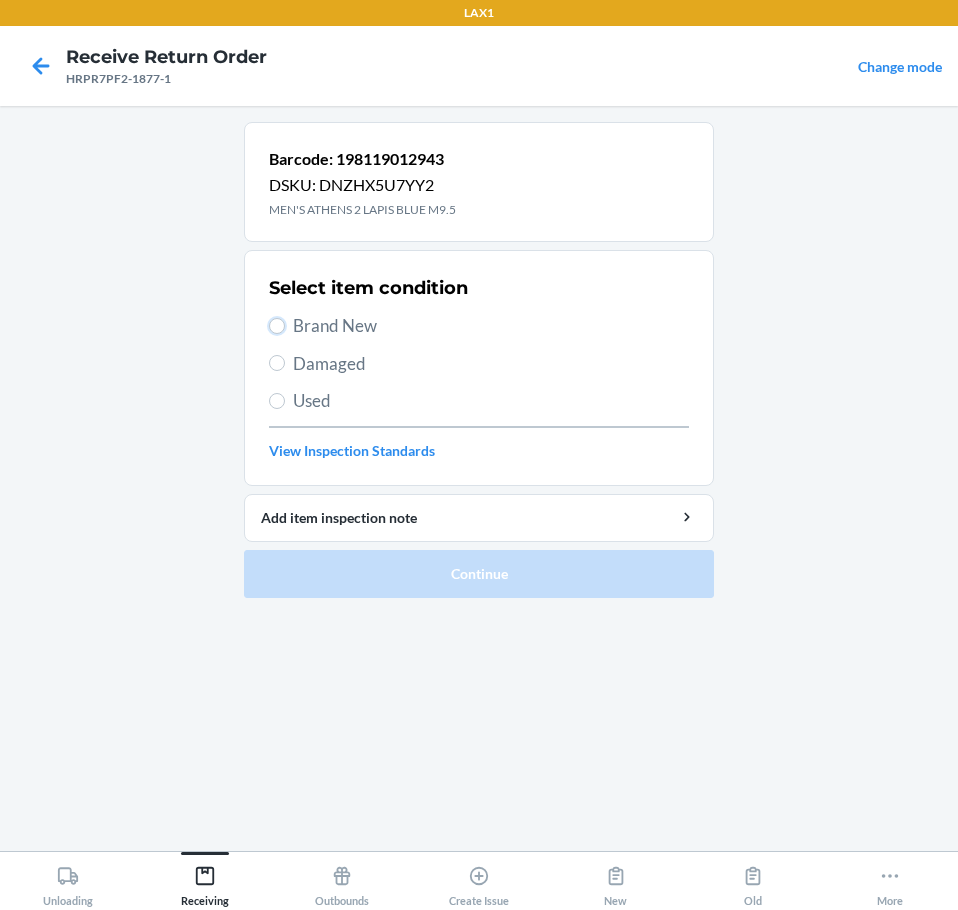 radio on "true" 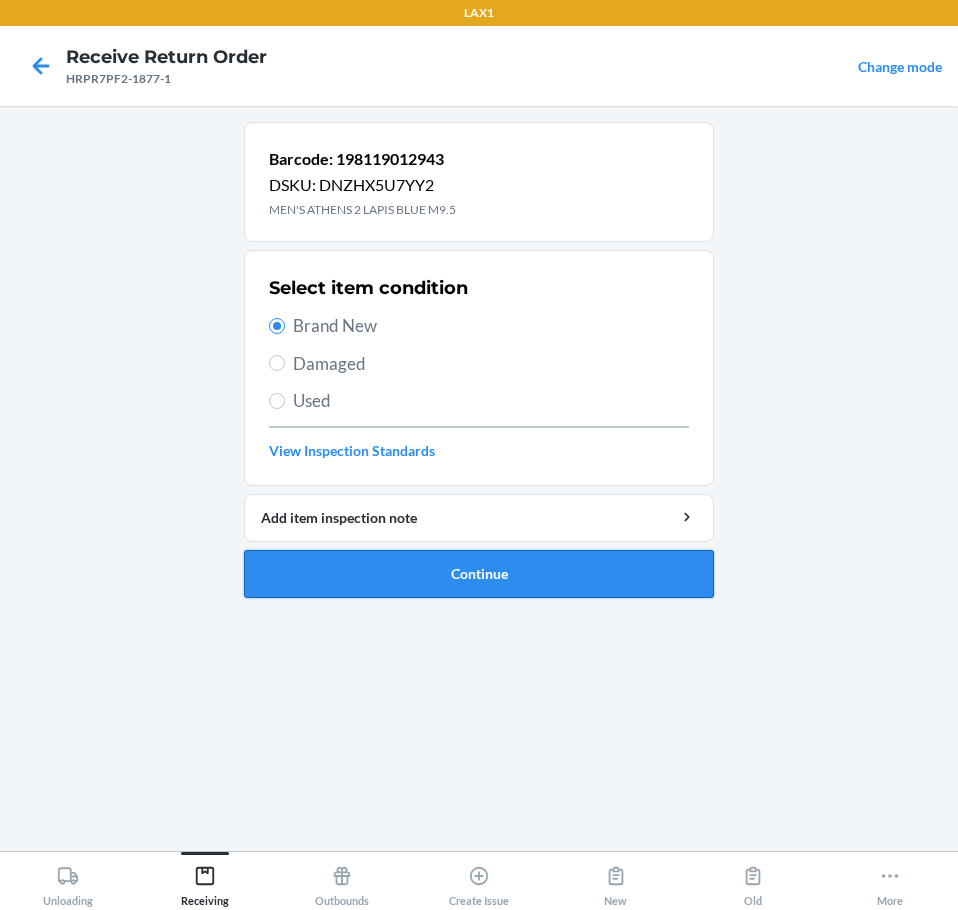 click on "Continue" at bounding box center [479, 574] 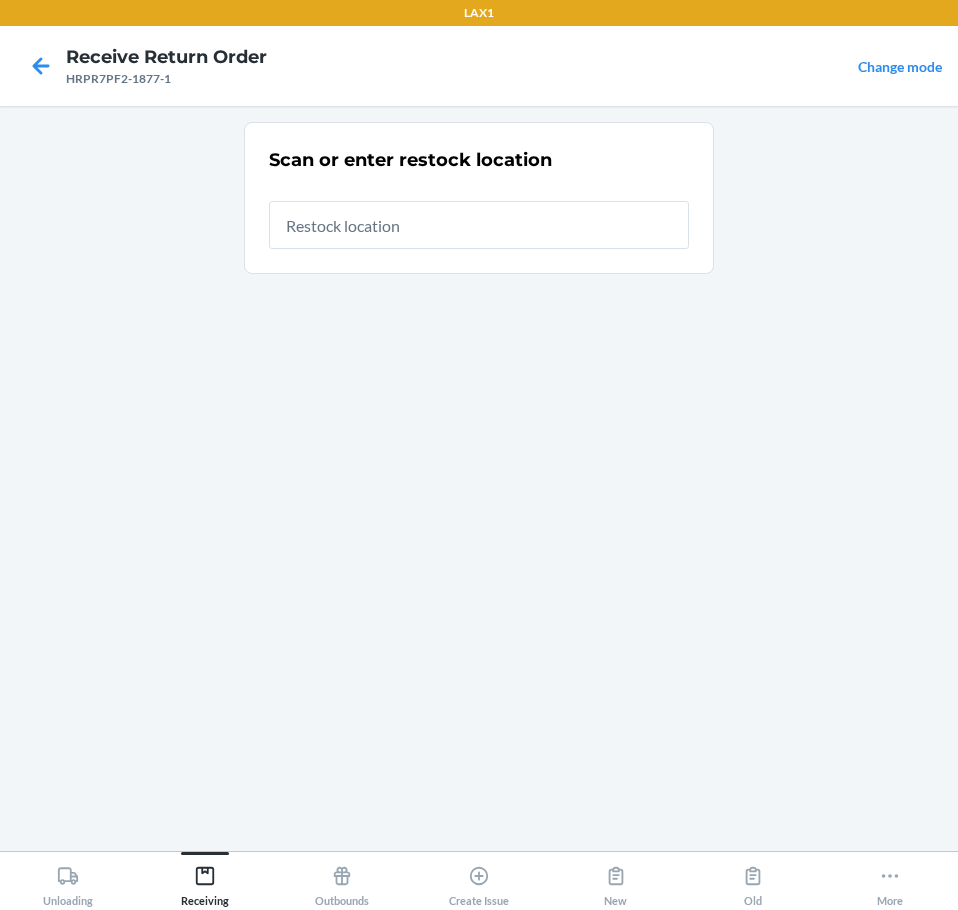 click at bounding box center (479, 225) 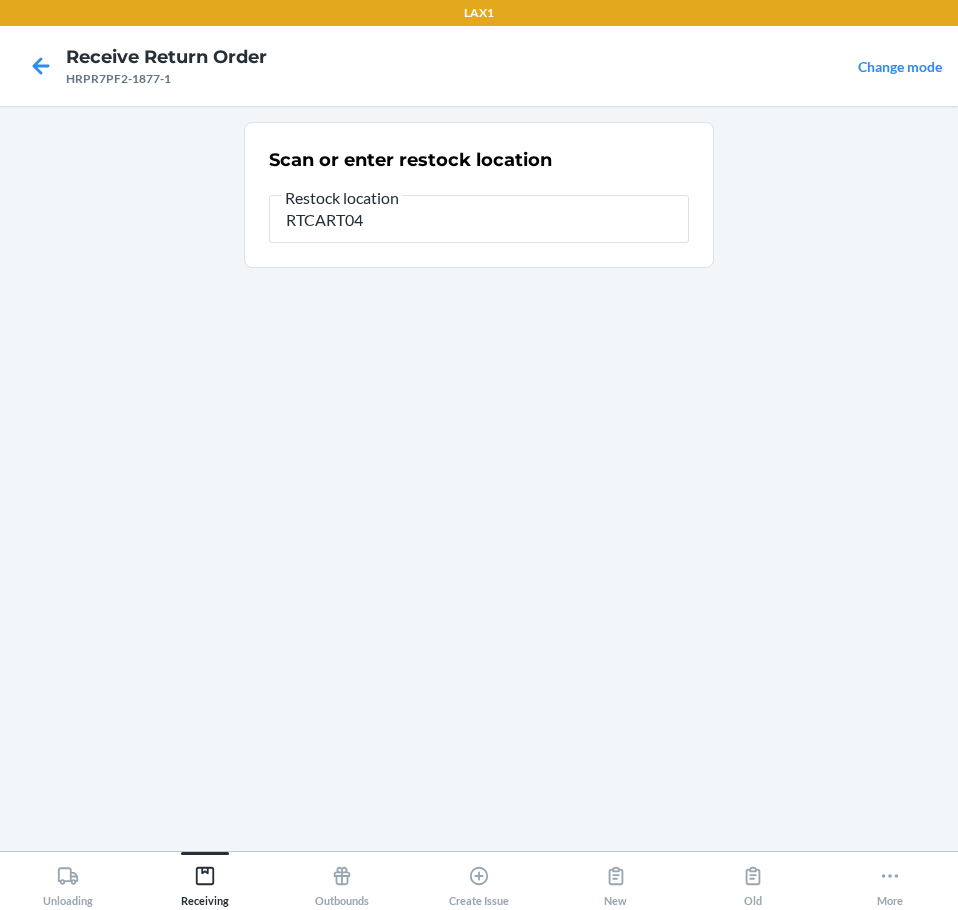 type on "RTCART042" 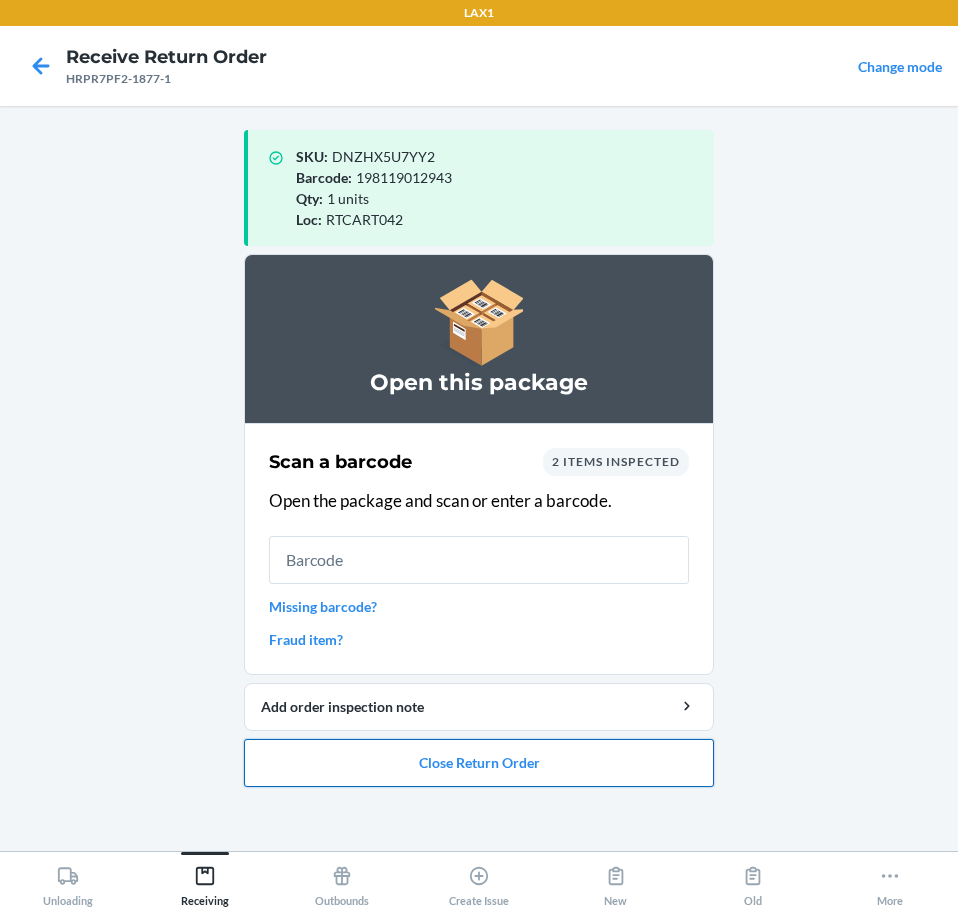 click on "Close Return Order" at bounding box center (479, 763) 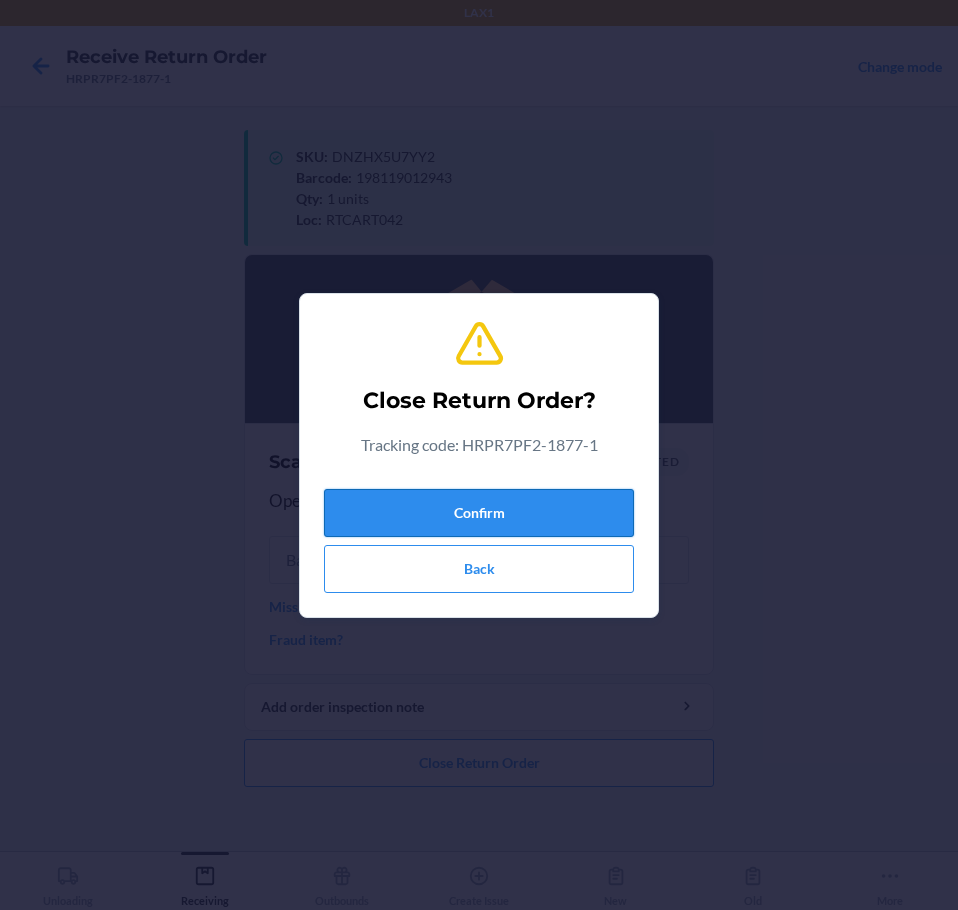 click on "Confirm" at bounding box center (479, 513) 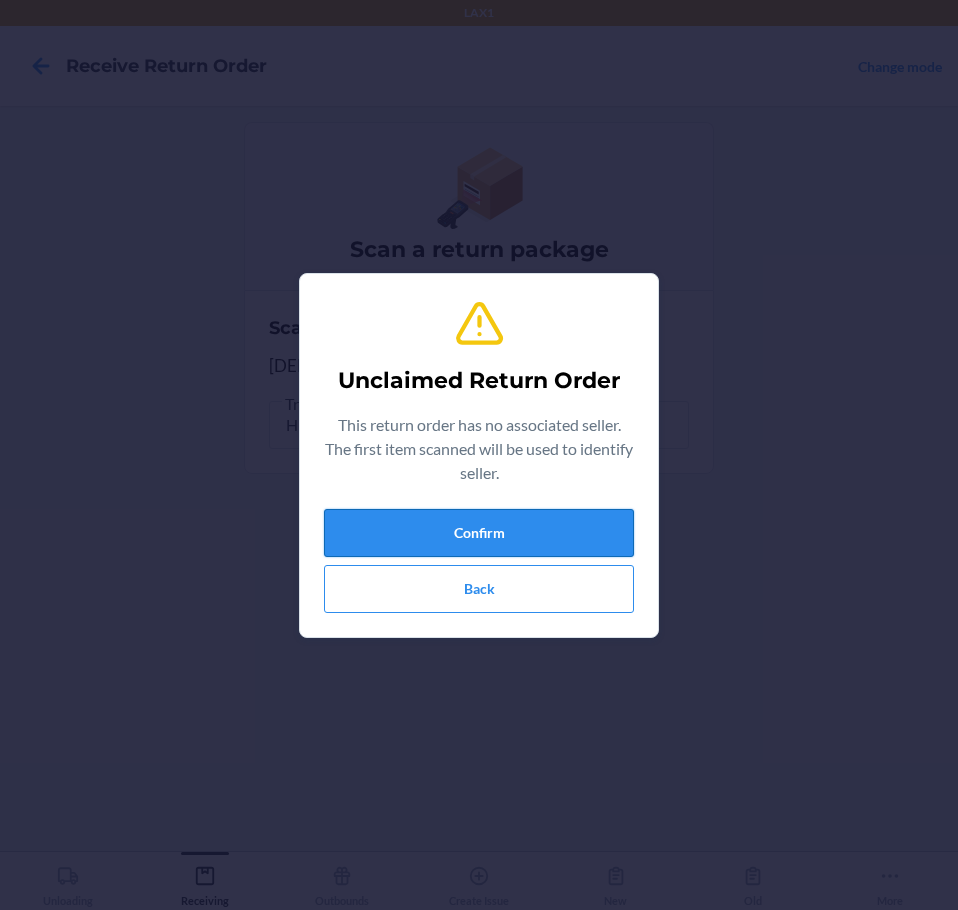 click on "Confirm" at bounding box center [479, 533] 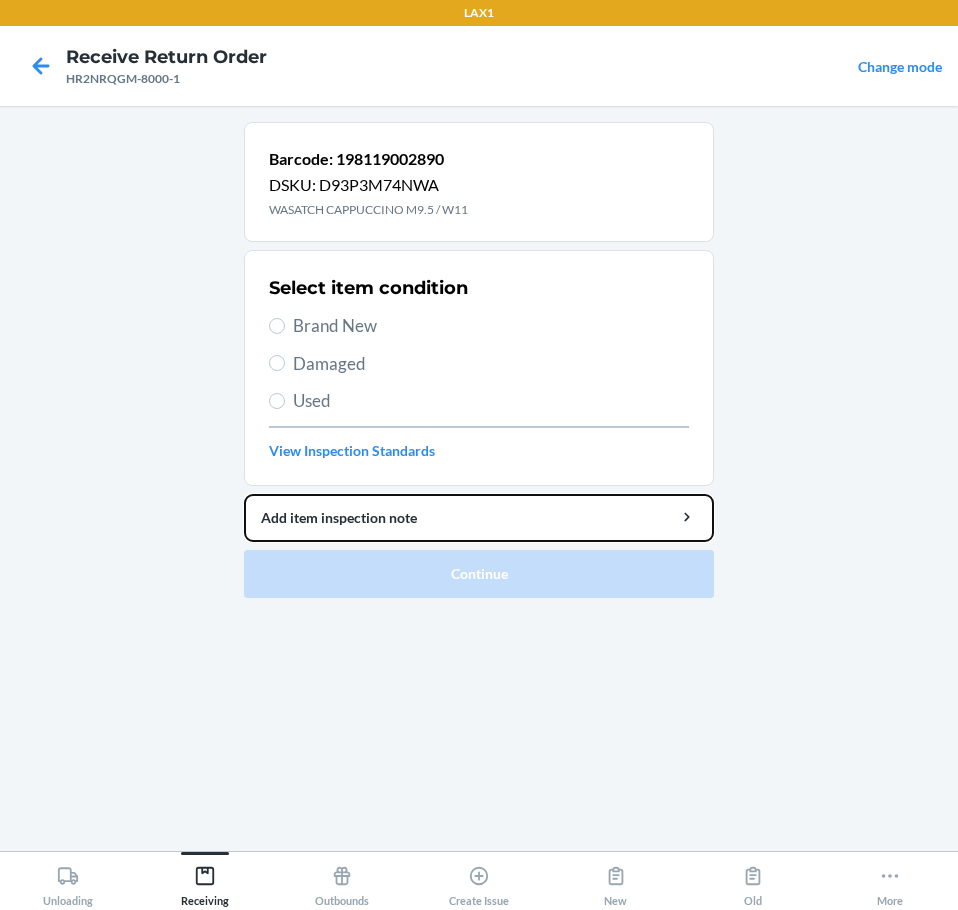 drag, startPoint x: 426, startPoint y: 518, endPoint x: 381, endPoint y: 646, distance: 135.67976 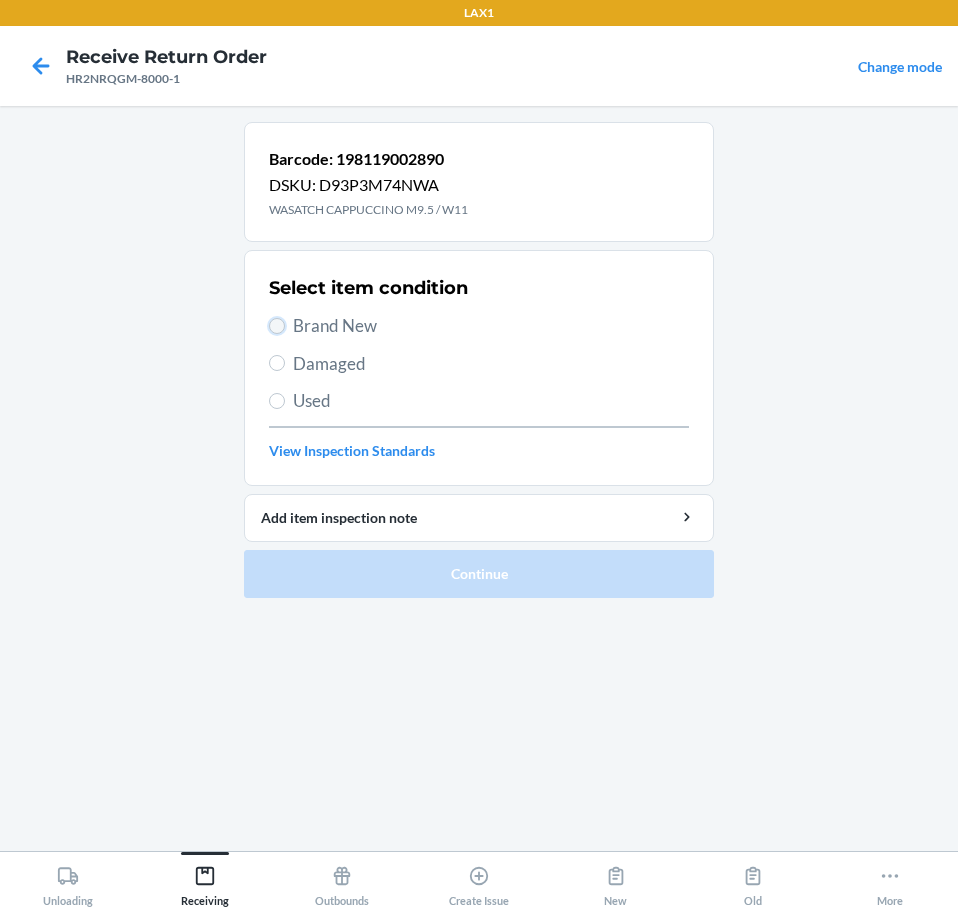 drag, startPoint x: 381, startPoint y: 646, endPoint x: 274, endPoint y: 323, distance: 340.26166 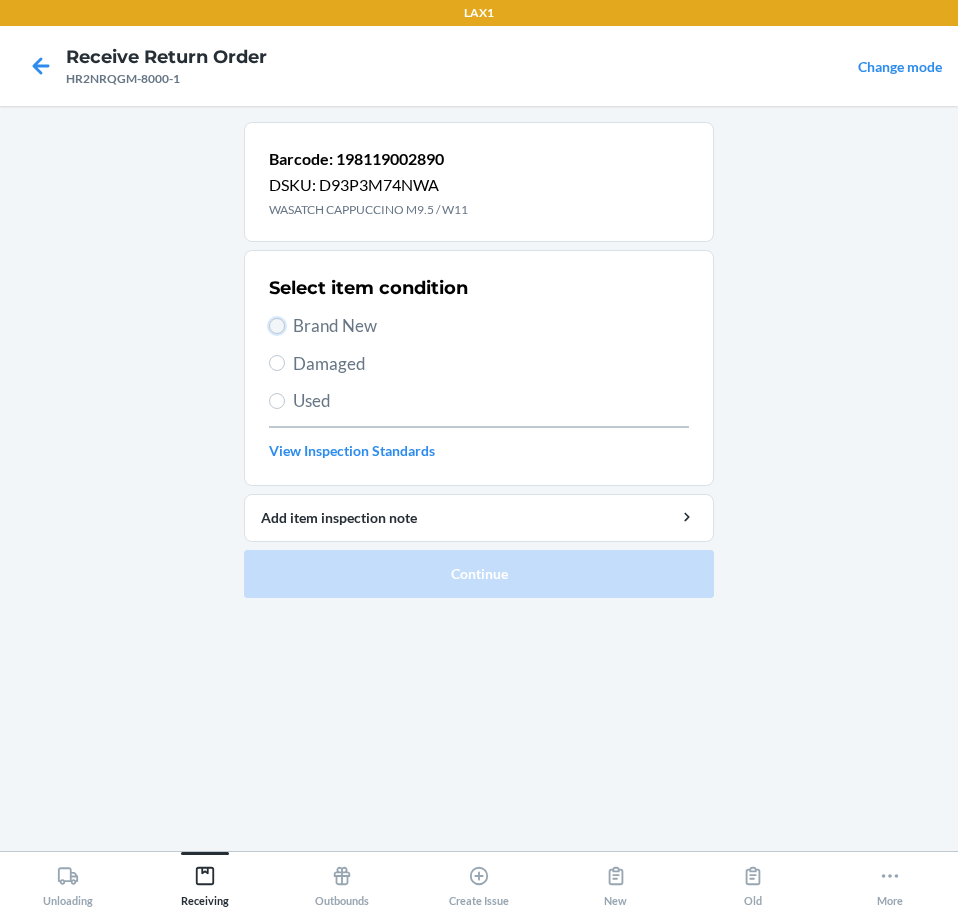 click on "Brand New" at bounding box center [277, 326] 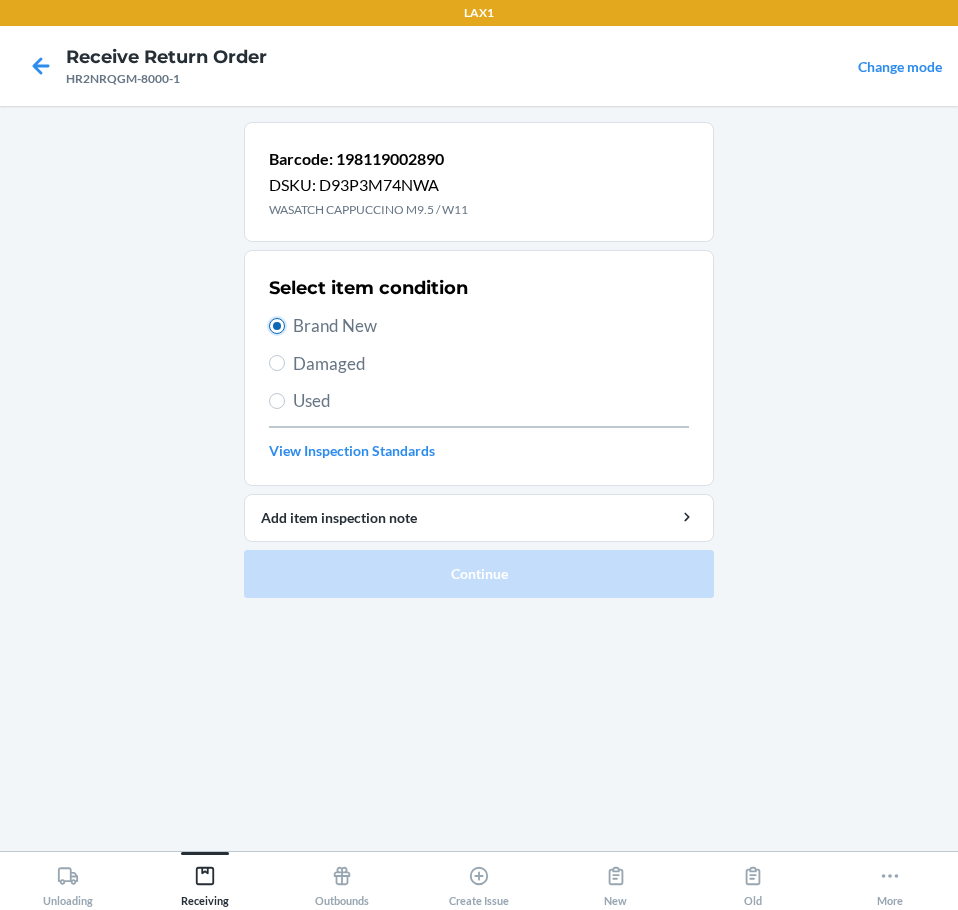radio on "true" 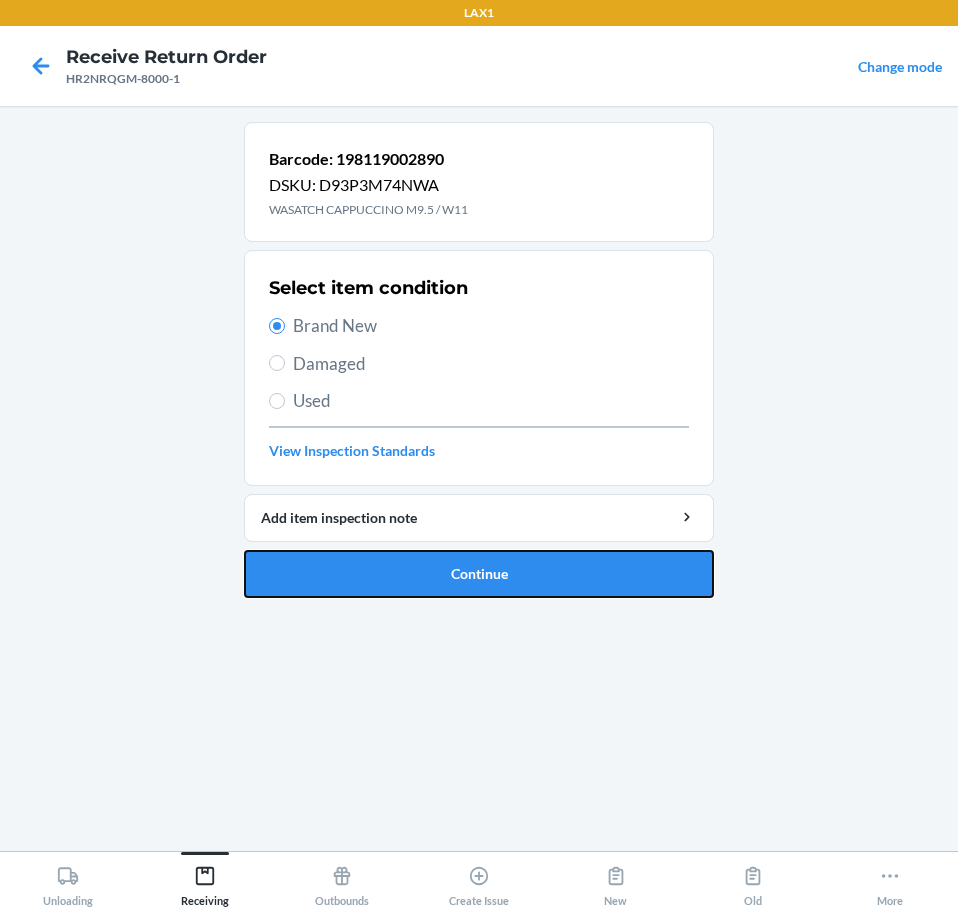 drag, startPoint x: 332, startPoint y: 571, endPoint x: 339, endPoint y: 556, distance: 16.552946 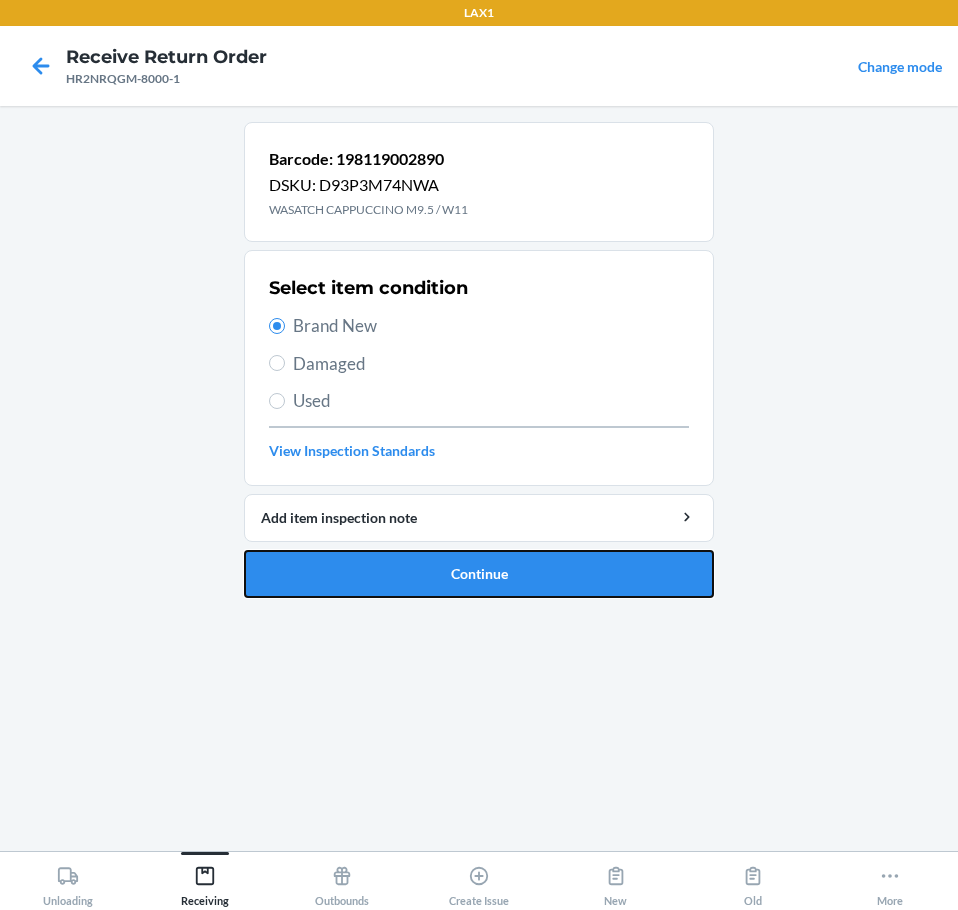 click on "Continue" at bounding box center (479, 574) 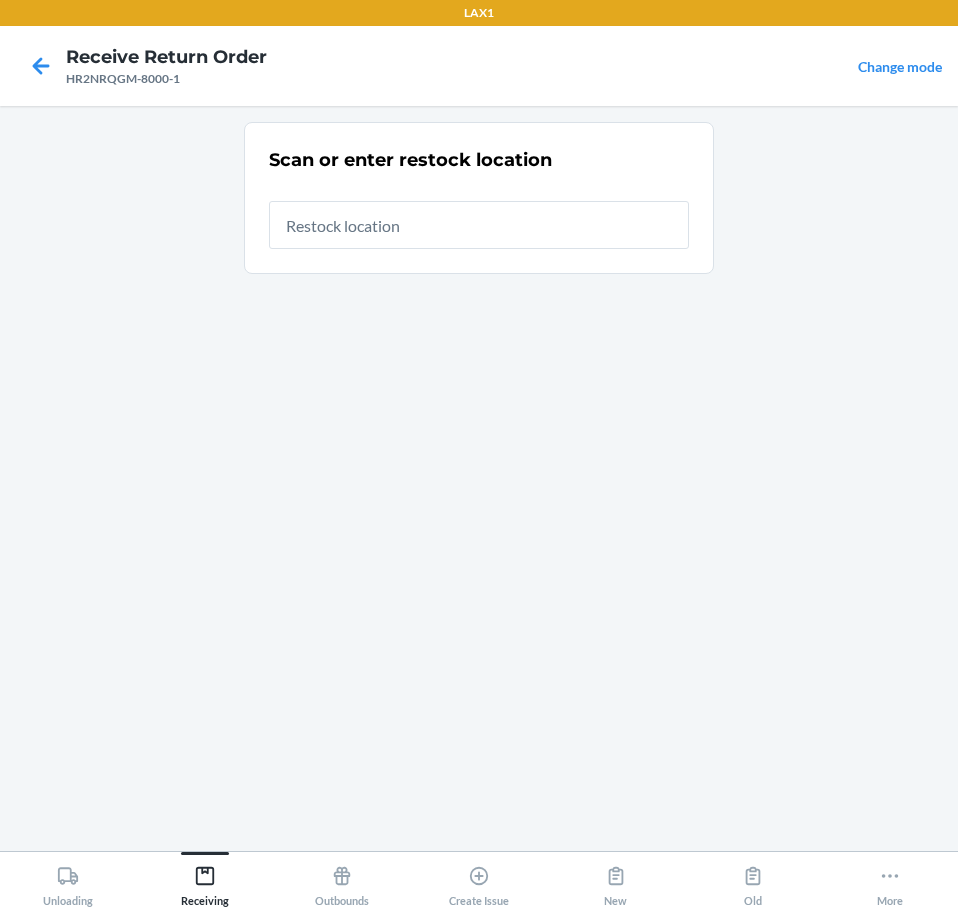 click at bounding box center [479, 225] 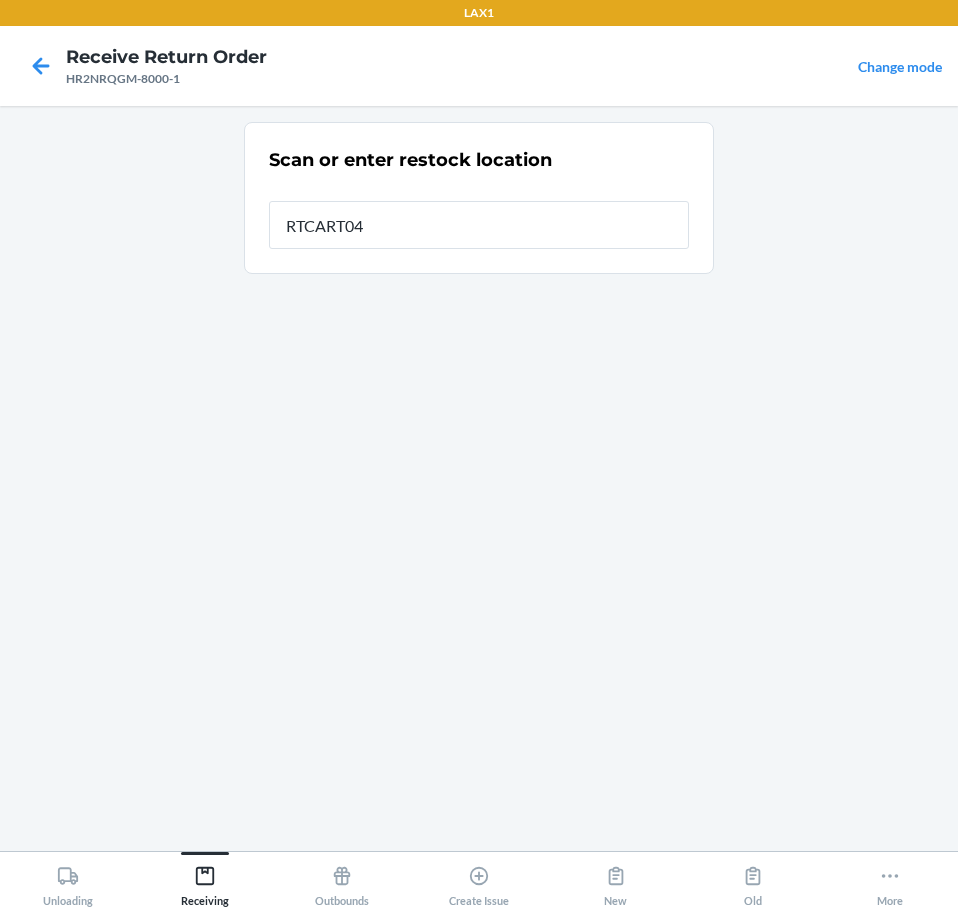 type on "RTCART042" 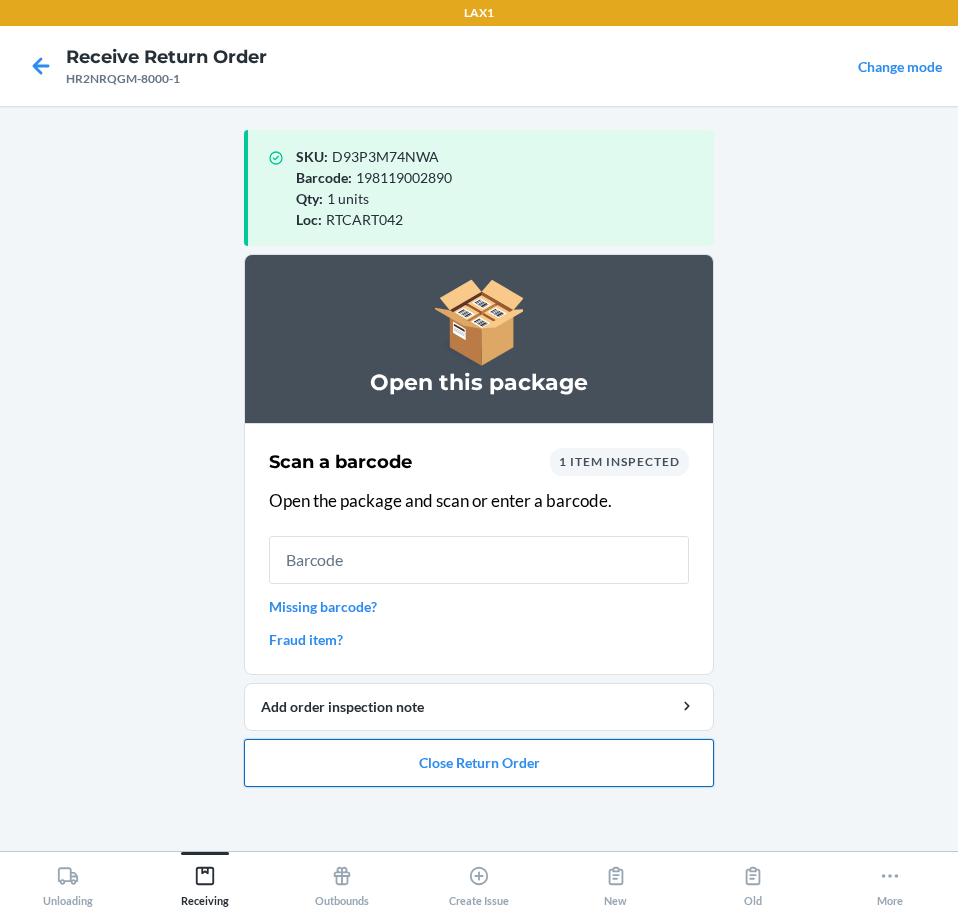 click on "Close Return Order" at bounding box center (479, 763) 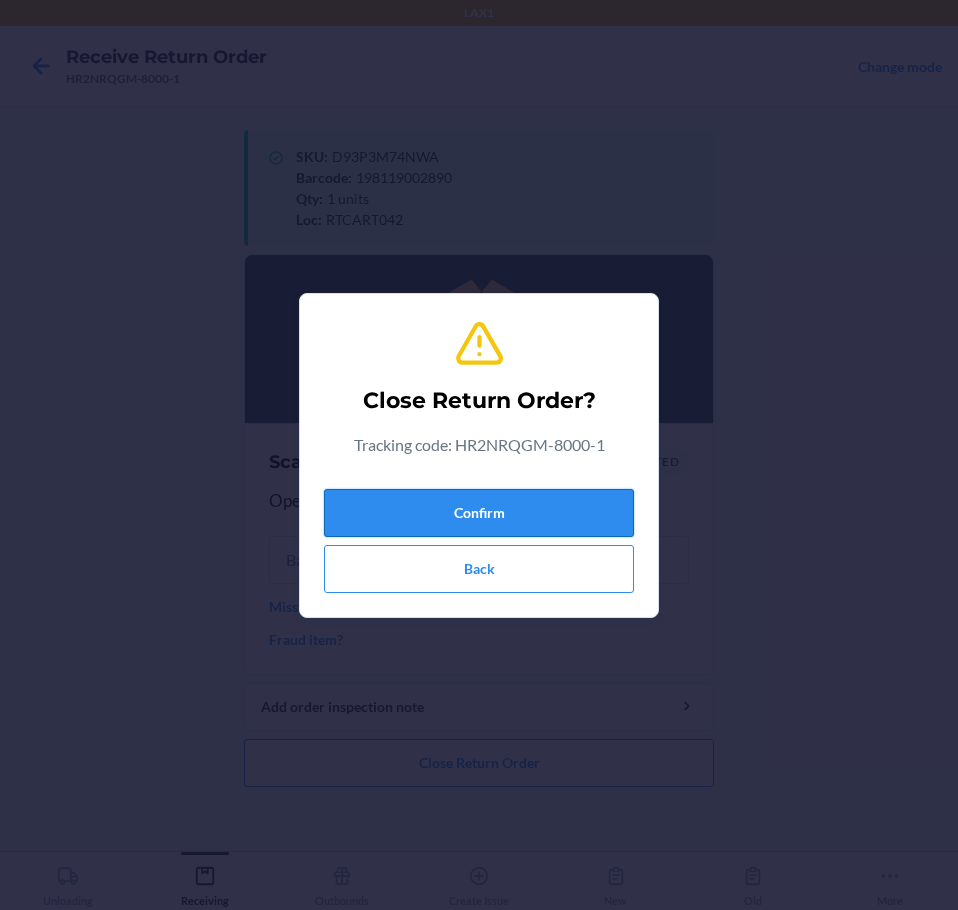click on "Confirm" at bounding box center [479, 513] 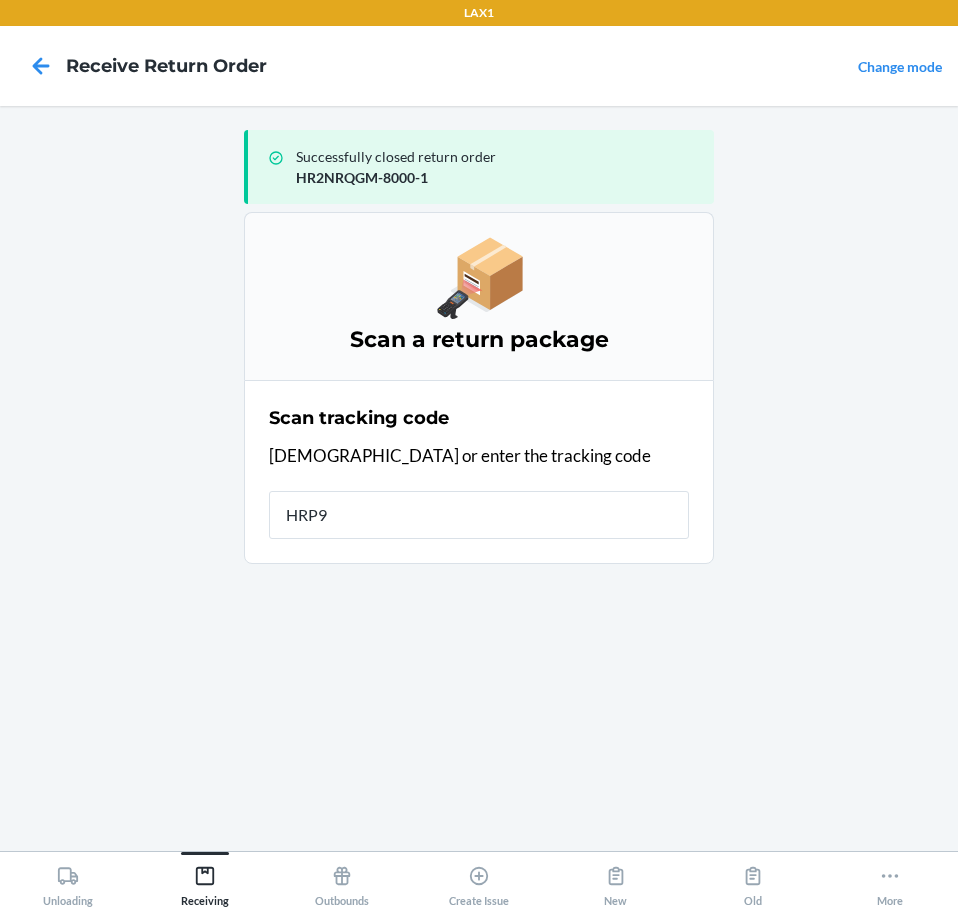 type on "HRP9F" 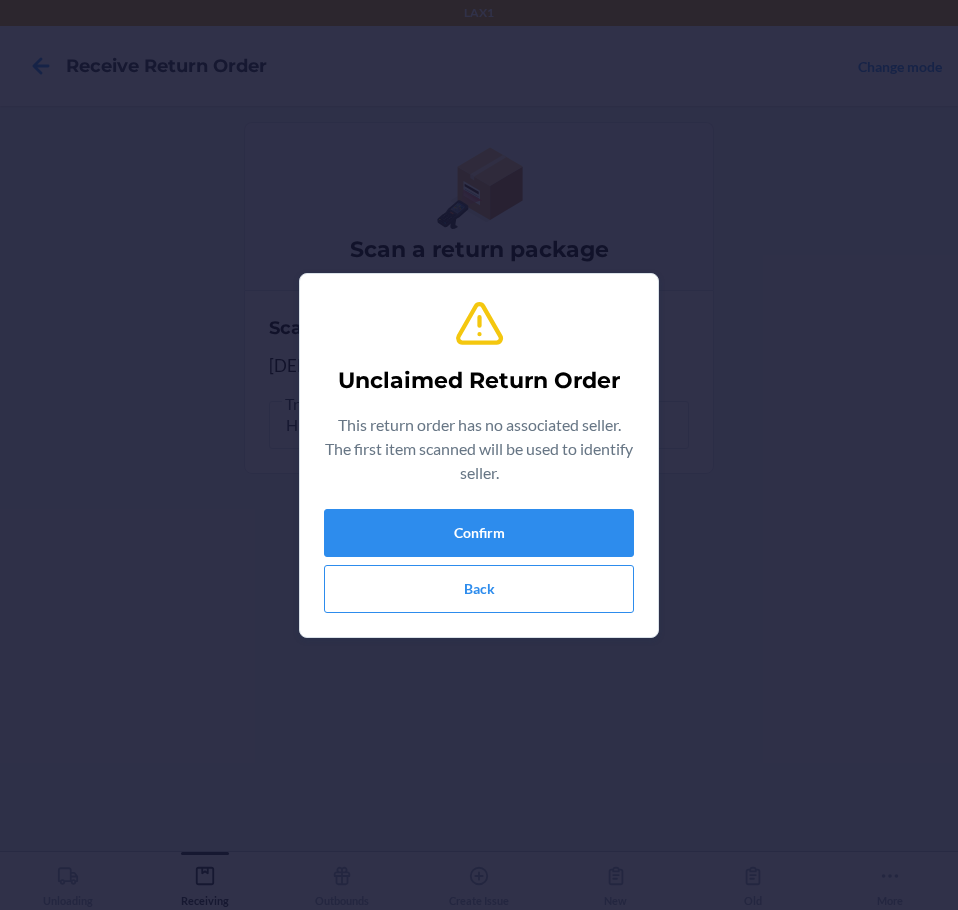 type on "843085127640" 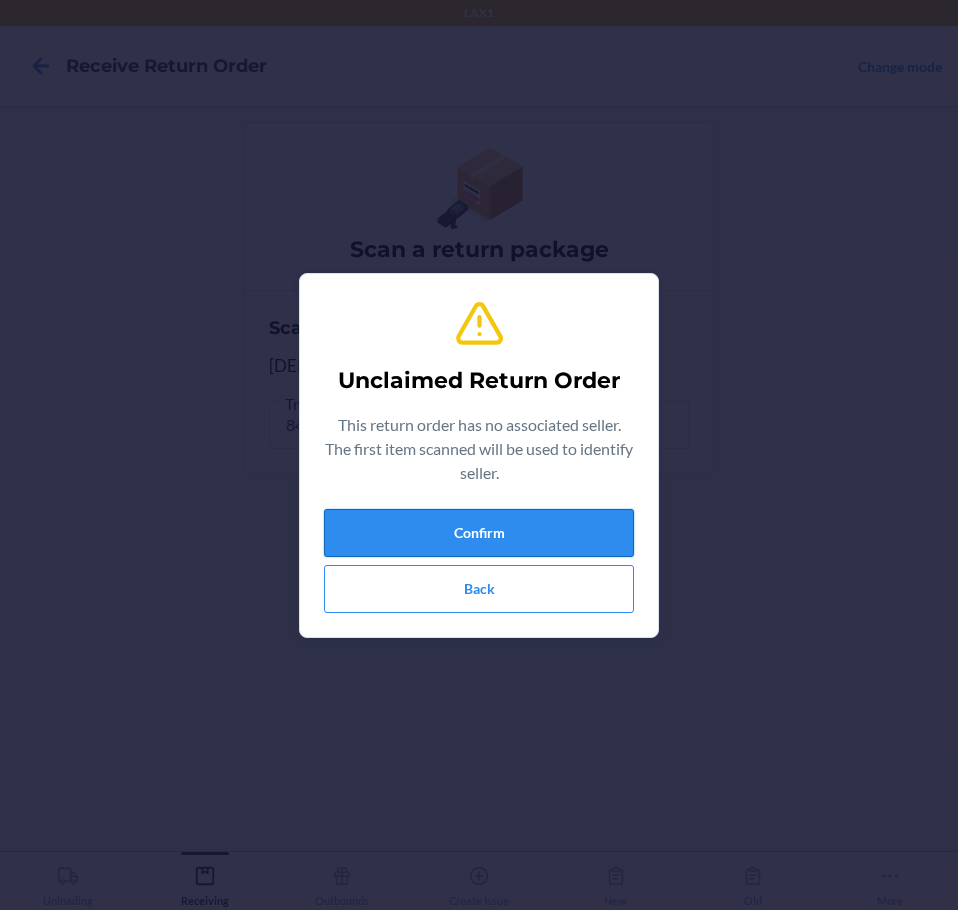 click on "Confirm" at bounding box center (479, 533) 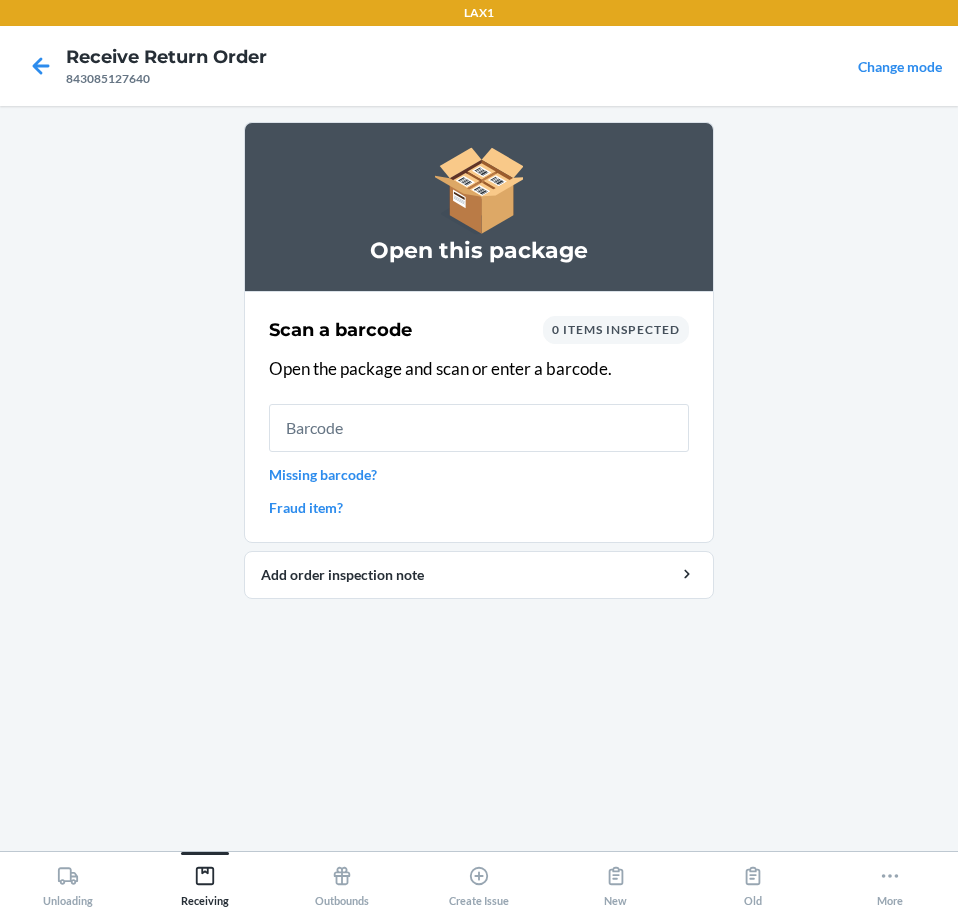 click at bounding box center [479, 428] 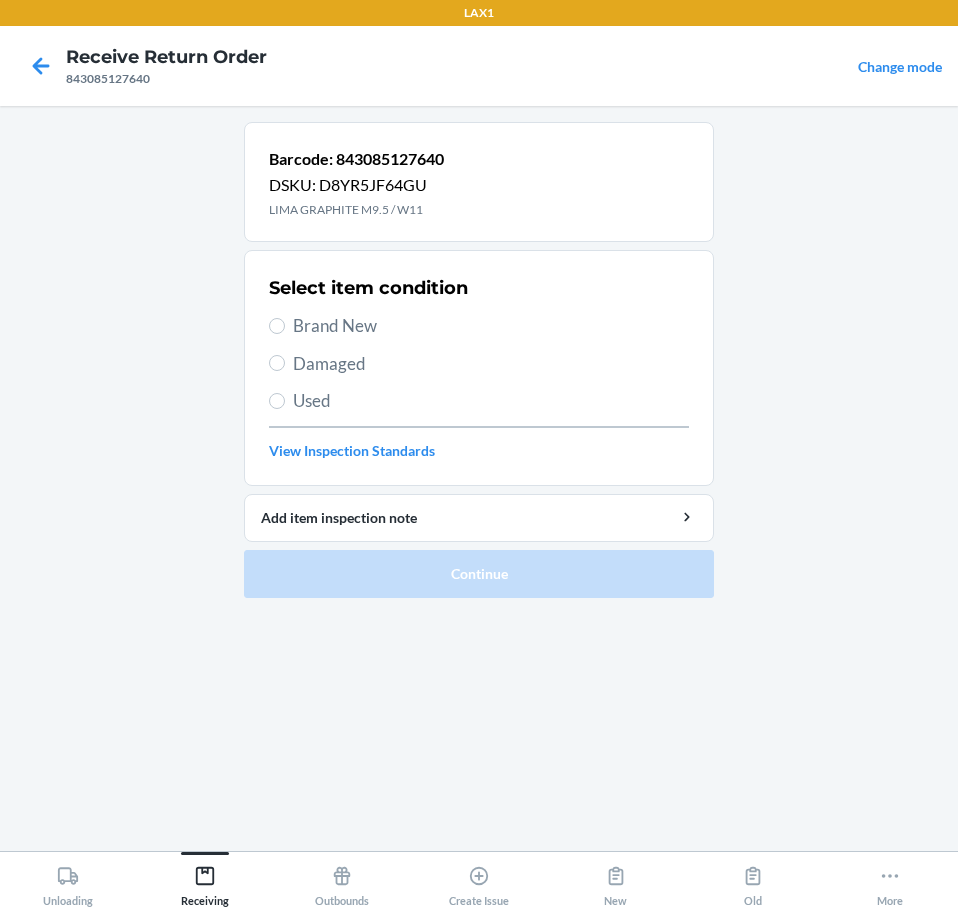 click on "Used" at bounding box center [479, 401] 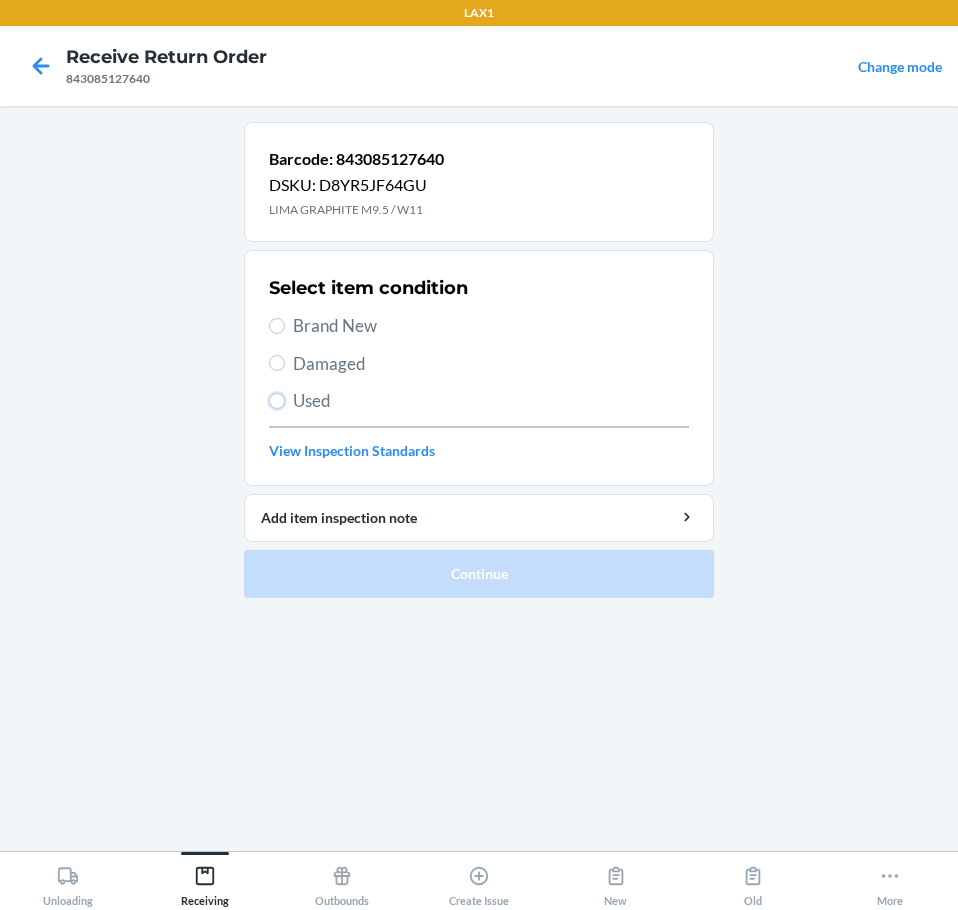 click on "Used" at bounding box center [277, 401] 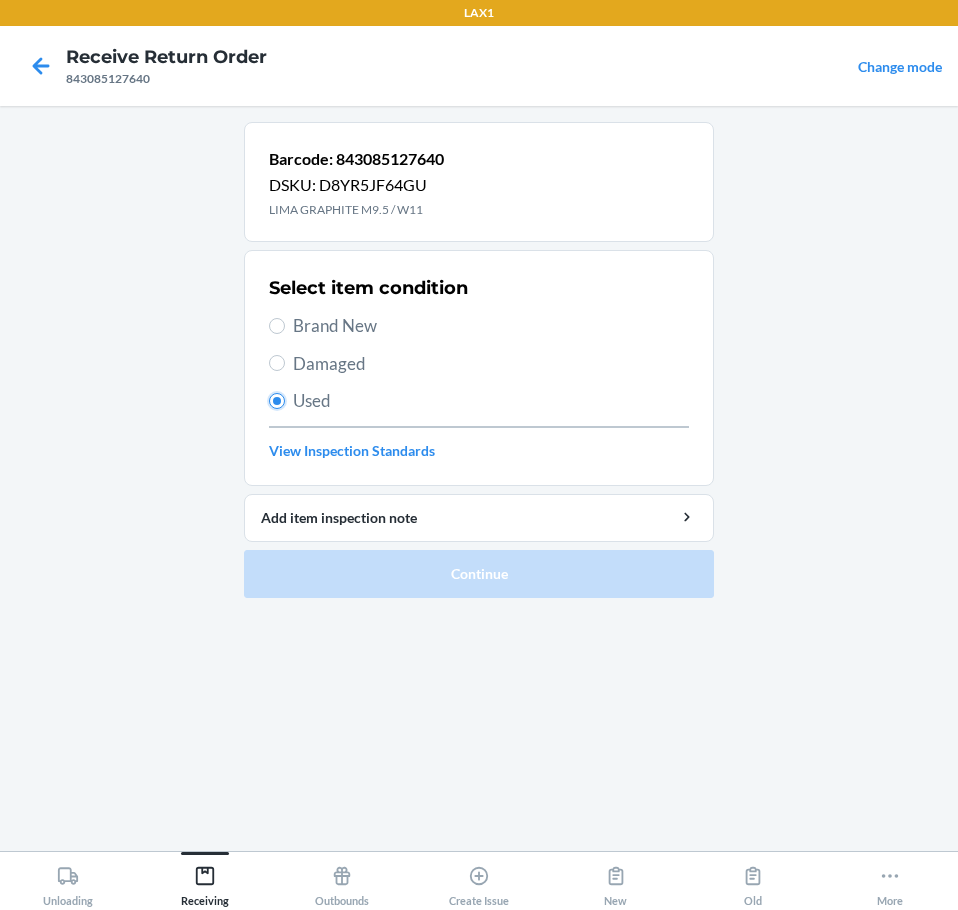 radio on "true" 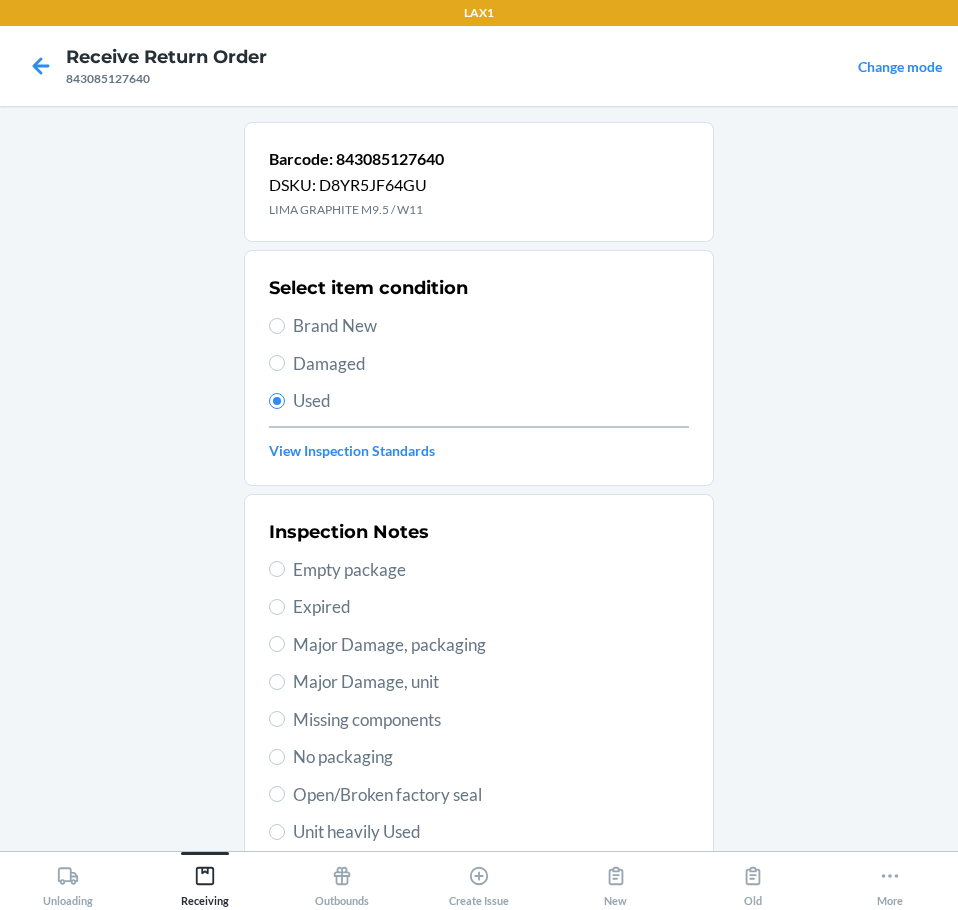 click on "Unit heavily Used" at bounding box center (491, 832) 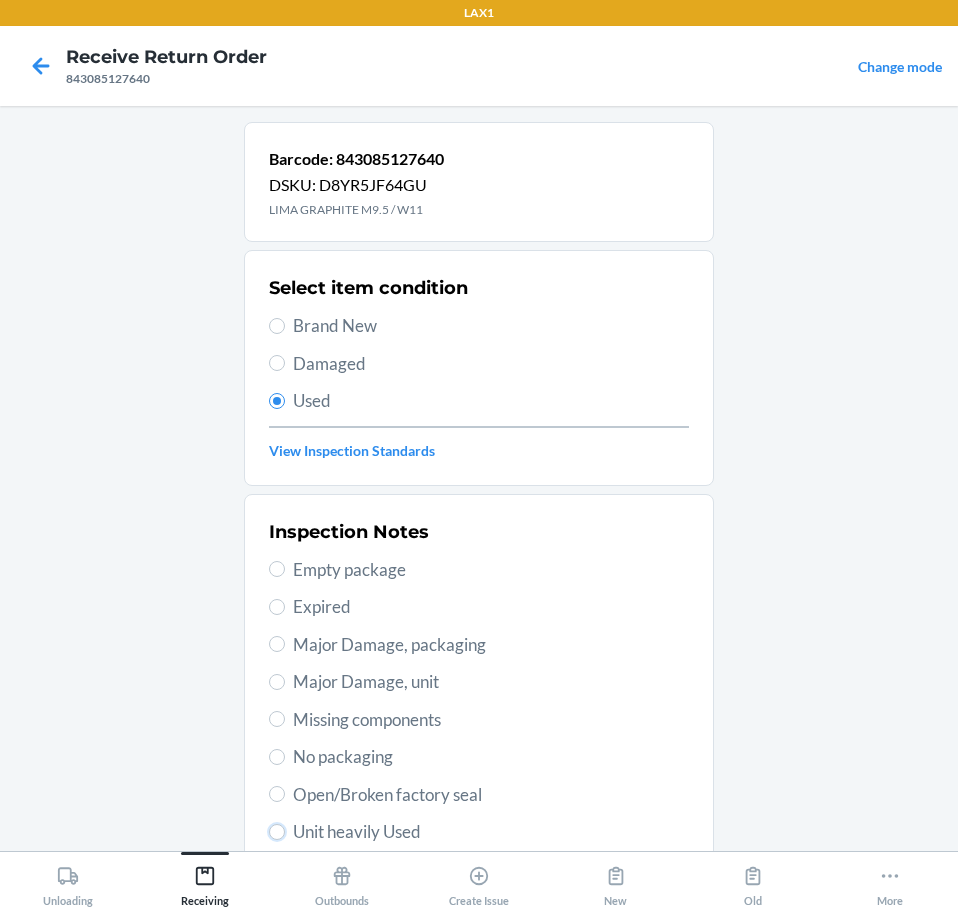 click on "Unit heavily Used" at bounding box center (277, 832) 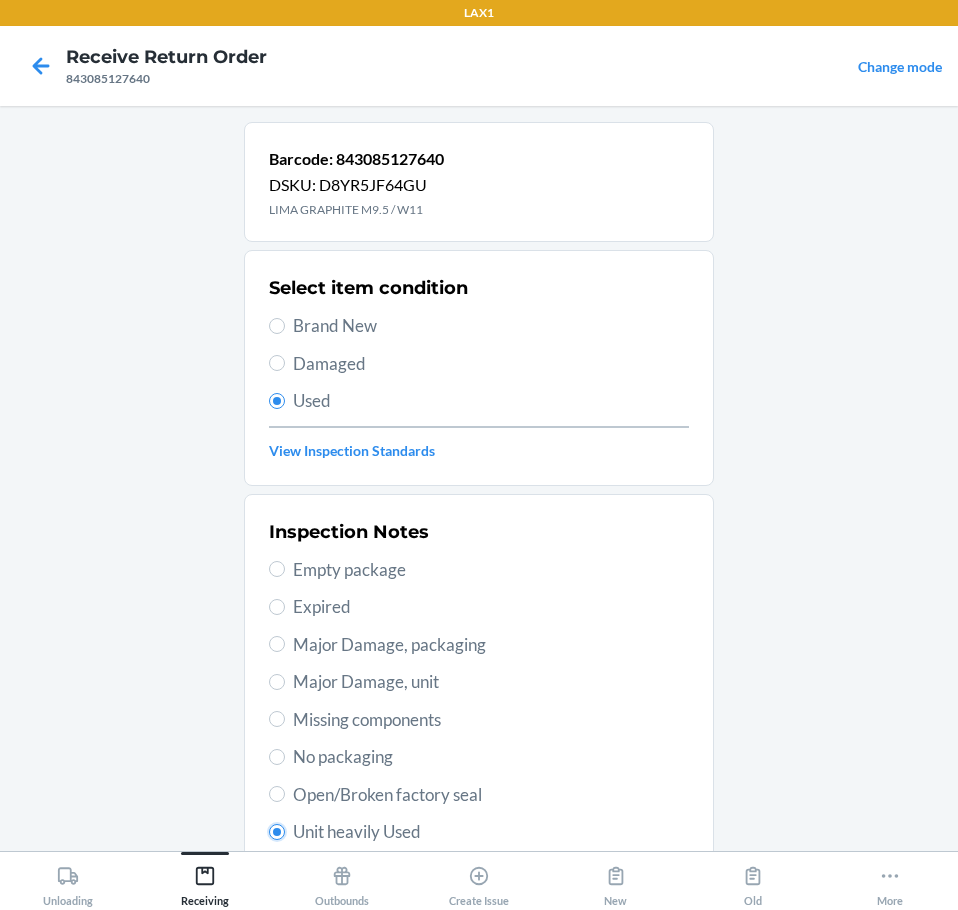 radio on "true" 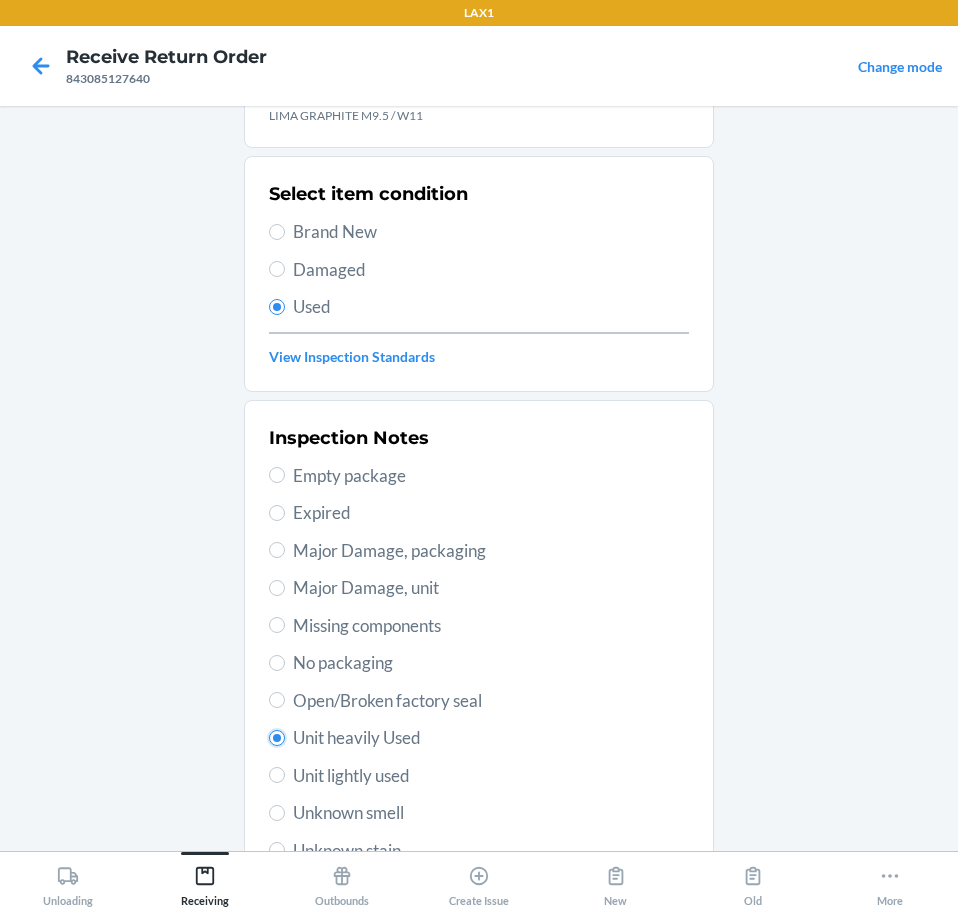 scroll, scrollTop: 297, scrollLeft: 0, axis: vertical 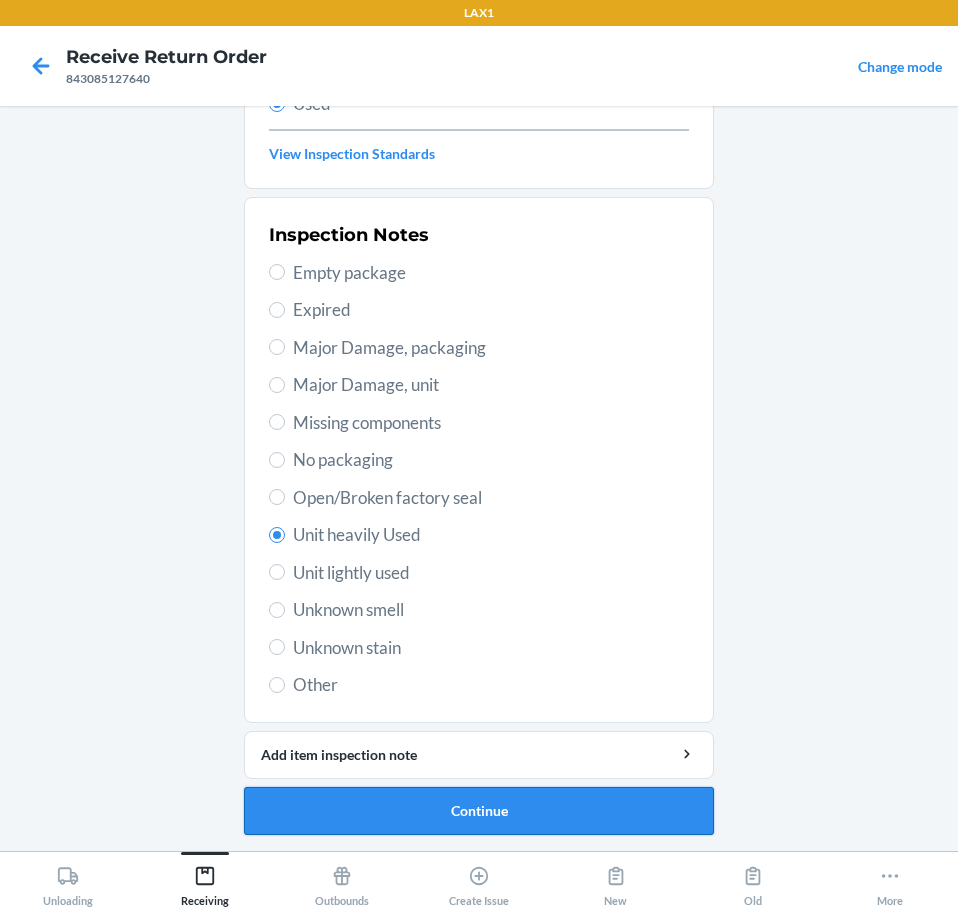 click on "Continue" at bounding box center (479, 811) 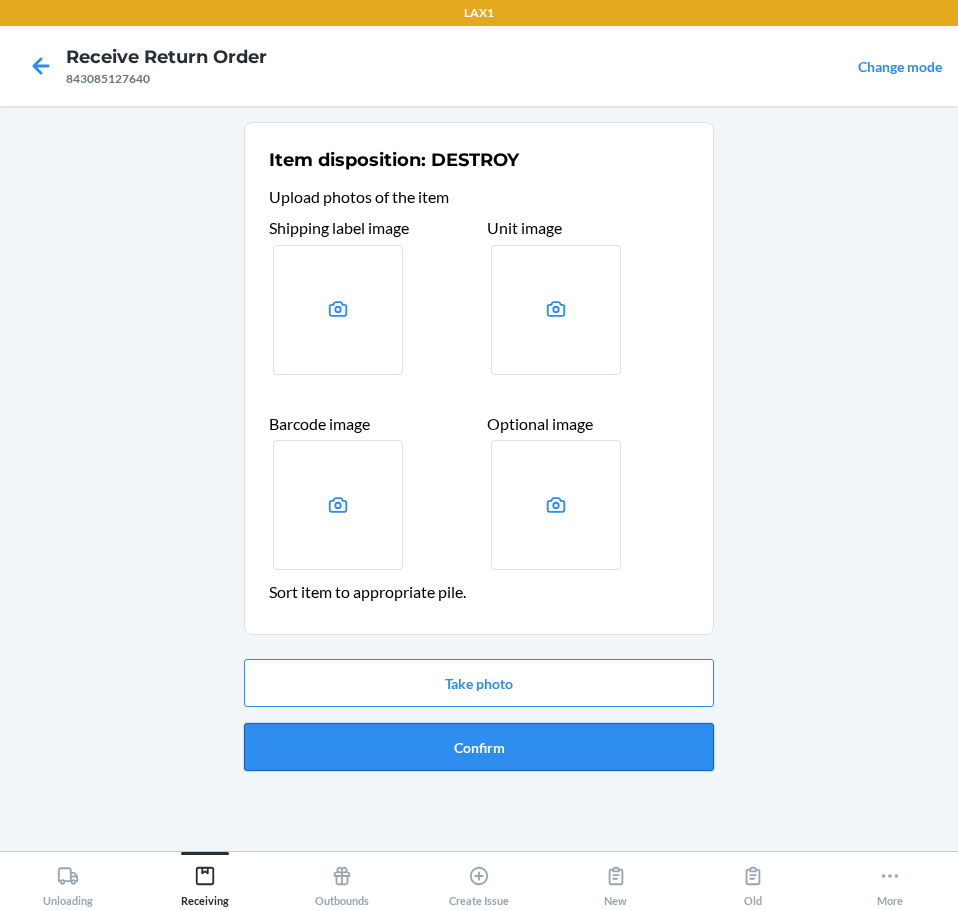 click on "Confirm" at bounding box center (479, 747) 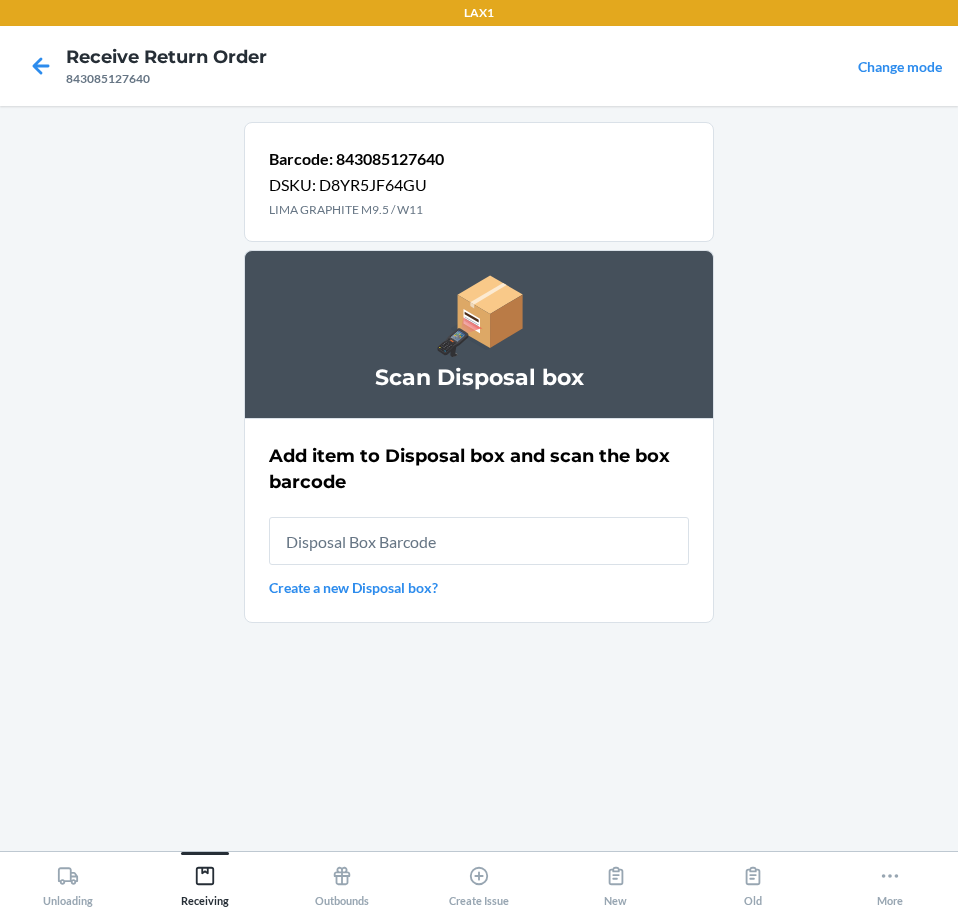 click at bounding box center (479, 541) 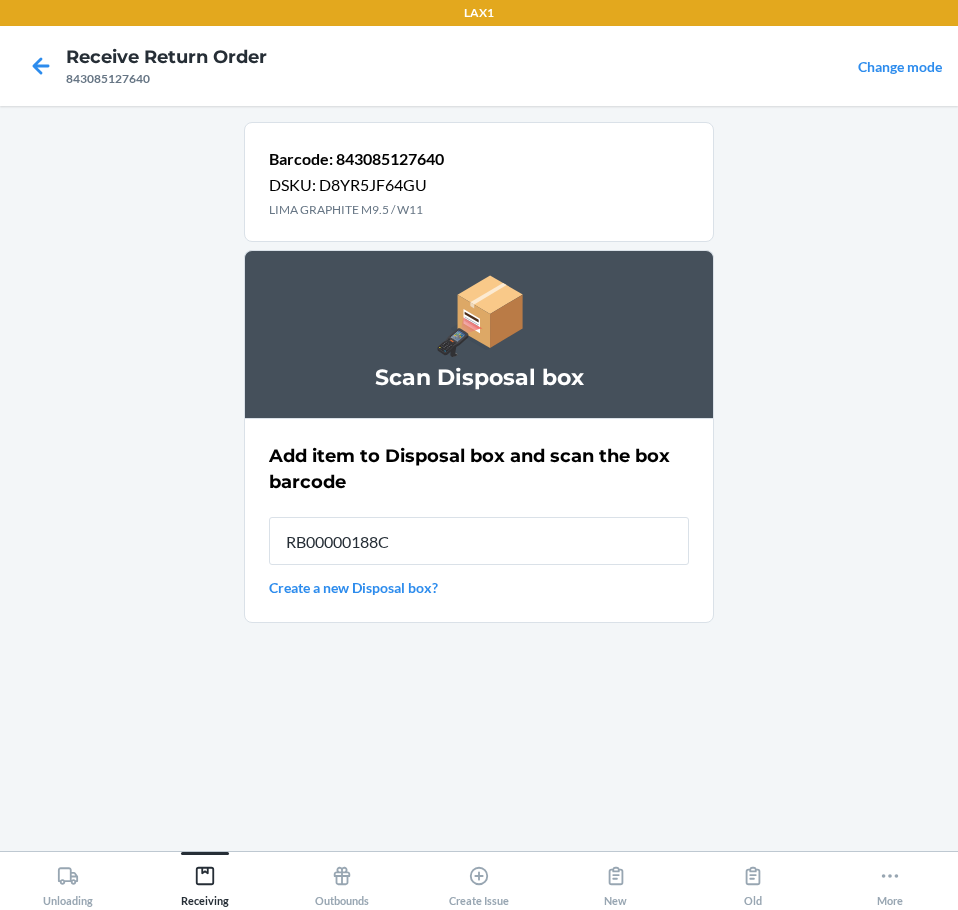 type on "RB00000188C" 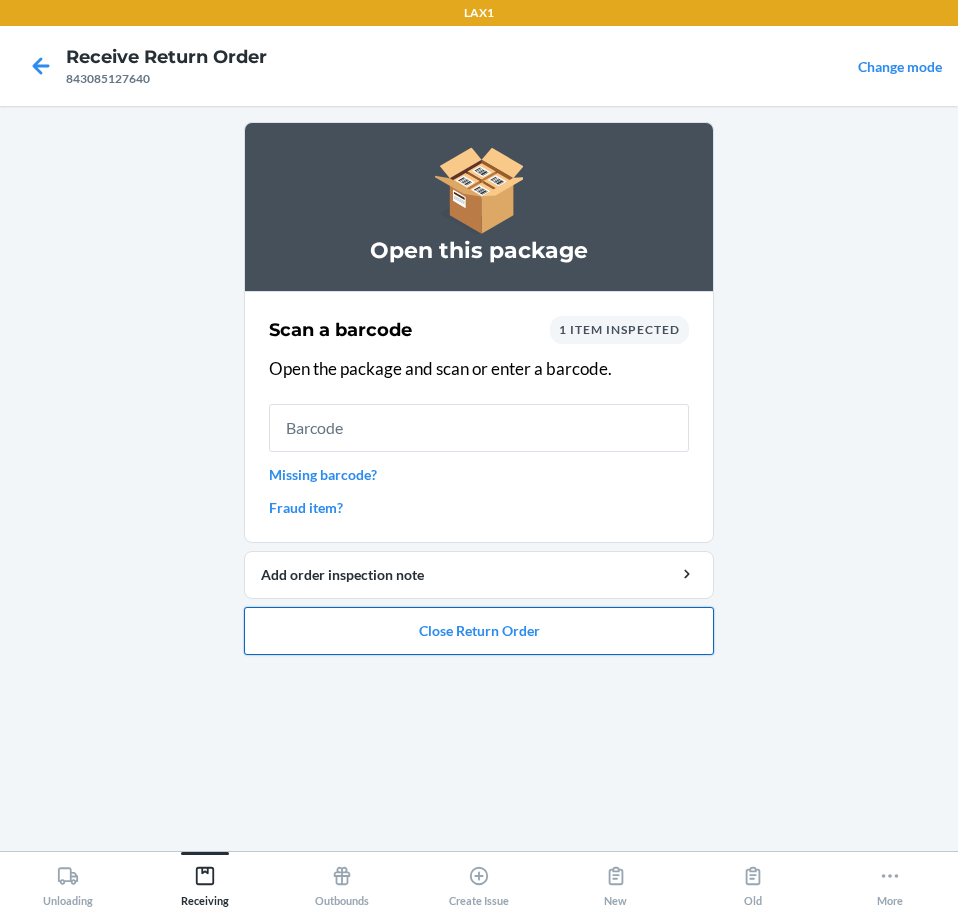 click on "Close Return Order" at bounding box center [479, 631] 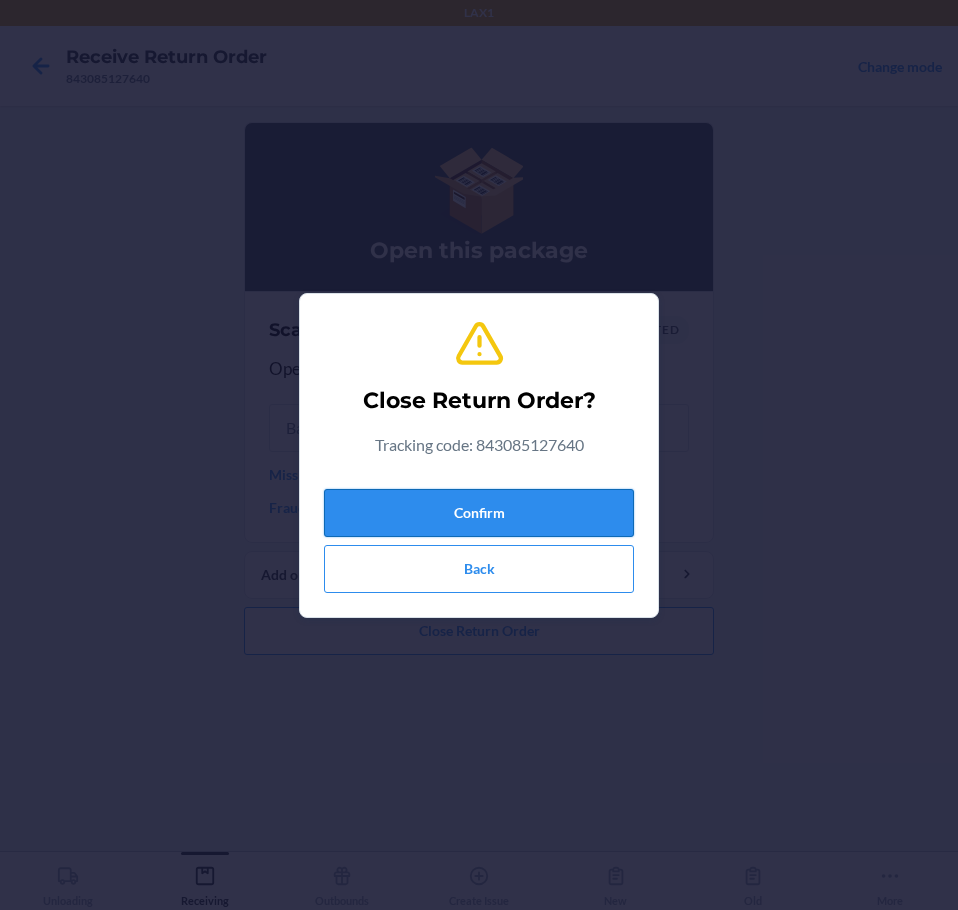 click on "Confirm" at bounding box center (479, 513) 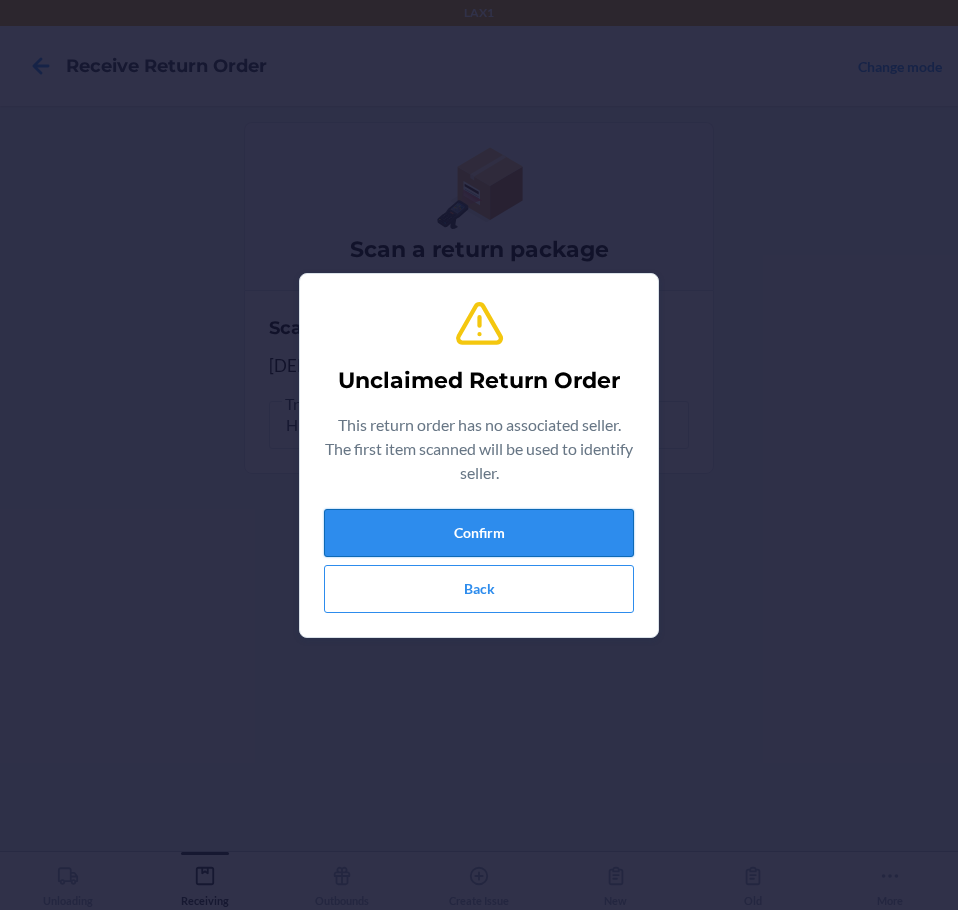 click on "Confirm" at bounding box center [479, 533] 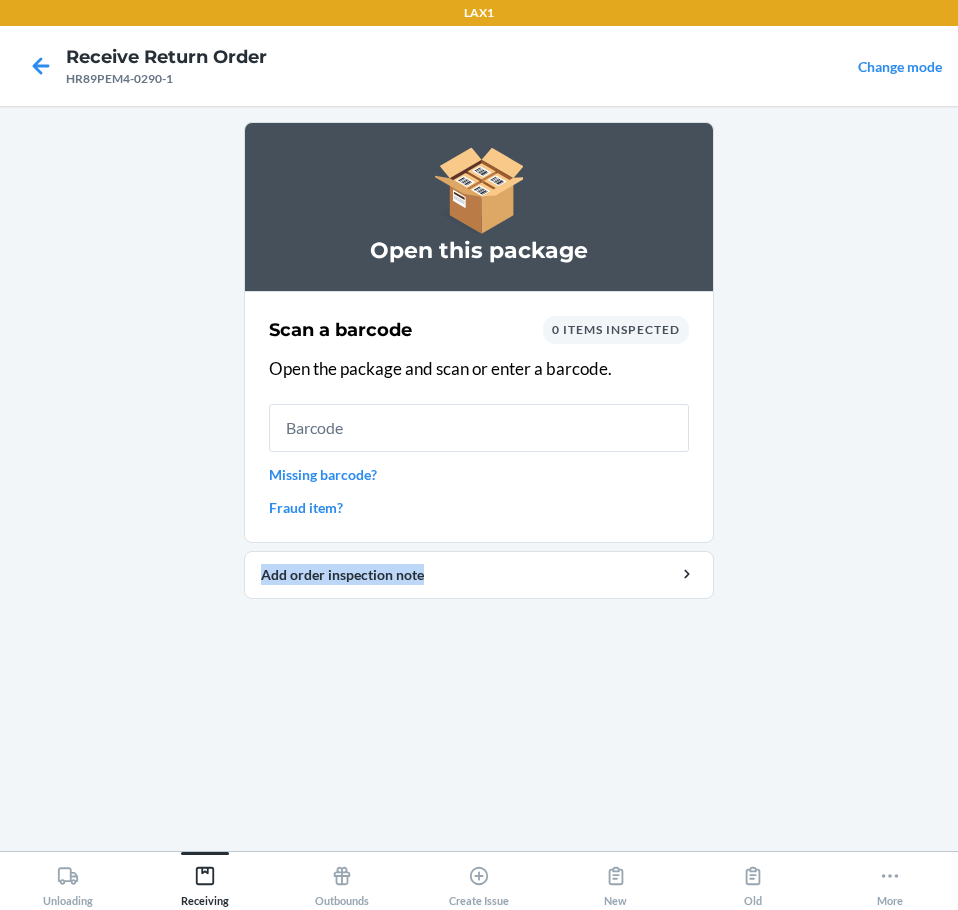 drag, startPoint x: 526, startPoint y: 542, endPoint x: 555, endPoint y: 600, distance: 64.84597 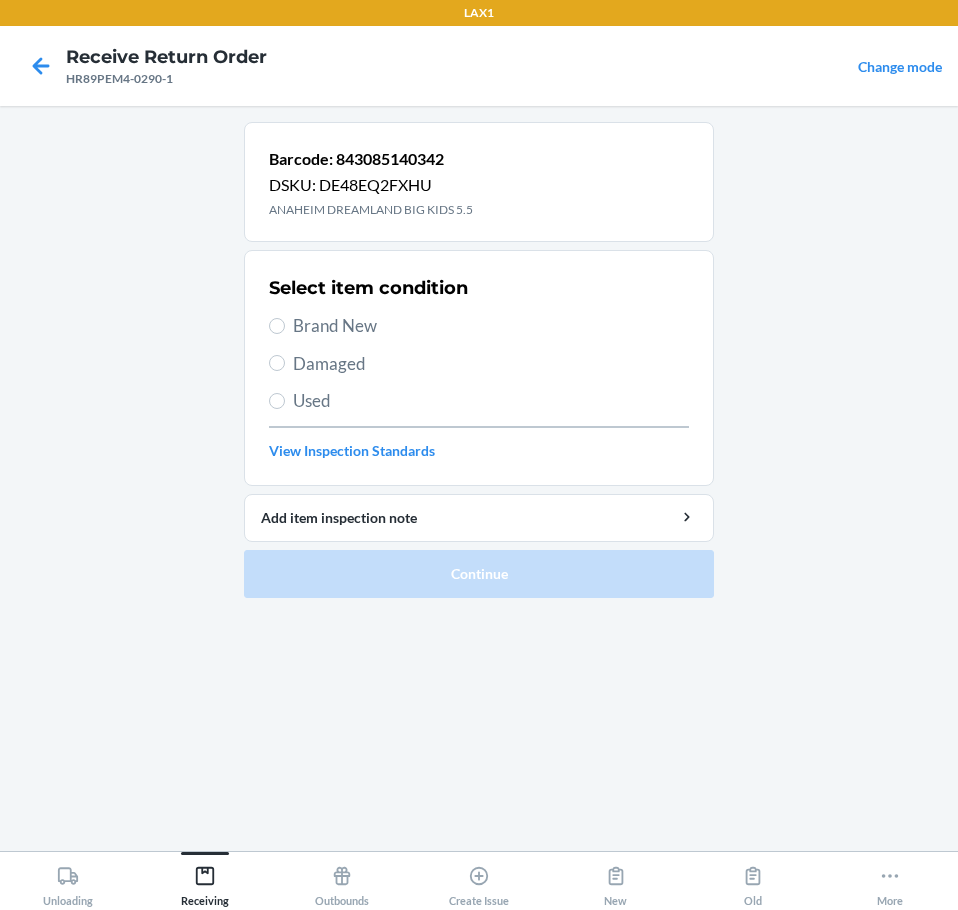 click on "Brand New" at bounding box center (491, 326) 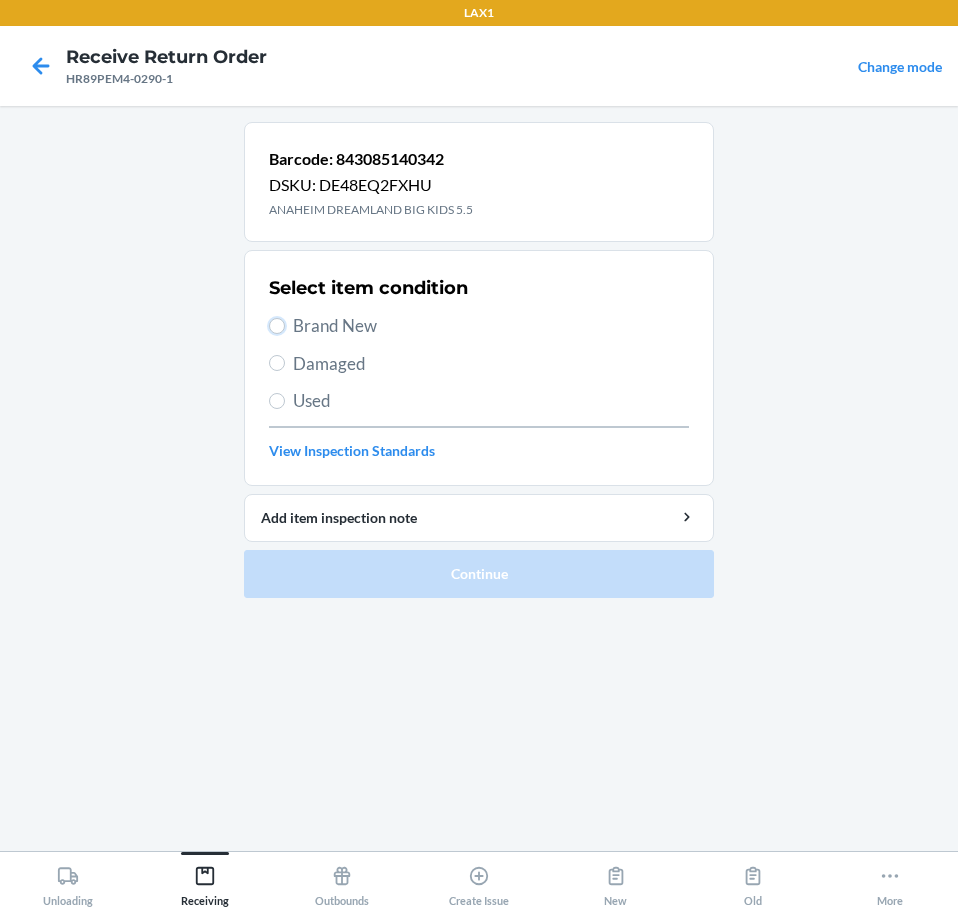 click on "Brand New" at bounding box center (277, 326) 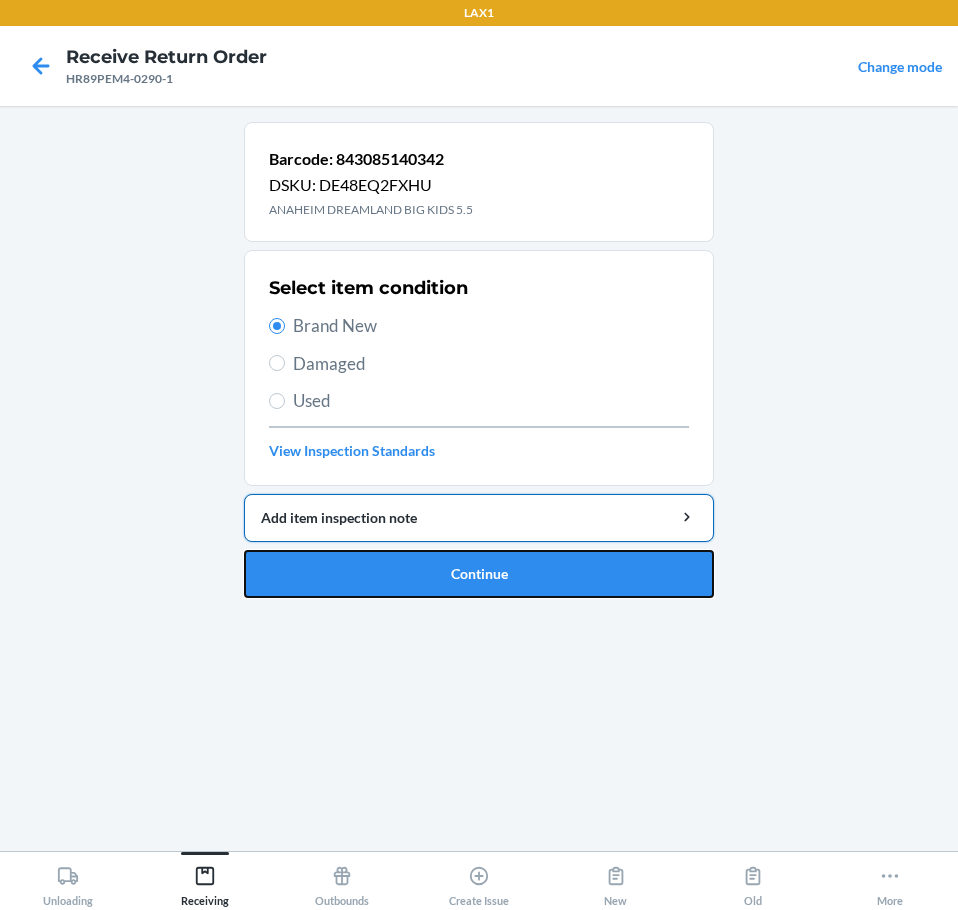 drag, startPoint x: 389, startPoint y: 549, endPoint x: 392, endPoint y: 523, distance: 26.172504 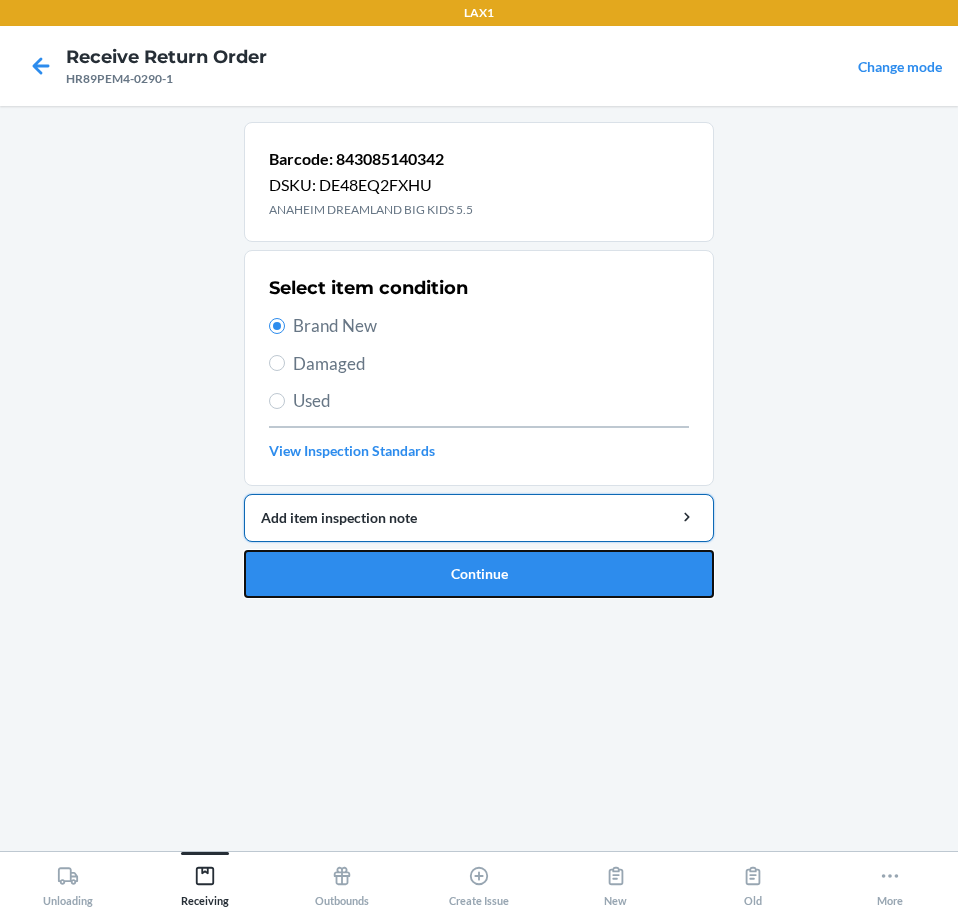 click on "Barcode: 843085140342 DSKU: DE48EQ2FXHU ANAHEIM DREAMLAND BIG KIDS 5.5 Select item condition Brand New Damaged Used View Inspection Standards Add item inspection note Continue" at bounding box center (479, 360) 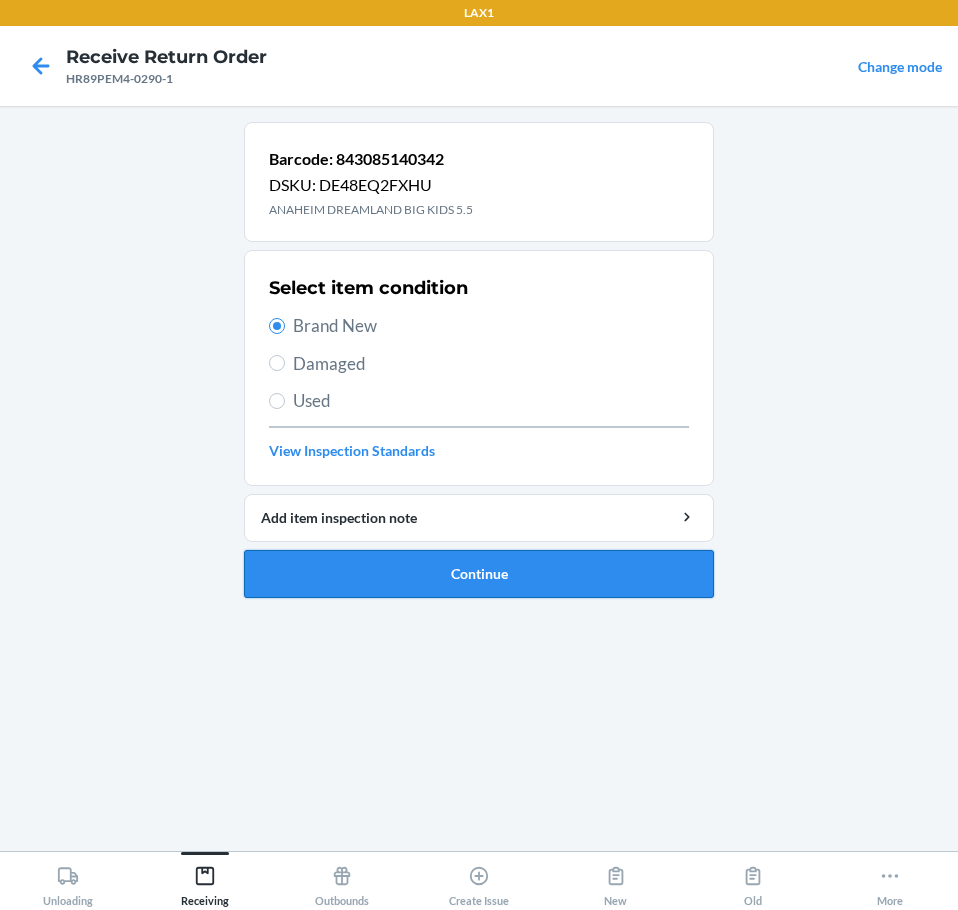 click on "Continue" at bounding box center (479, 574) 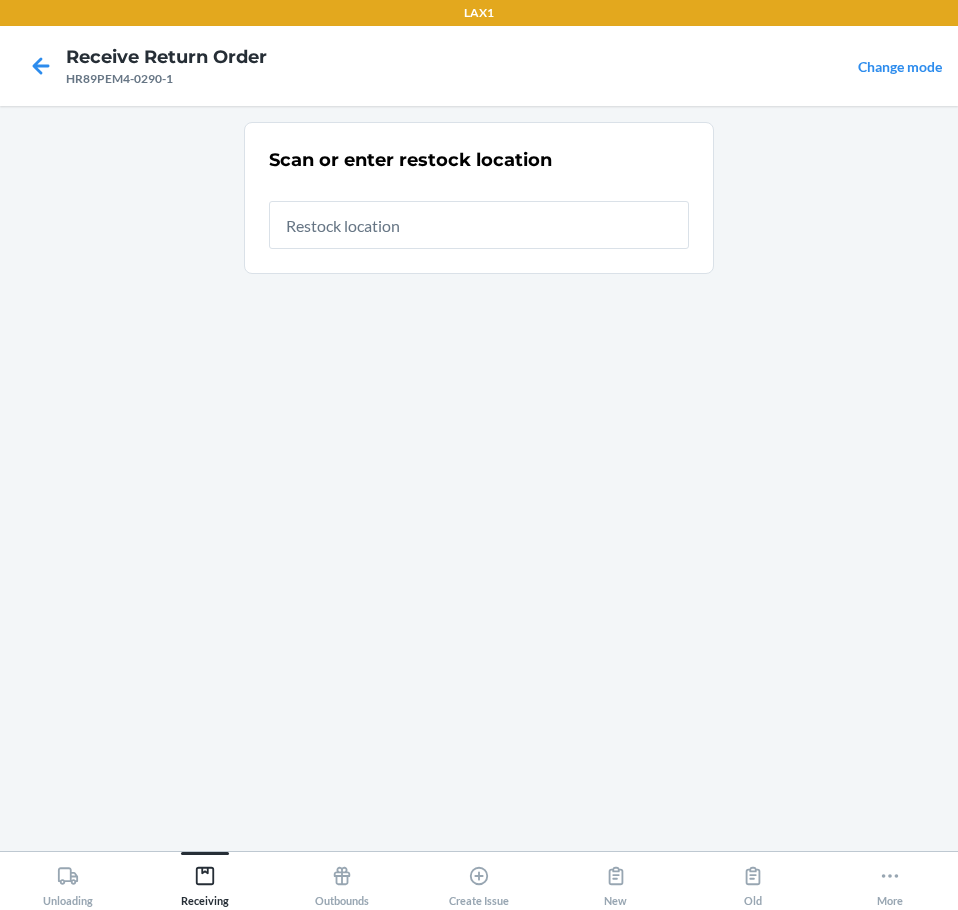 click at bounding box center (479, 225) 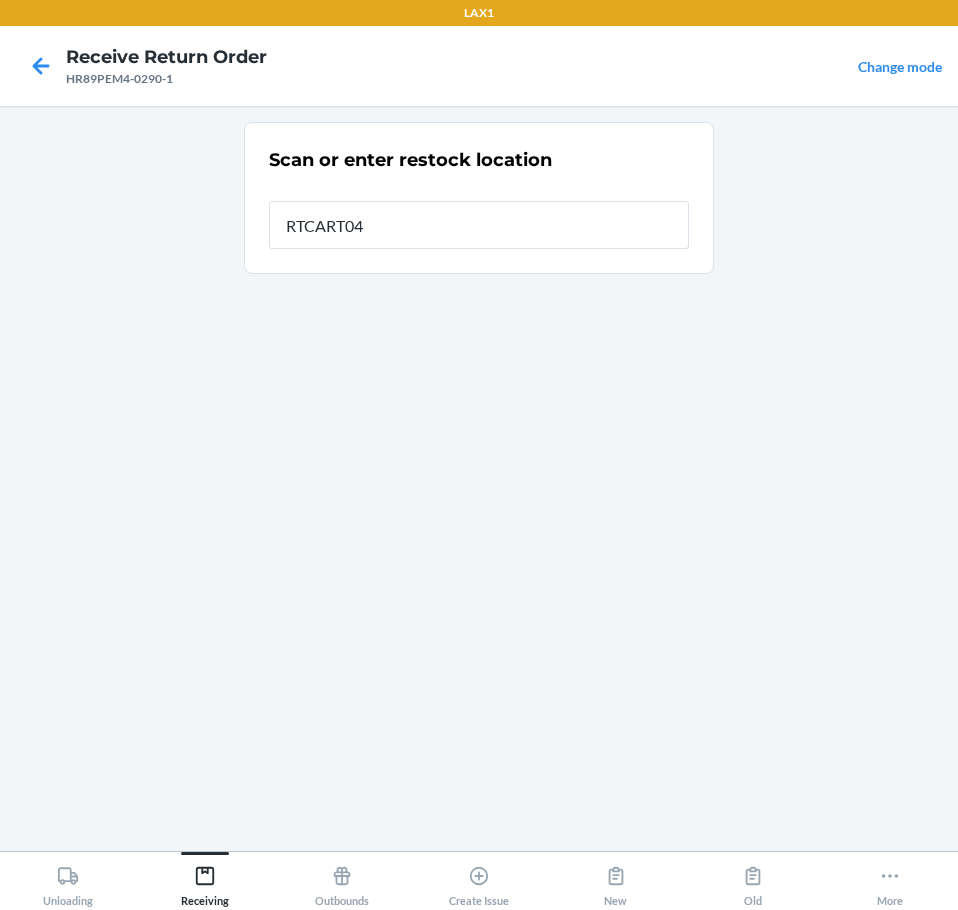 type on "RTCART042" 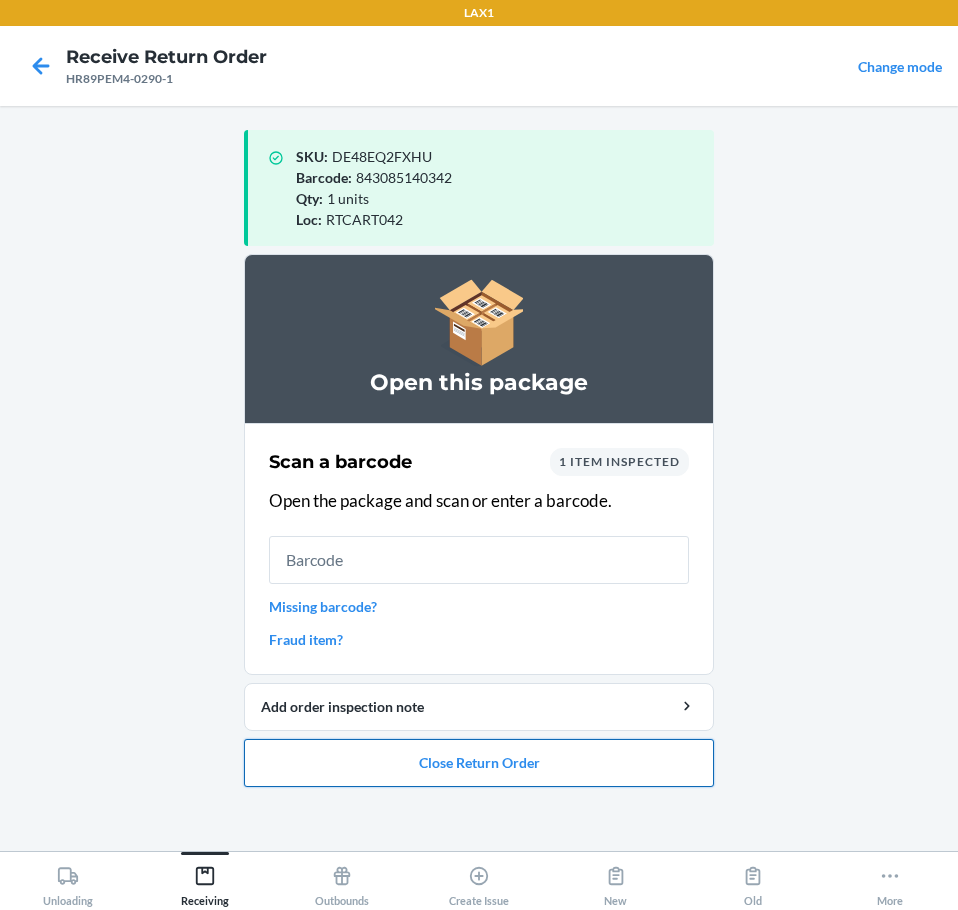 click on "Close Return Order" at bounding box center (479, 763) 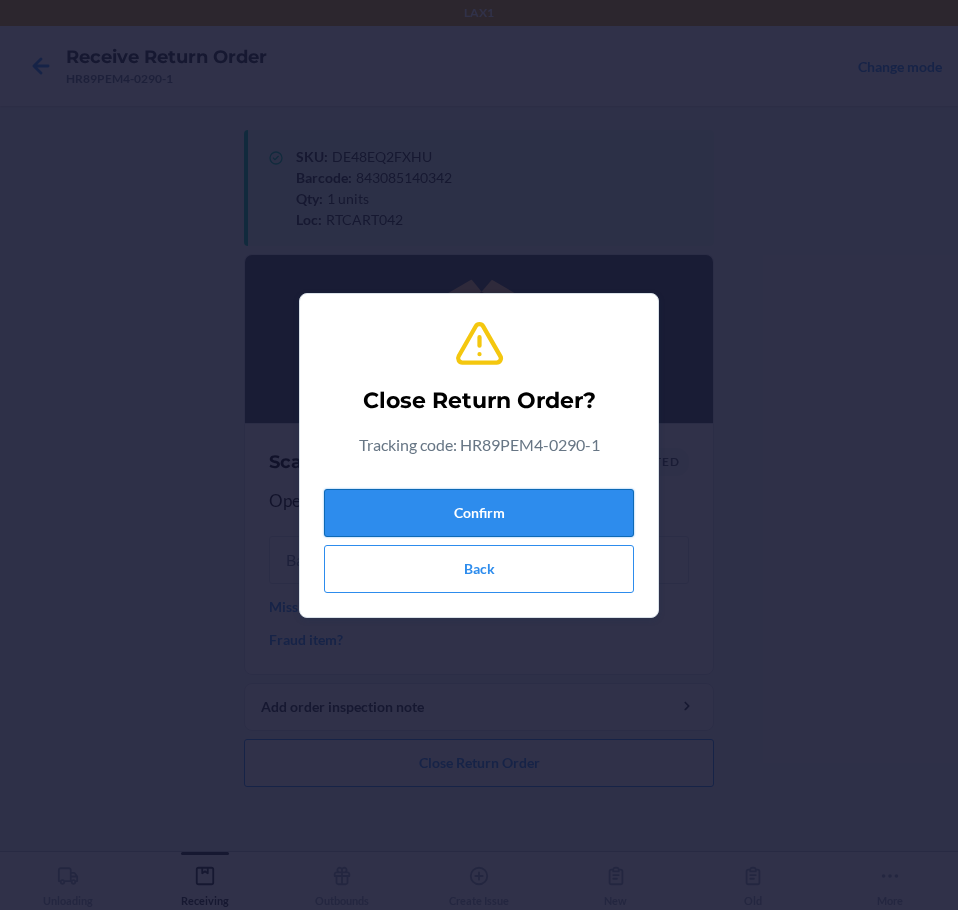 click on "Confirm" at bounding box center (479, 513) 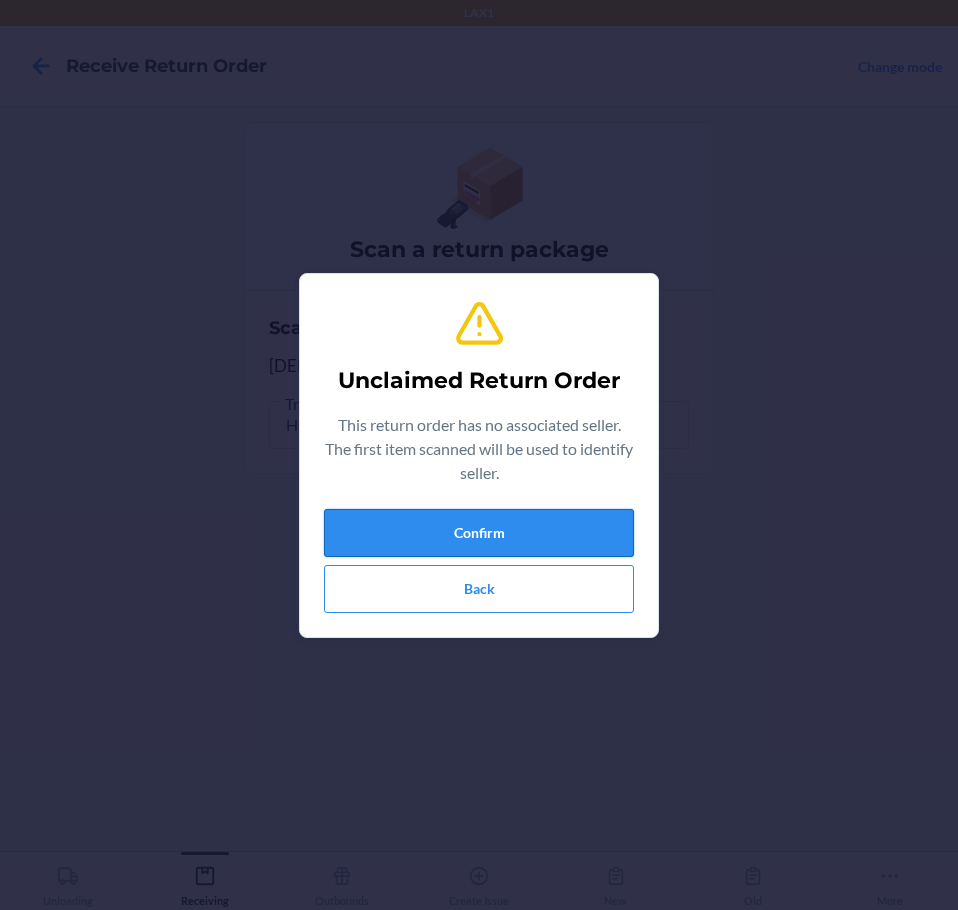 click on "Confirm" at bounding box center (479, 533) 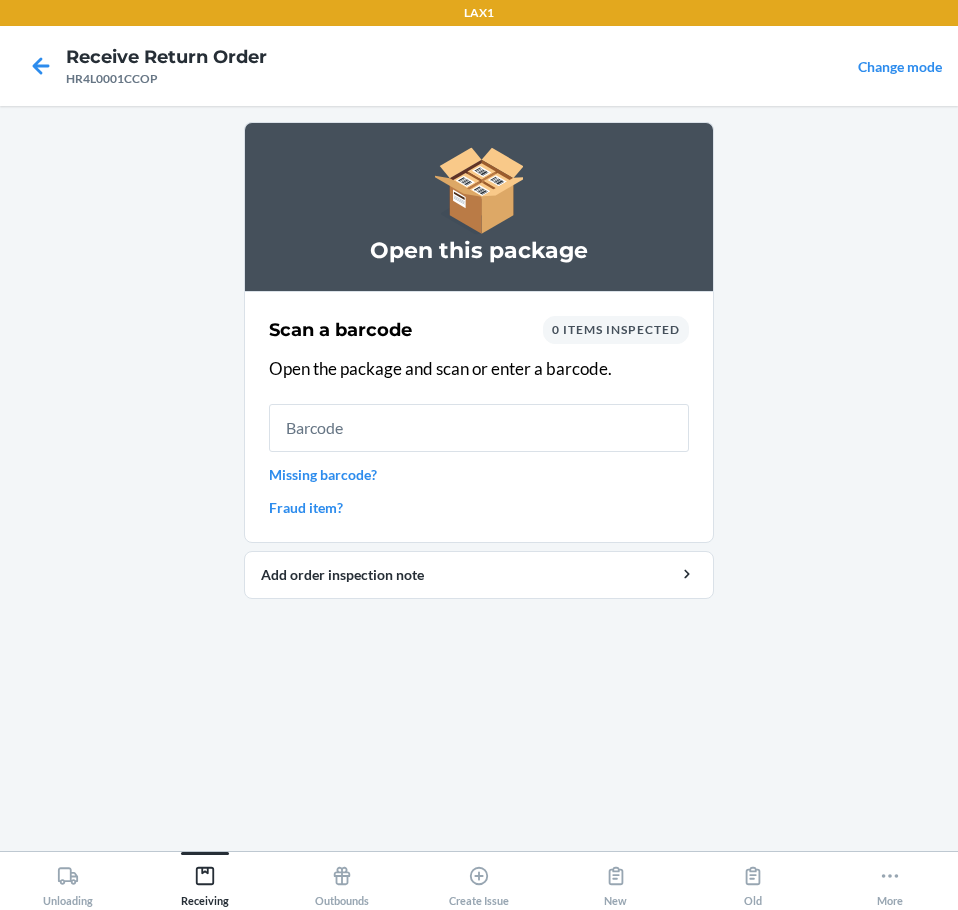 click at bounding box center [479, 428] 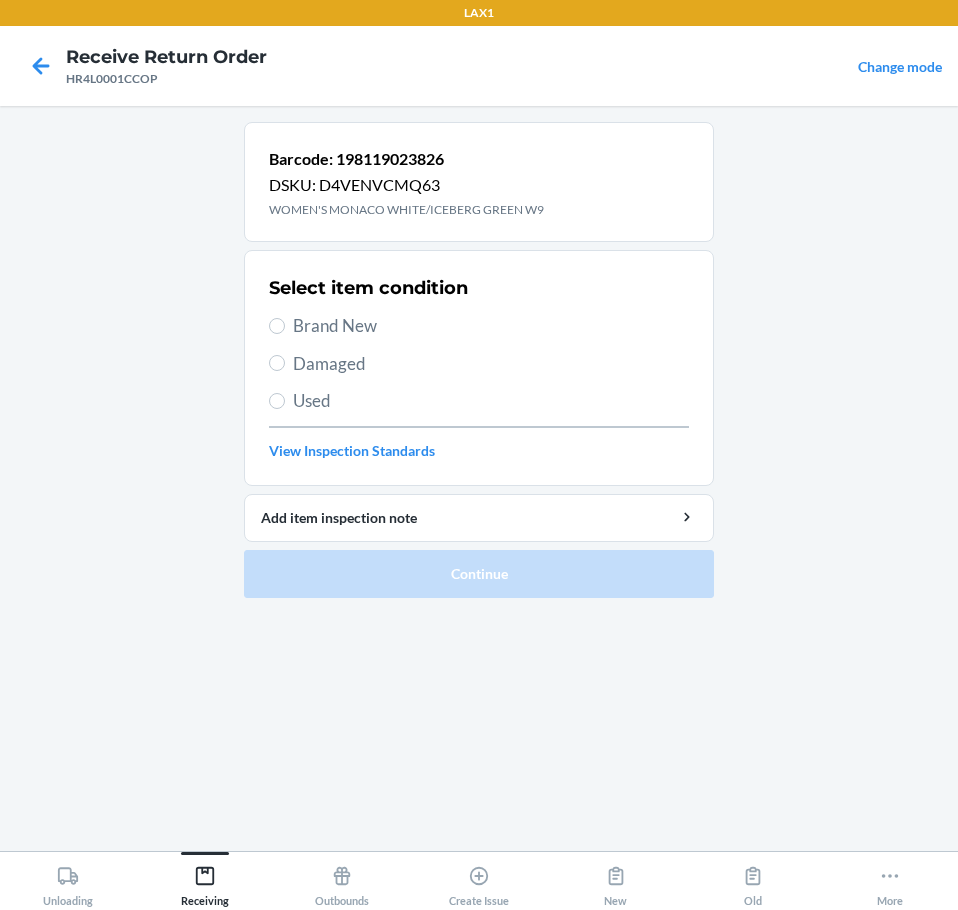click on "Brand New" at bounding box center [491, 326] 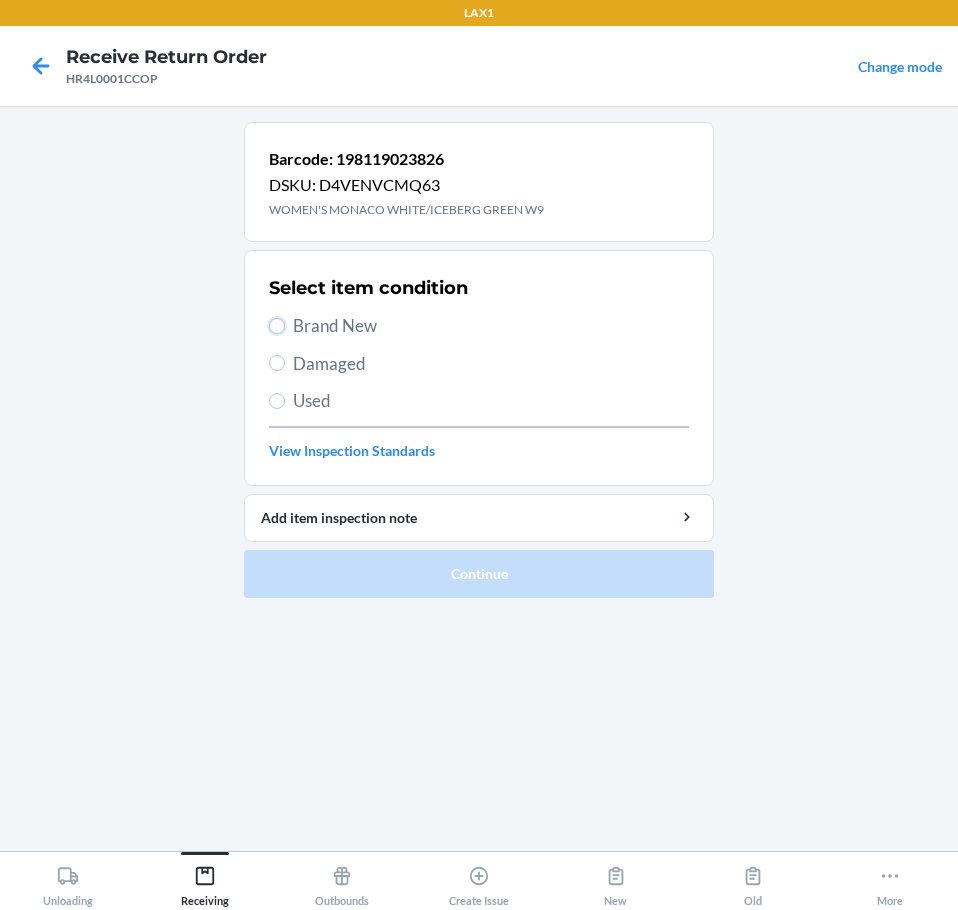 click on "Brand New" at bounding box center (277, 326) 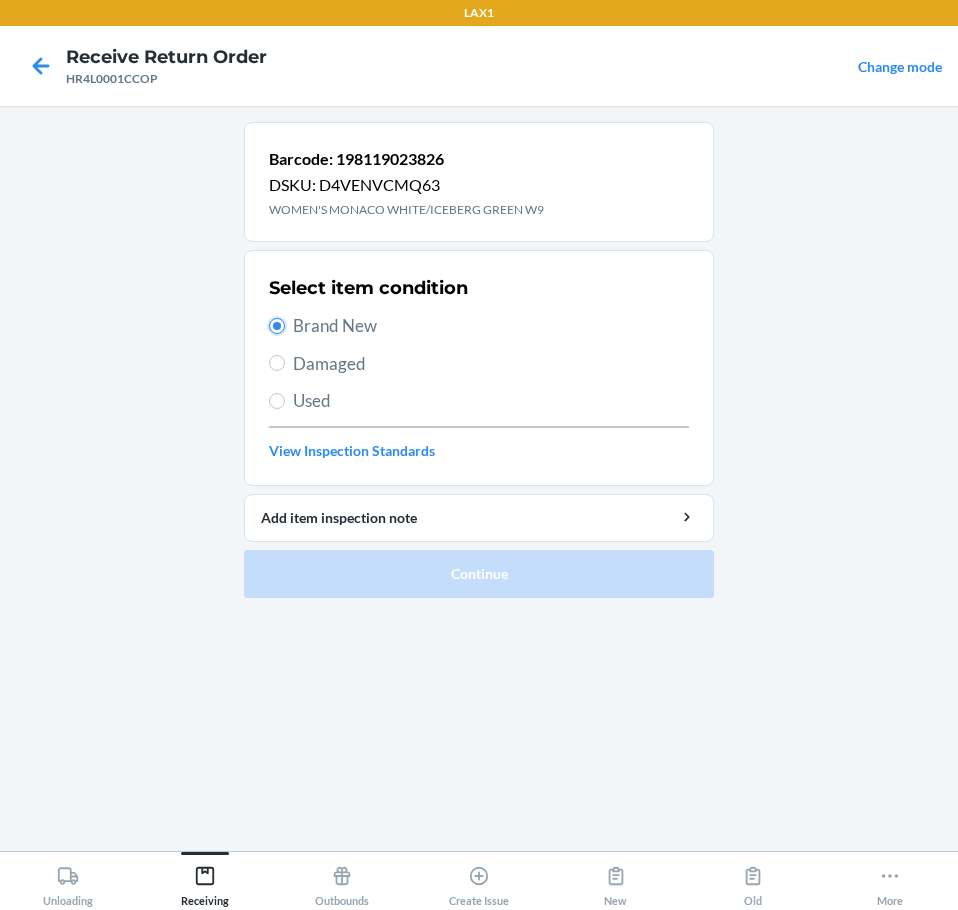 radio on "true" 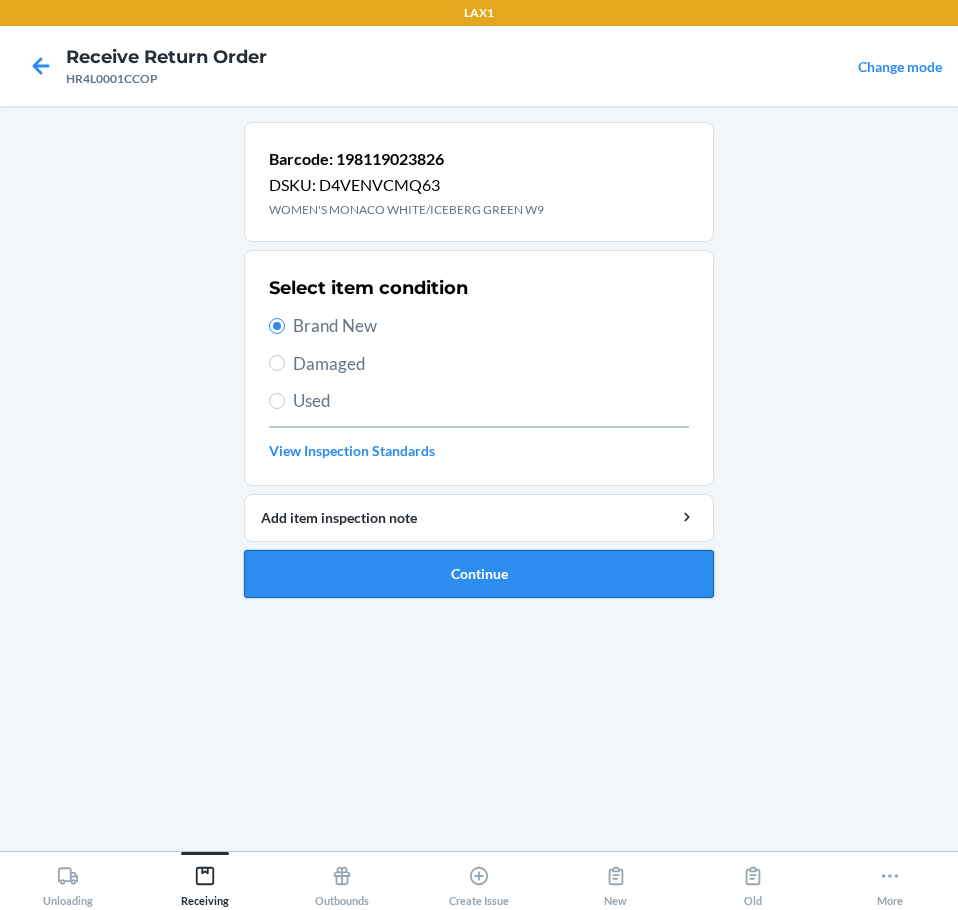 click on "Continue" at bounding box center (479, 574) 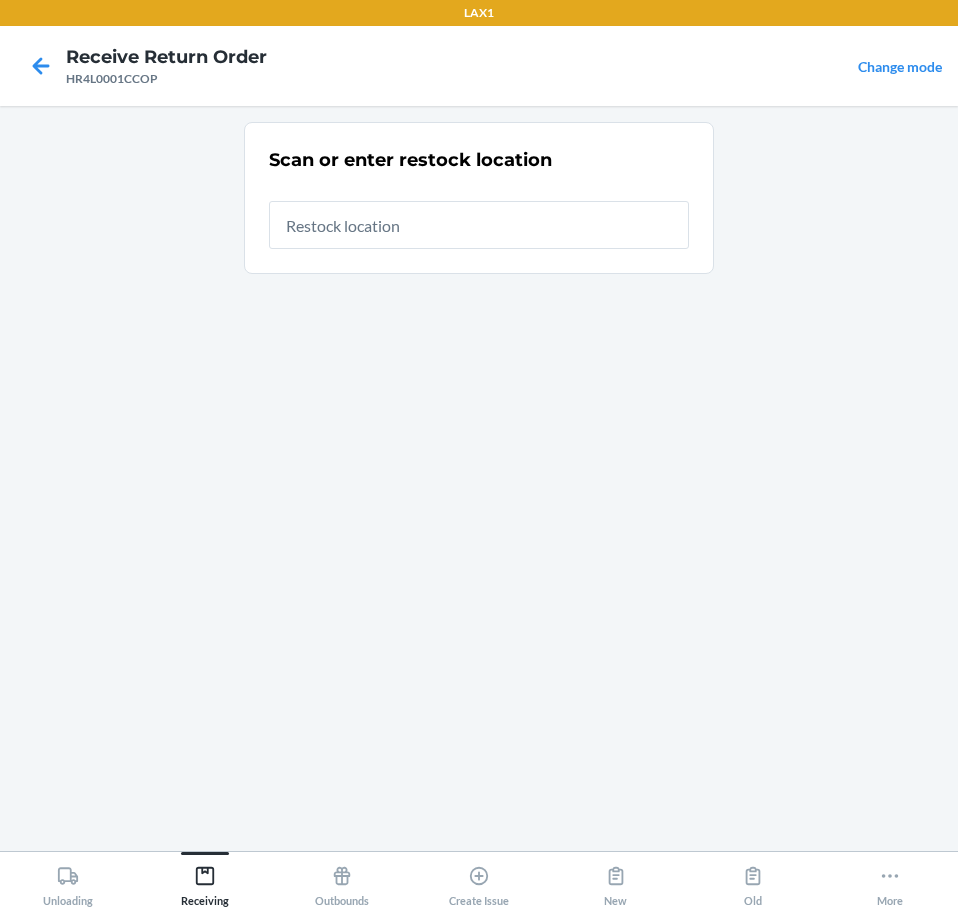 click at bounding box center (479, 225) 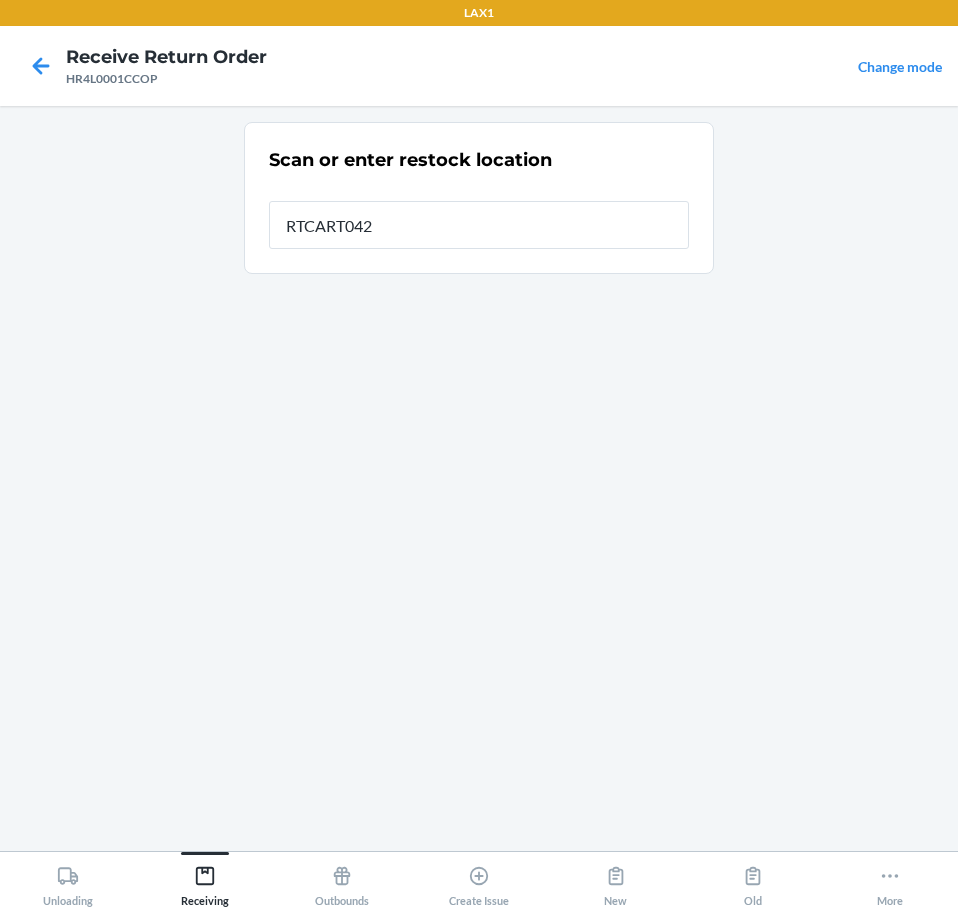 type on "RTCART042" 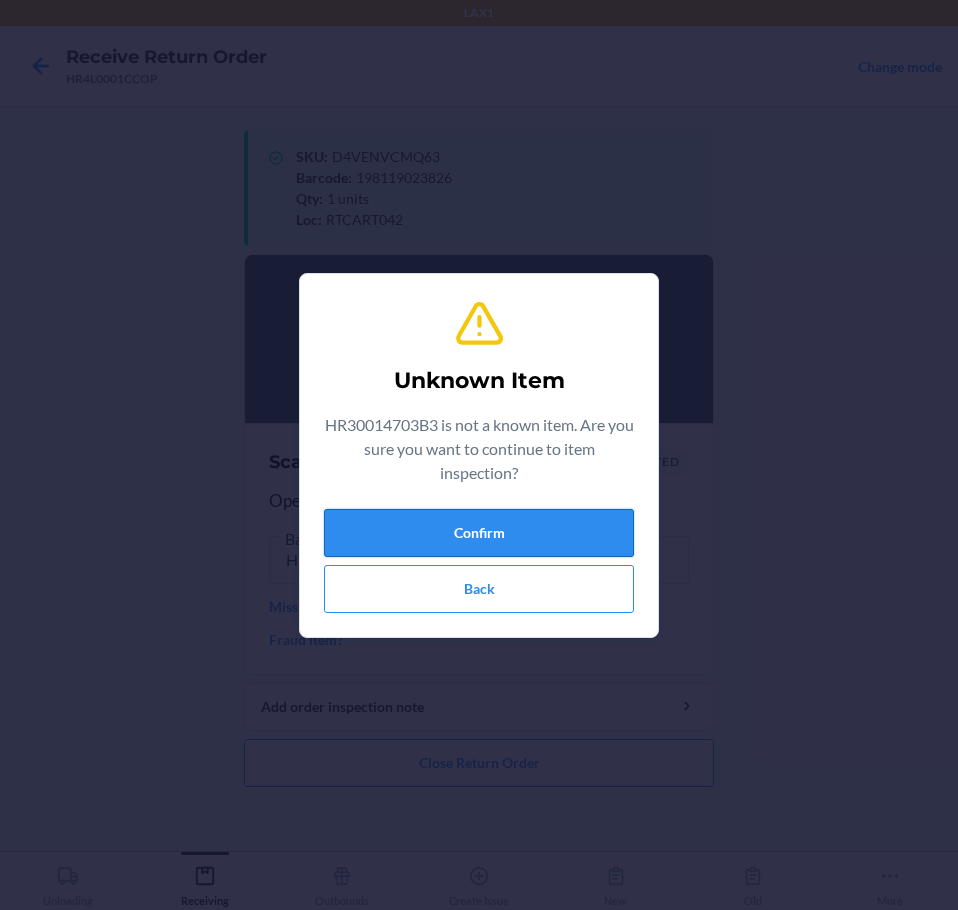 click on "Confirm" at bounding box center [479, 533] 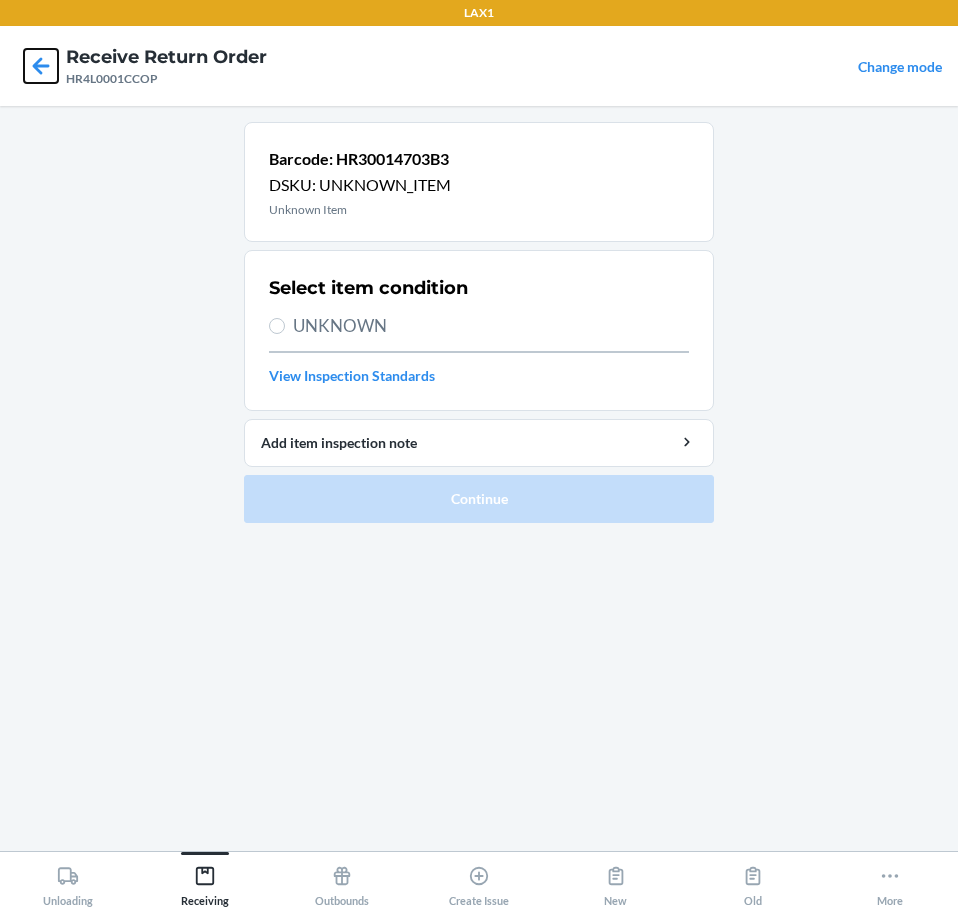 drag, startPoint x: 42, startPoint y: 63, endPoint x: 40, endPoint y: 74, distance: 11.18034 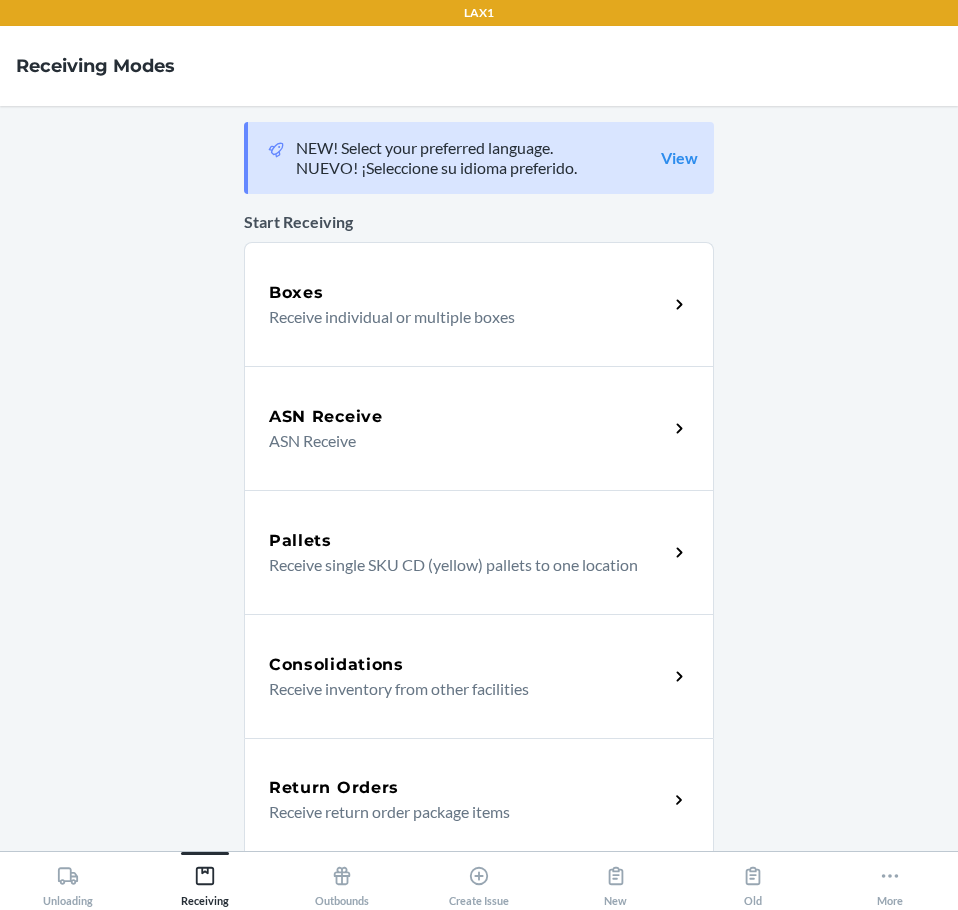 drag, startPoint x: 357, startPoint y: 780, endPoint x: 347, endPoint y: 765, distance: 18.027756 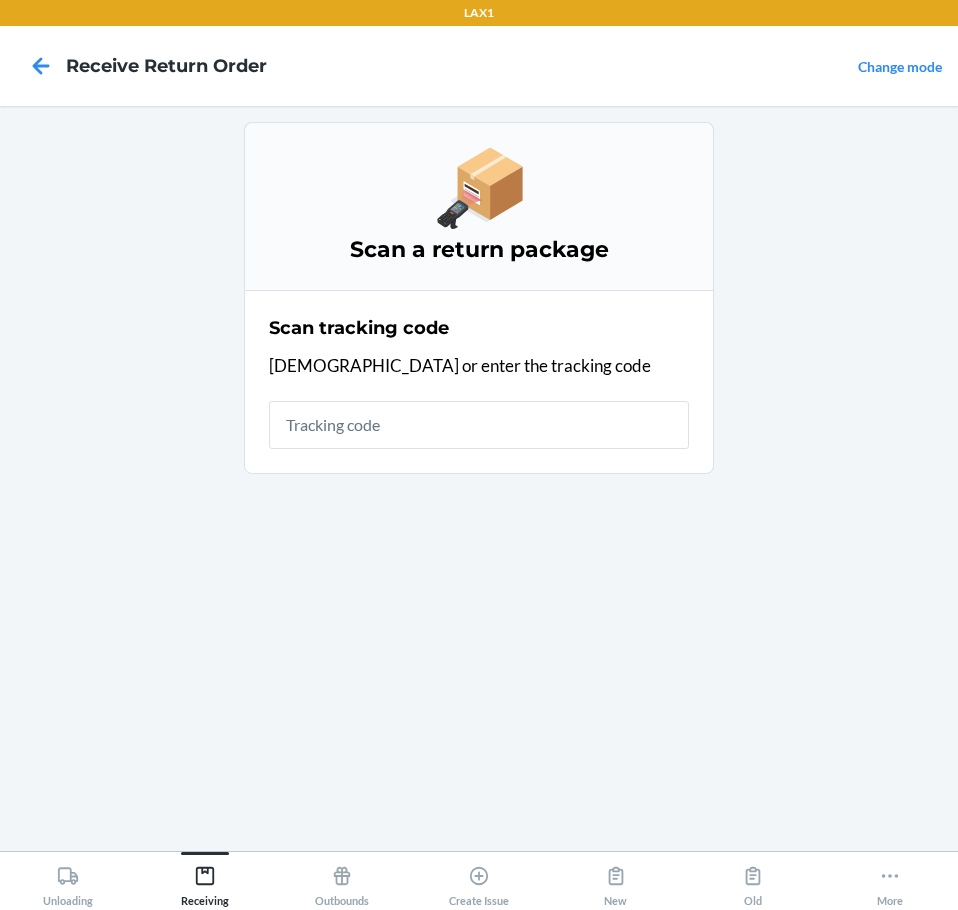 click at bounding box center (479, 425) 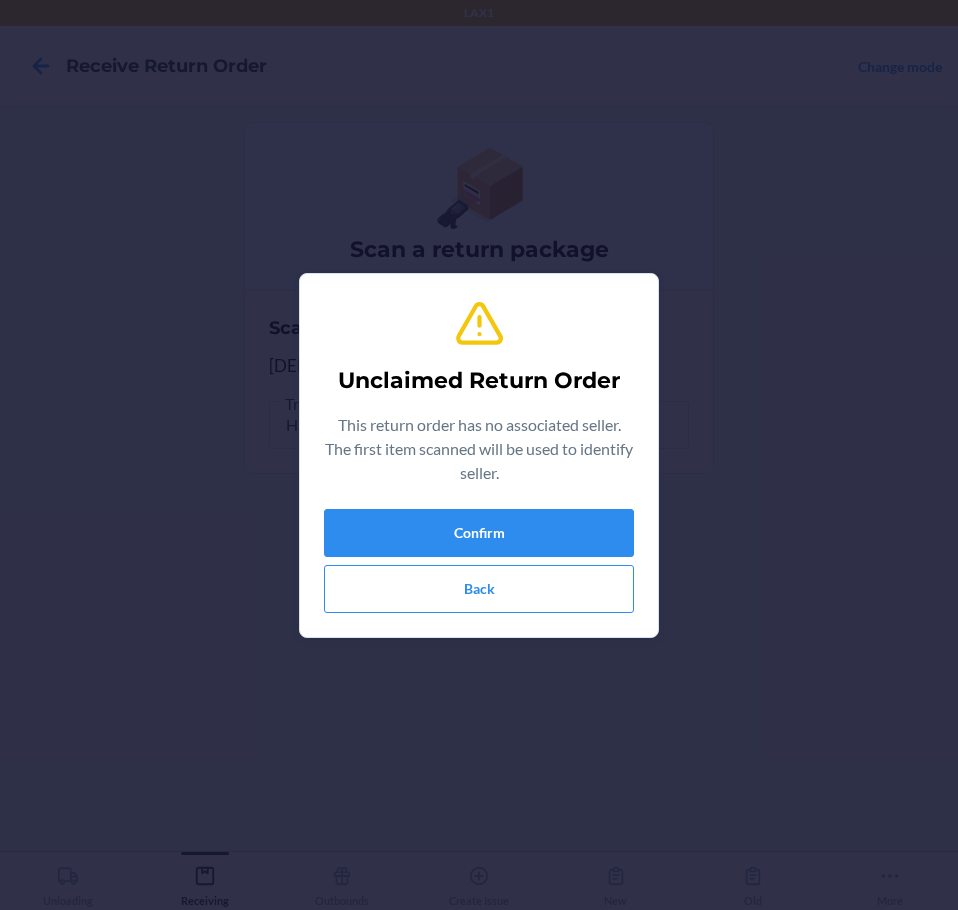 type on "843085158583" 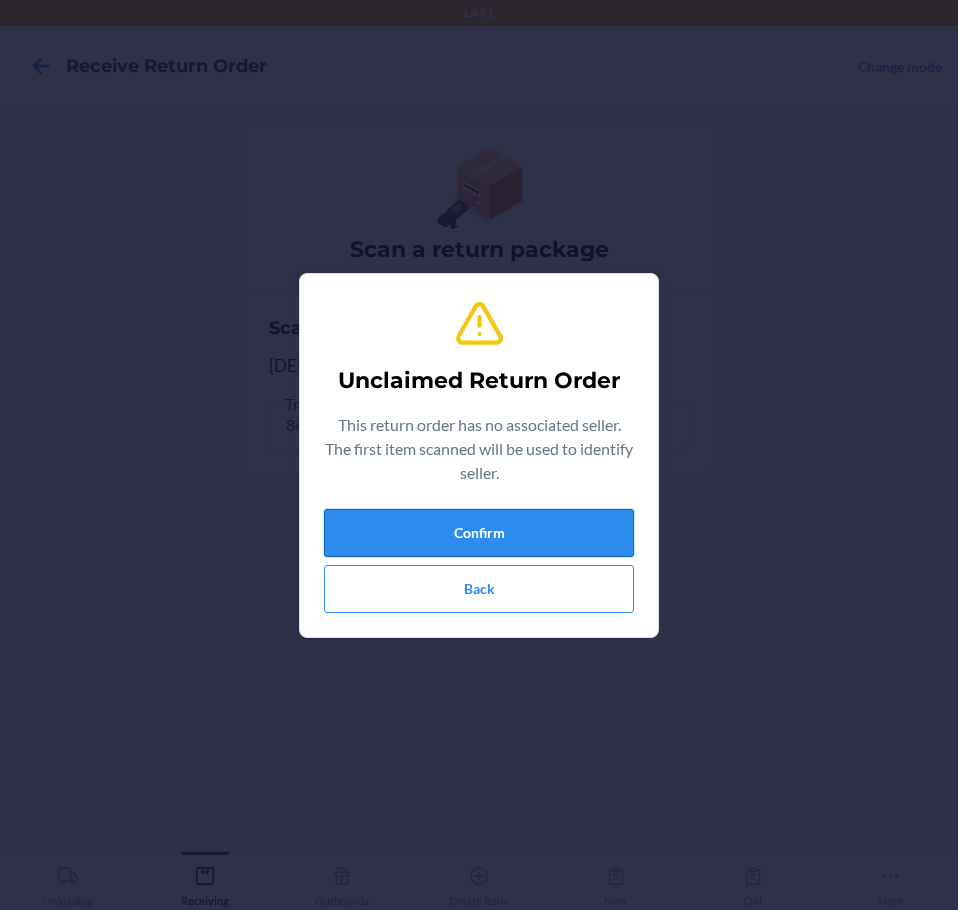 click on "Confirm" at bounding box center (479, 533) 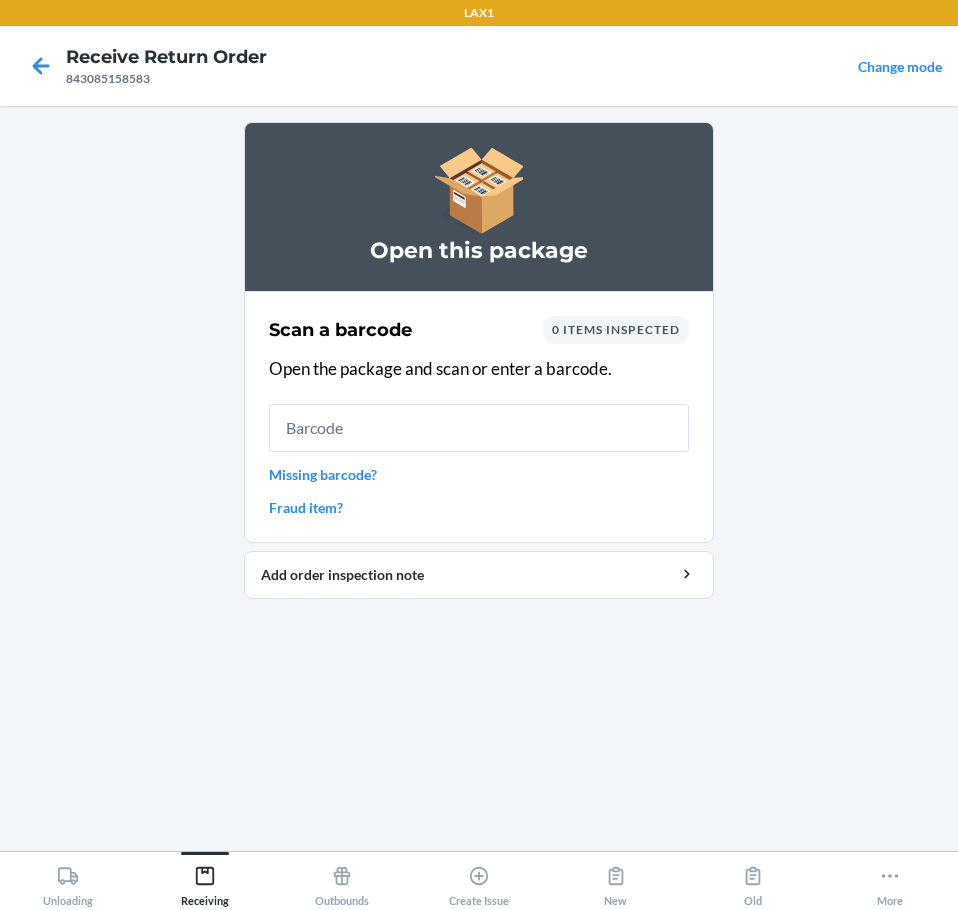 drag, startPoint x: 394, startPoint y: 450, endPoint x: 394, endPoint y: 434, distance: 16 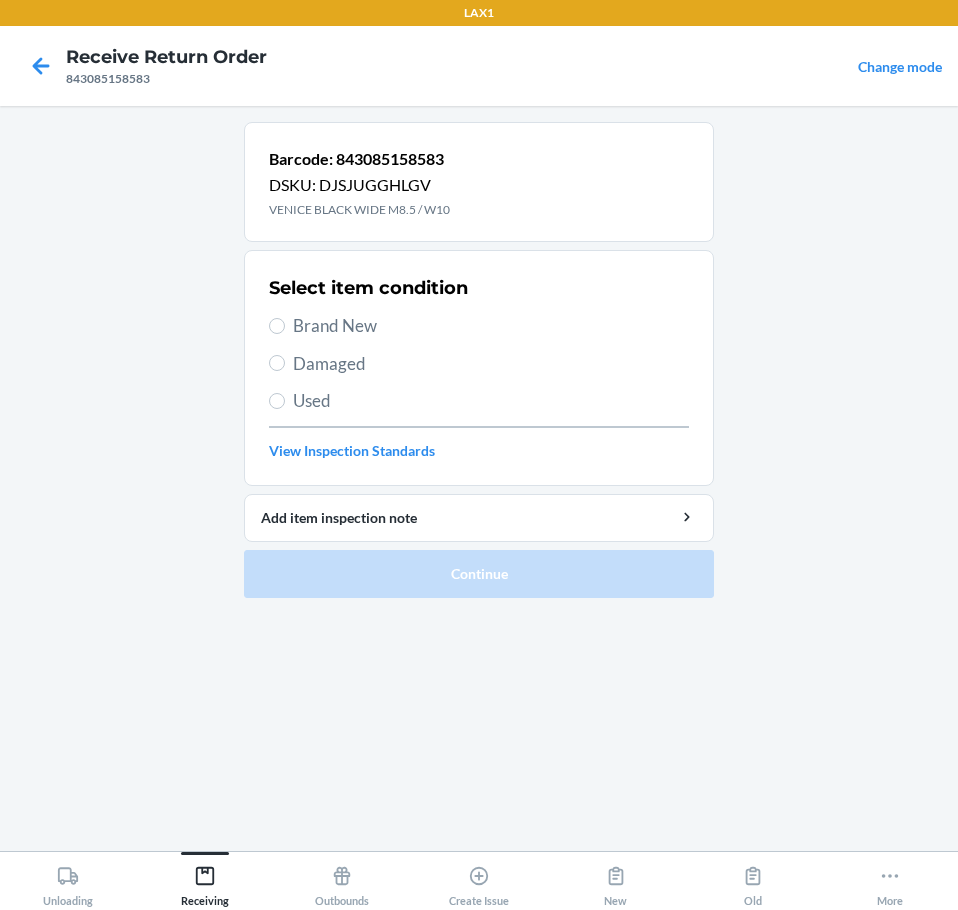 click on "Brand New" at bounding box center (491, 326) 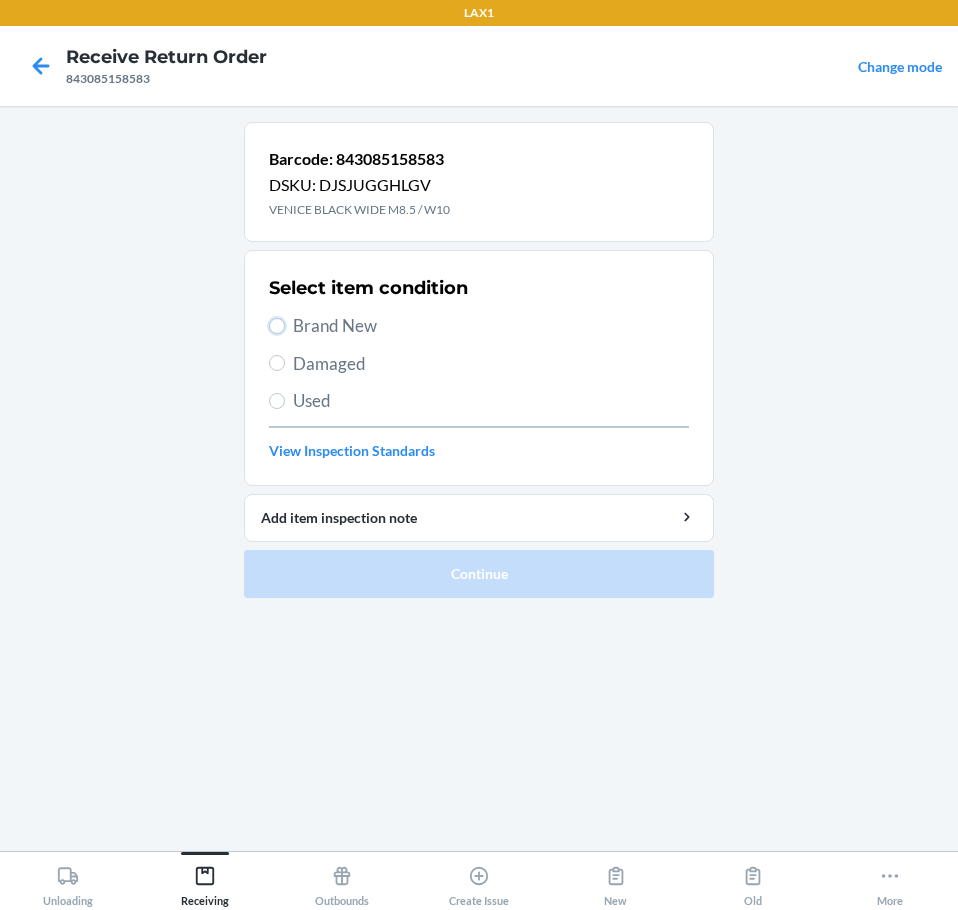 click on "Brand New" at bounding box center [277, 326] 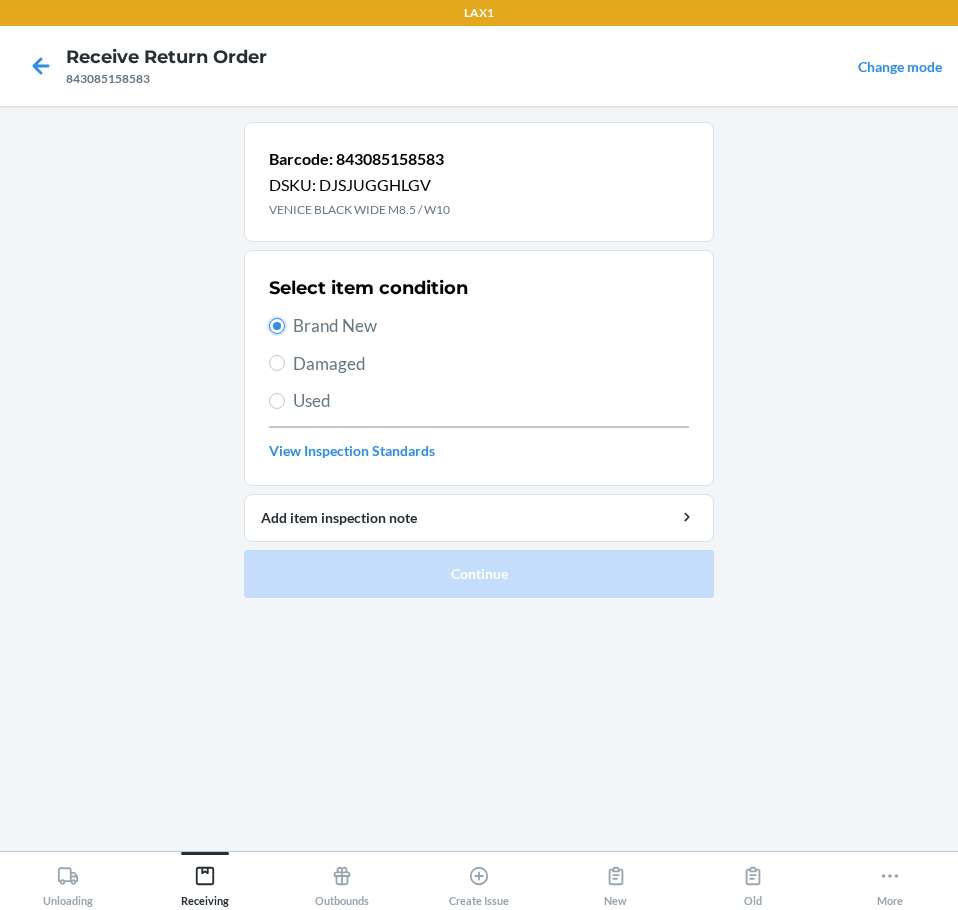 radio on "true" 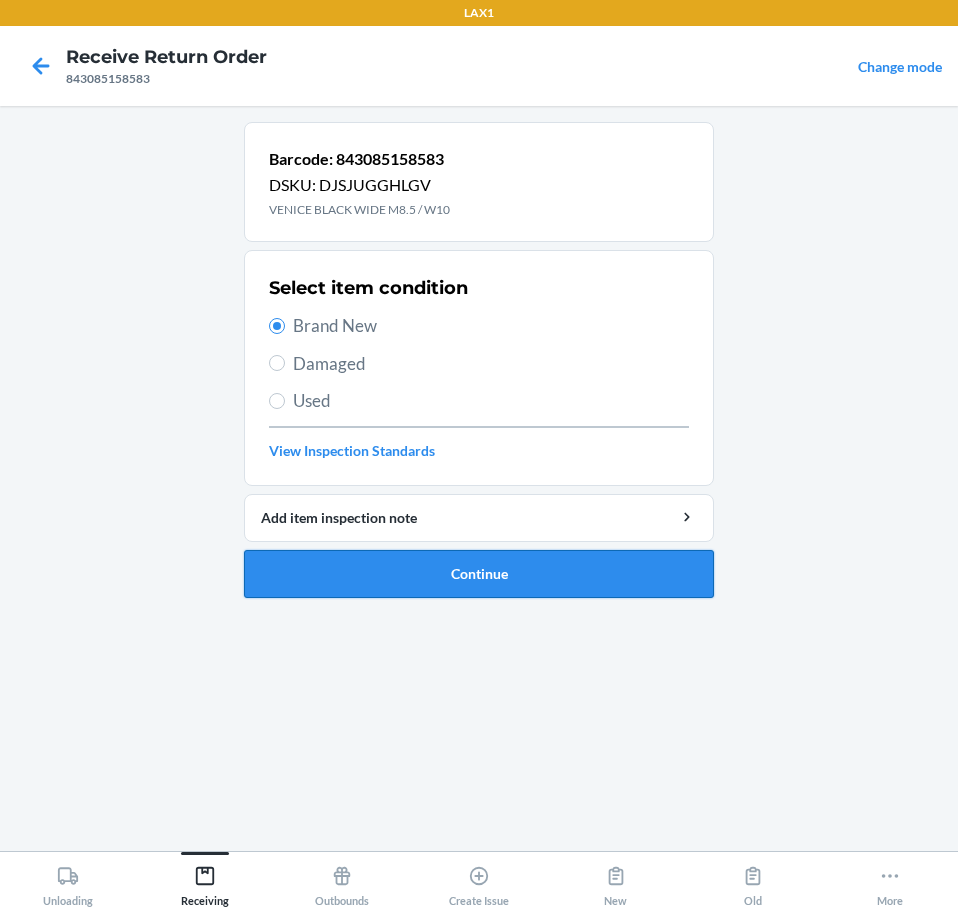 click on "Continue" at bounding box center (479, 574) 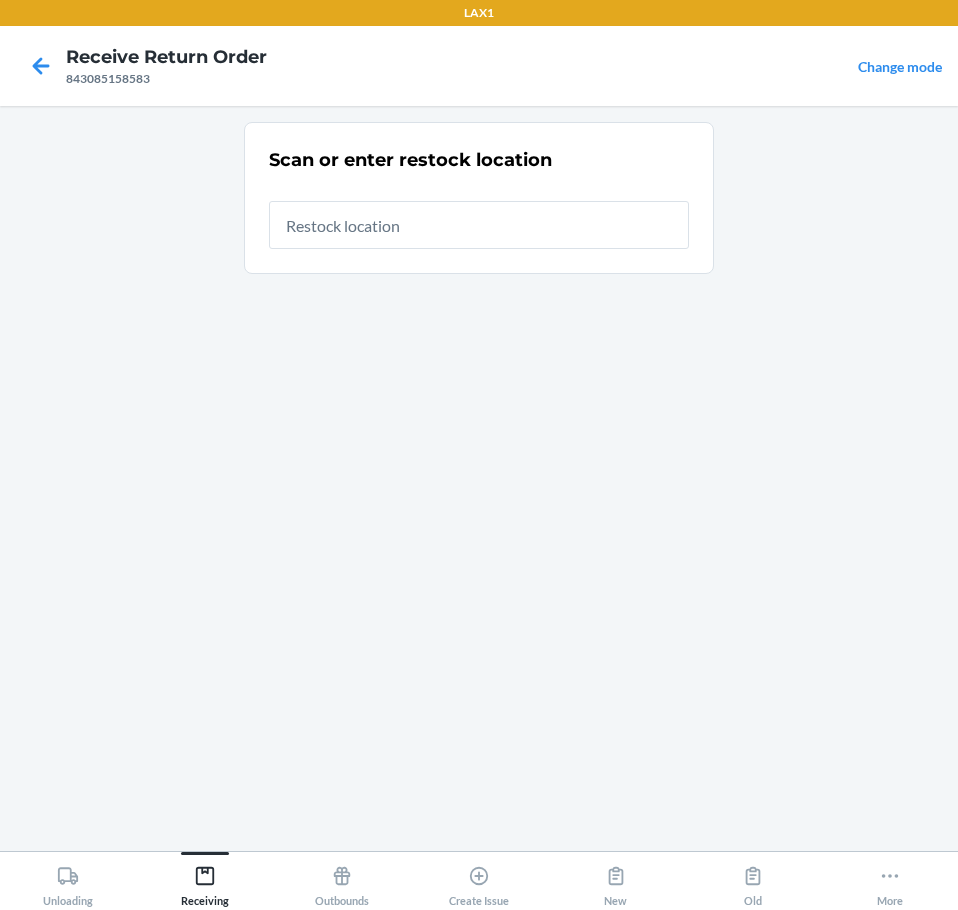 click at bounding box center [479, 225] 